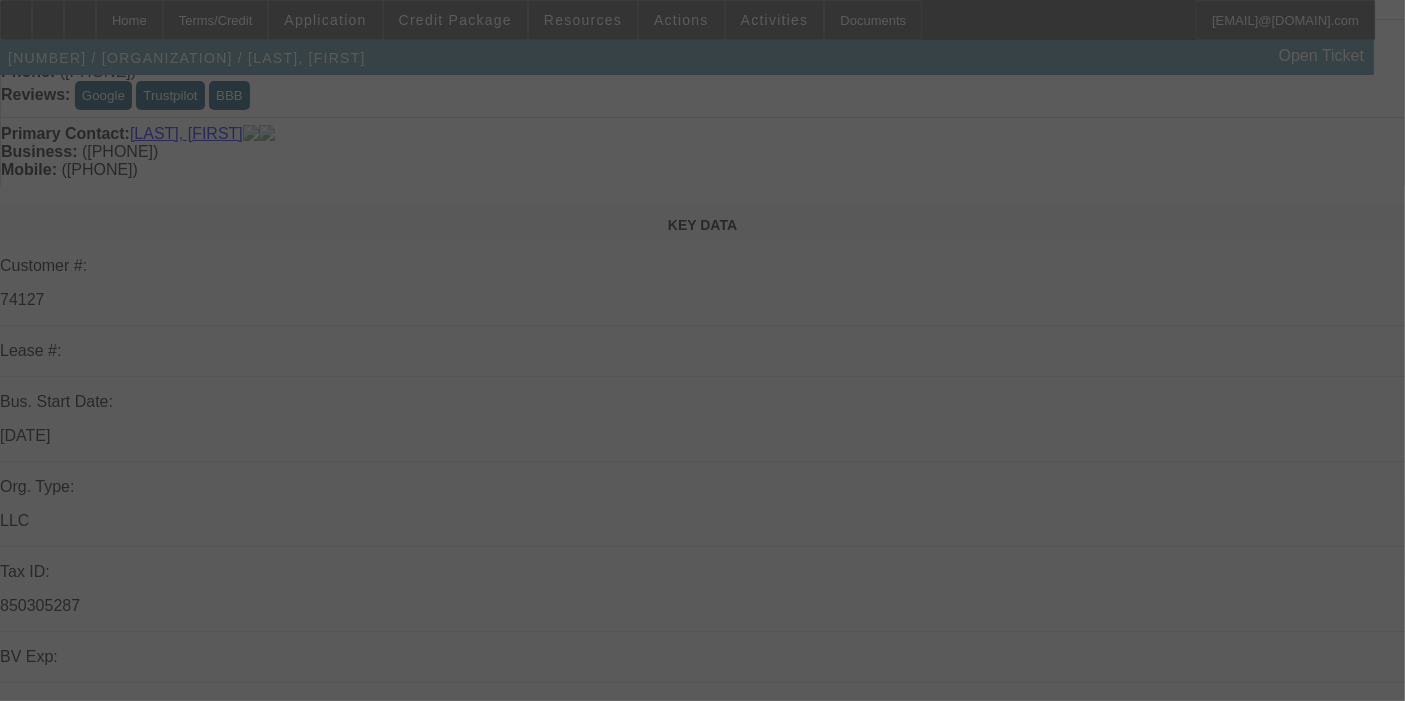 scroll, scrollTop: 0, scrollLeft: 0, axis: both 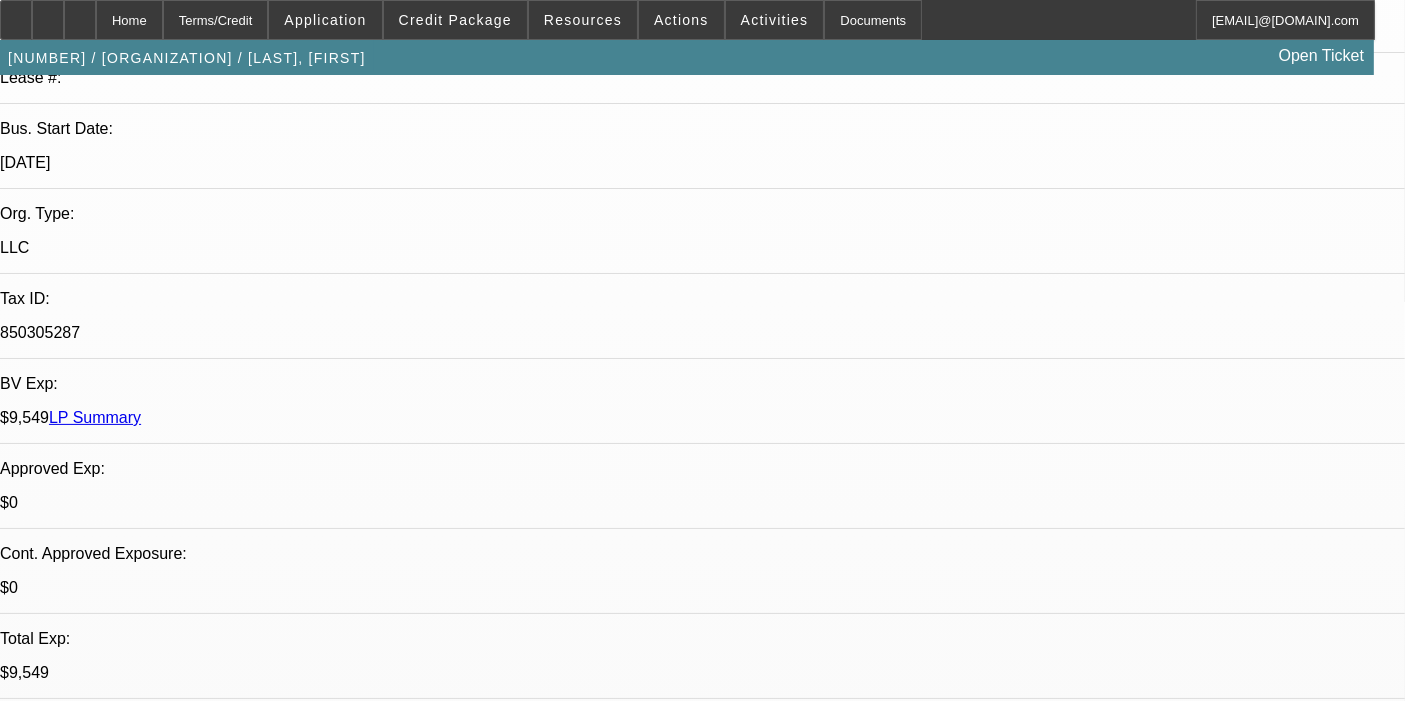 select on "0" 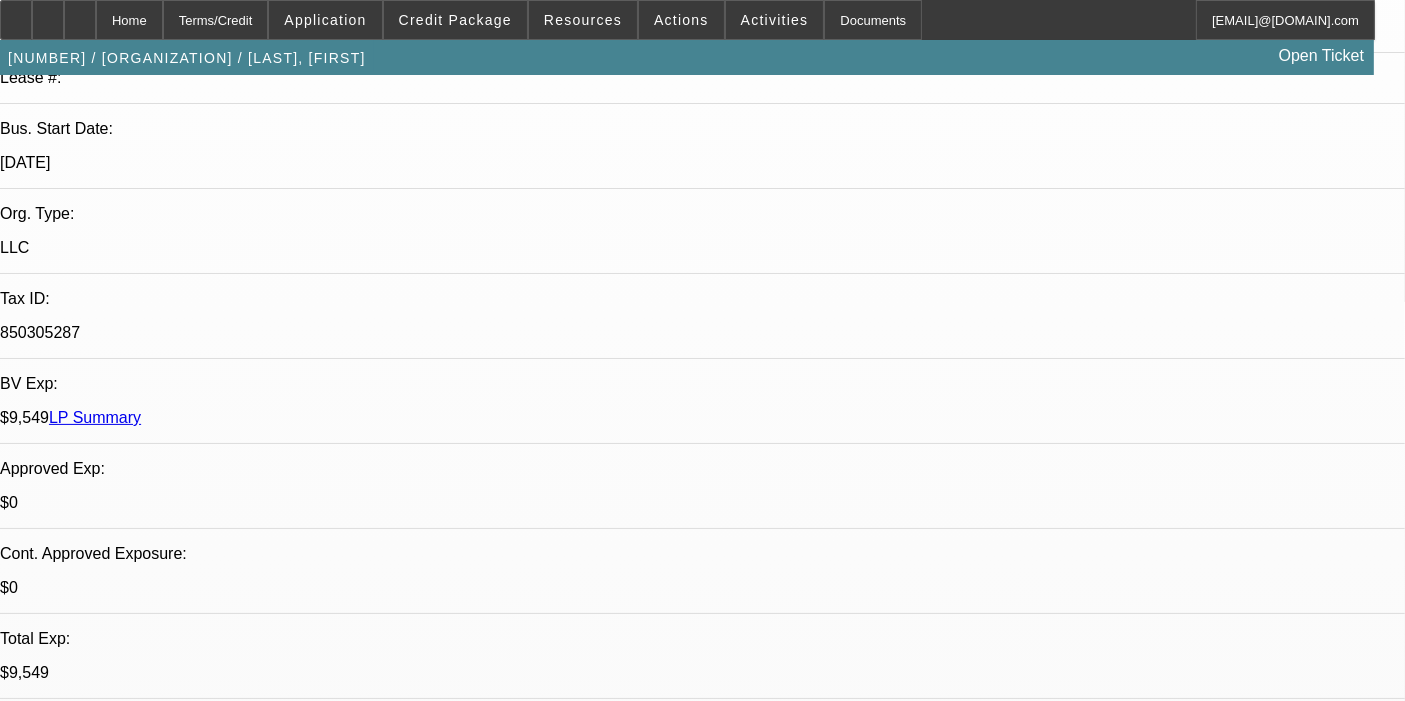select on "1" 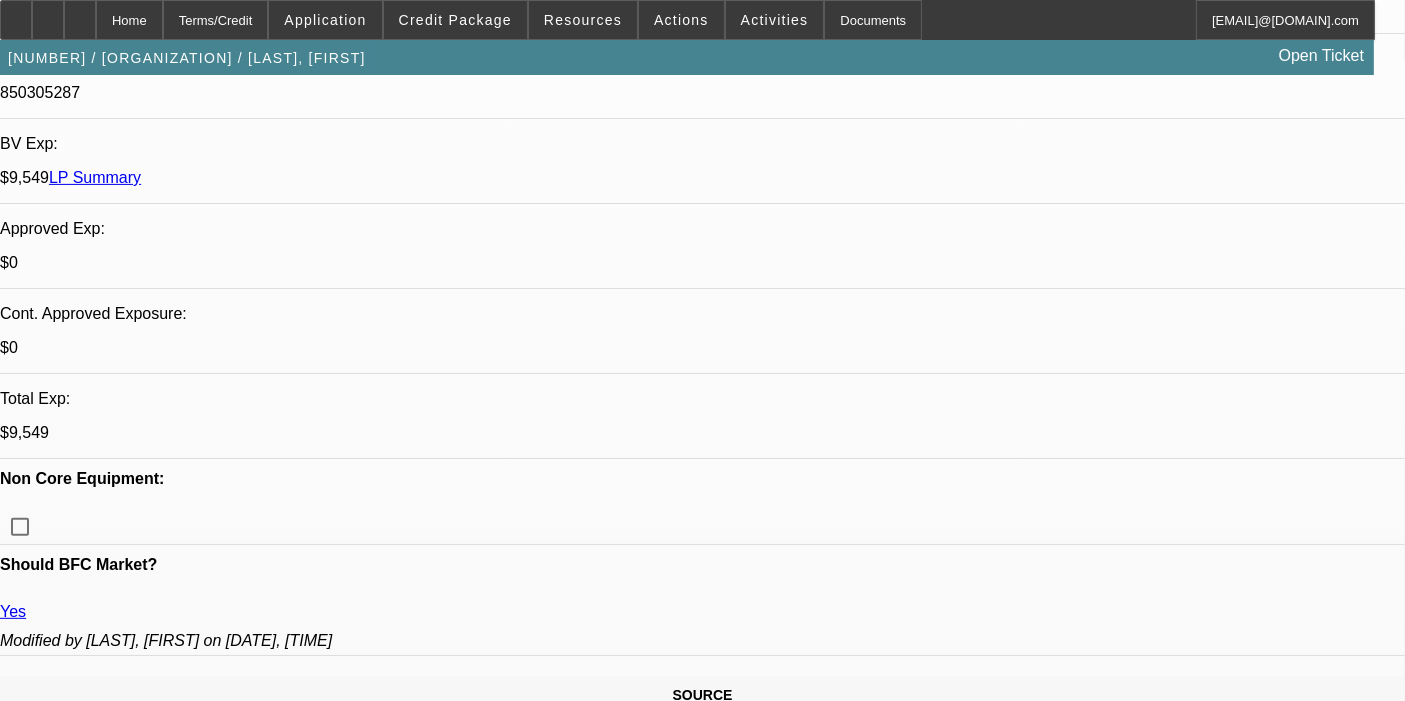 click on "696" at bounding box center (453, 2574) 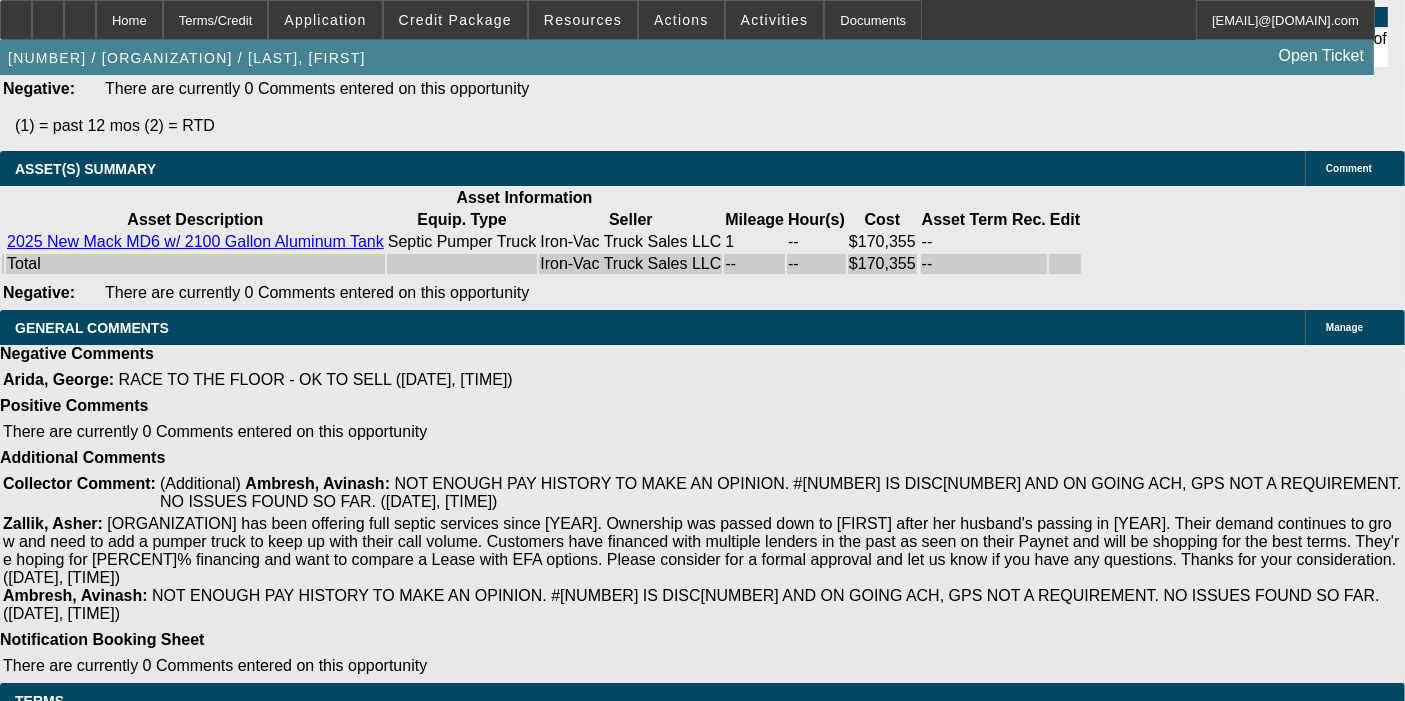 scroll, scrollTop: 5181, scrollLeft: 0, axis: vertical 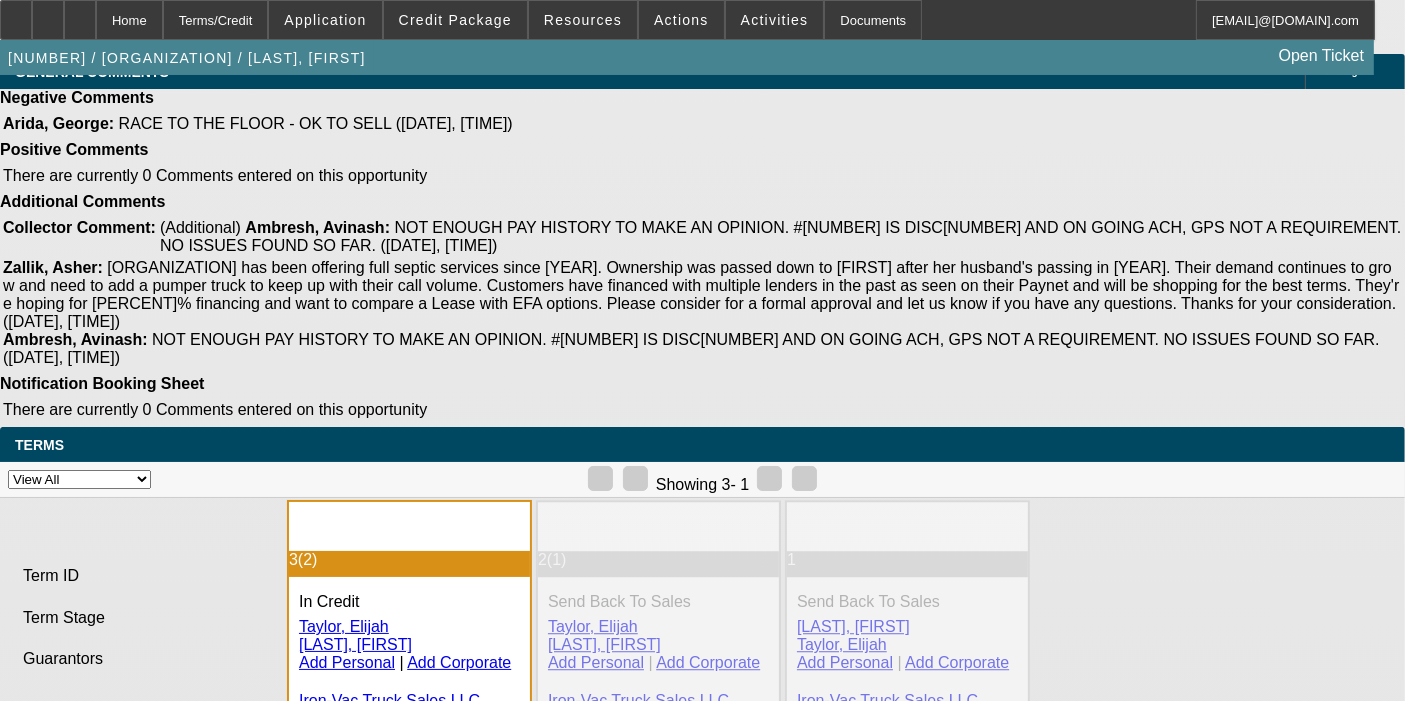 click on "-- Select Credit Decision --
‎Approved
‎Declined
‎Modified
‎Send Back To Sales
‎Terminated
‎Contingent Approval" 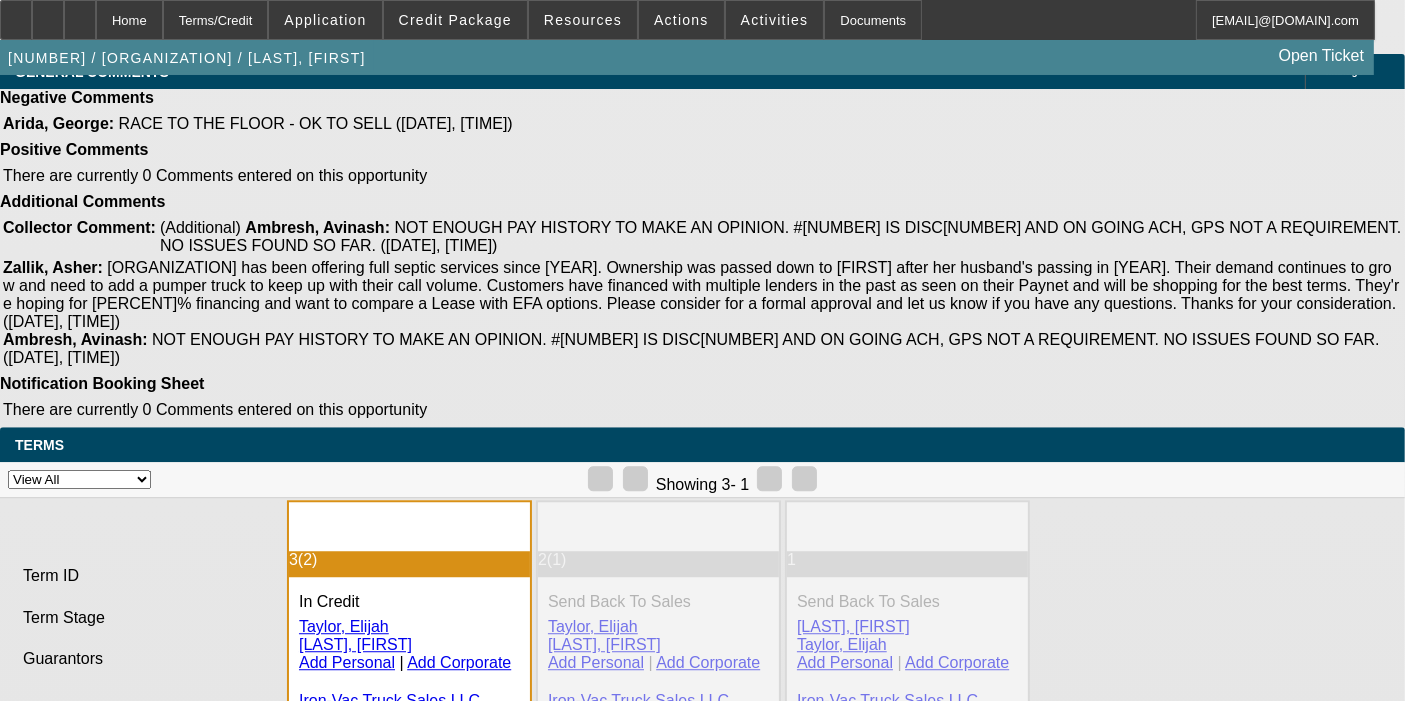scroll, scrollTop: 0, scrollLeft: 0, axis: both 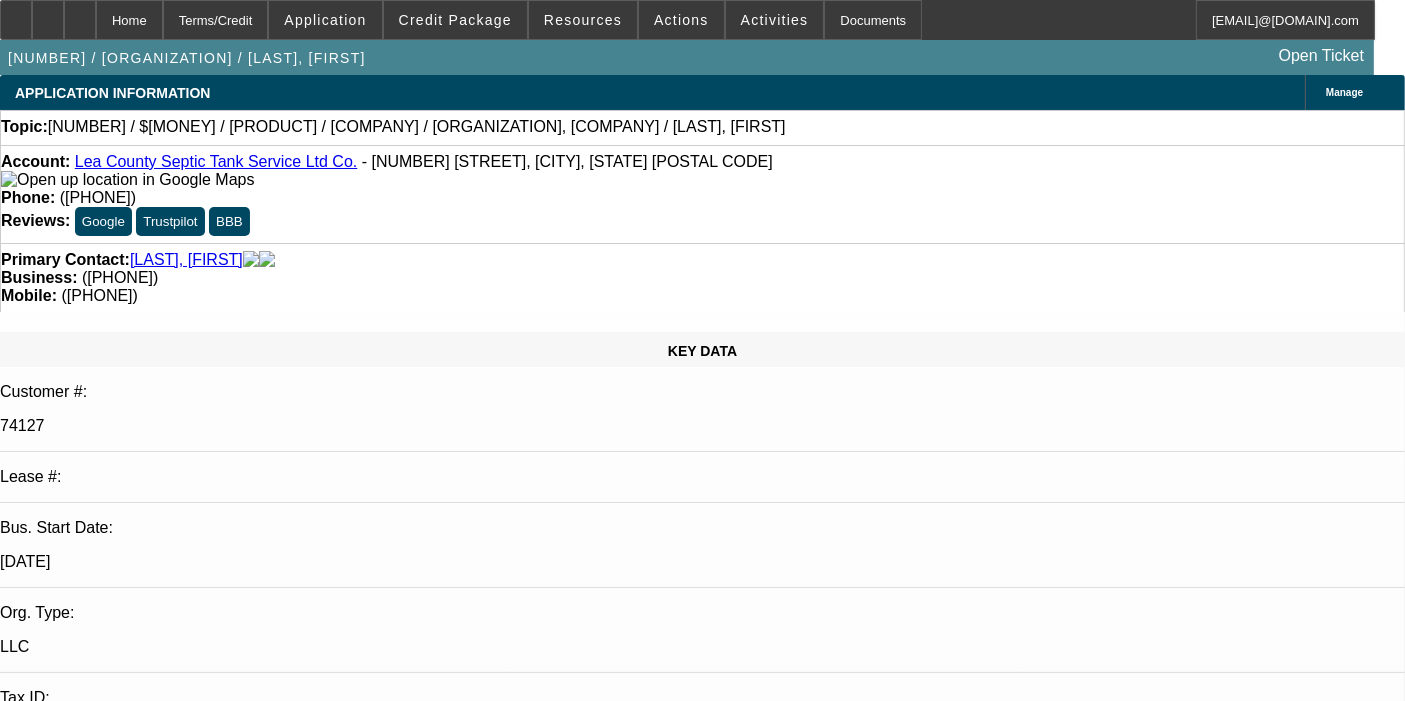 click on "Comments" at bounding box center (106, 8147) 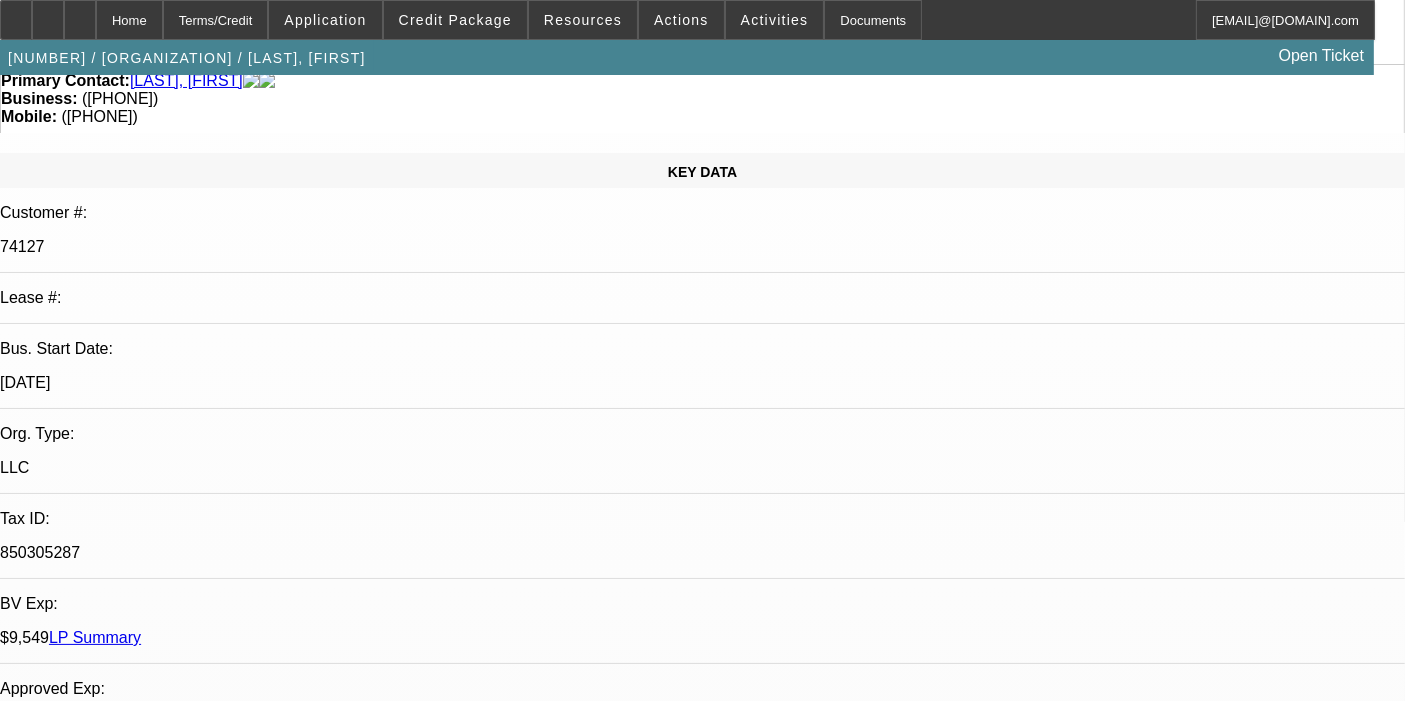 scroll, scrollTop: 180, scrollLeft: 0, axis: vertical 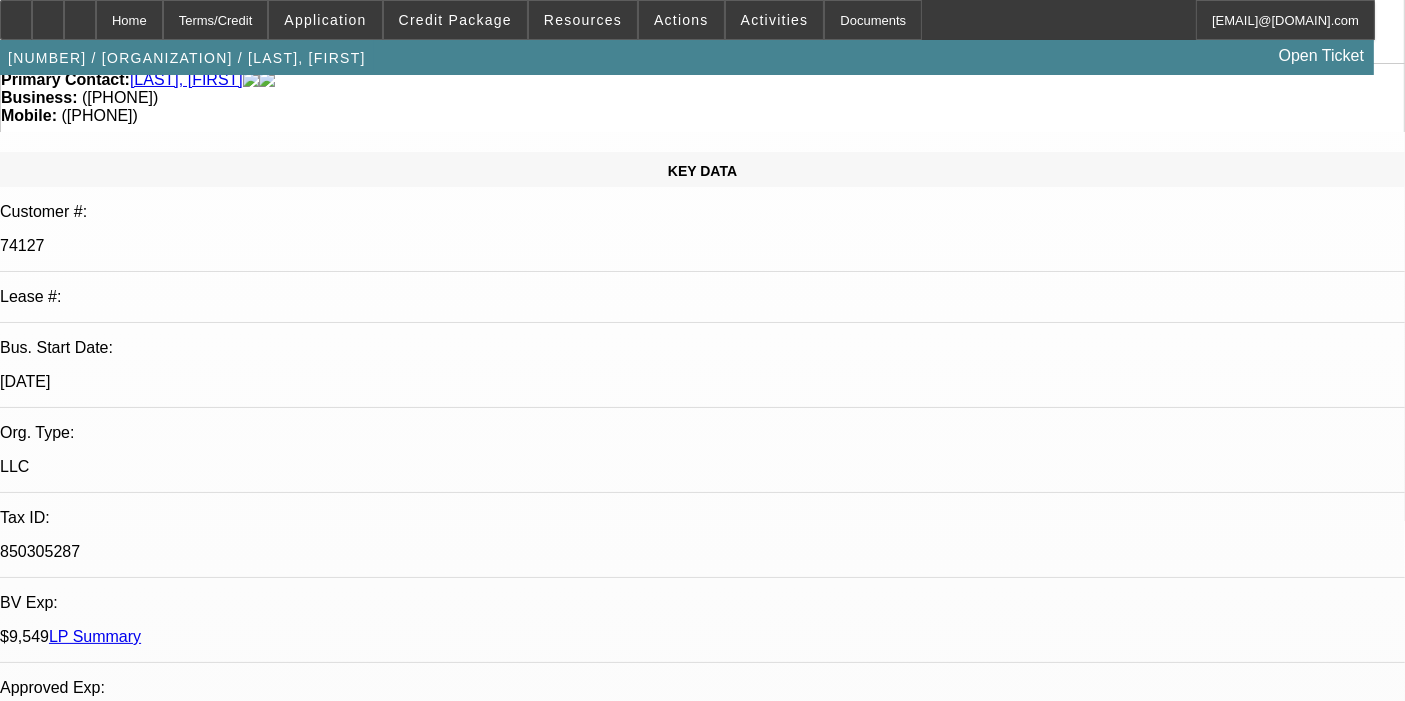 type on "DECLINED BY LEAF: "It looks like the scores from the PG’s (as well as their history of past due payments and numerous inquiries) did not help with this decision.
Therefore, we’re going to pass on this one."" 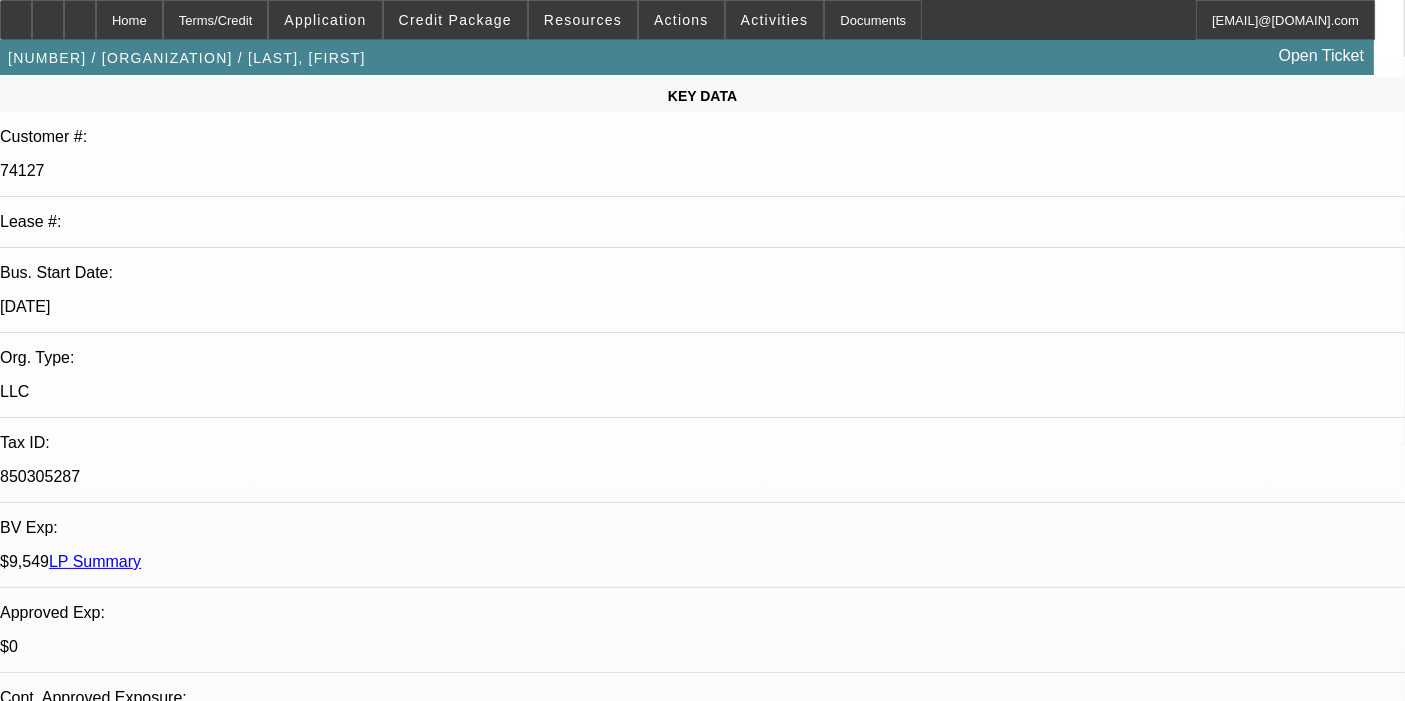 scroll, scrollTop: 257, scrollLeft: 0, axis: vertical 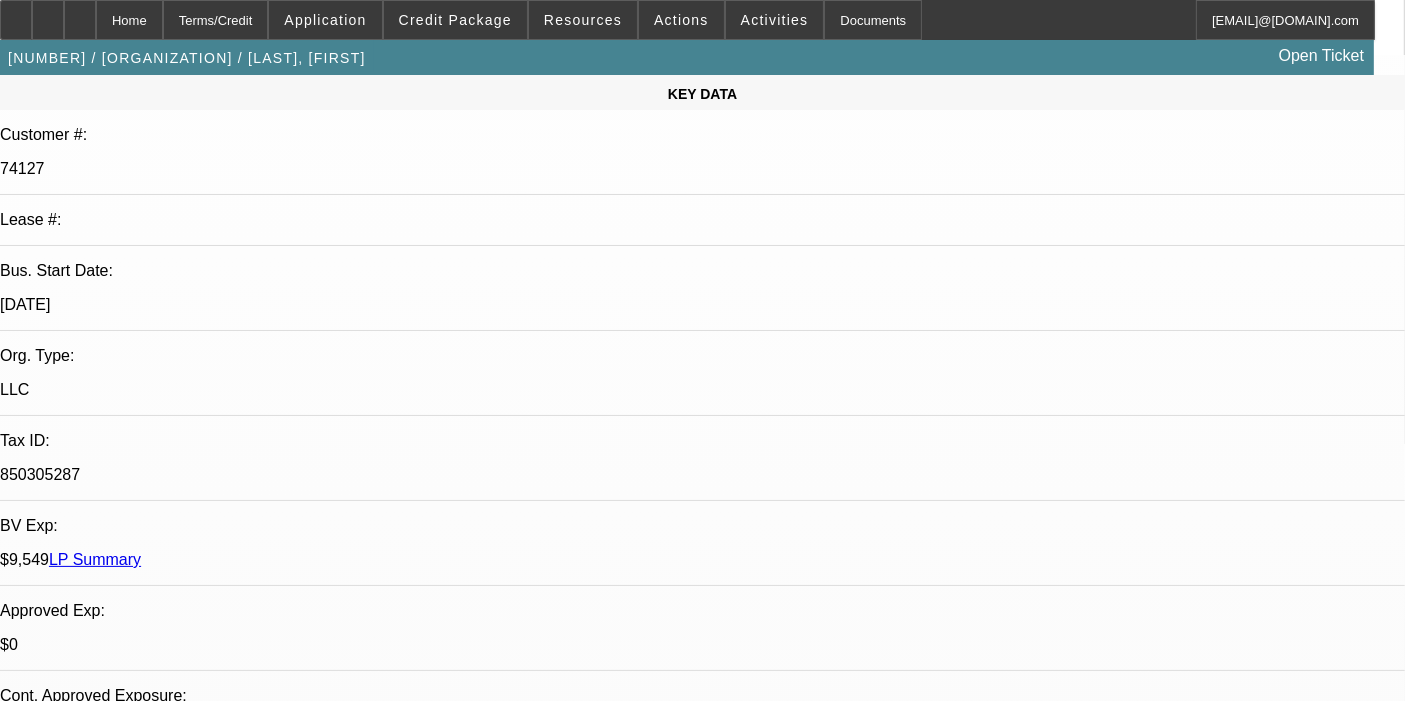 click on "Submit" at bounding box center [28, 8584] 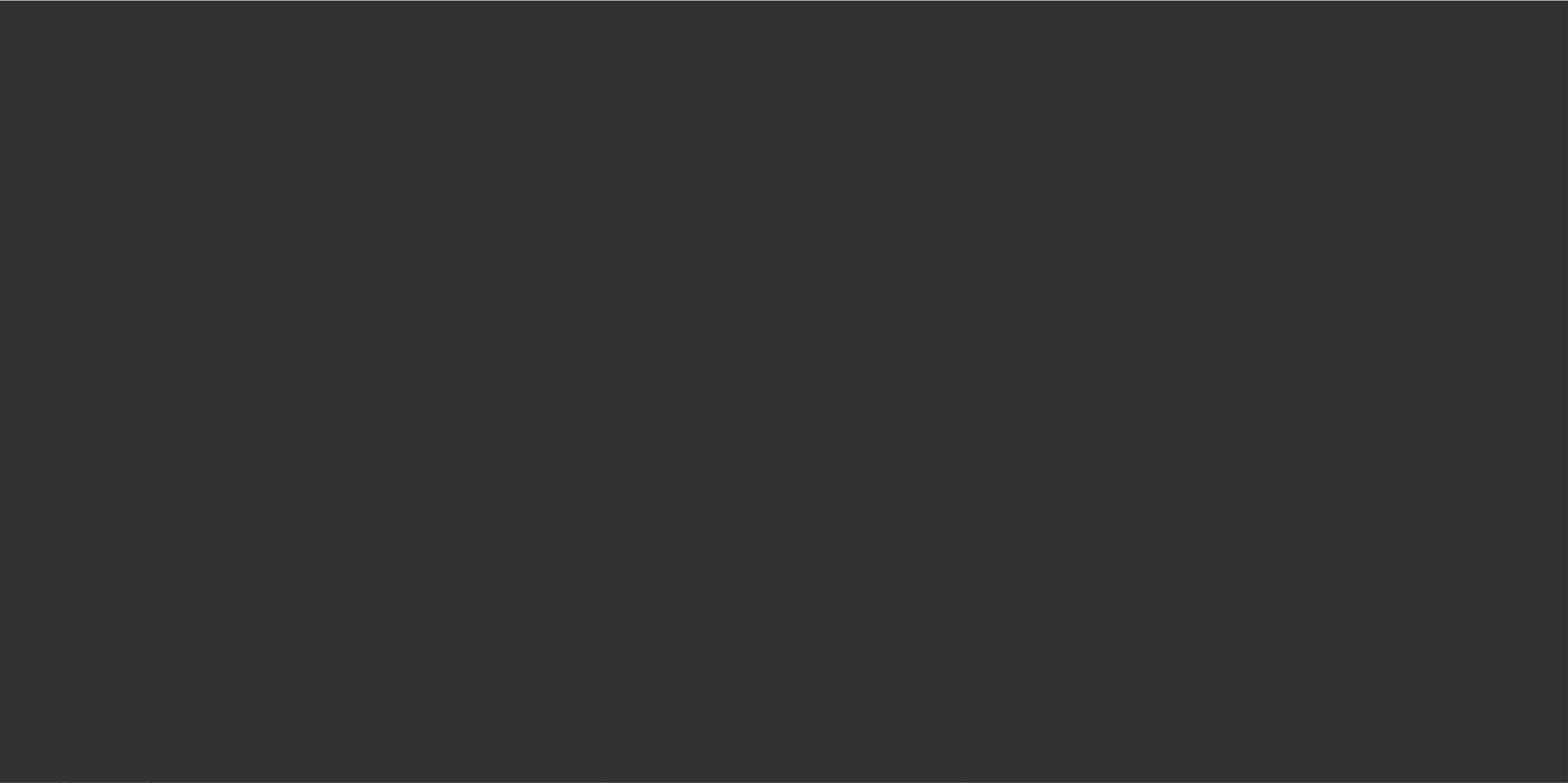 scroll, scrollTop: 0, scrollLeft: 0, axis: both 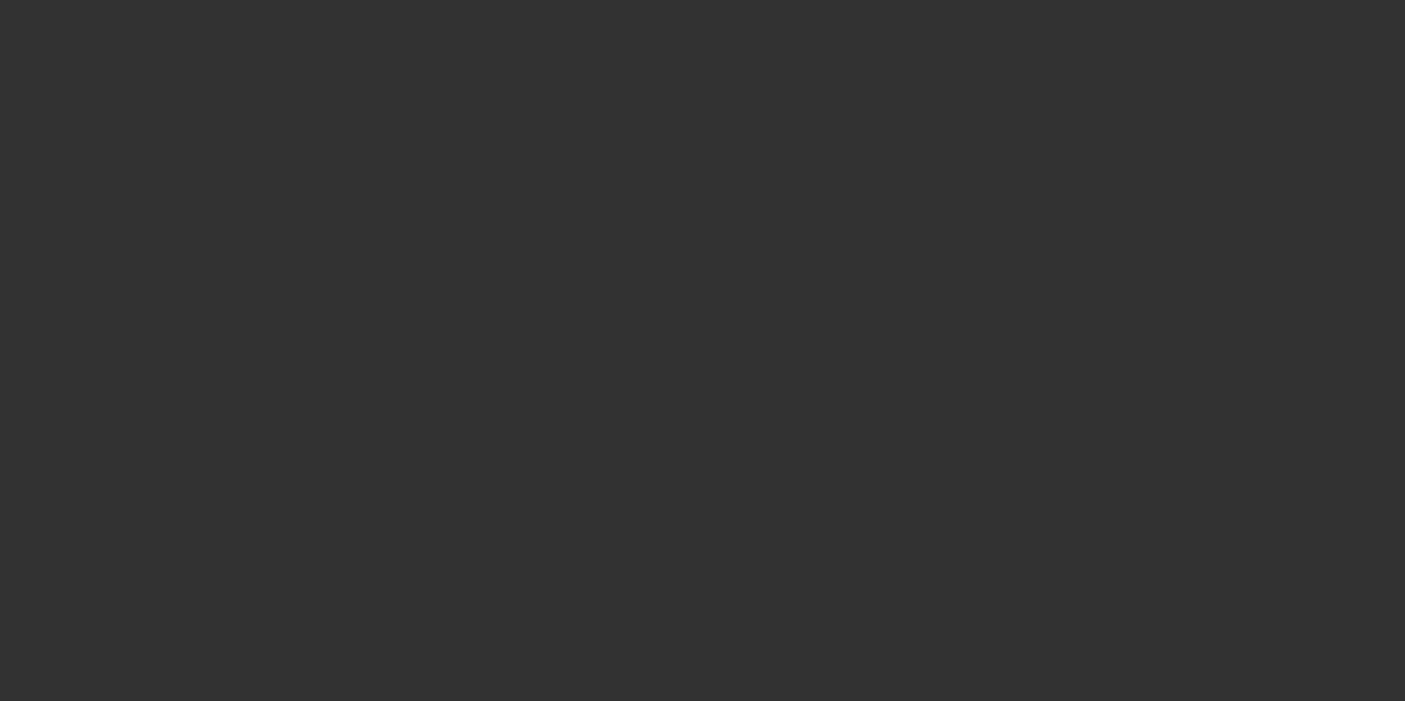 select on "0" 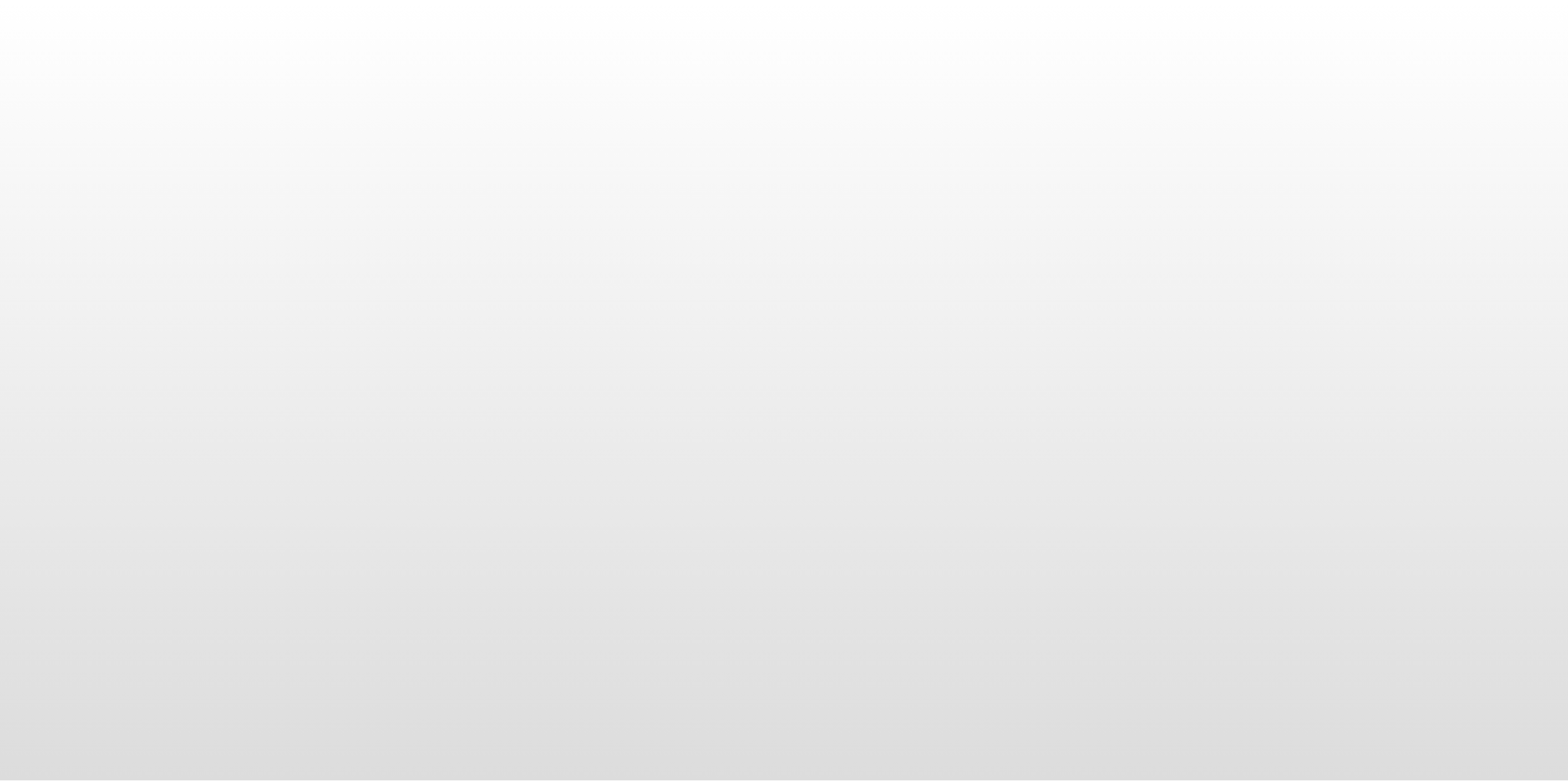 scroll, scrollTop: 0, scrollLeft: 0, axis: both 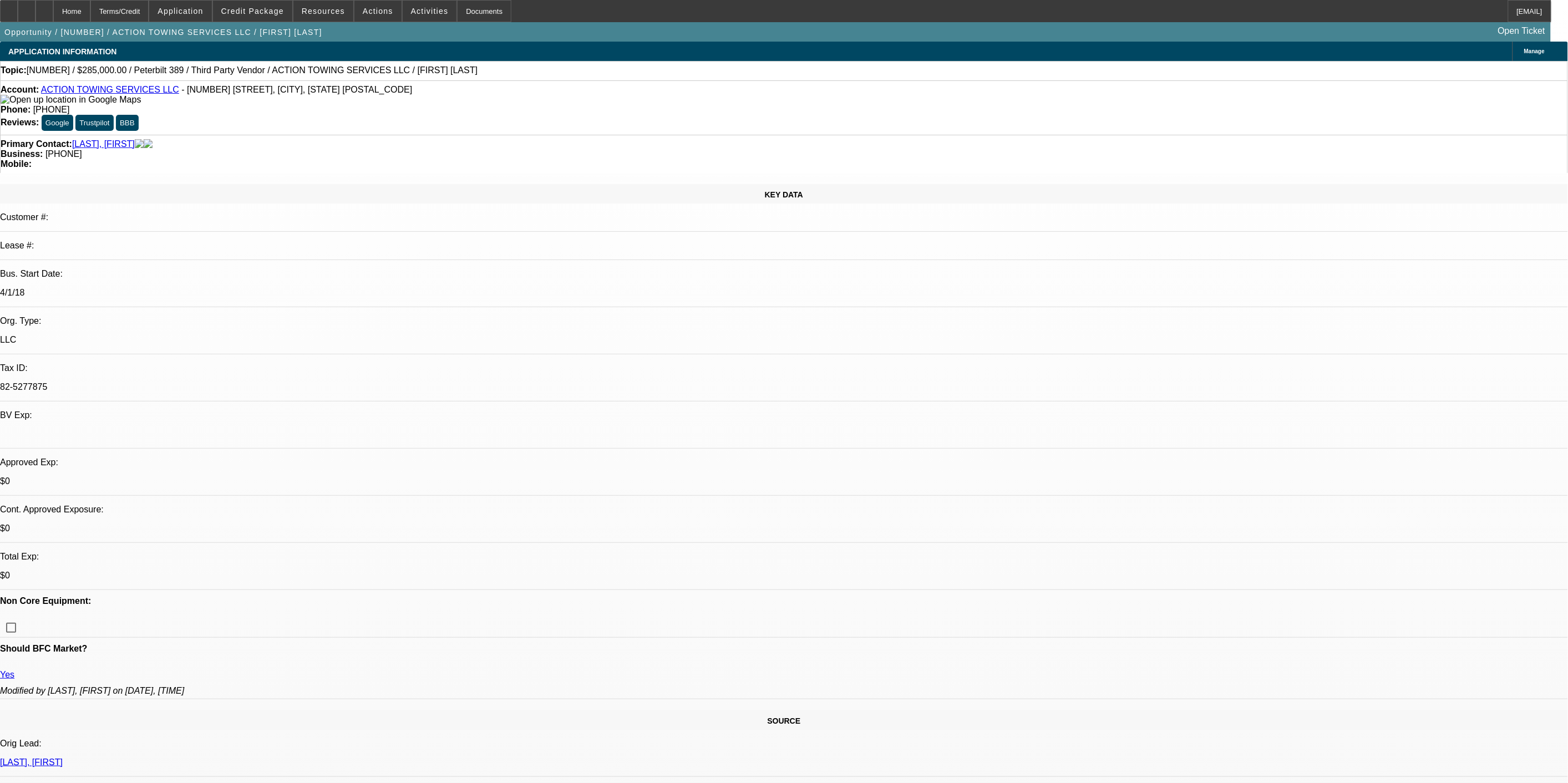 select on "0" 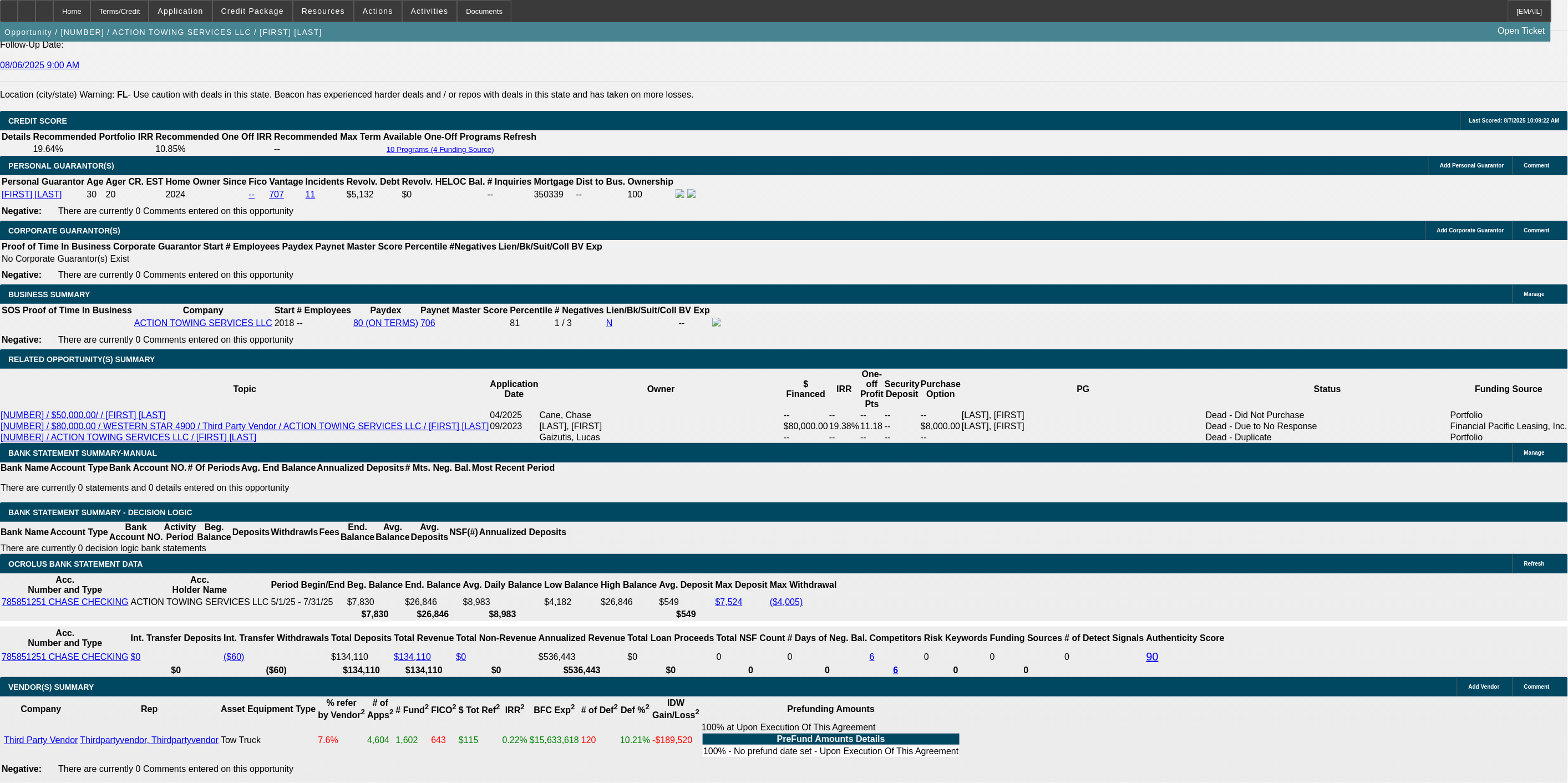 scroll, scrollTop: 1577, scrollLeft: 0, axis: vertical 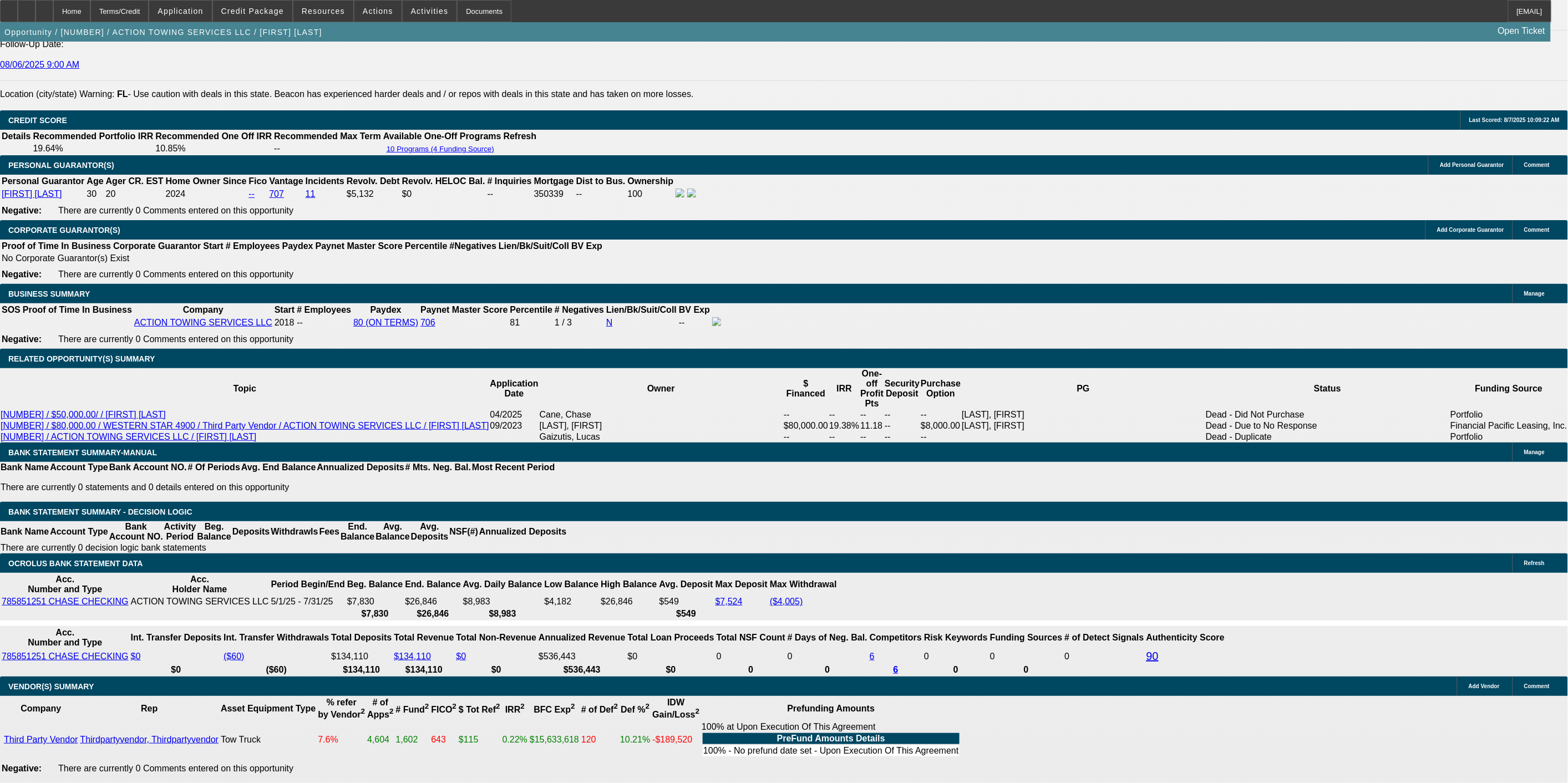 click on "Application Only up to $350K Tiers 1 & 2" 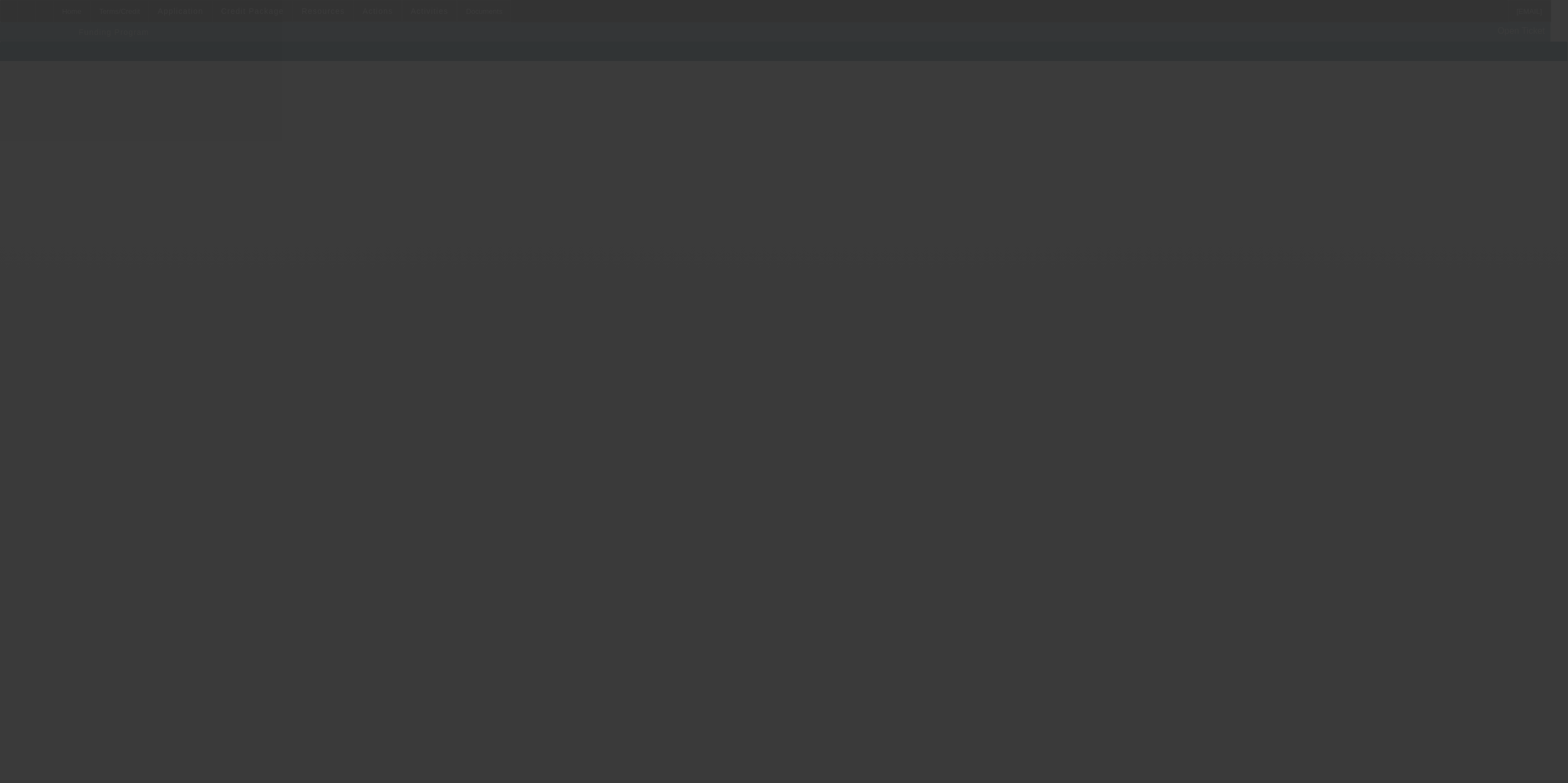scroll, scrollTop: 0, scrollLeft: 0, axis: both 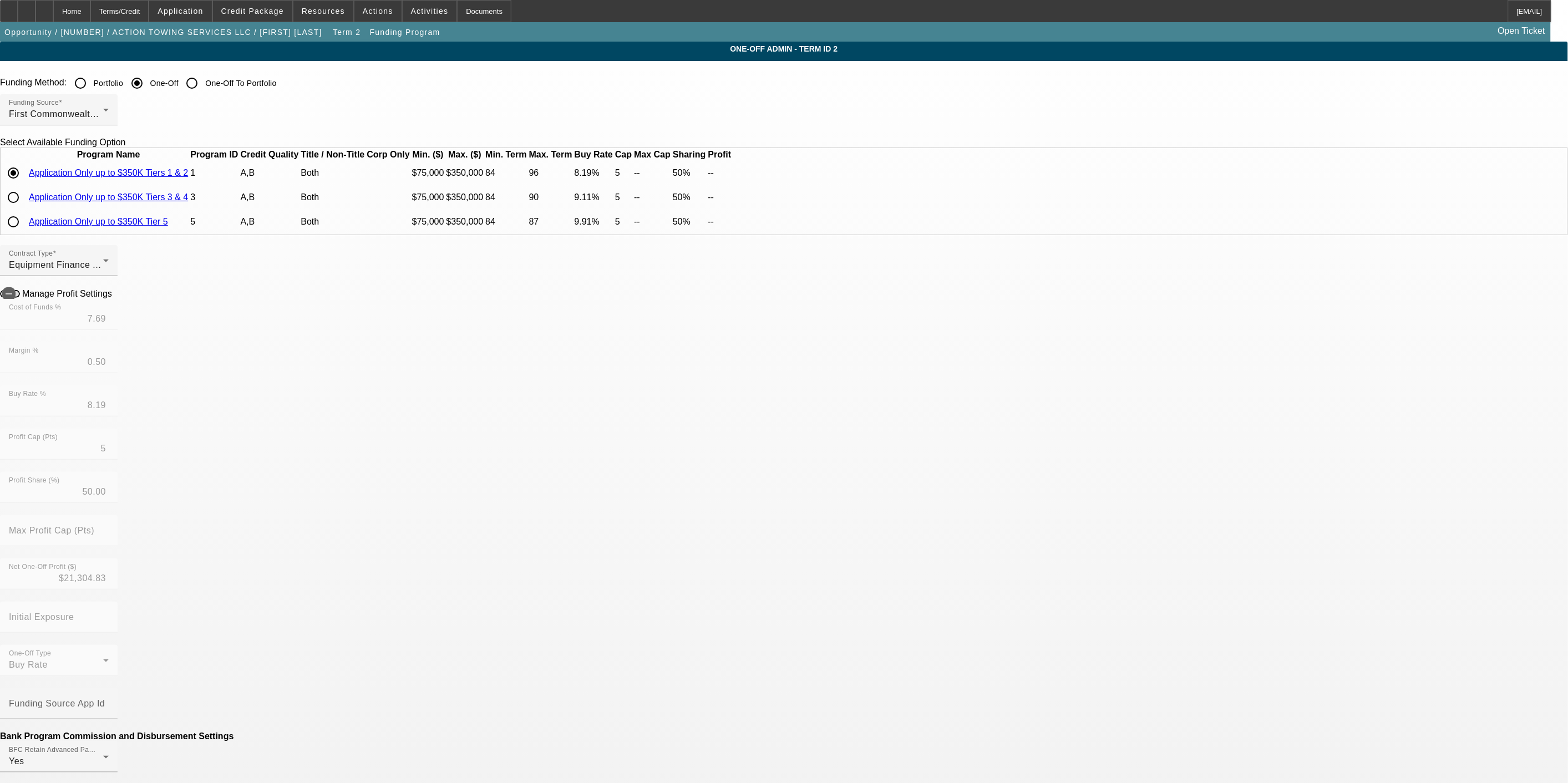 click at bounding box center [13, 197] 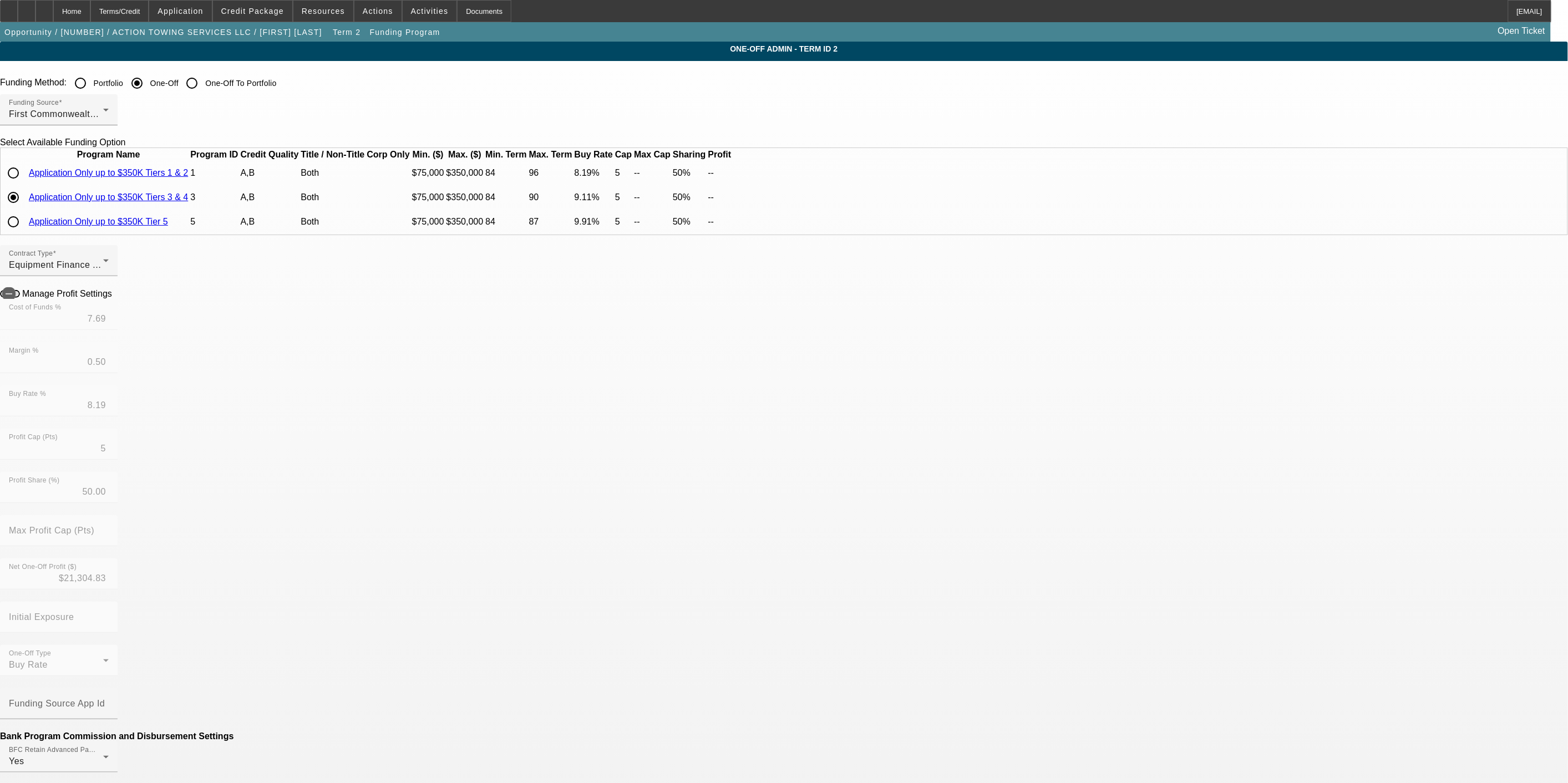 type on "8.56" 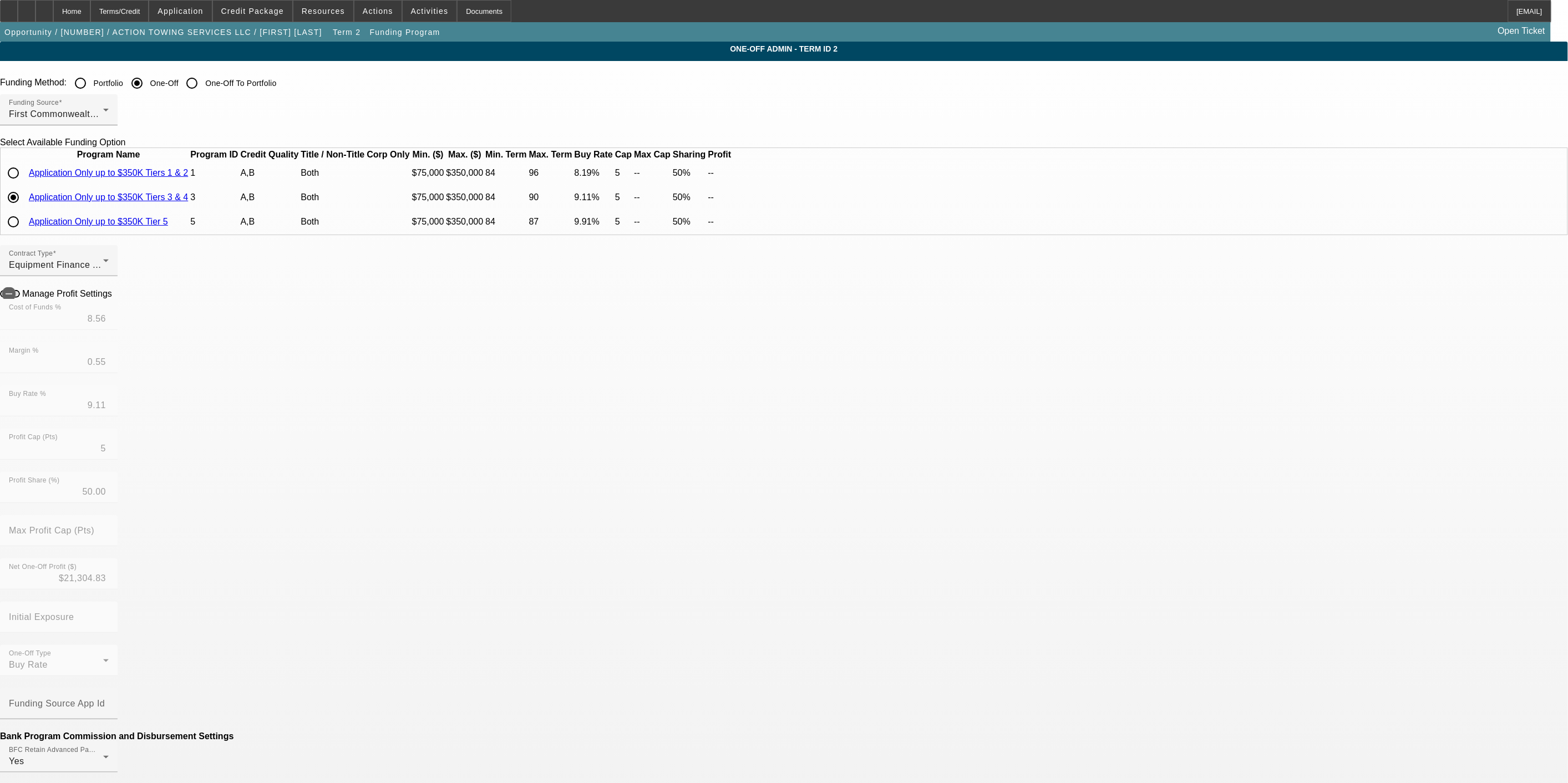 click at bounding box center [115, 293] 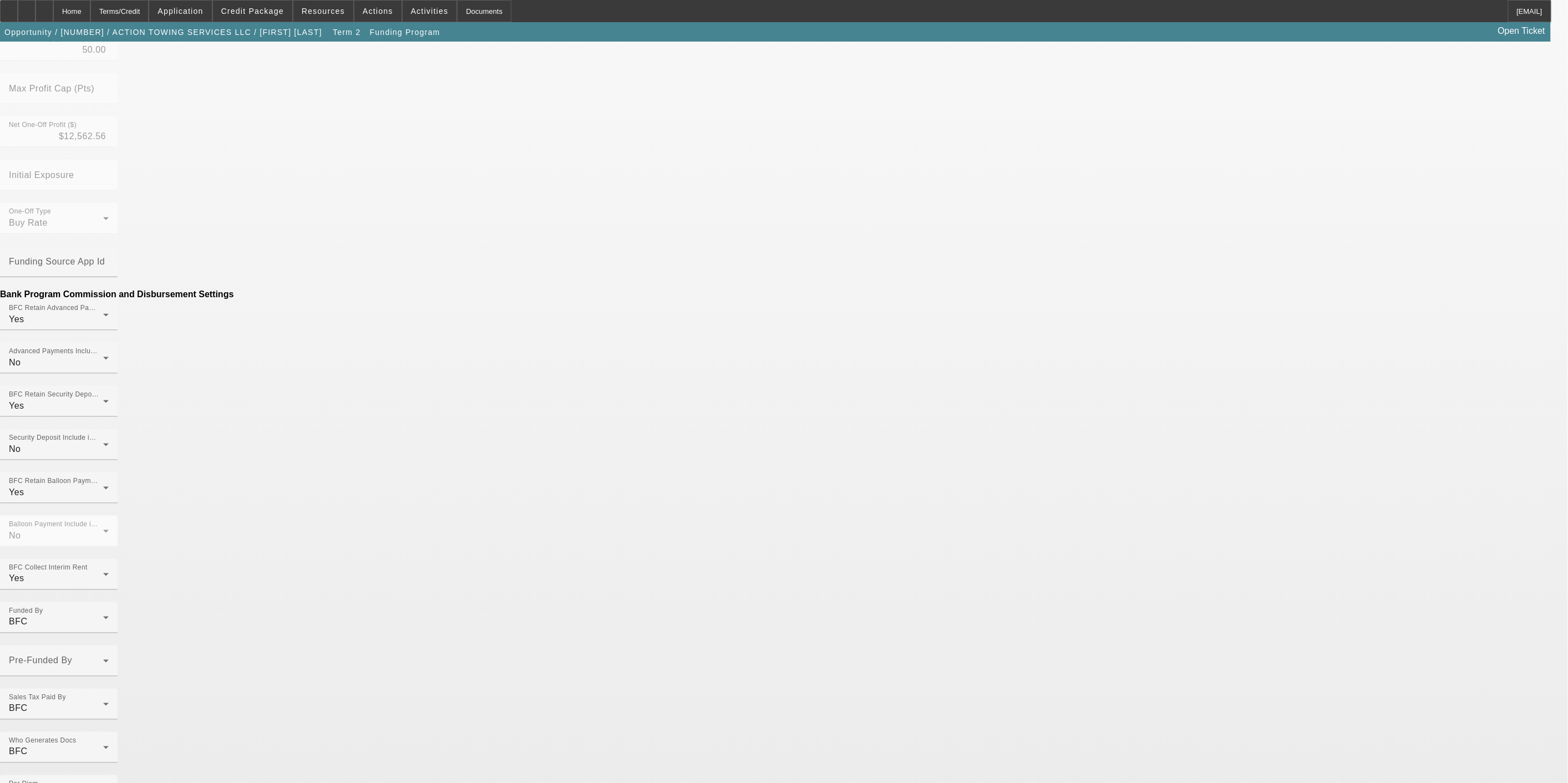 scroll, scrollTop: 474, scrollLeft: 0, axis: vertical 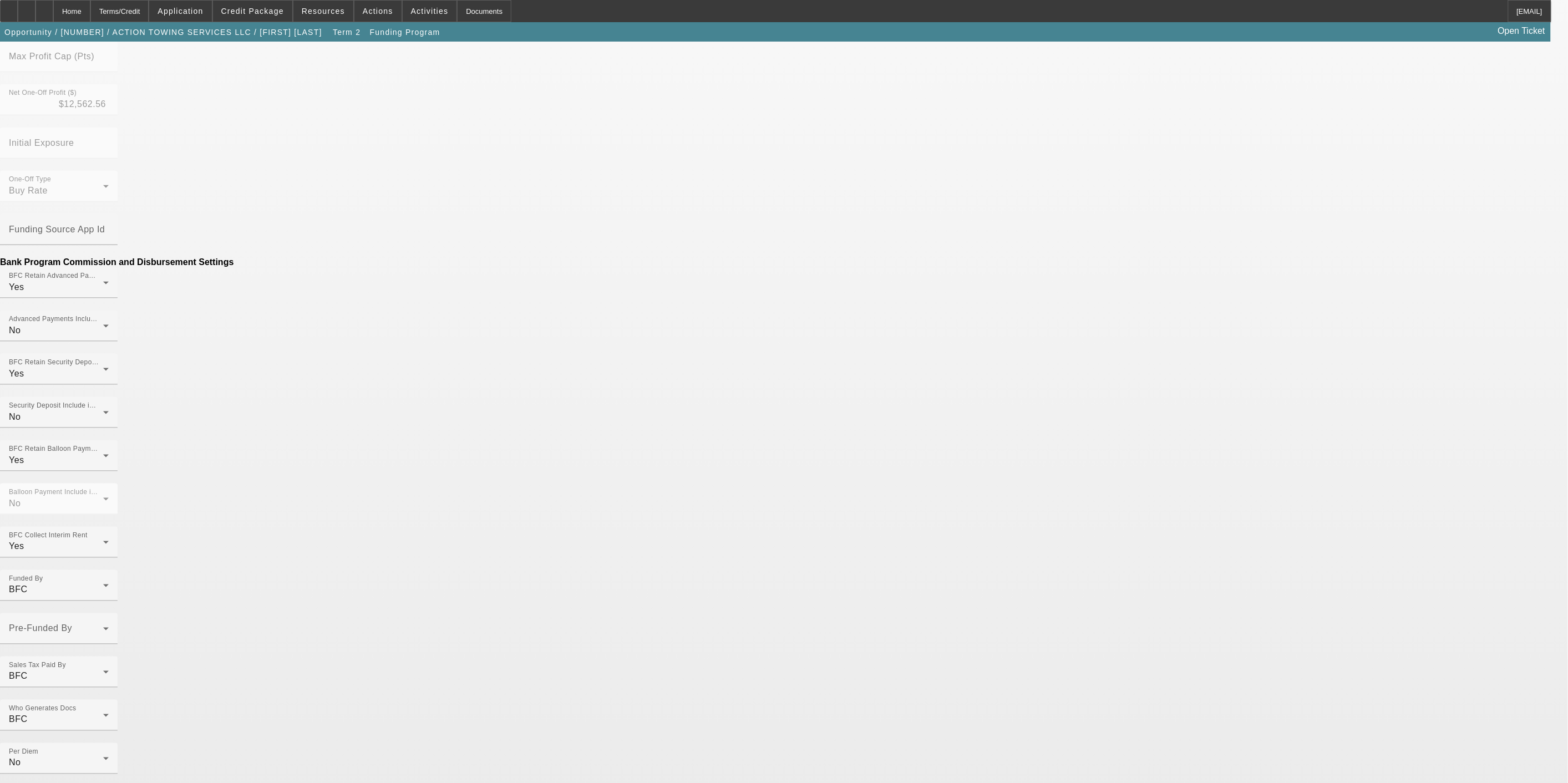 click on "Submit" at bounding box center (16, 1728) 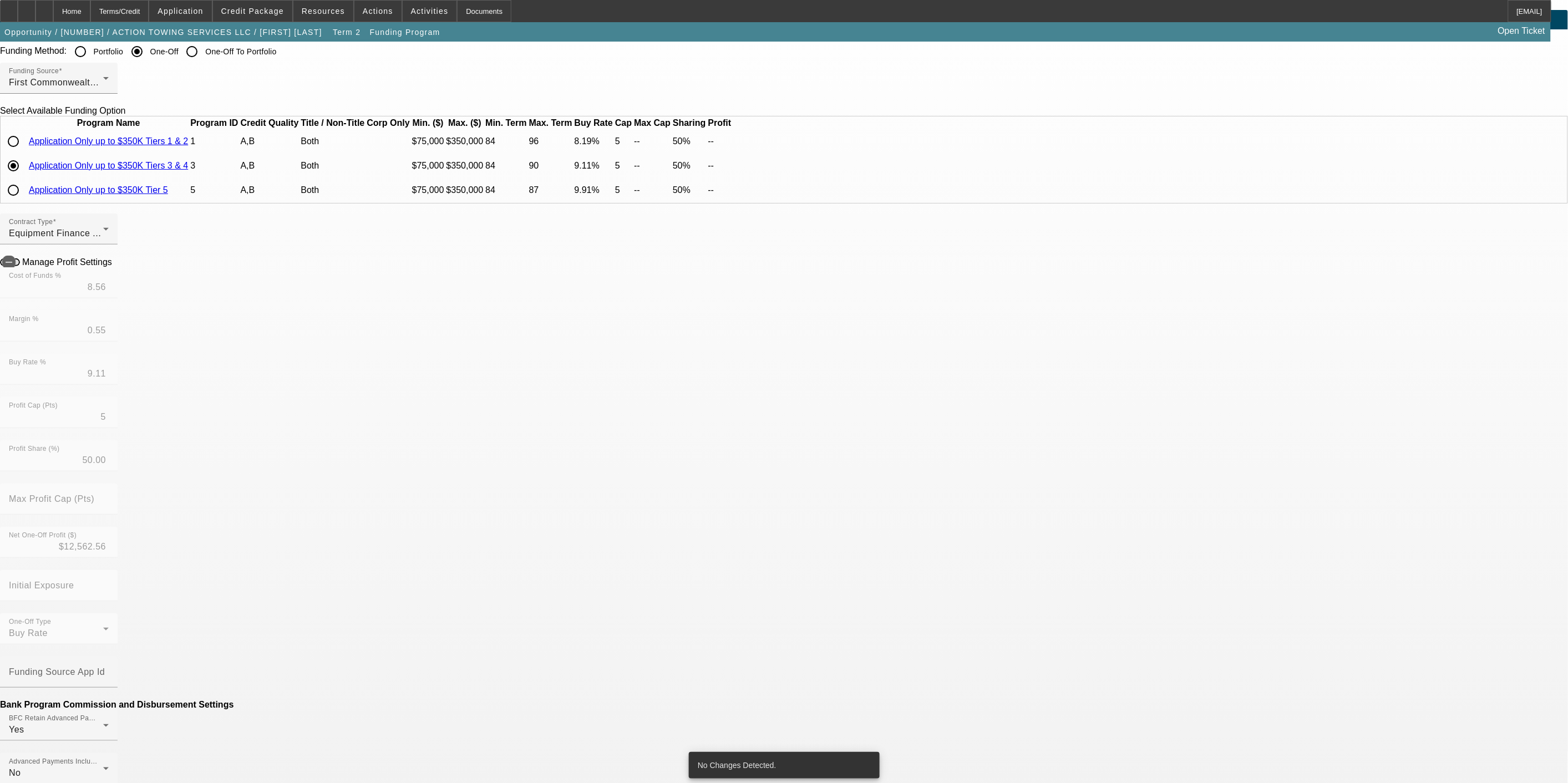 scroll, scrollTop: 0, scrollLeft: 0, axis: both 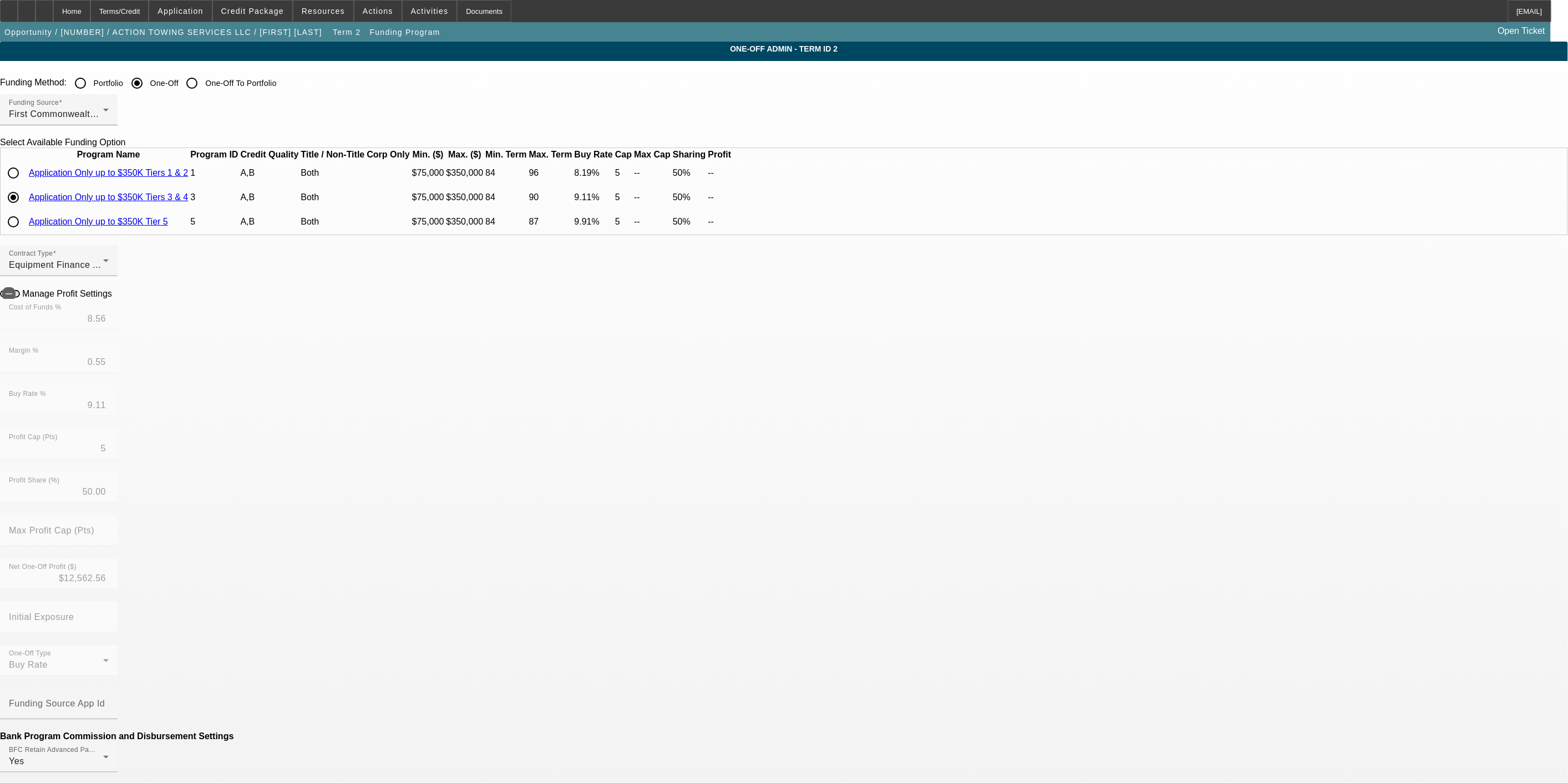 click at bounding box center (115, 293) 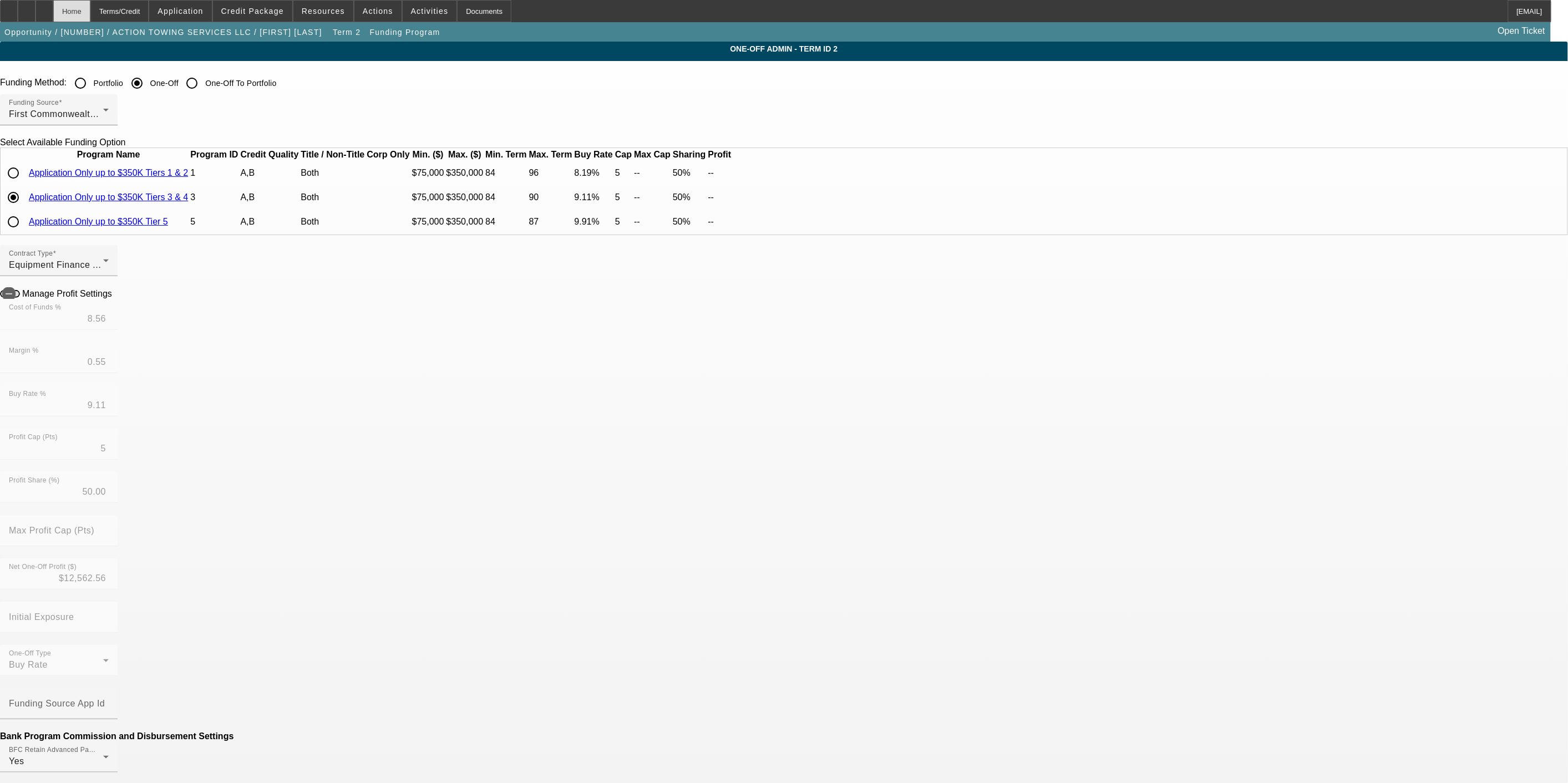 click on "Home" at bounding box center (72, 11) 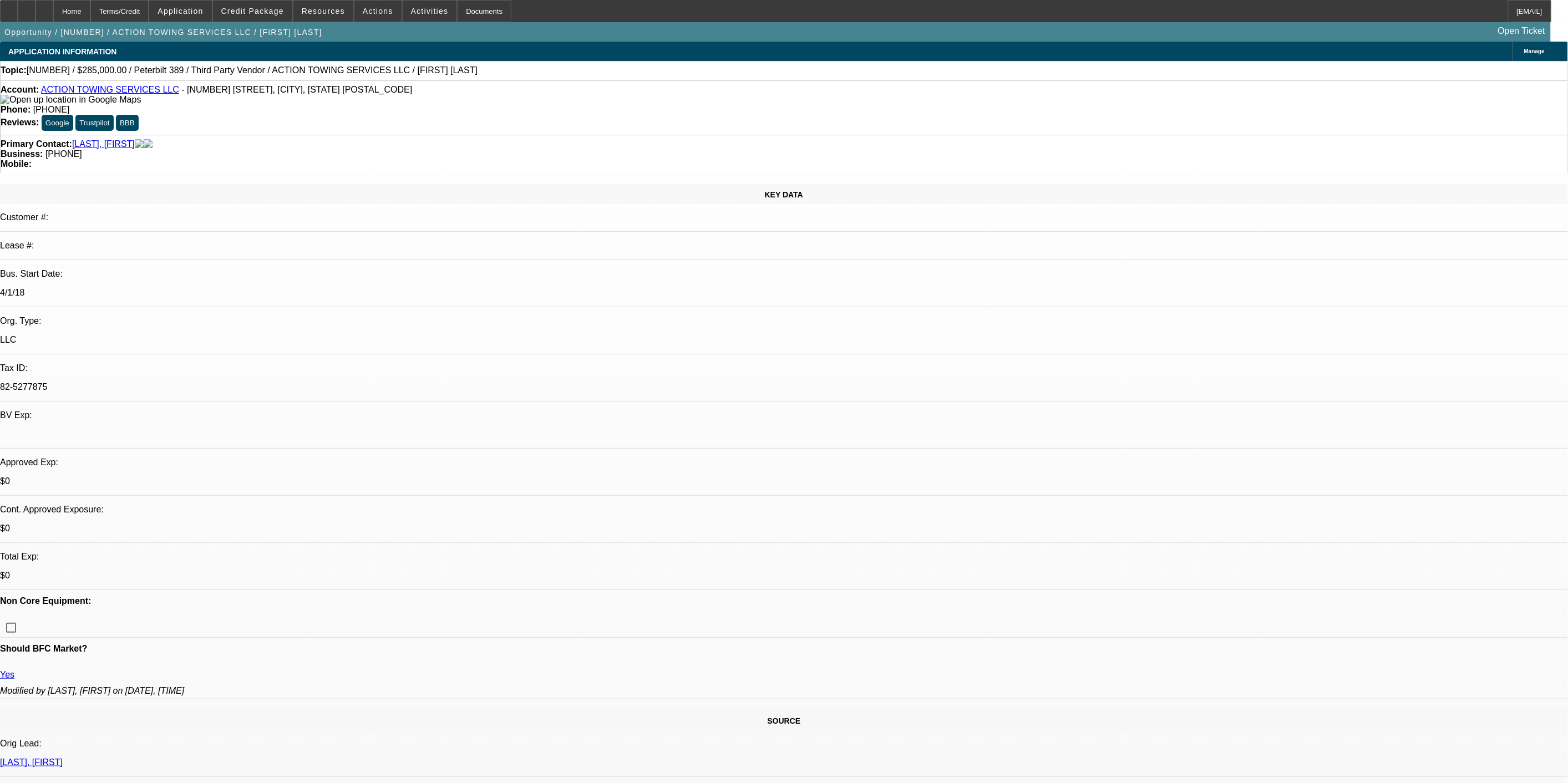 select on "0" 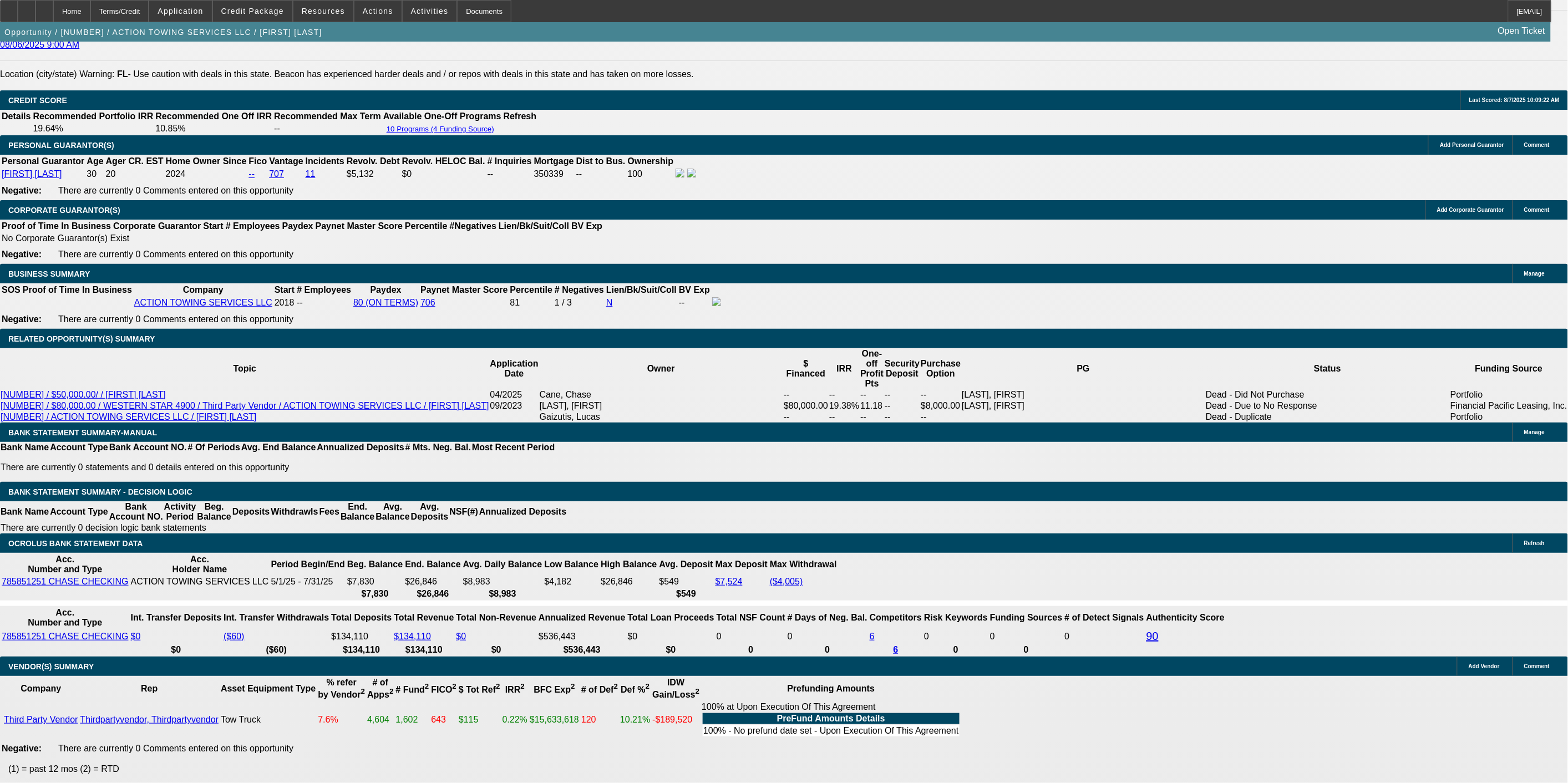 scroll, scrollTop: 1598, scrollLeft: 0, axis: vertical 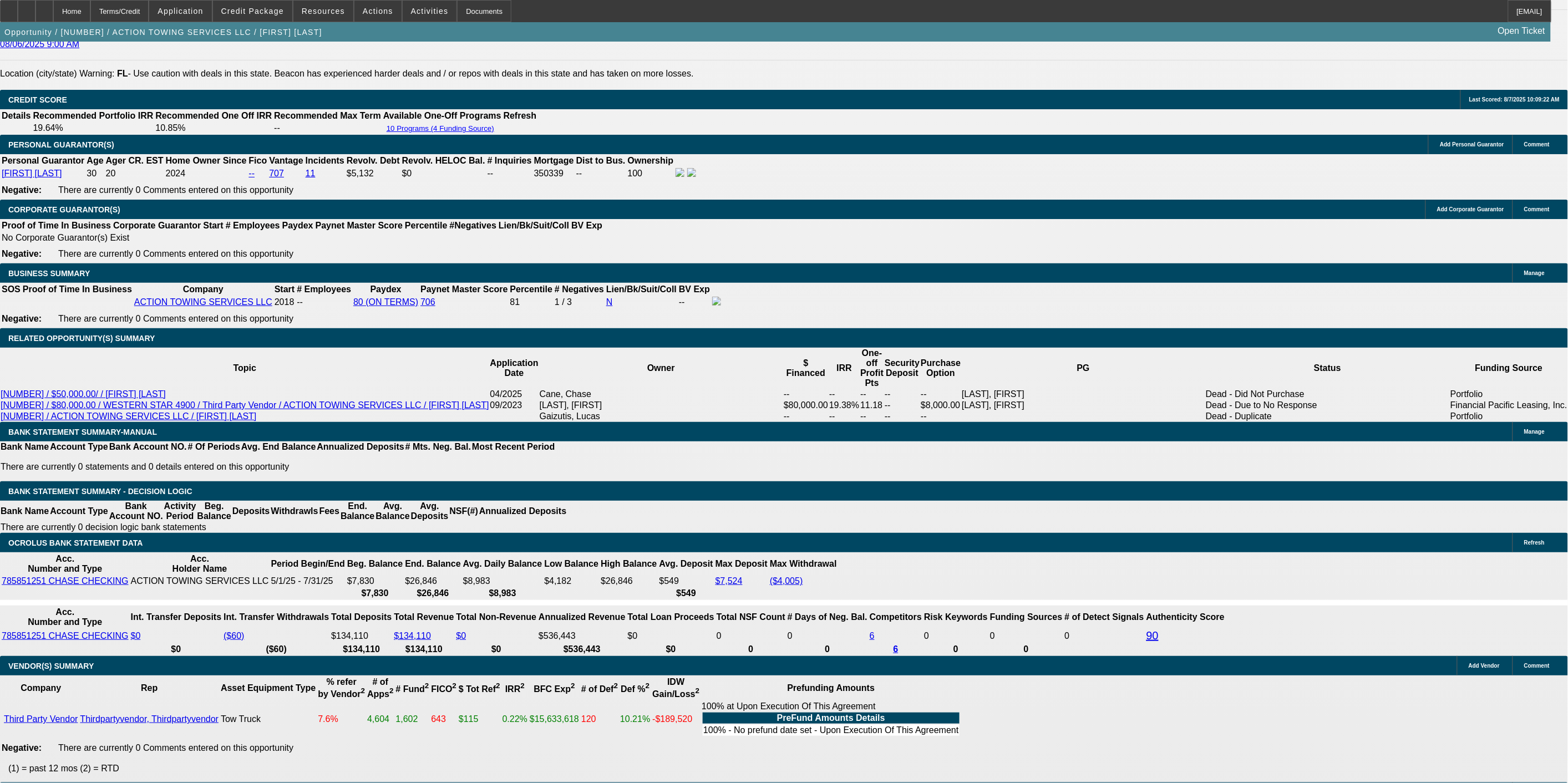 click on "Pending
--
-- Select Credit Decision --
‎Approved
‎Declined
‎Modified
‎Send Back To Sales
‎Terminated
‎Contingent Approval" 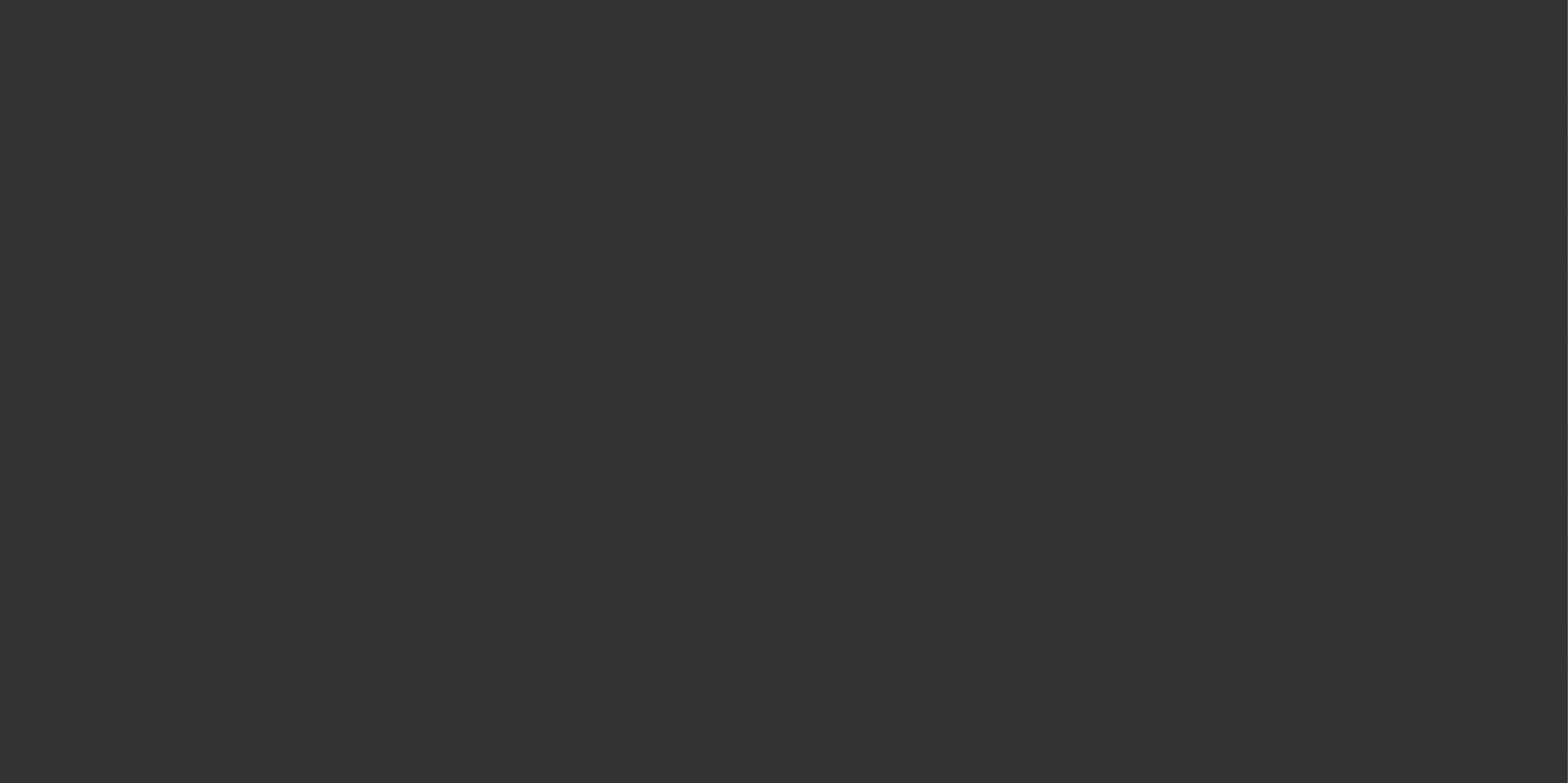 scroll, scrollTop: 0, scrollLeft: 0, axis: both 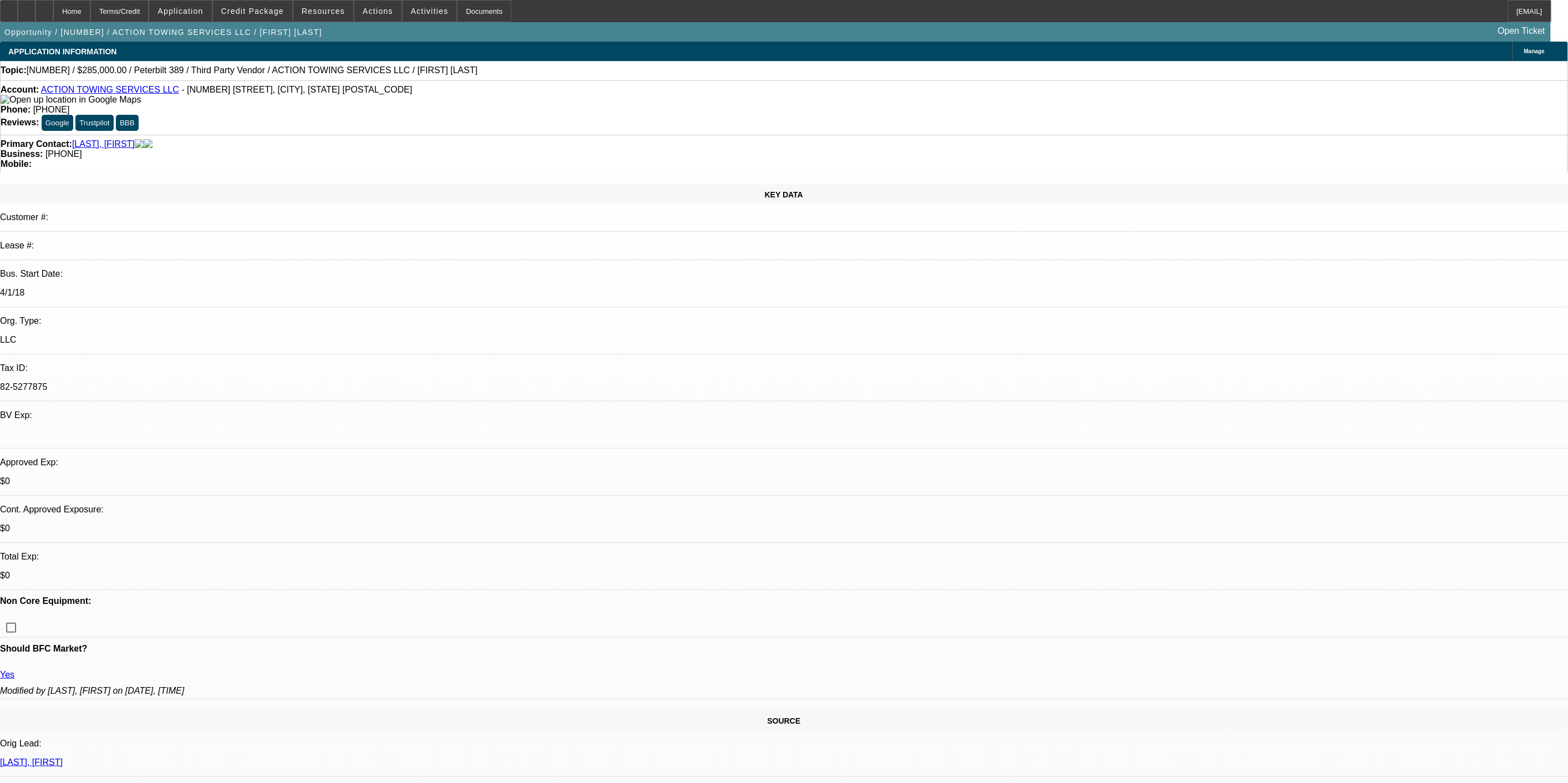 type on "11/6/2025" 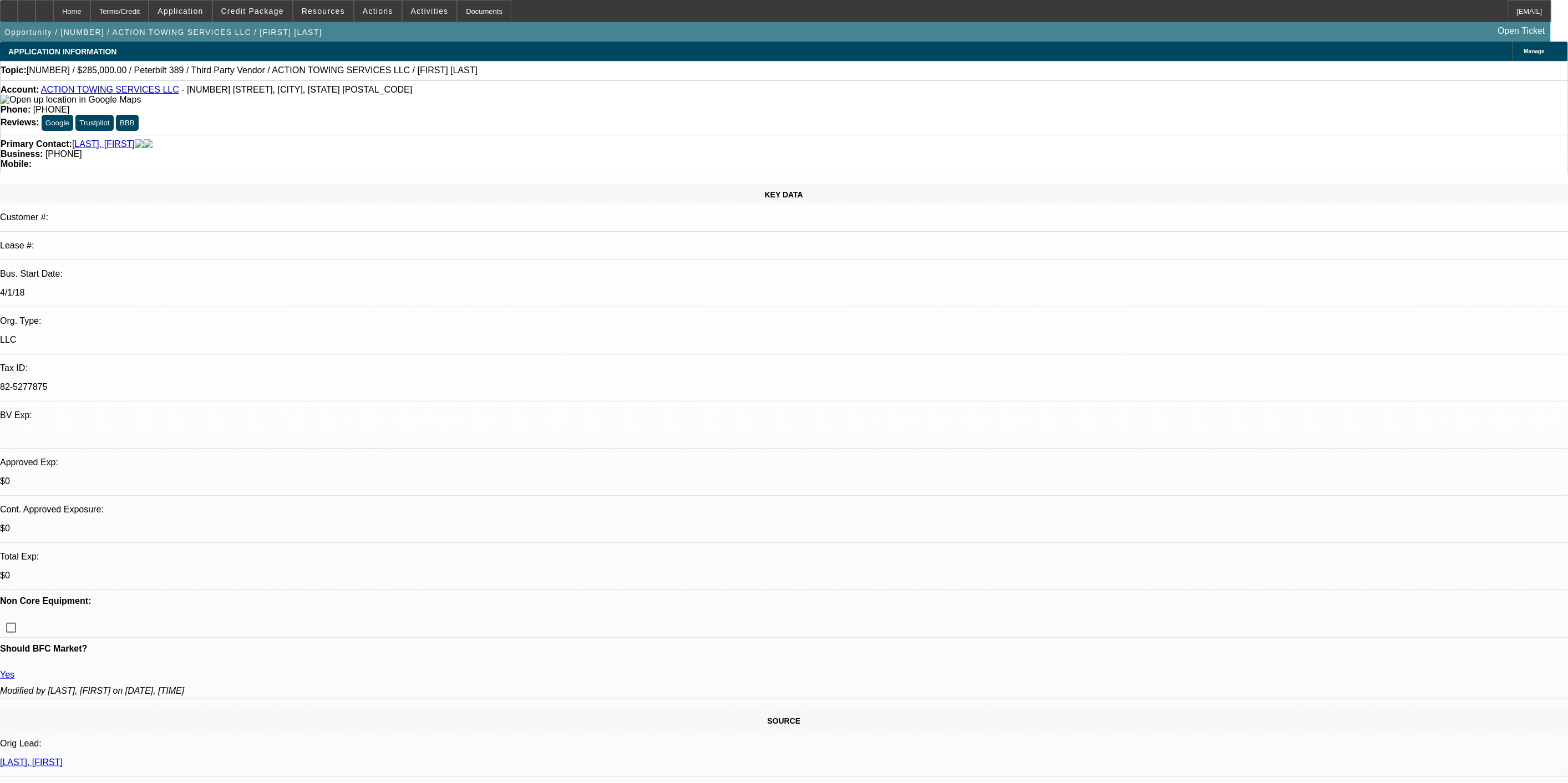 click on "Funding Source App Id" at bounding box center (57, 4329) 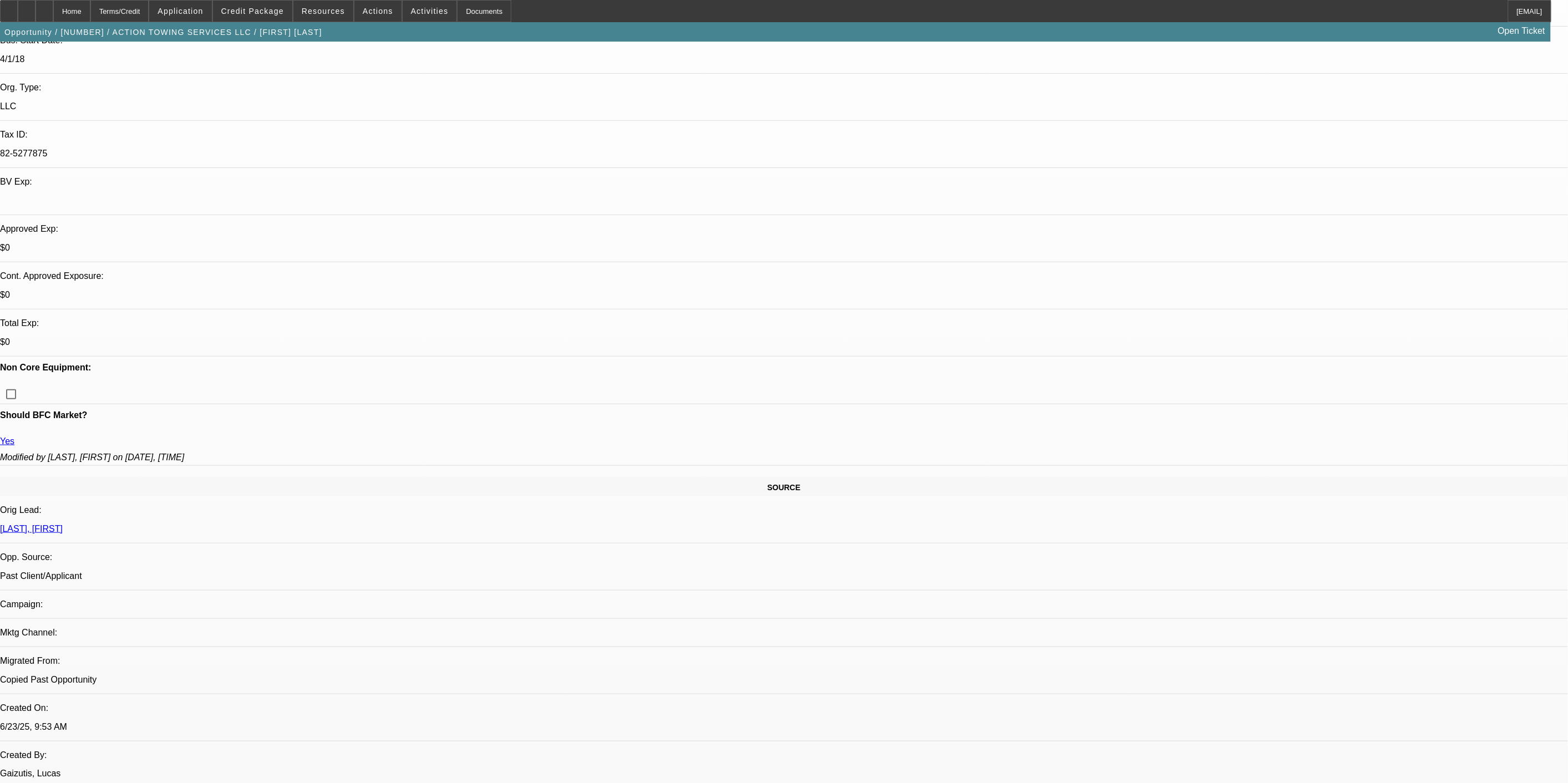 scroll, scrollTop: 234, scrollLeft: 0, axis: vertical 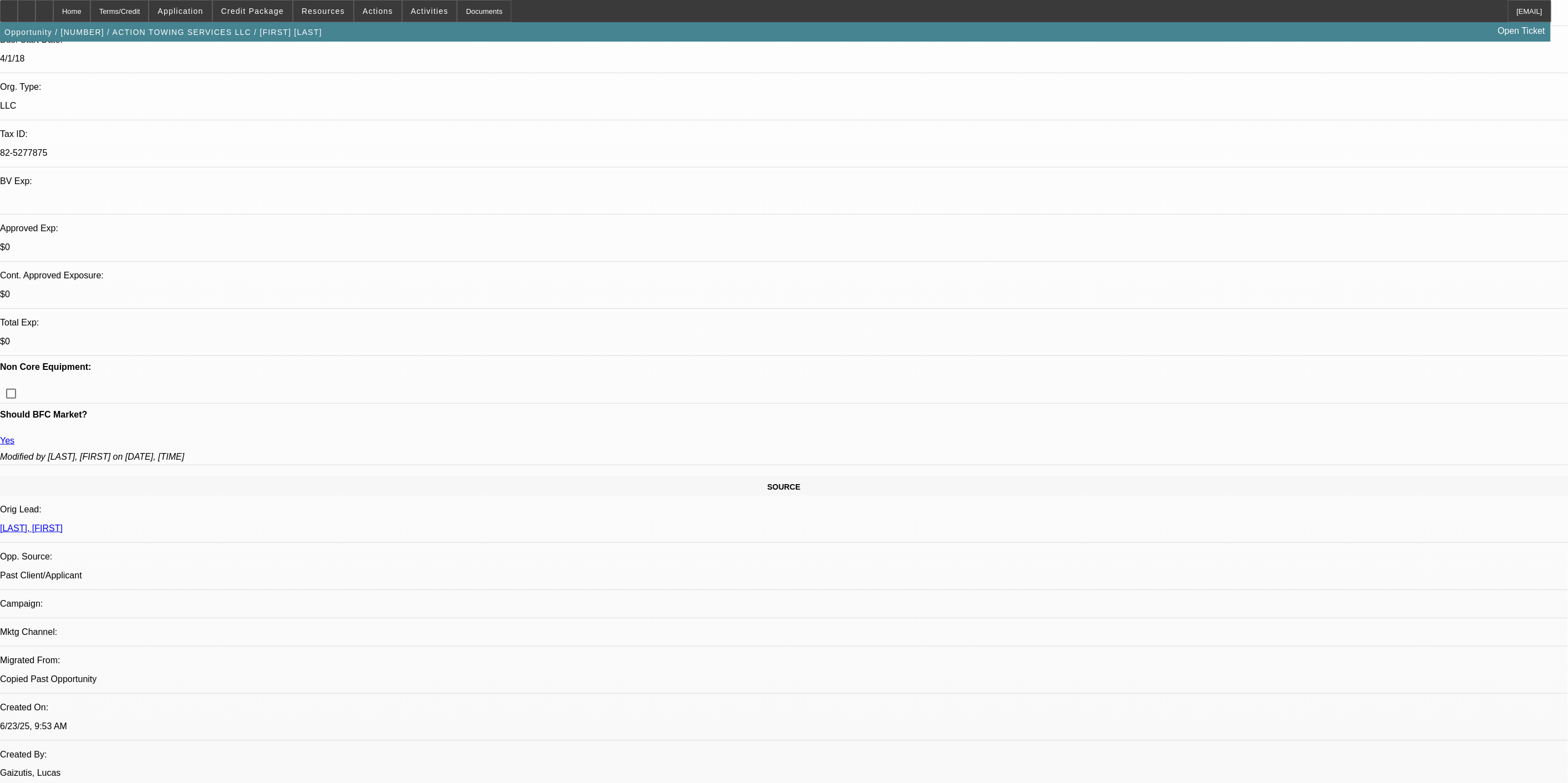type on "021598" 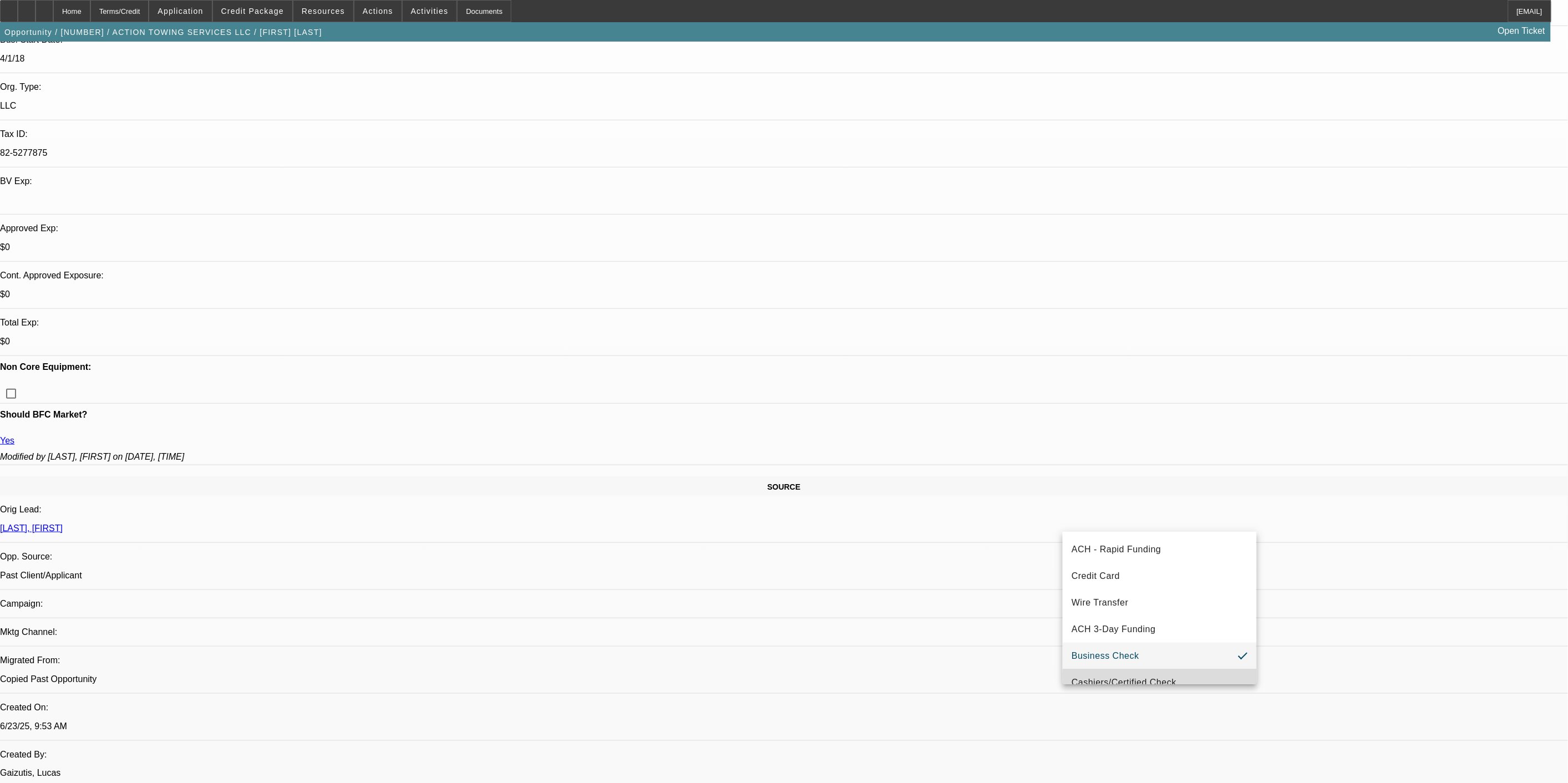 click on "Cashiers/Certified Check" at bounding box center (1124, 683) 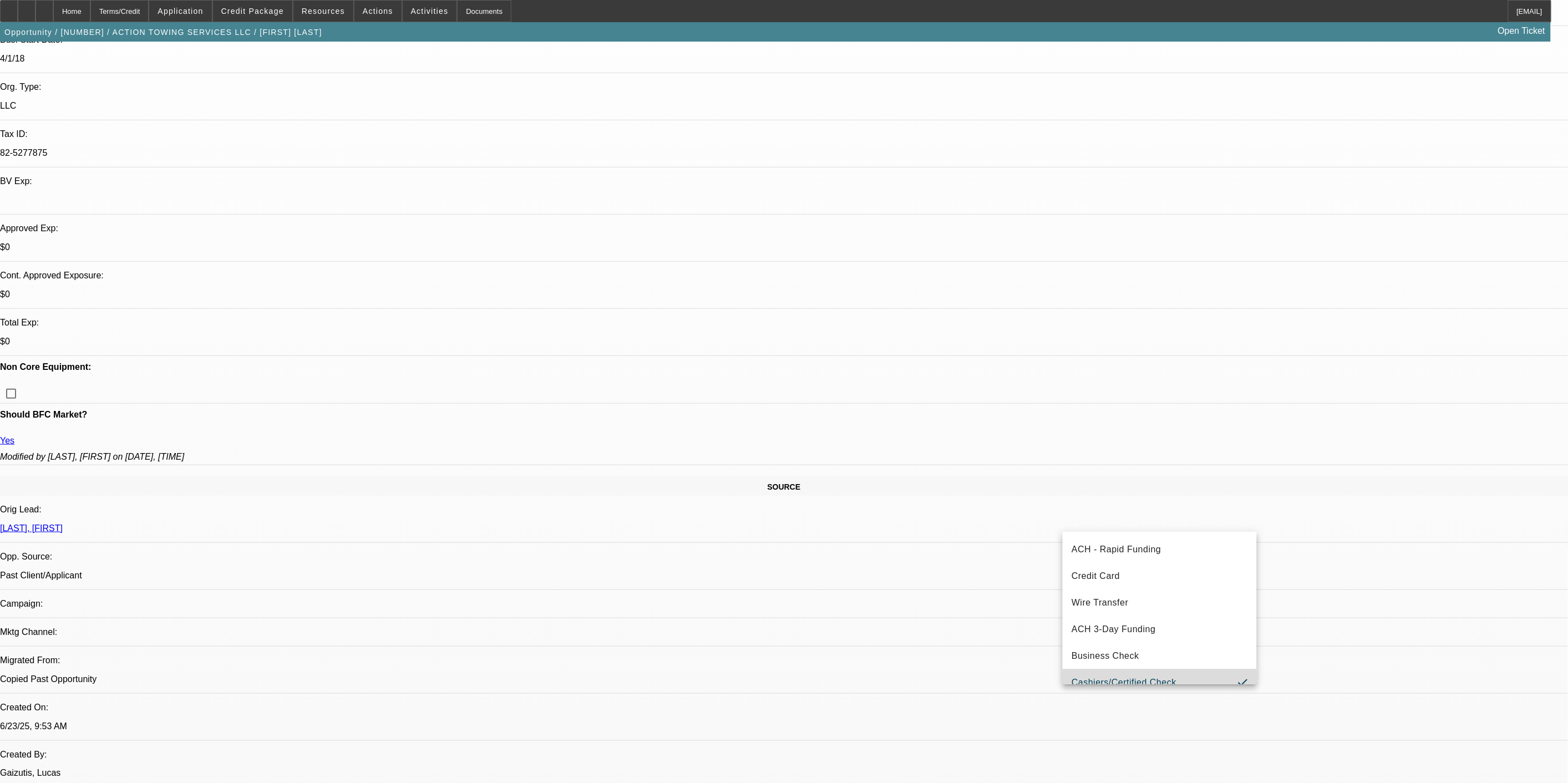 scroll, scrollTop: 12, scrollLeft: 0, axis: vertical 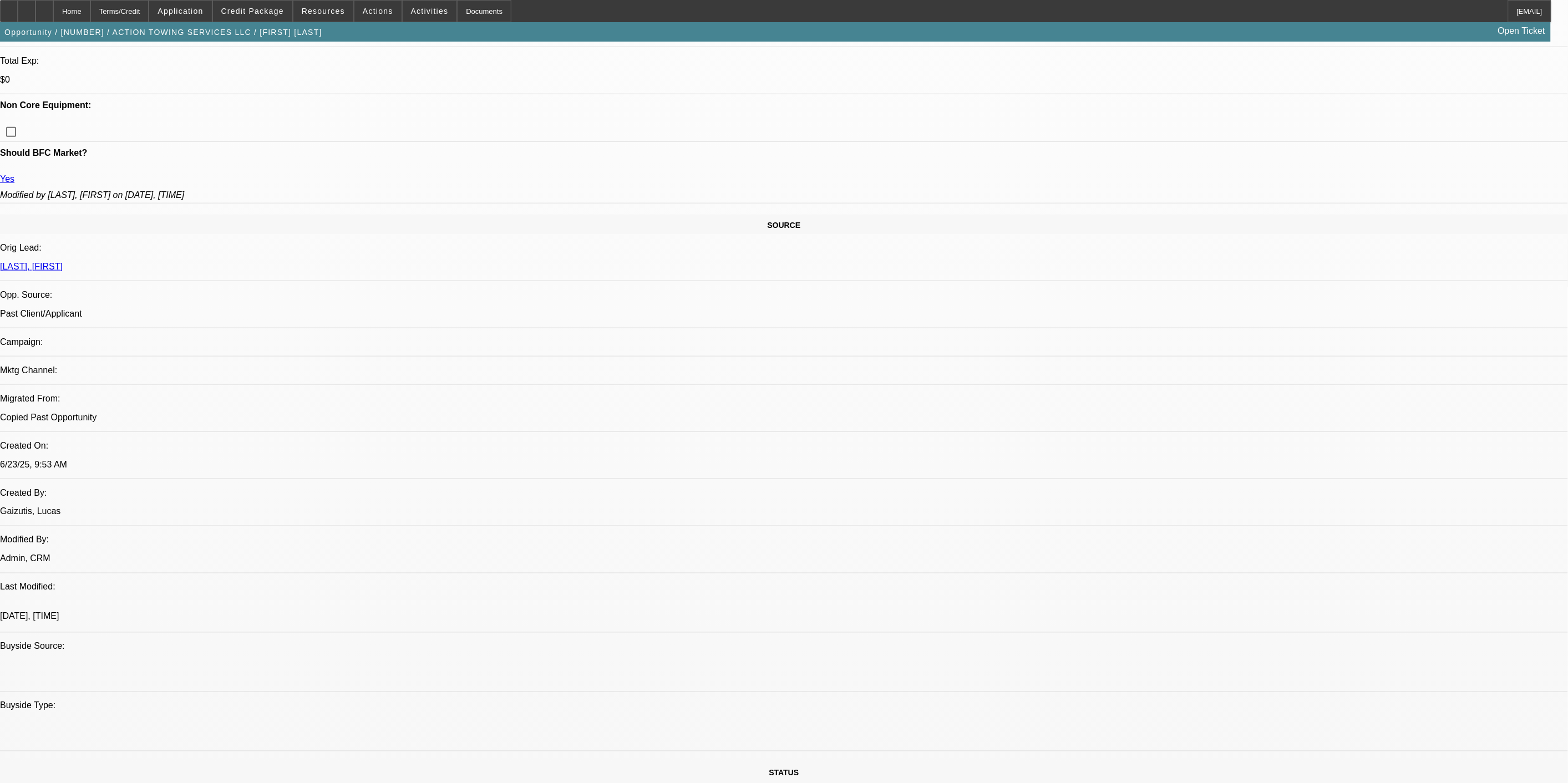click on "Comments" at bounding box center (59, 4727) 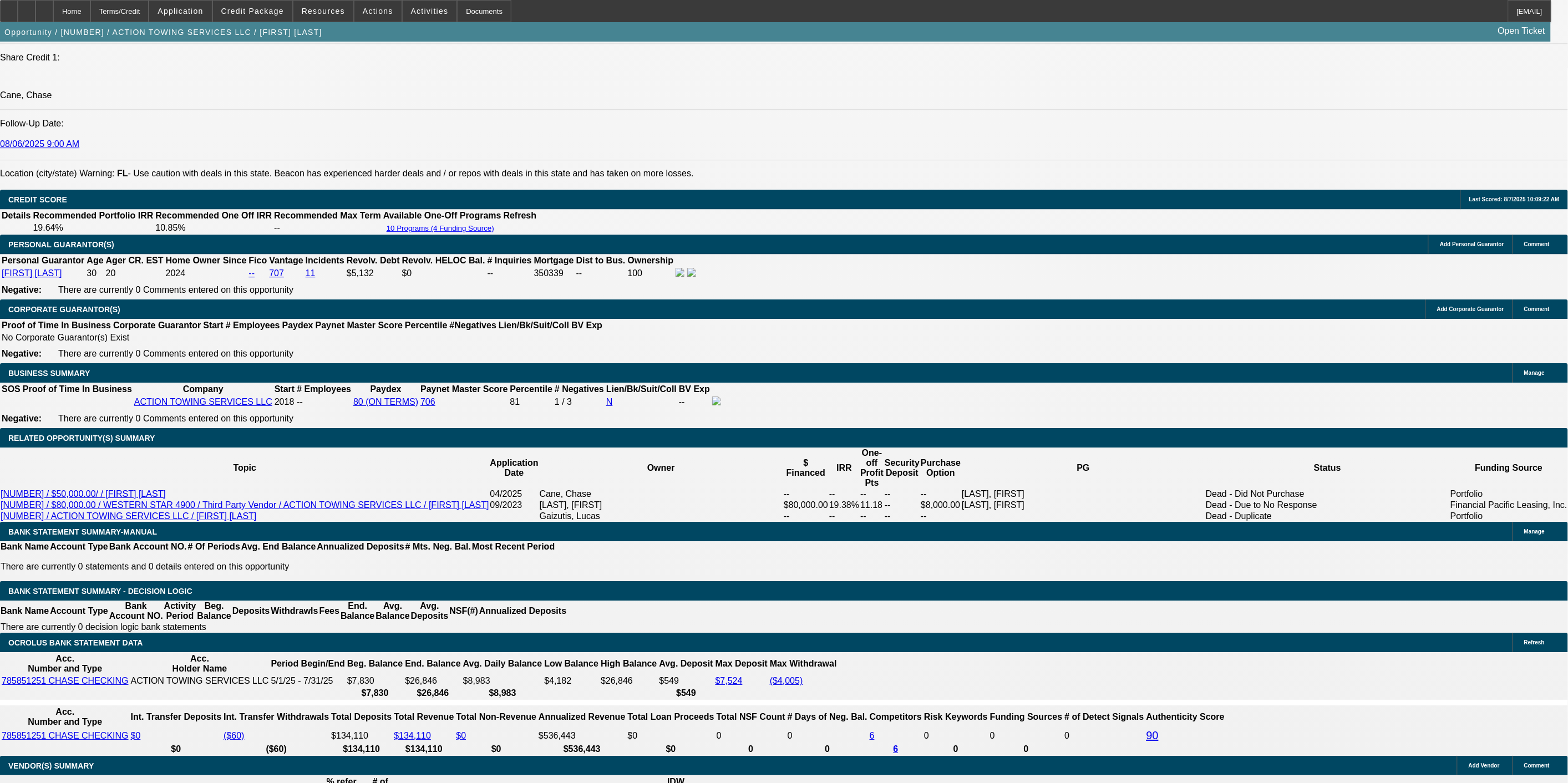 scroll, scrollTop: 1498, scrollLeft: 0, axis: vertical 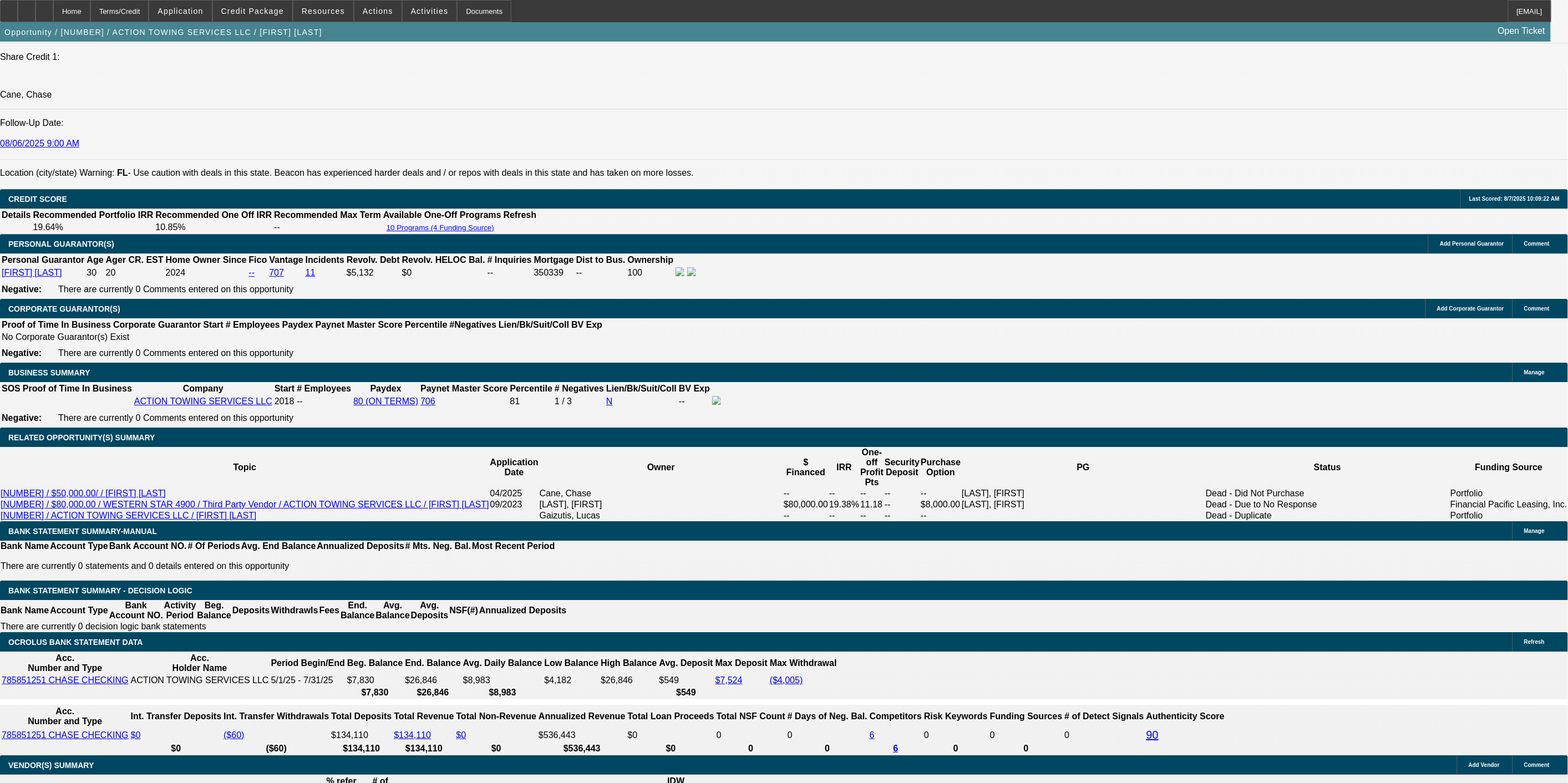 type on "APPROVED BY FCEF:
Equipment: 2022 Used Peterbilt 389 254,856 Peterbilt 389, 2022 Used Century 5130 Wrecker 25 Ton Wrecker.
Amount Approved: $285,000.00.
Term Approved: 84.
Approved Pricing Tier: 3.
Finance Product: Loan / EFA.
Inspection Required.
ACH REQUIRED" 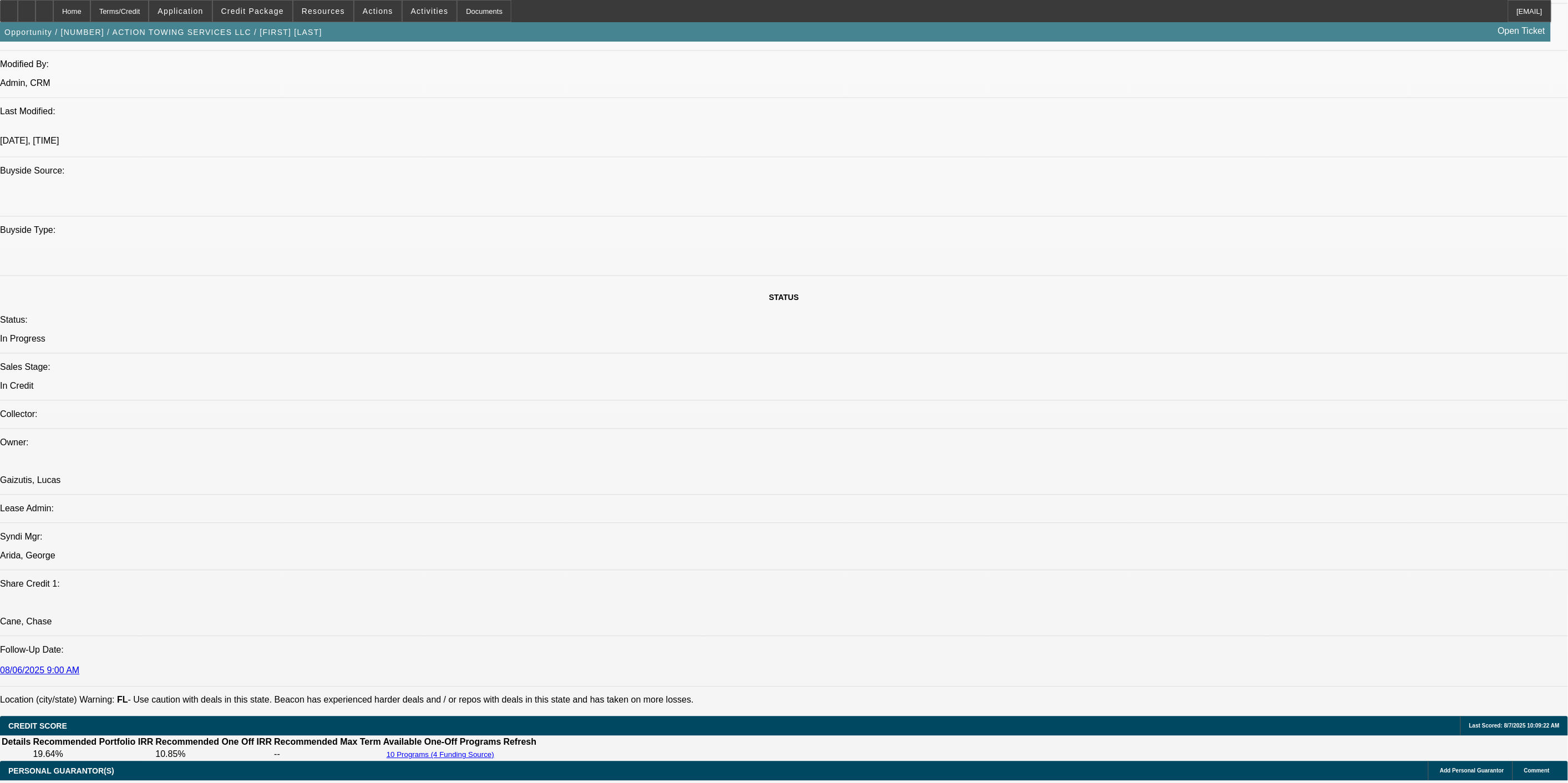 scroll, scrollTop: 970, scrollLeft: 0, axis: vertical 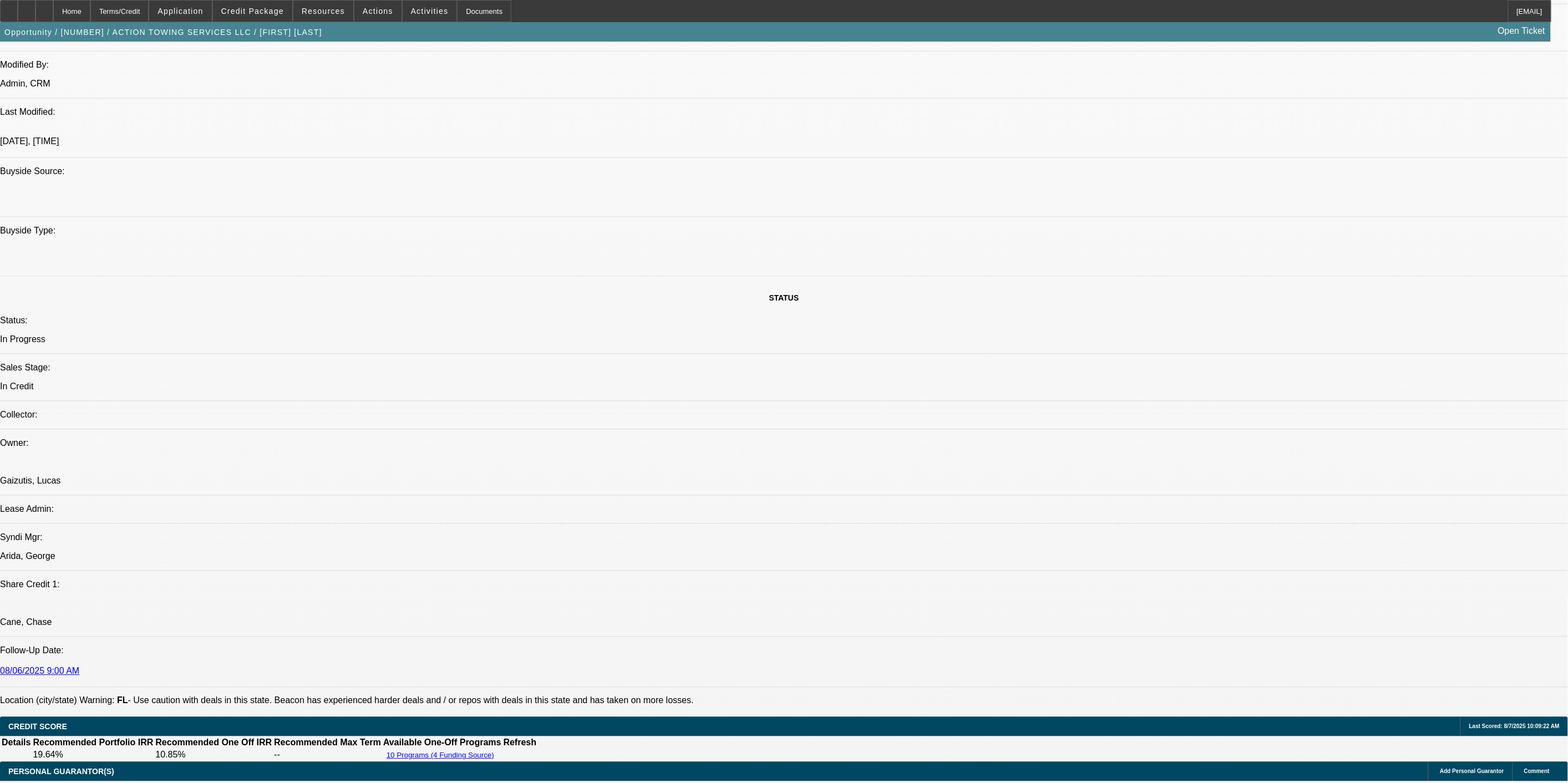 click at bounding box center (122, 4393) 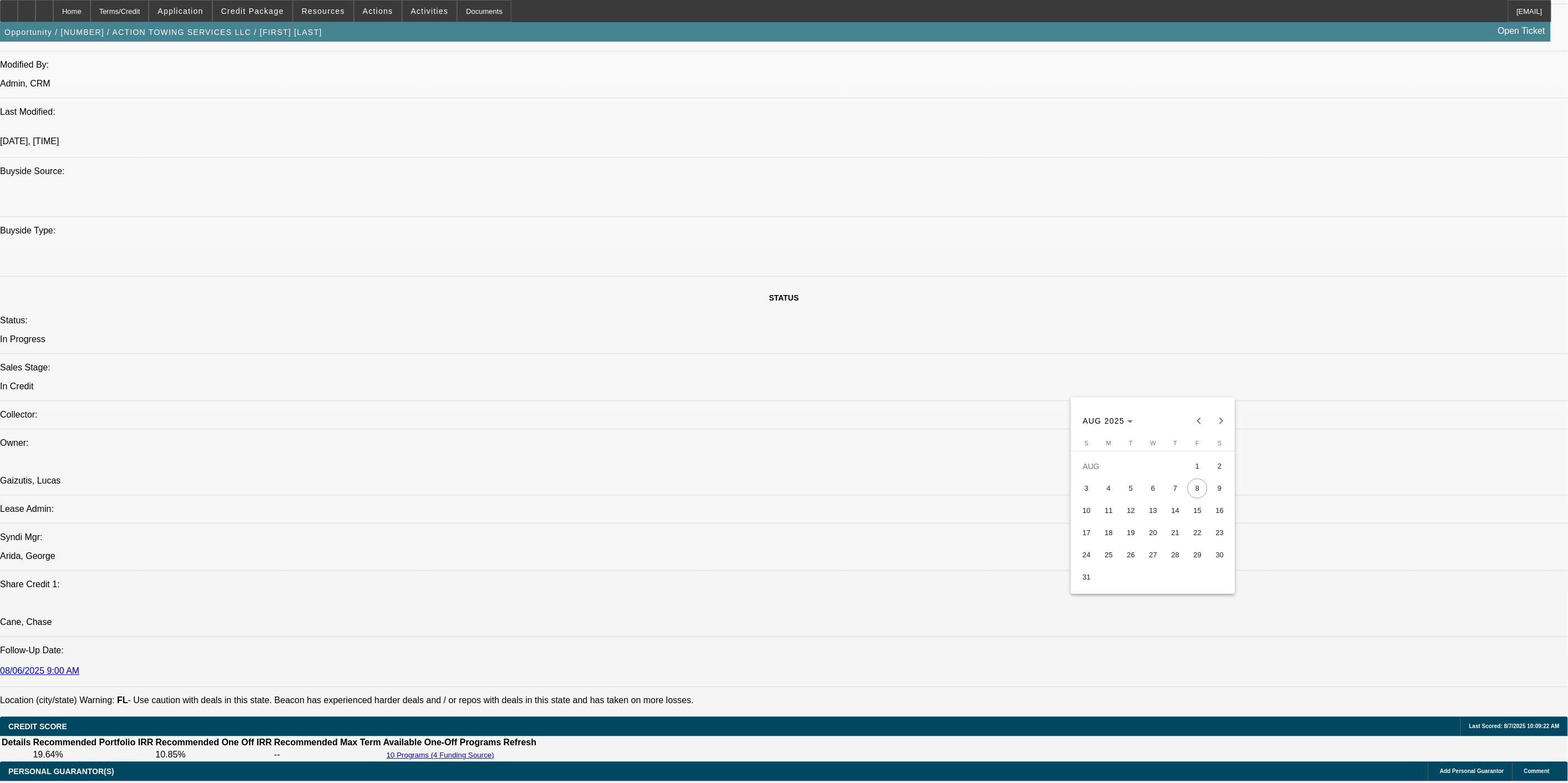 click on "7" at bounding box center [1175, 489] 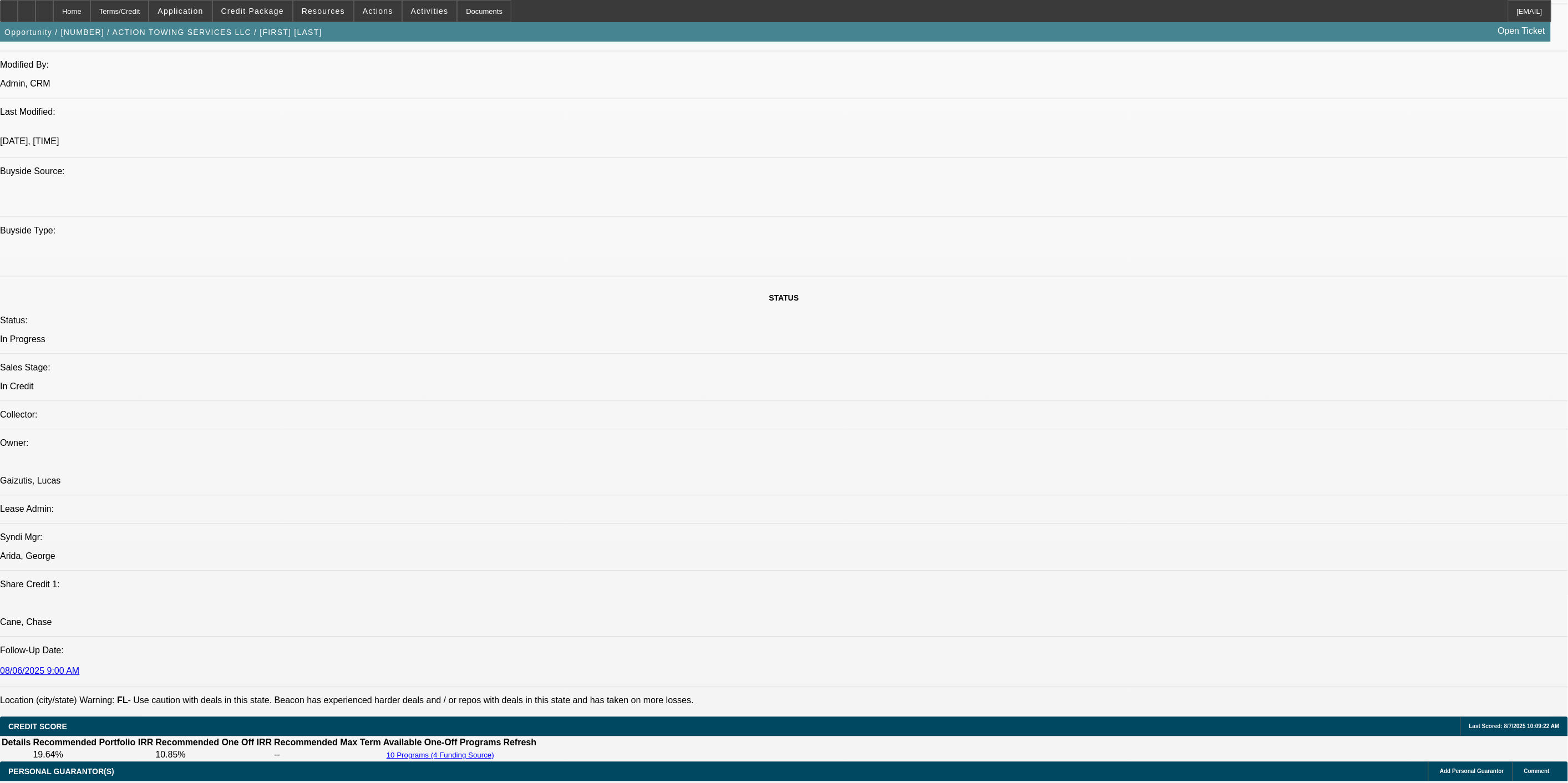 click on "Request Time" at bounding box center (38, 4436) 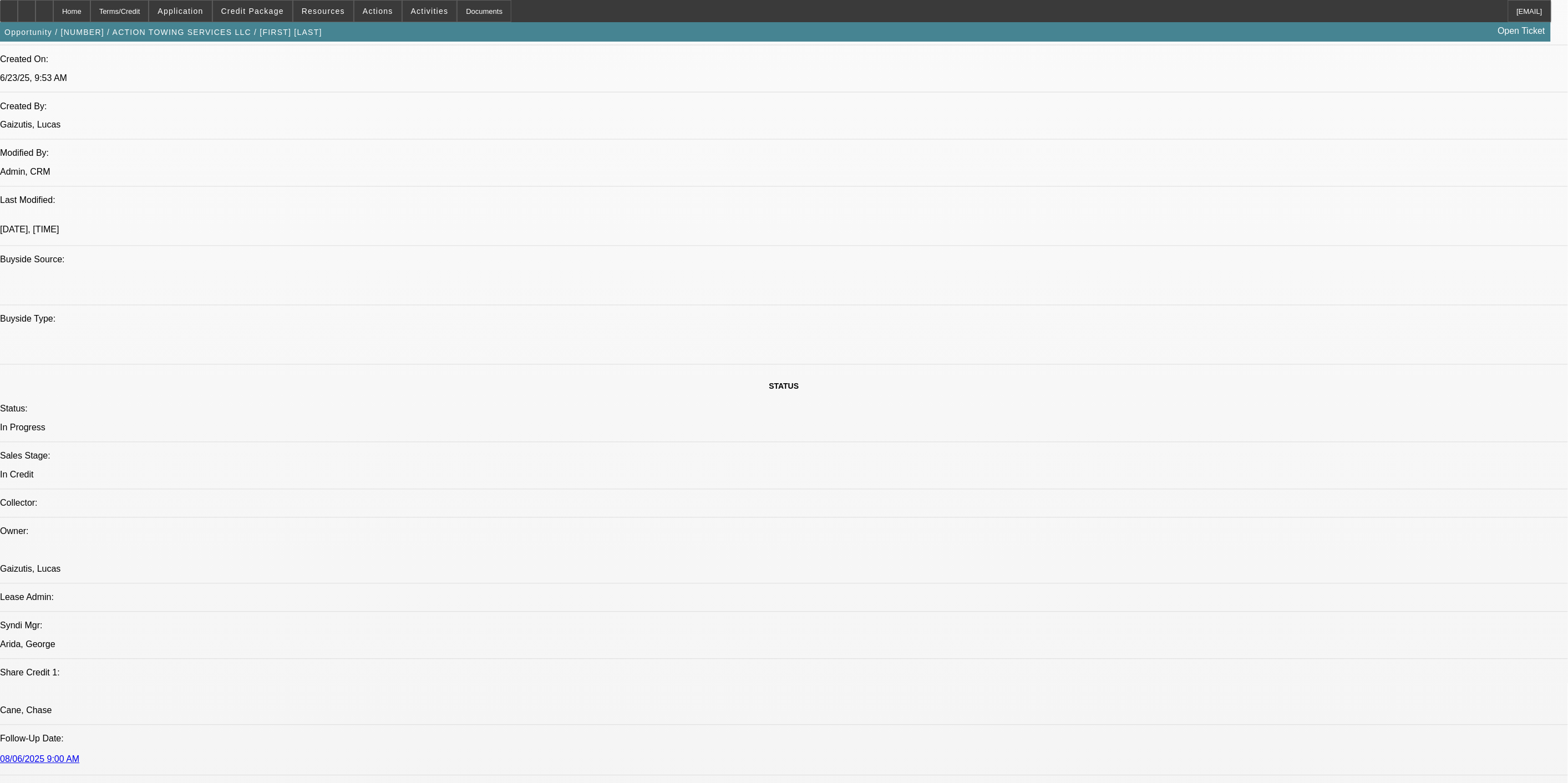 scroll, scrollTop: 881, scrollLeft: 0, axis: vertical 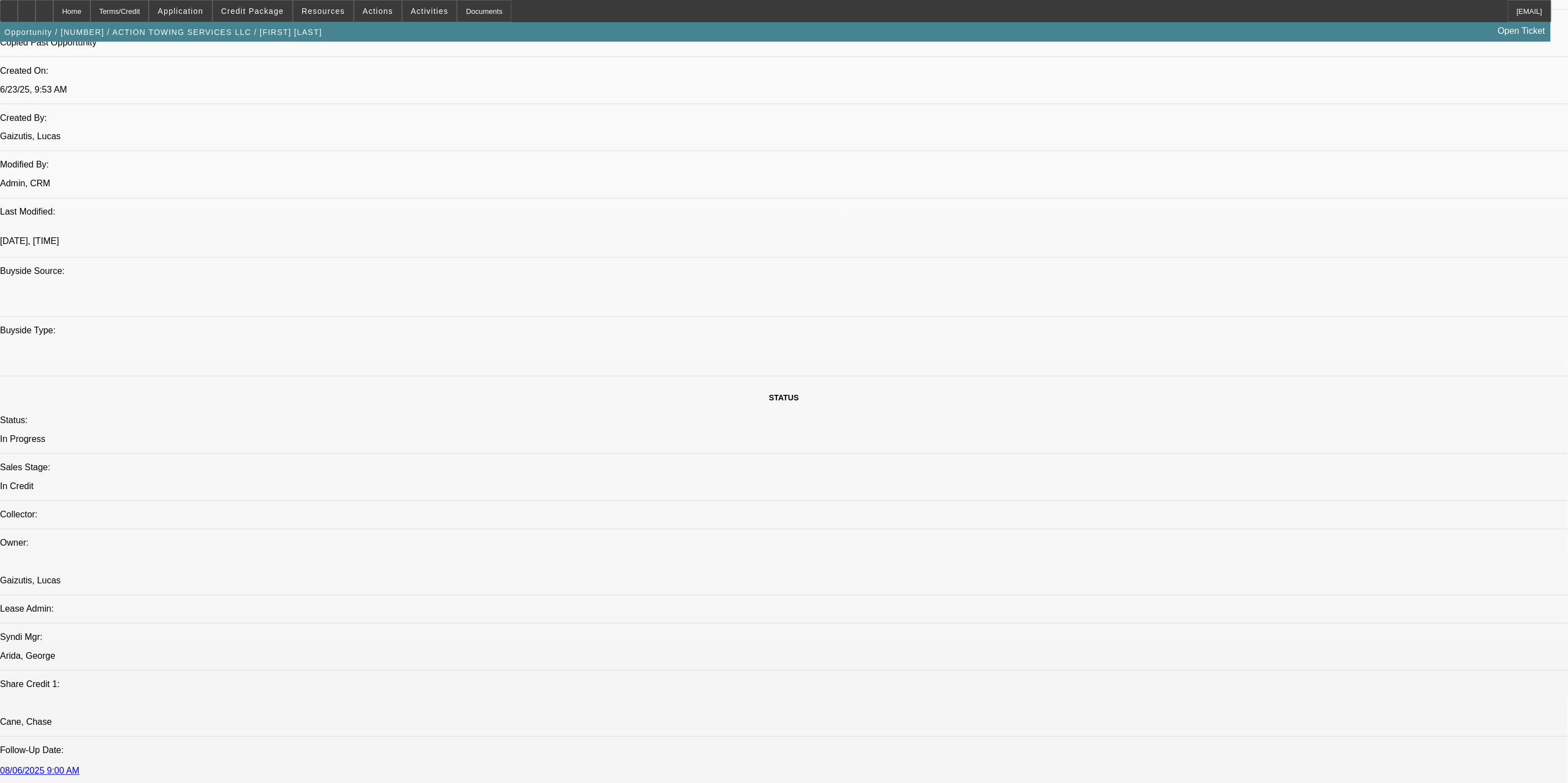 click on "browse" at bounding box center (742, 4439) 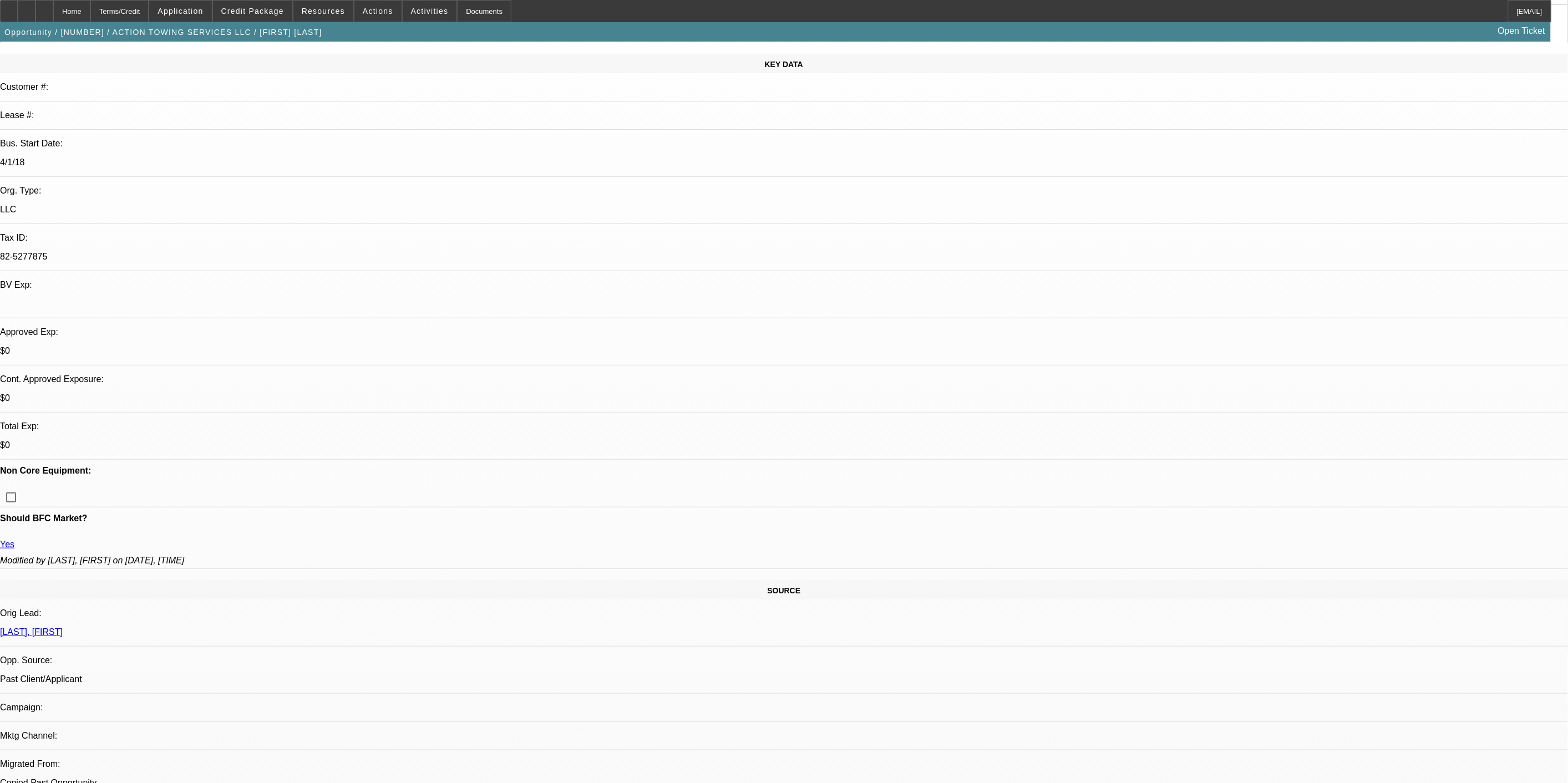 scroll, scrollTop: 130, scrollLeft: 0, axis: vertical 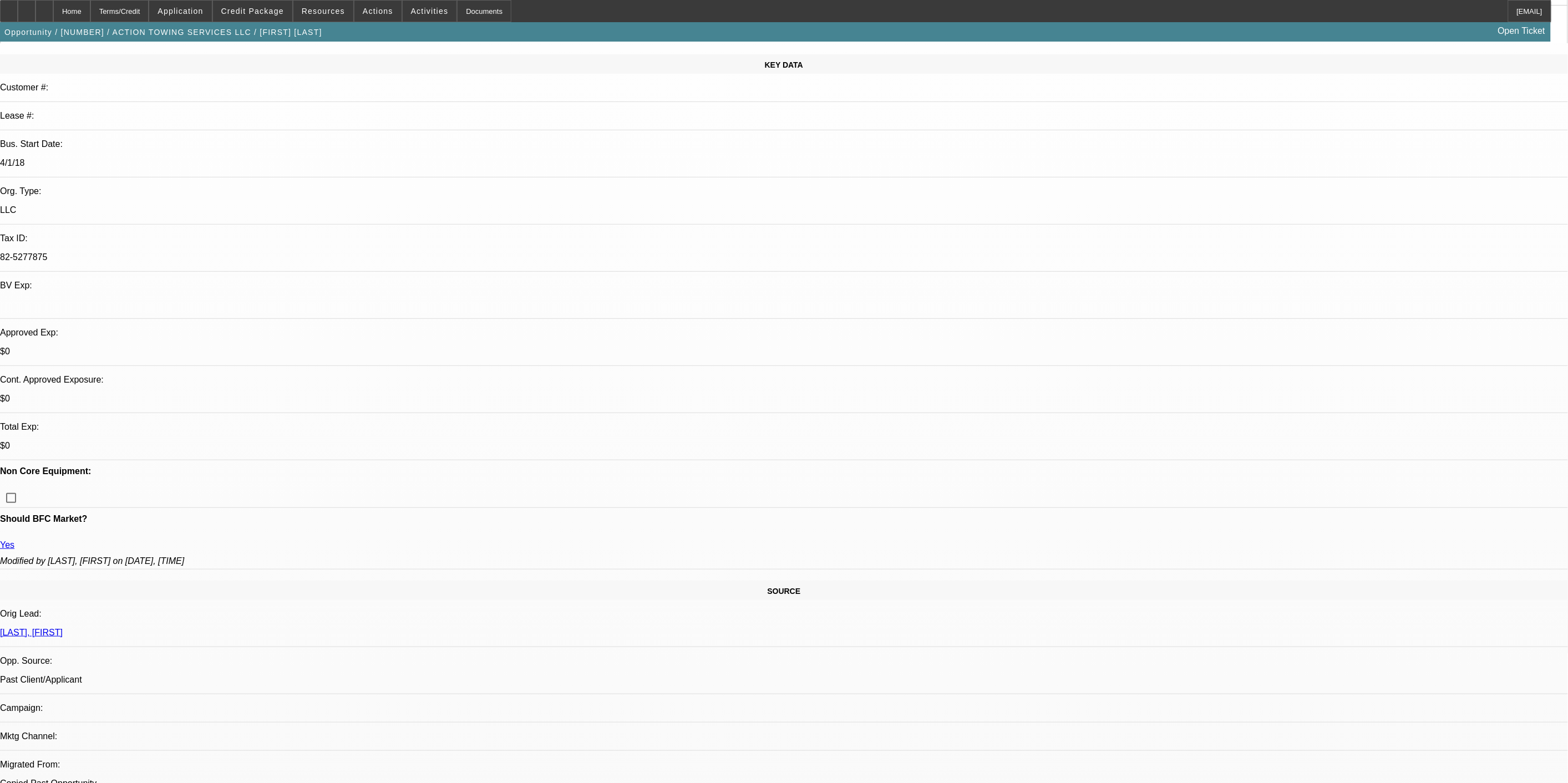 click on "Description
Documentation Fee" at bounding box center [59, 4556] 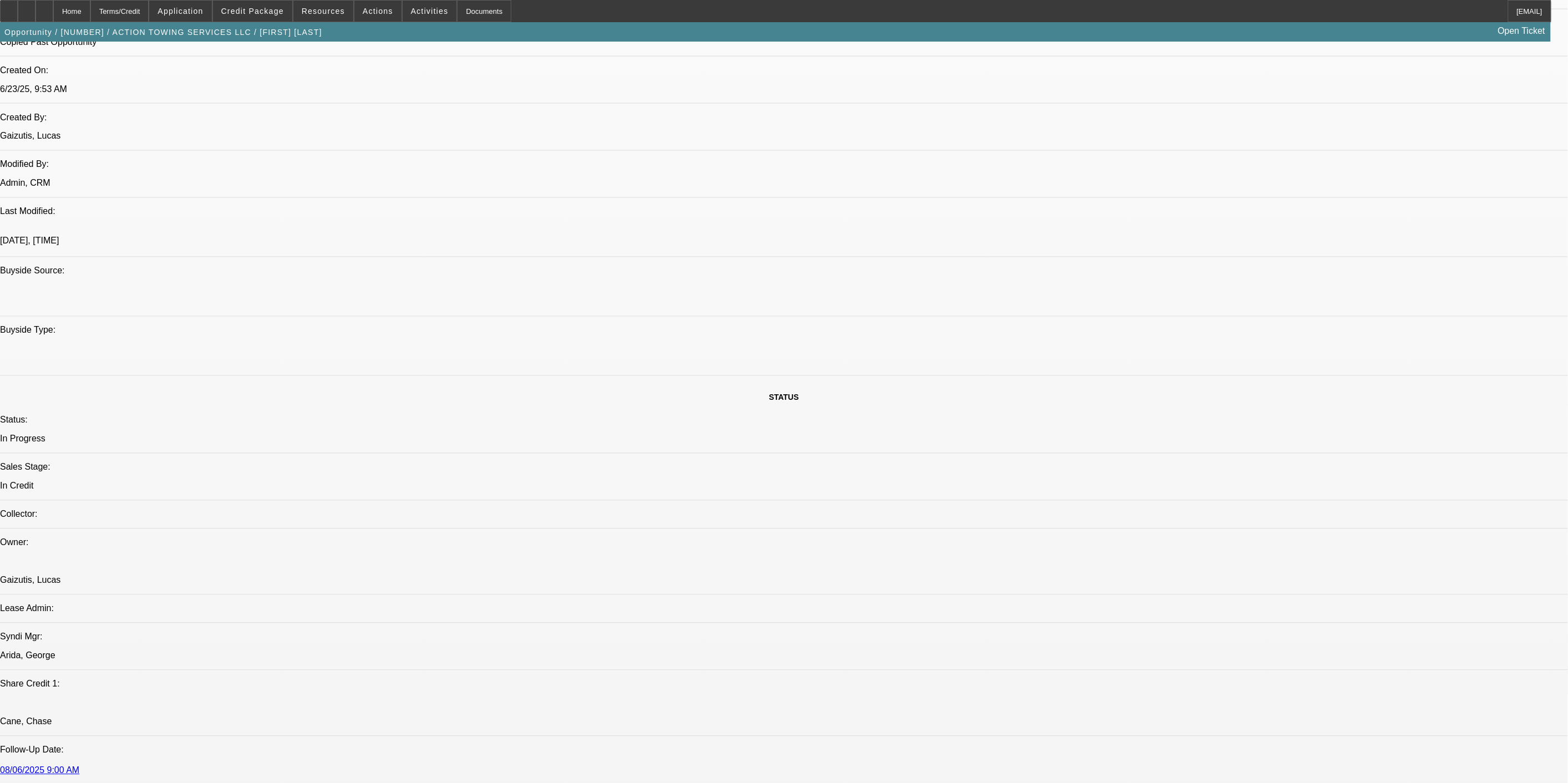 scroll, scrollTop: 868, scrollLeft: 0, axis: vertical 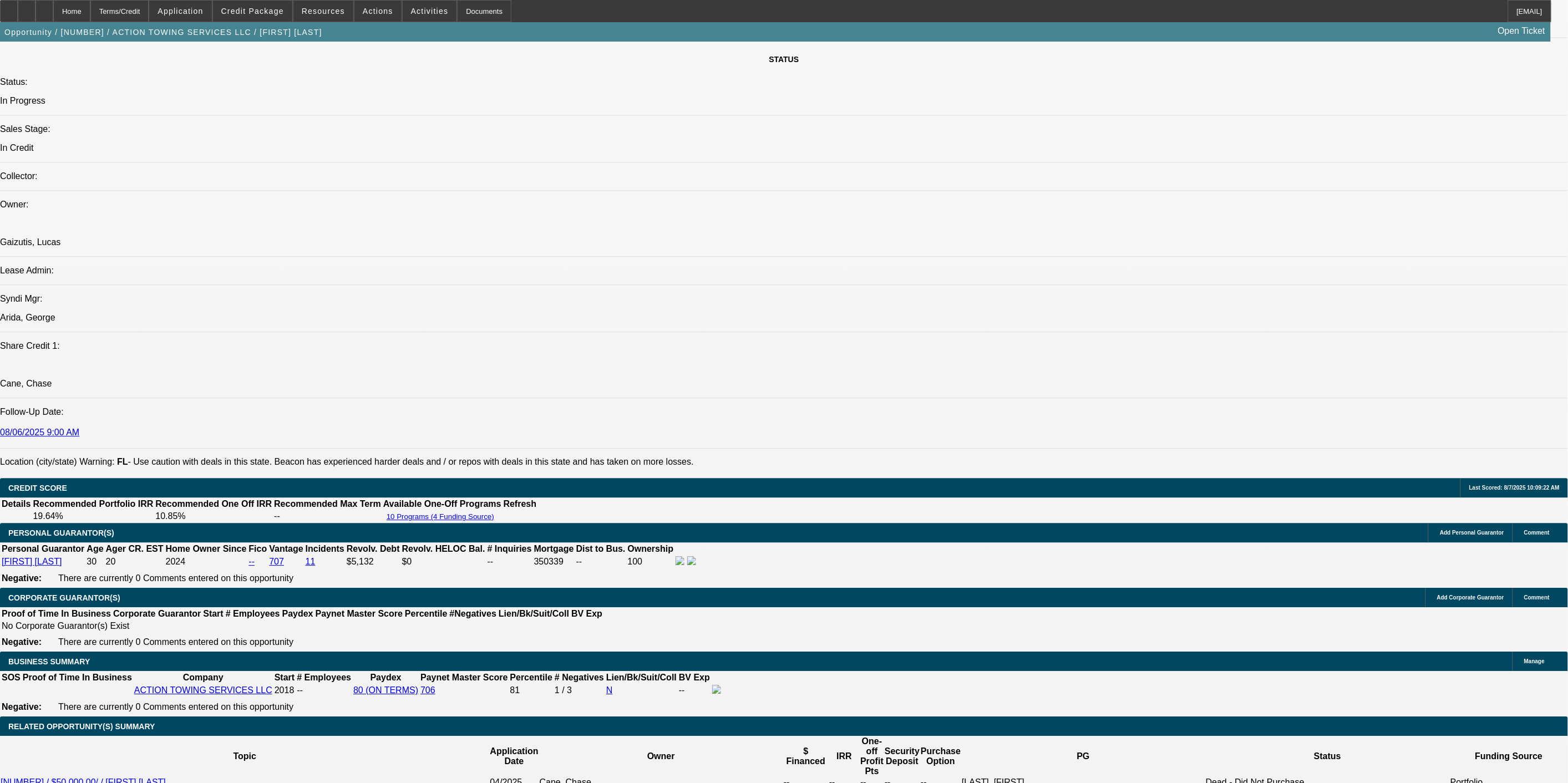 click on "Submit" at bounding box center [16, 4473] 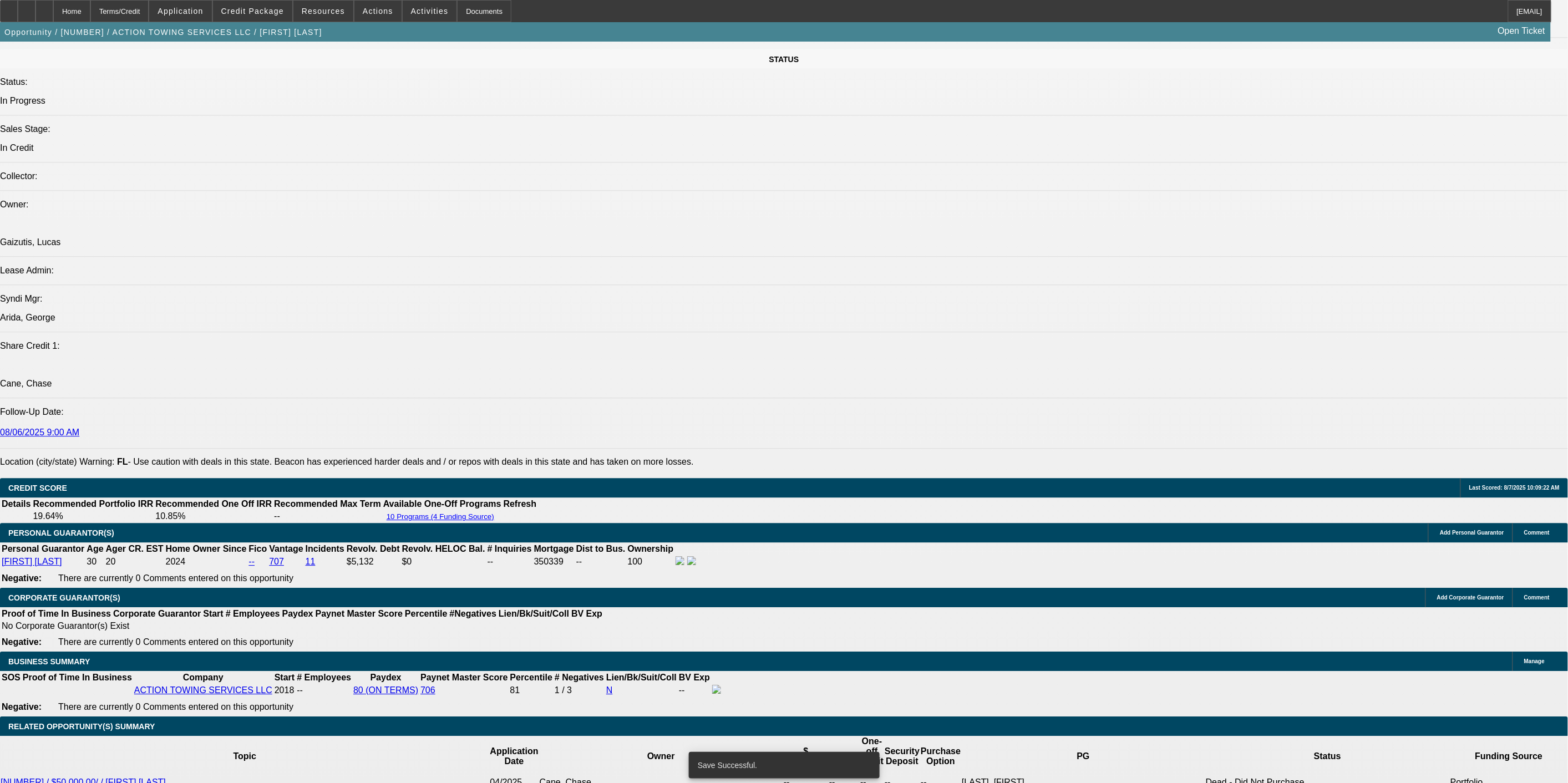 select on "0" 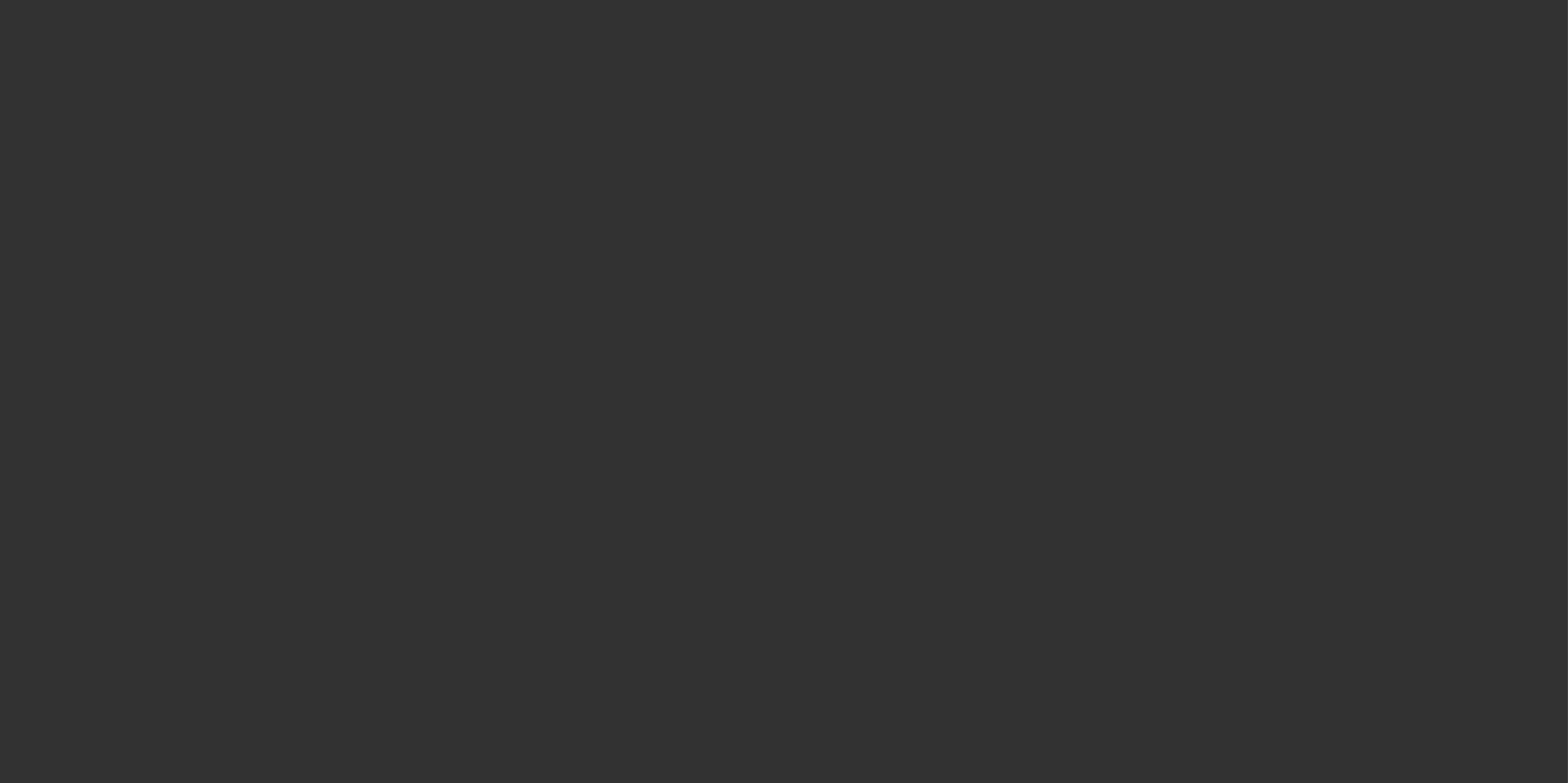 scroll, scrollTop: 0, scrollLeft: 0, axis: both 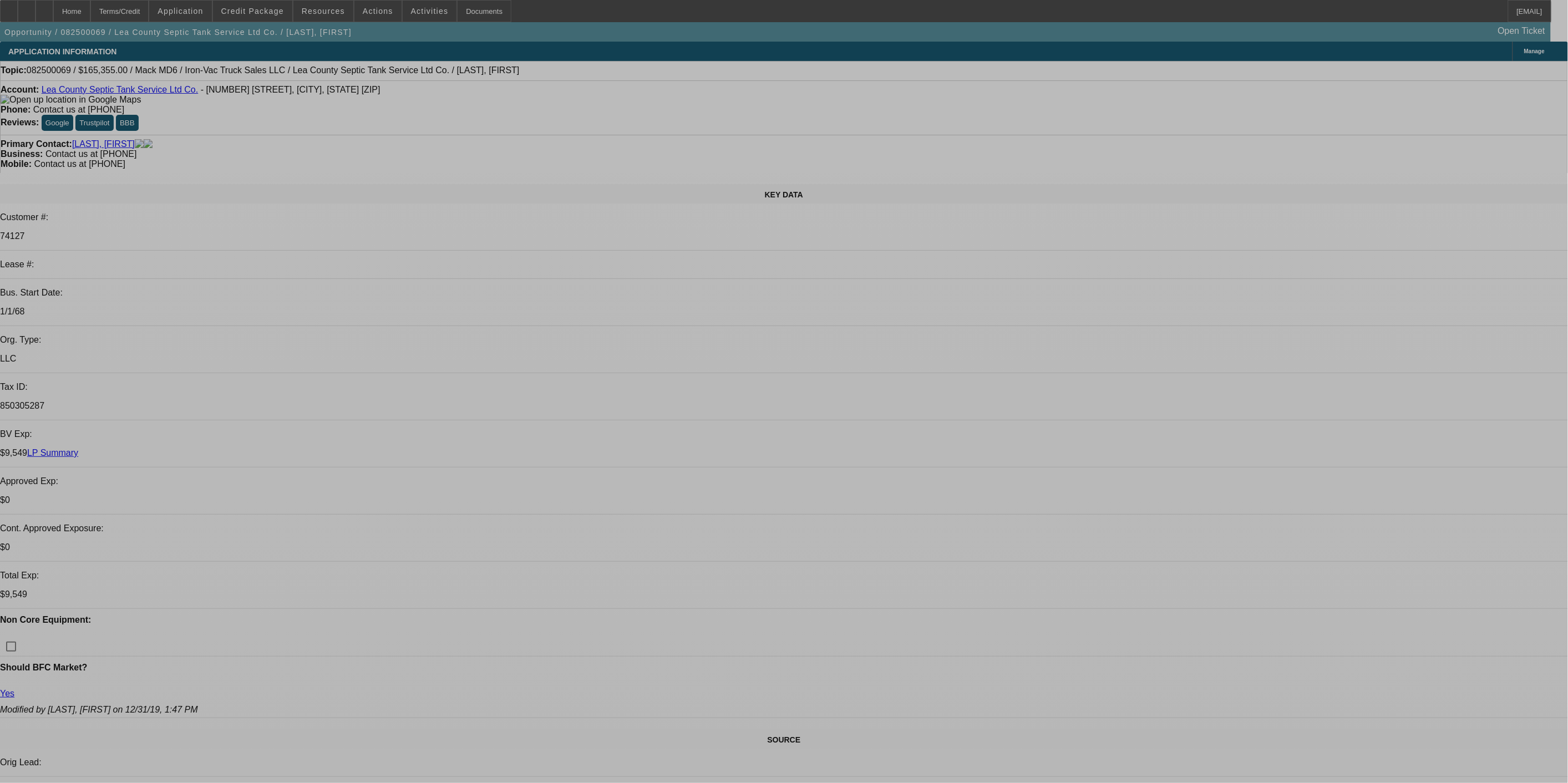 select on "0" 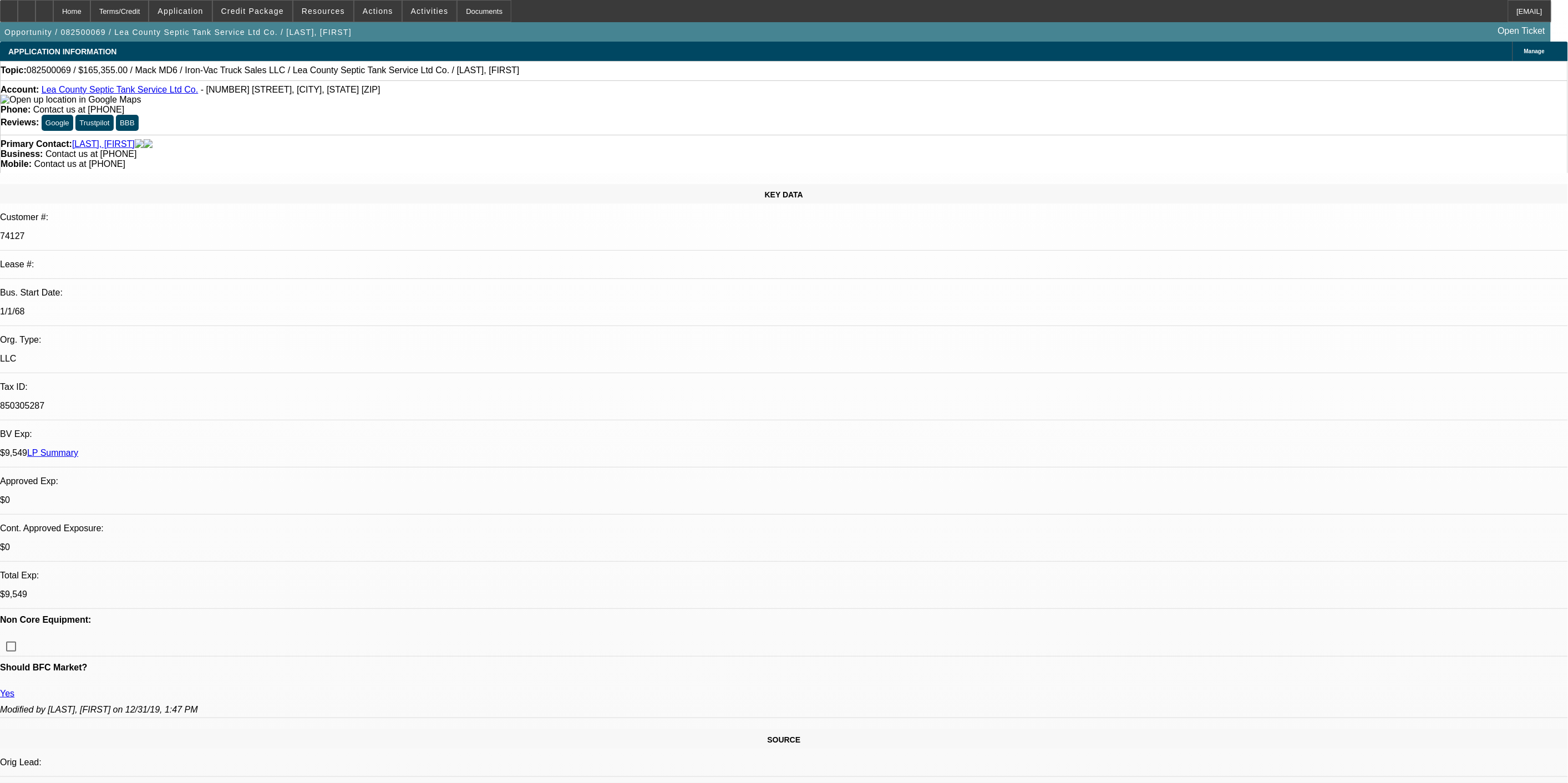 select on "0" 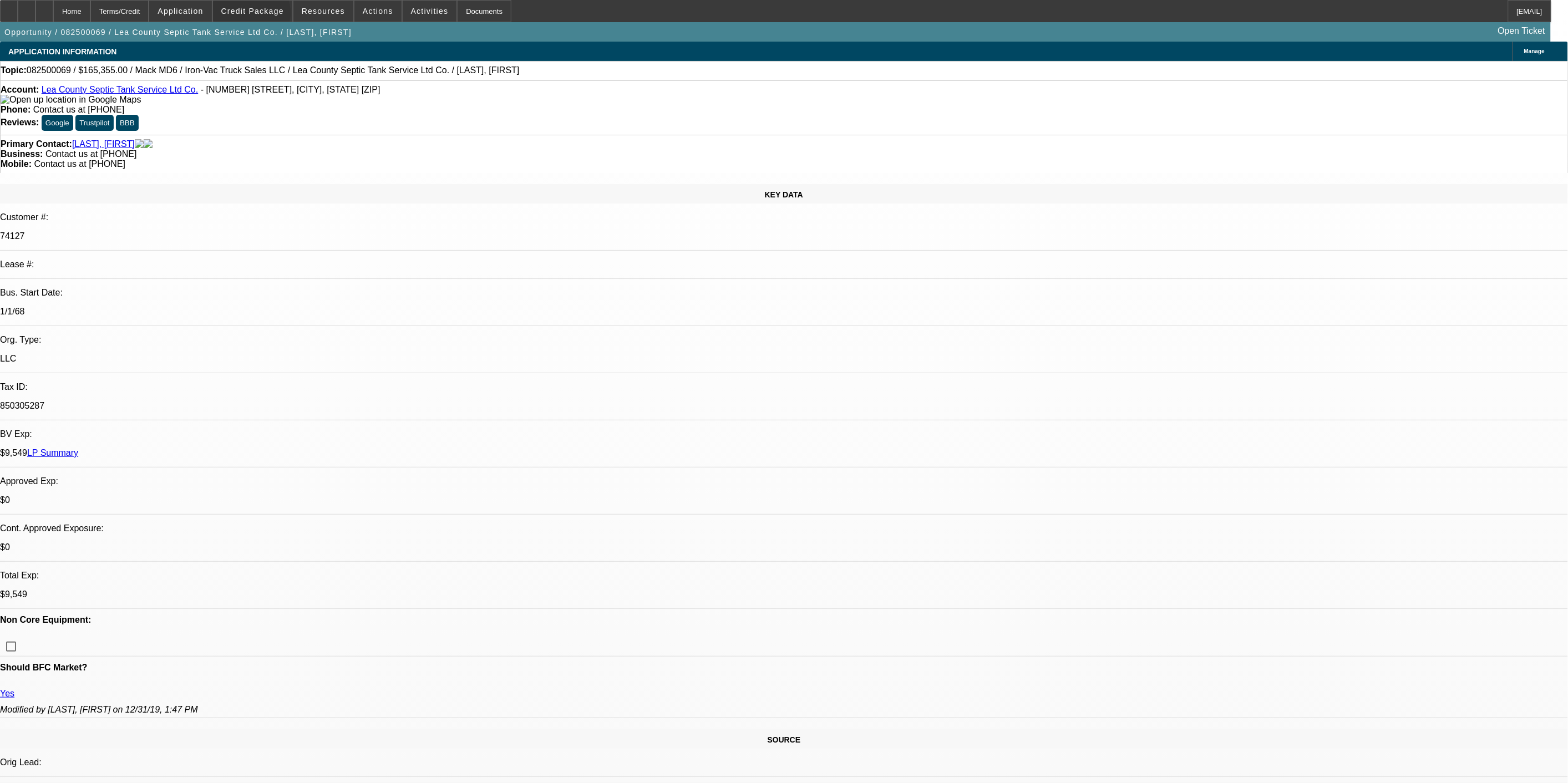 click at bounding box center [252, 11] 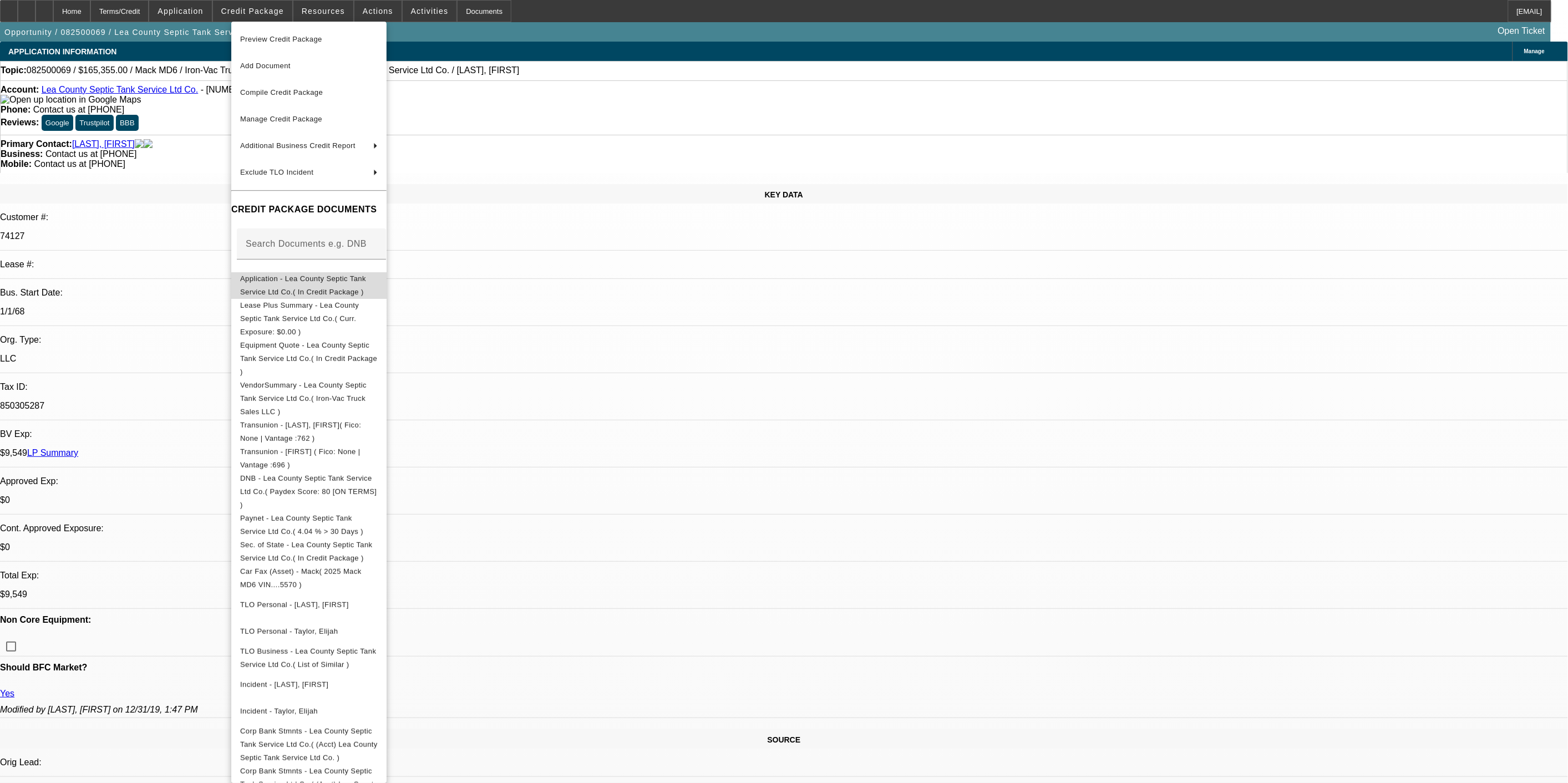 click on "Application - Lea County Septic Tank Service Ltd Co.( In Credit Package )" at bounding box center [303, 284] 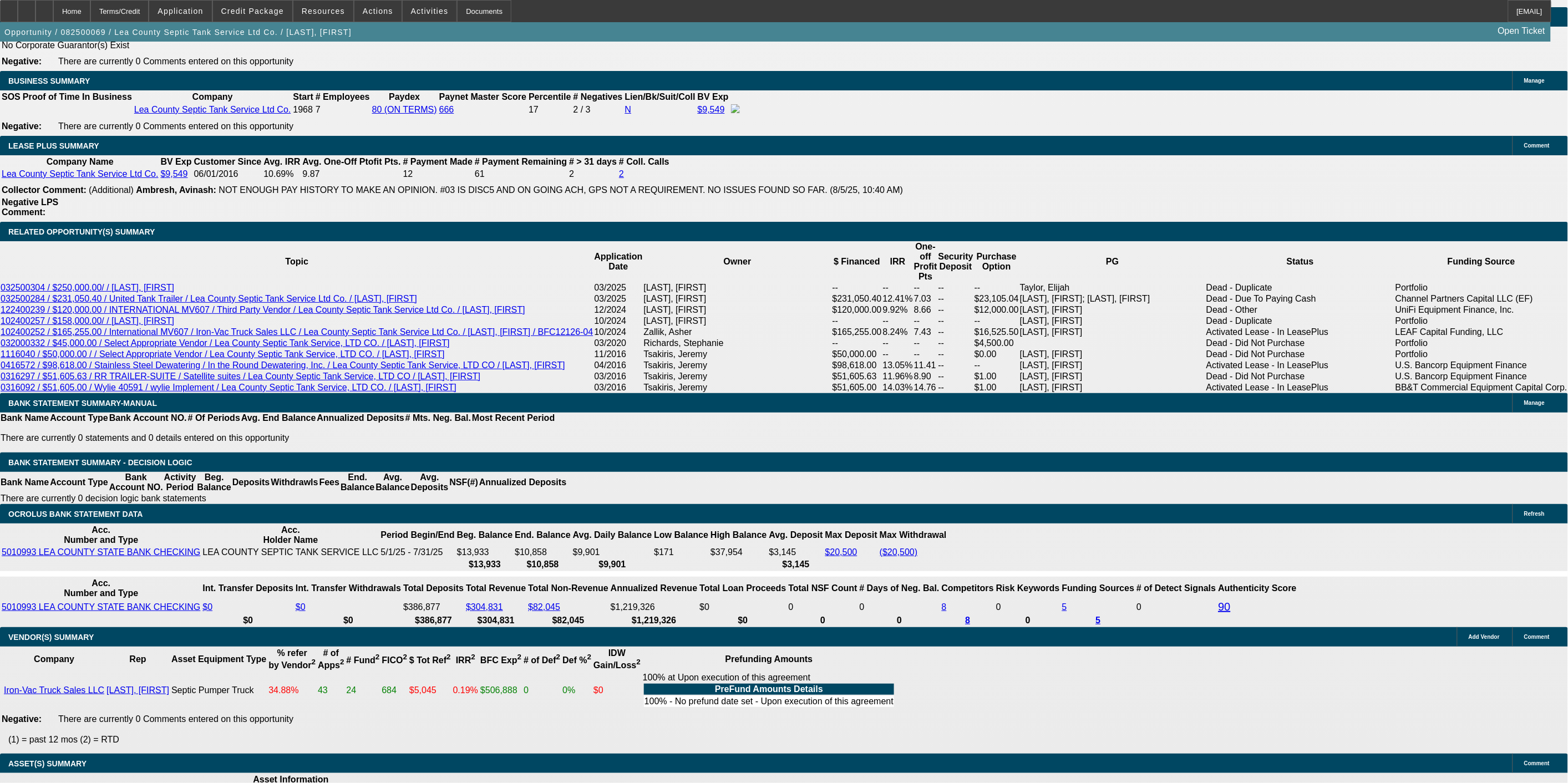 scroll, scrollTop: 1932, scrollLeft: 0, axis: vertical 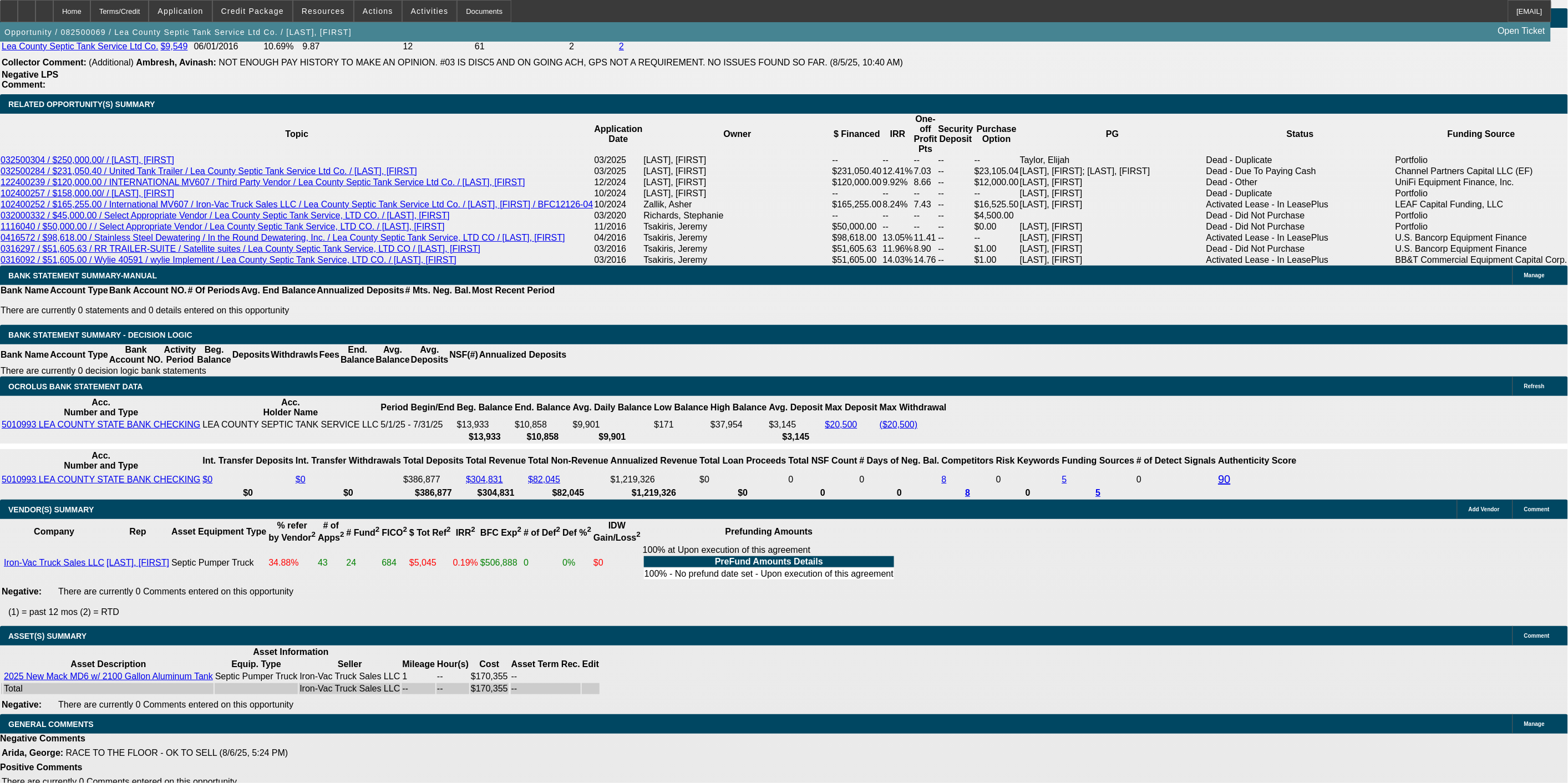 click on "-- Select Credit Decision --
‎Approved
‎Declined
‎Modified
‎Send Back To Sales
‎Terminated
‎Contingent Approval" 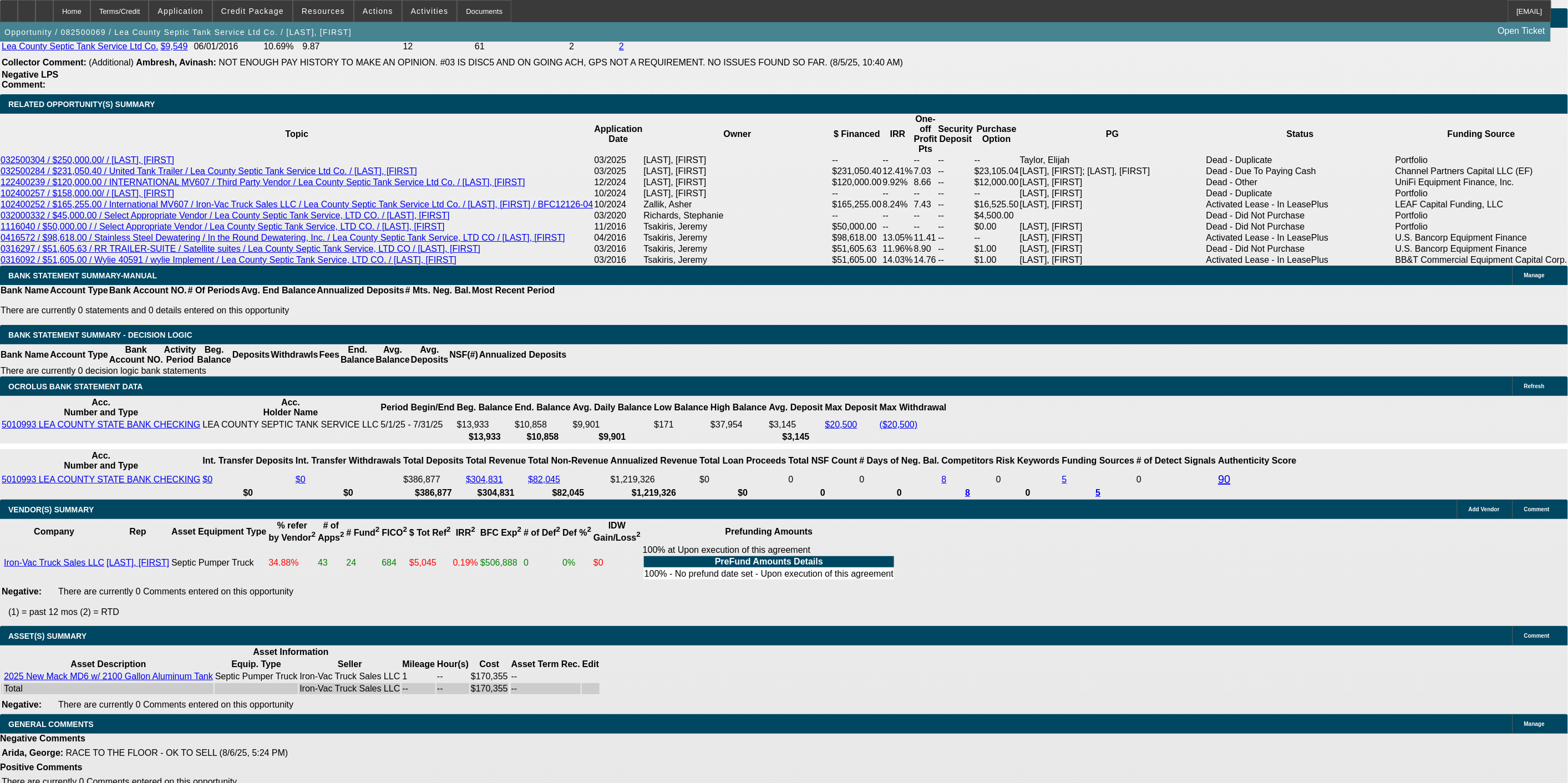 scroll, scrollTop: 0, scrollLeft: 0, axis: both 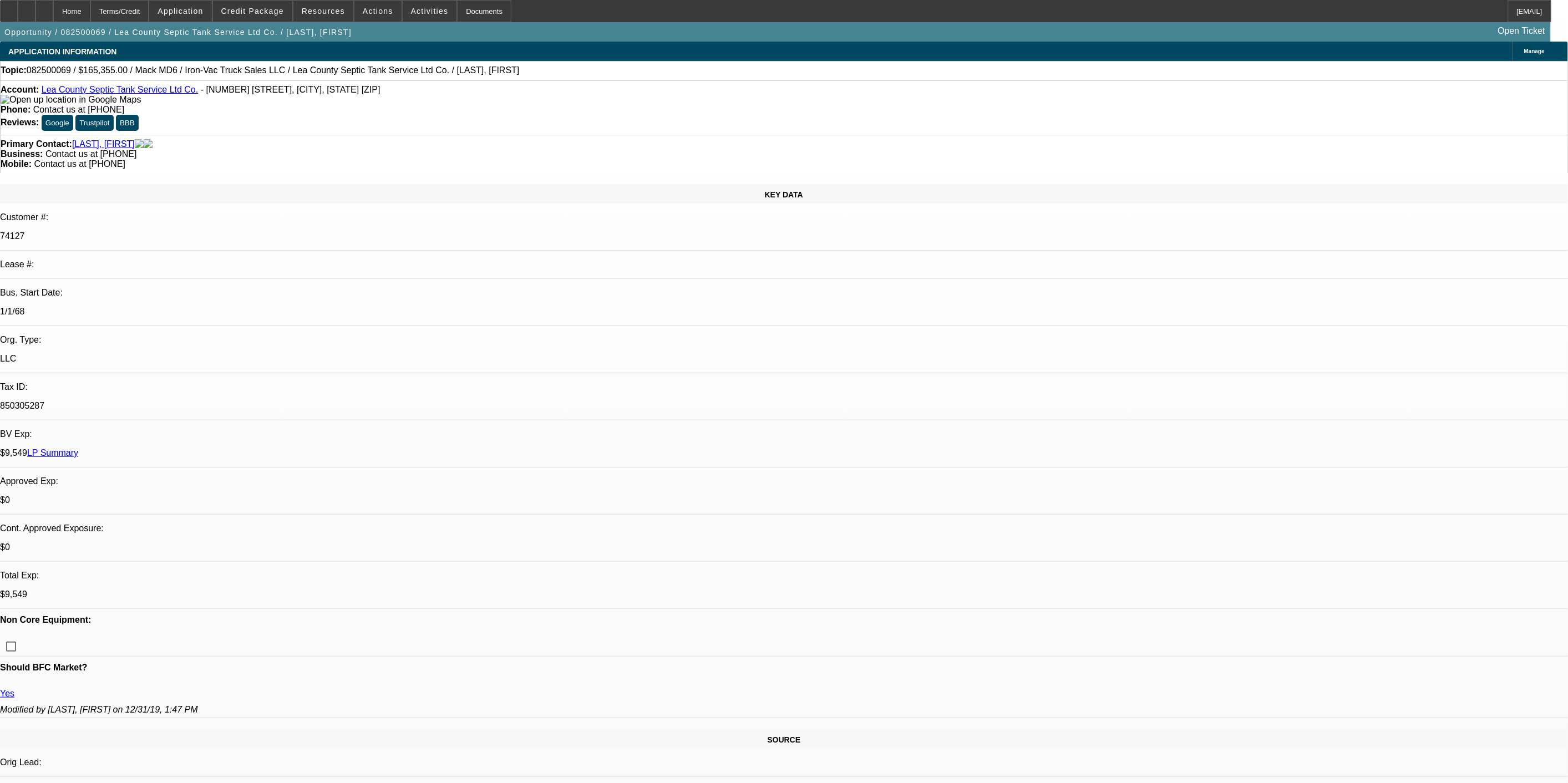 click on "Comments" at bounding box center (59, 4151) 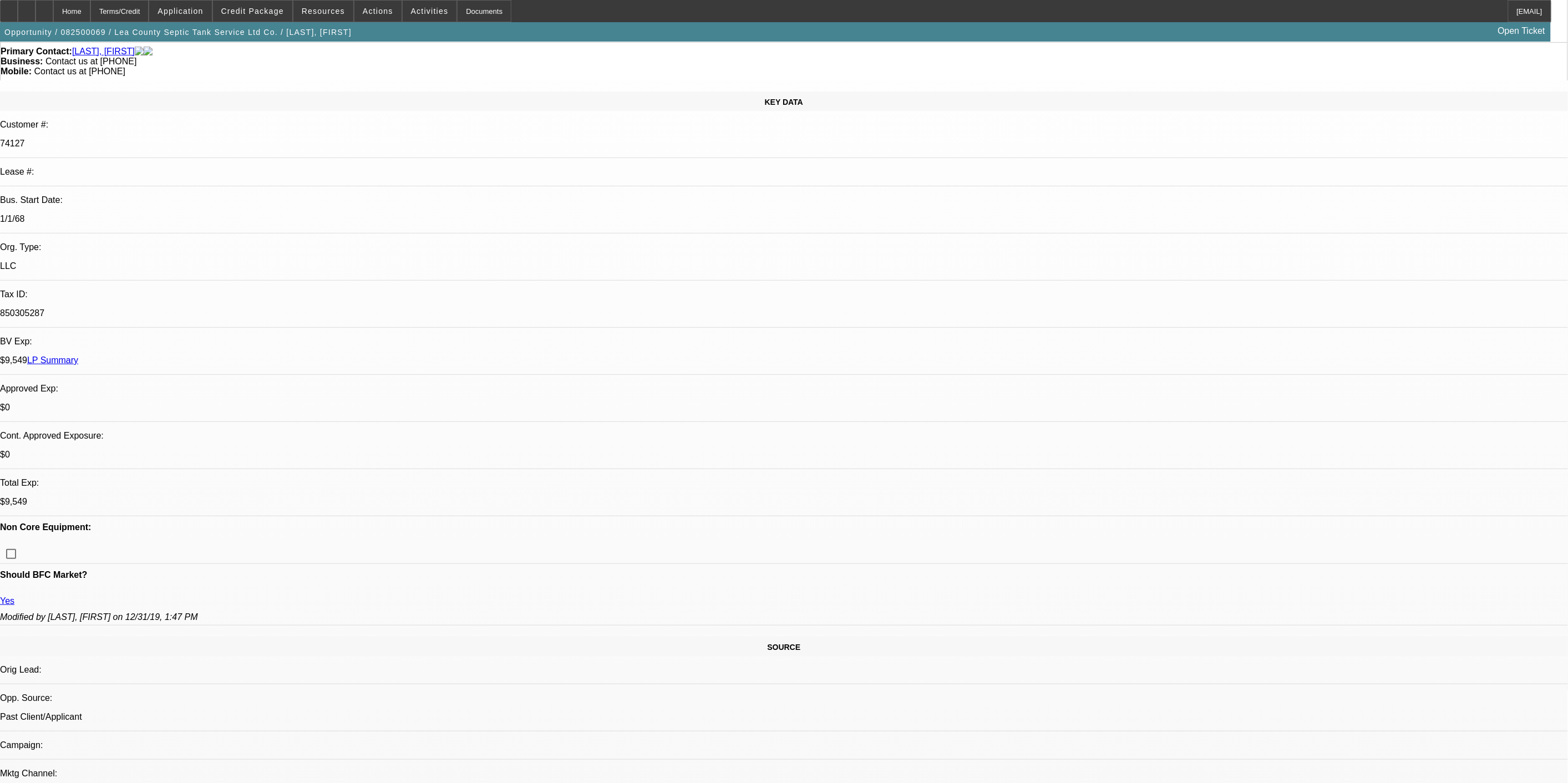 scroll, scrollTop: 0, scrollLeft: 0, axis: both 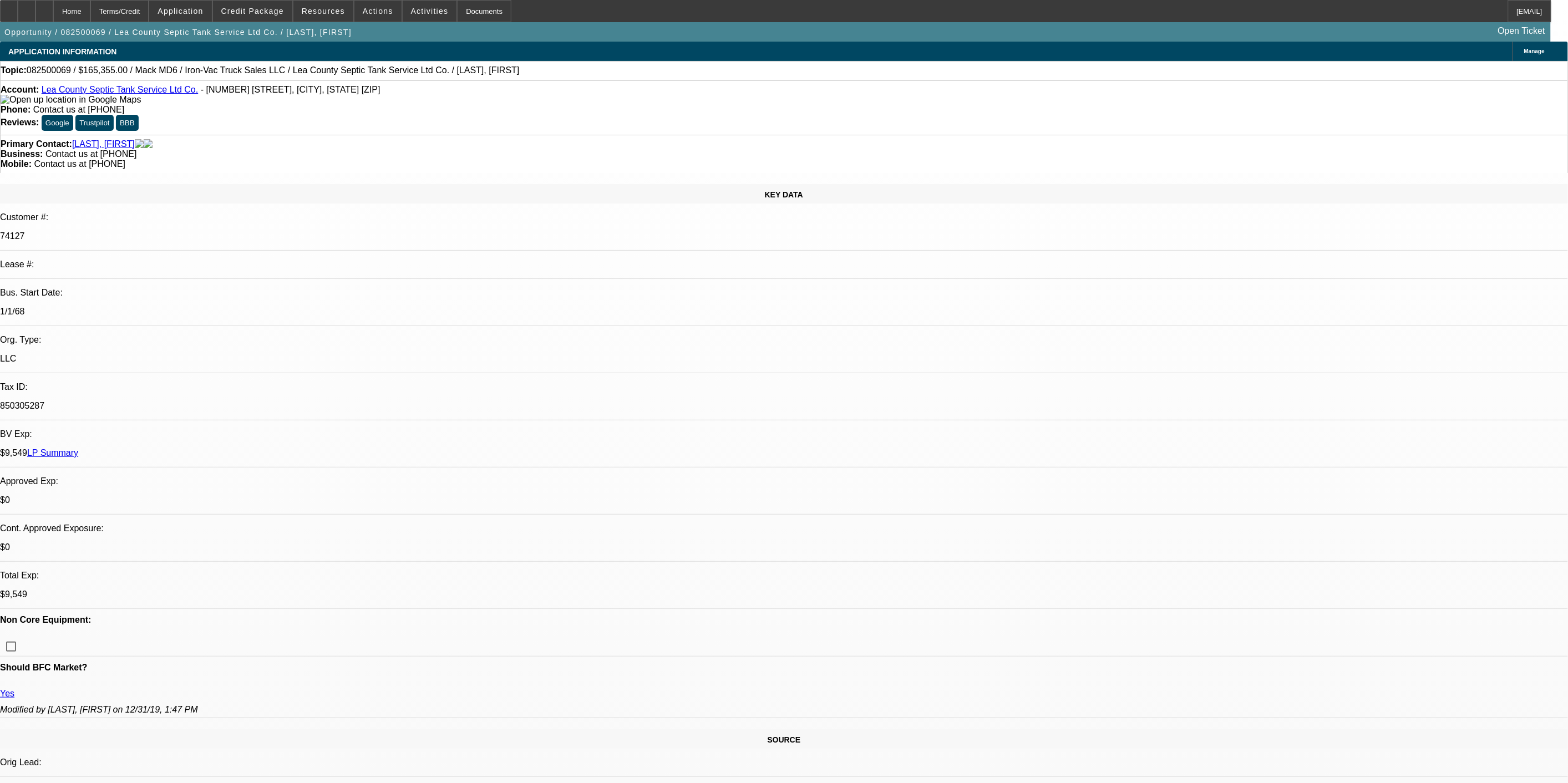 click on "Submit" at bounding box center (16, 4536) 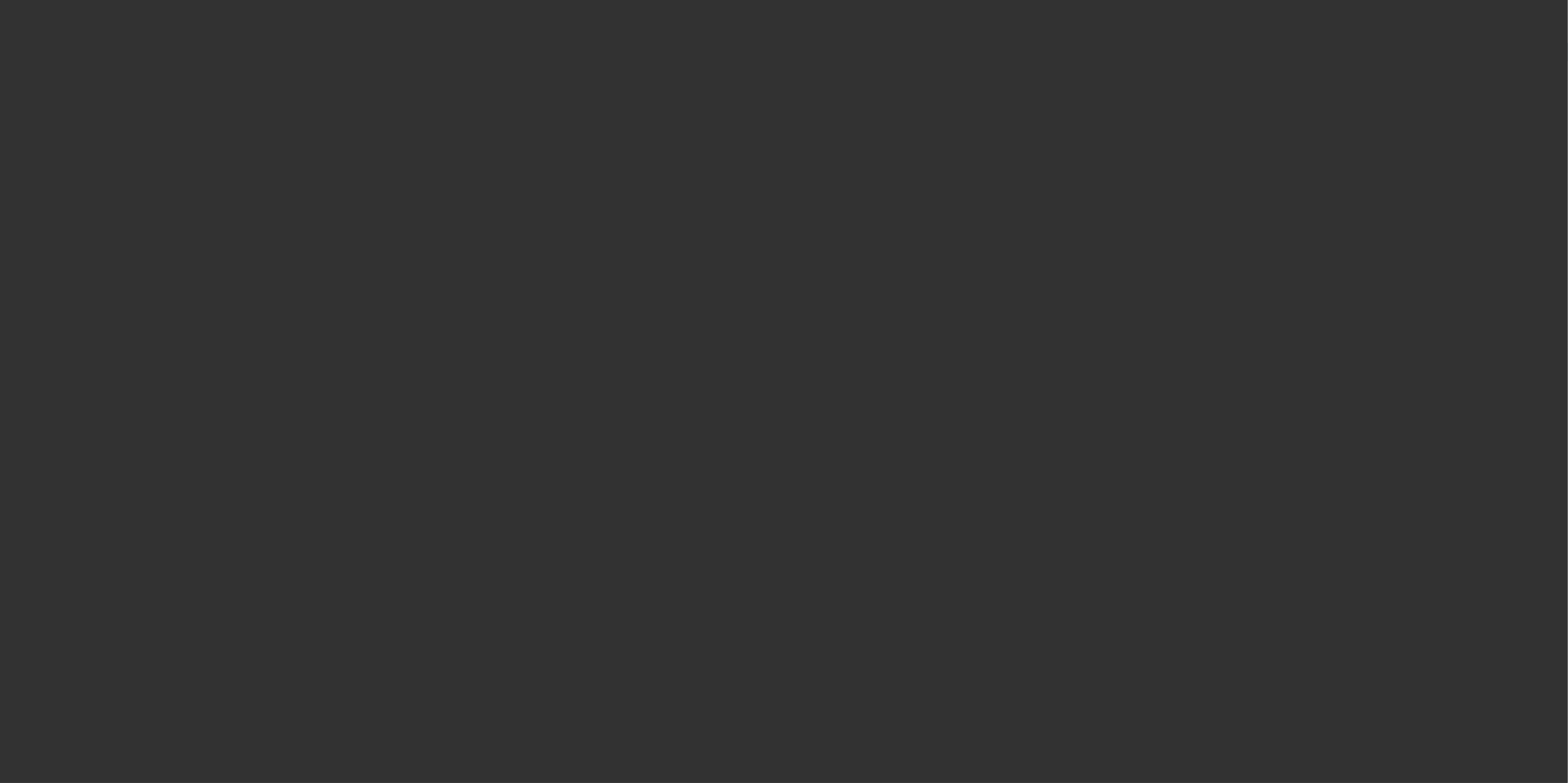select on "0" 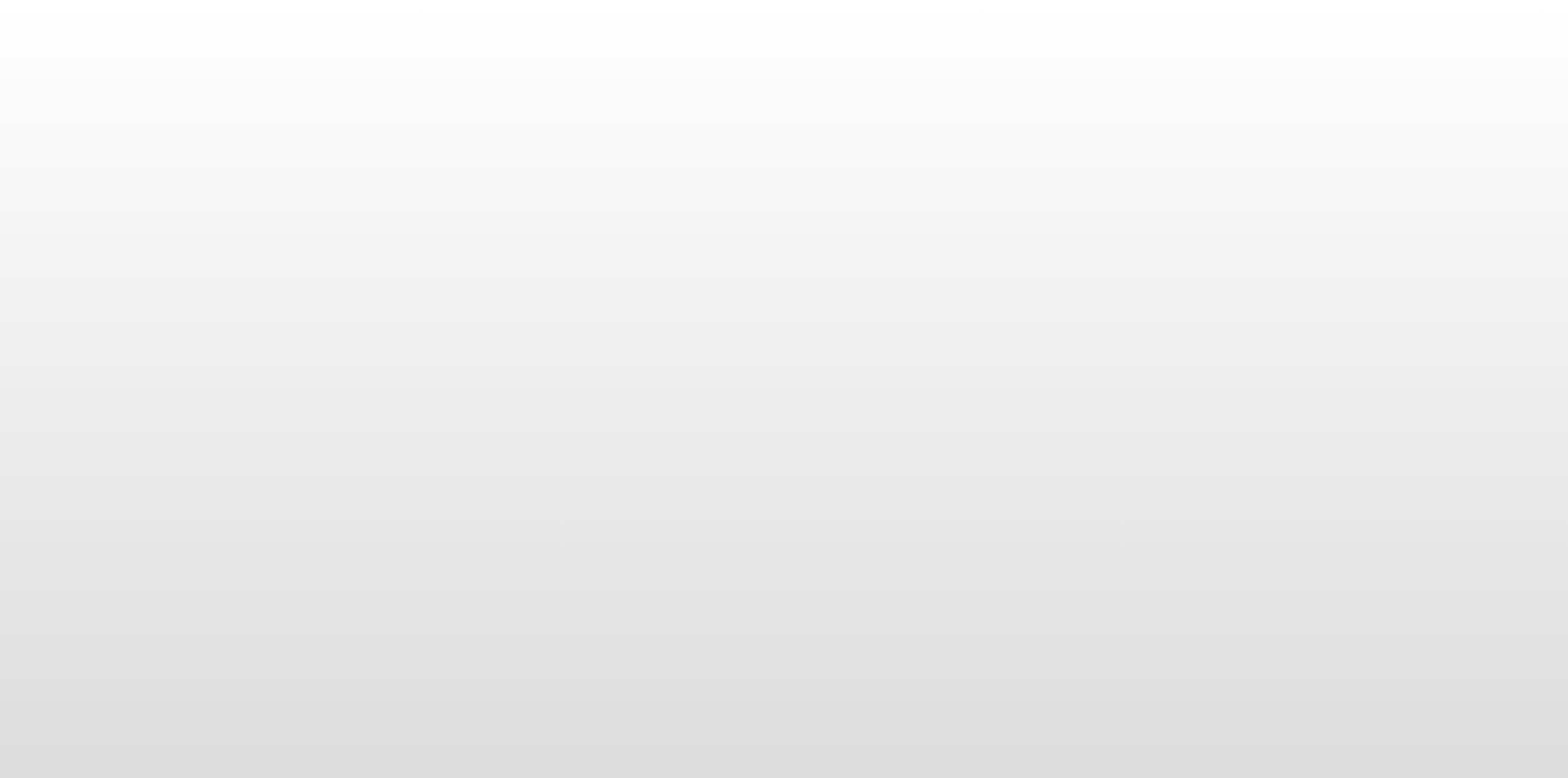 scroll, scrollTop: 0, scrollLeft: 0, axis: both 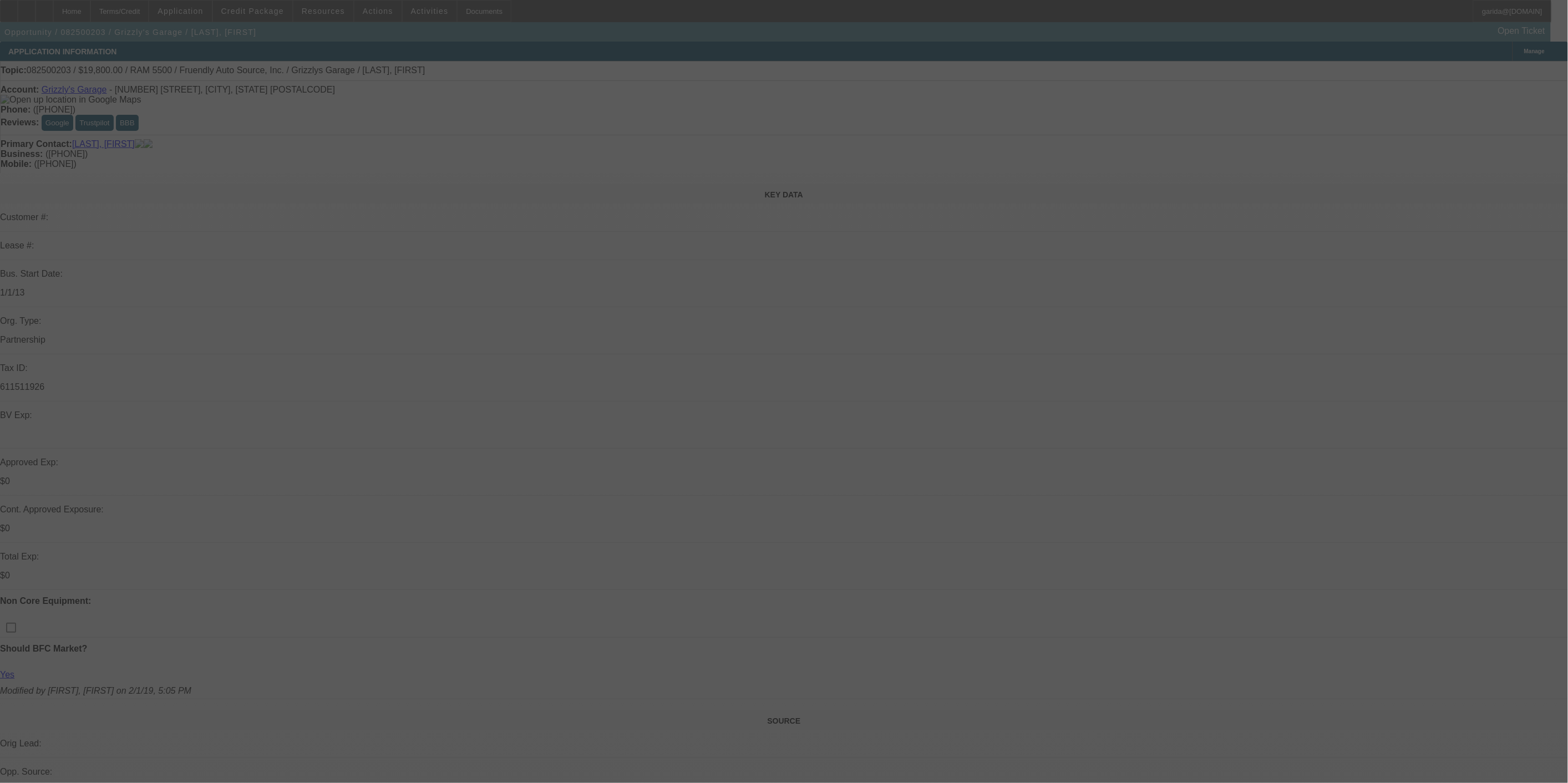 select on "0" 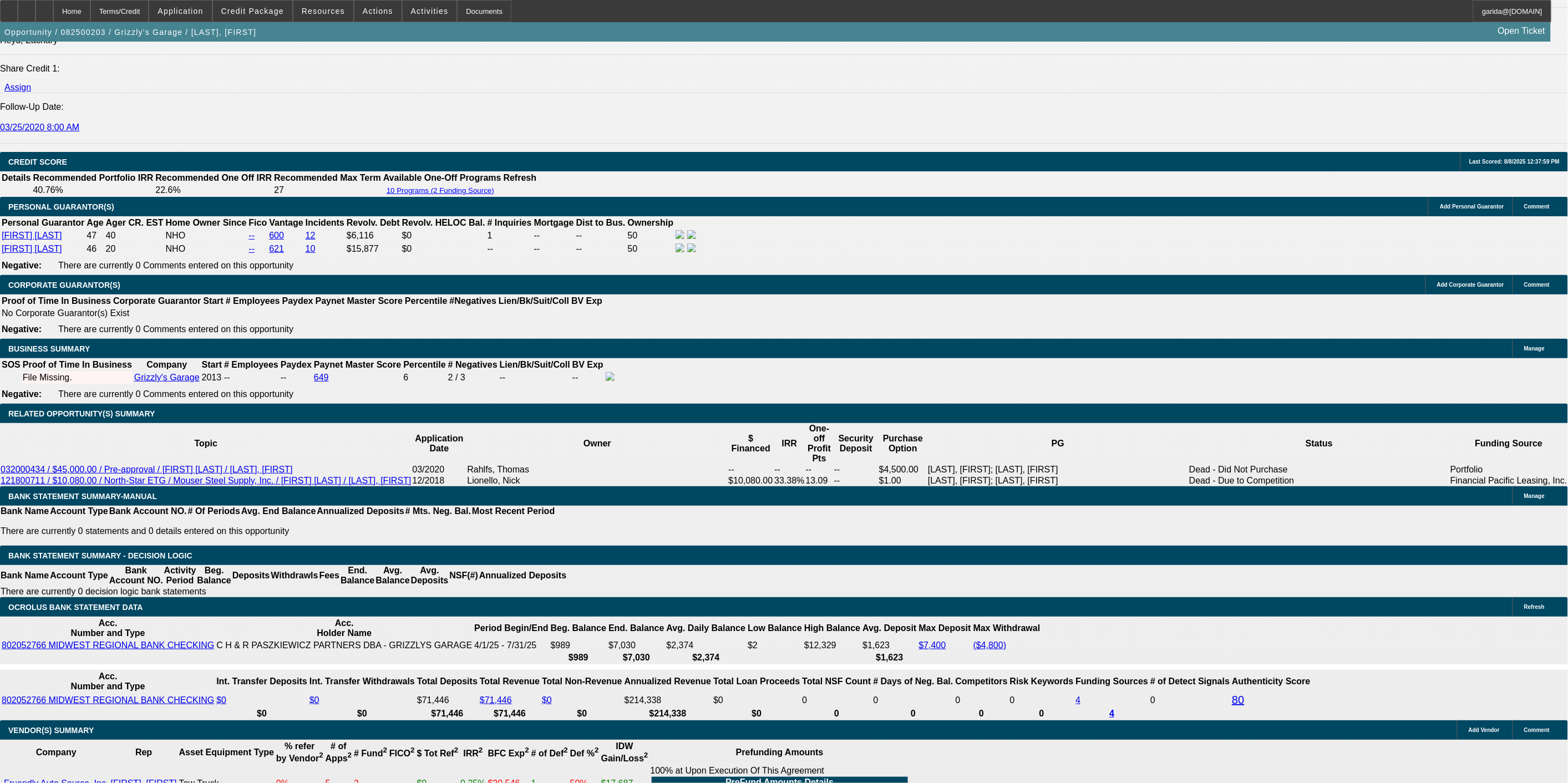 scroll, scrollTop: 1448, scrollLeft: 0, axis: vertical 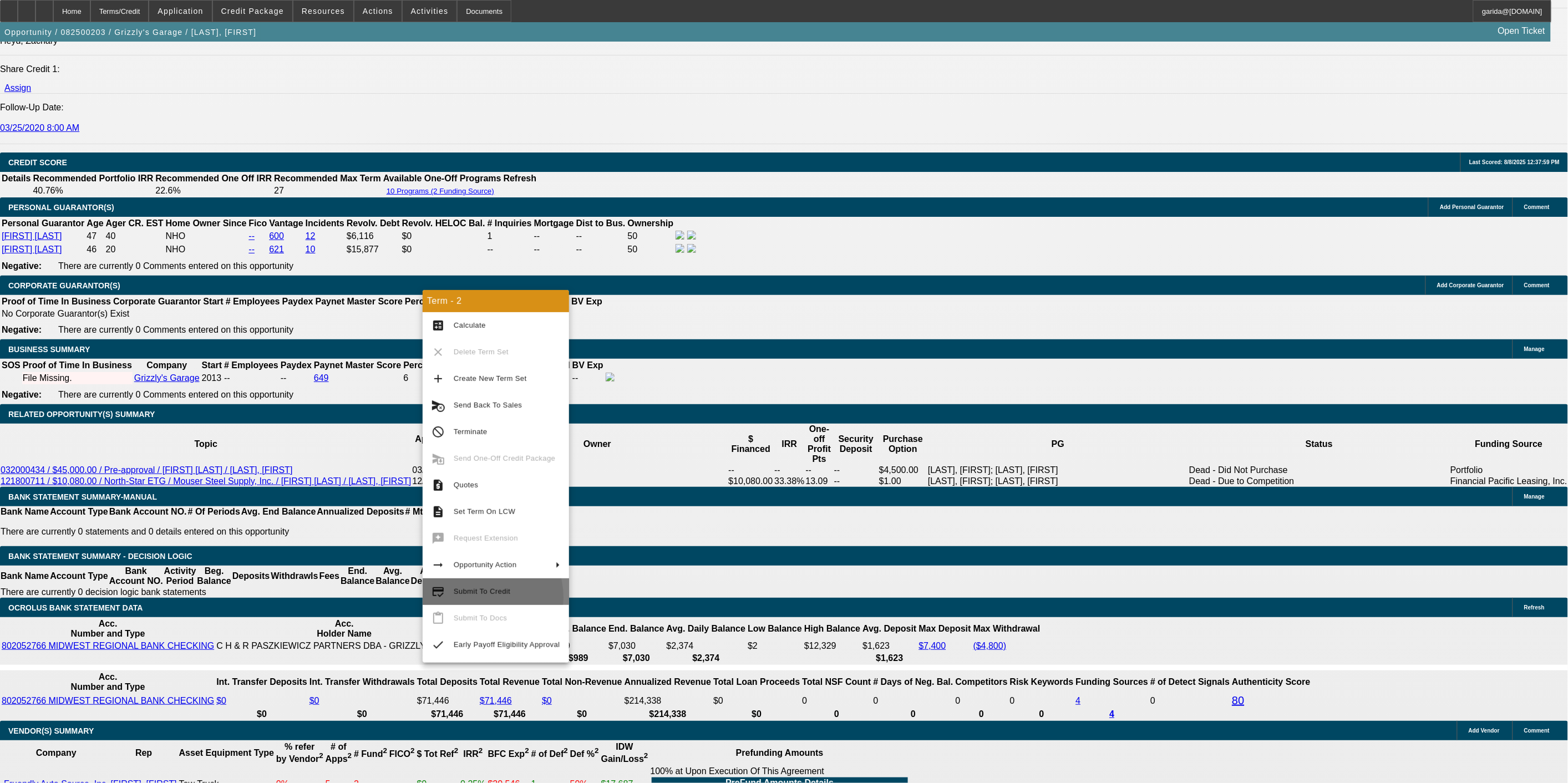 click on "Submit To Credit" at bounding box center [507, 592] 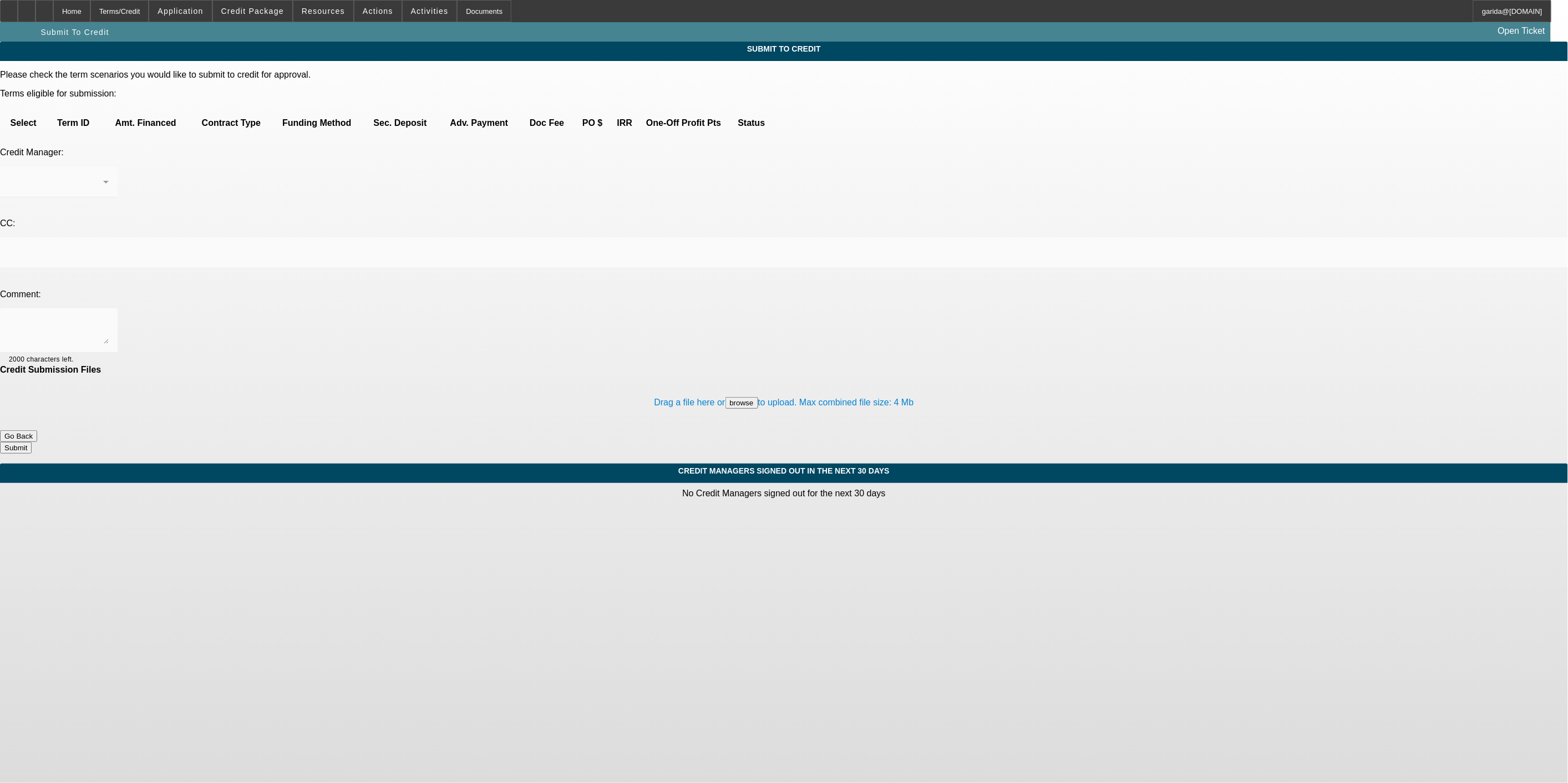 scroll, scrollTop: 0, scrollLeft: 0, axis: both 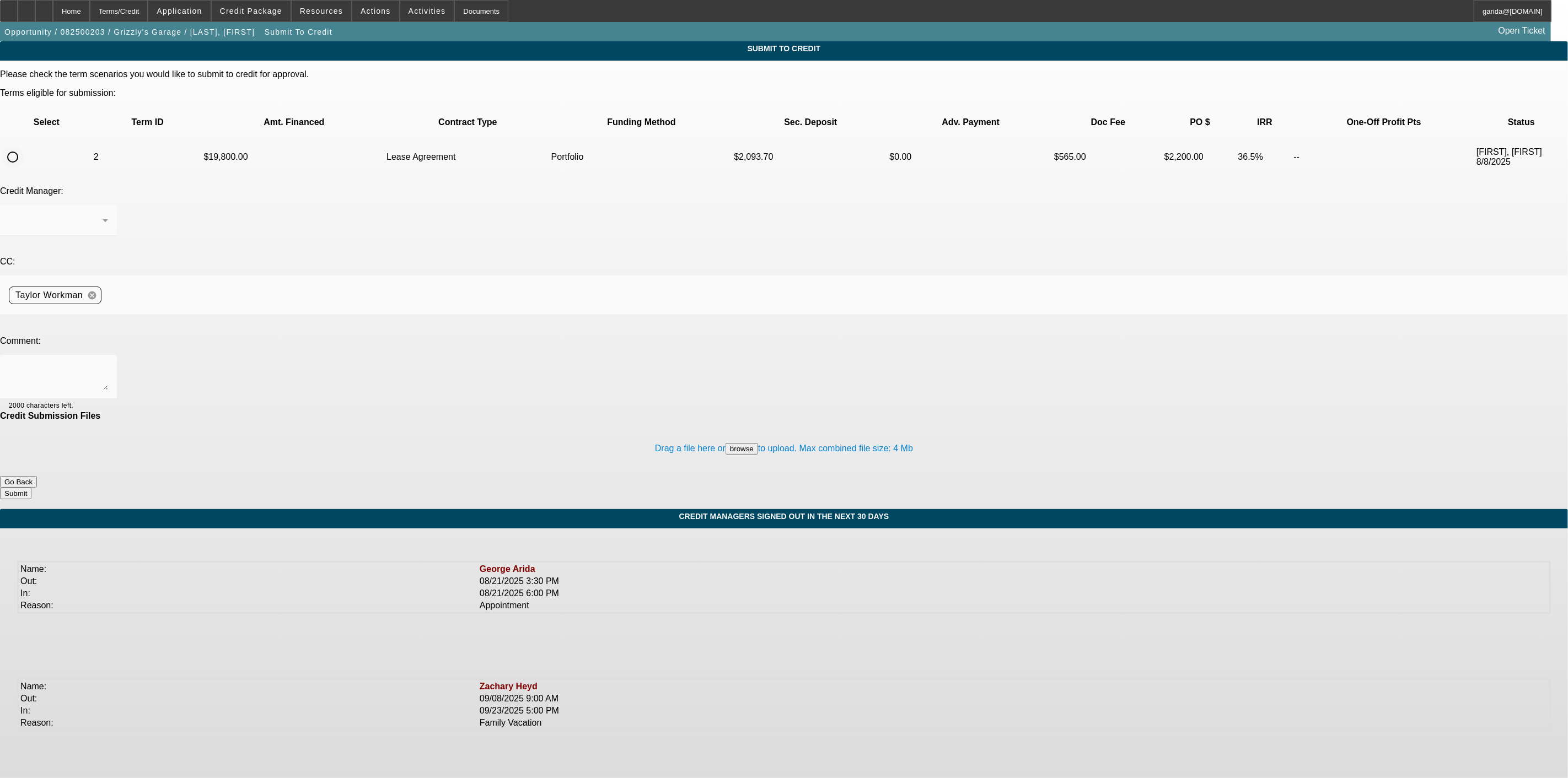 click at bounding box center [13, 157] 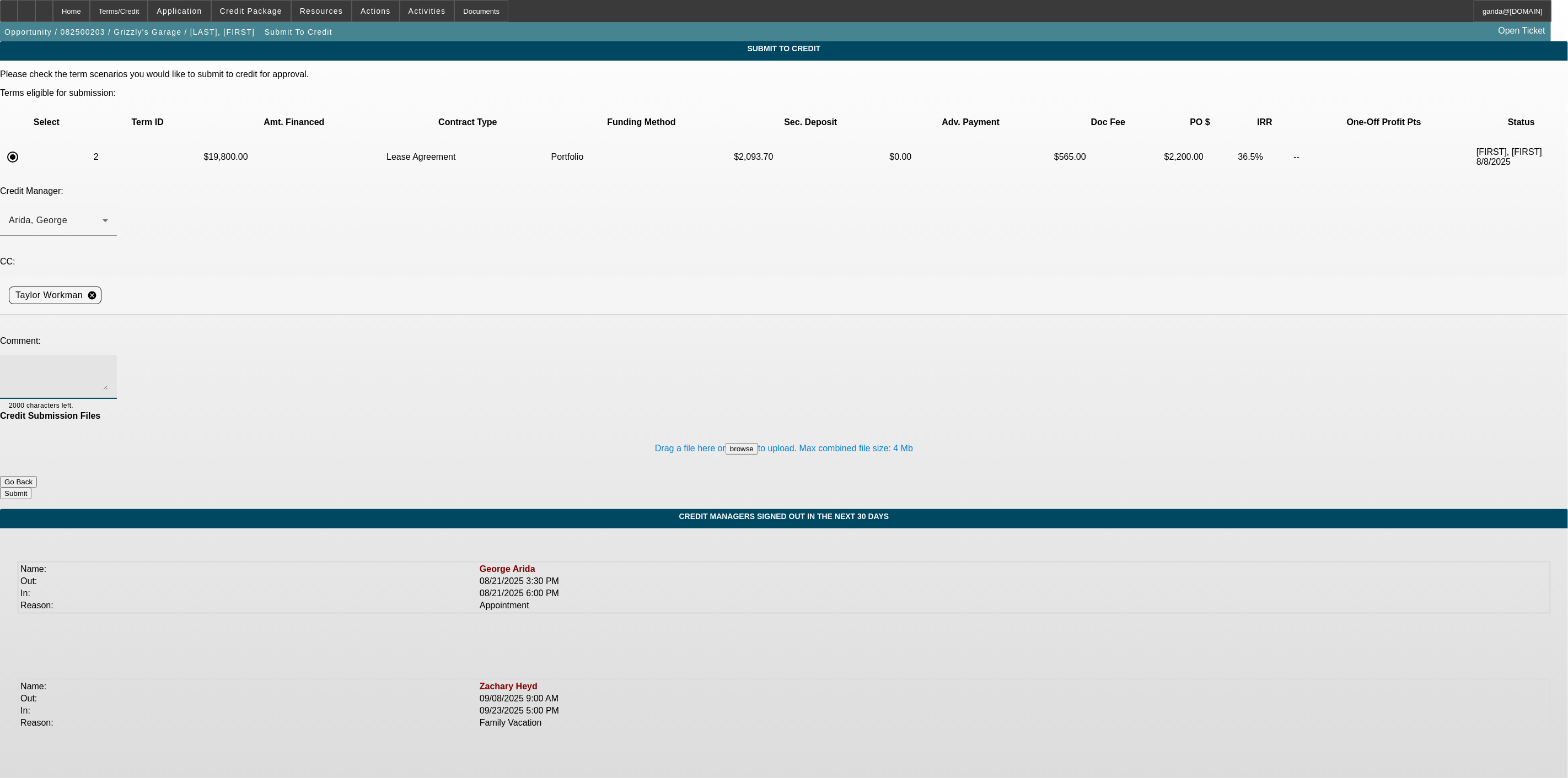 click at bounding box center (58, 377) 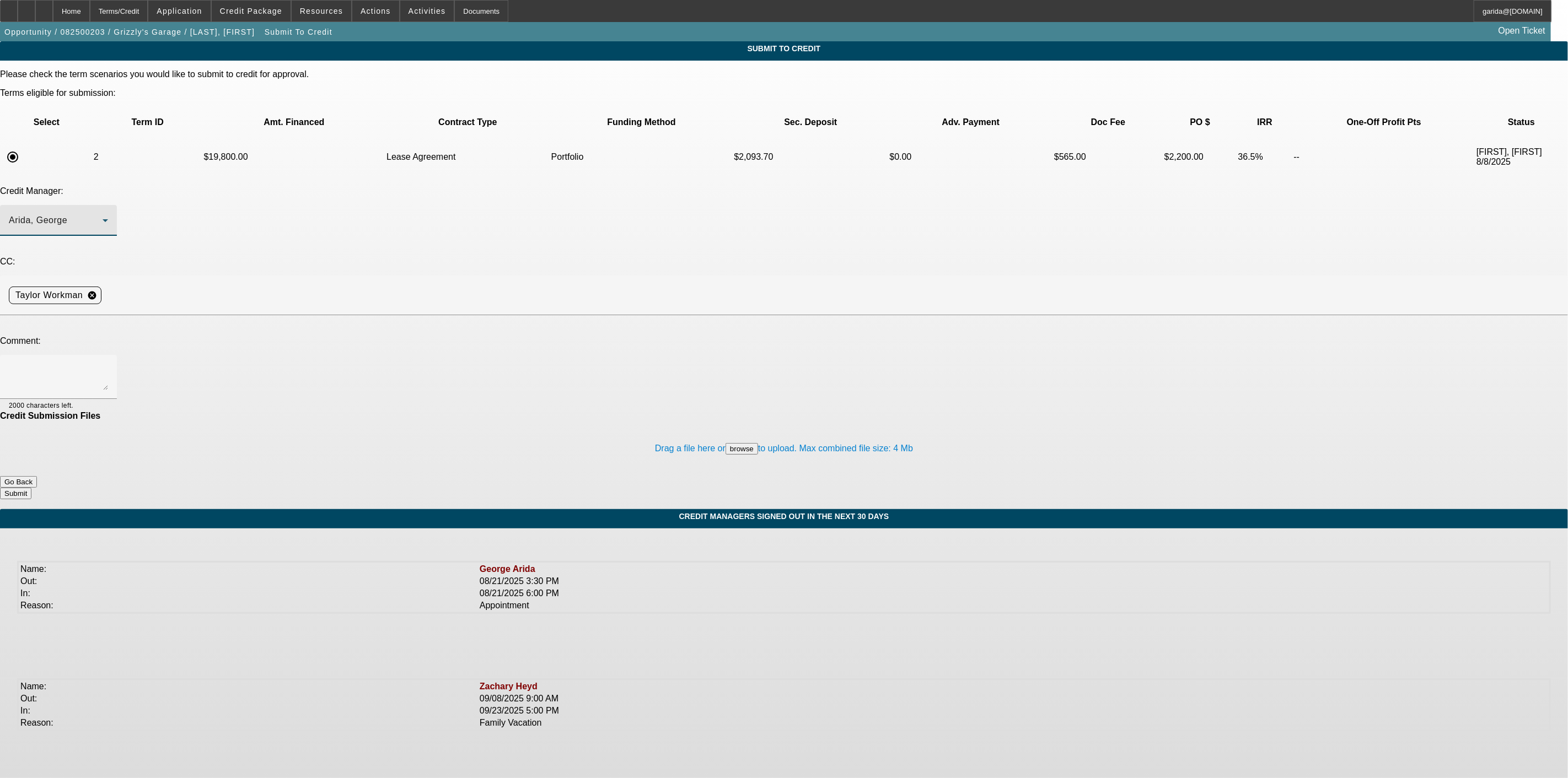 click on "Arida, George" at bounding box center [56, 220] 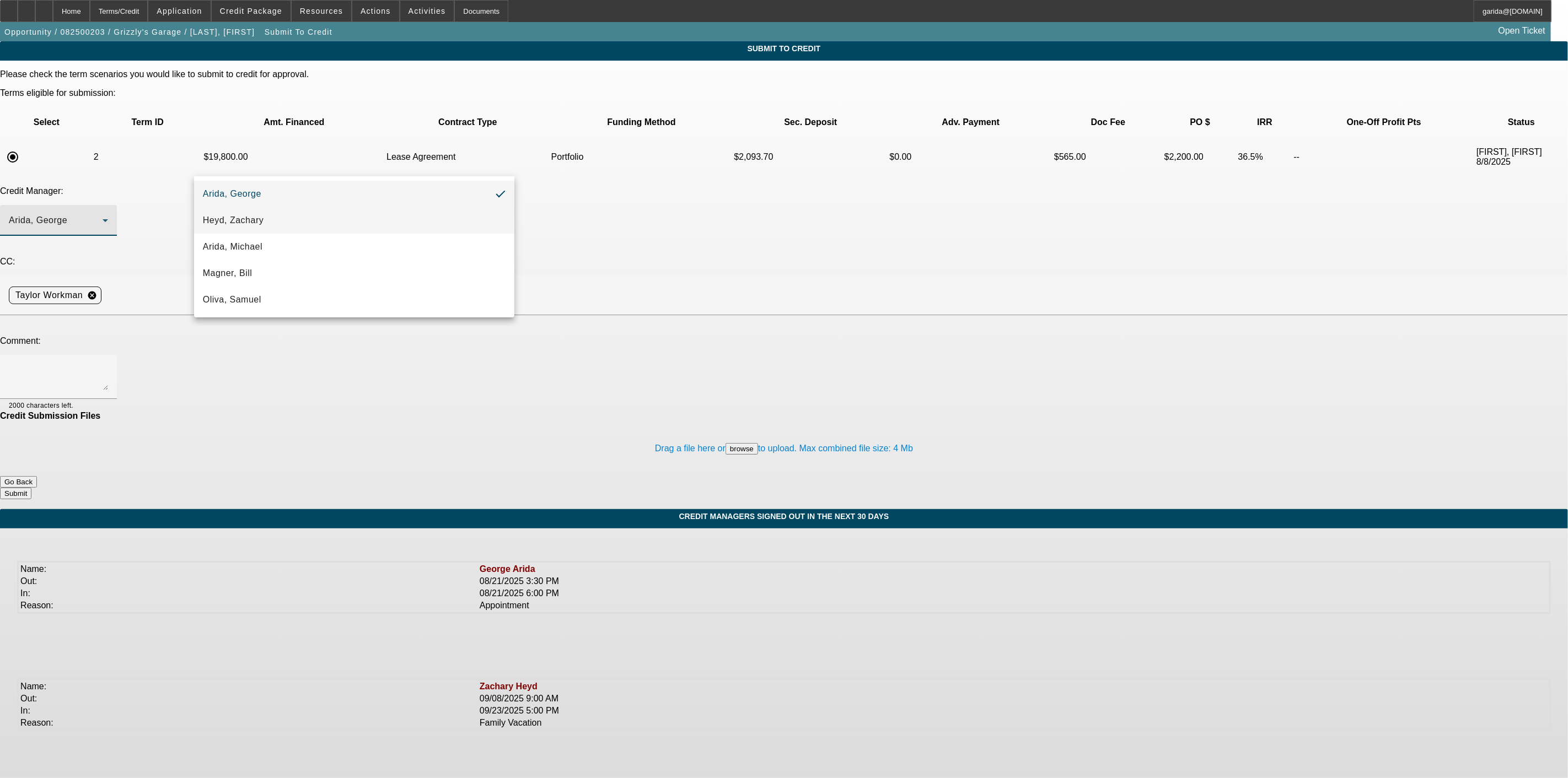 click on "Heyd, Zachary" at bounding box center [233, 220] 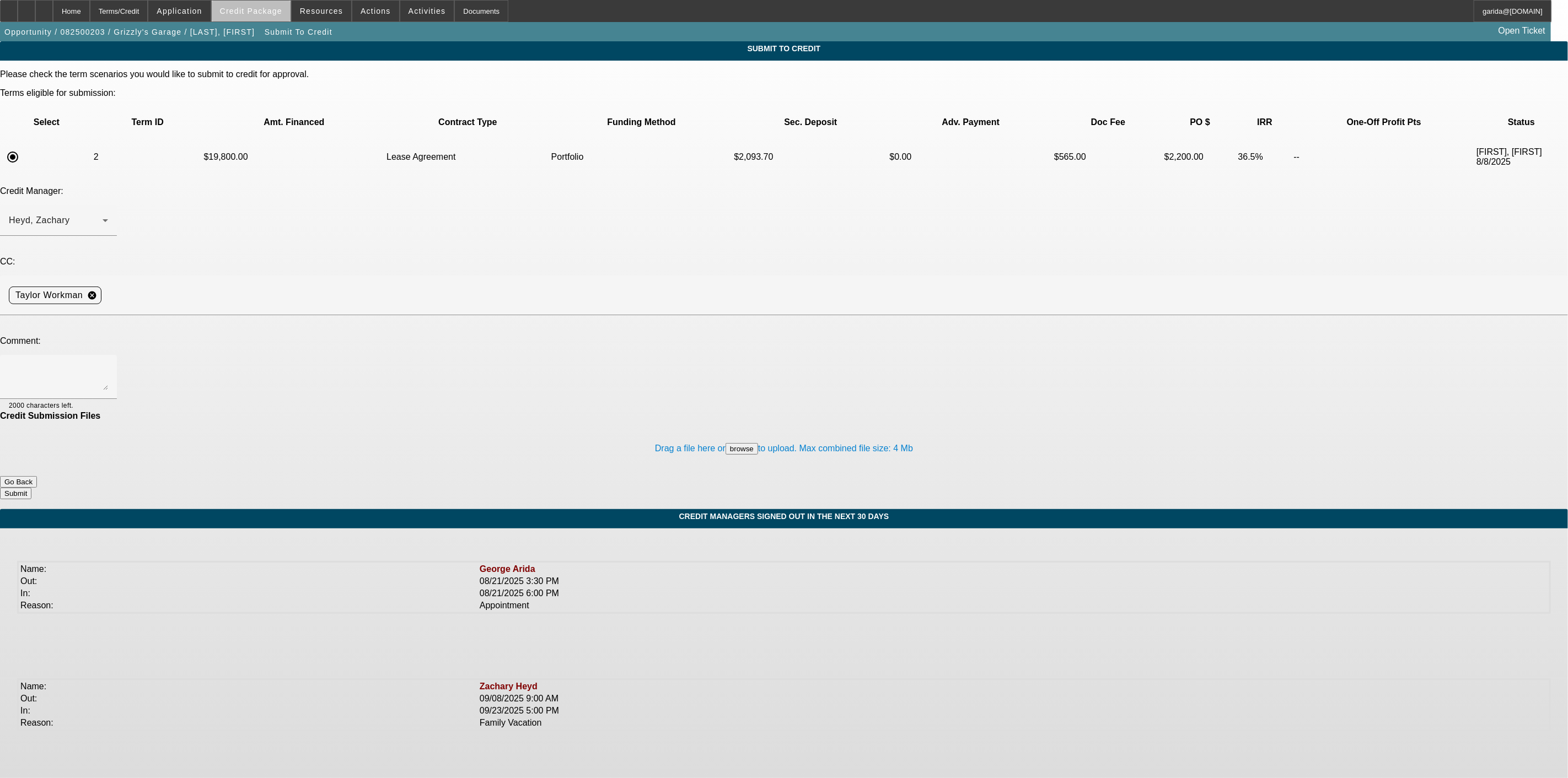 click at bounding box center [251, 11] 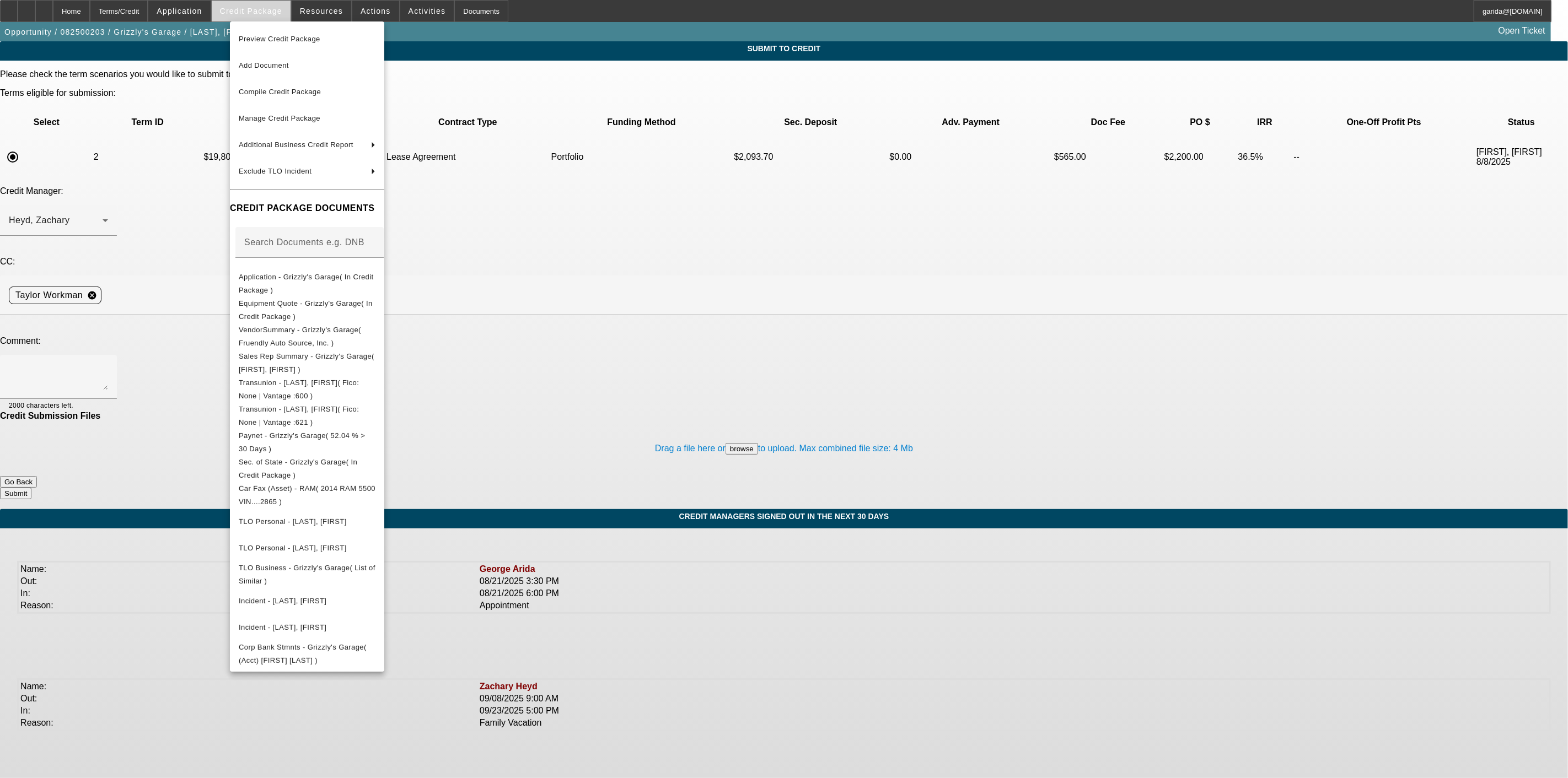 click at bounding box center [784, 389] 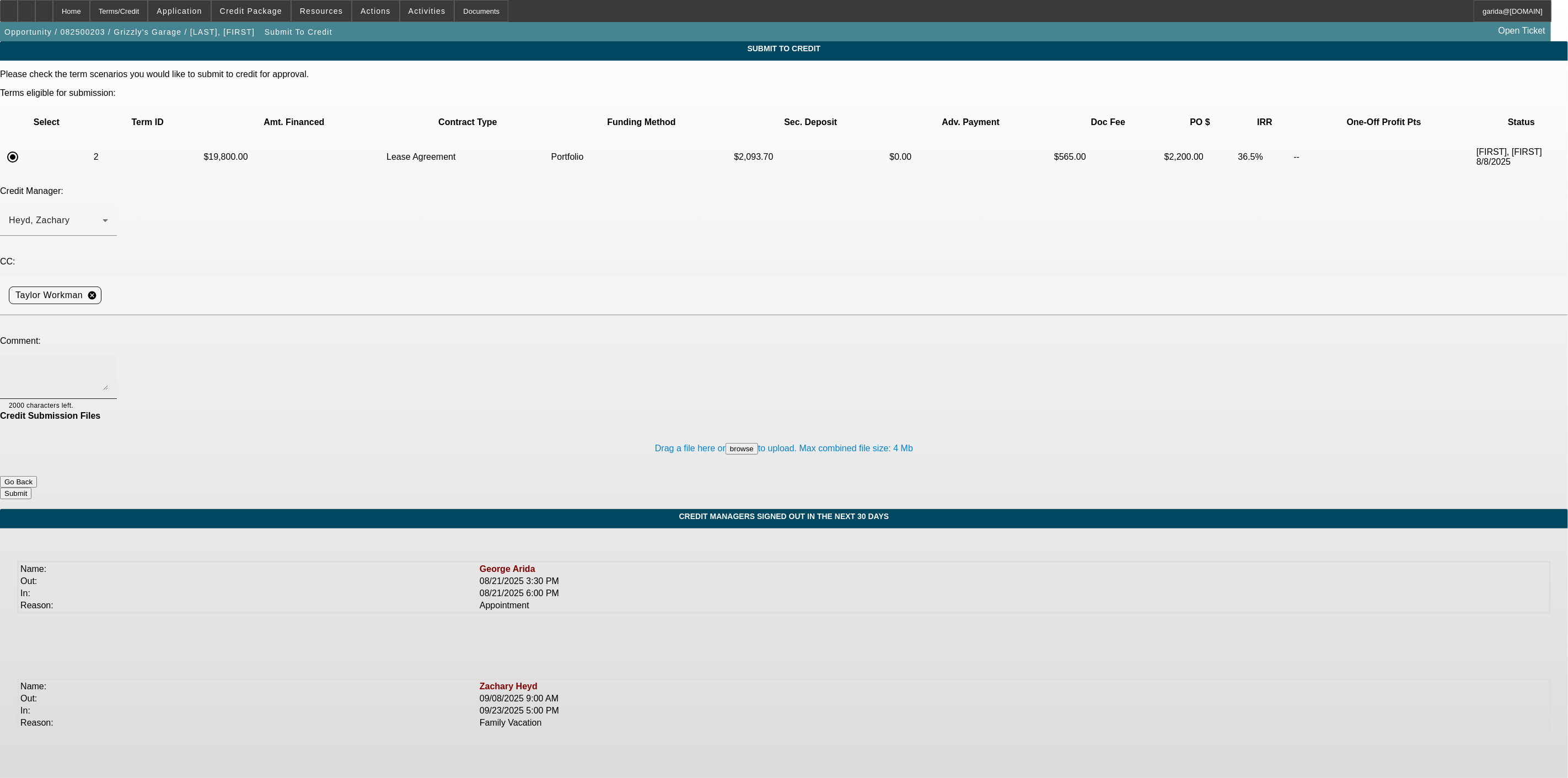 click 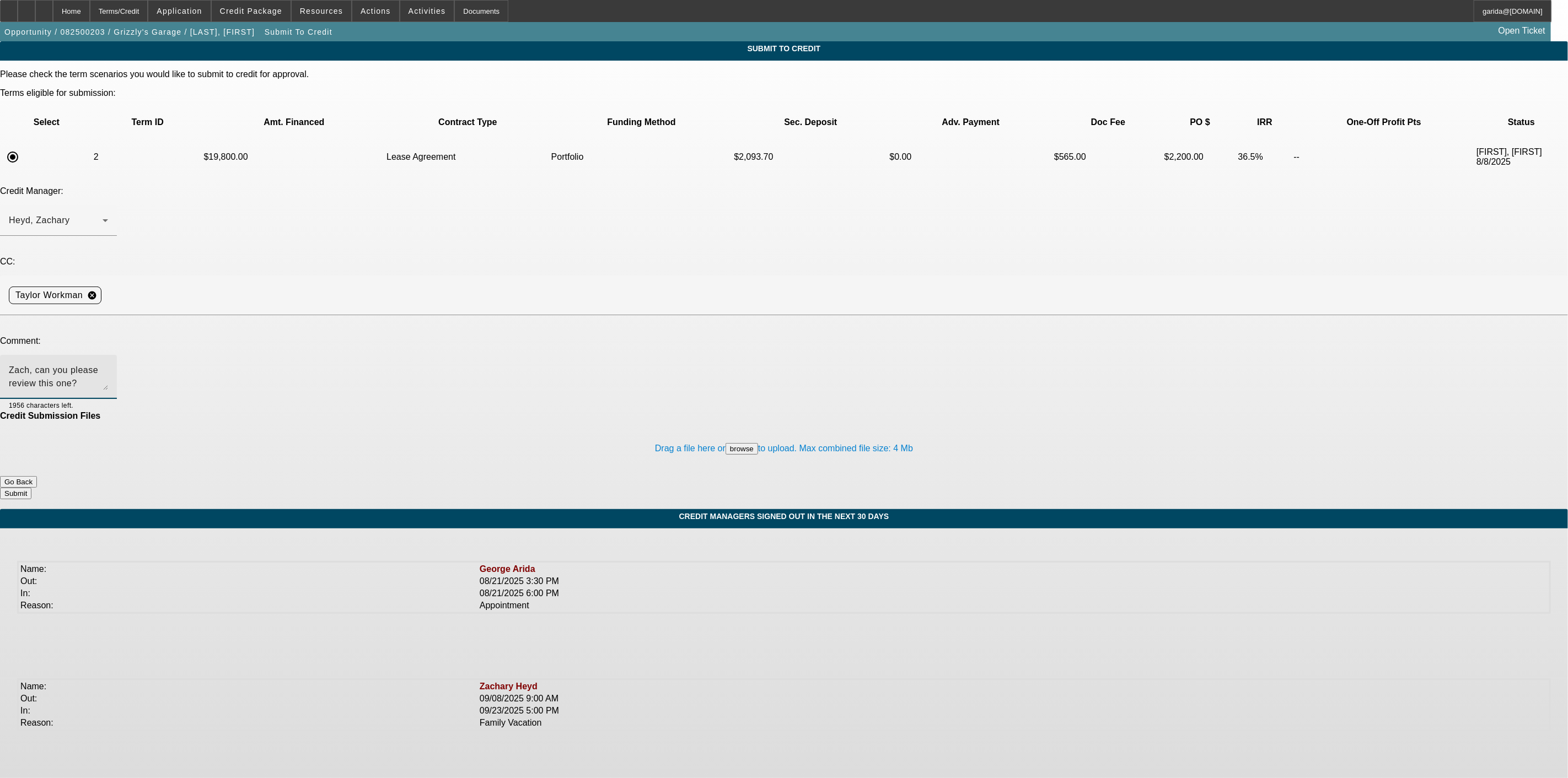 type on "Zach, can you please review this one? Thanks" 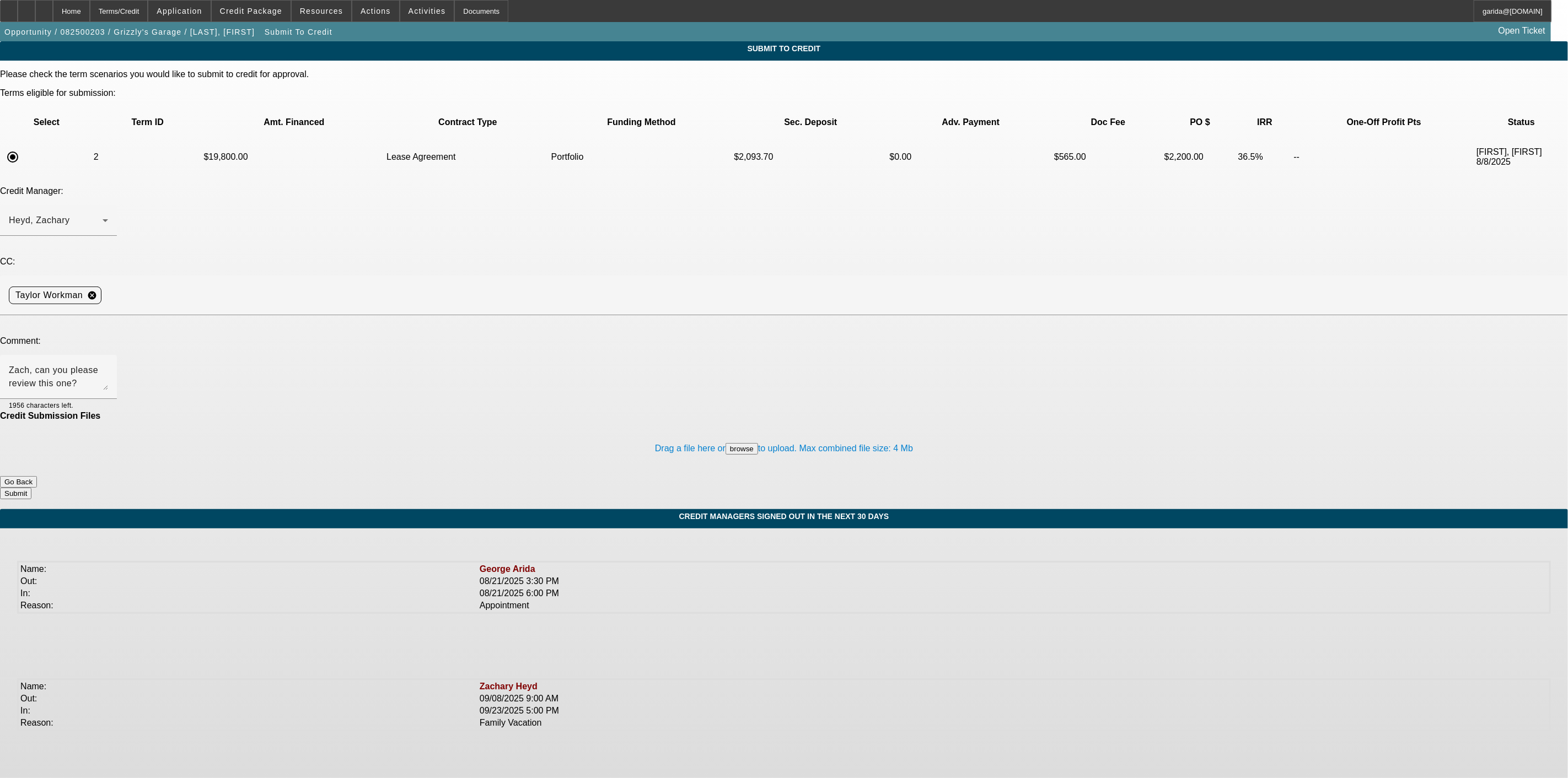 click on "Submit" at bounding box center [15, 493] 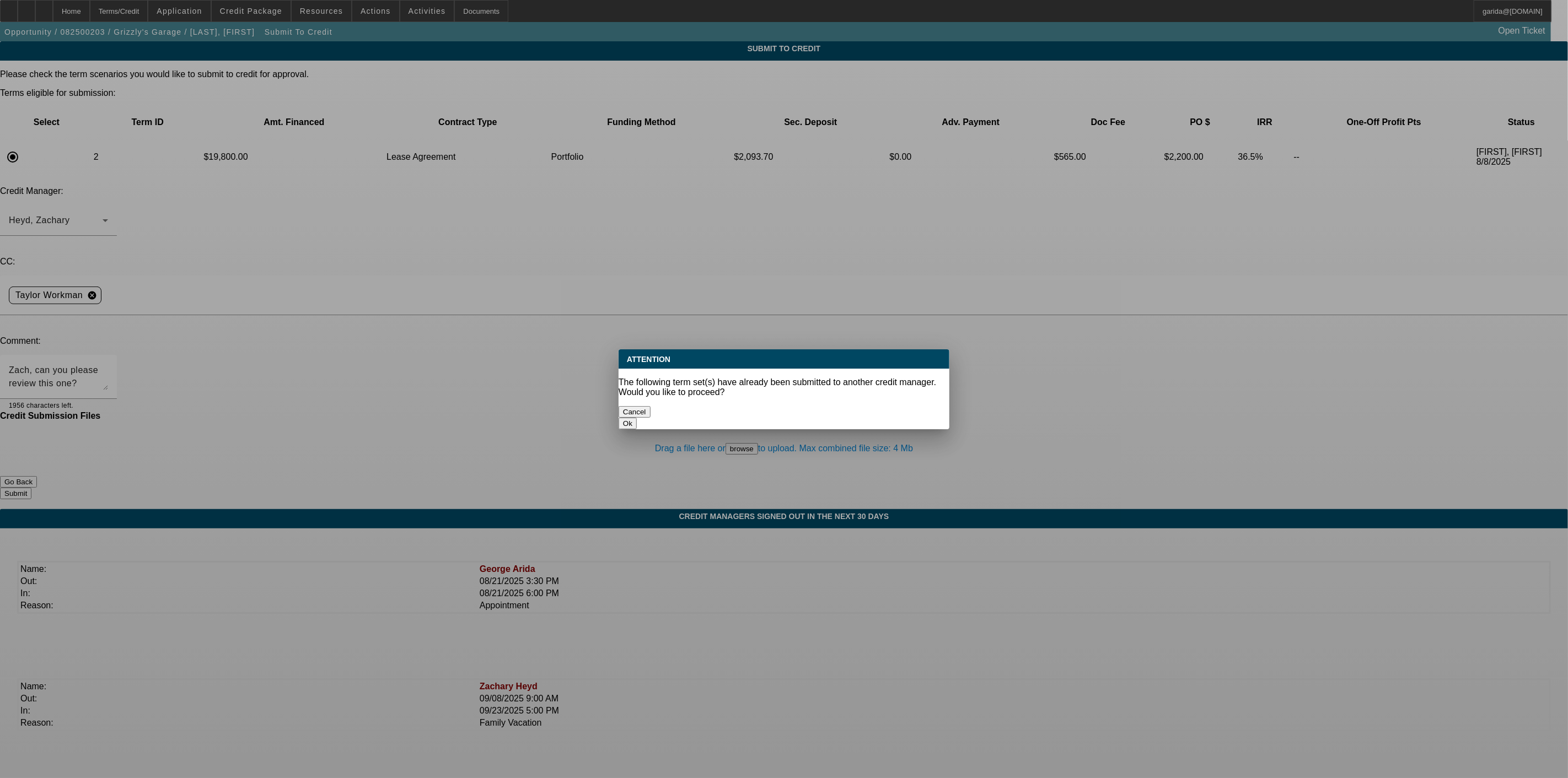 click on "Ok" at bounding box center [627, 423] 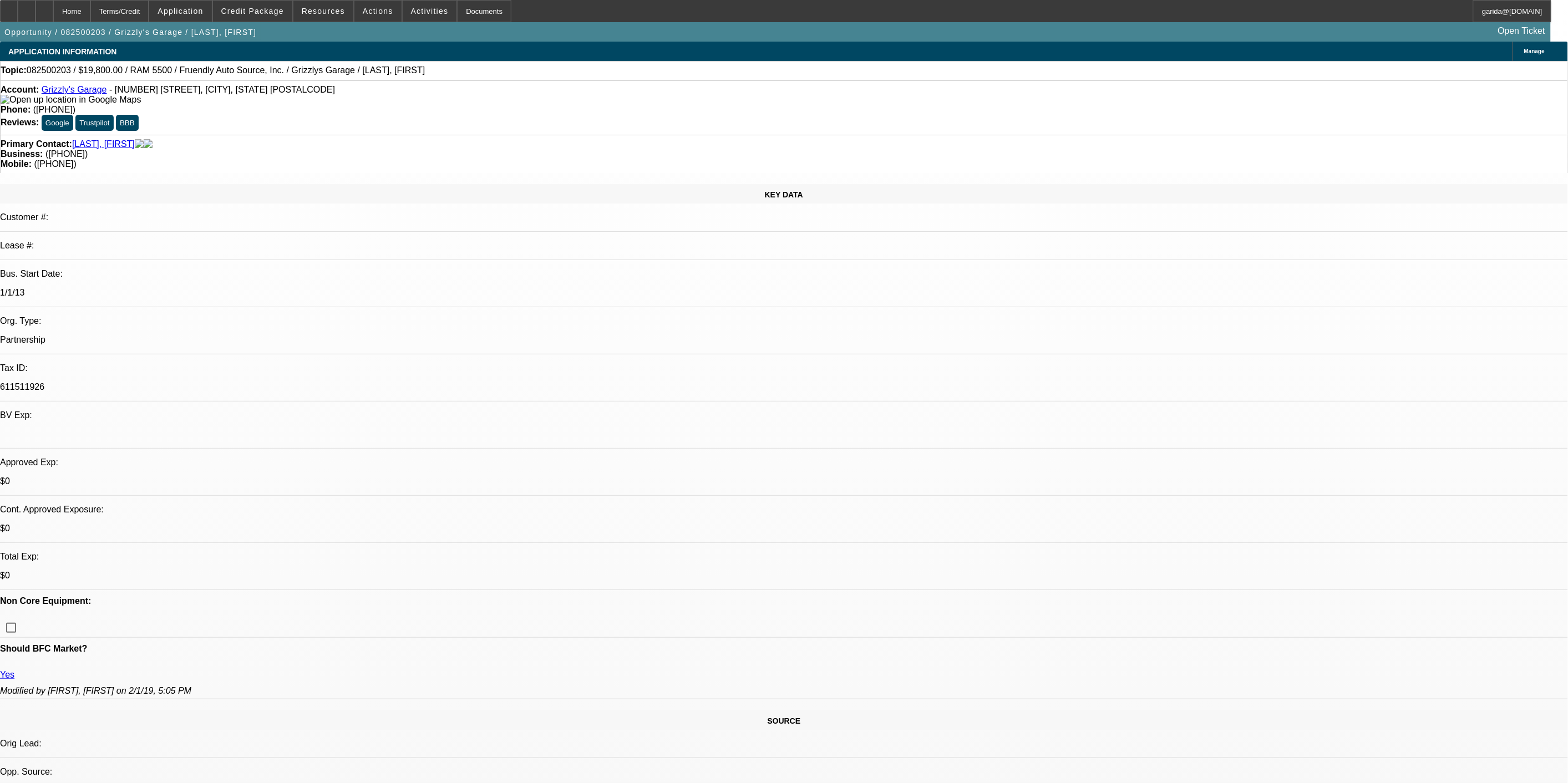 select on "0" 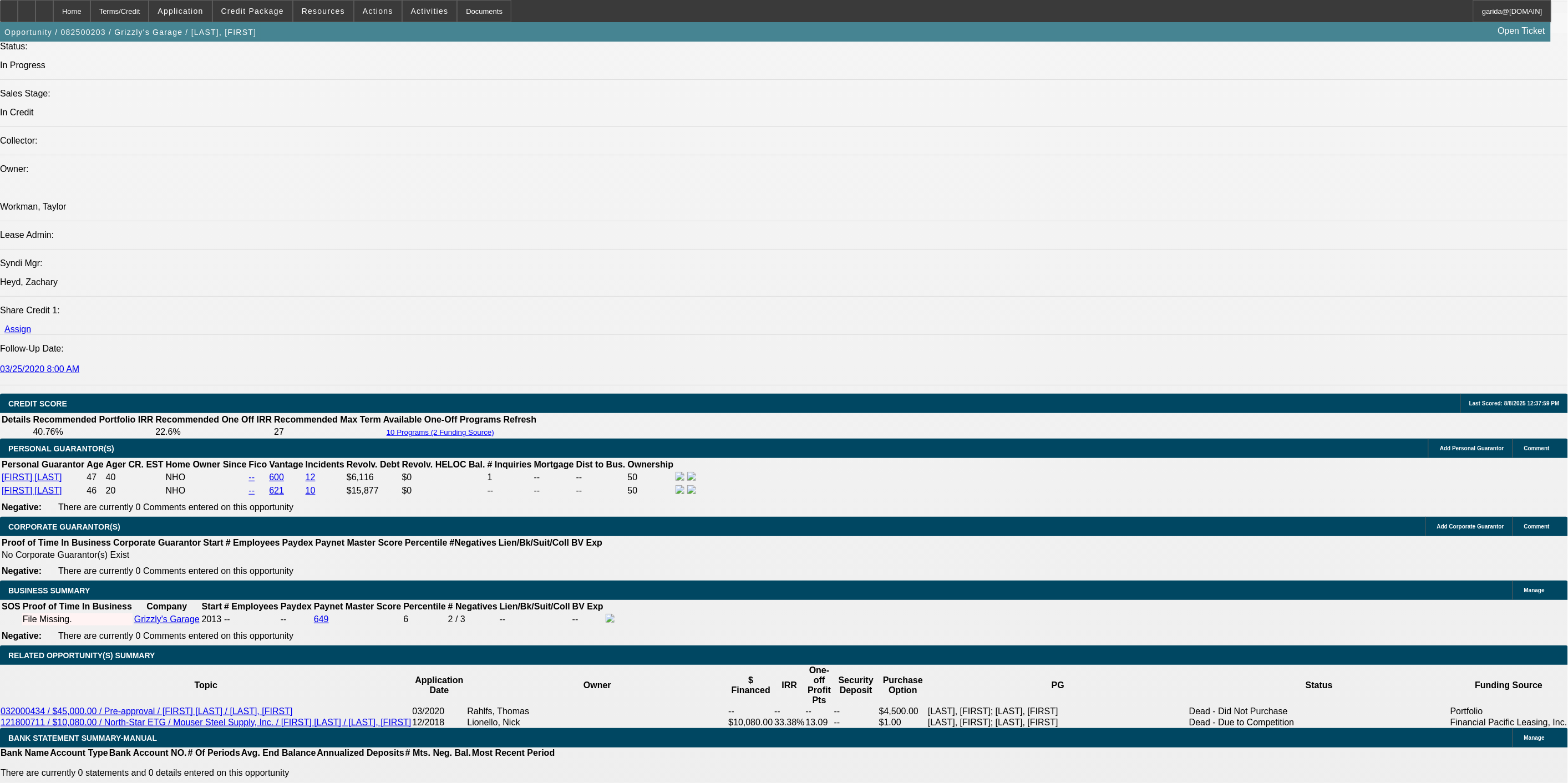 scroll, scrollTop: 1207, scrollLeft: 0, axis: vertical 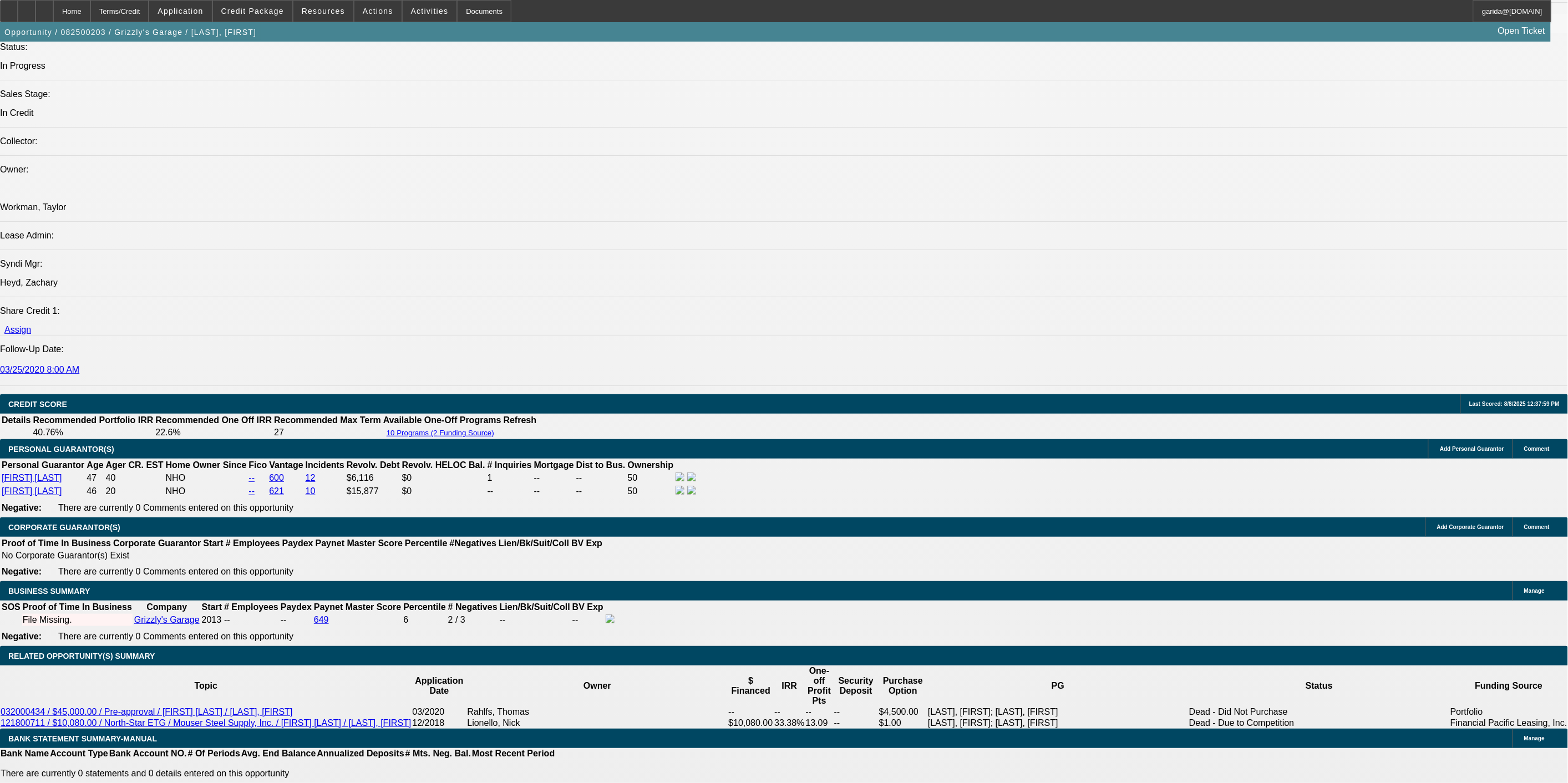 click on "Send Back To Sales - 082500203 / $22,000.00 / Pre-Approval Pre- Approval / Pre-approval / Grizzlys Garage / [LAST], [FIRST]" at bounding box center [217, 2835] 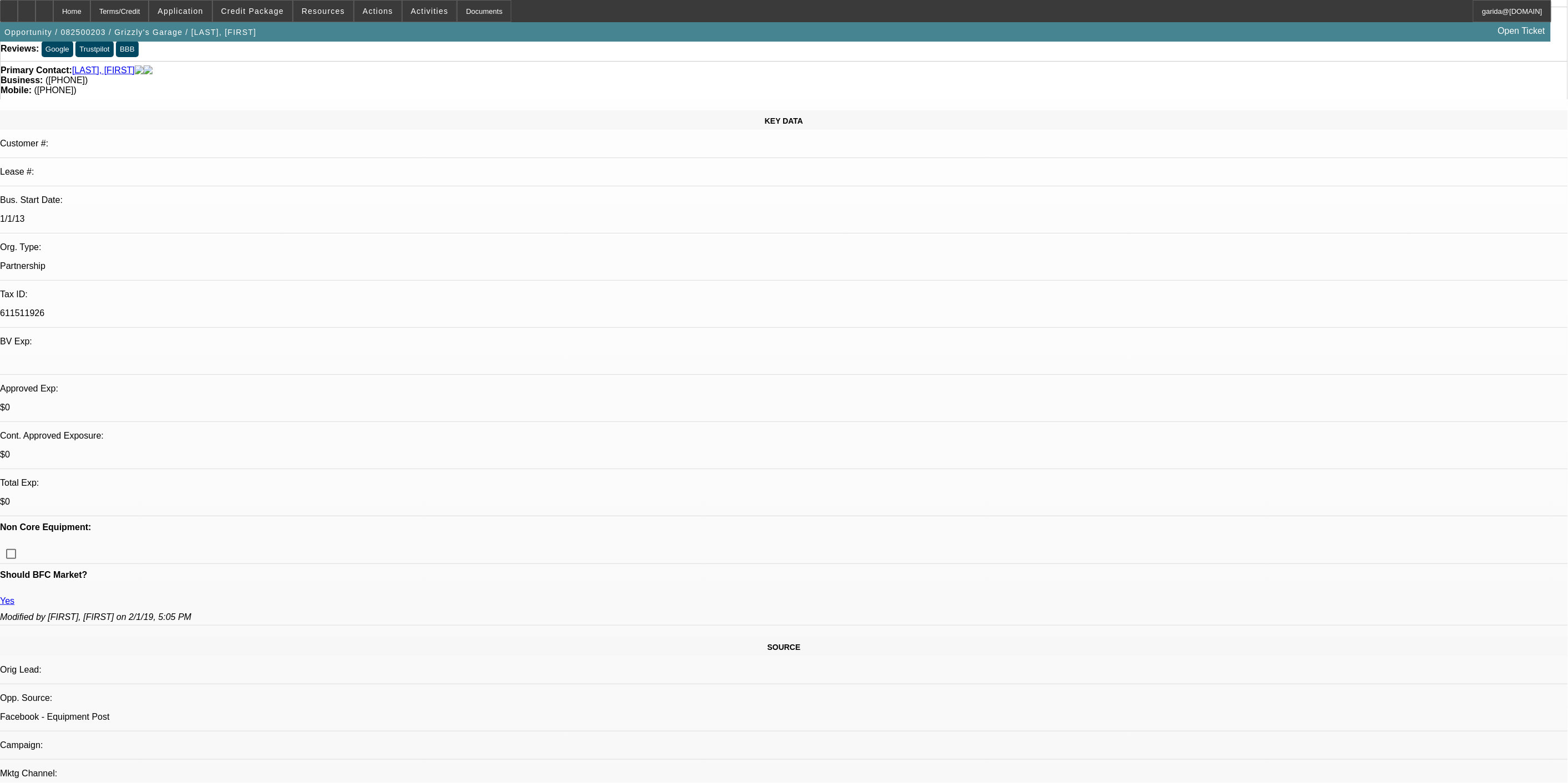 scroll, scrollTop: 0, scrollLeft: 0, axis: both 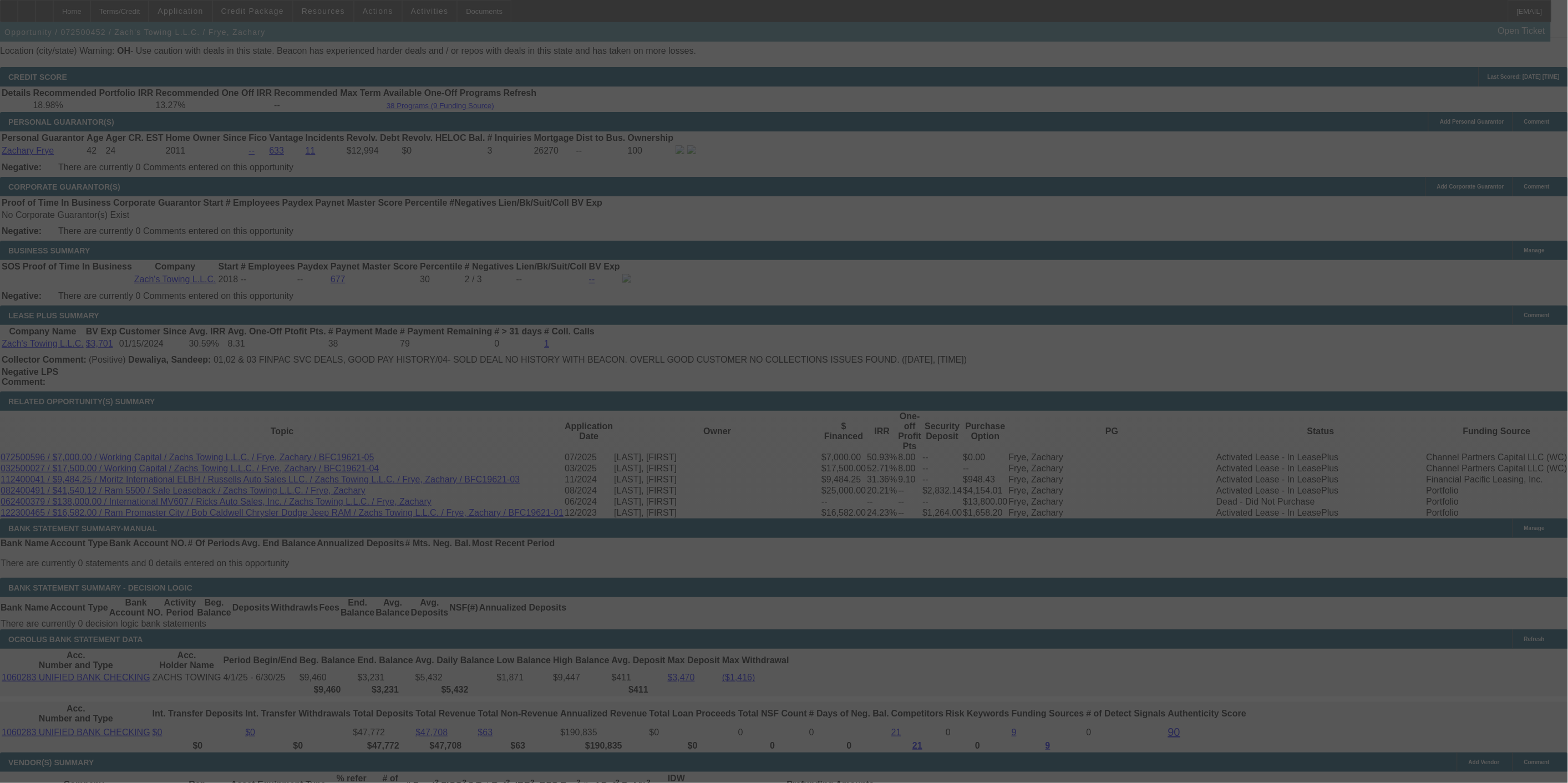 select on "0" 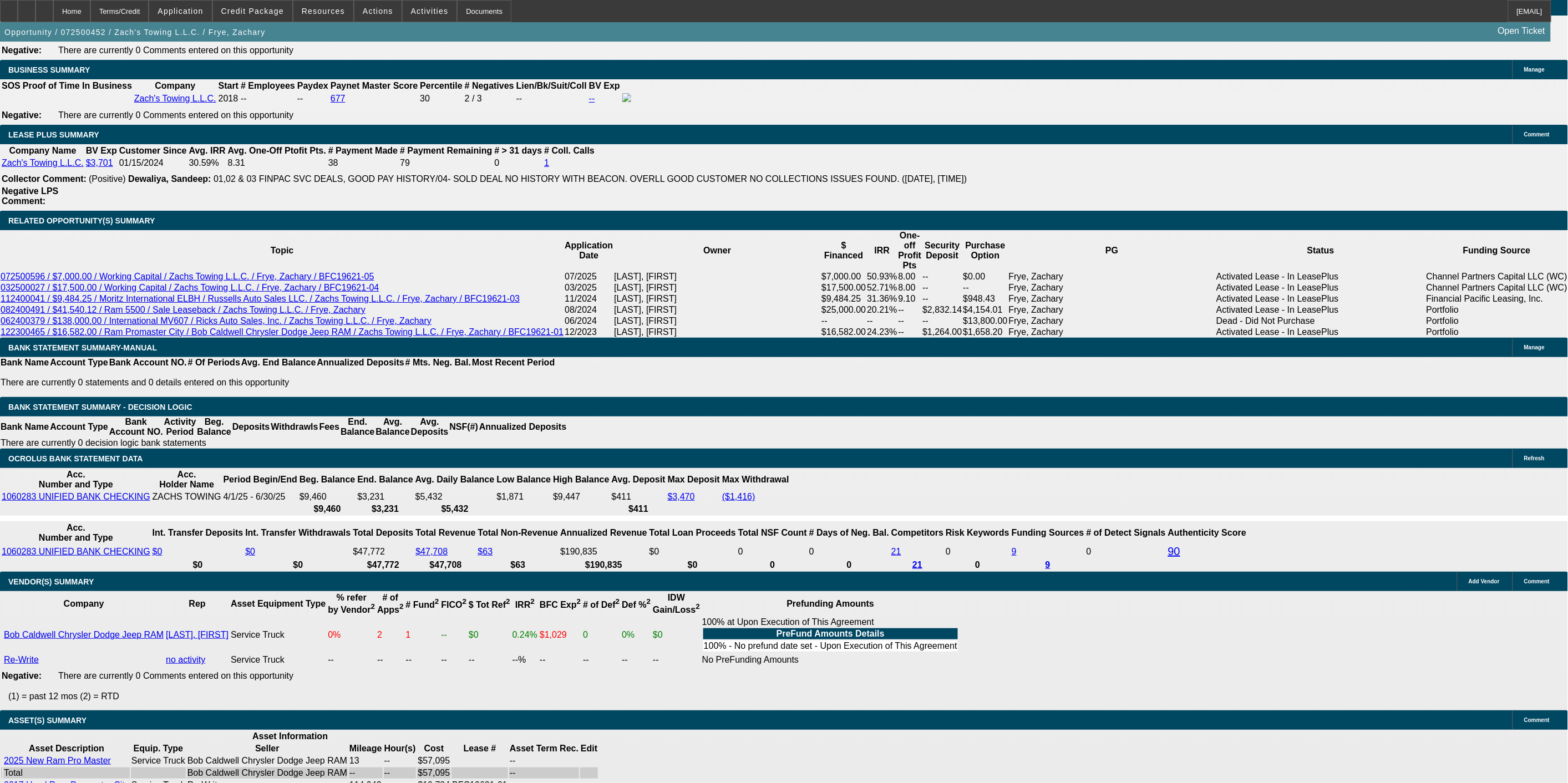 scroll, scrollTop: 1956, scrollLeft: 0, axis: vertical 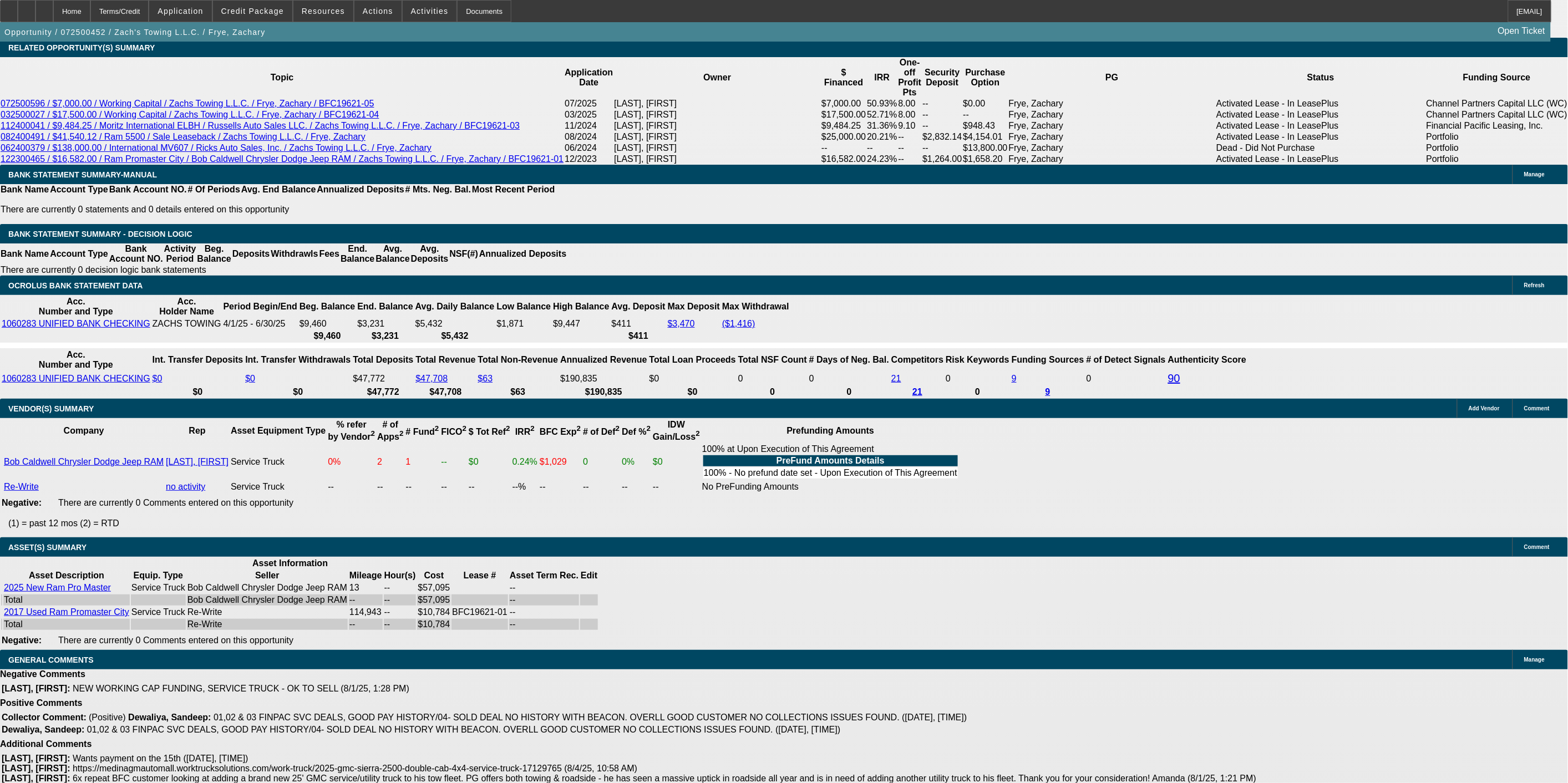 click on "-- Select Credit Decision --
‎Approved
‎Declined
‎Modified
‎Send Back To Sales
‎Terminated
‎Contingent Approval" 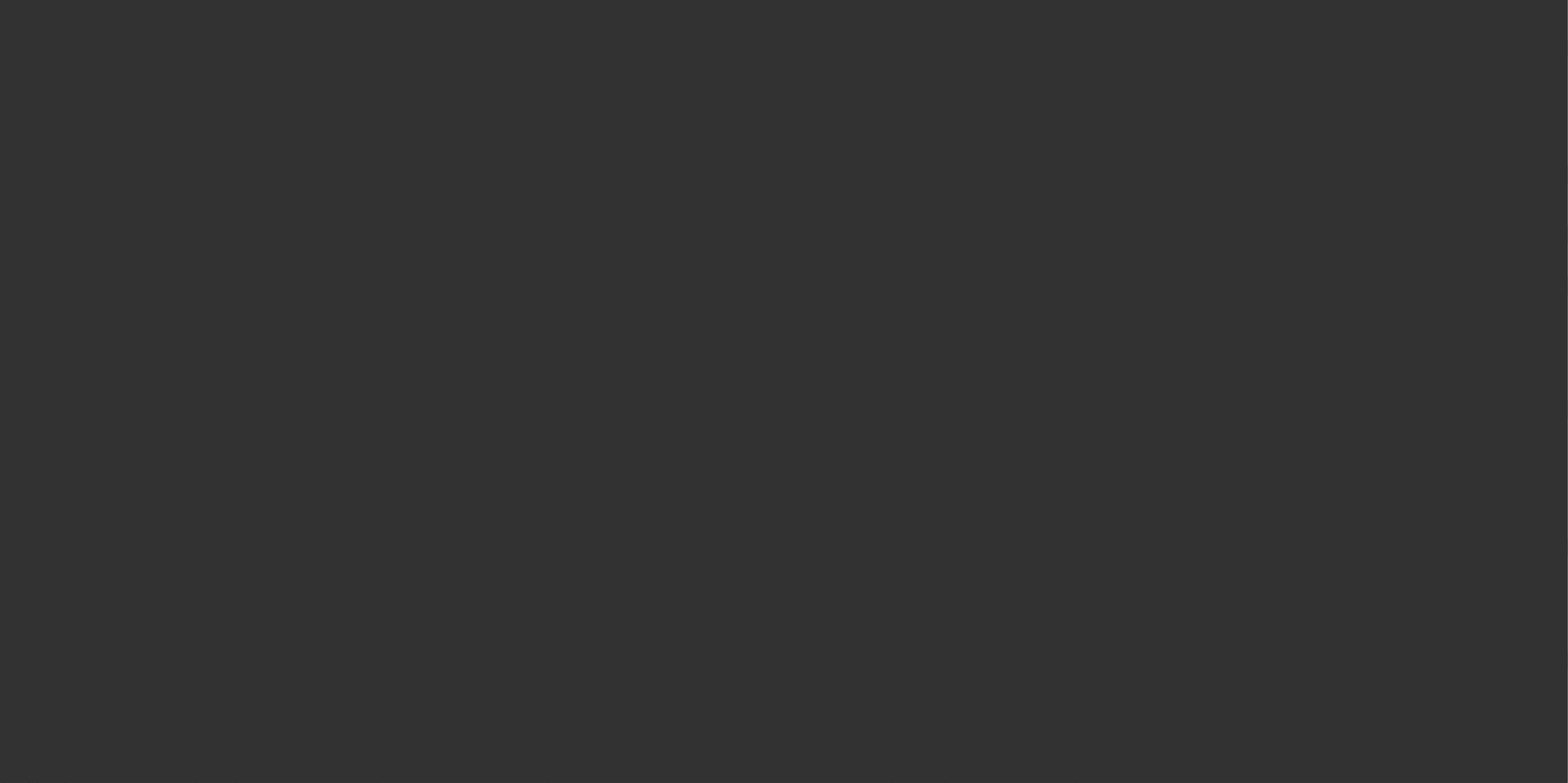 scroll, scrollTop: 0, scrollLeft: 0, axis: both 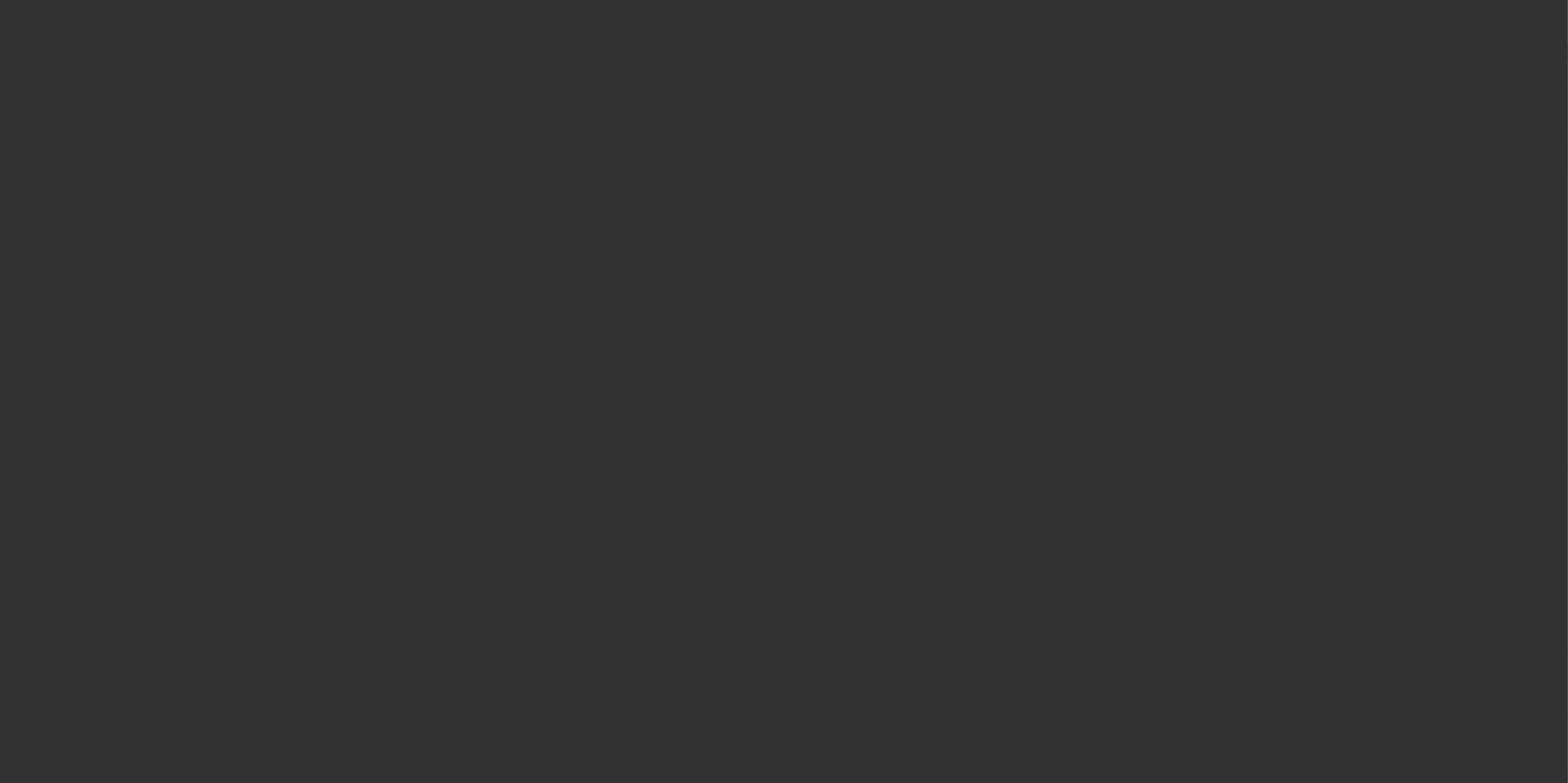 radio on "true" 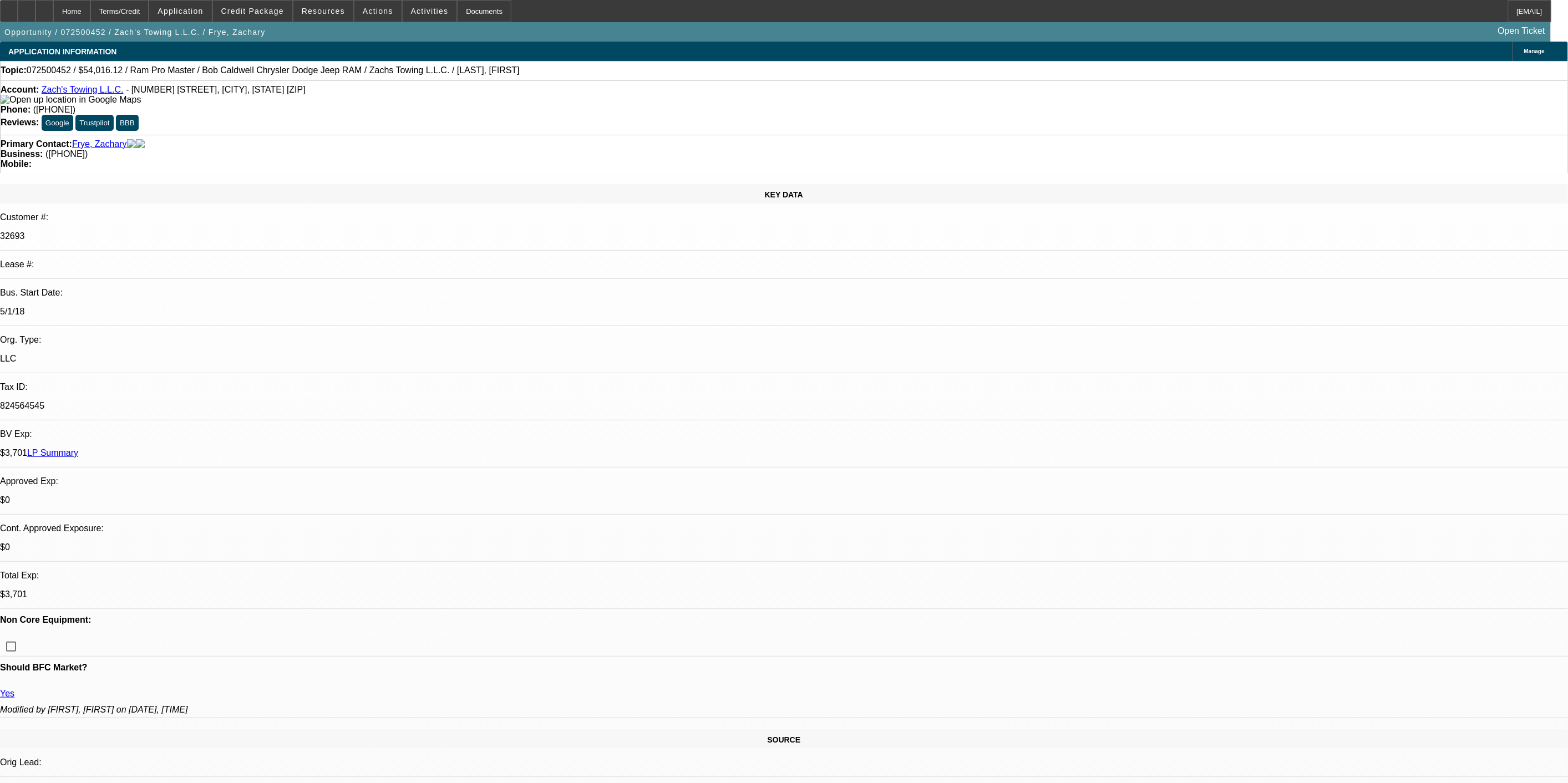 type on "11/6/2025" 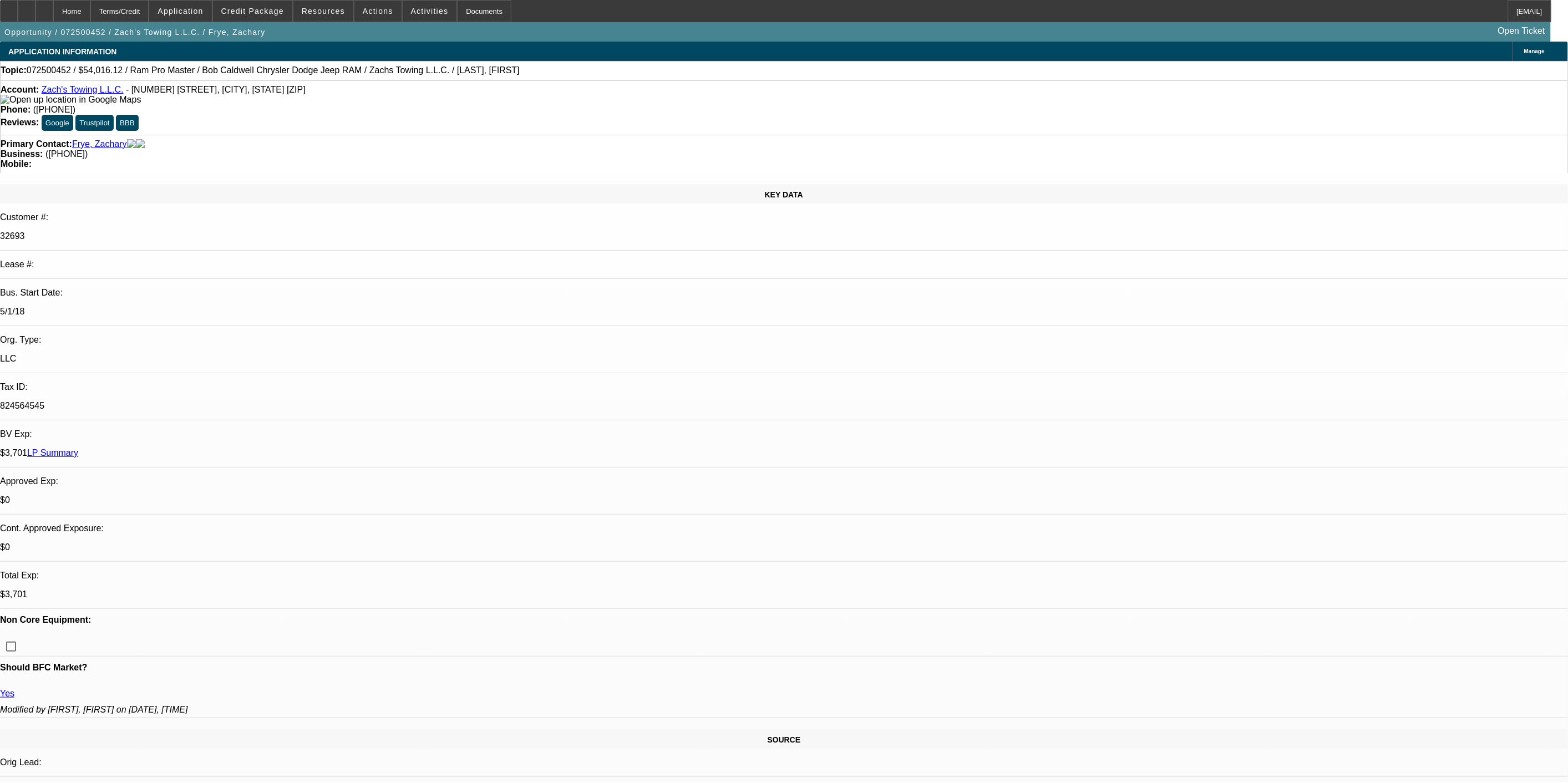 click 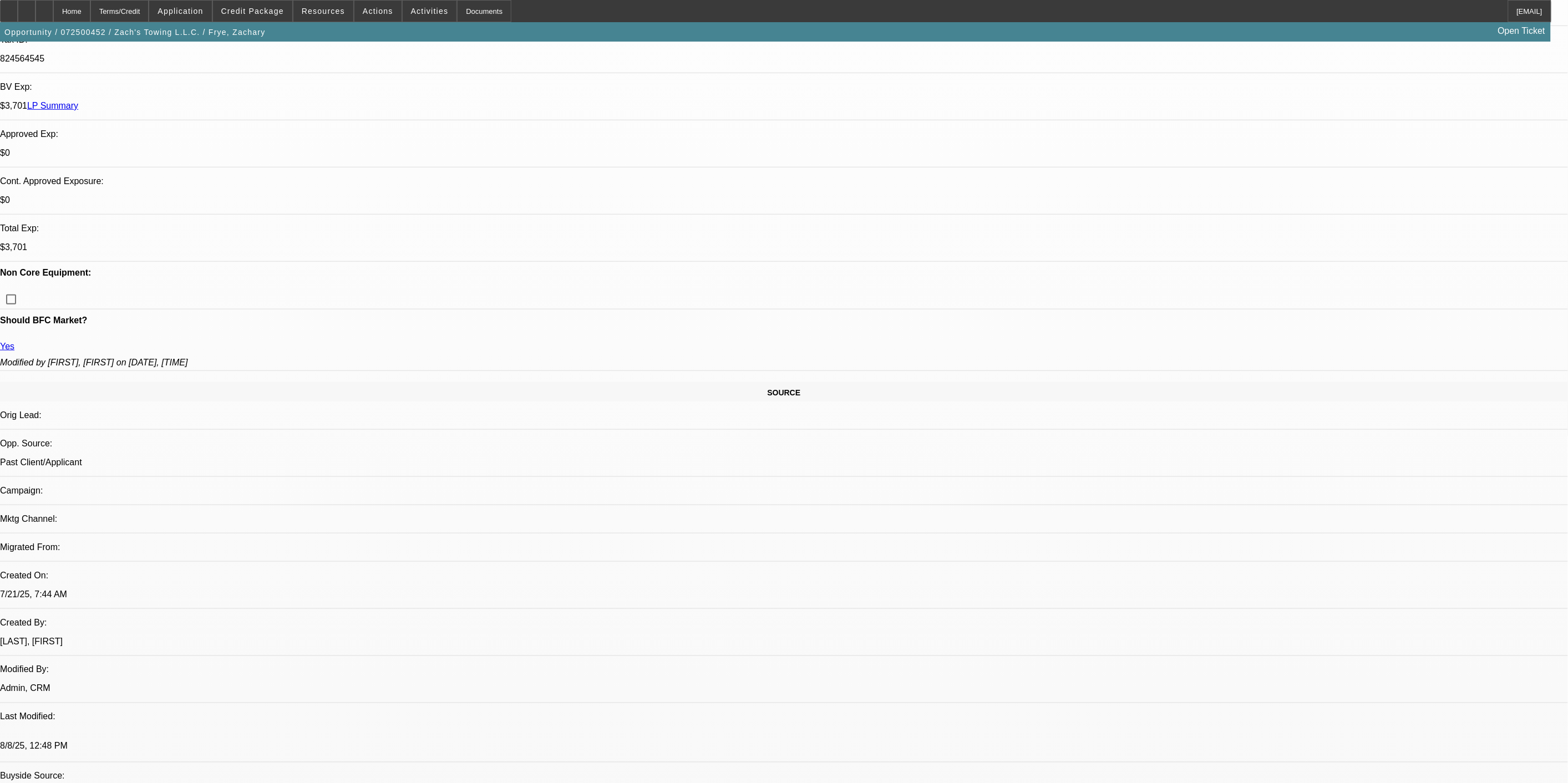 scroll, scrollTop: 394, scrollLeft: 0, axis: vertical 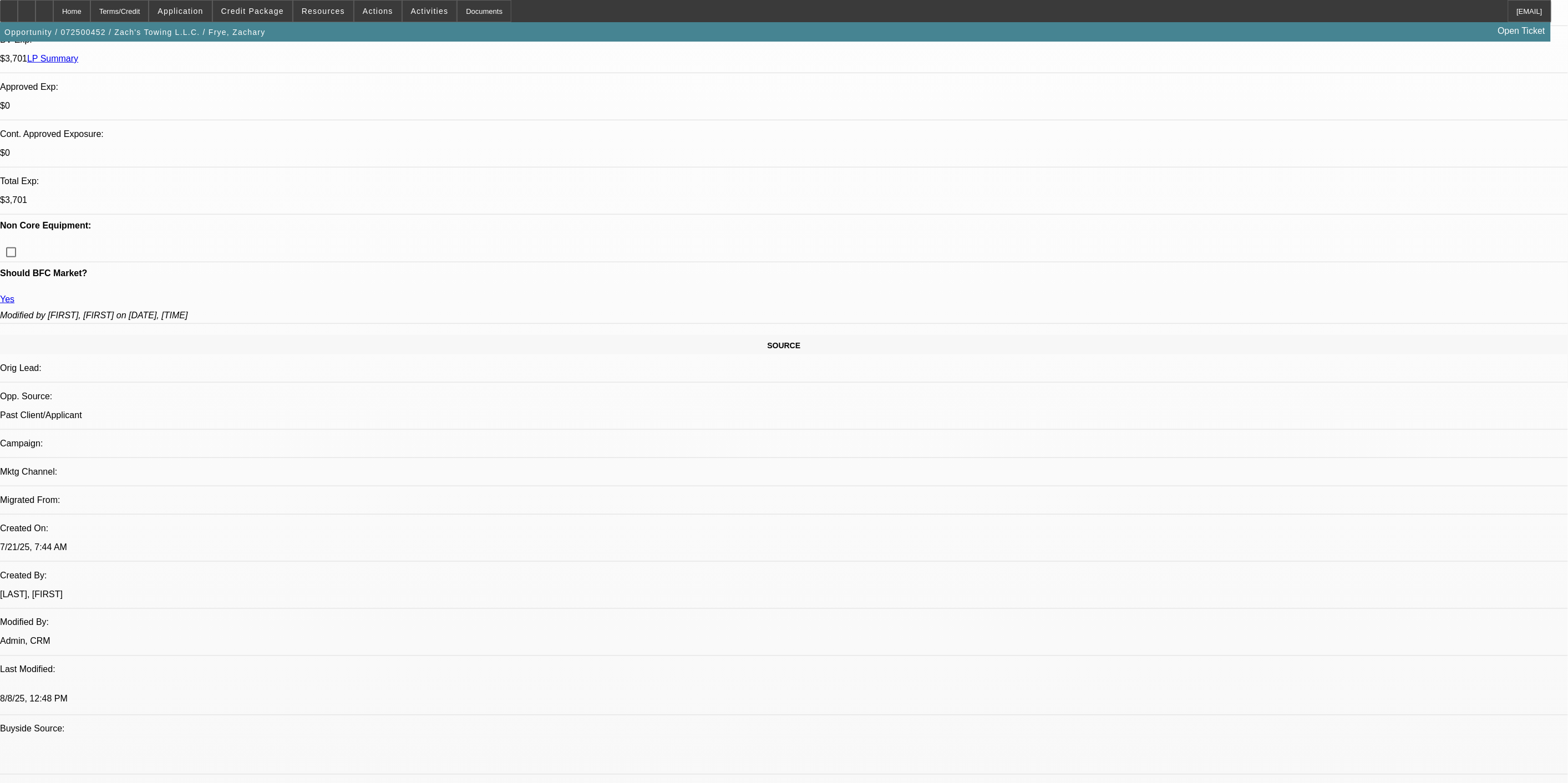 click on "Business Check" at bounding box center [191, 4501] 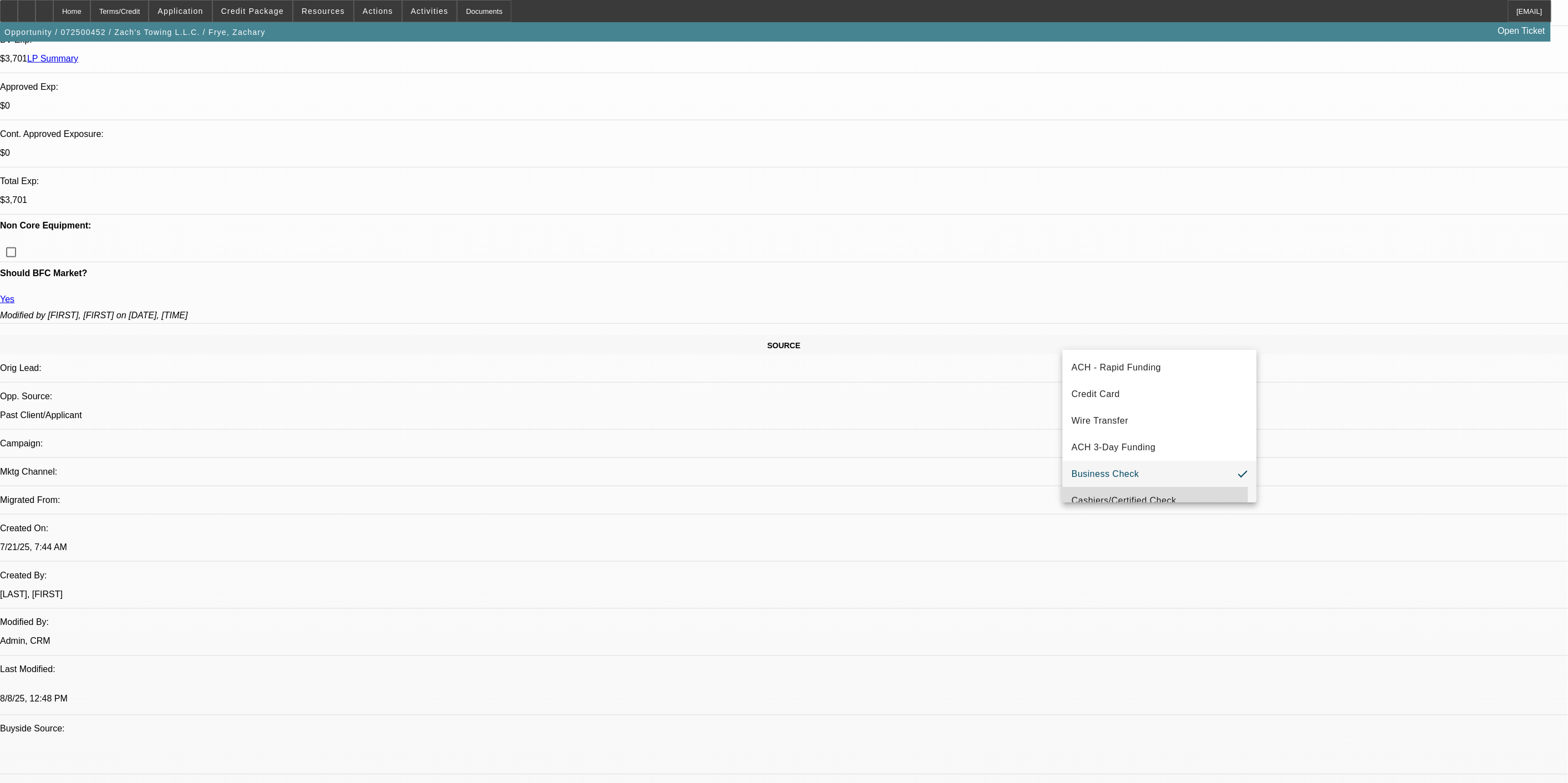 click on "Cashiers/Certified Check" at bounding box center [1124, 501] 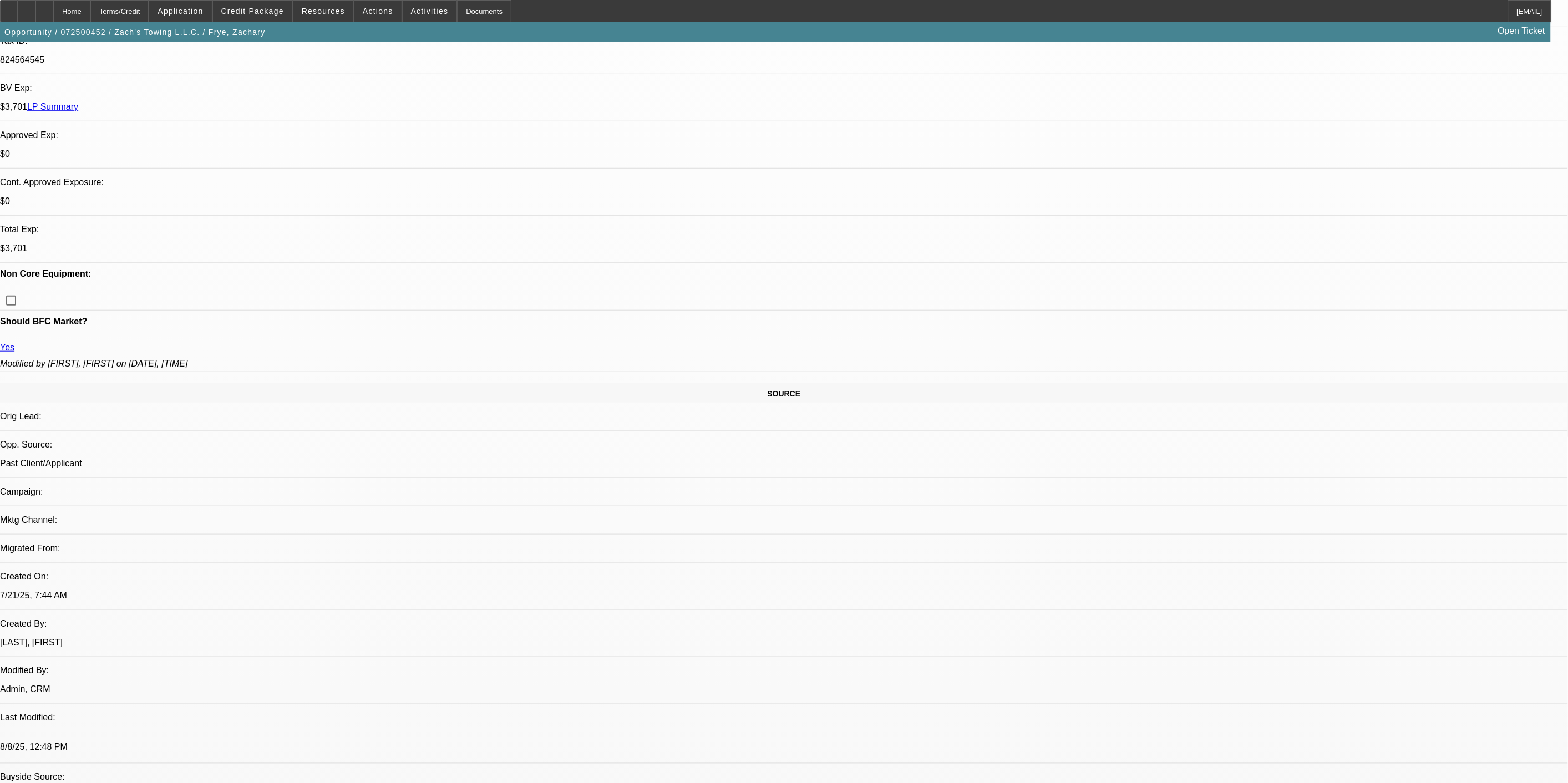 scroll, scrollTop: 345, scrollLeft: 0, axis: vertical 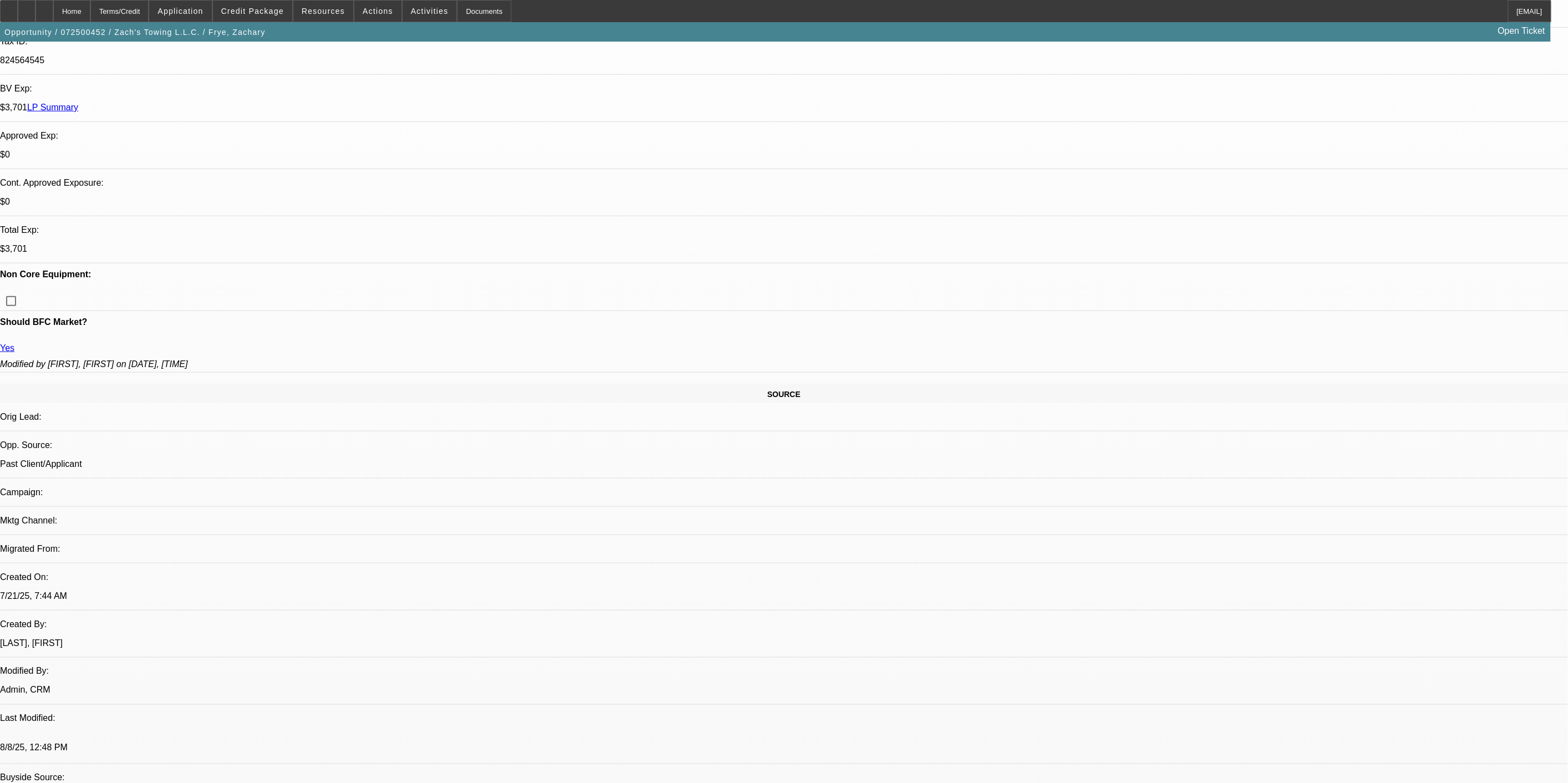 click at bounding box center (122, 4588) 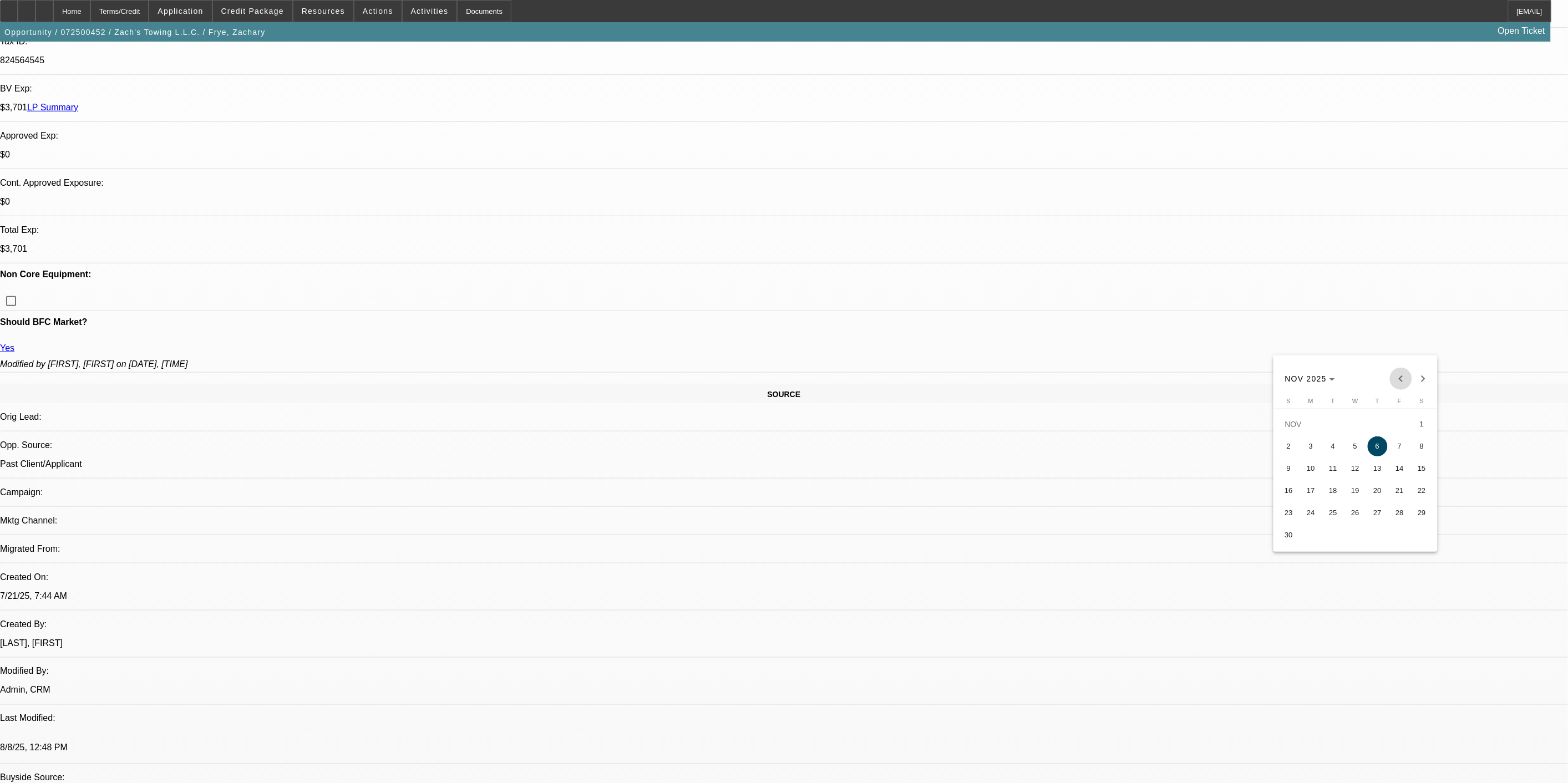 click at bounding box center (1401, 379) 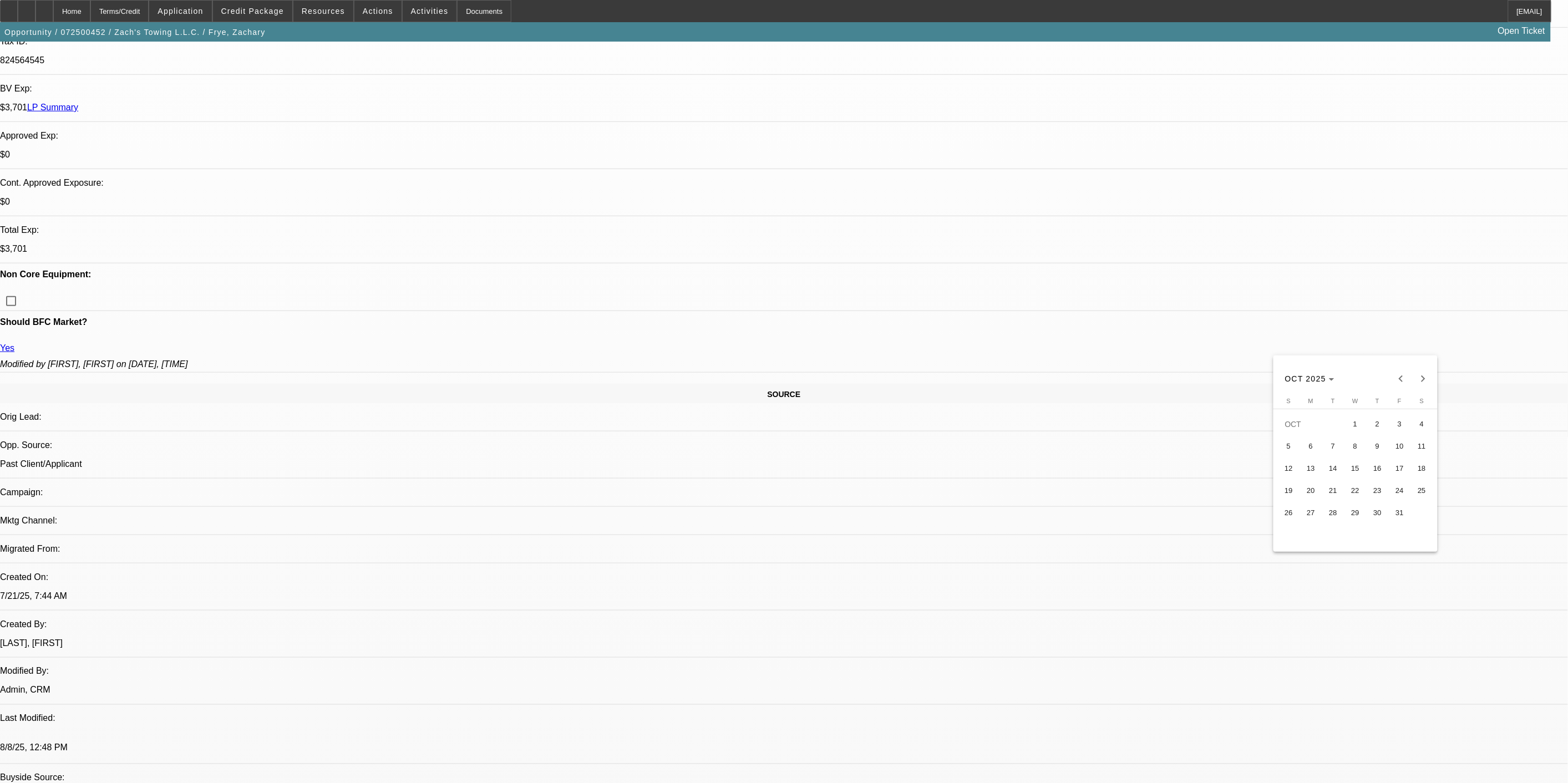 click on "29" at bounding box center [1356, 513] 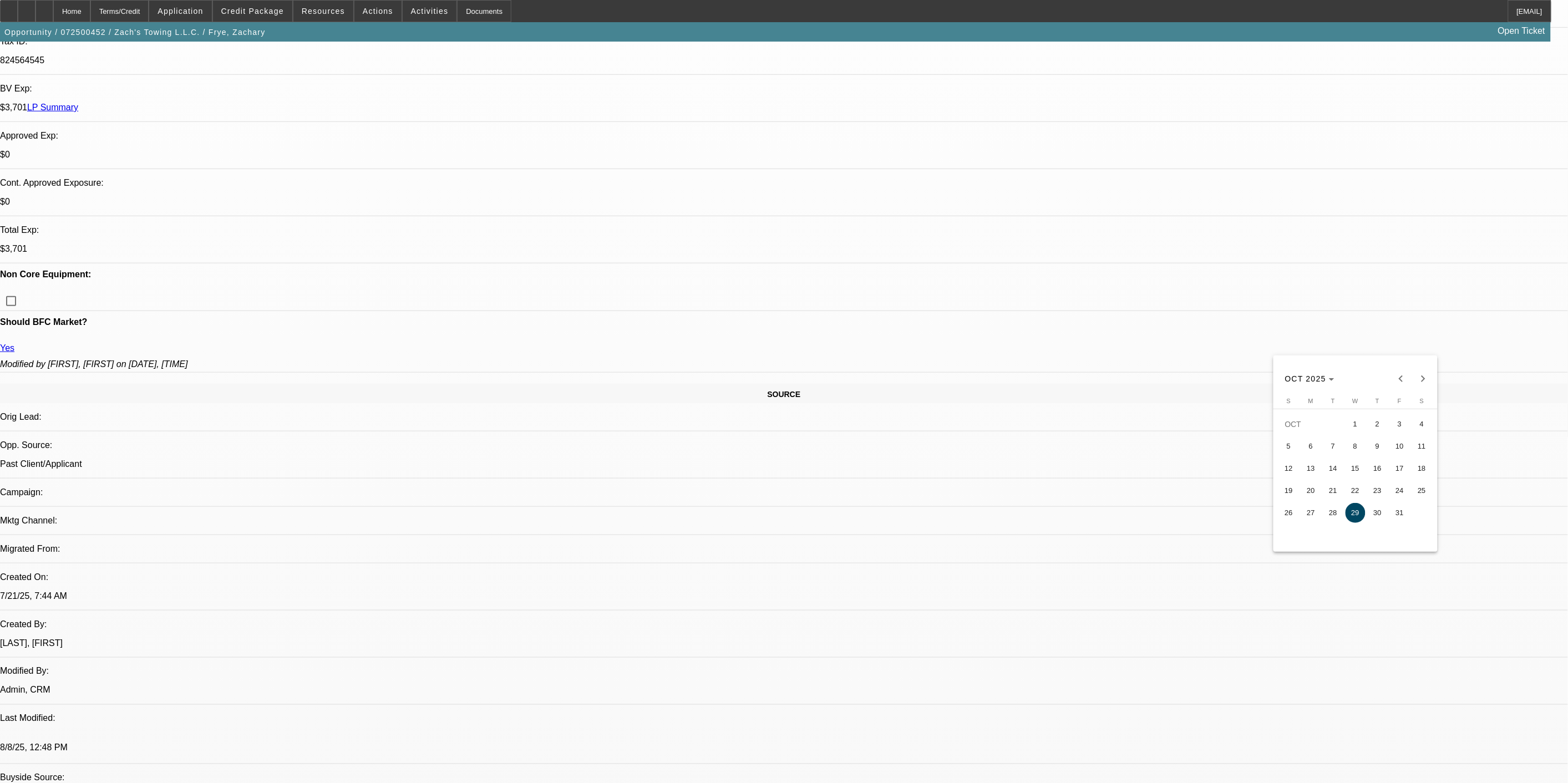 type on "10/29/2025" 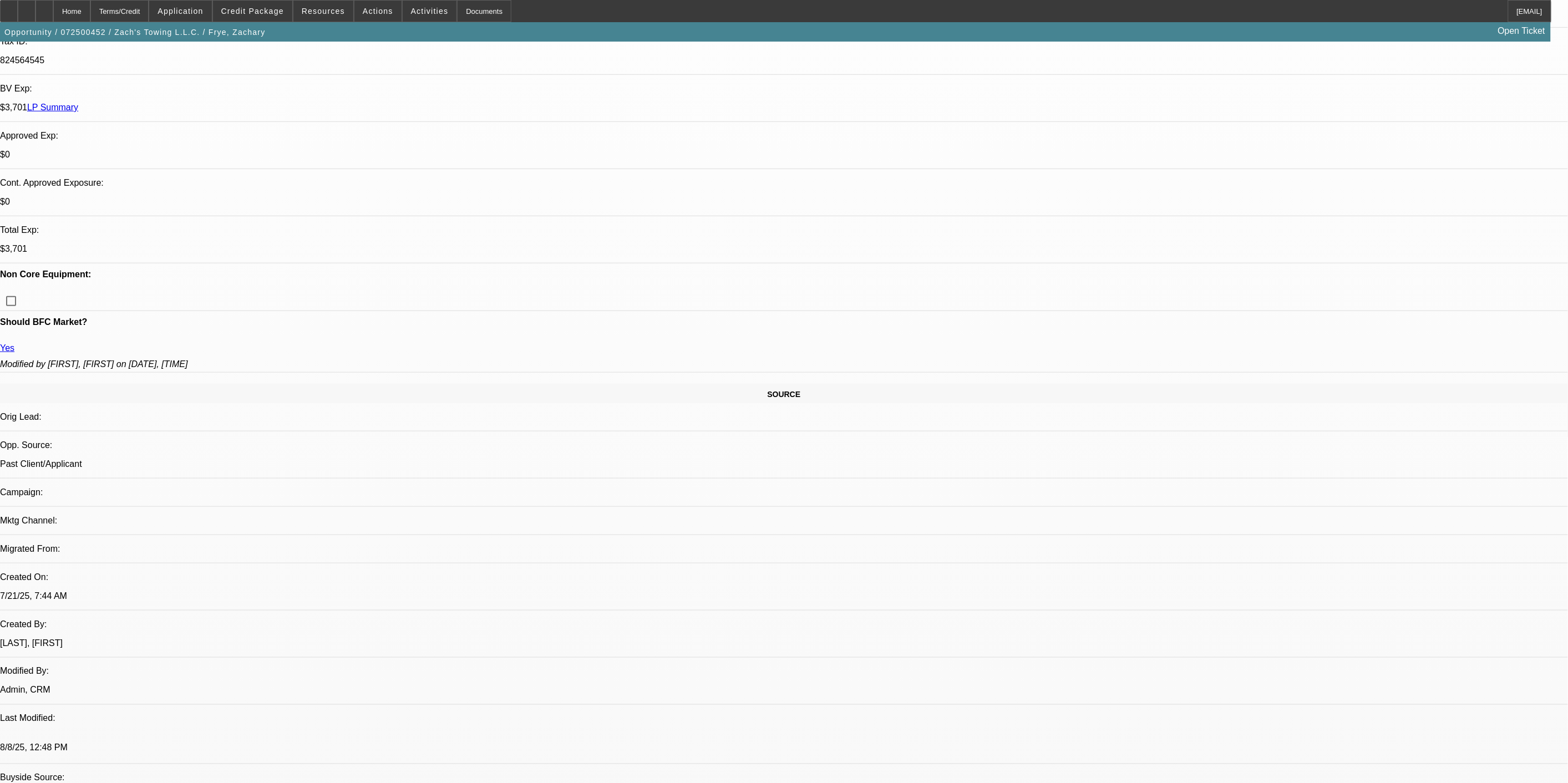 click at bounding box center (257, 4588) 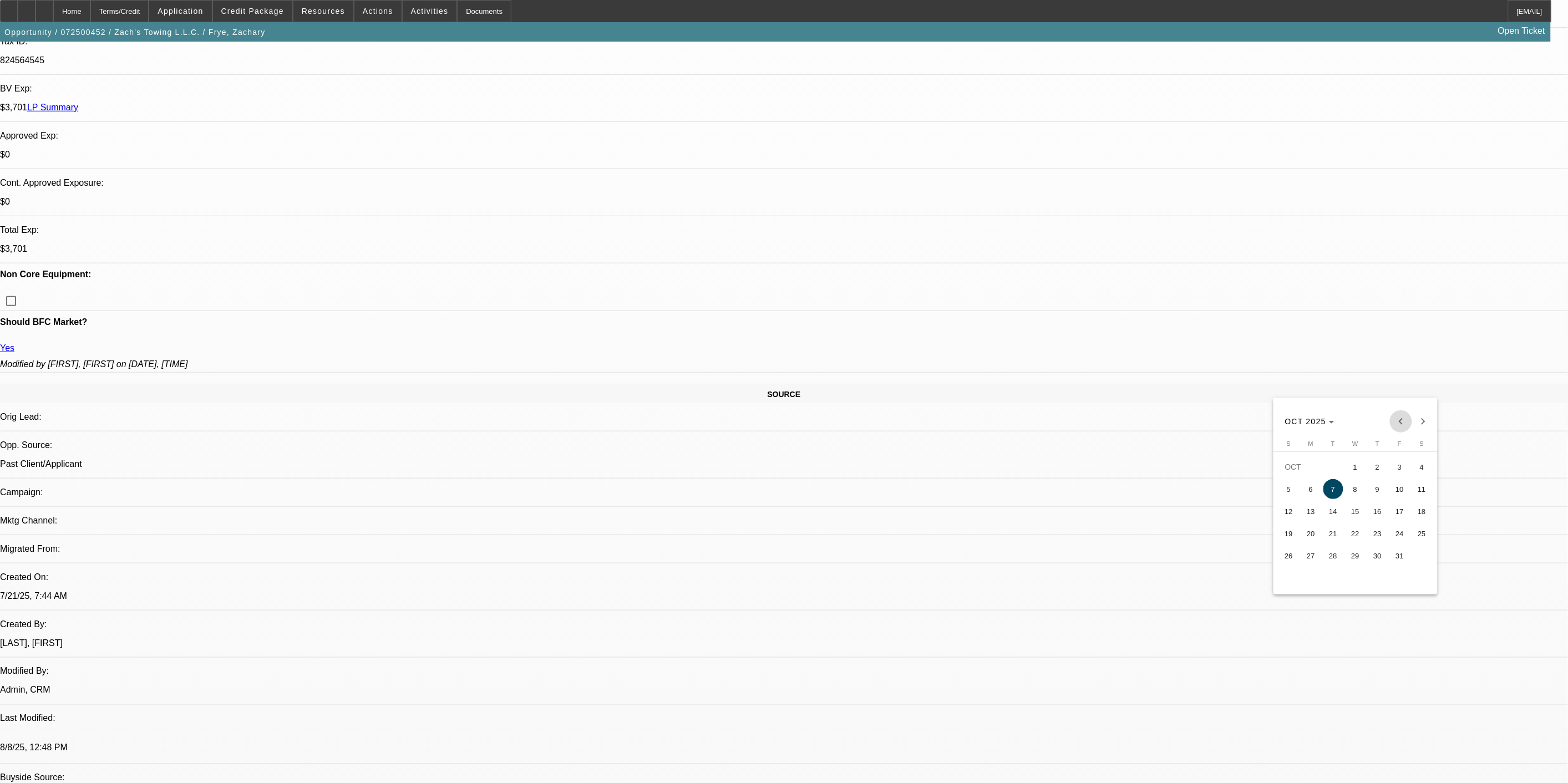 click at bounding box center [1401, 421] 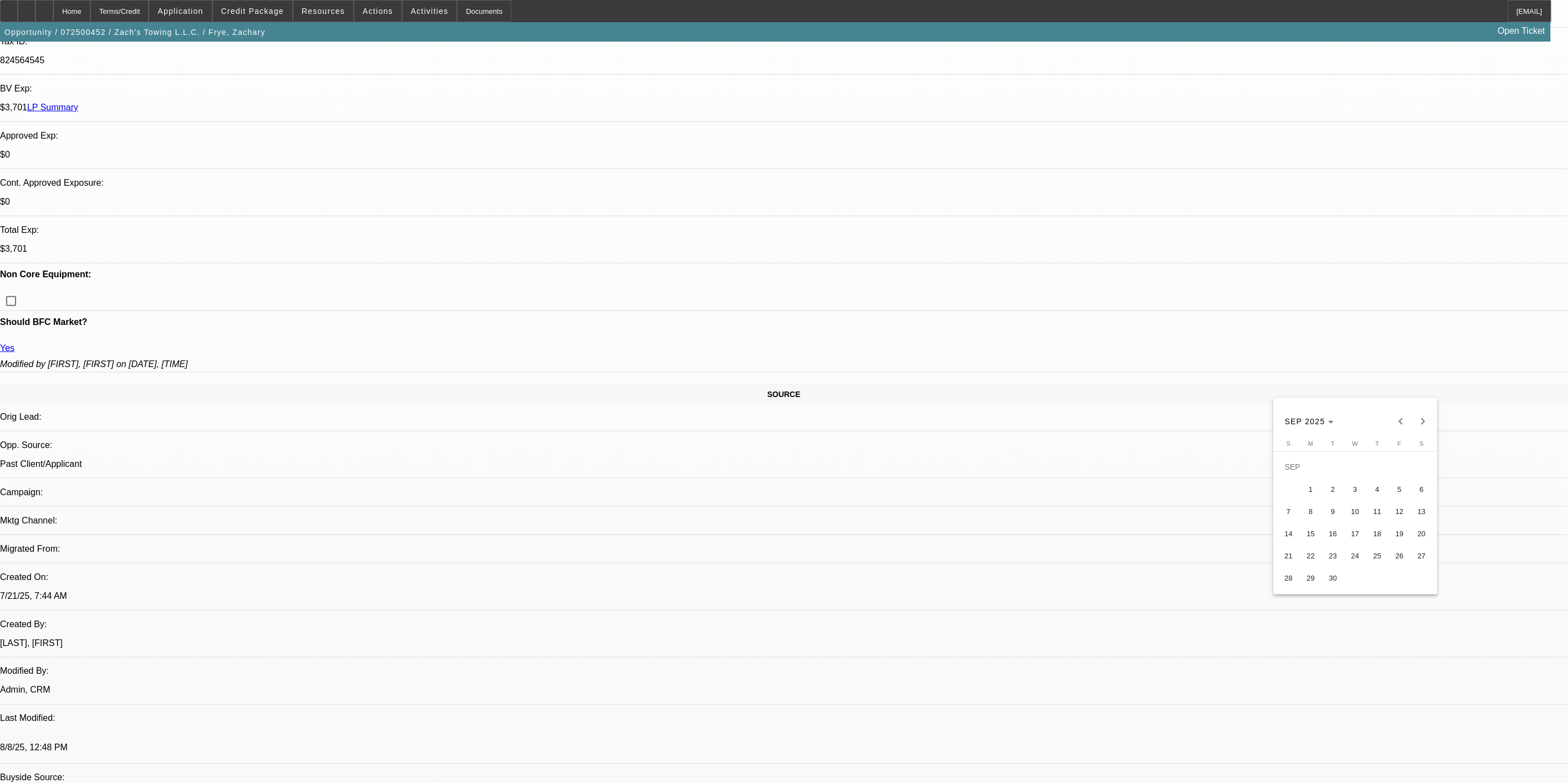 click on "29" at bounding box center (1311, 578) 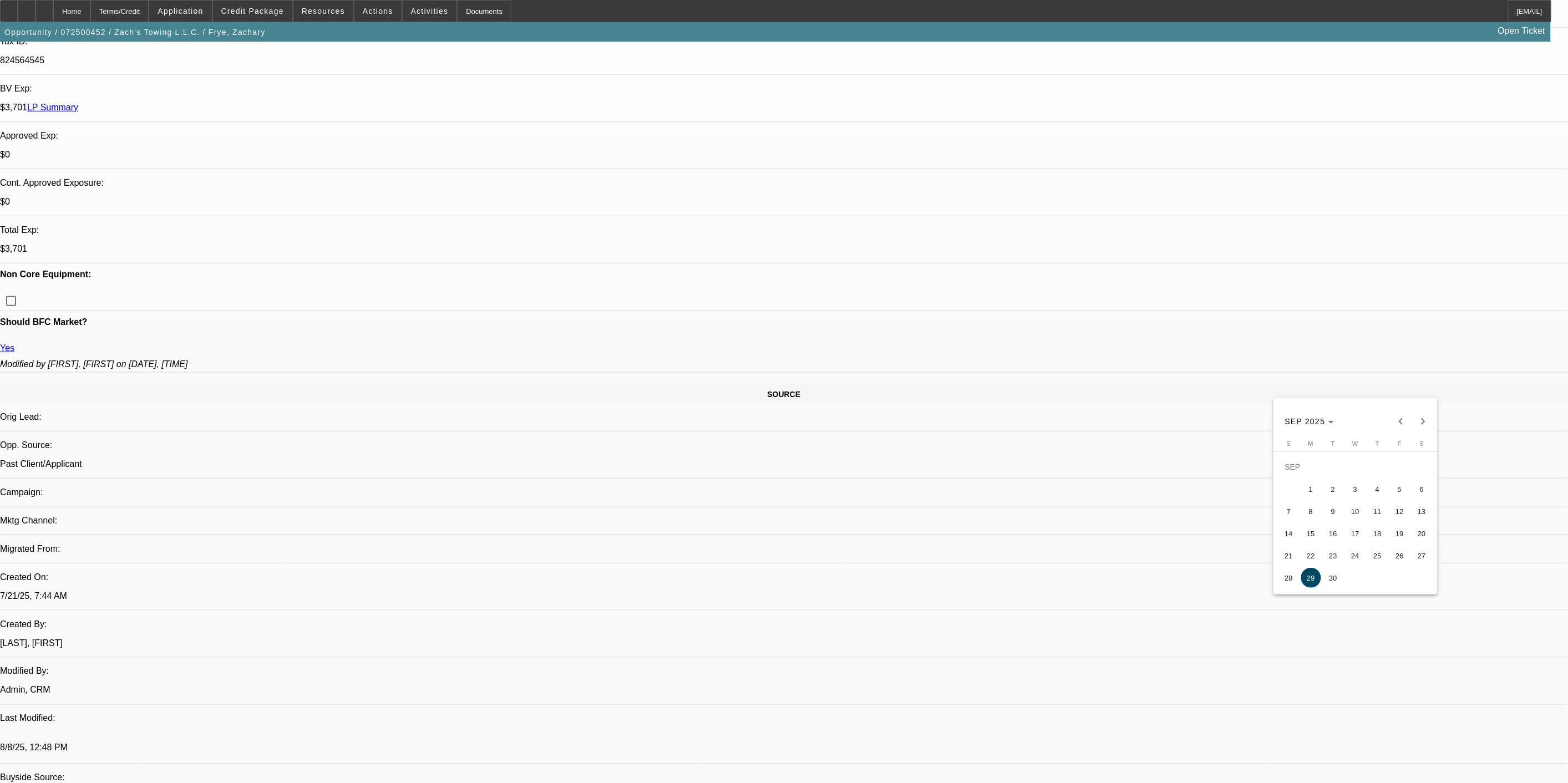 type on "9/29/2025" 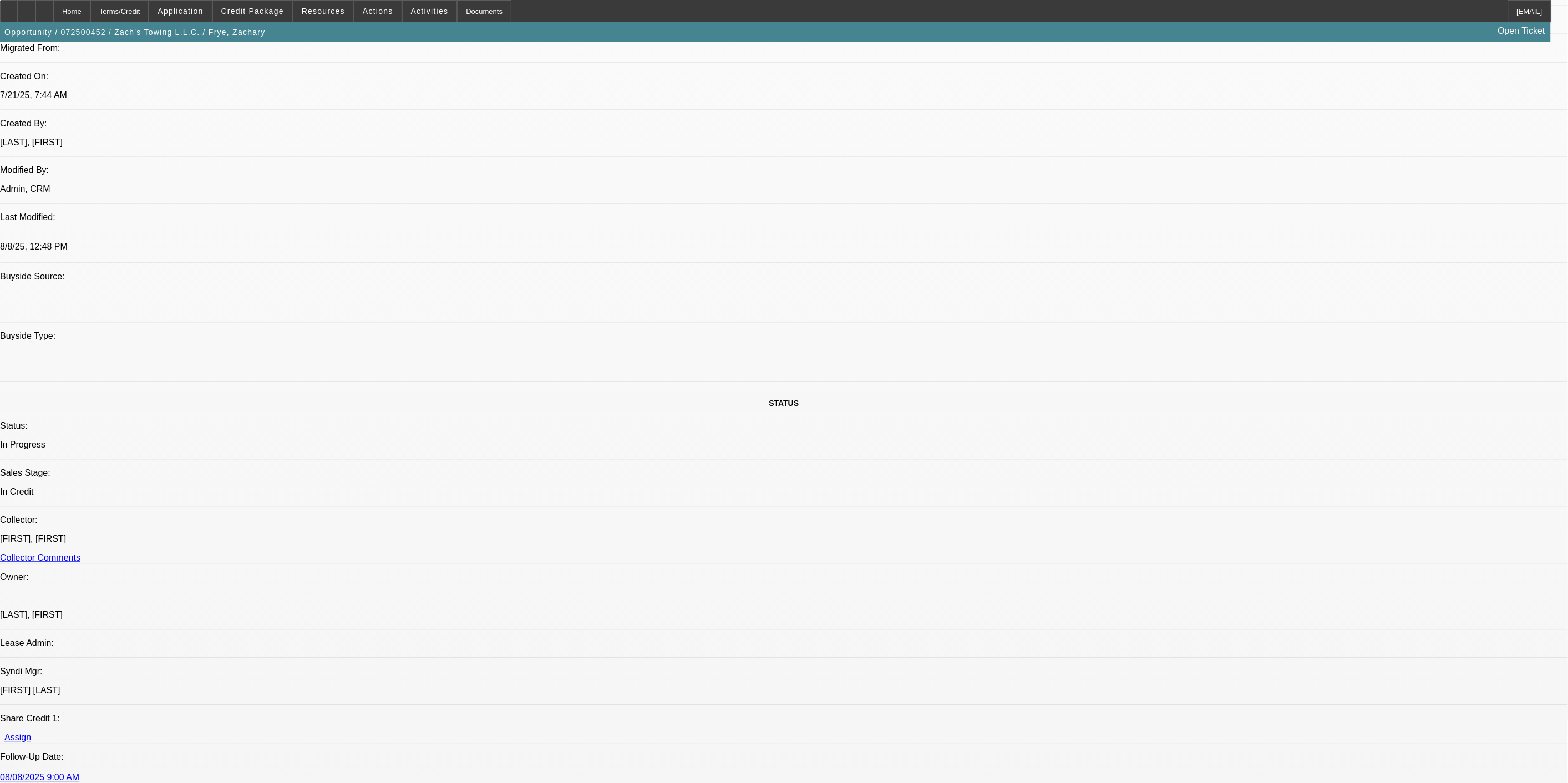 scroll, scrollTop: 851, scrollLeft: 0, axis: vertical 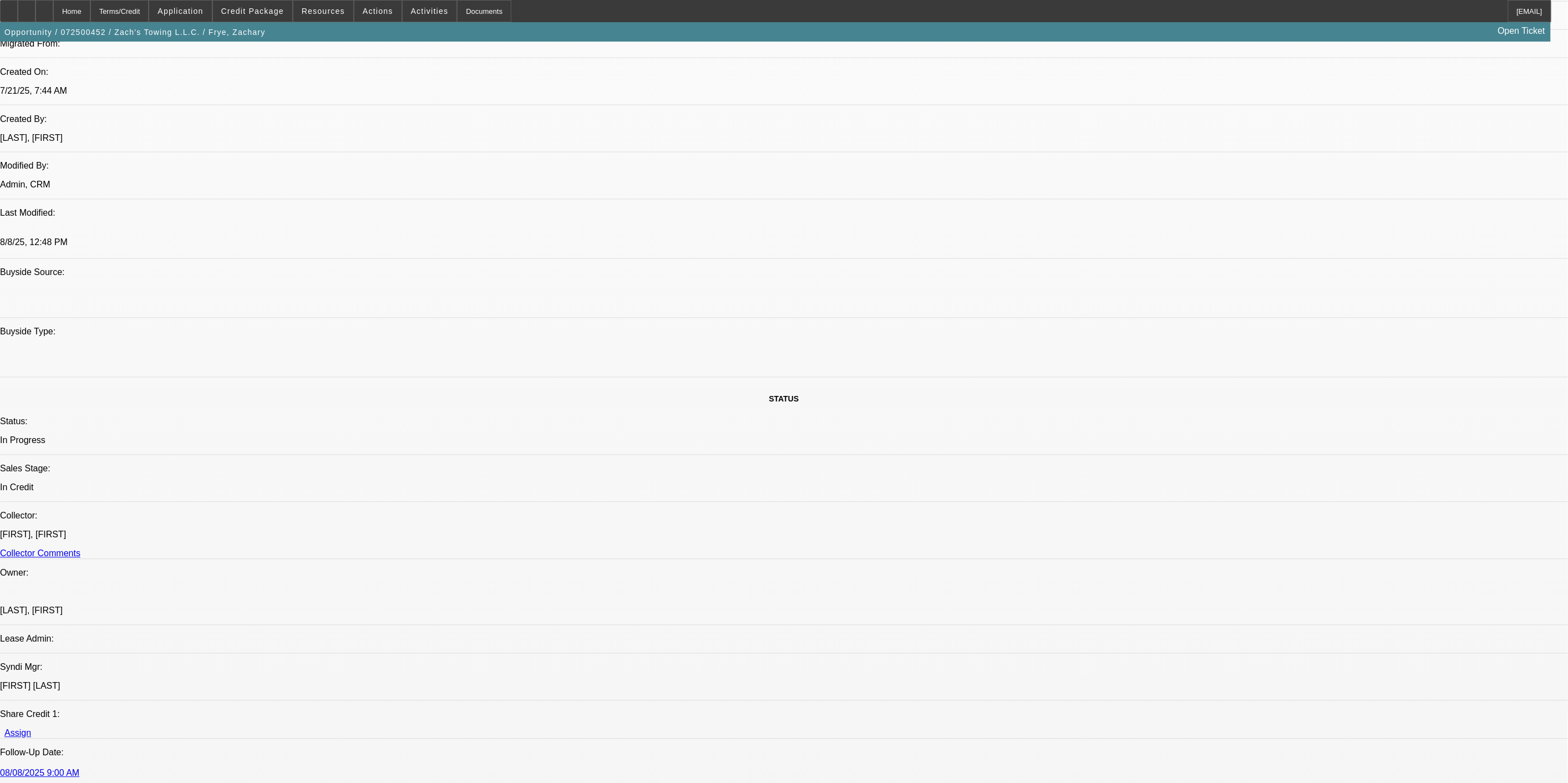 click at bounding box center (122, 4724) 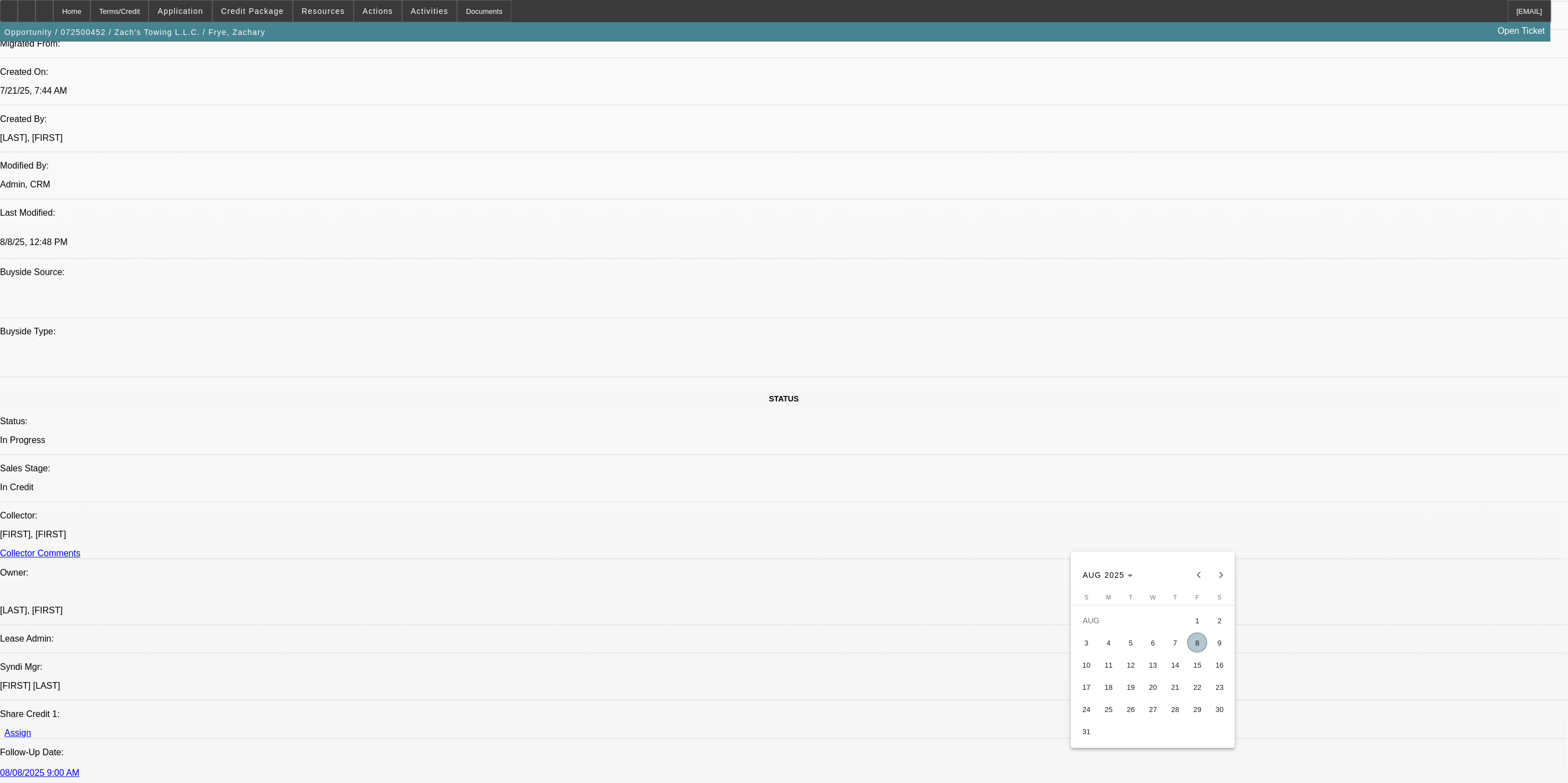 click on "8" at bounding box center [1197, 643] 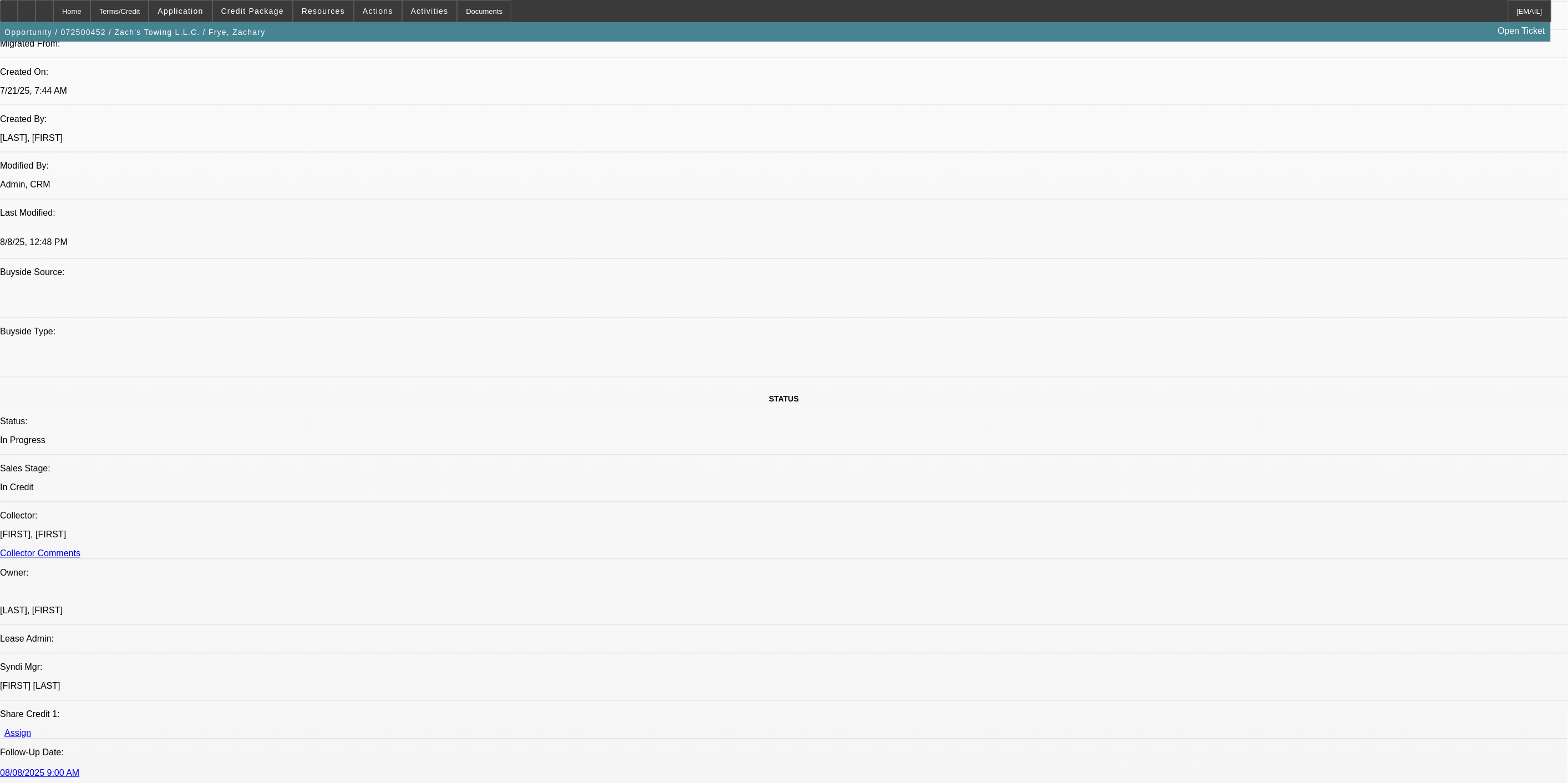 click on "Request Time" at bounding box center [59, 4772] 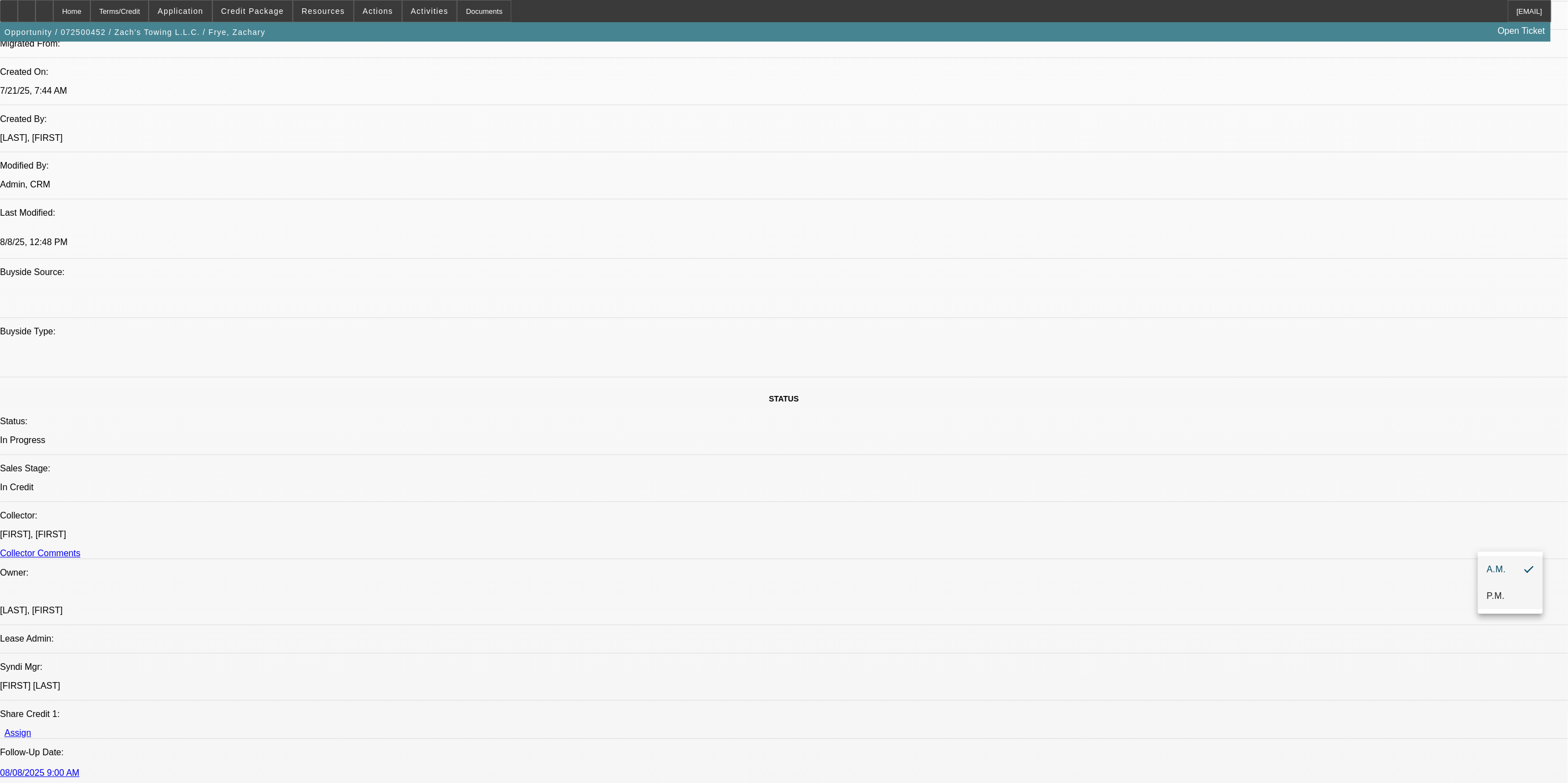 click on "P.M." at bounding box center [1496, 596] 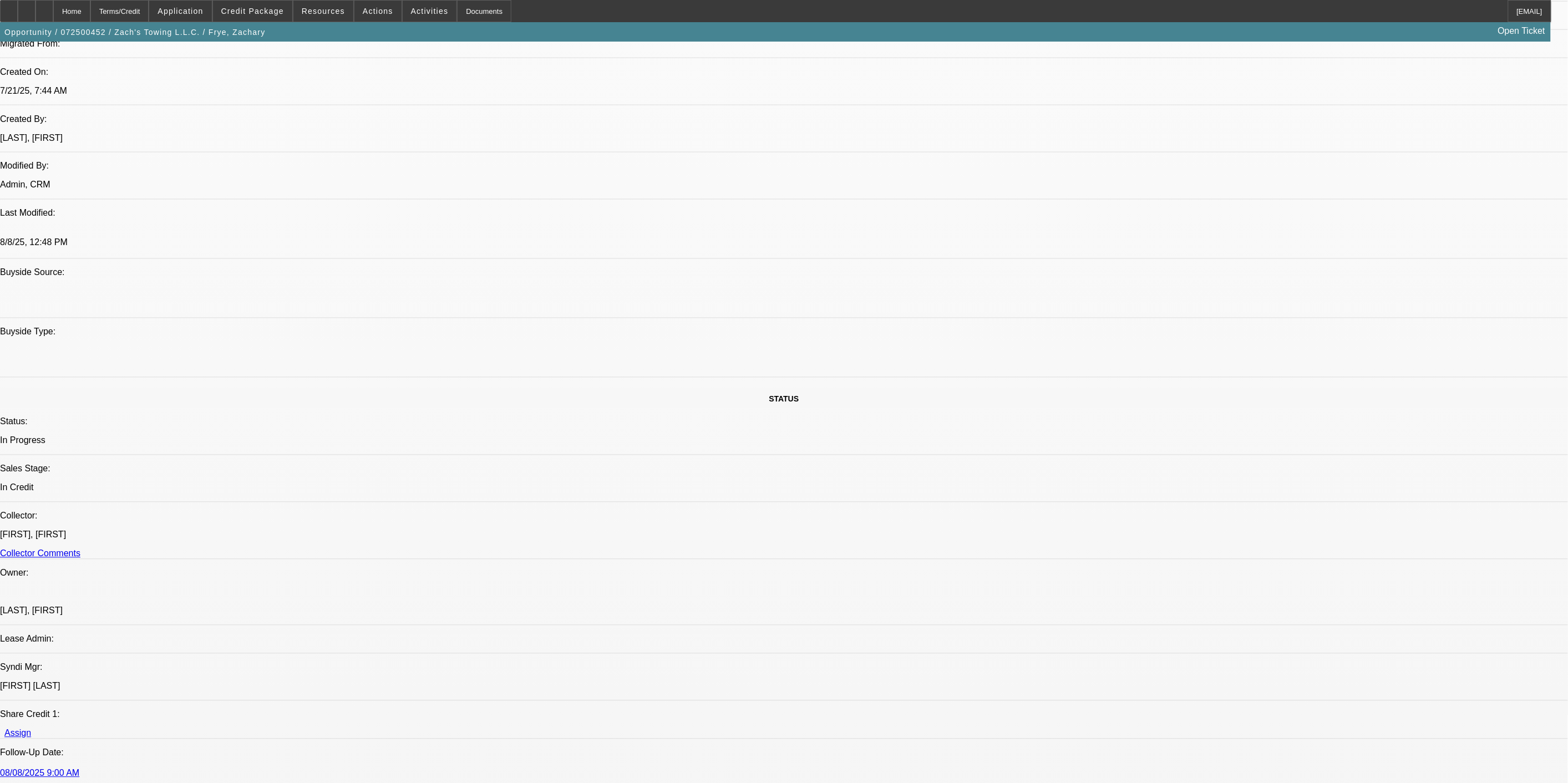 drag, startPoint x: 1153, startPoint y: 305, endPoint x: 1134, endPoint y: 332, distance: 33.015148 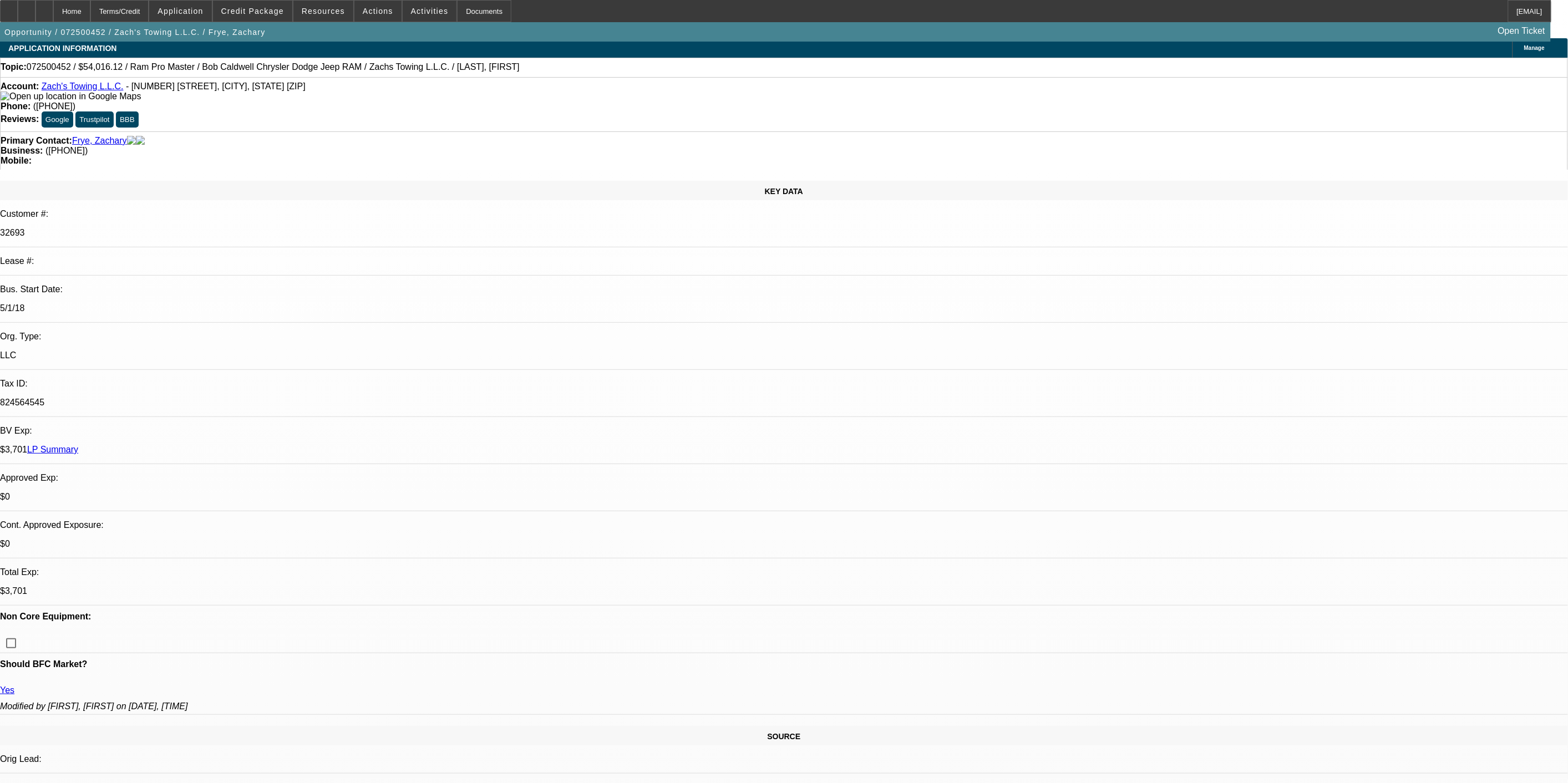 scroll, scrollTop: 3, scrollLeft: 0, axis: vertical 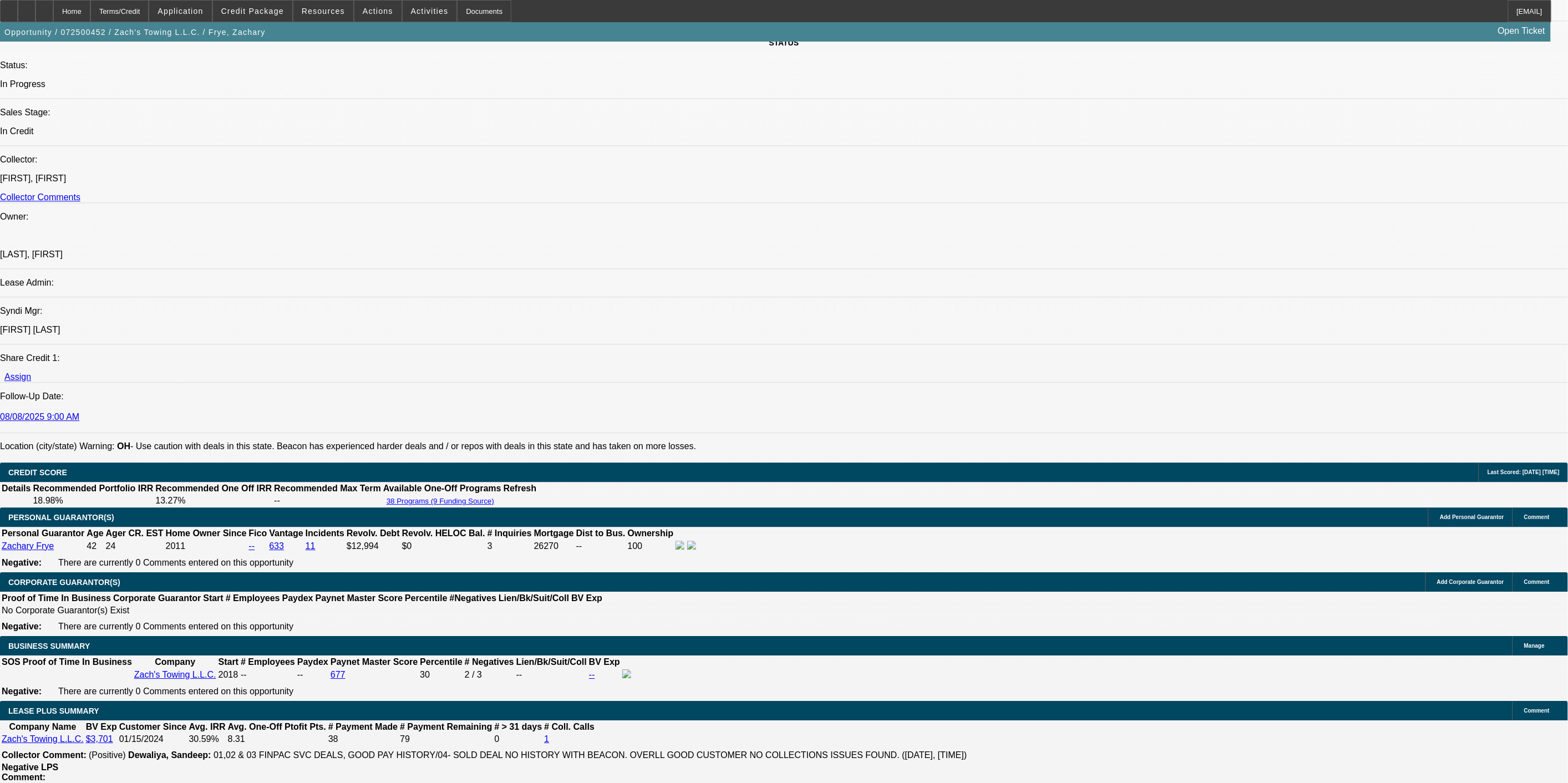 click on "Submit" at bounding box center (16, 4859) 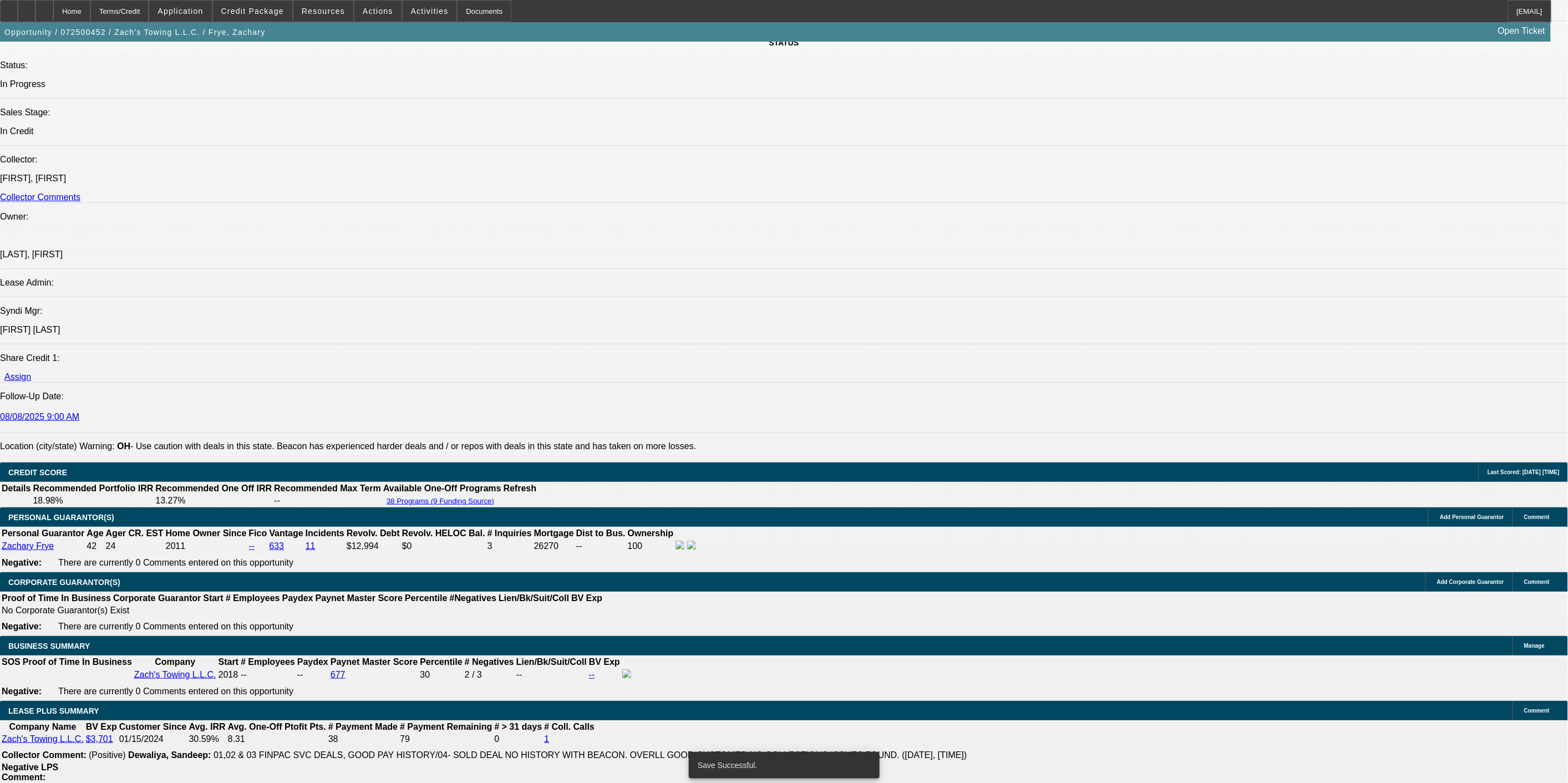 select on "0" 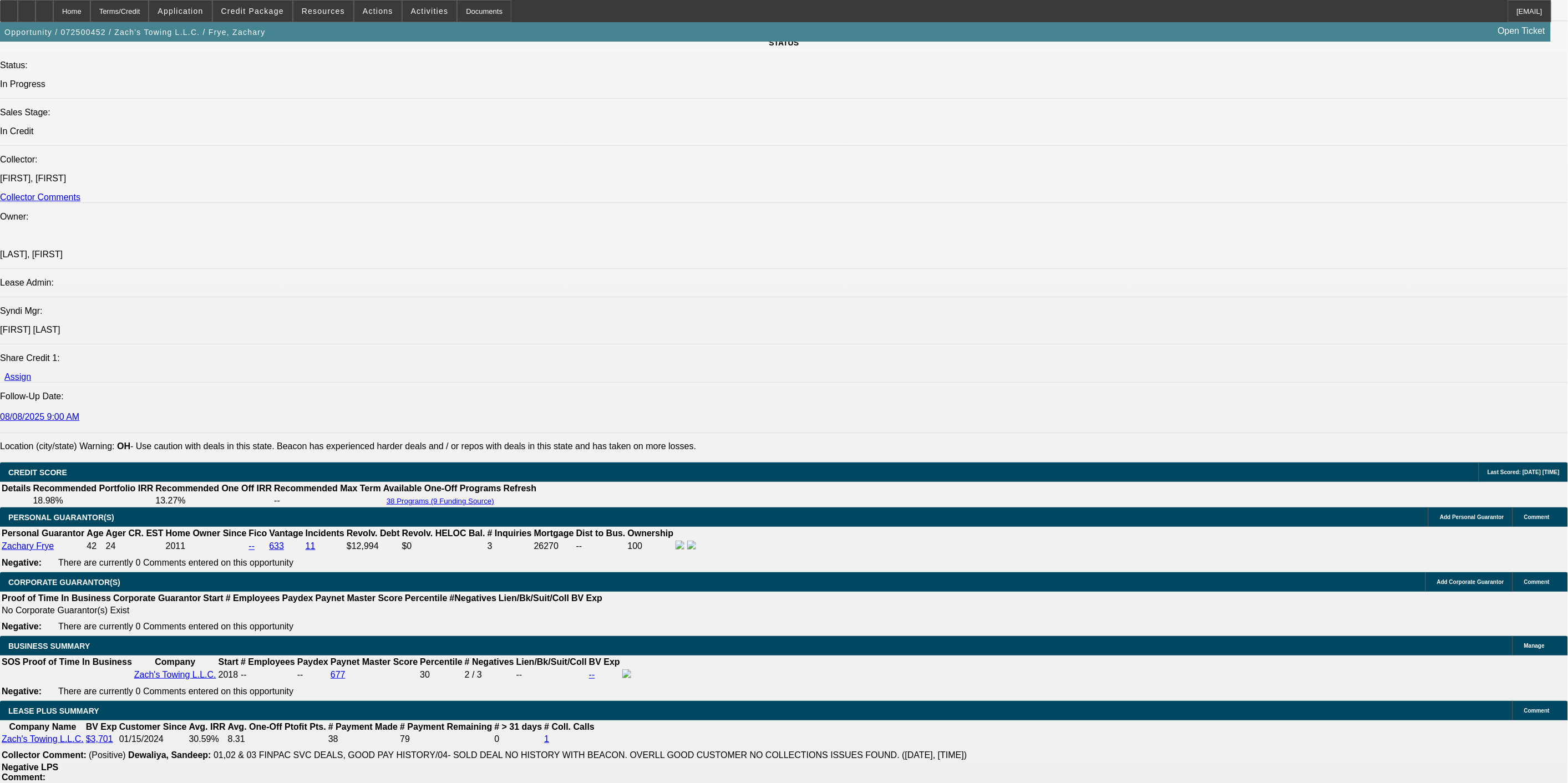 scroll, scrollTop: 0, scrollLeft: 0, axis: both 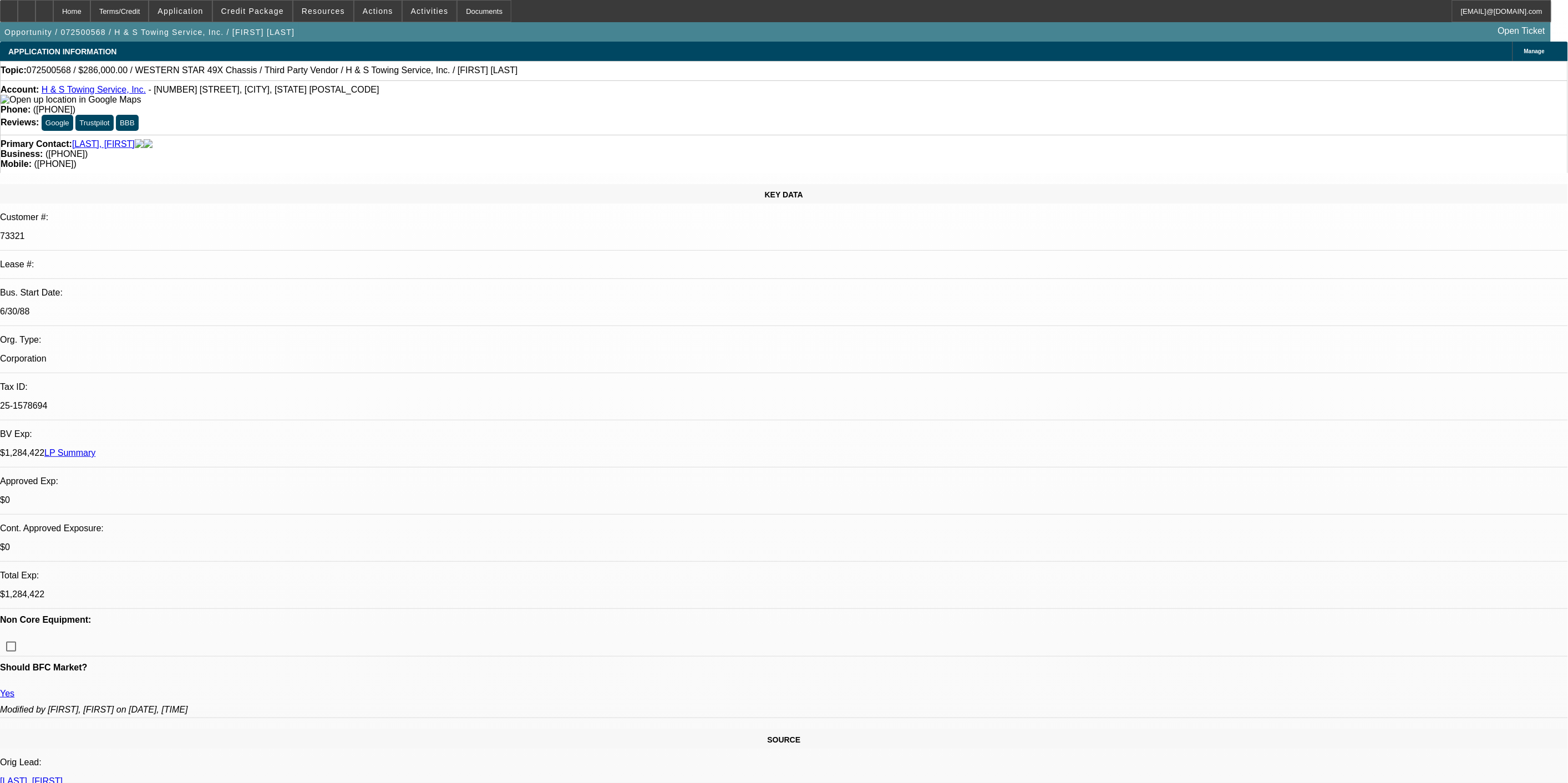 select on "0" 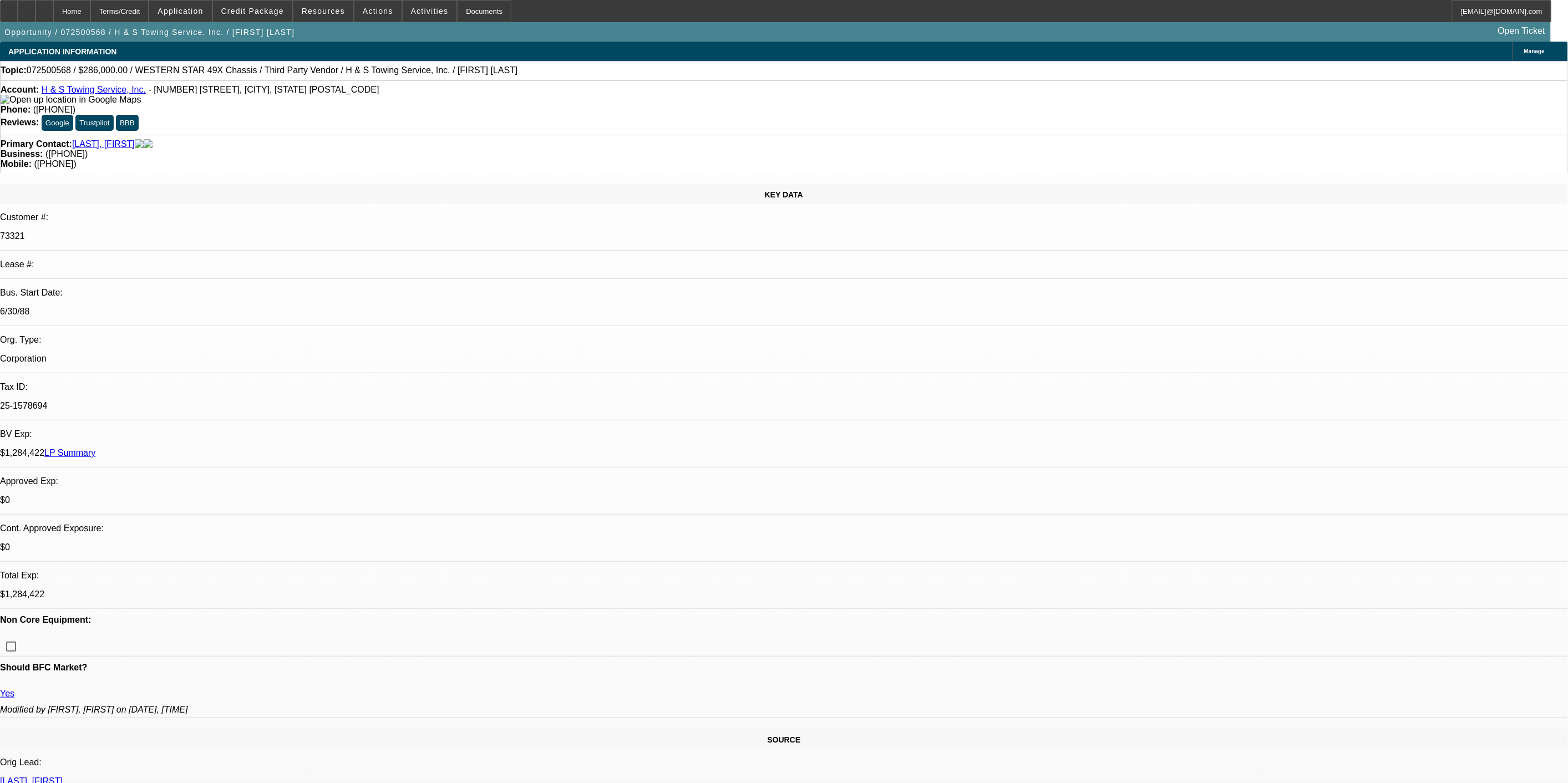 click on "Credit Decision - Declined
Credit Declined - SORRY BUT WE ALREADY HAVE MORE THAN ENOUGH EXPOSURE WITH THIS CUSTOMER.  GIVEN THE NEGATIVES NOTED I WOULDNT WANT TO EXTEND EVEN MORE DEBT TO THIS SINGLE CUSTOMER.
Oliva, Samuel - 7/24/25, 12:54 PM" at bounding box center (373, 4436) 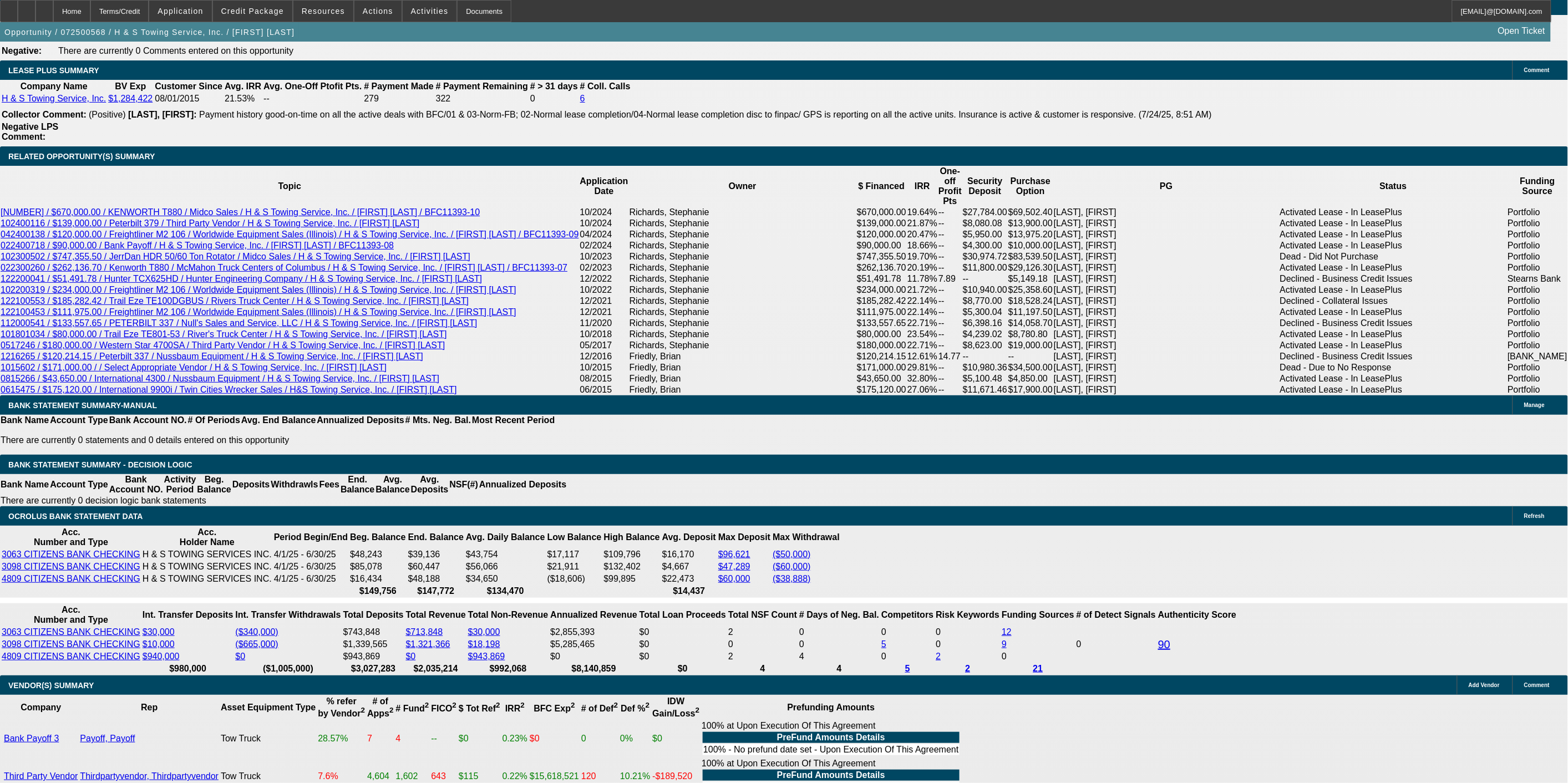 scroll, scrollTop: 1874, scrollLeft: 0, axis: vertical 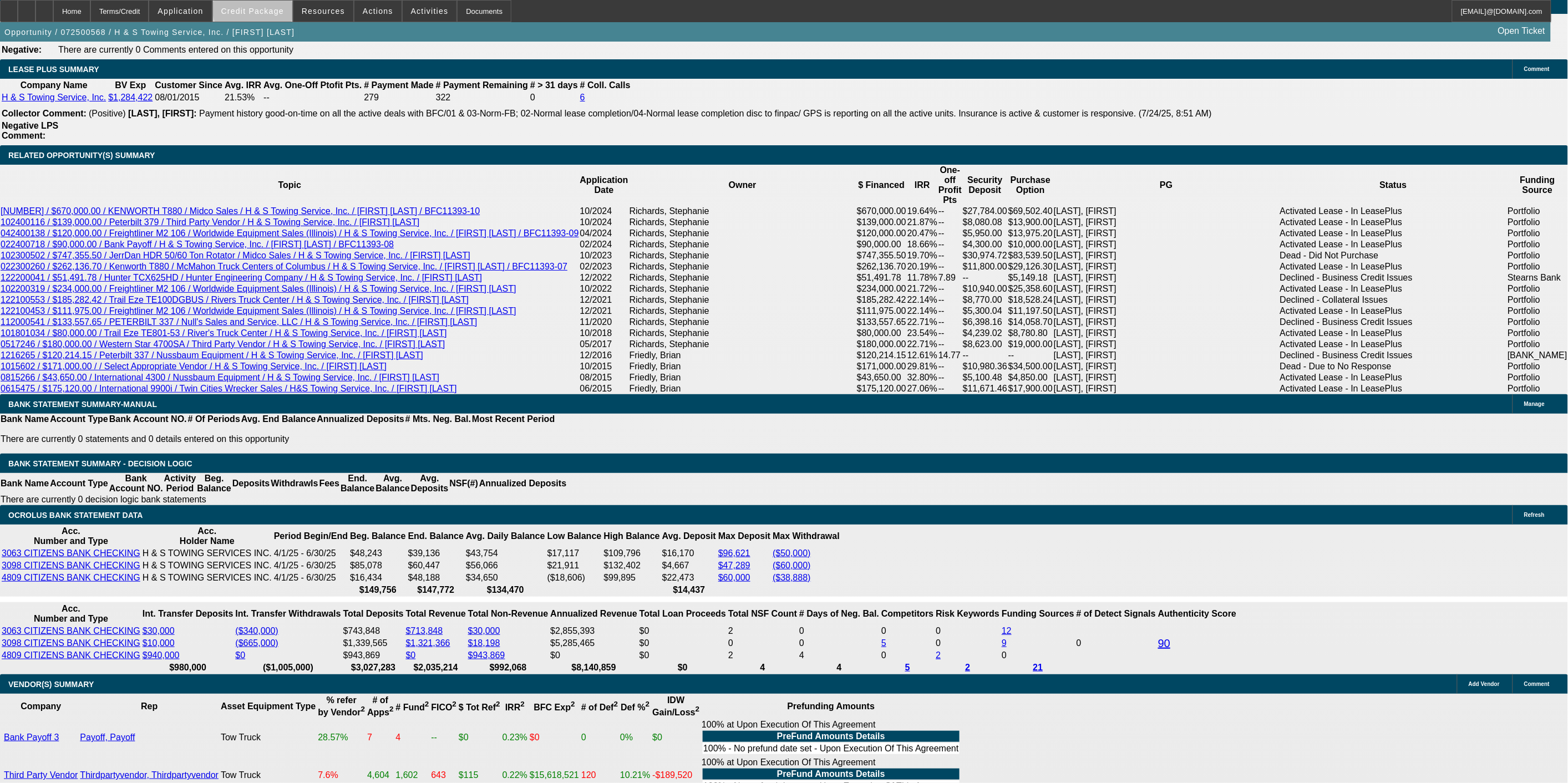 click on "Credit Package" at bounding box center [252, 11] 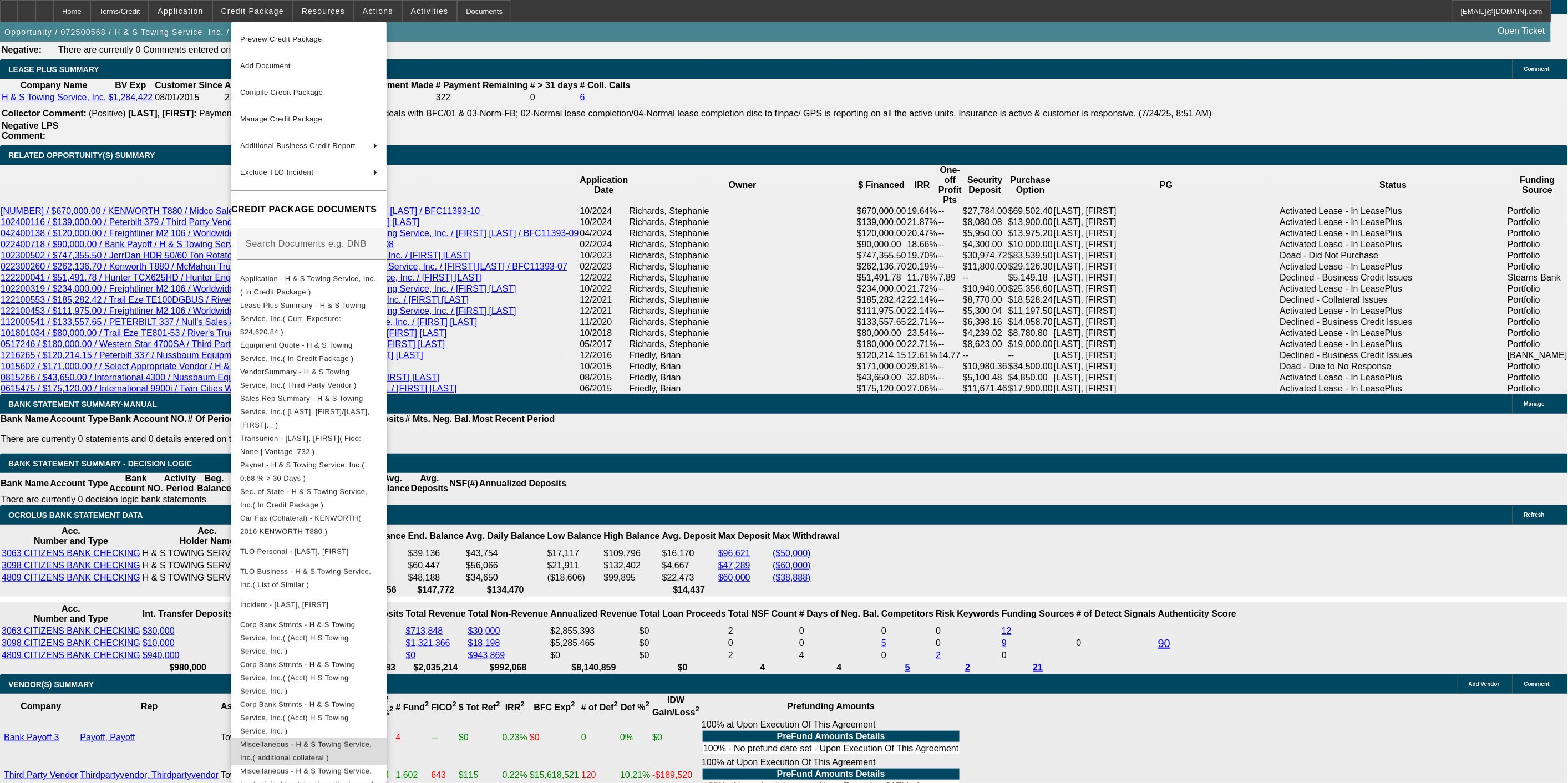 click on "Miscellaneous - H & S Towing Service, Inc.( additional collateral )" at bounding box center (306, 750) 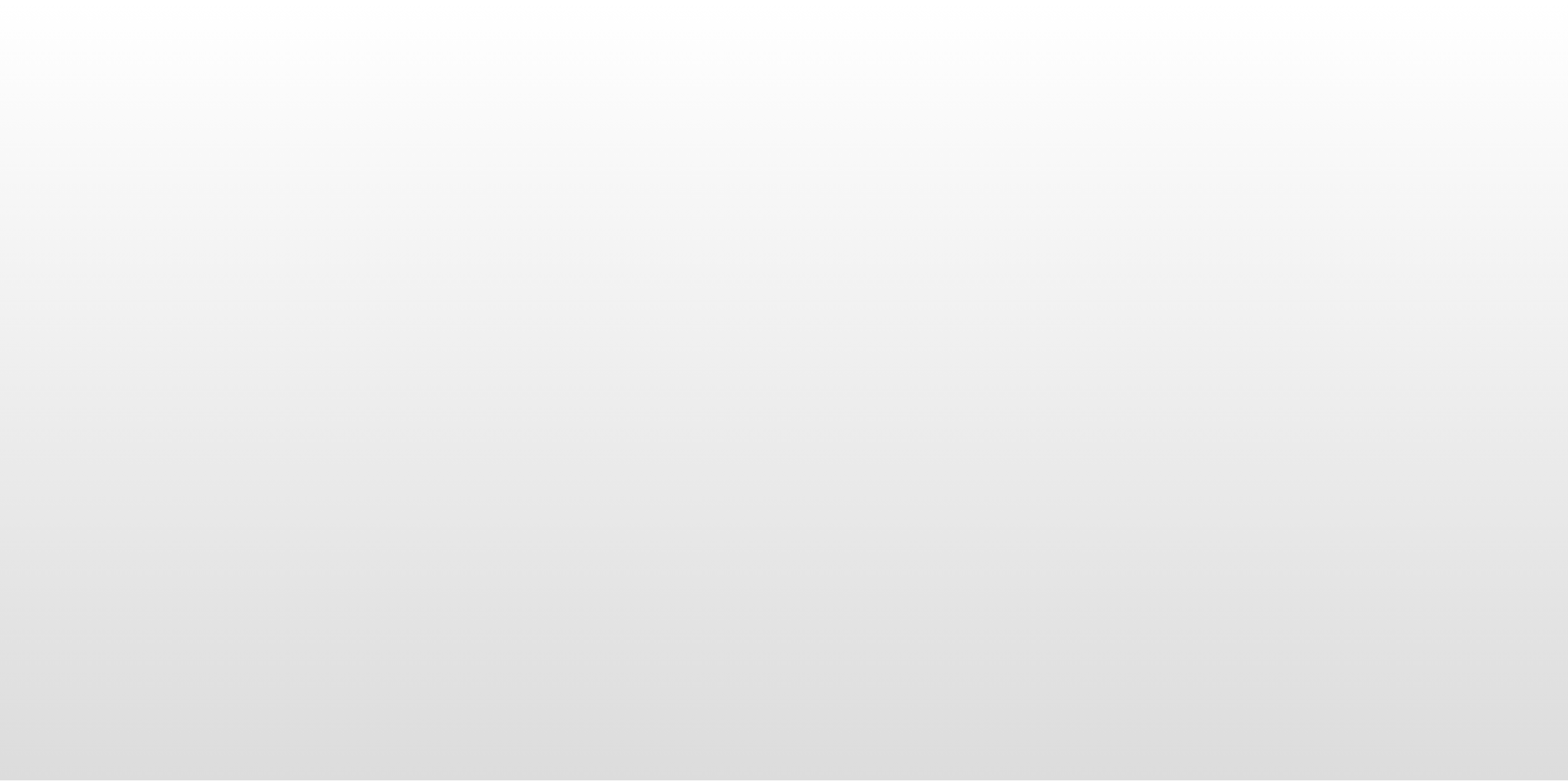 scroll, scrollTop: 0, scrollLeft: 0, axis: both 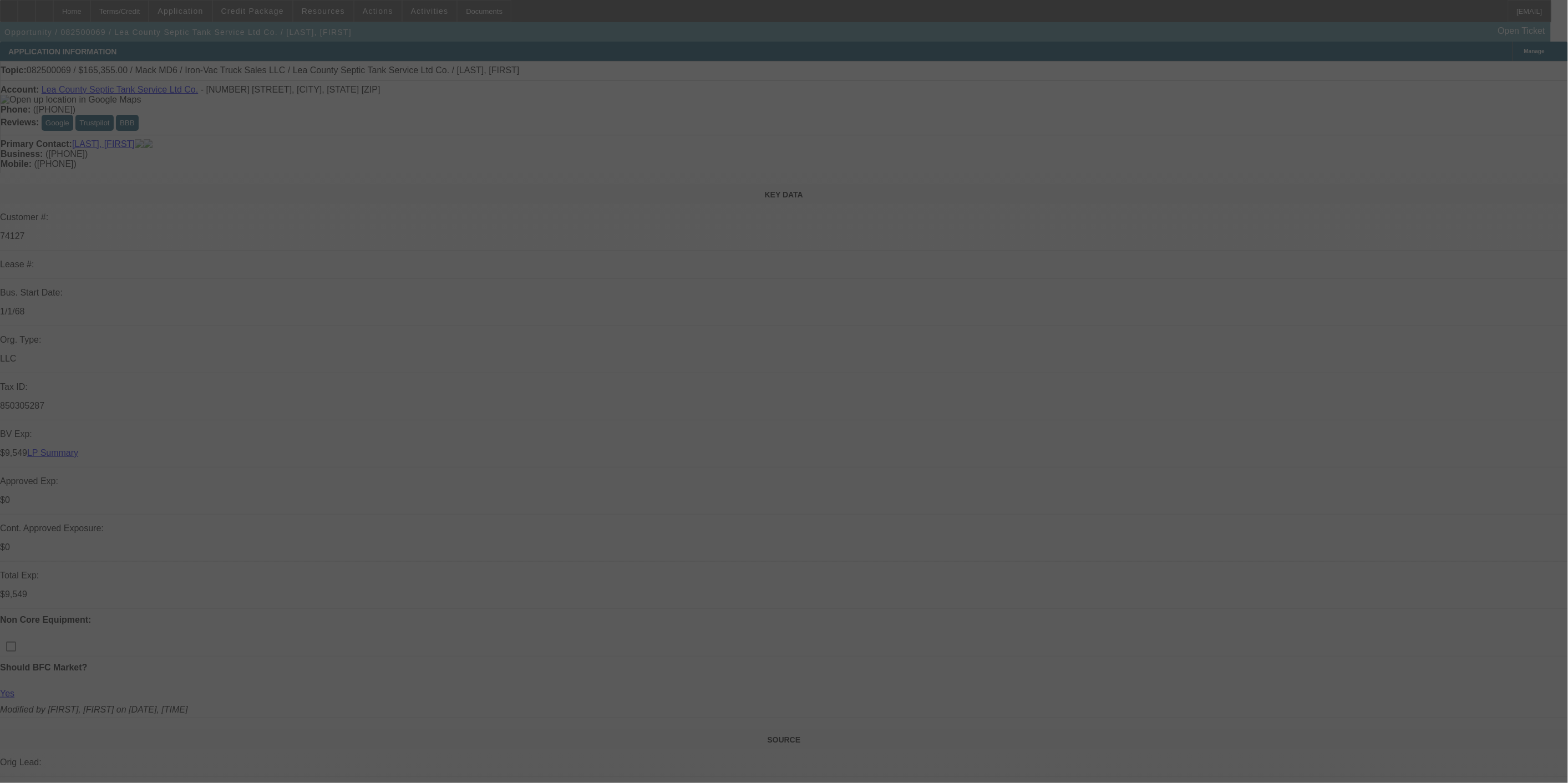 select on "0" 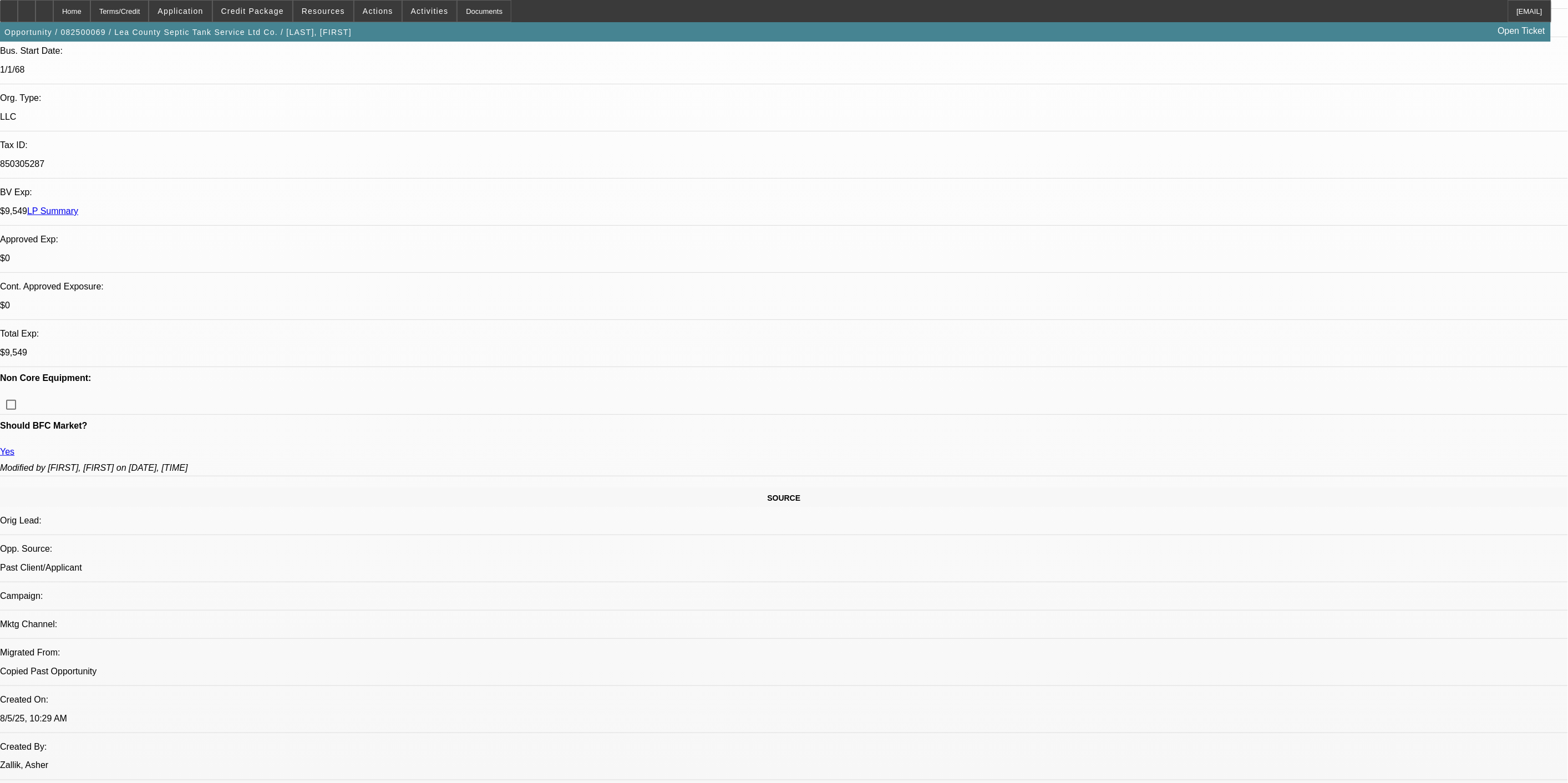 scroll, scrollTop: 242, scrollLeft: 0, axis: vertical 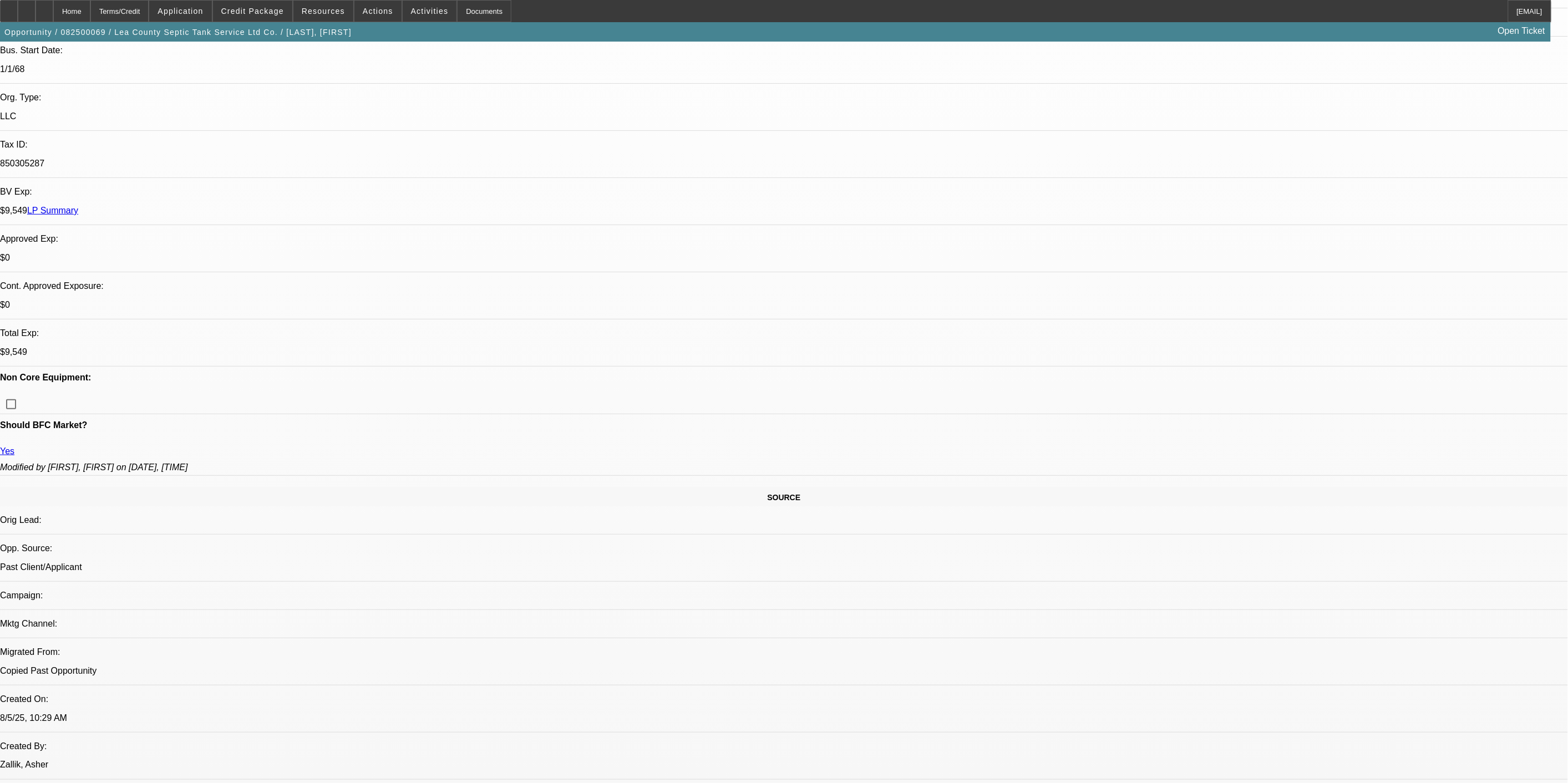 click on "PayNet MasterScore® v2
666
Percentile
17
Key Factors in MasterScore v2
Impact on Score
Higher Risk Borrowing Practices
Negative
Long Time in Business
Positive
Higher Risk Industry/State/Local Econom
Negative" 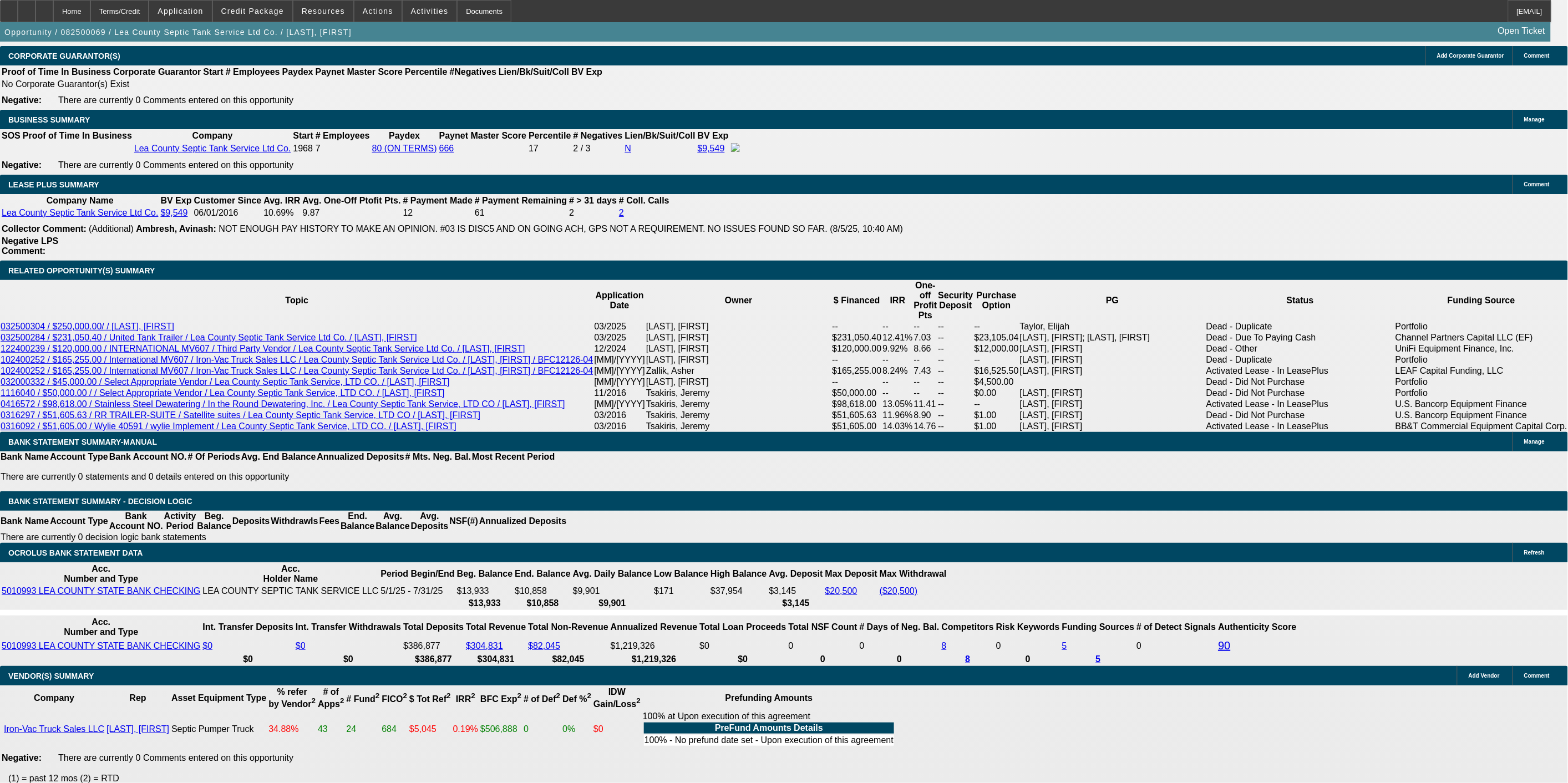 scroll, scrollTop: 1775, scrollLeft: 0, axis: vertical 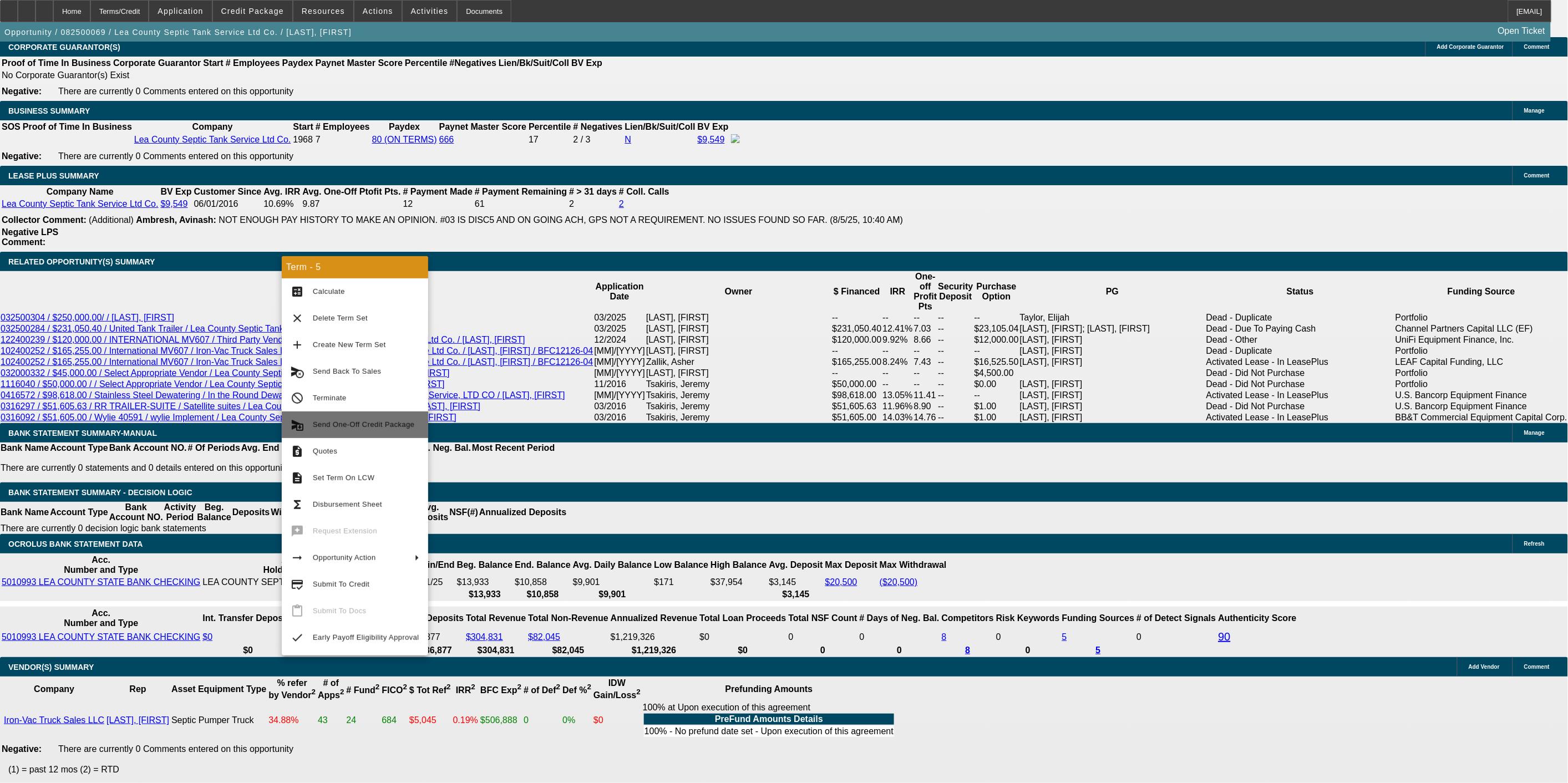click on "Send One-Off Credit Package" at bounding box center (366, 425) 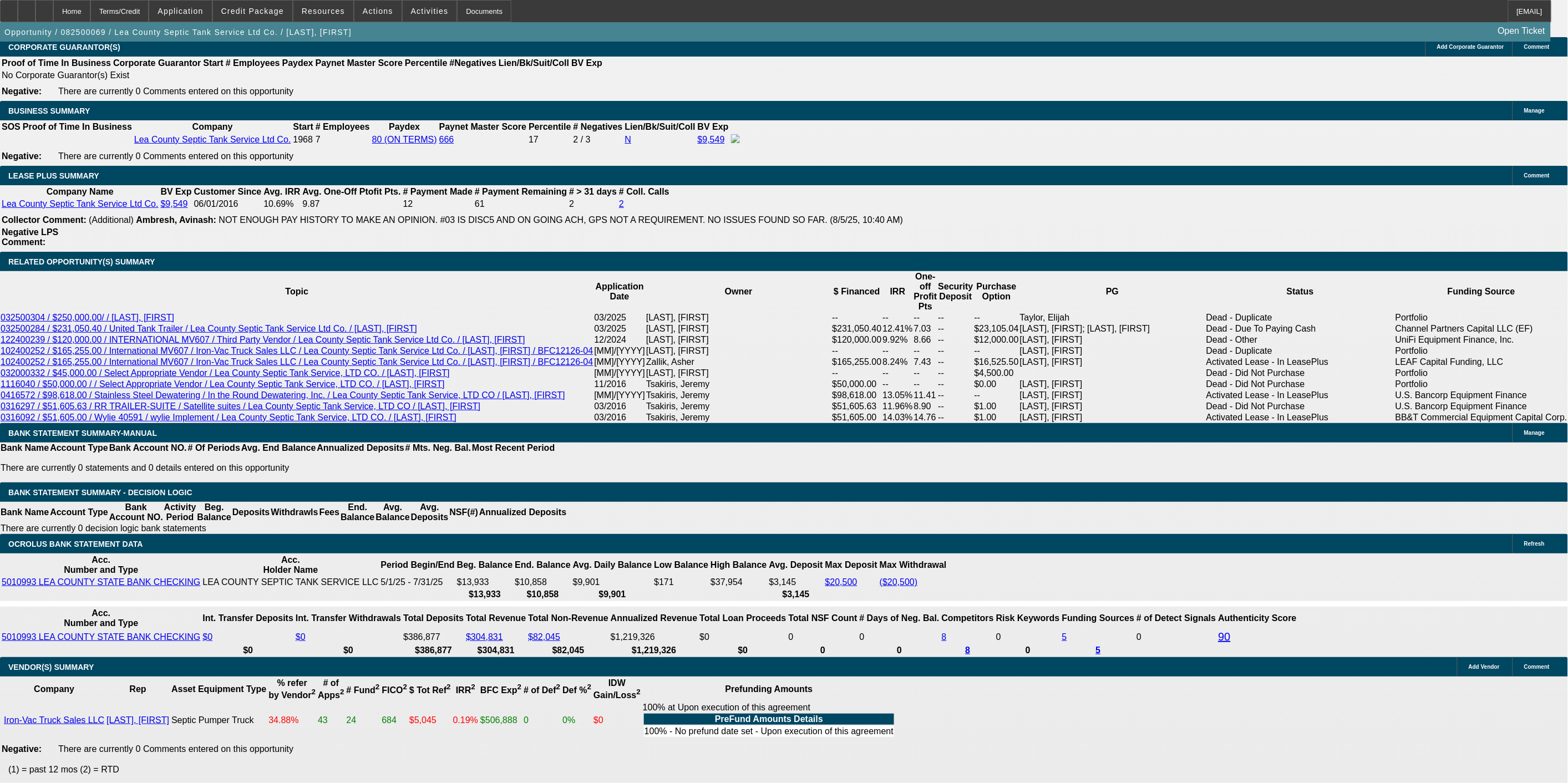 scroll, scrollTop: 0, scrollLeft: 0, axis: both 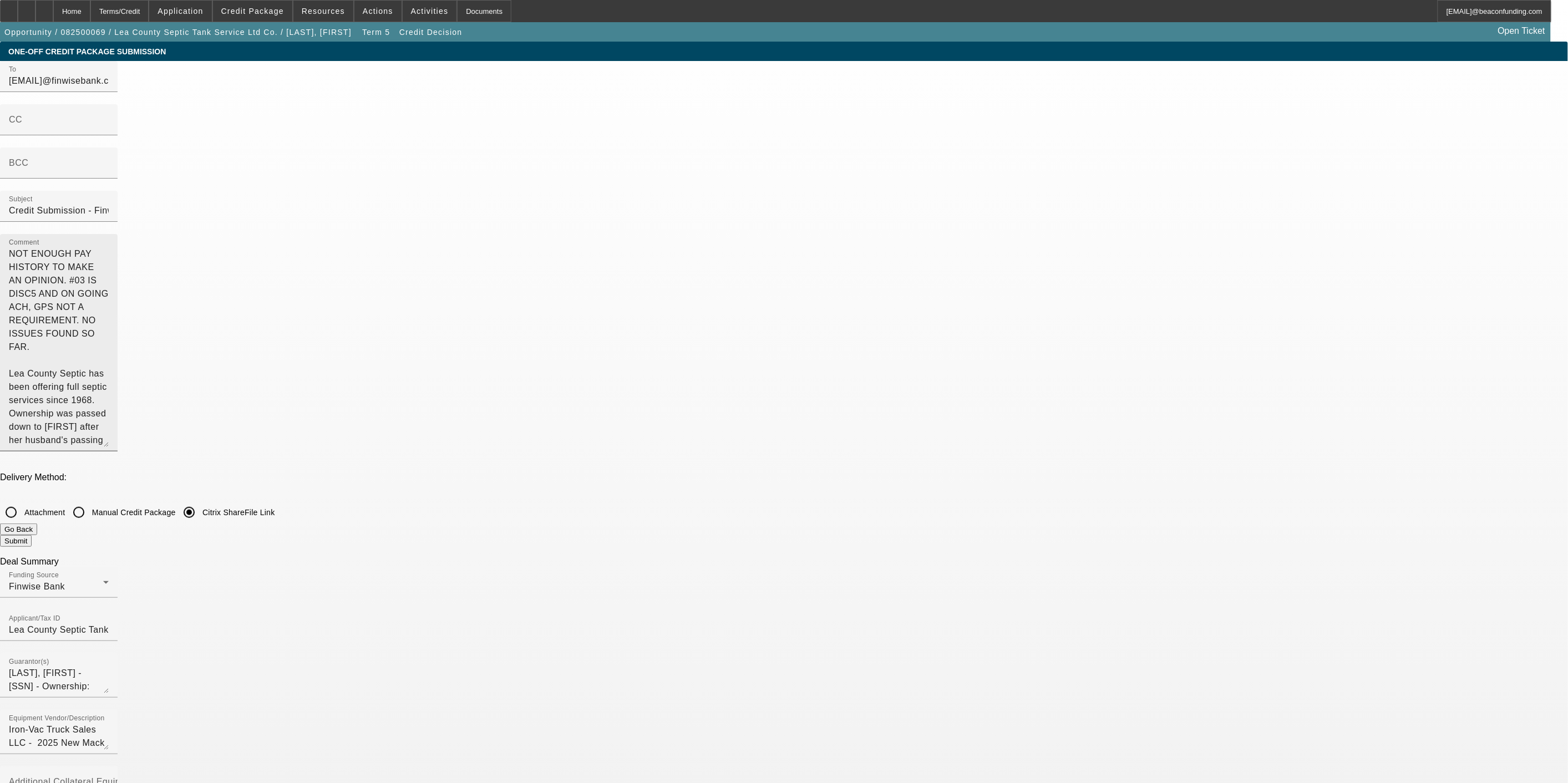 click on "NOT ENOUGH PAY HISTORY TO MAKE AN OPINION. #03 IS DISC5 AND ON GOING ACH, GPS NOT A REQUIREMENT. NO ISSUES FOUND SO FAR.
Lea County Septic has been offering full septic services since 1968. Ownership was passed down to [FIRST] after her husband's passing in 2001. Their demand continues to grow and need to add a pumper truck to keep up with their call volume. Customers have financed with multiple lenders in the past as seen on their Paynet and will be shopping for the best terms. They're hoping for 100% financing and want to compare a Lease with EFA options. Please consider for a formal approval and let us know if you have any questions. Thanks for your consideration." at bounding box center (59, 347) 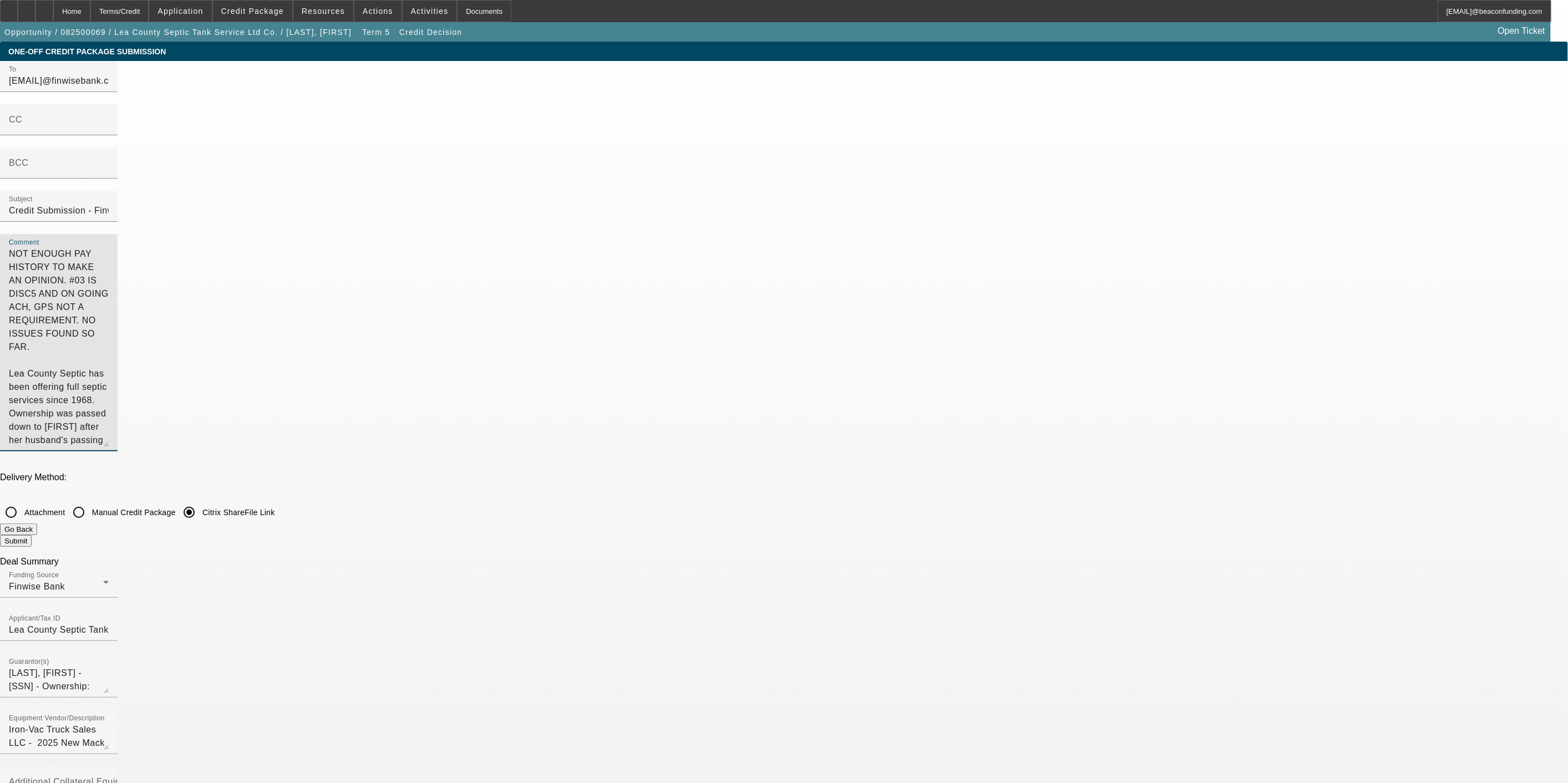 click on "NOT ENOUGH PAY HISTORY TO MAKE AN OPINION. #03 IS DISC5 AND ON GOING ACH, GPS NOT A REQUIREMENT. NO ISSUES FOUND SO FAR.
Lea County Septic has been offering full septic services since 1968. Ownership was passed down to [FIRST] after her husband's passing in 2001. Their demand continues to grow and need to add a pumper truck to keep up with their call volume. Customers have financed with multiple lenders in the past as seen on their Paynet and will be shopping for the best terms. They're hoping for 100% financing and want to compare a Lease with EFA options. Please consider for a formal approval and let us know if you have any questions. Thanks for your consideration." at bounding box center [59, 347] 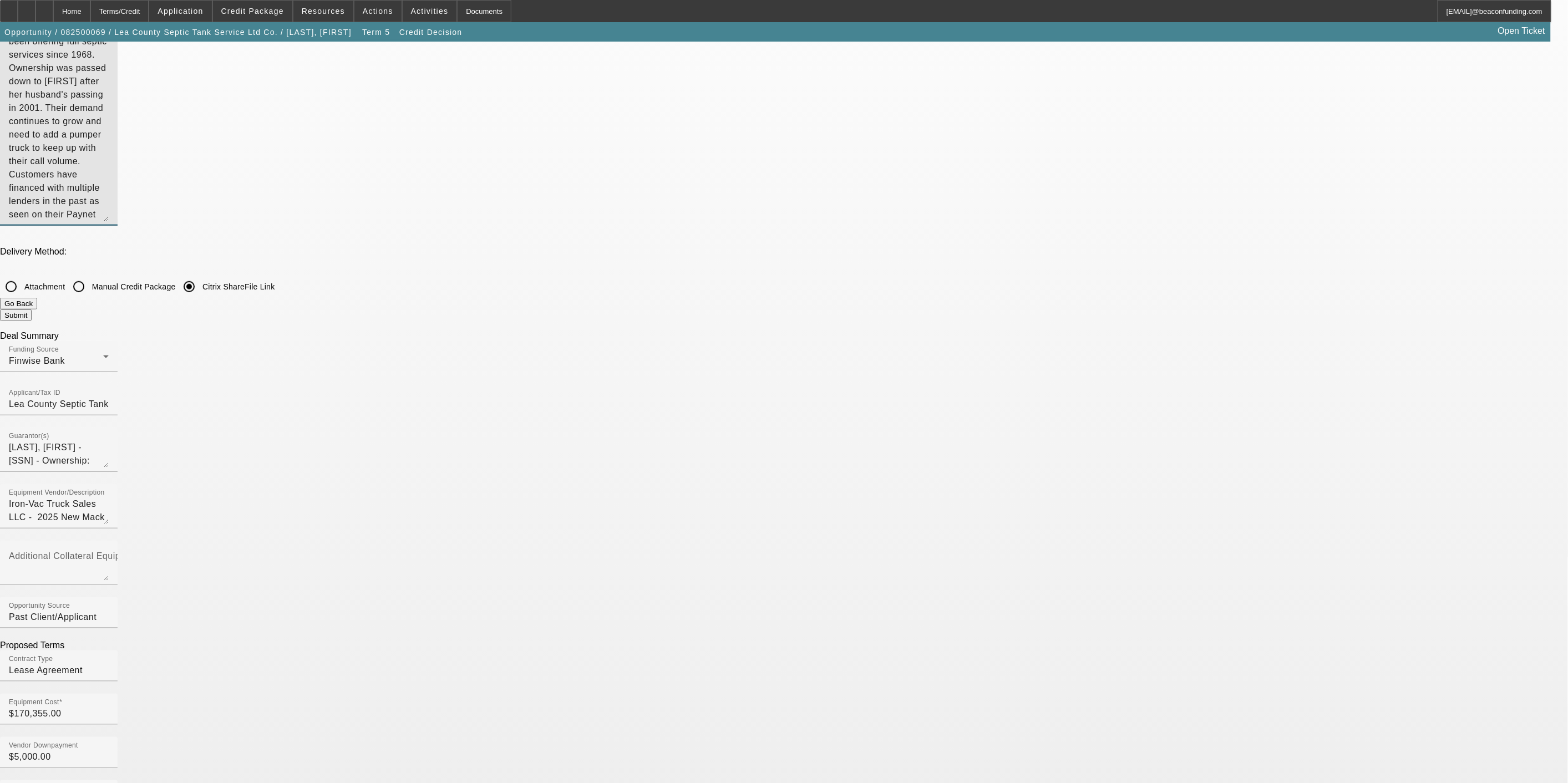scroll, scrollTop: 226, scrollLeft: 0, axis: vertical 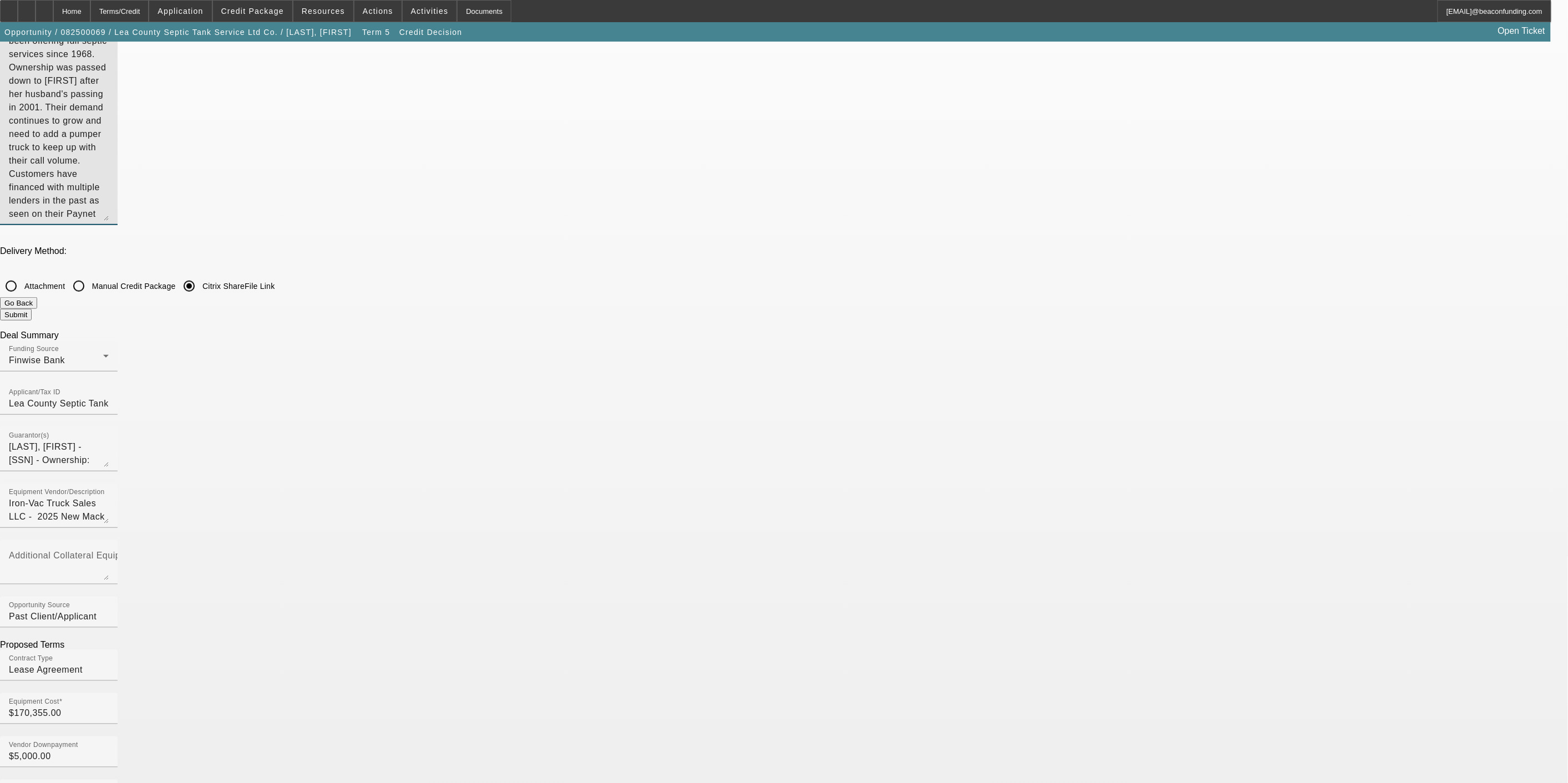 type on "Lea County Septic has been offering full septic services since 1968. Ownership was passed down to Patricia after her husband's passing in 2001. Their demand continues to grow and need to add a pumper truck to keep up with their call volume. Customers have financed with multiple lenders in the past as seen on their Paynet and will be shopping for the best terms. They're hoping for 100% financing and want to compare a Lease with EFA options. Please consider for a formal approval and let us know if you have any questions. Thanks for your consideration." 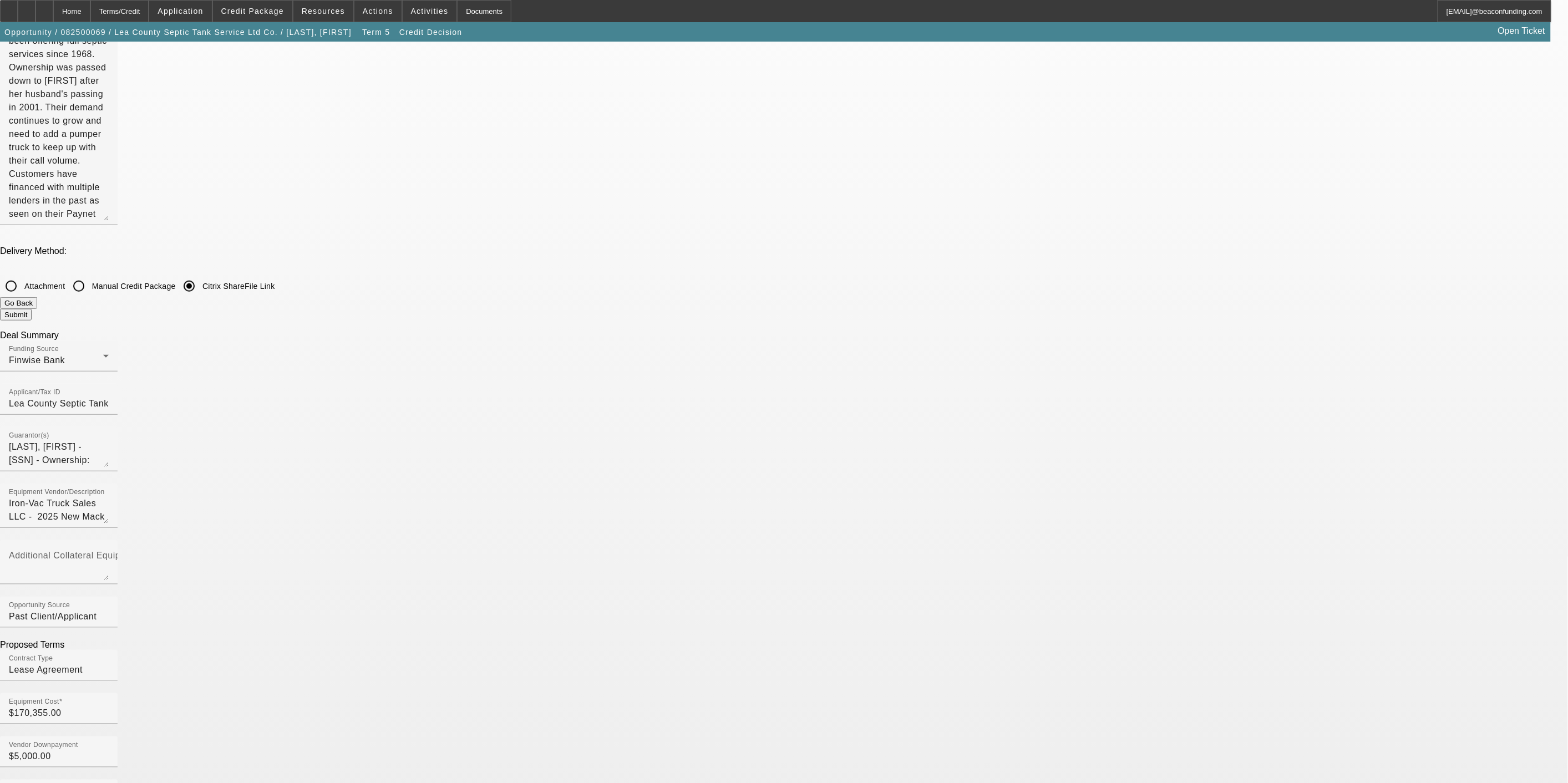 click 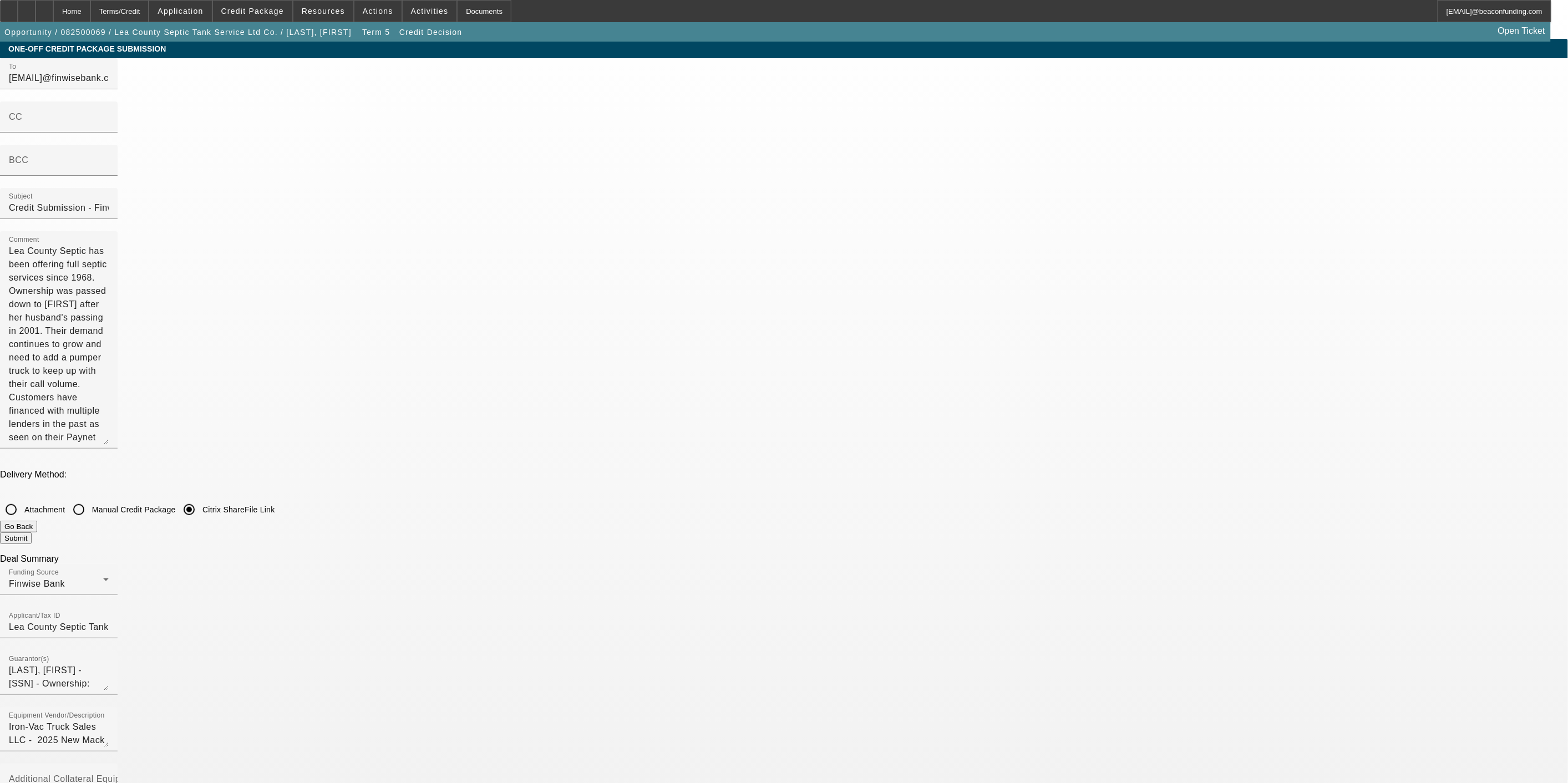 scroll, scrollTop: 1, scrollLeft: 0, axis: vertical 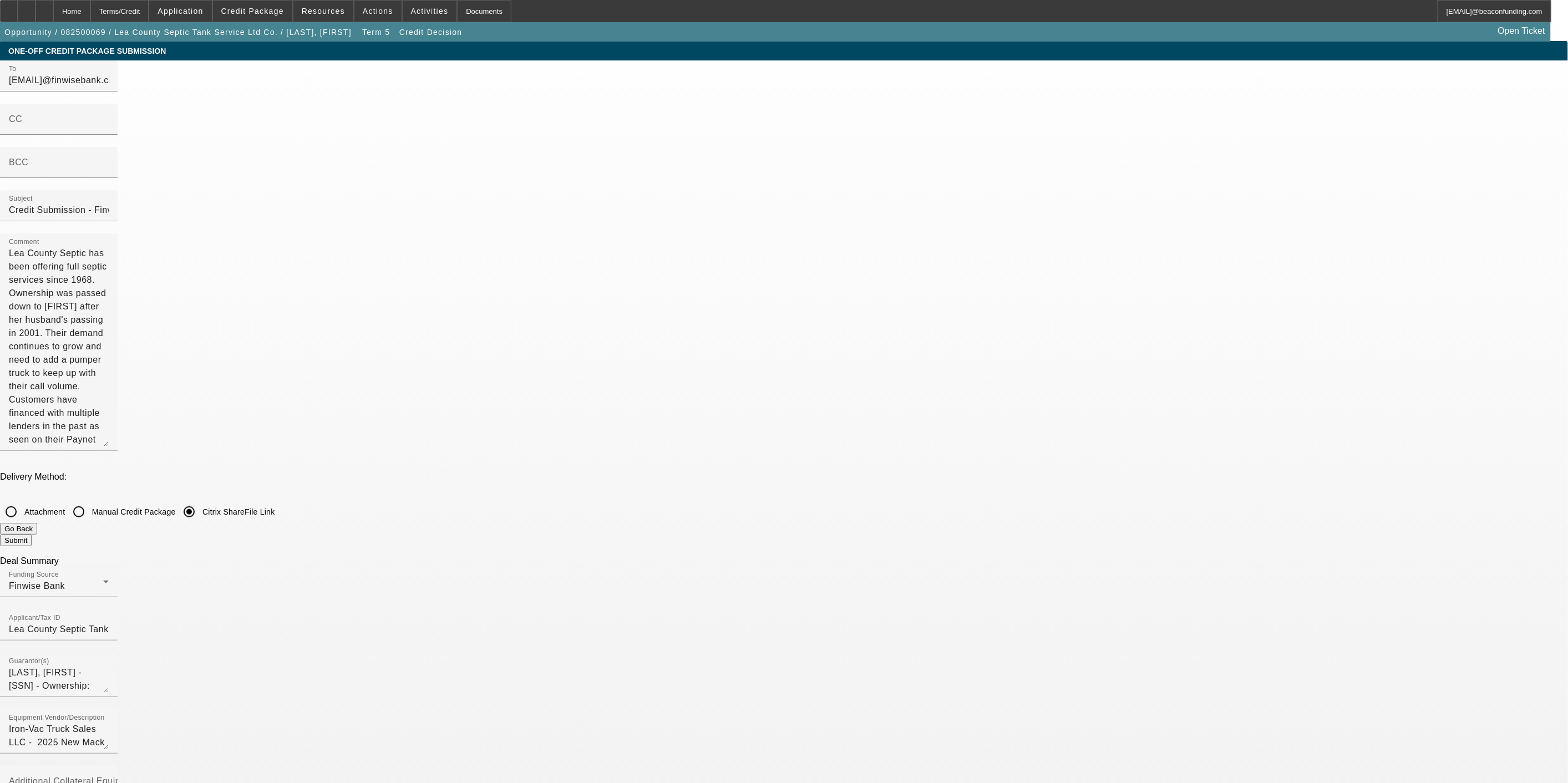 click 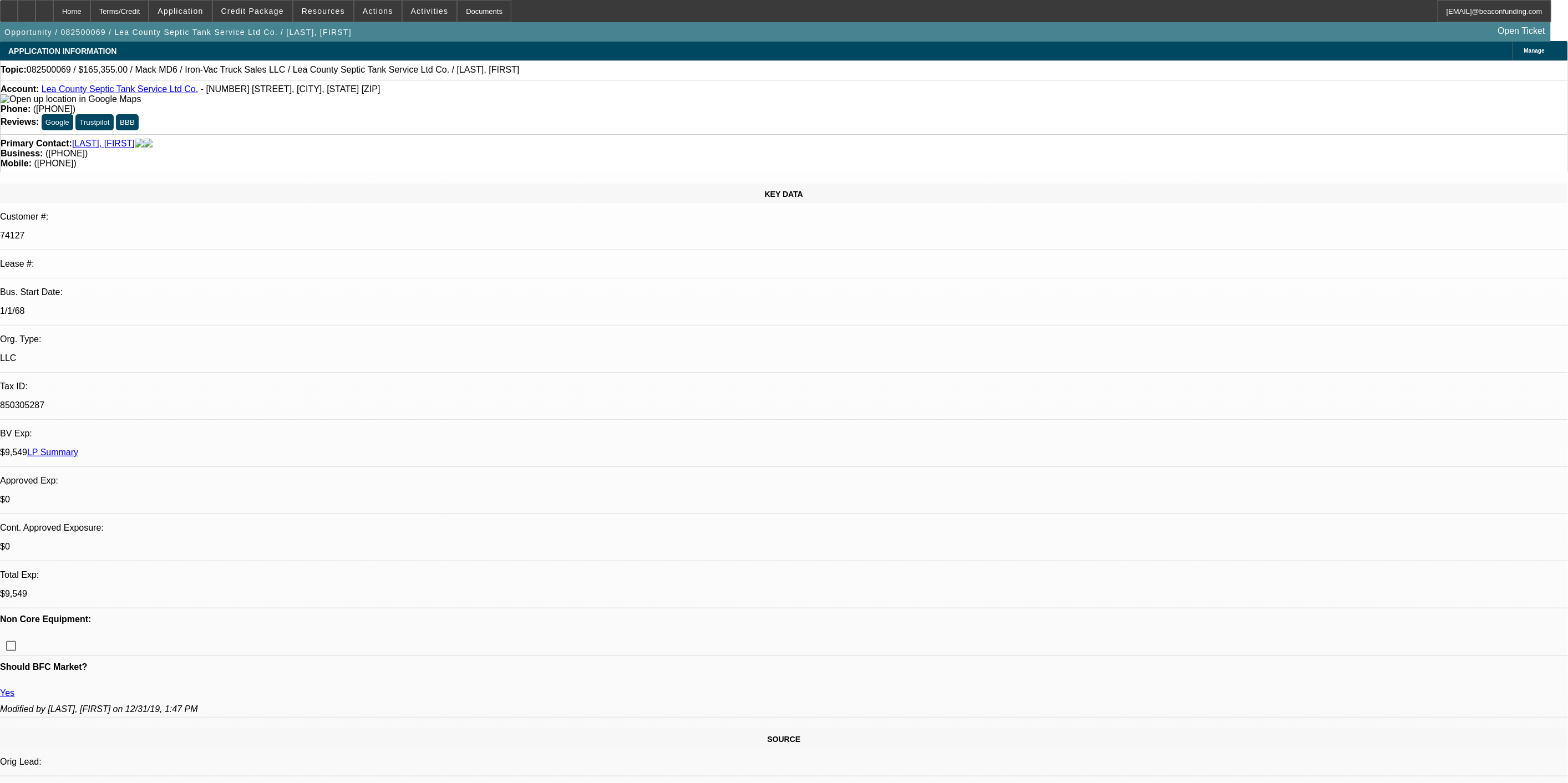 select on "0" 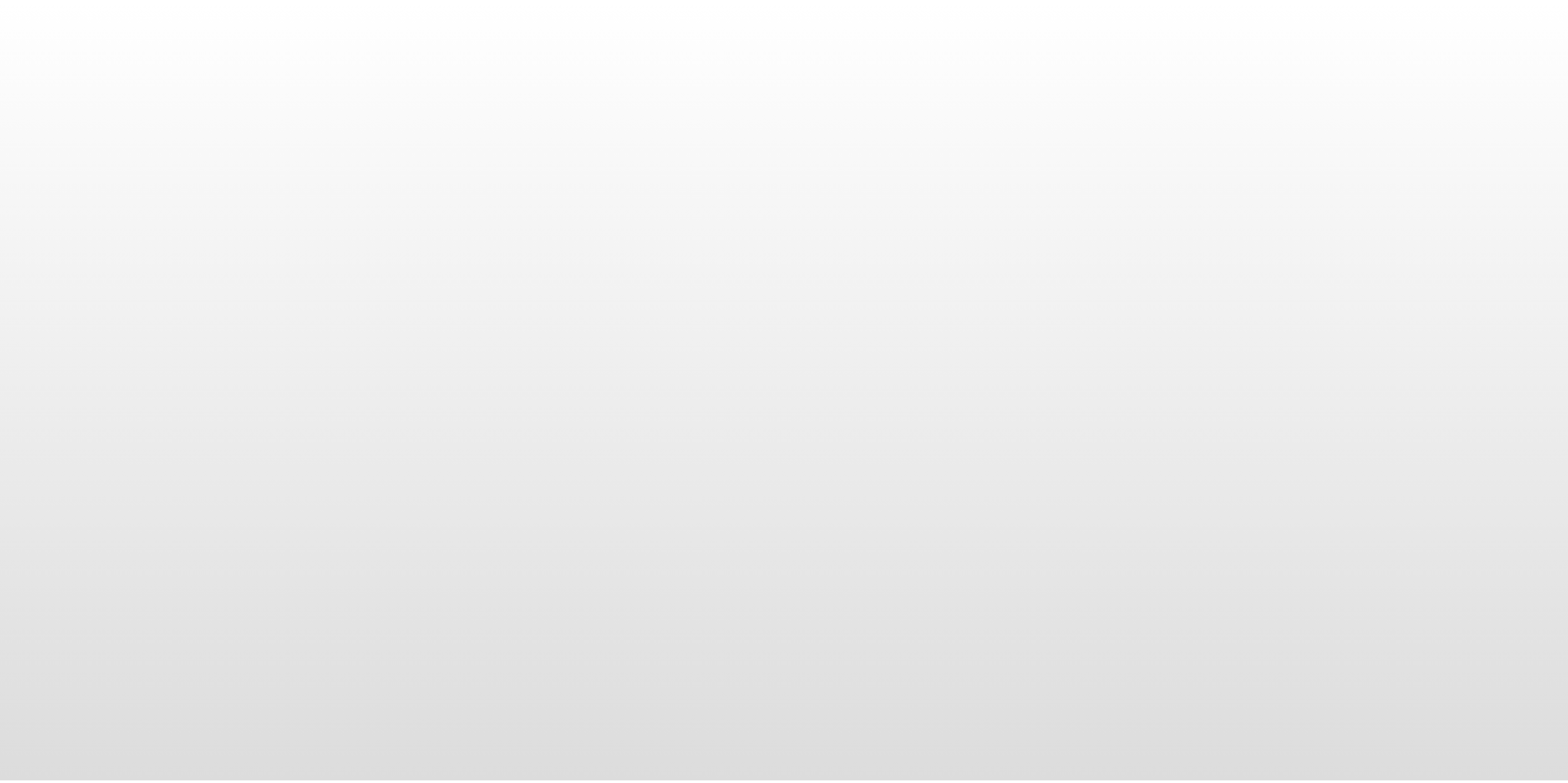 scroll, scrollTop: 0, scrollLeft: 0, axis: both 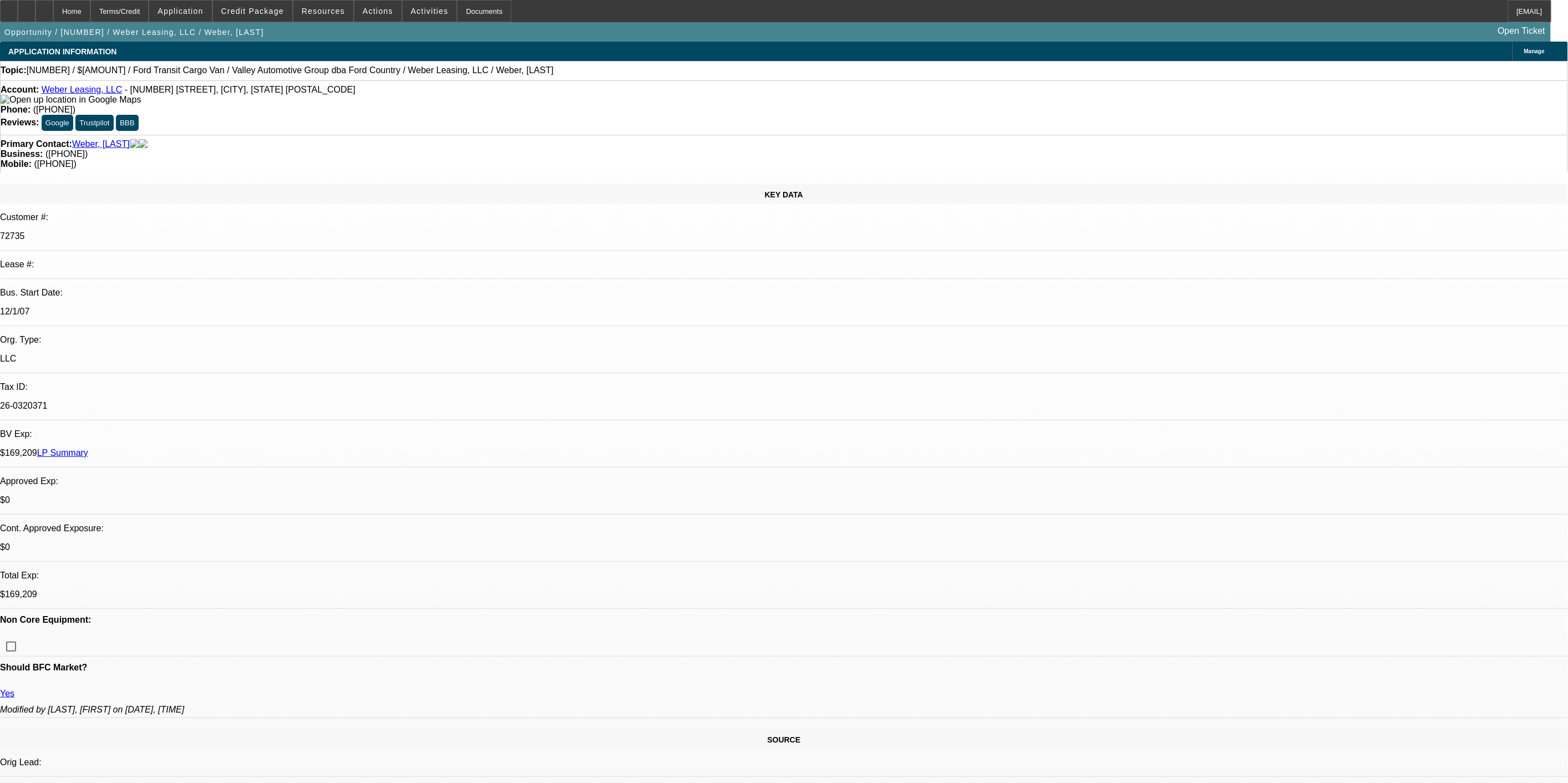 select on "0" 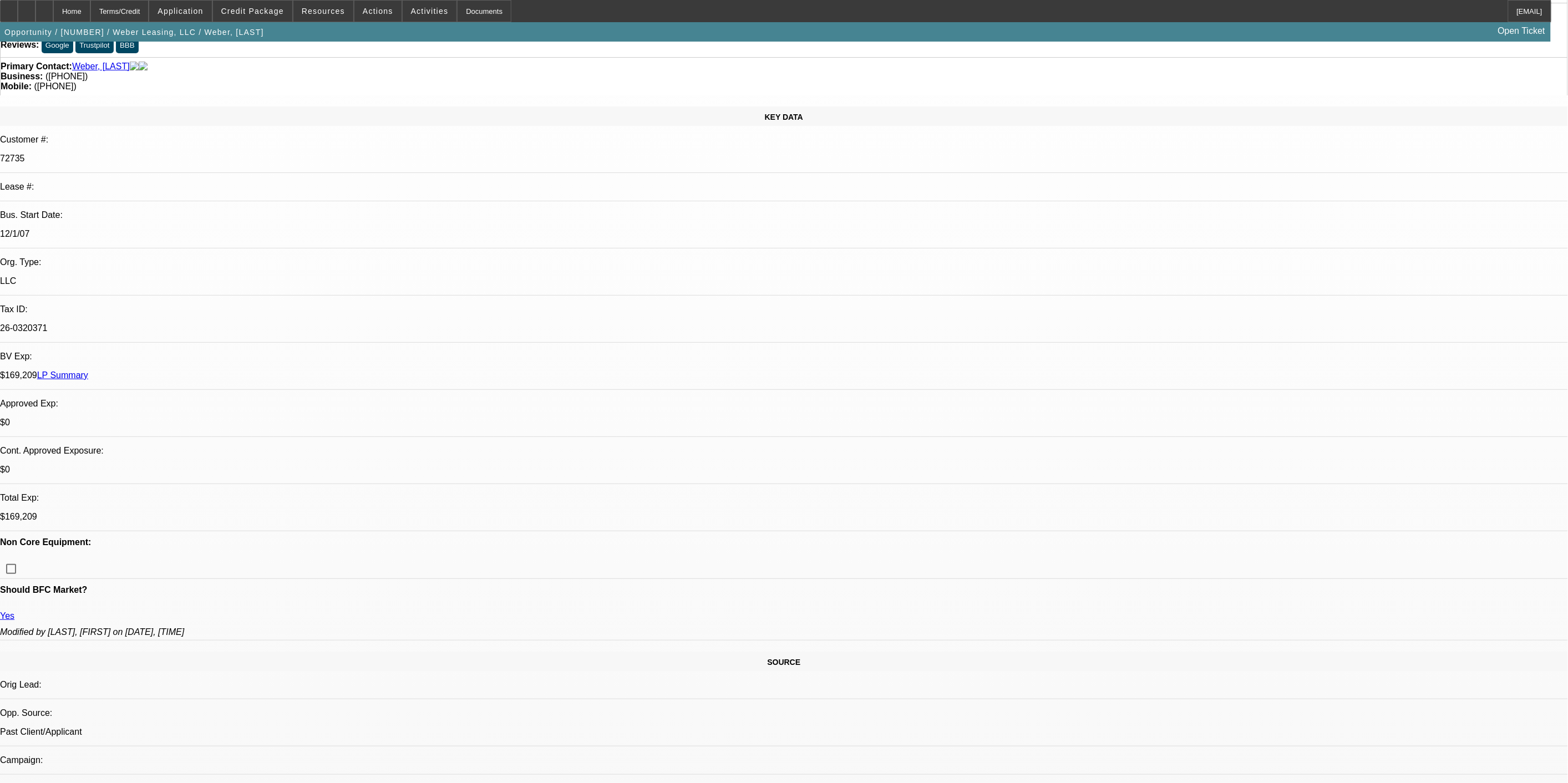 scroll, scrollTop: 77, scrollLeft: 0, axis: vertical 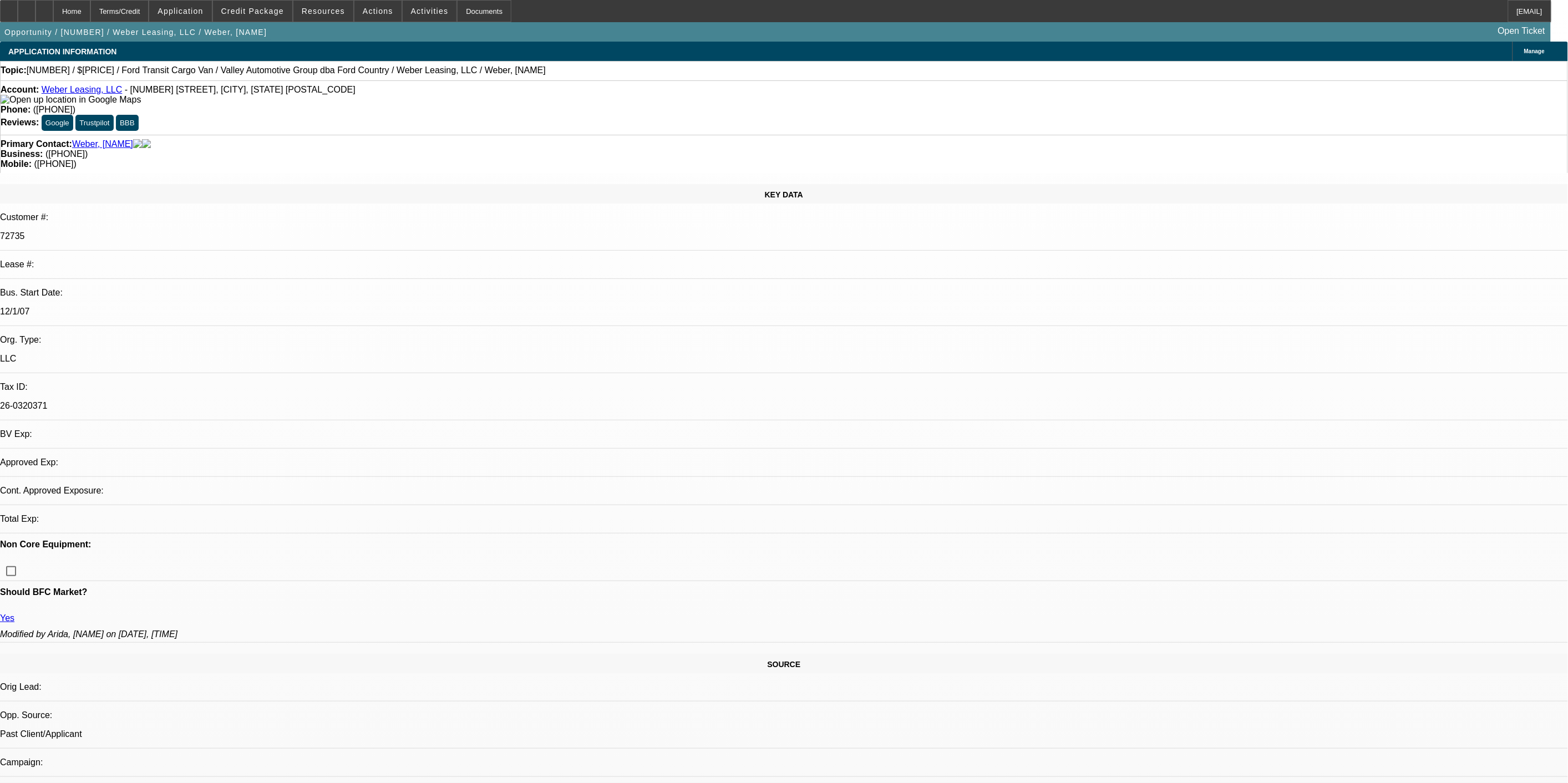 select on "0" 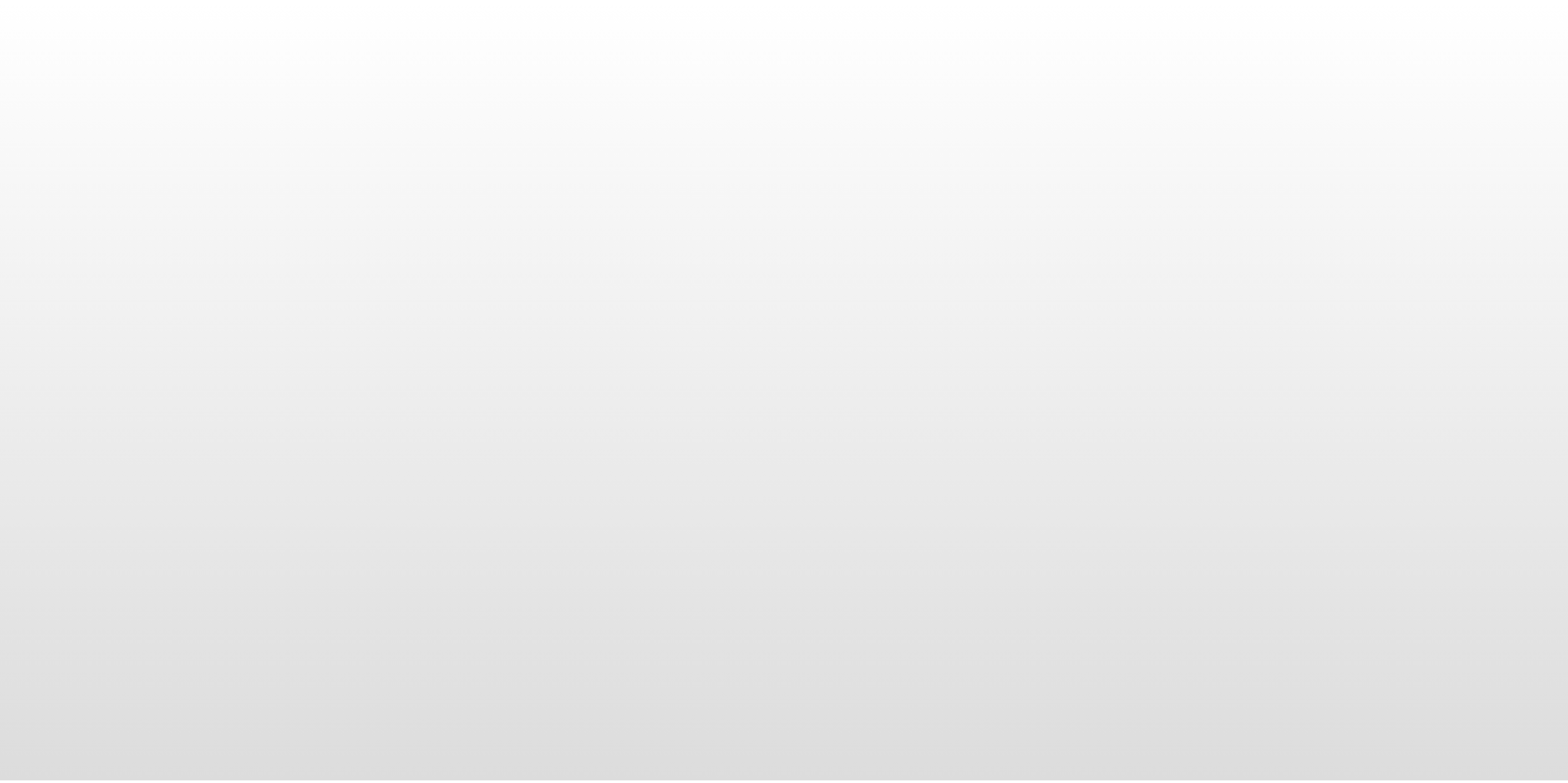 scroll, scrollTop: 0, scrollLeft: 0, axis: both 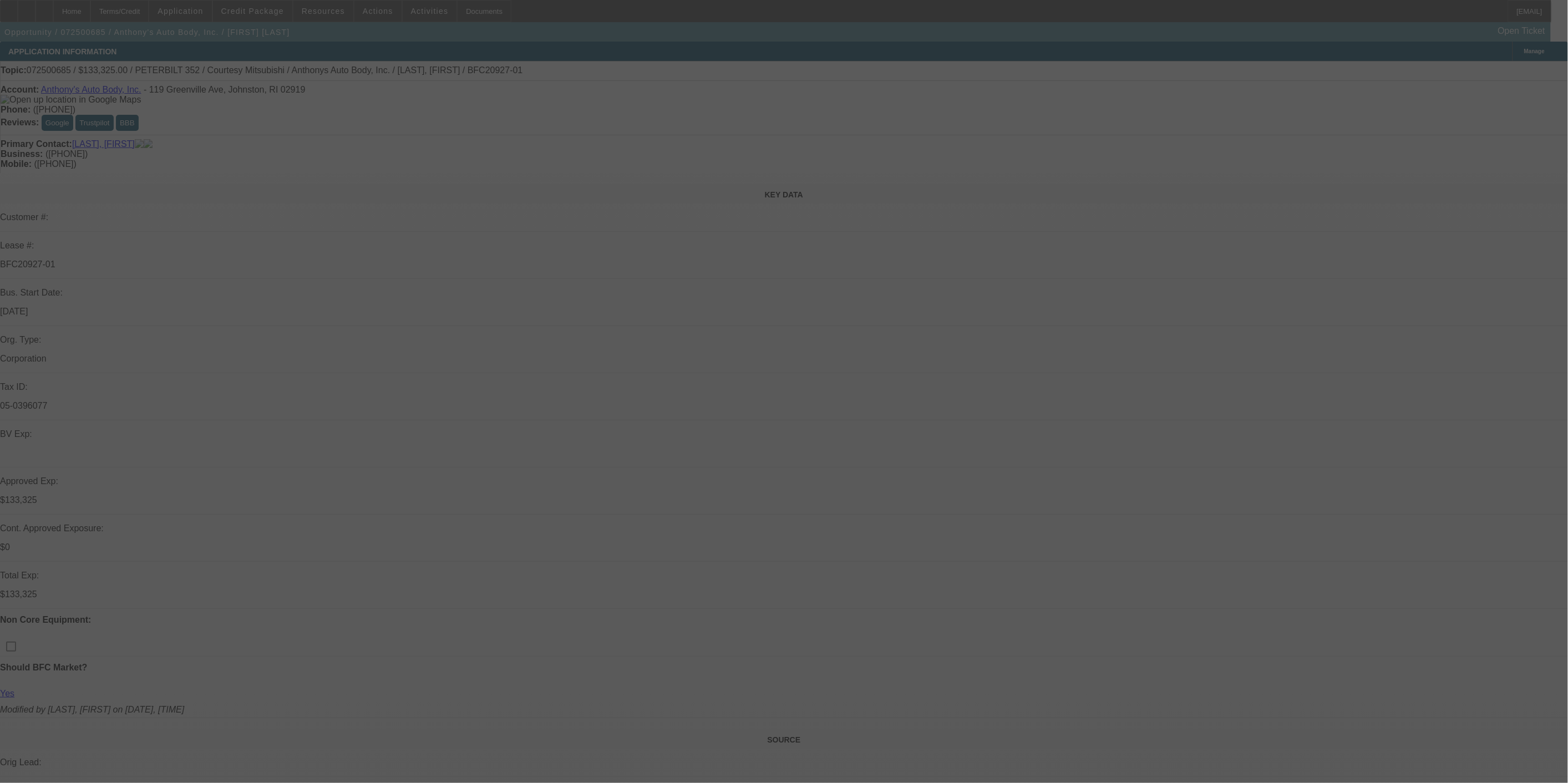click 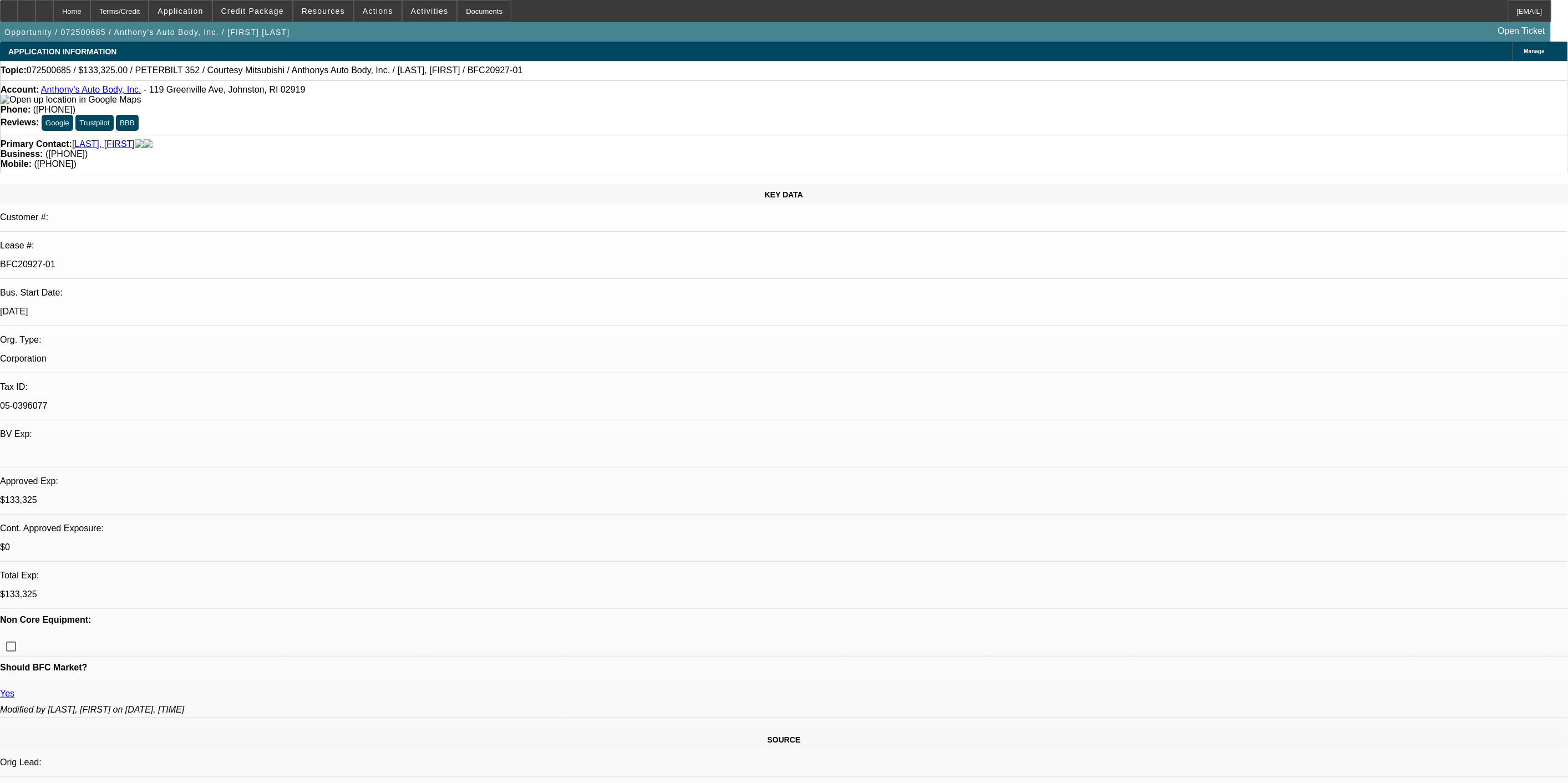 select on "0" 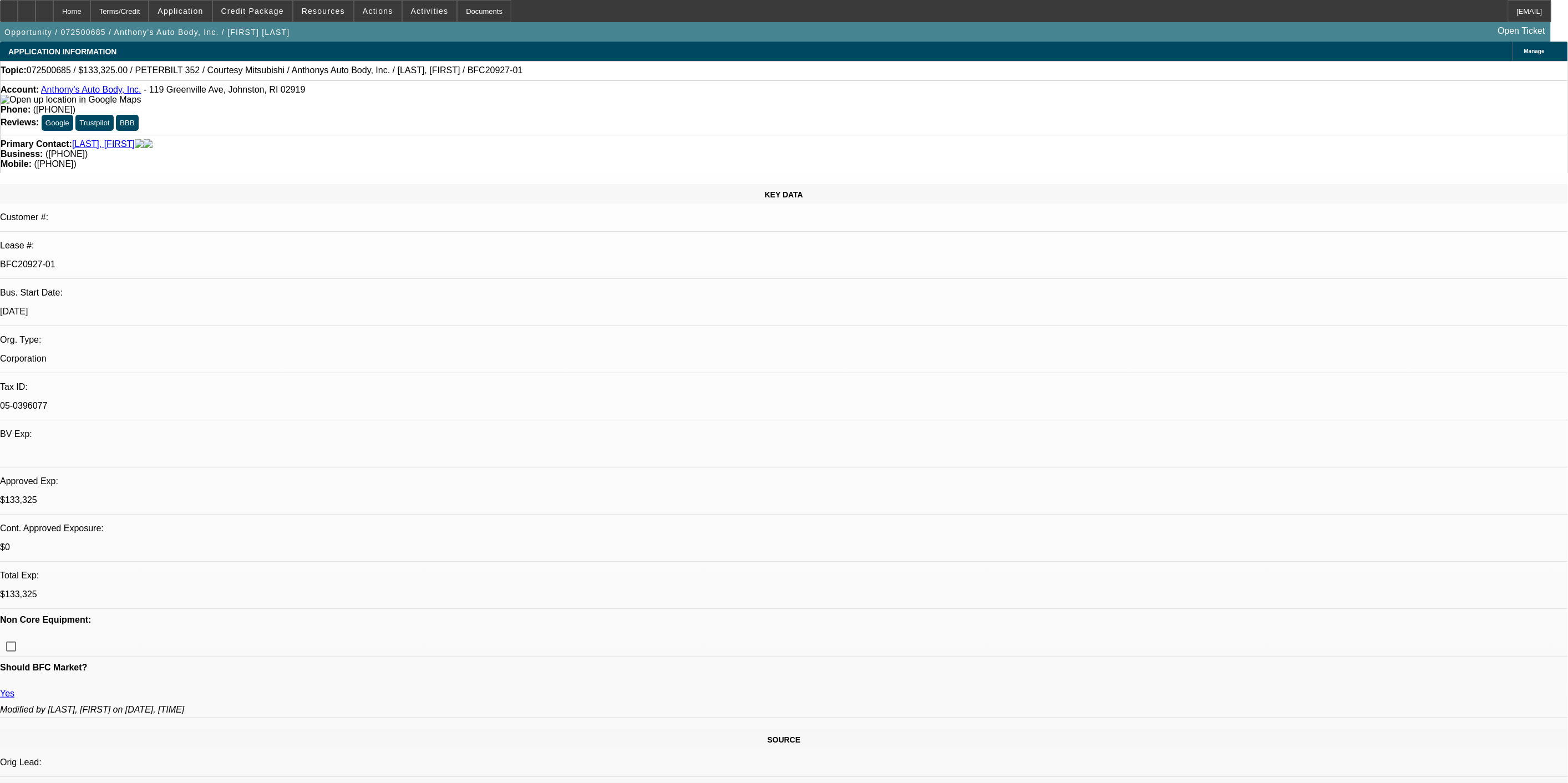 click on "New Documentation Request – Seeley, Donald - Anthony's Auto Body, Inc." at bounding box center [140, 3795] 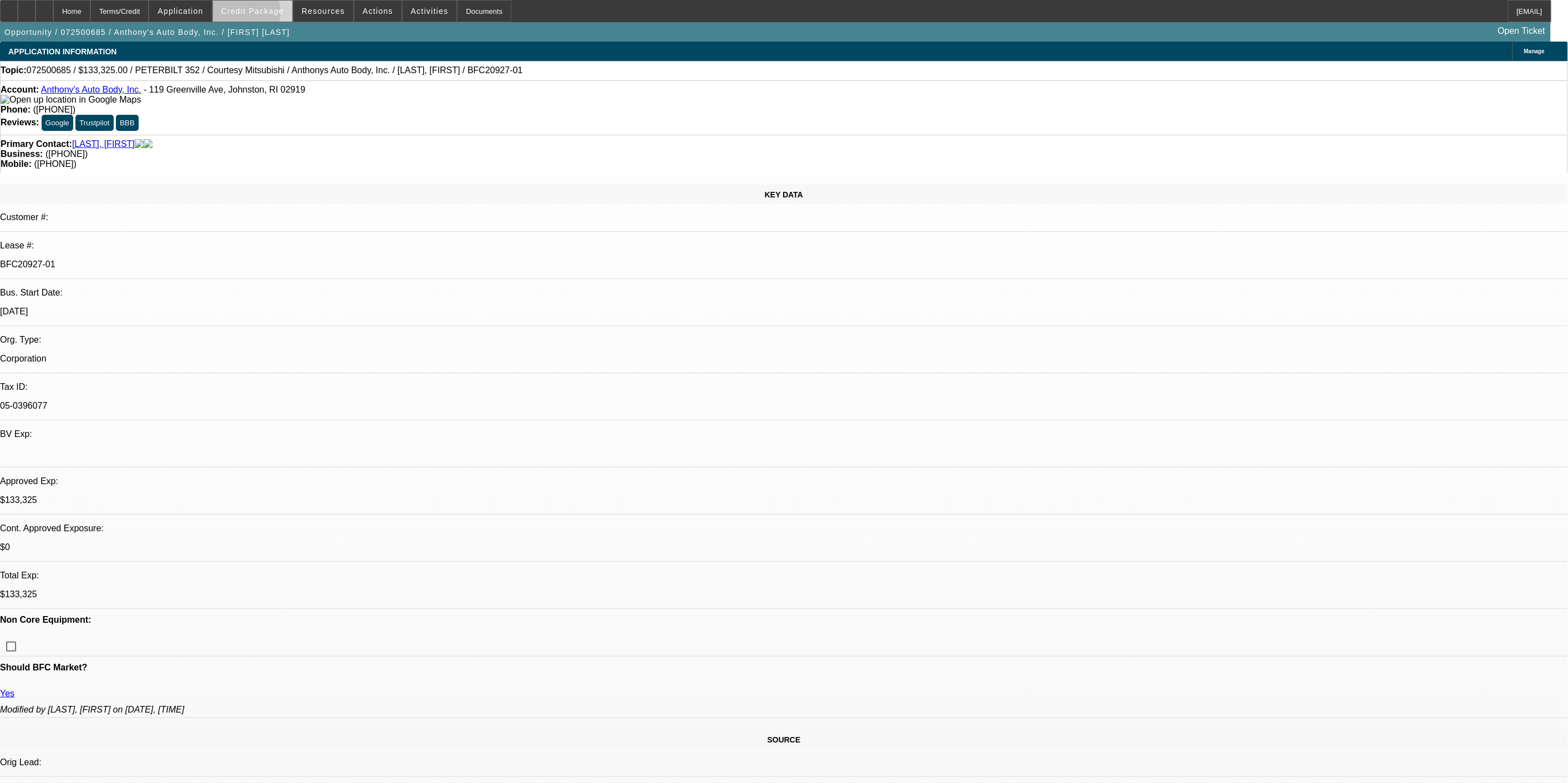 click on "Credit Package" at bounding box center (252, 11) 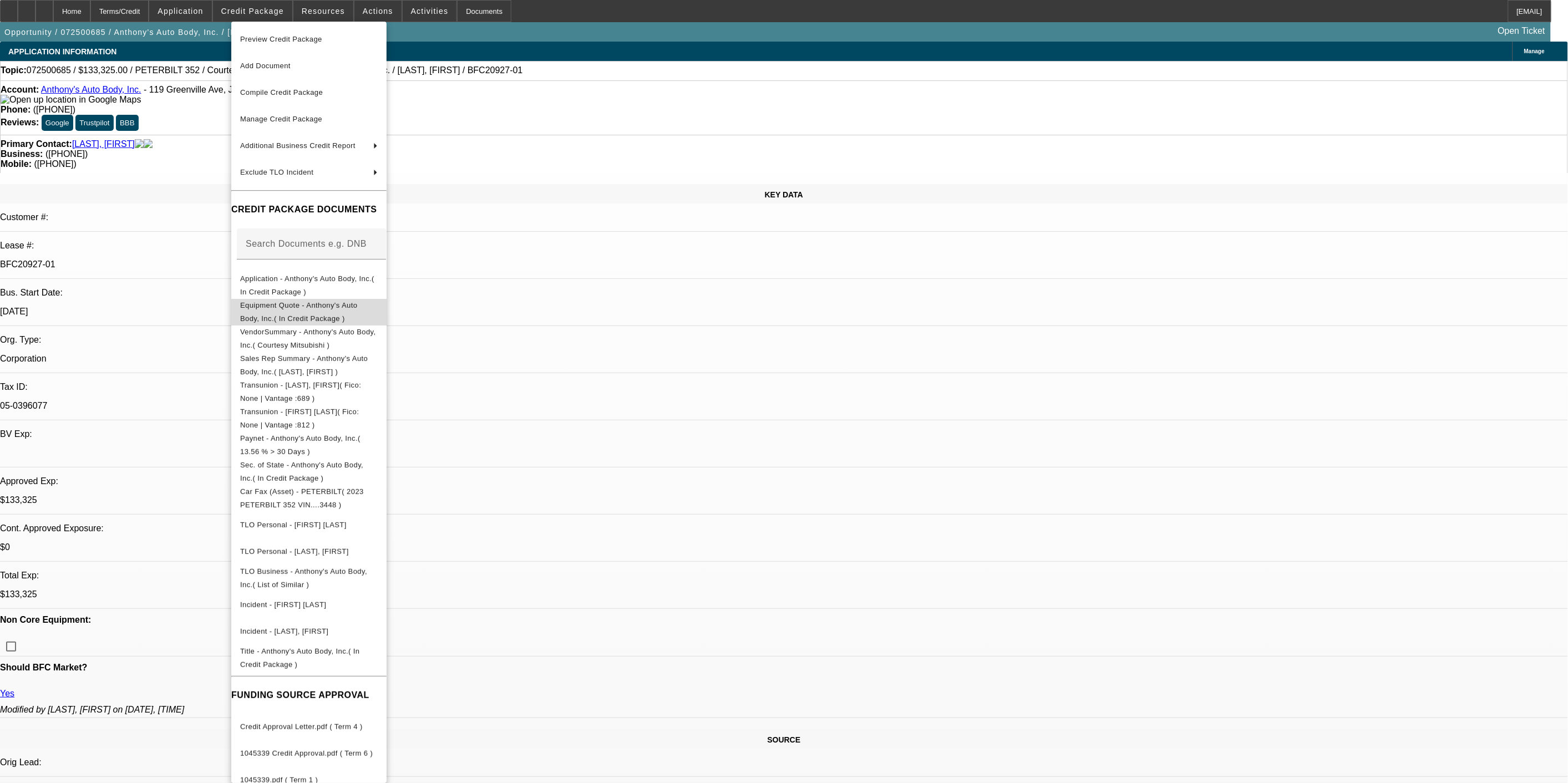 click on "Equipment Quote - Anthony's Auto Body, Inc.( In Credit Package )" at bounding box center [298, 311] 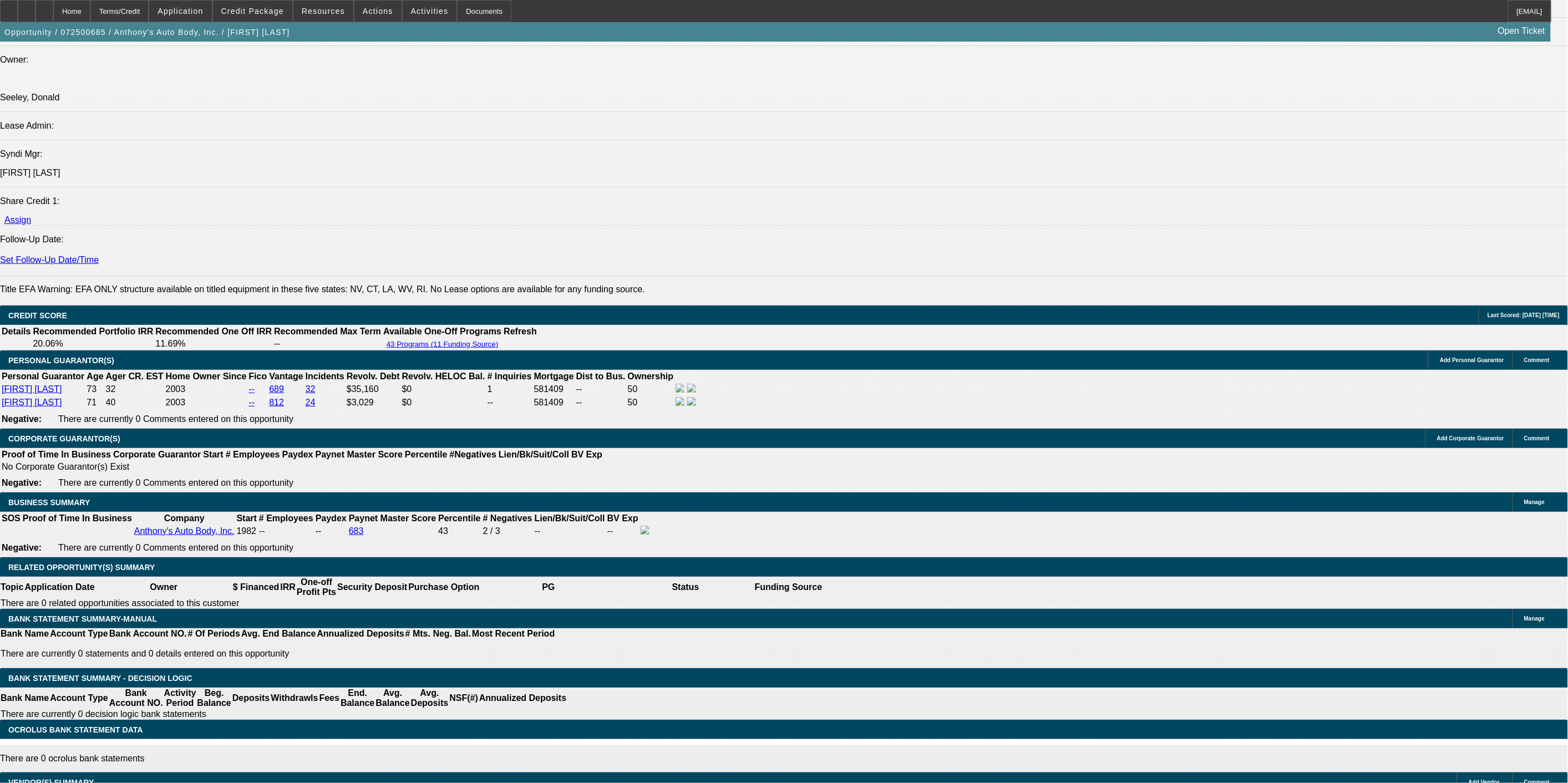 scroll, scrollTop: 1325, scrollLeft: 0, axis: vertical 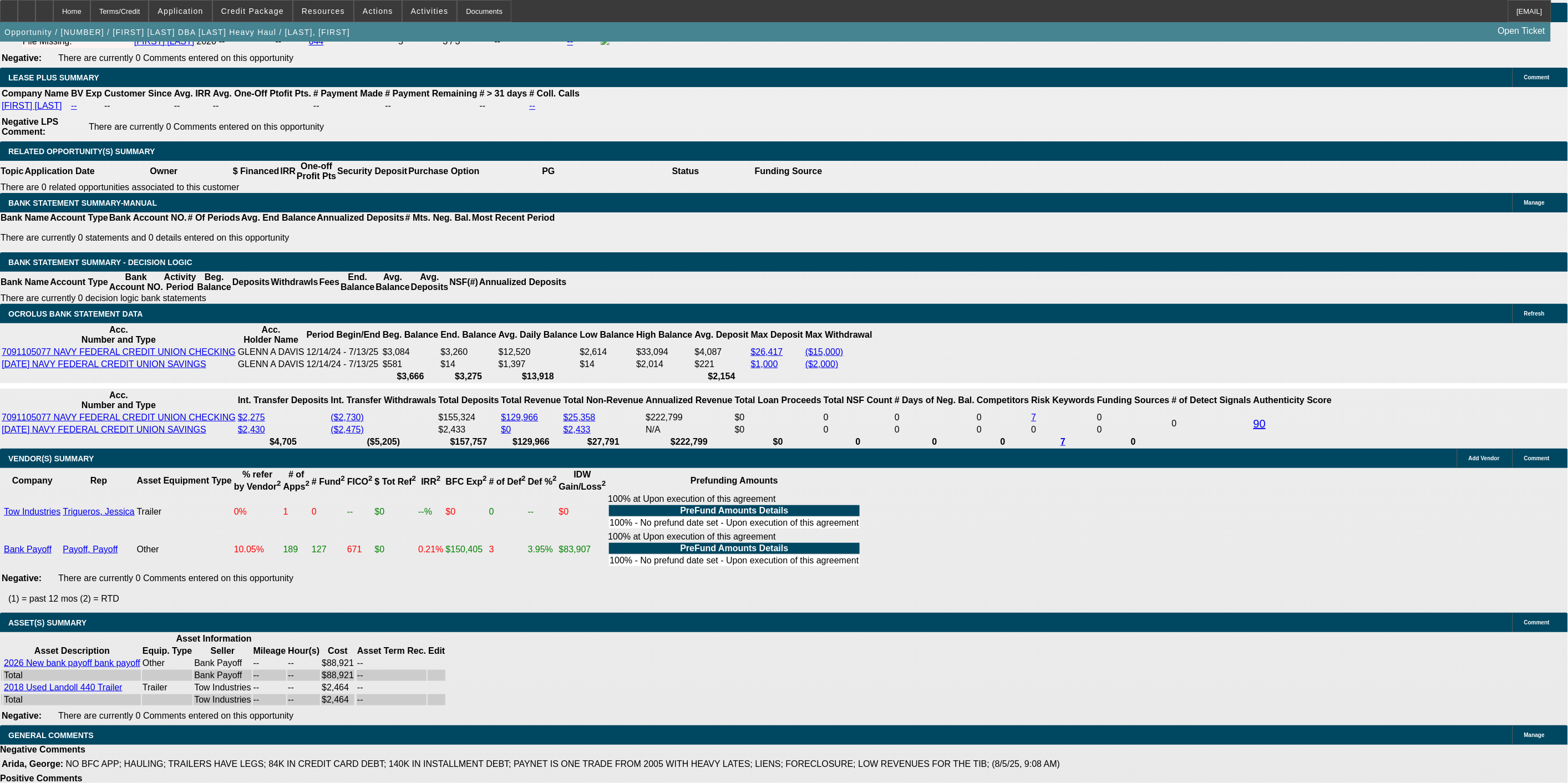 select on "0" 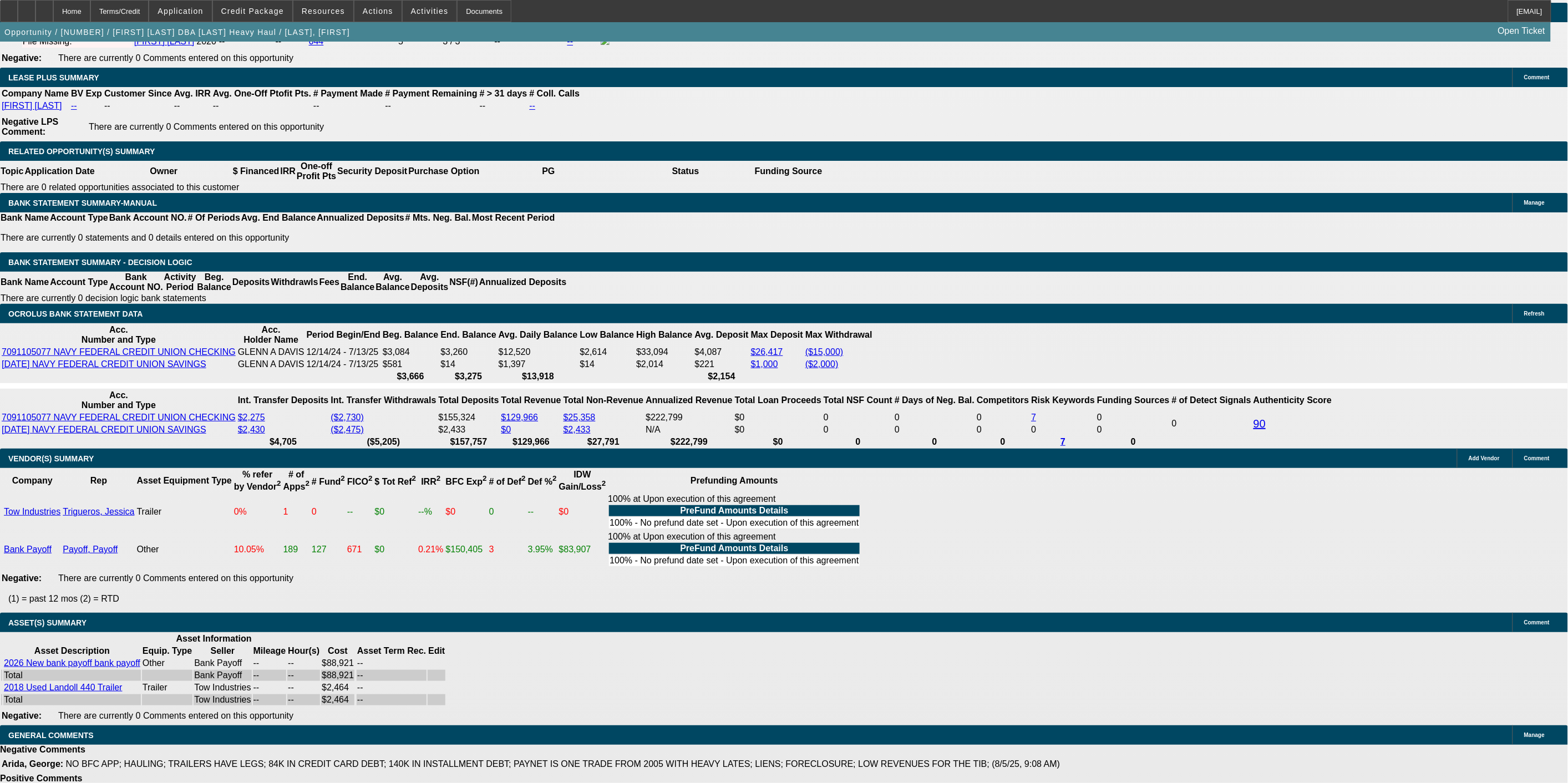 scroll, scrollTop: 1949, scrollLeft: 0, axis: vertical 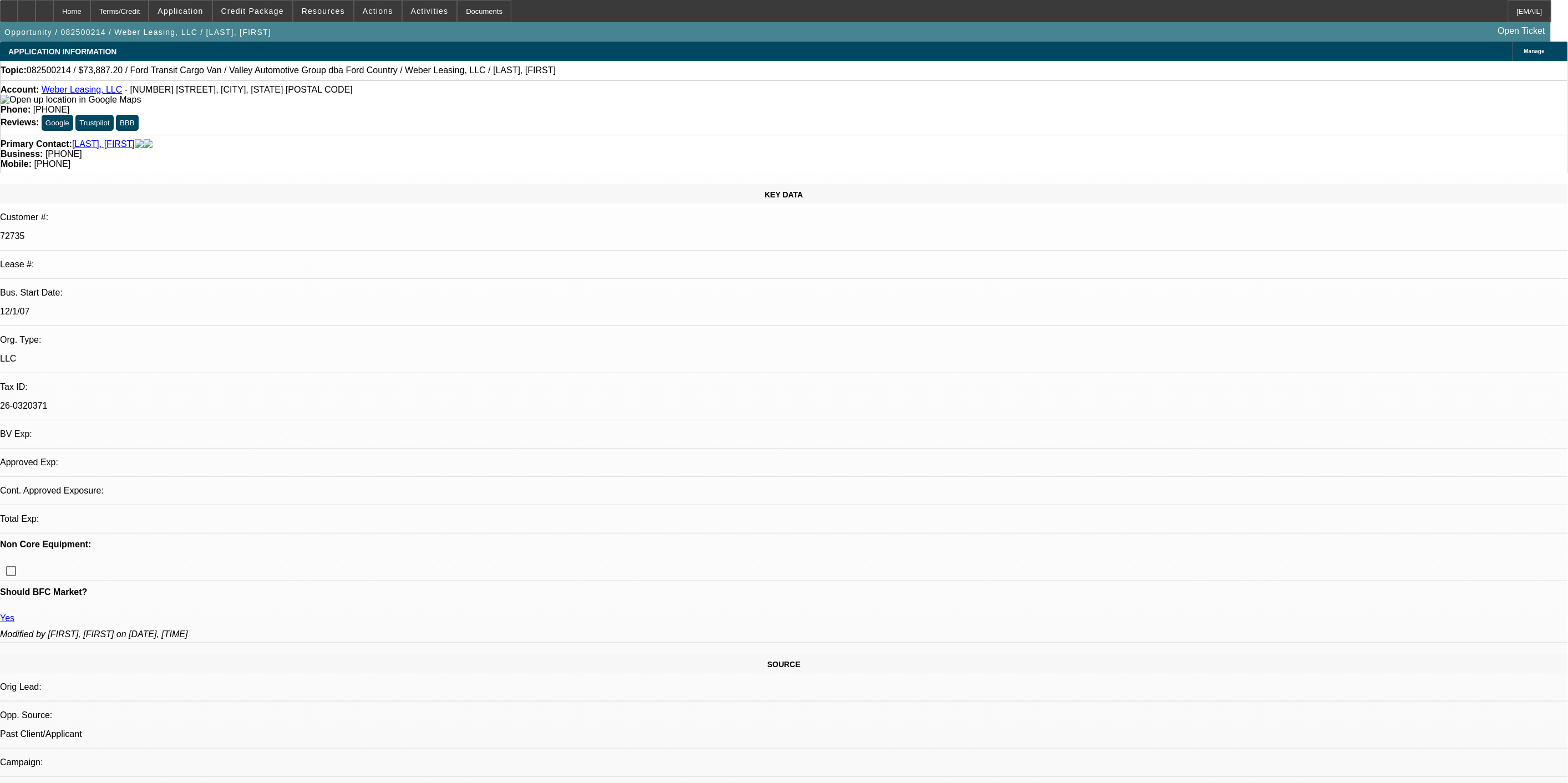 select on "0" 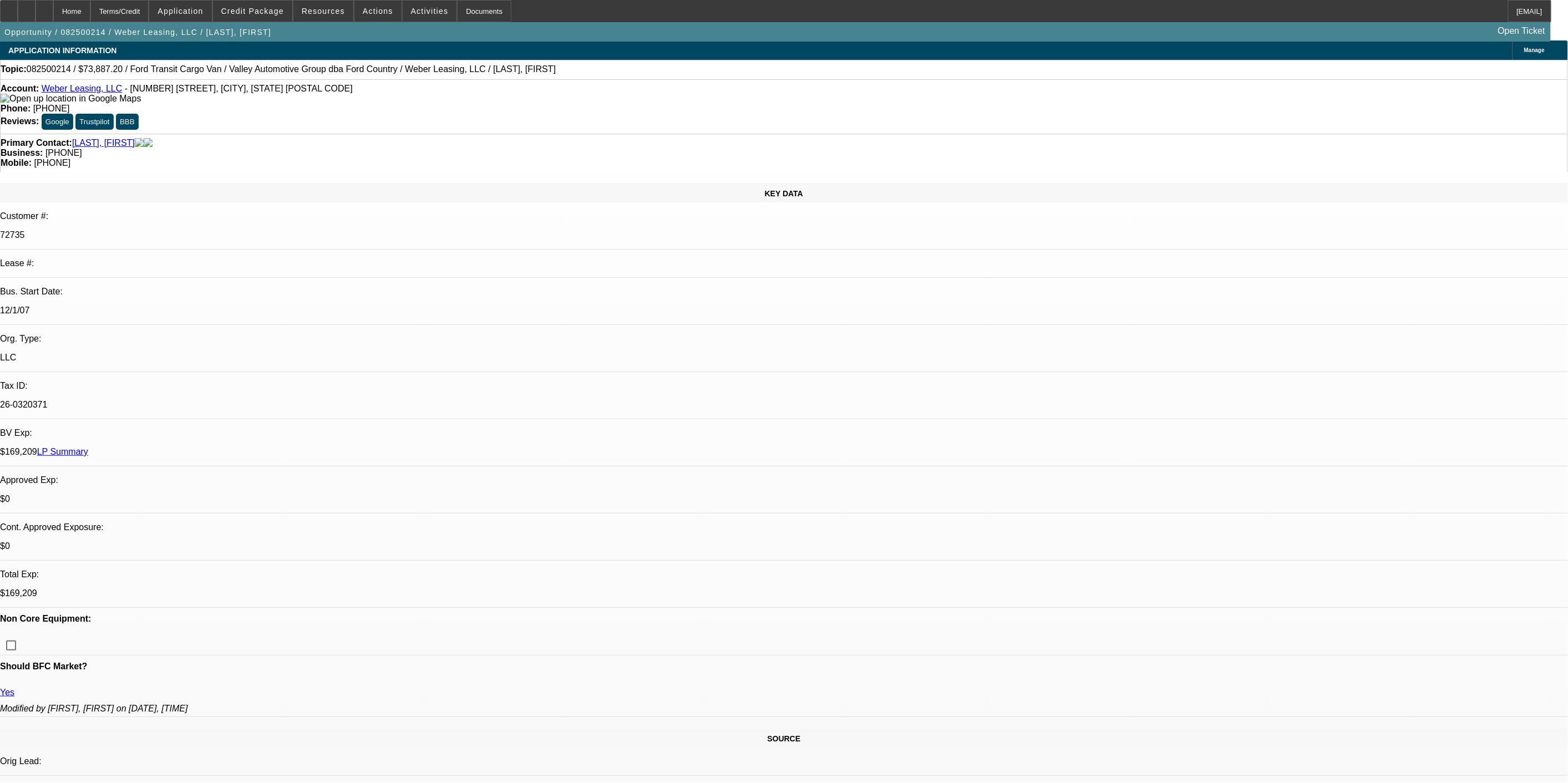 scroll, scrollTop: 0, scrollLeft: 0, axis: both 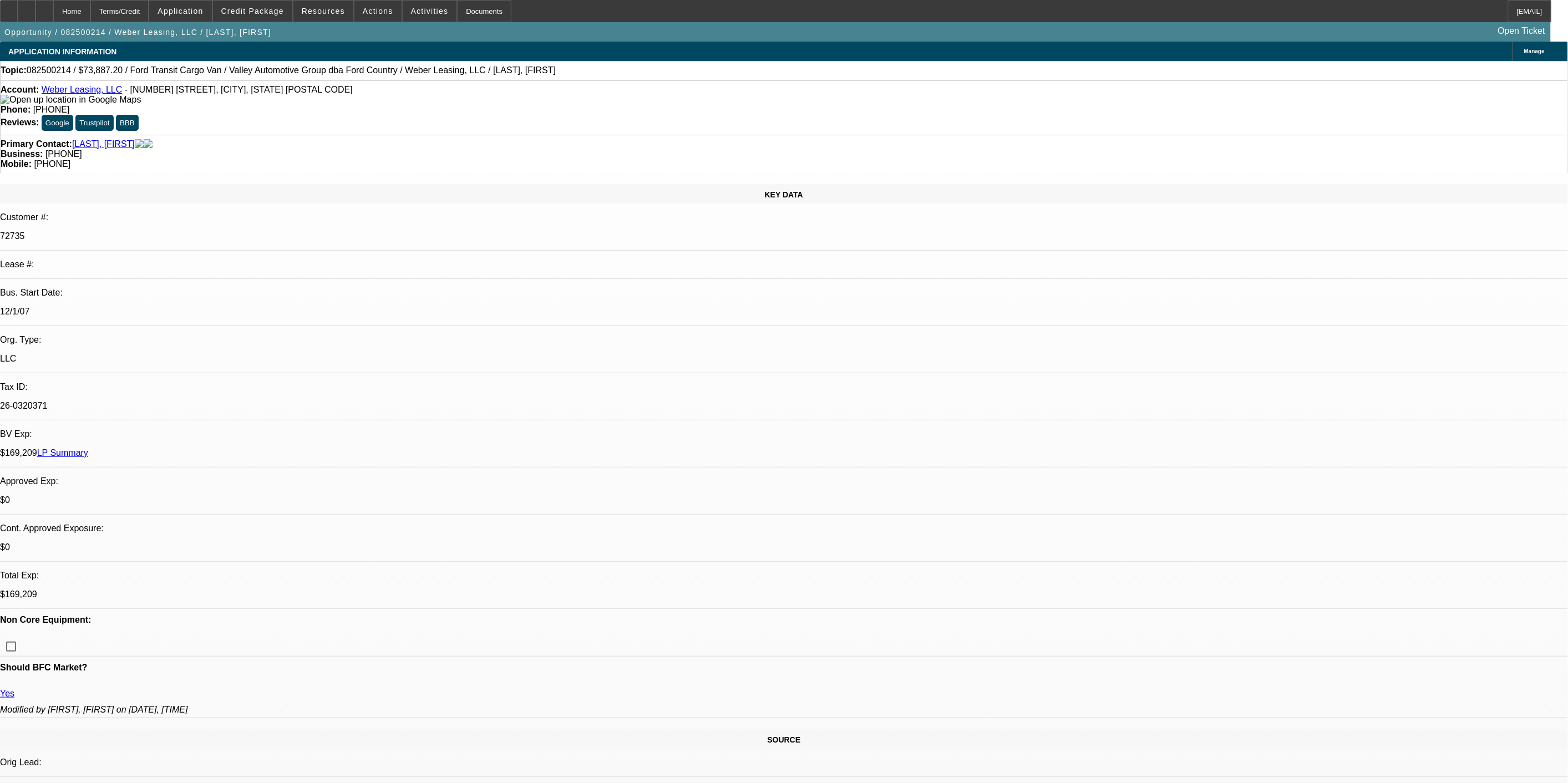 click on "LP Summary" at bounding box center [63, 452] 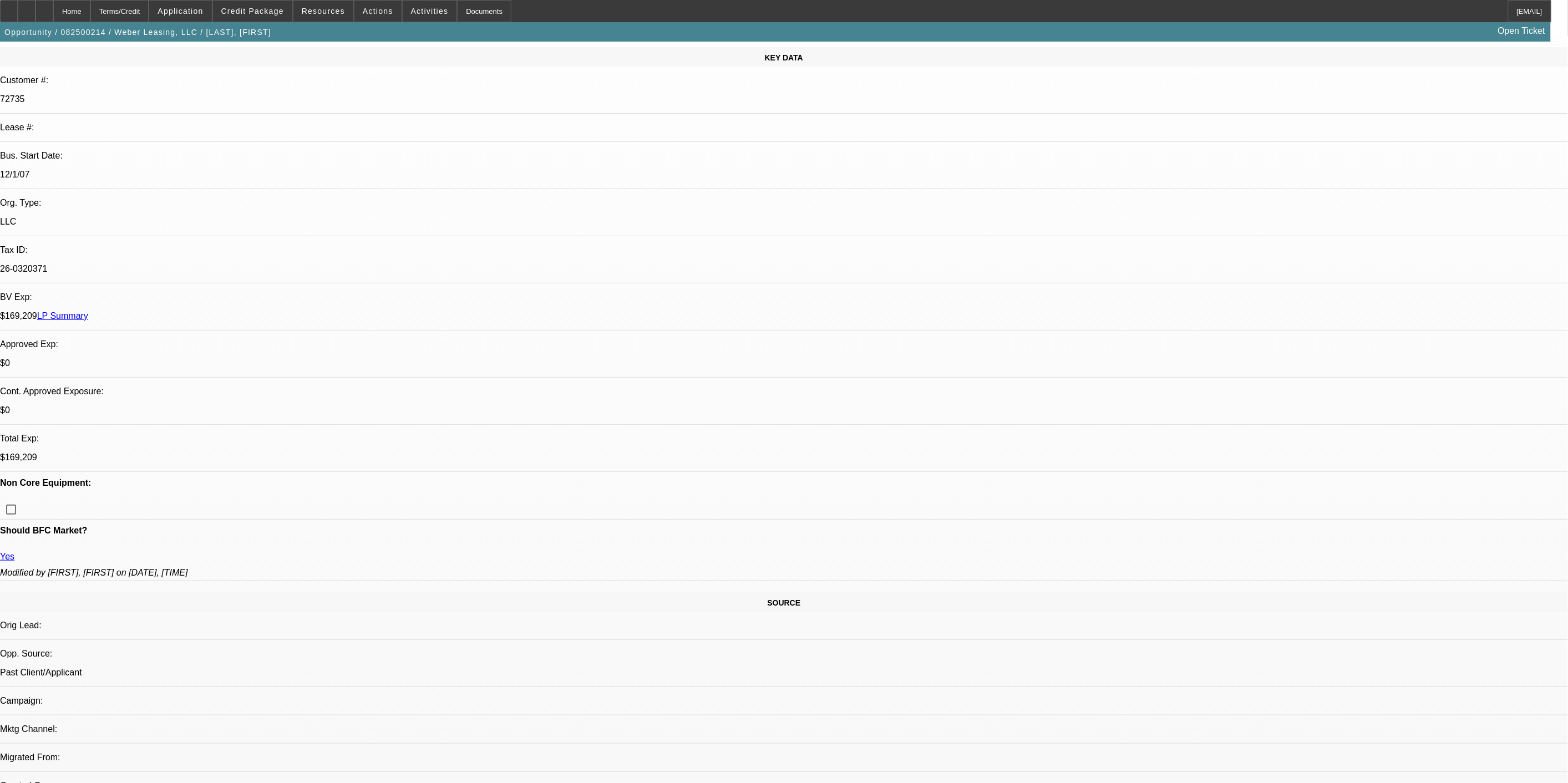 scroll, scrollTop: 136, scrollLeft: 0, axis: vertical 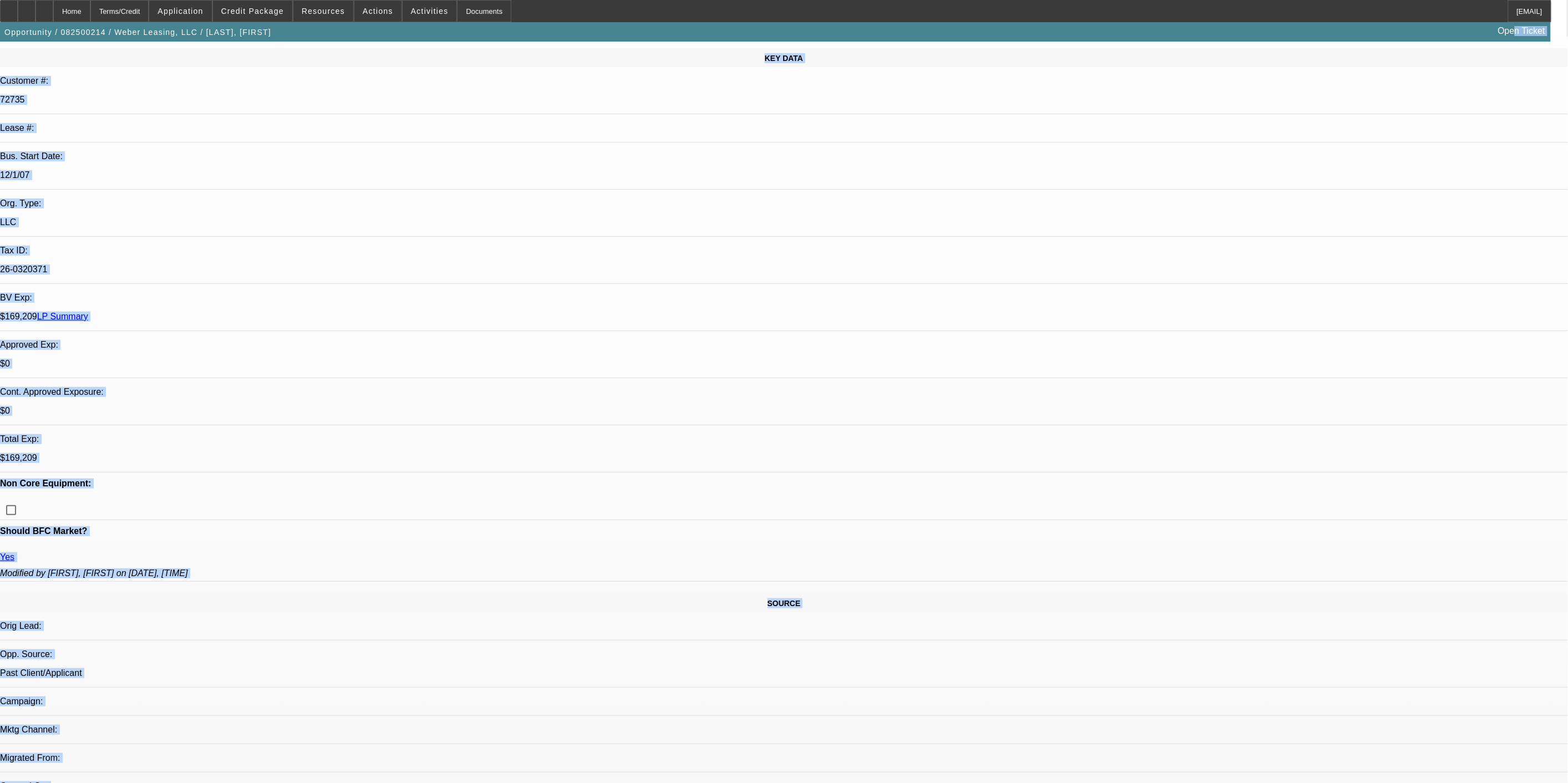 drag, startPoint x: 1166, startPoint y: 39, endPoint x: 1161, endPoint y: 53, distance: 14.86607 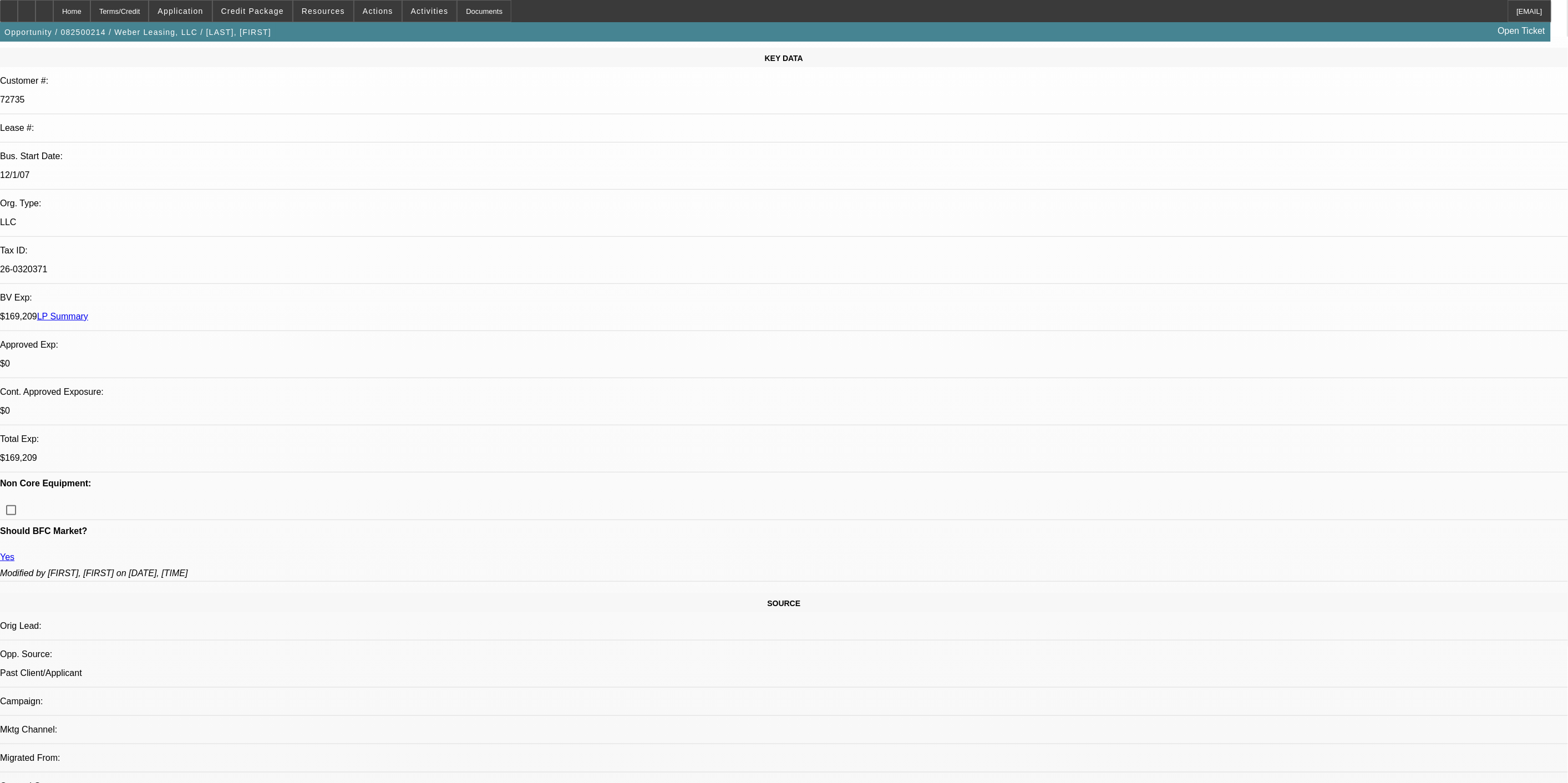 click on "Comment" at bounding box center [59, 4188] 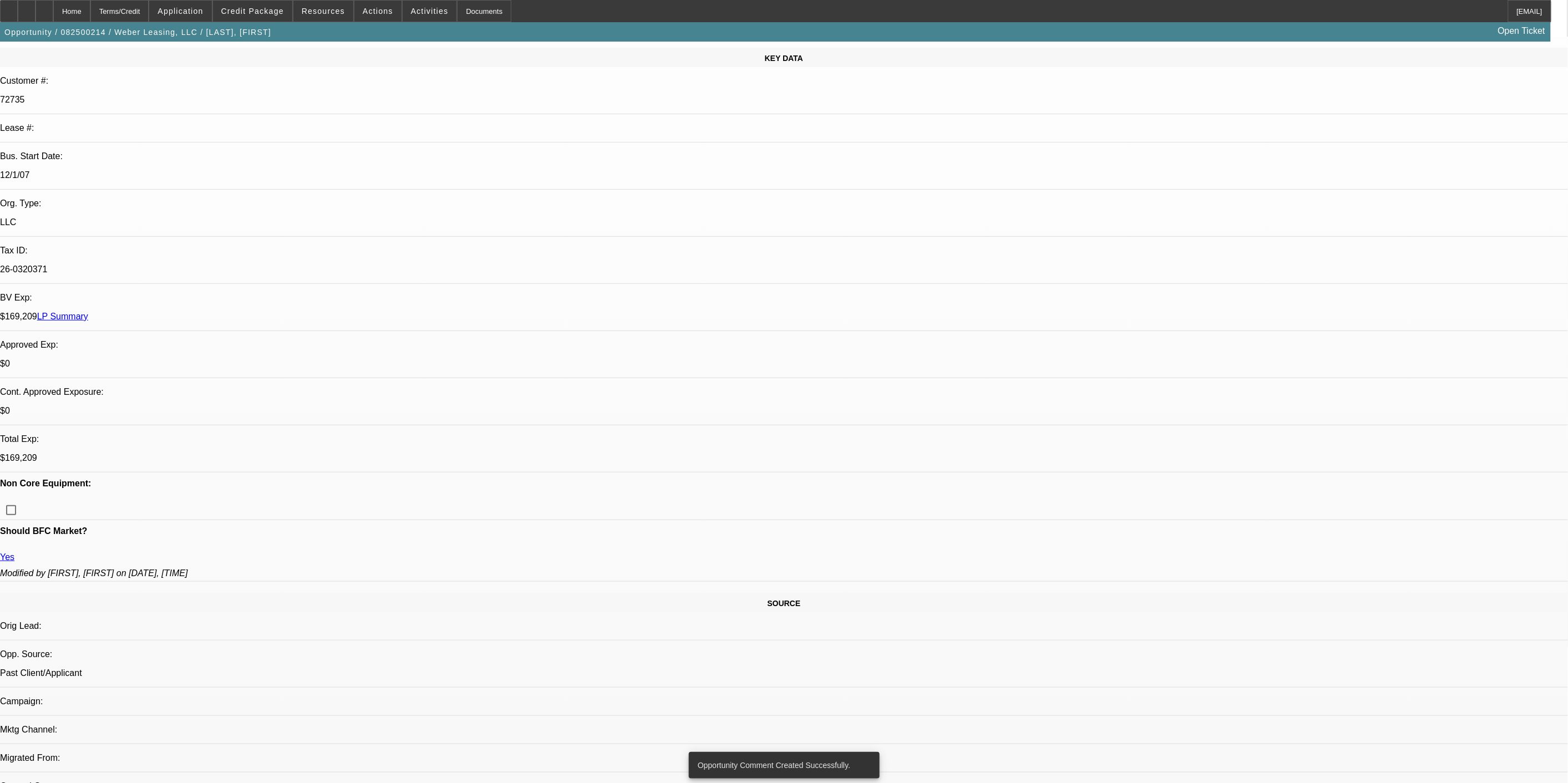 click on "Discussion" at bounding box center [37, 3950] 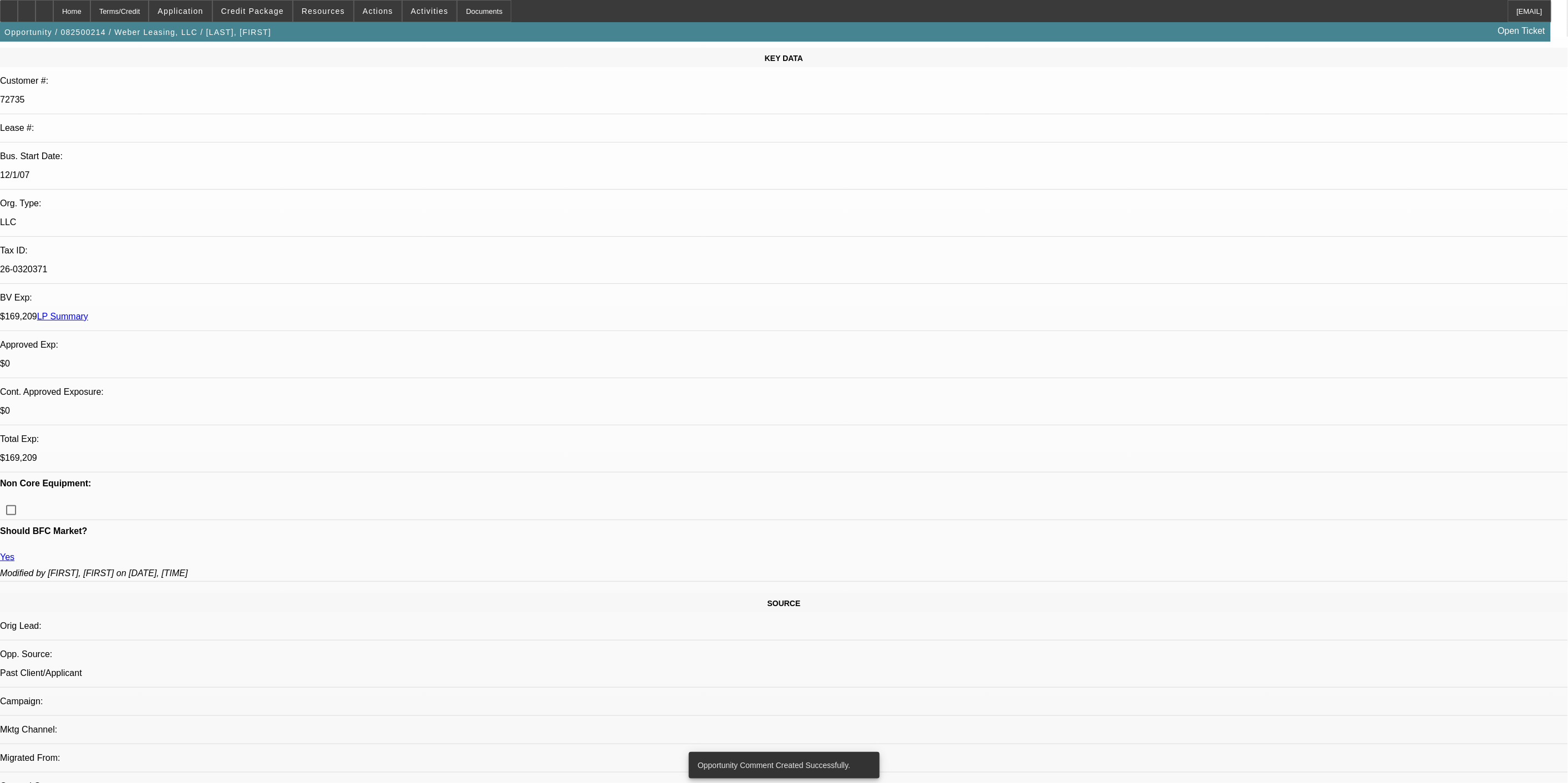 click at bounding box center [6, 3950] 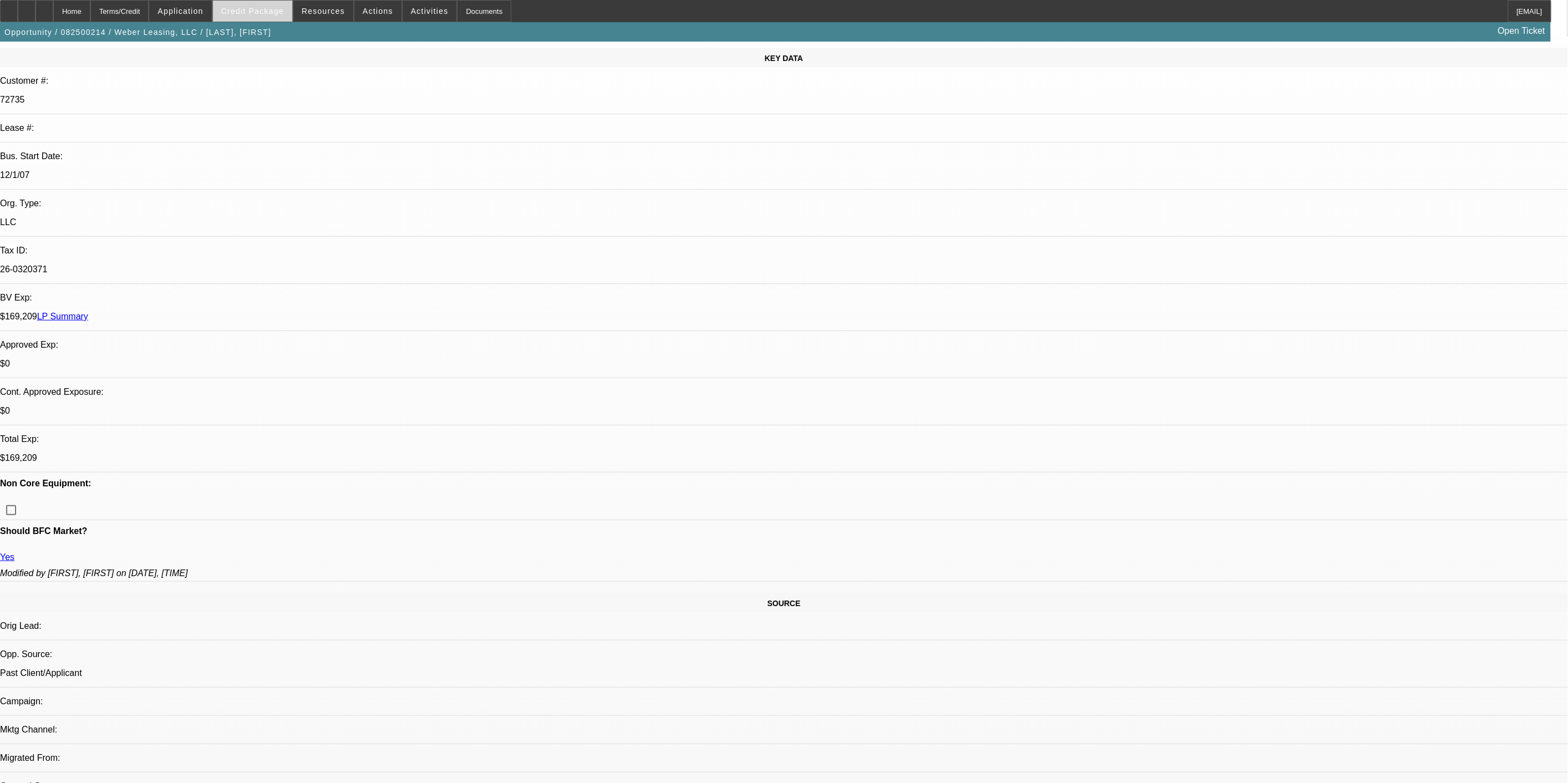 click at bounding box center (252, 11) 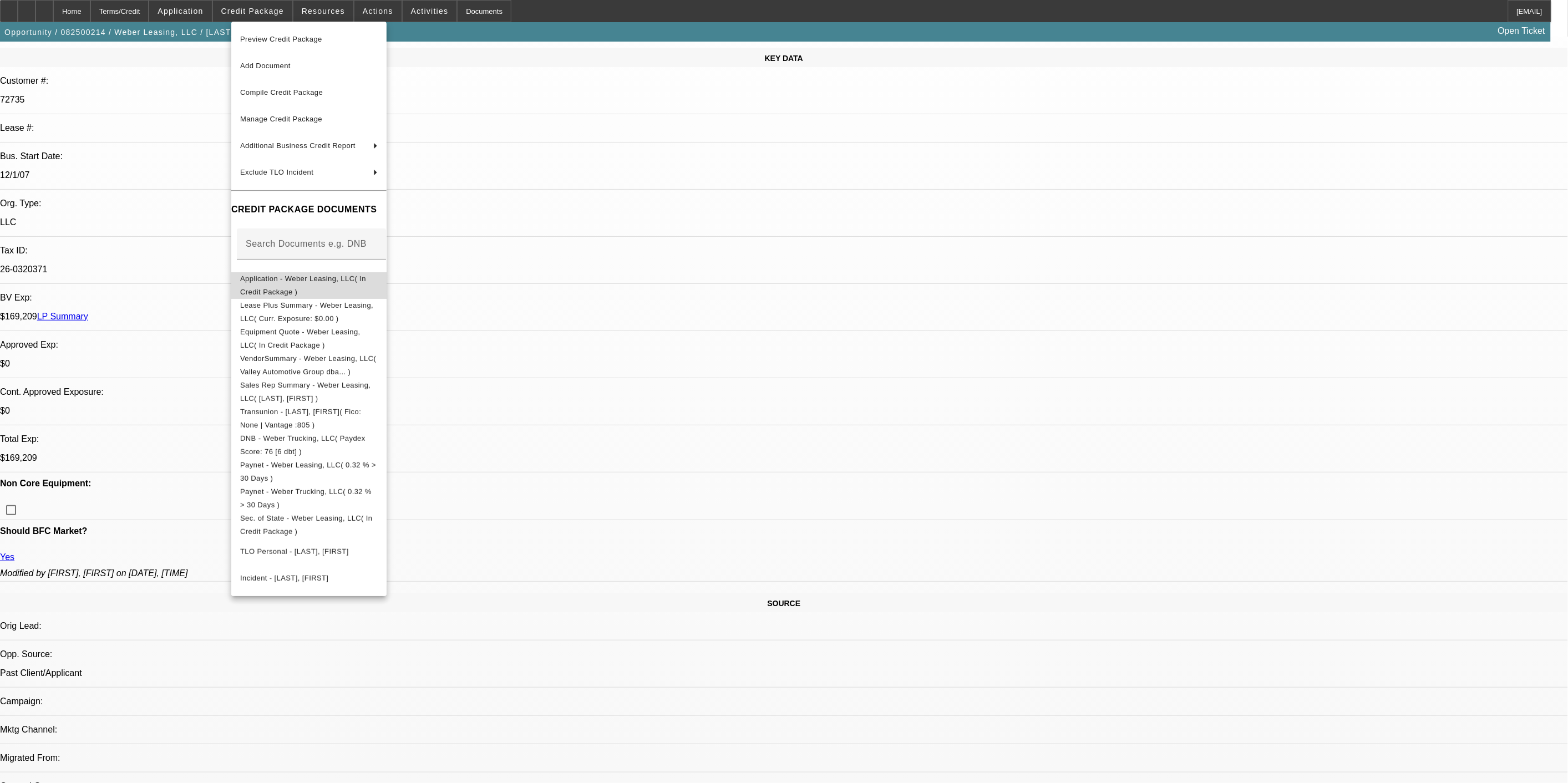 click on "Application - Weber Leasing, LLC( In Credit Package )" at bounding box center [309, 285] 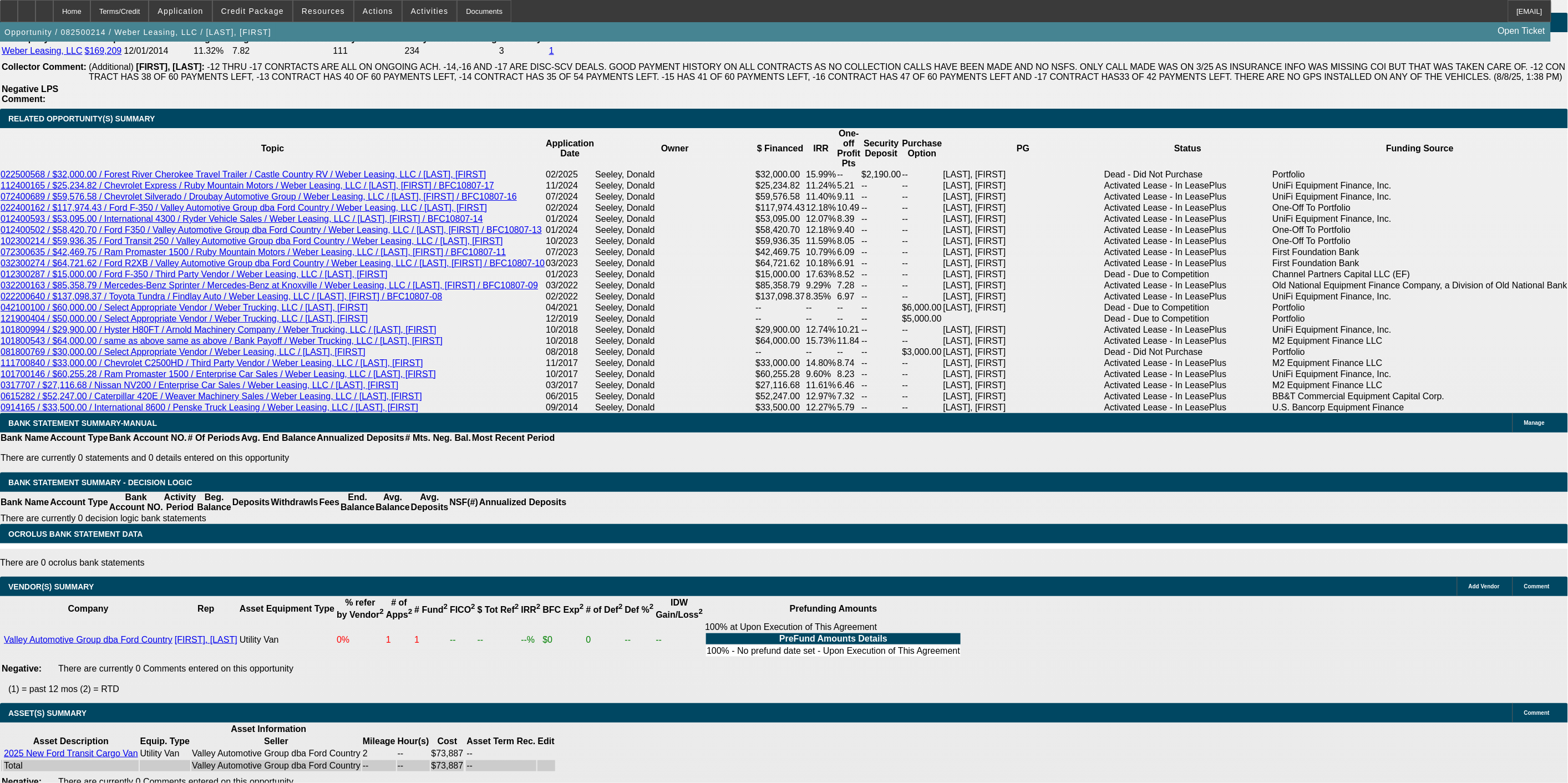 scroll, scrollTop: 2031, scrollLeft: 0, axis: vertical 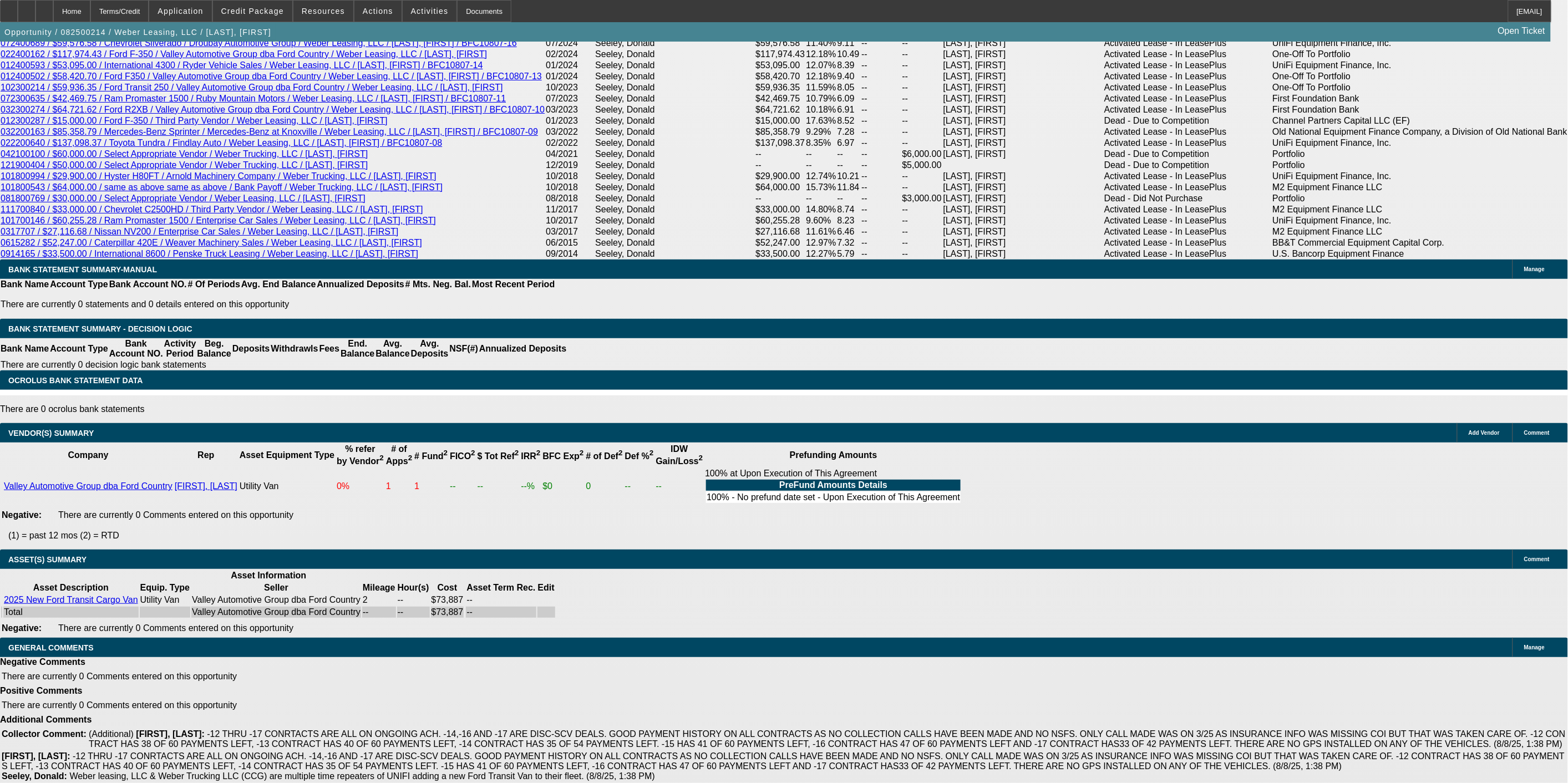 click on "-- Select Credit Decision --
‎Approved
‎Declined
‎Modified
‎Send Back To Sales
‎Terminated
‎Contingent Approval" 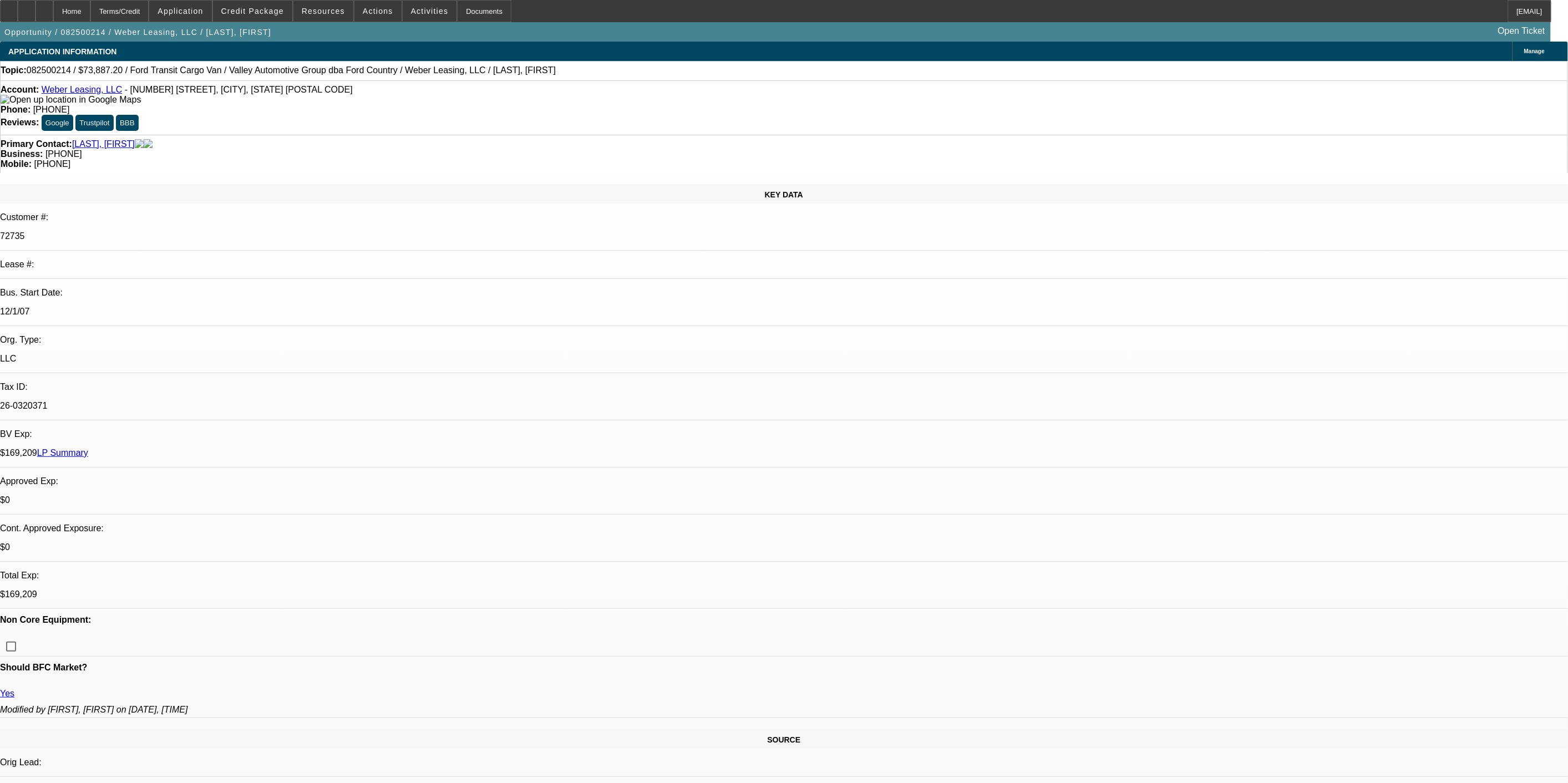 click on "Comments" at bounding box center [59, 4196] 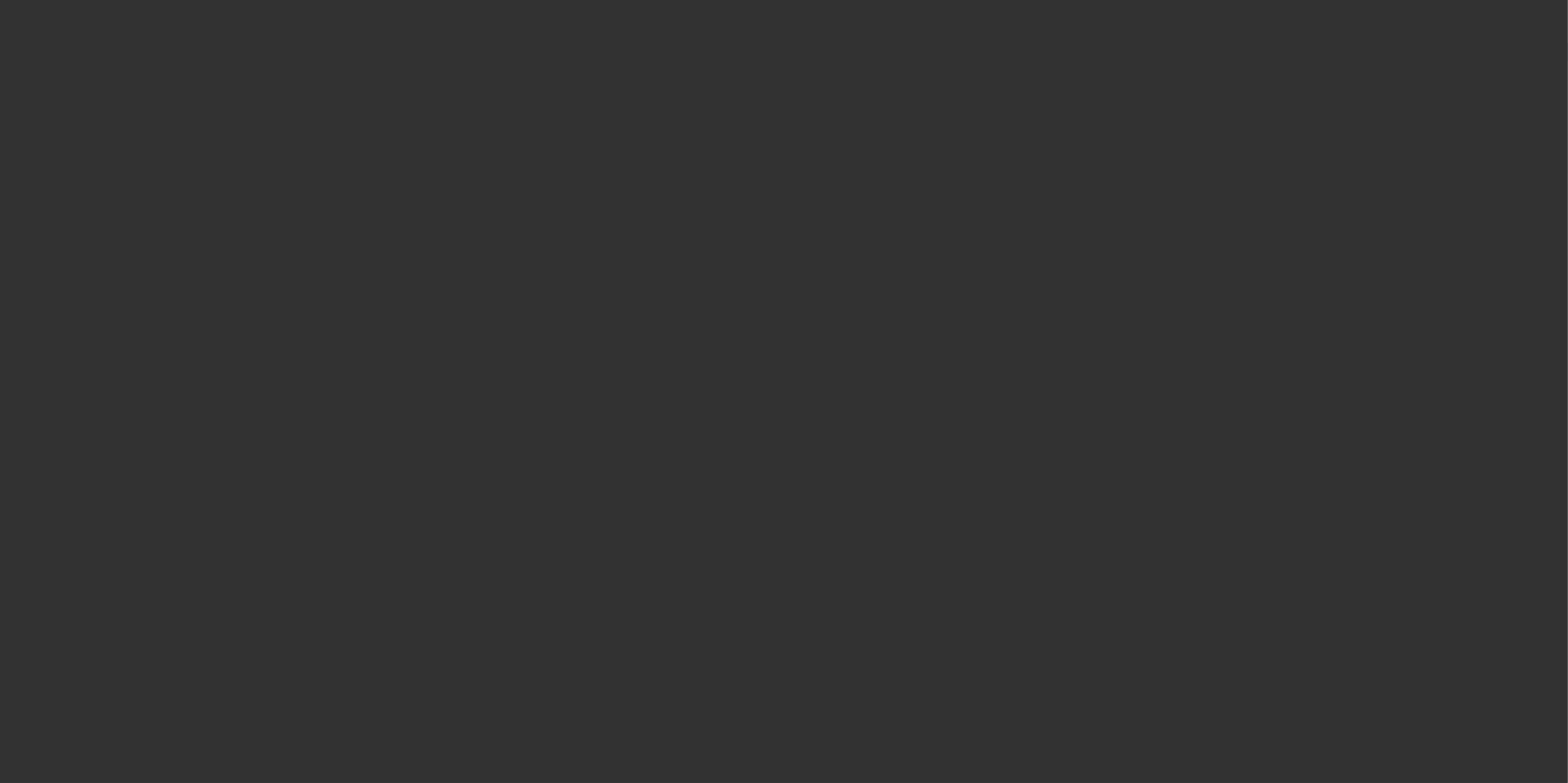 select on "0" 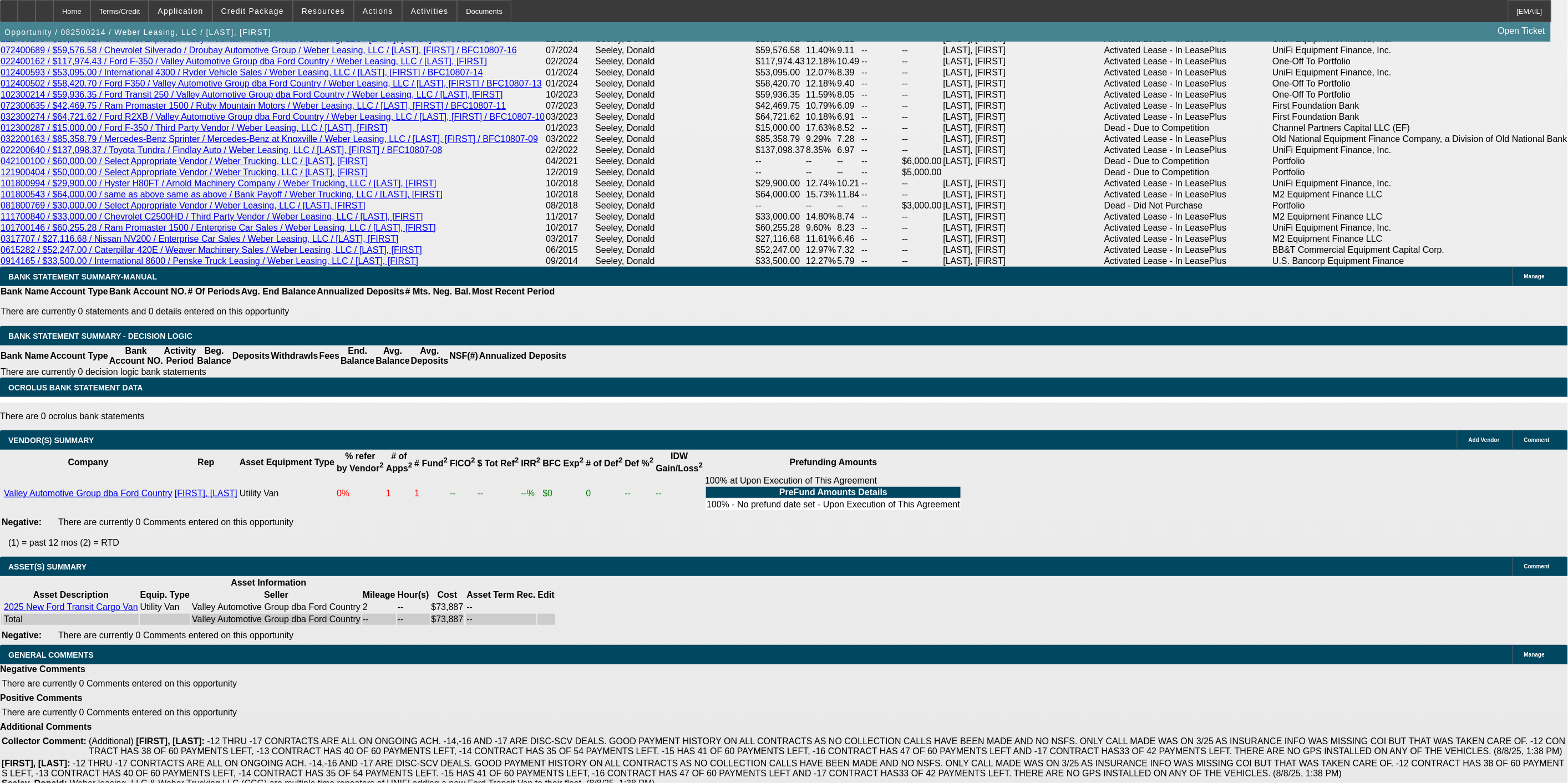 scroll, scrollTop: 2031, scrollLeft: 0, axis: vertical 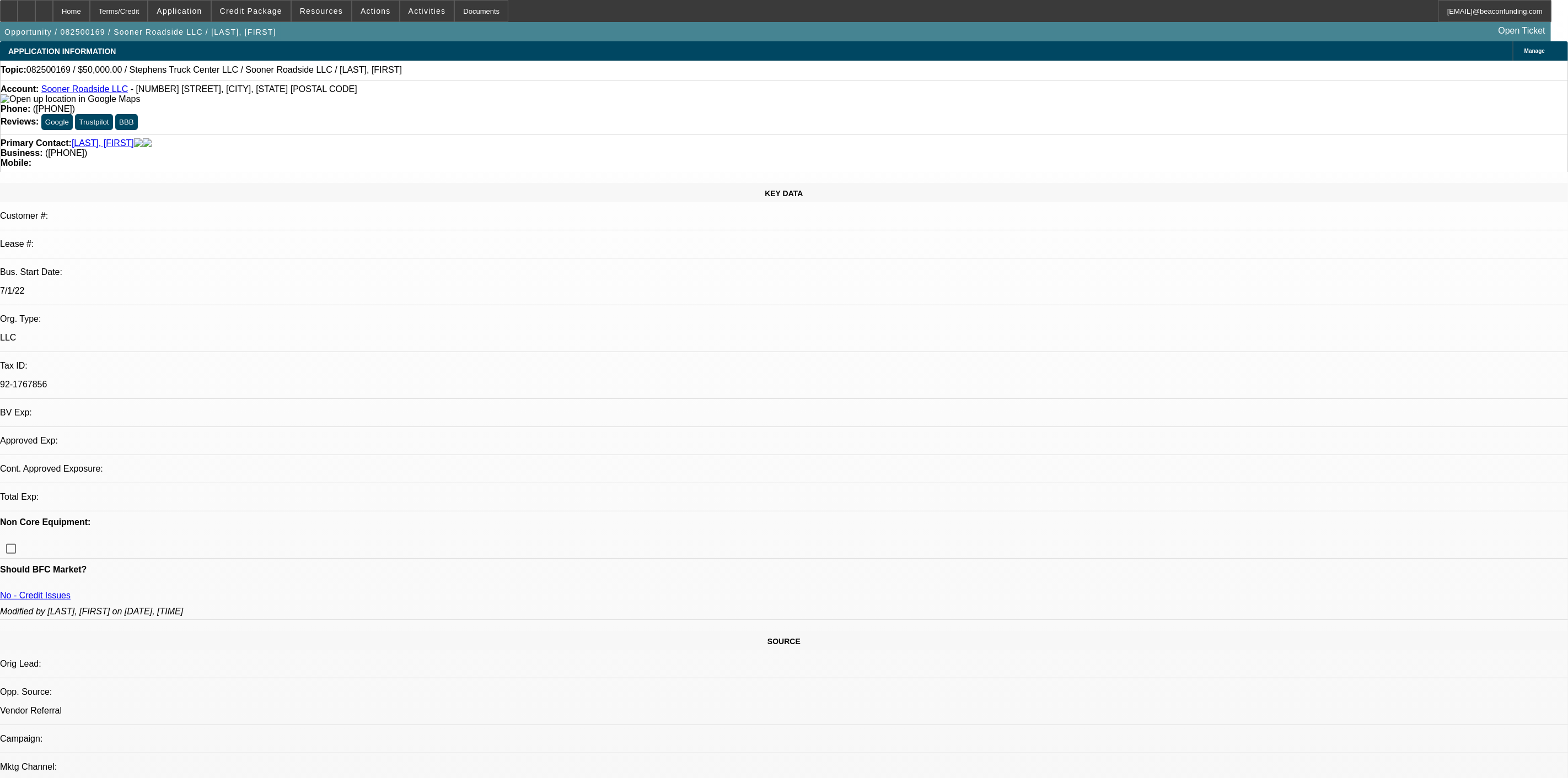 select on "0" 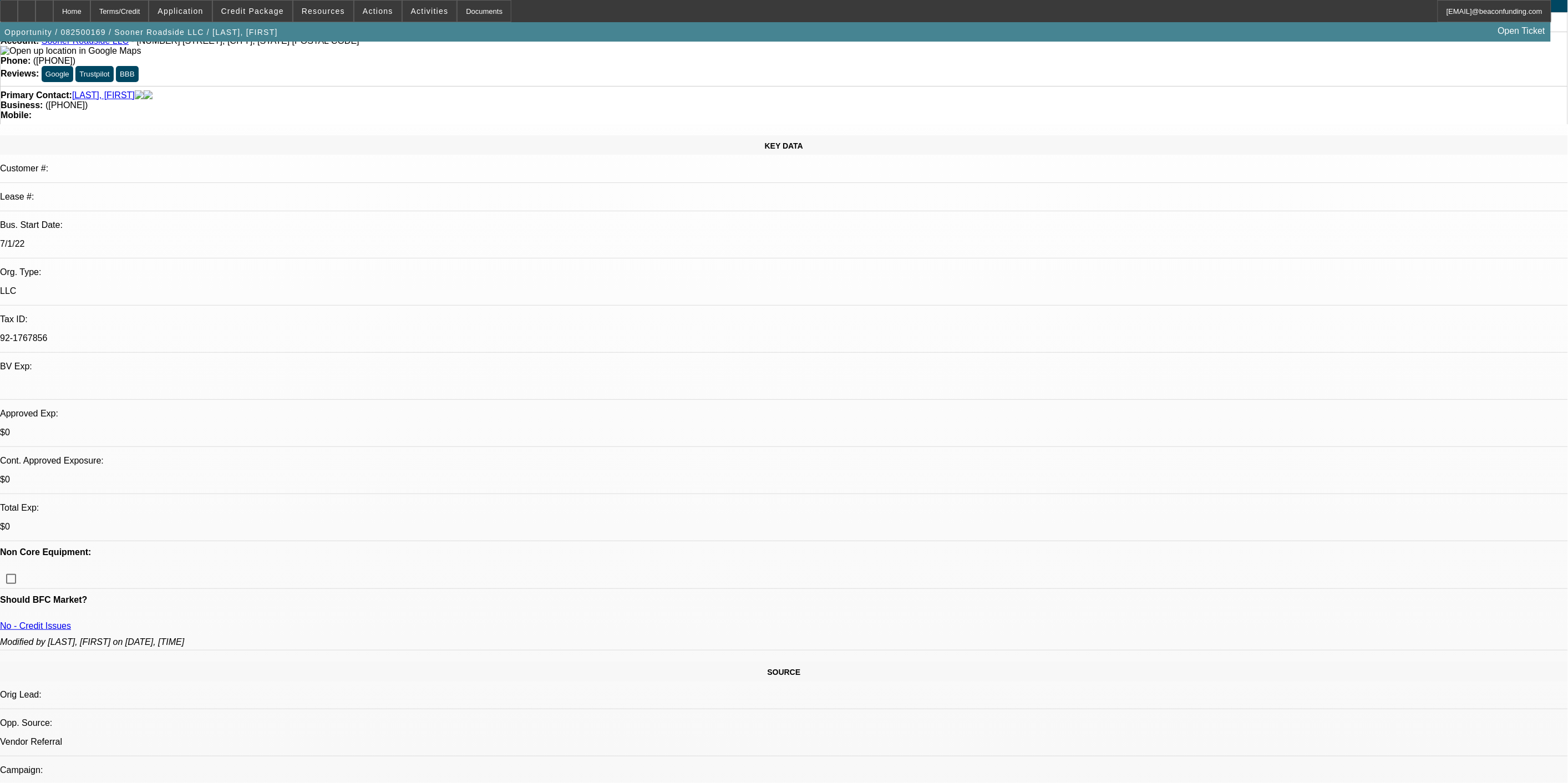 scroll, scrollTop: 0, scrollLeft: 0, axis: both 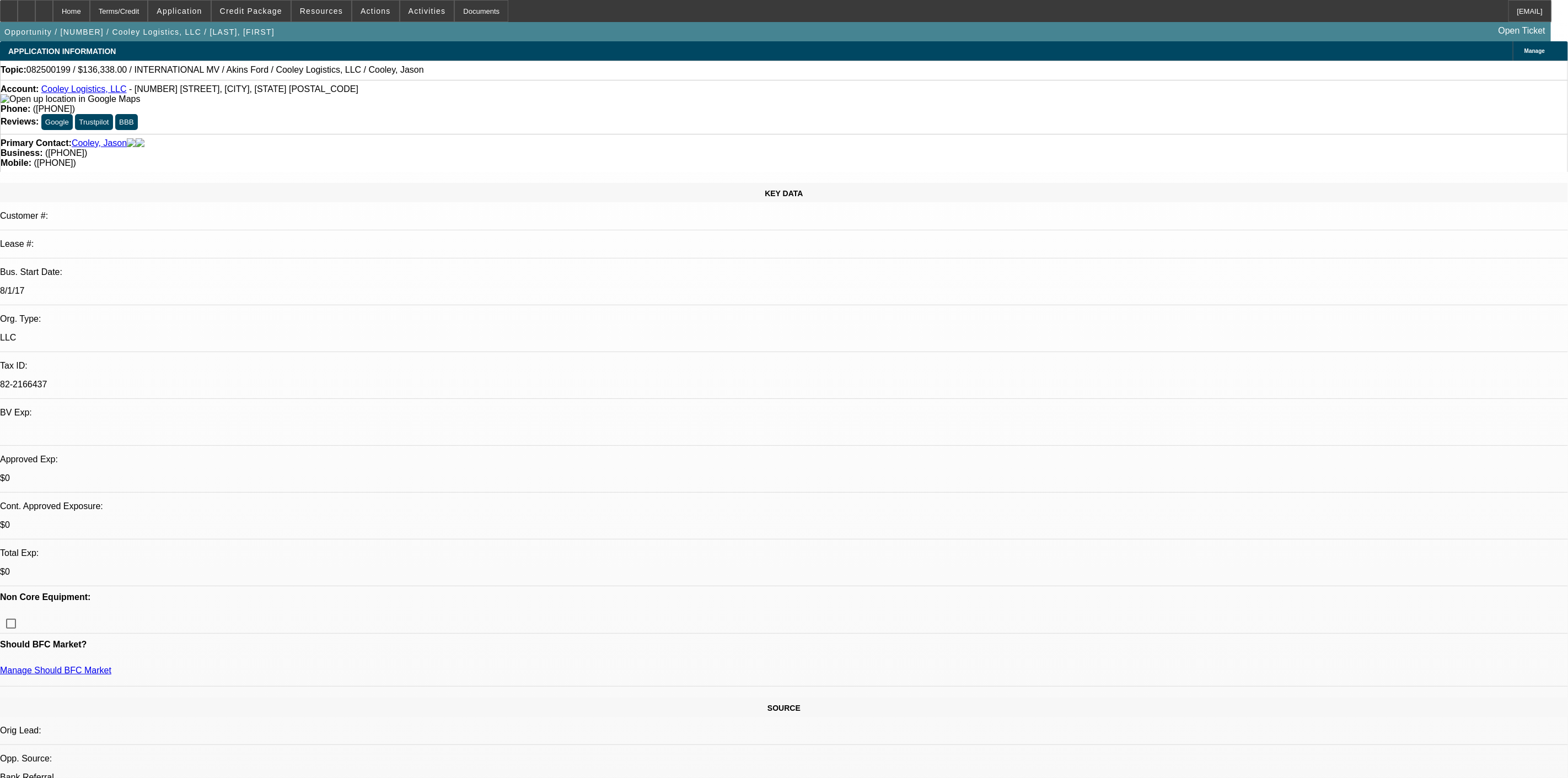 select on "0" 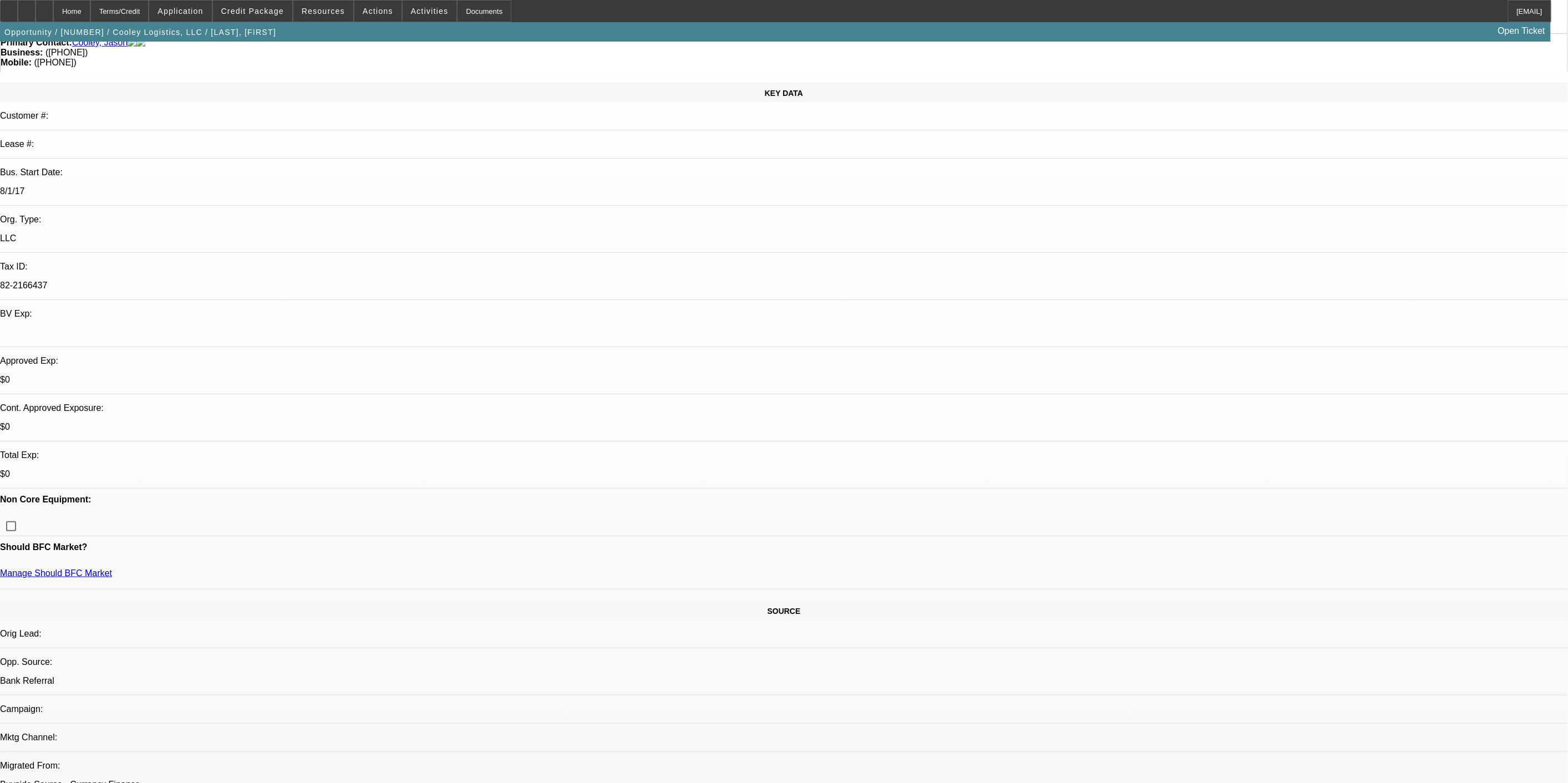 scroll, scrollTop: 99, scrollLeft: 0, axis: vertical 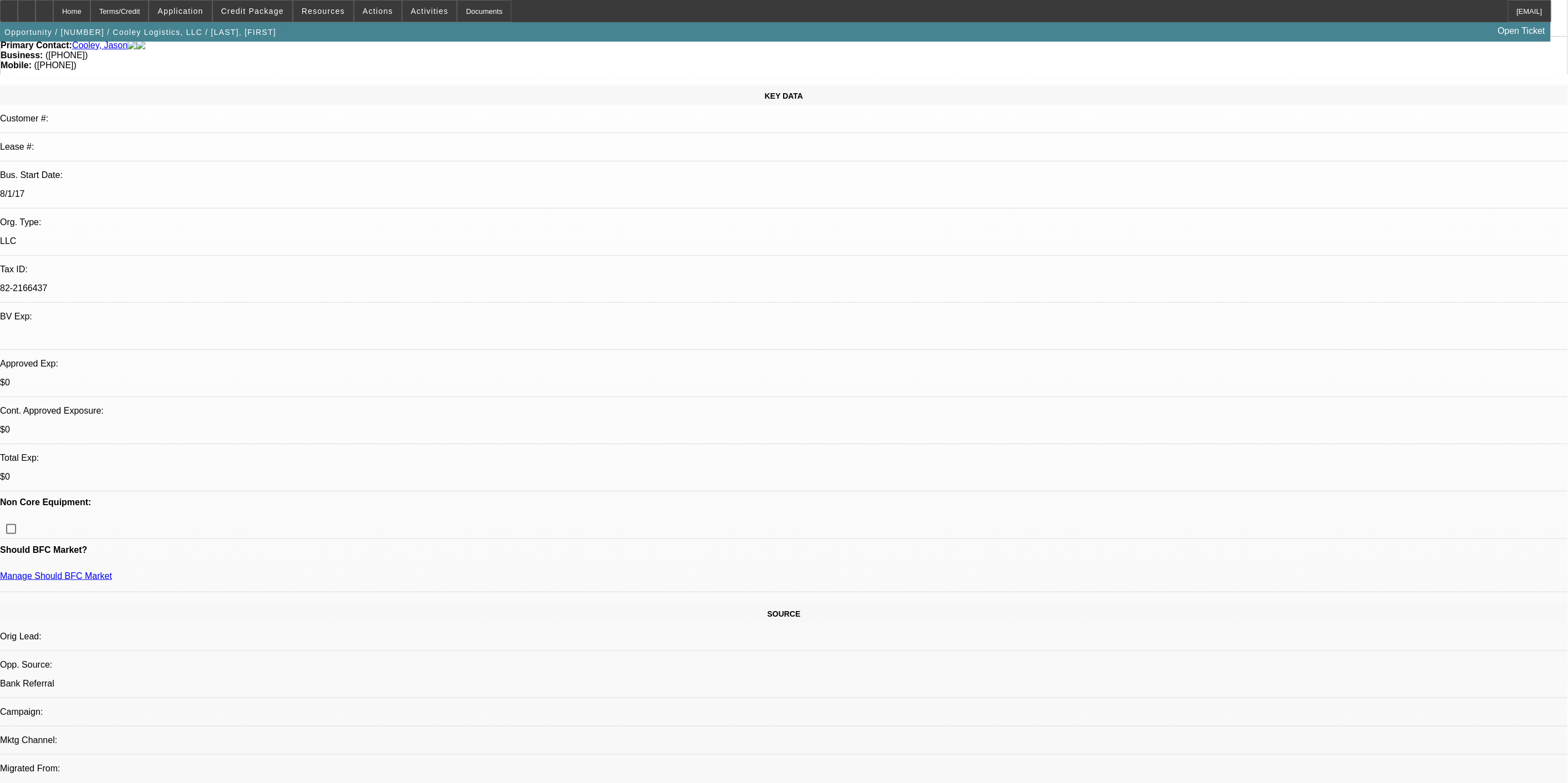 click on "670" at bounding box center (251, 1652) 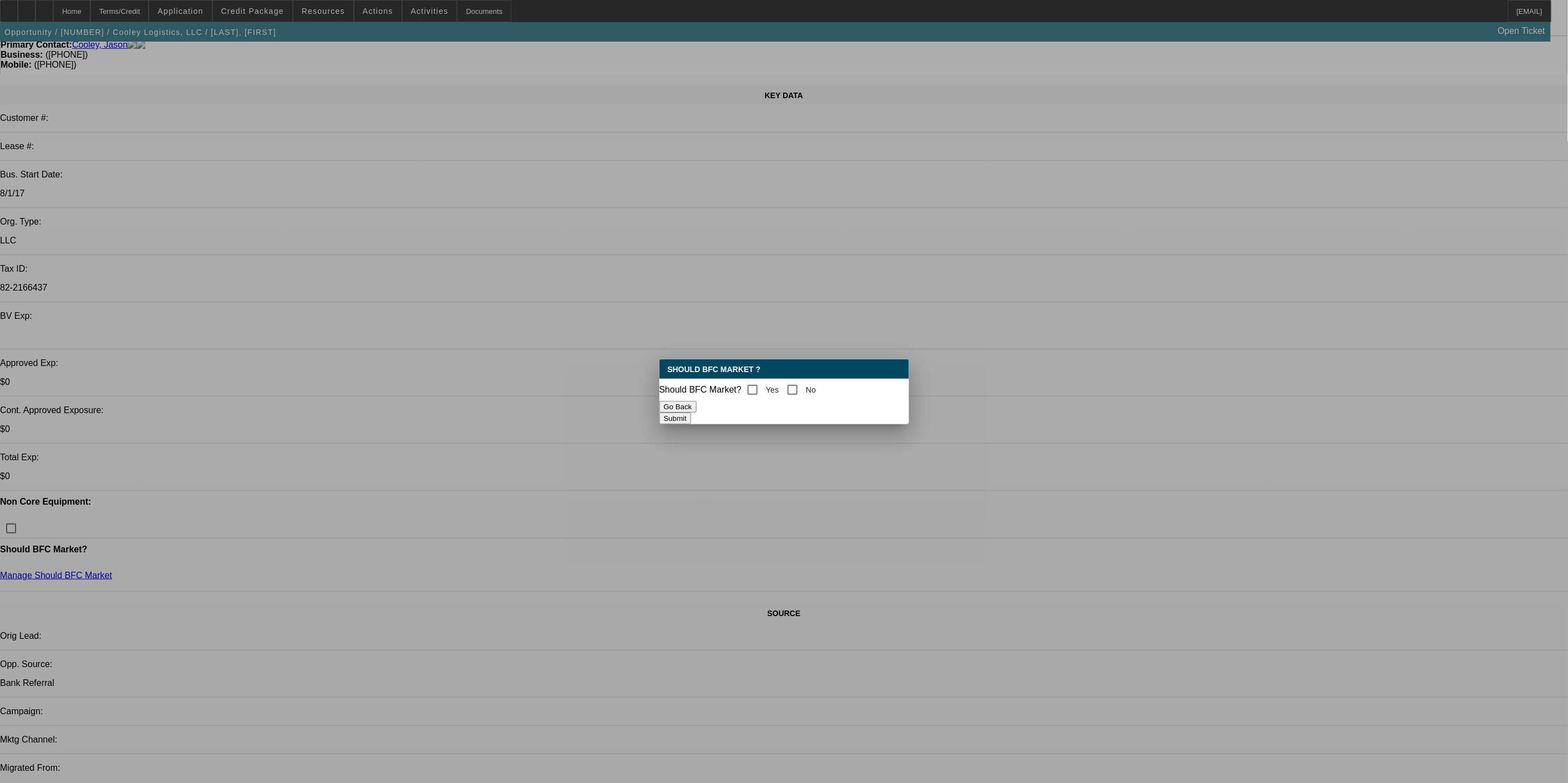 scroll, scrollTop: 0, scrollLeft: 0, axis: both 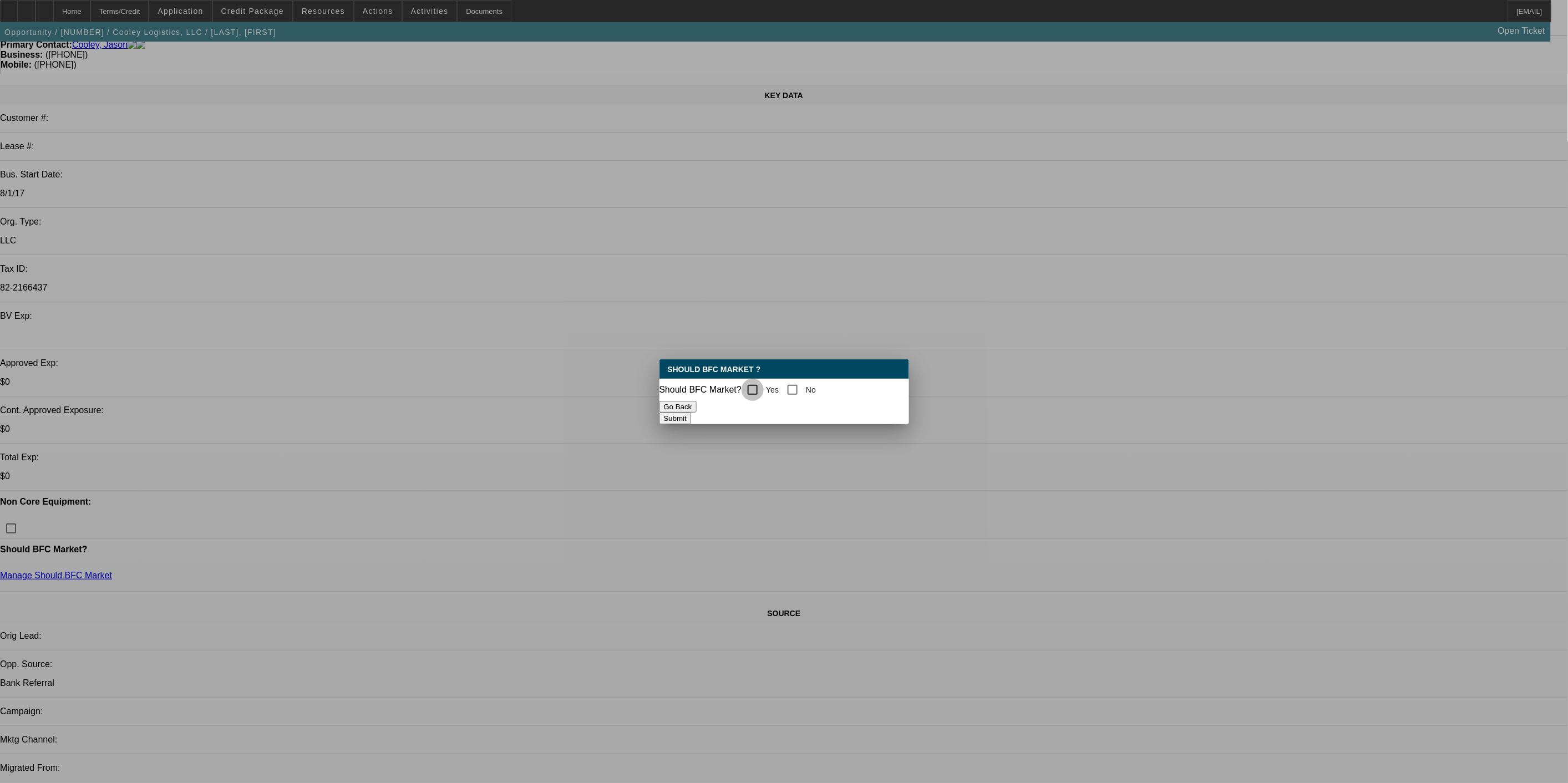 click on "Yes" at bounding box center [753, 390] 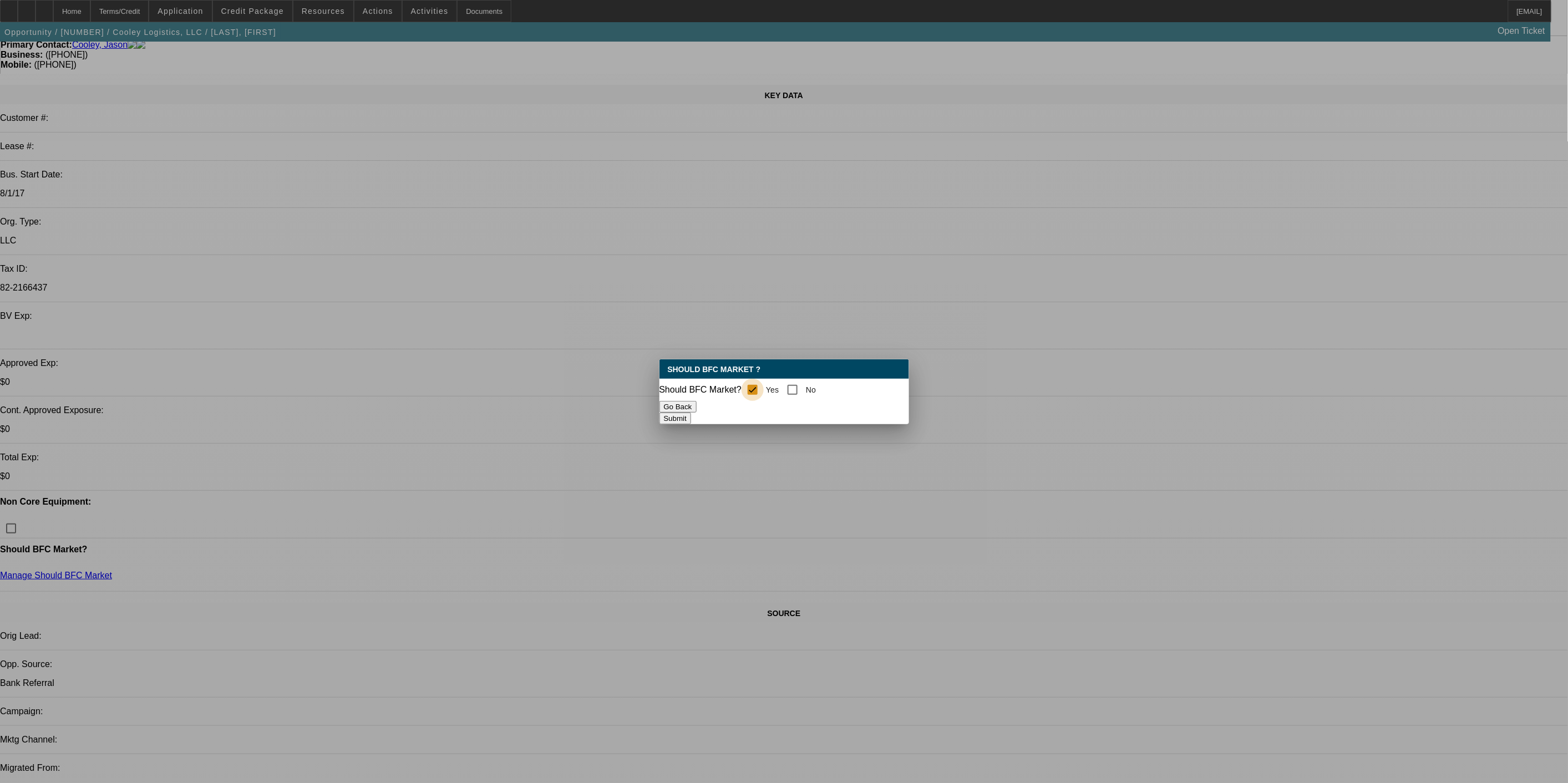 checkbox on "true" 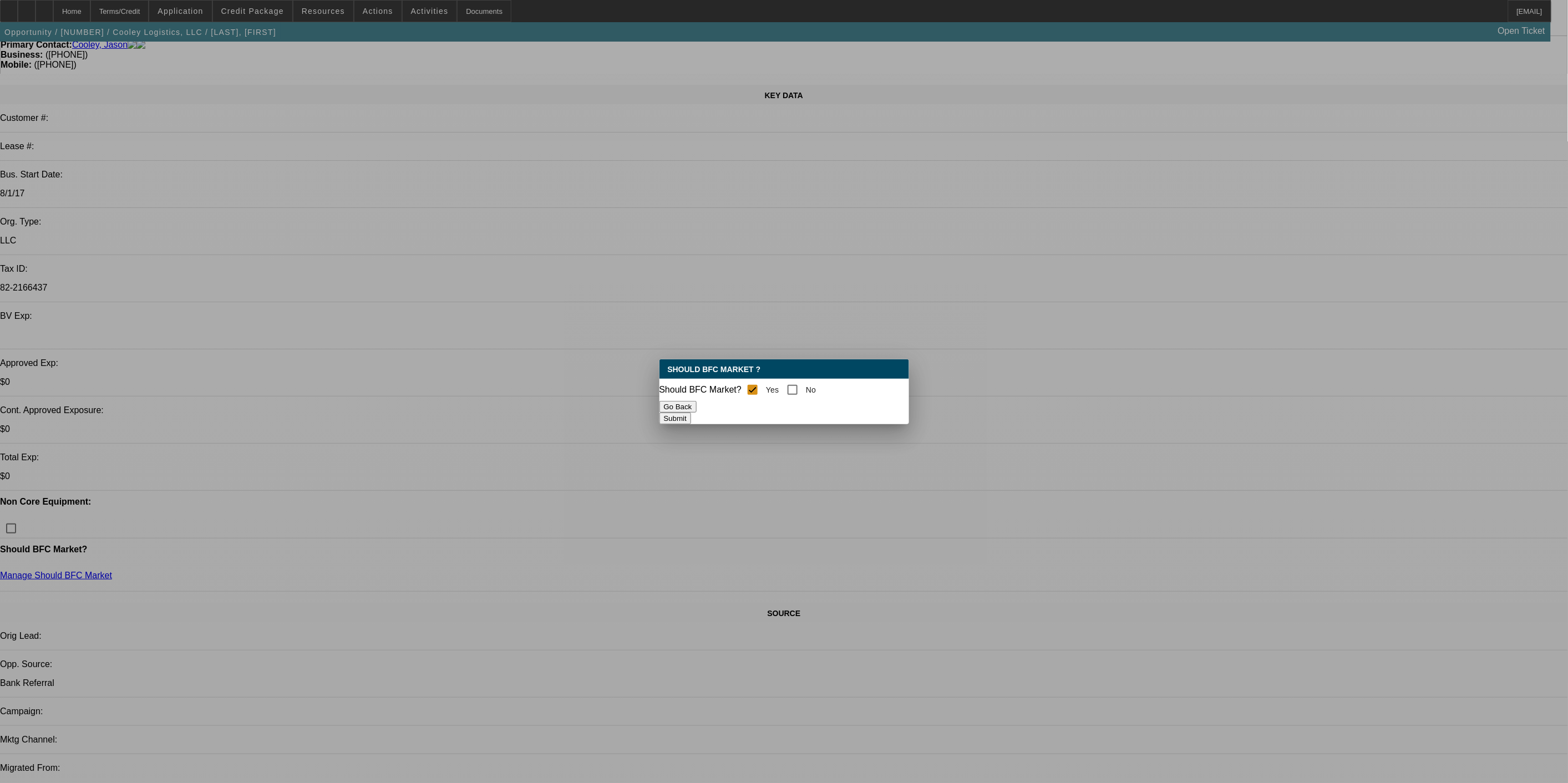 click on "Submit" at bounding box center [675, 418] 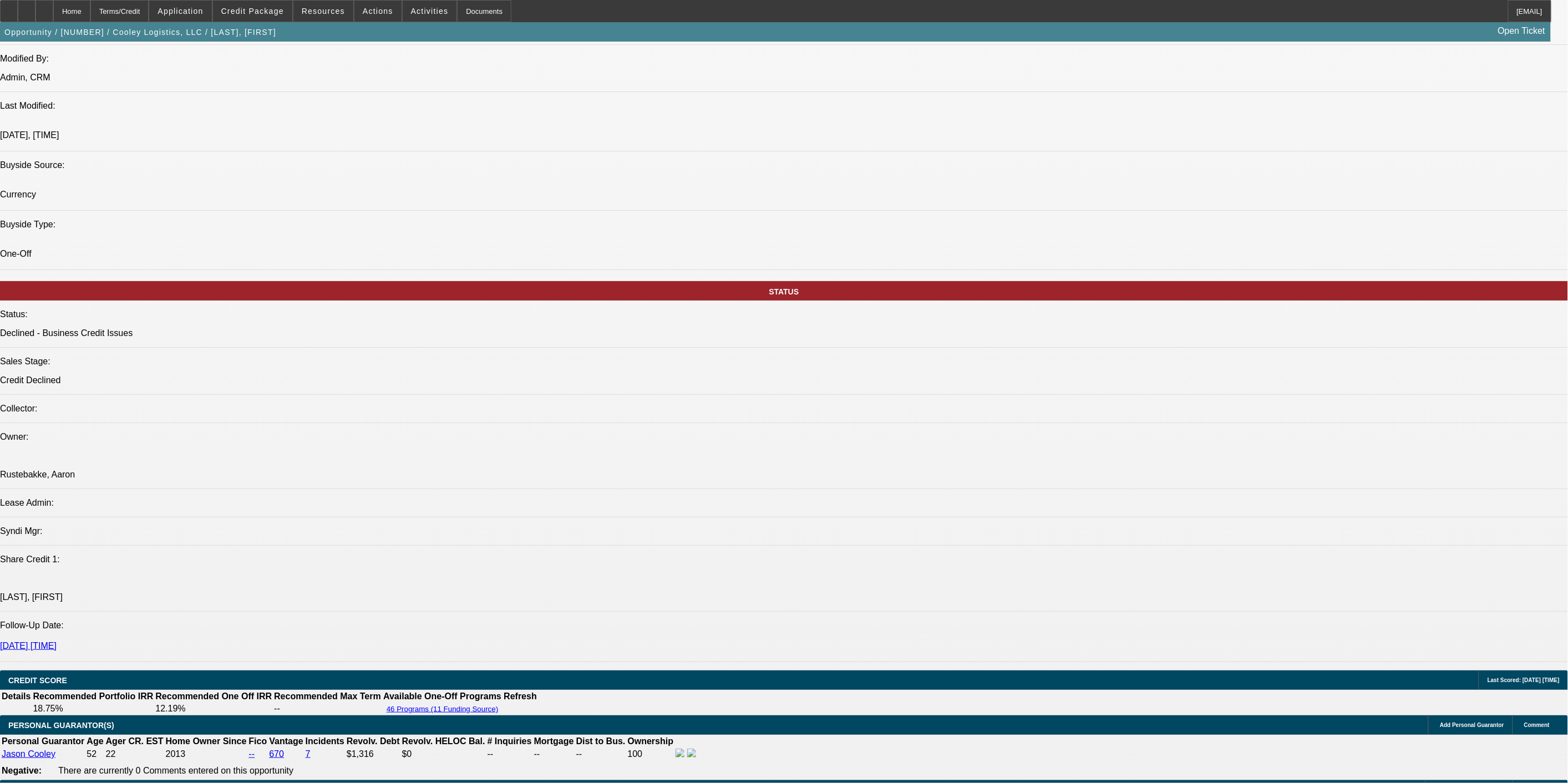 scroll, scrollTop: 1001, scrollLeft: 0, axis: vertical 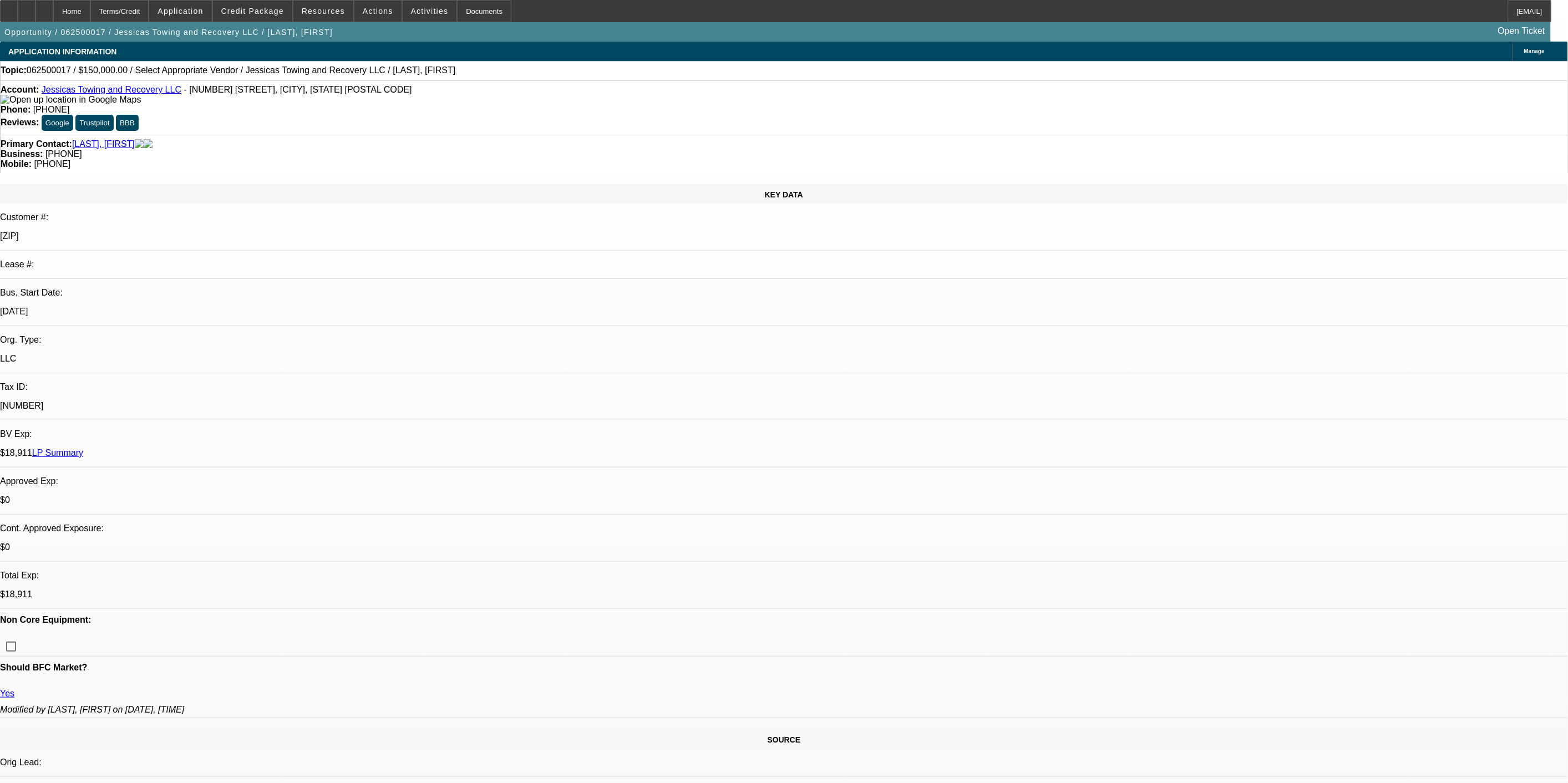 select on "0" 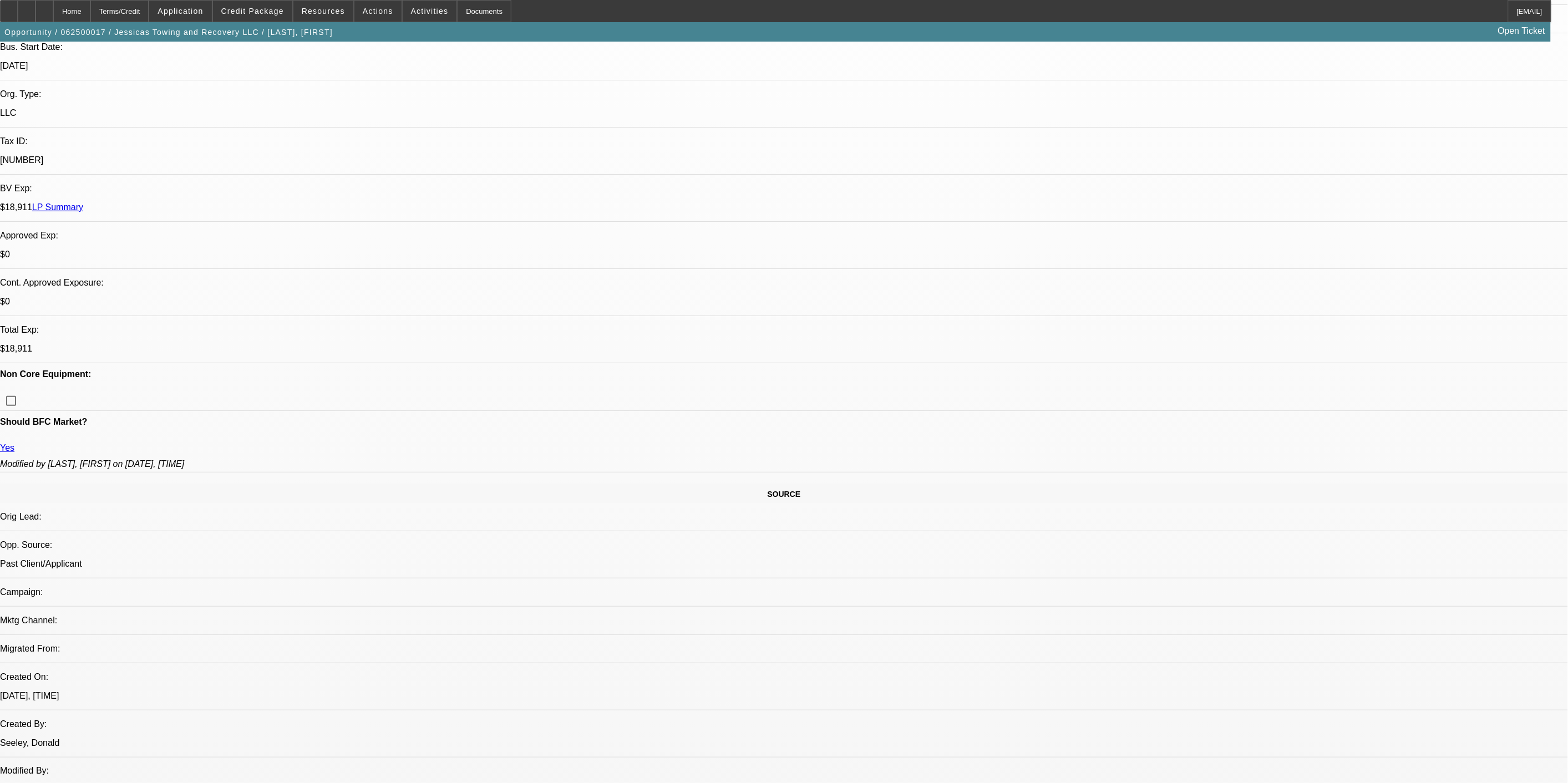 scroll, scrollTop: 0, scrollLeft: 0, axis: both 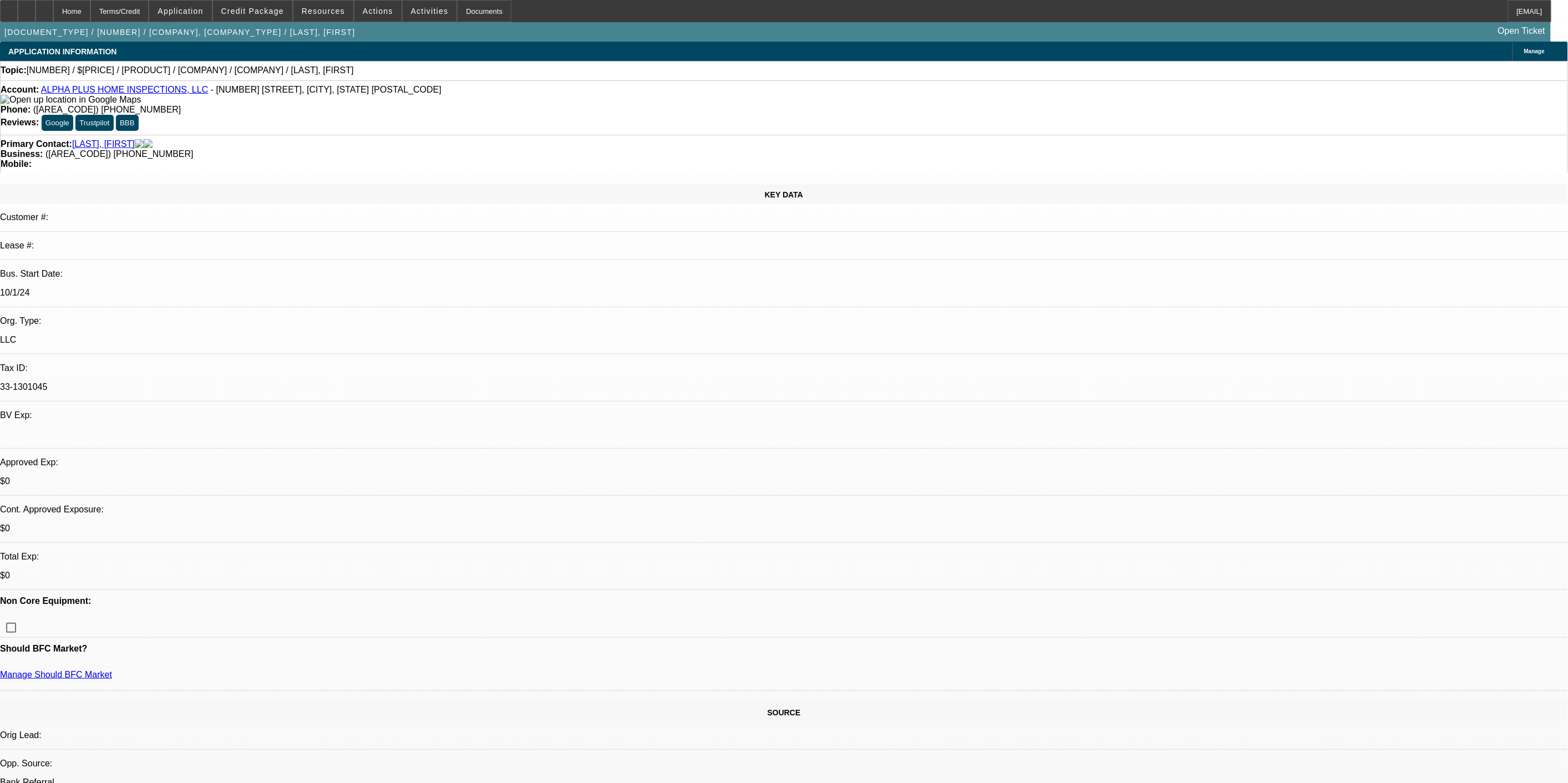 select on "0" 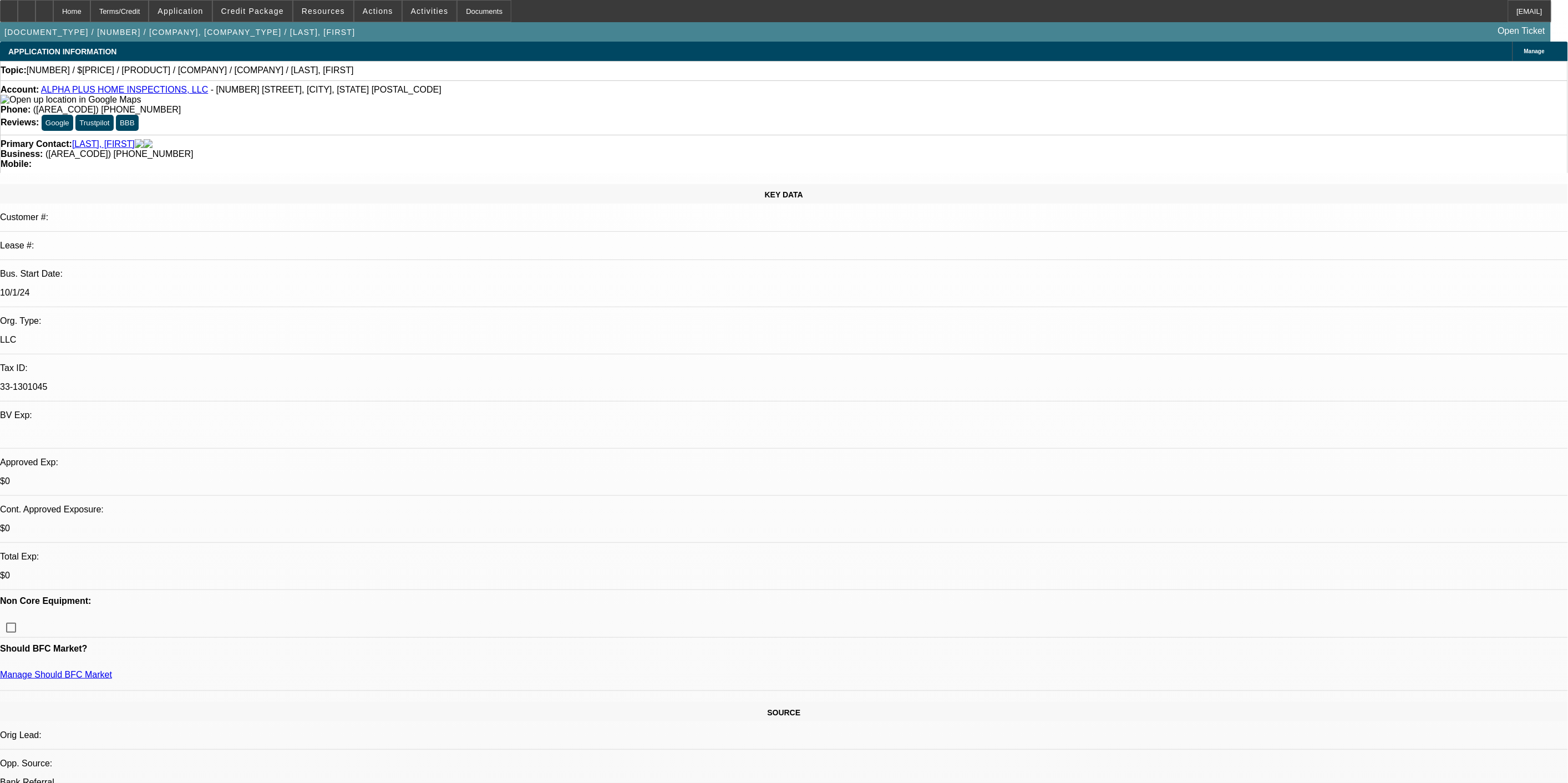 click on "Manage Should BFC Market" at bounding box center [56, 674] 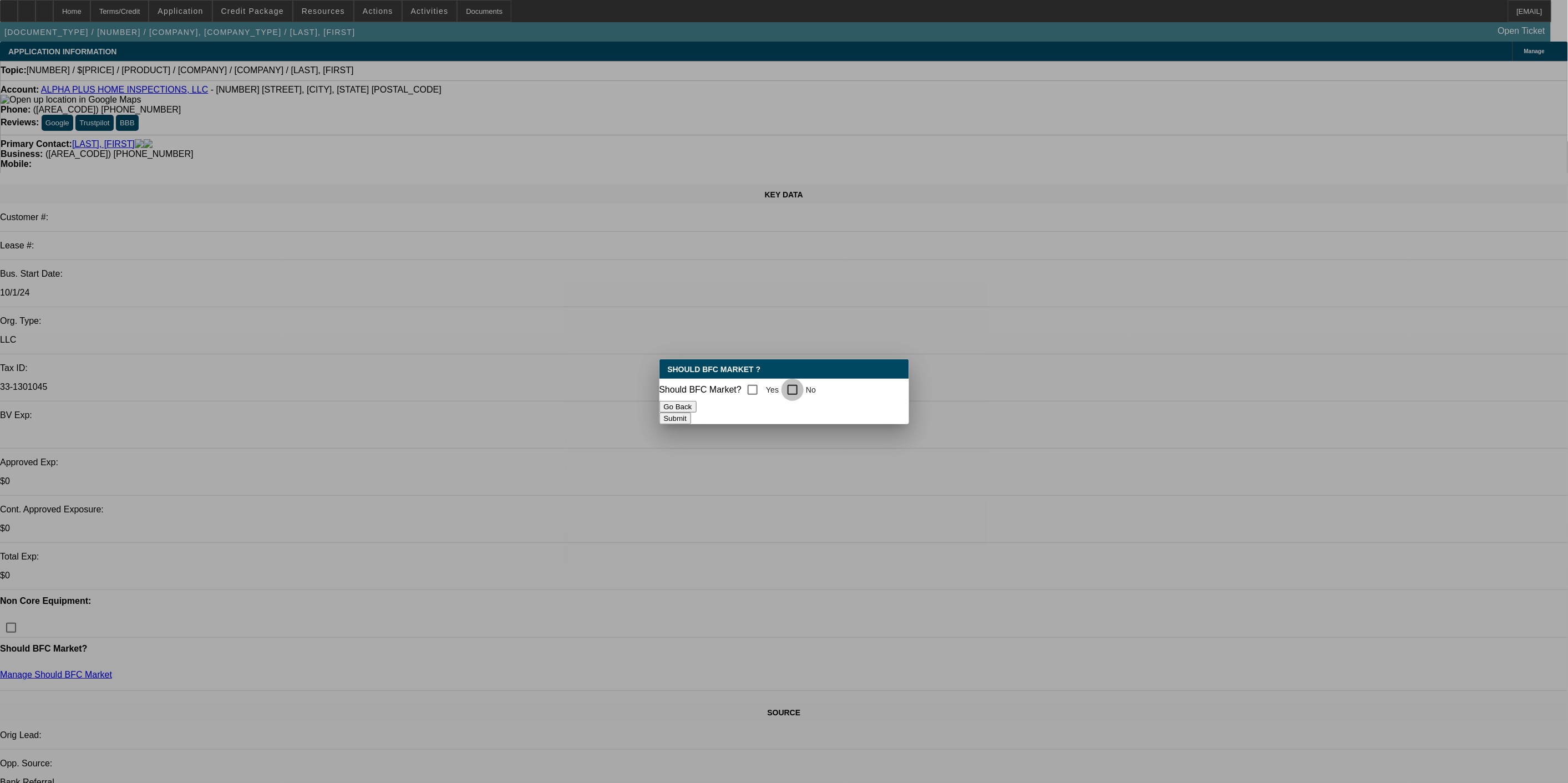 click on "No" at bounding box center (793, 390) 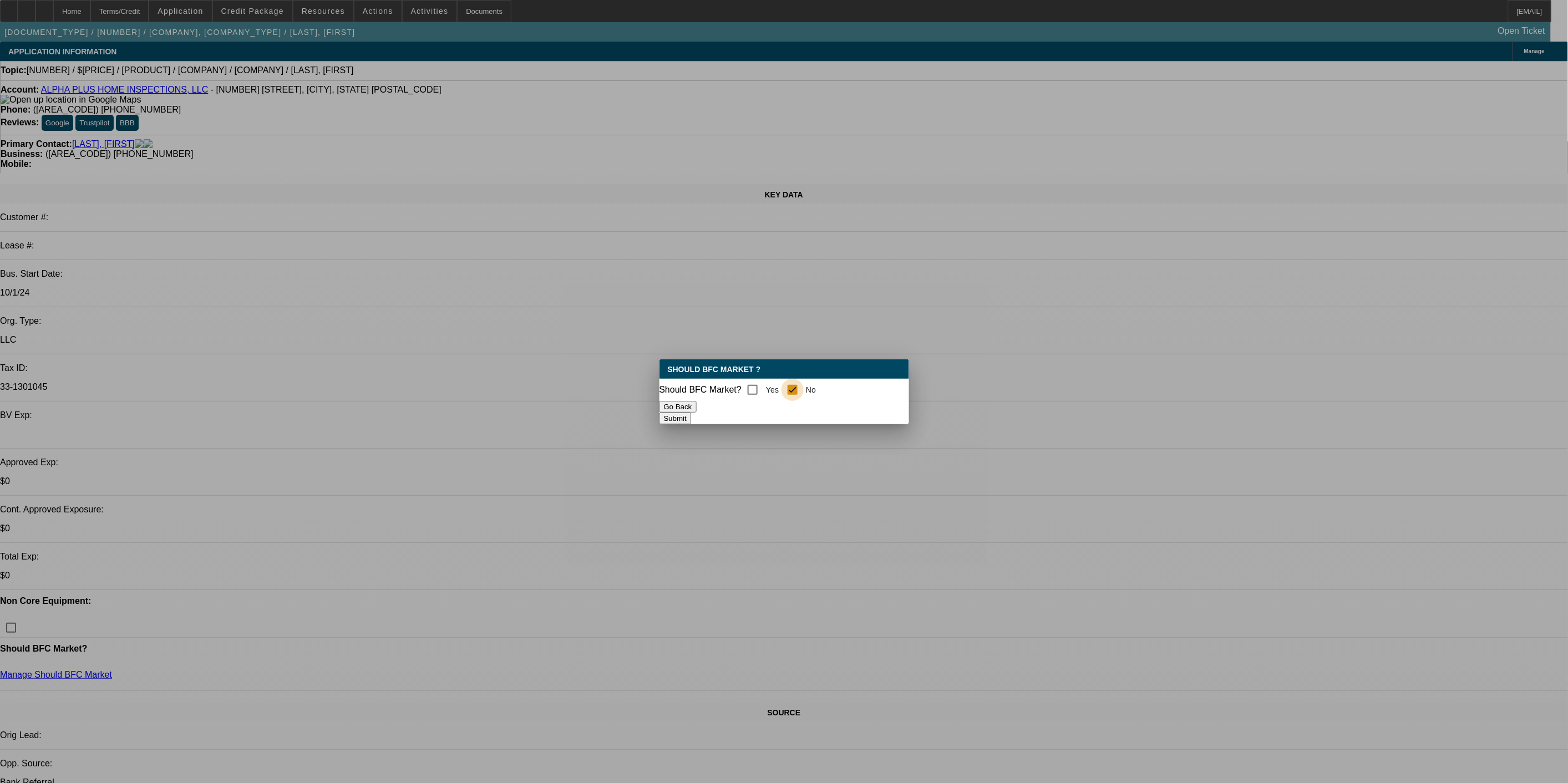checkbox on "true" 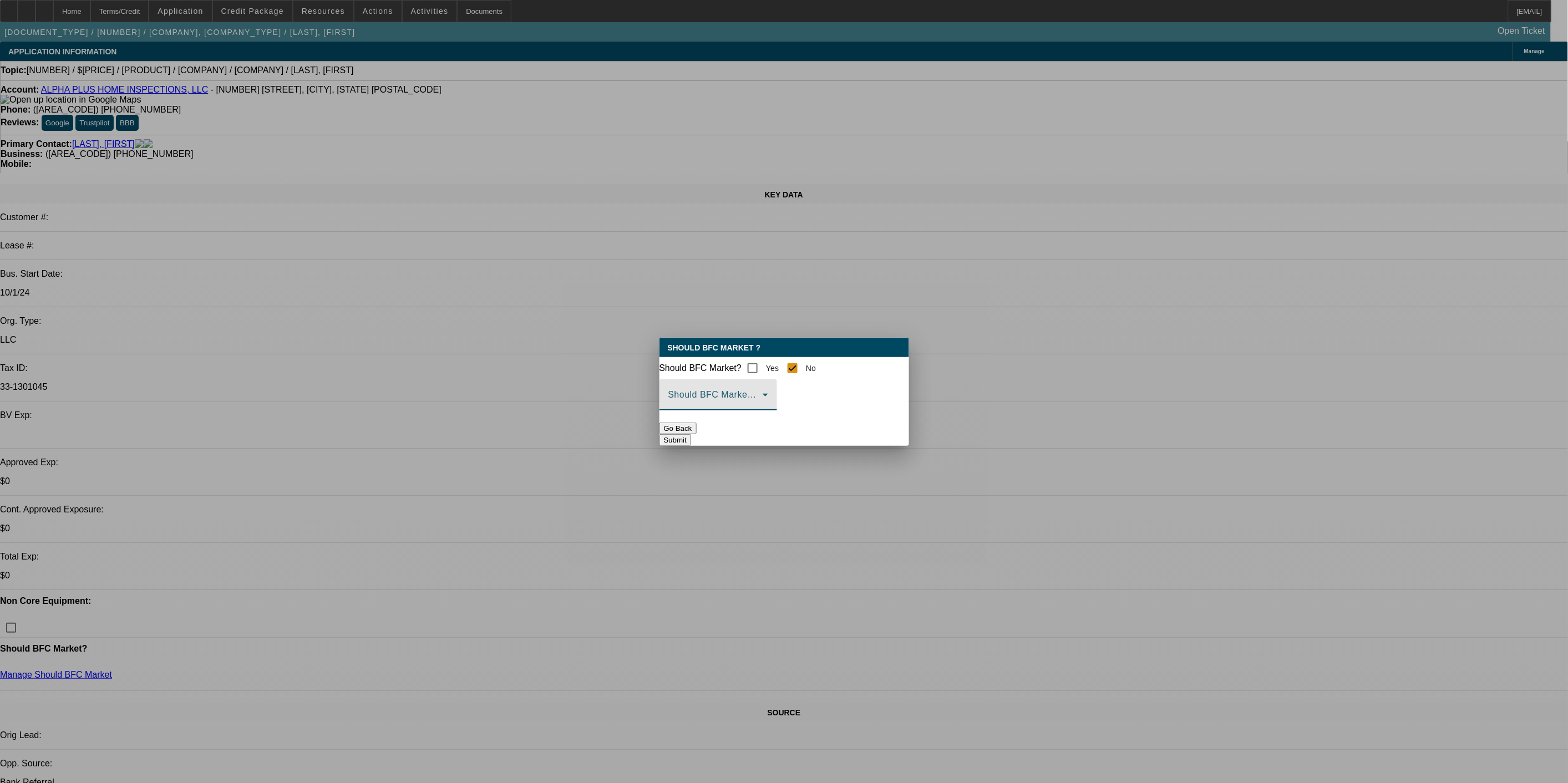 click at bounding box center (716, 399) 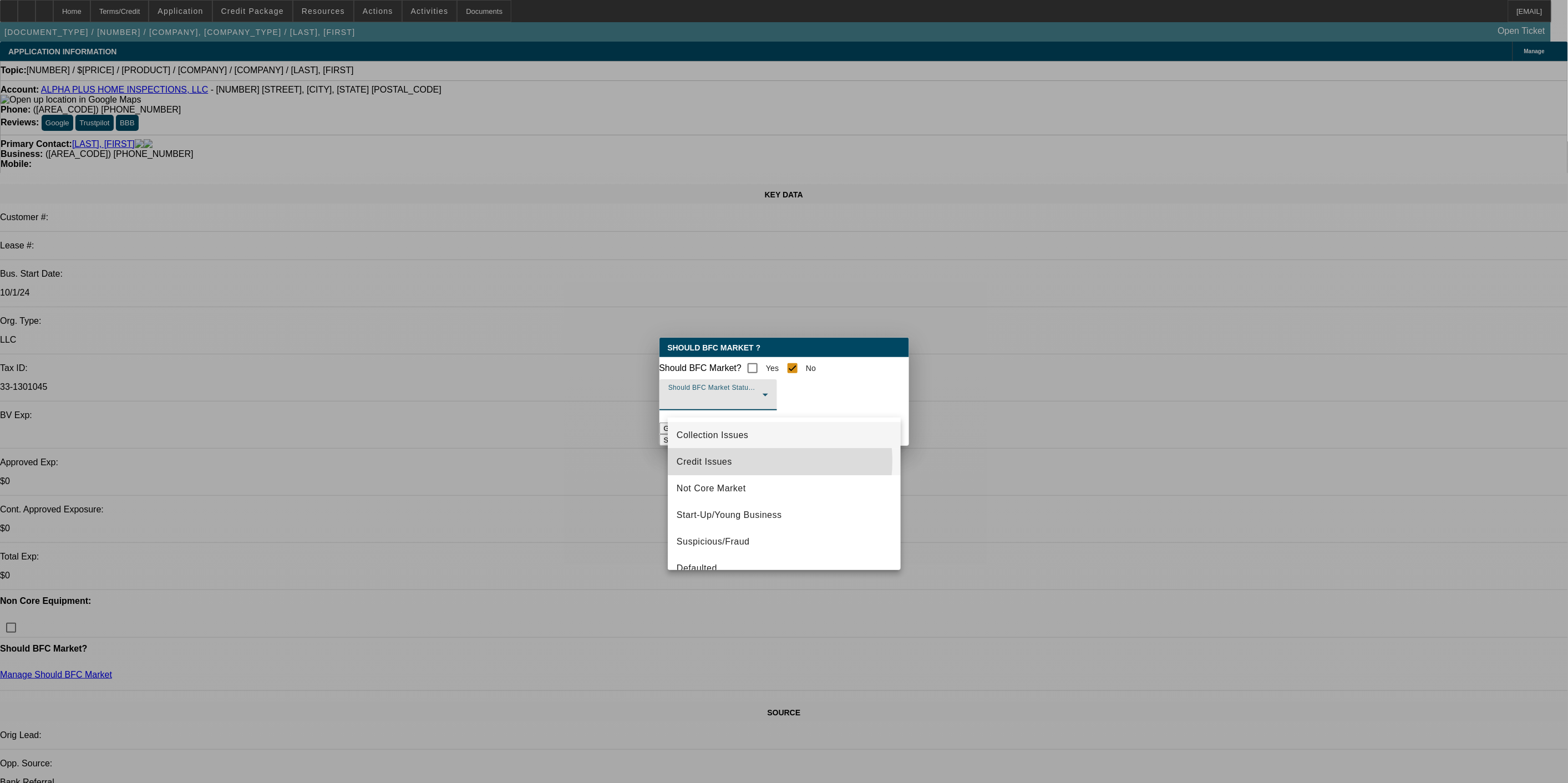 click on "Credit Issues" at bounding box center [784, 462] 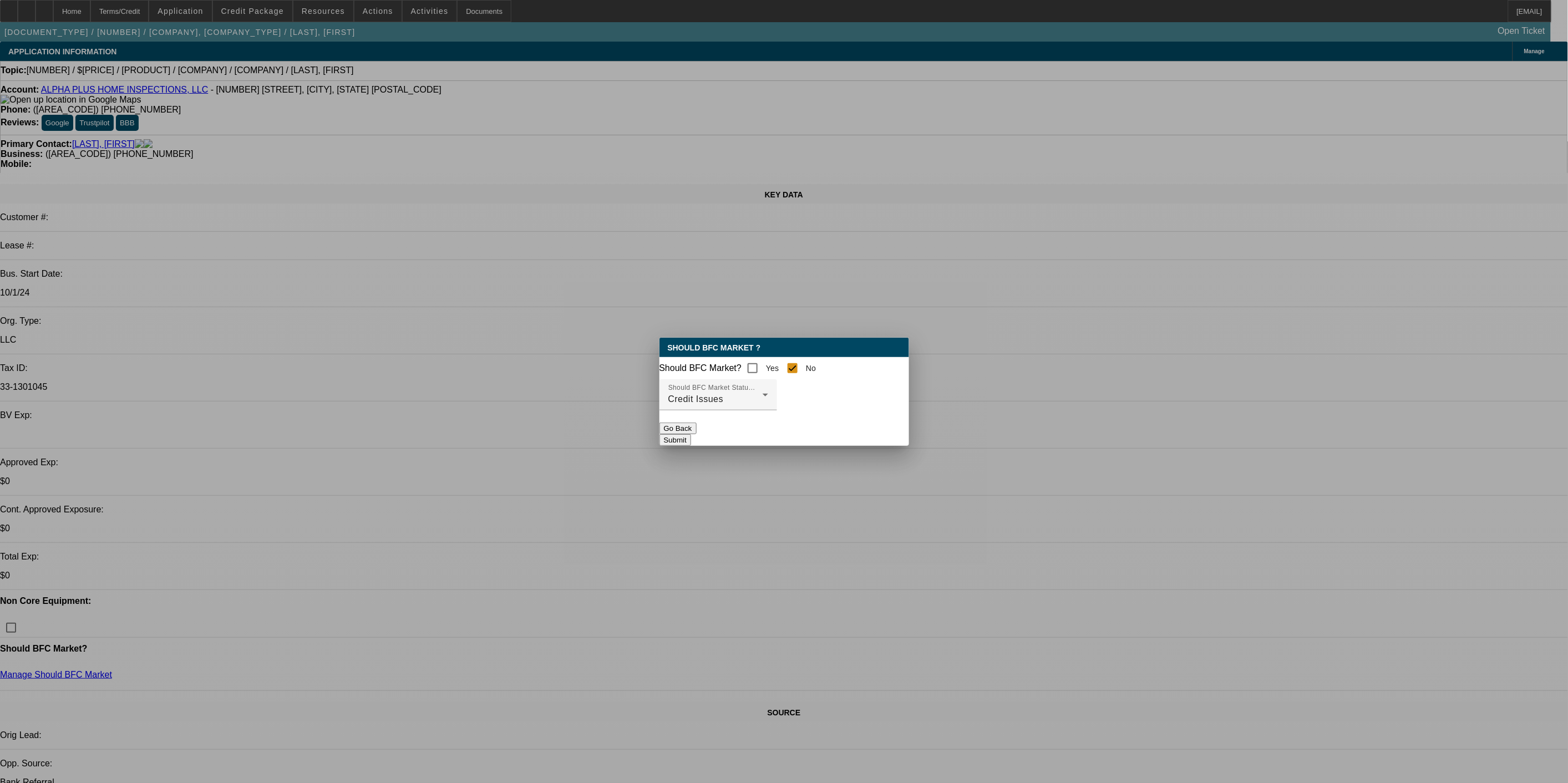 click on "Submit" at bounding box center [675, 440] 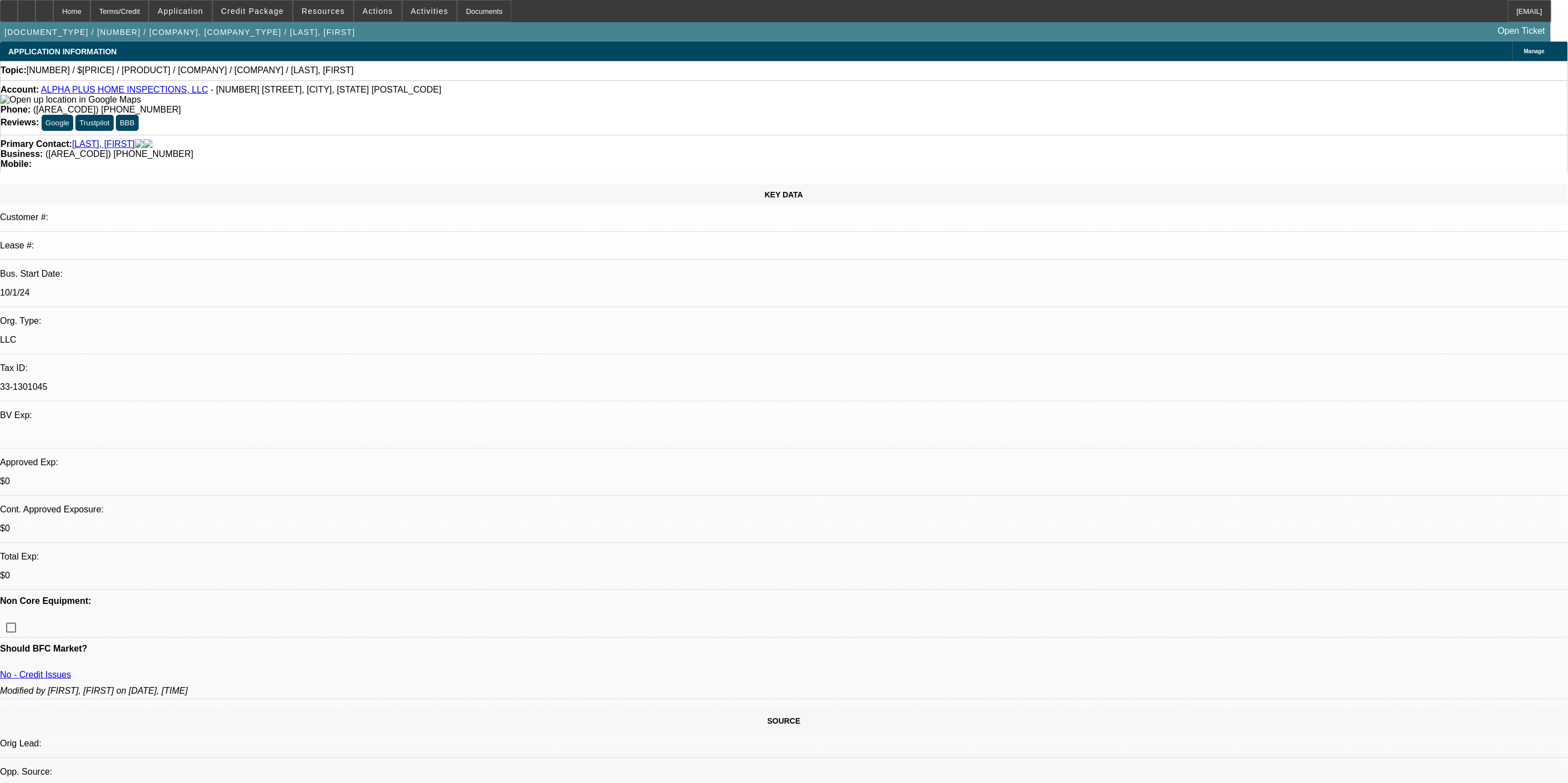 click on "711" at bounding box center (276, 1780) 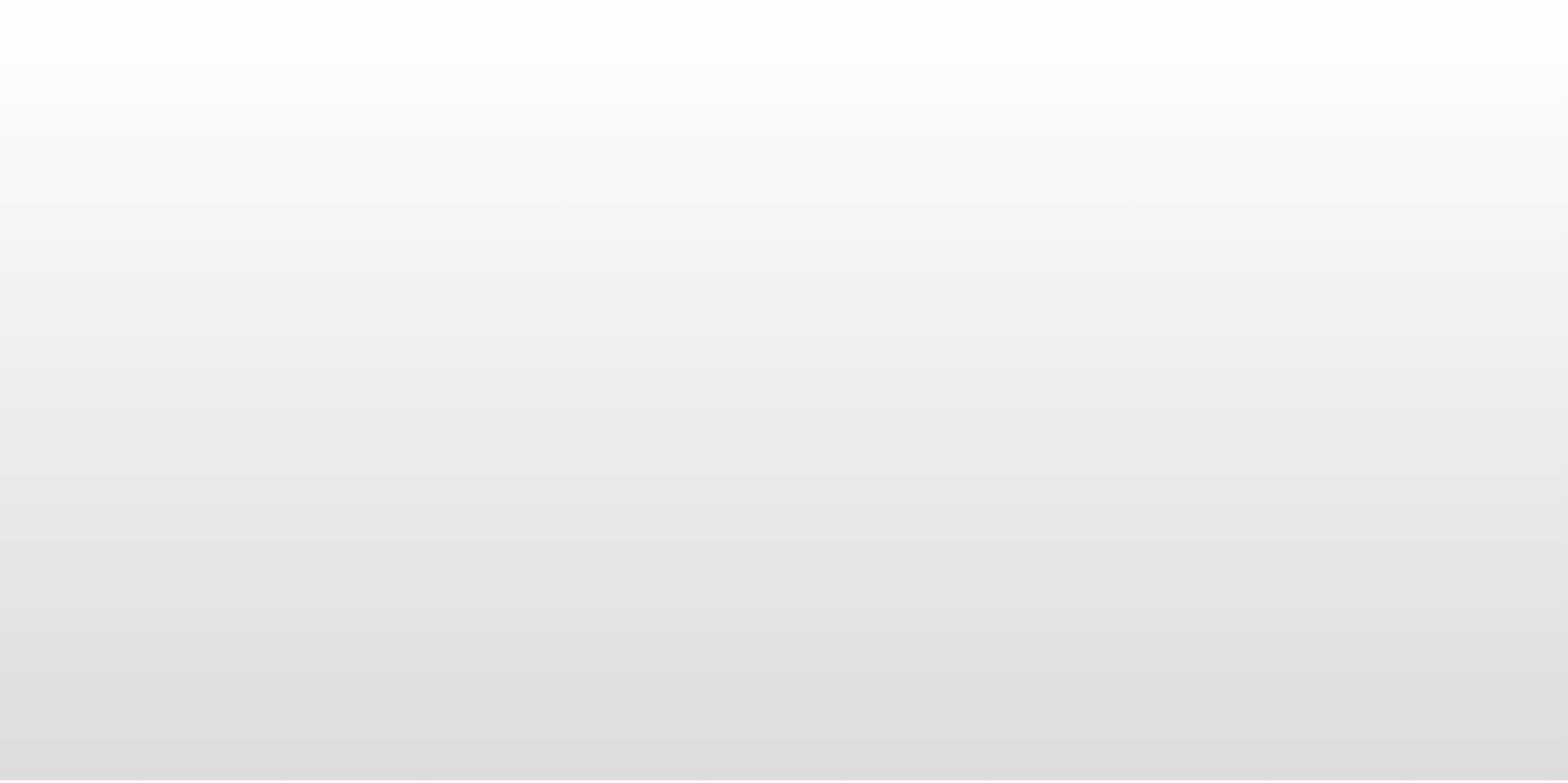 scroll, scrollTop: 0, scrollLeft: 0, axis: both 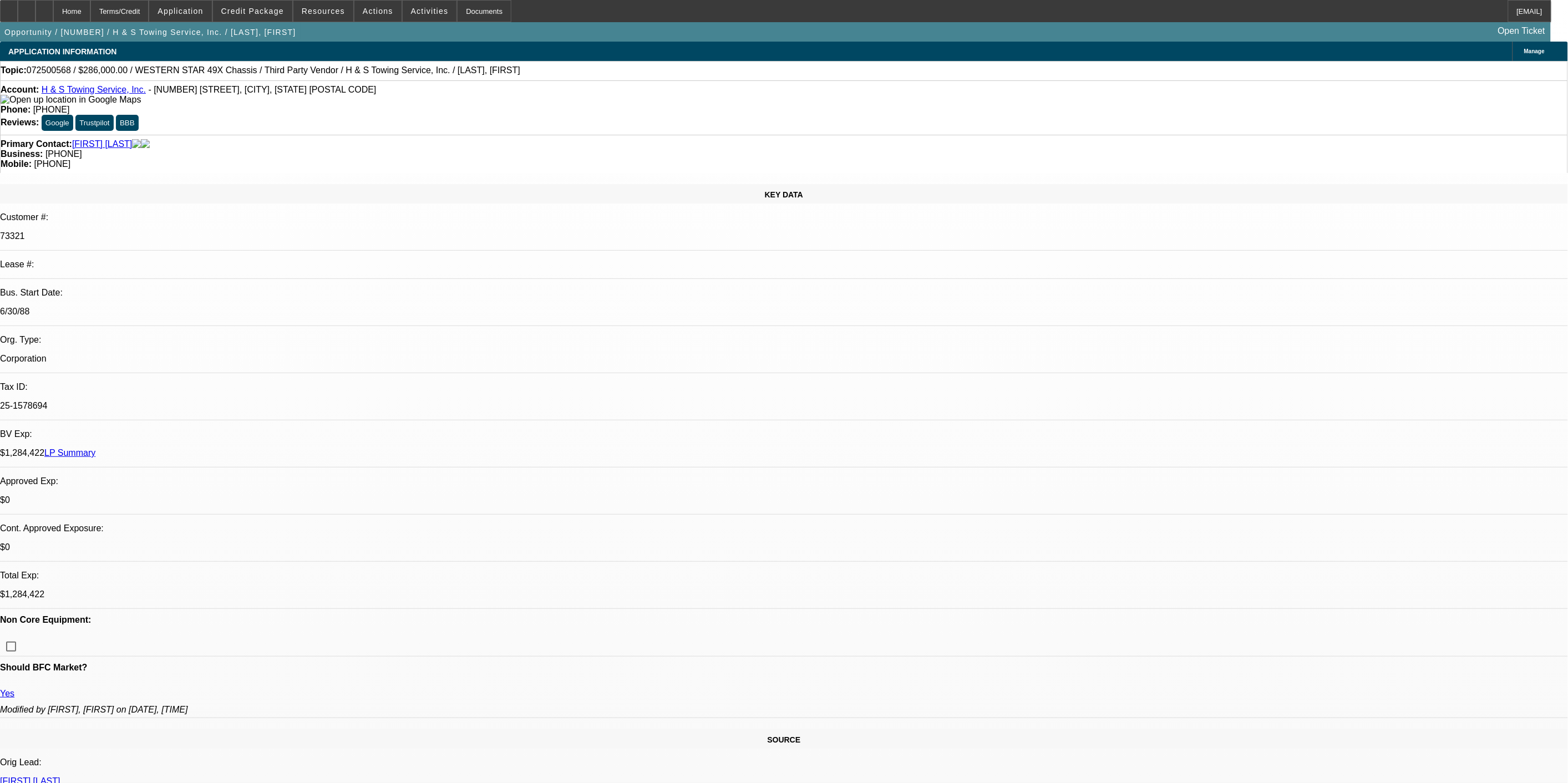 select on "0" 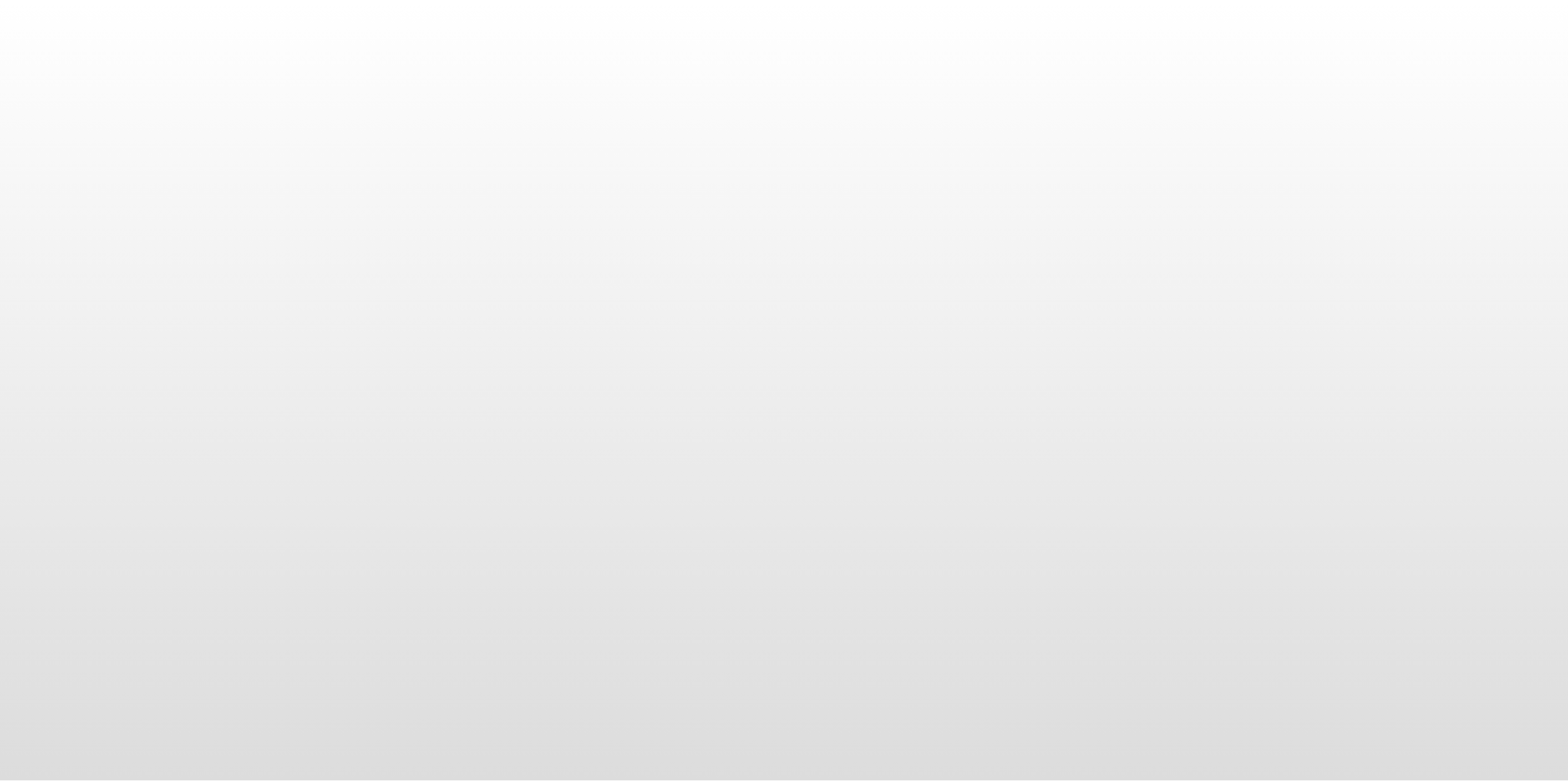 scroll, scrollTop: 0, scrollLeft: 0, axis: both 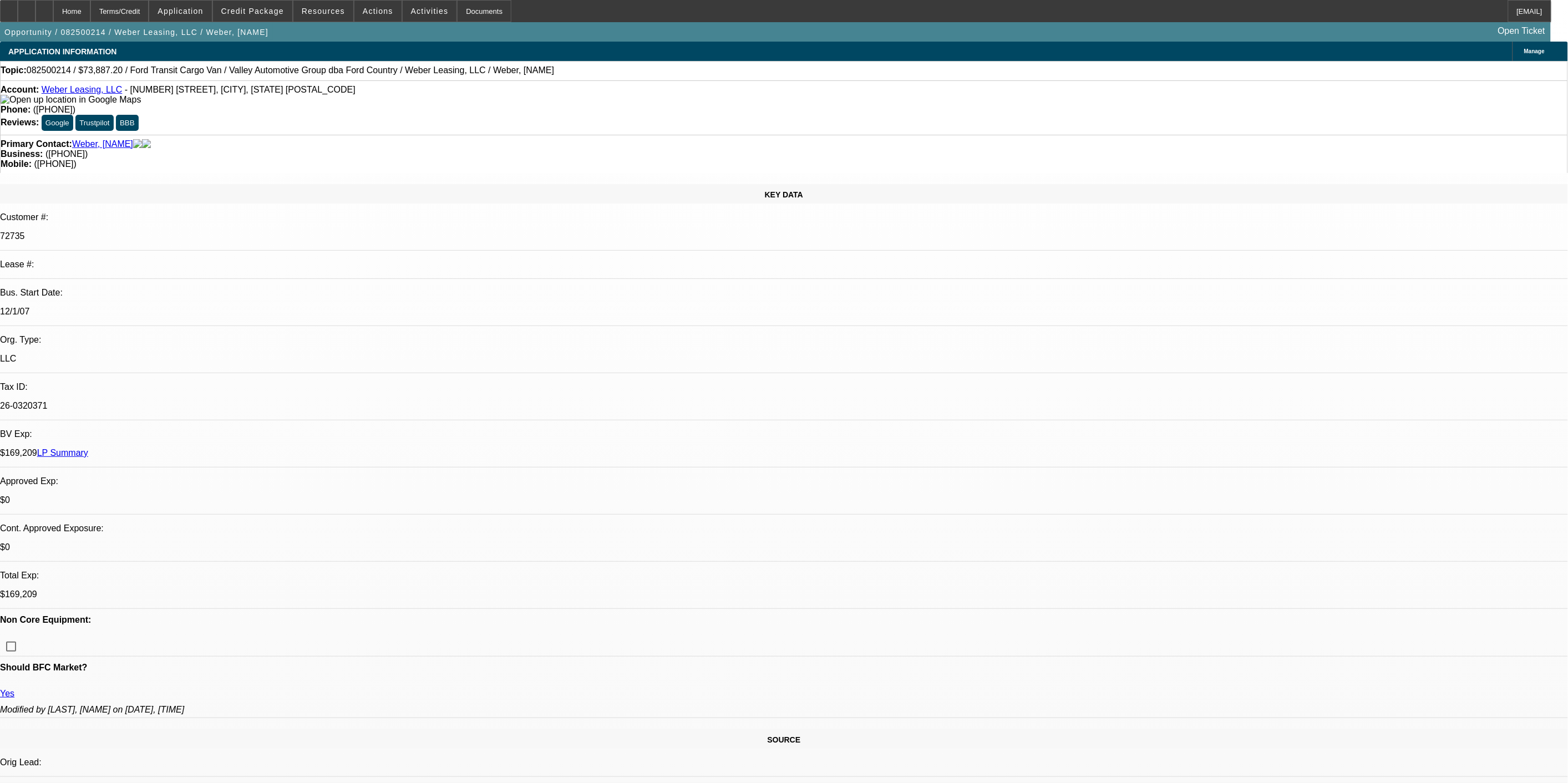 select on "0" 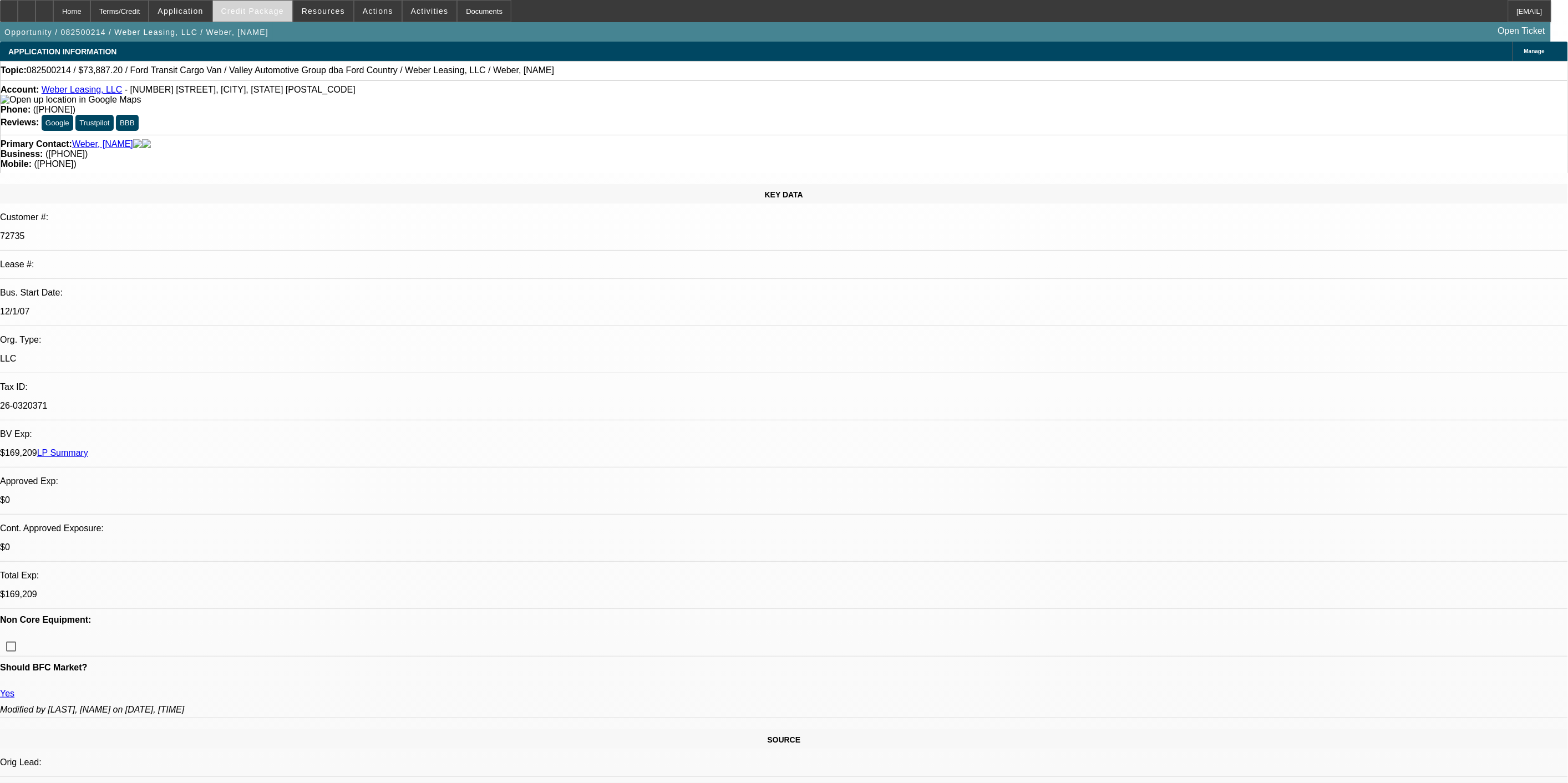 click at bounding box center (252, 11) 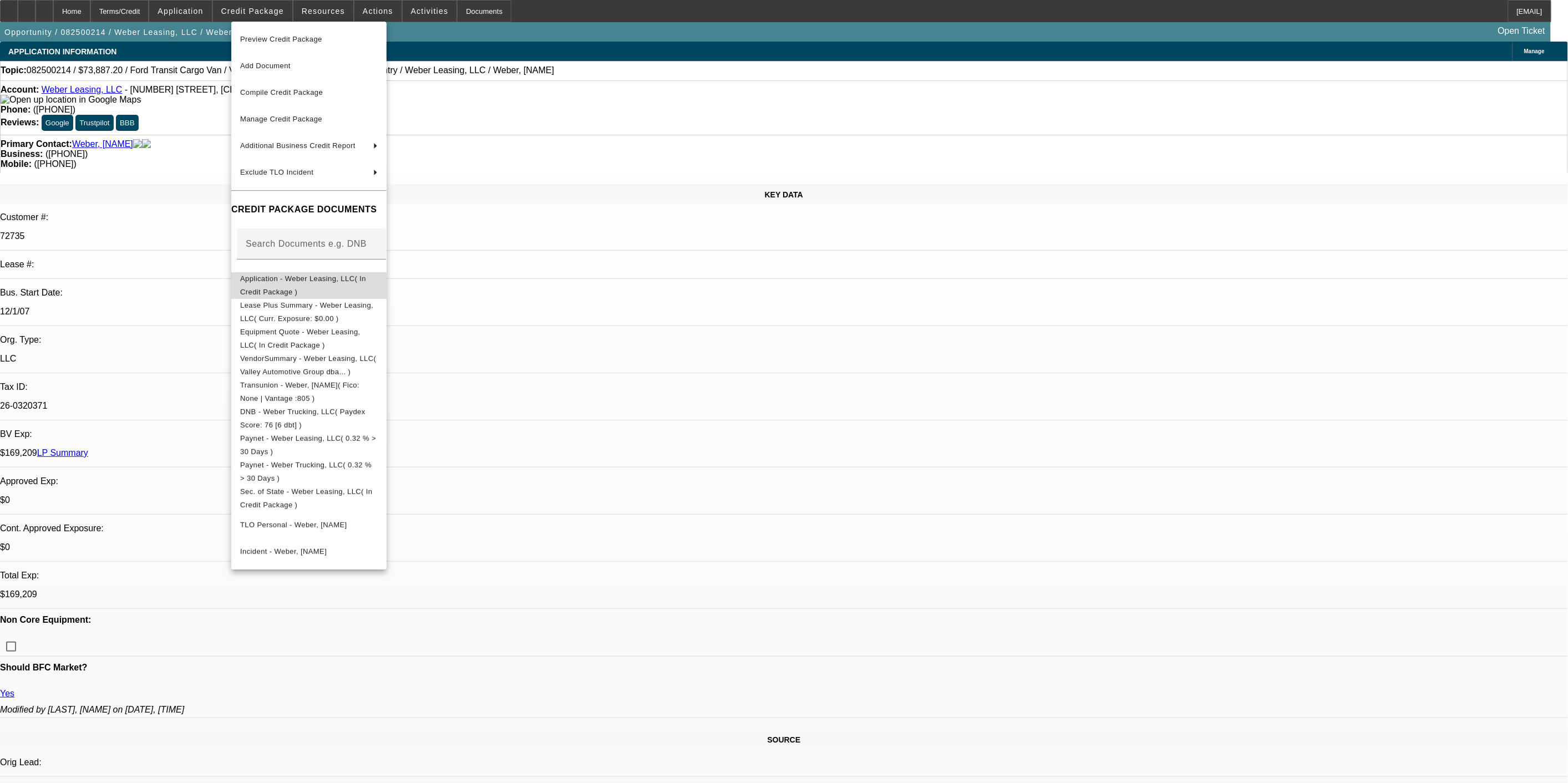 click on "Application - Weber Leasing, LLC( In Credit Package )" at bounding box center [309, 285] 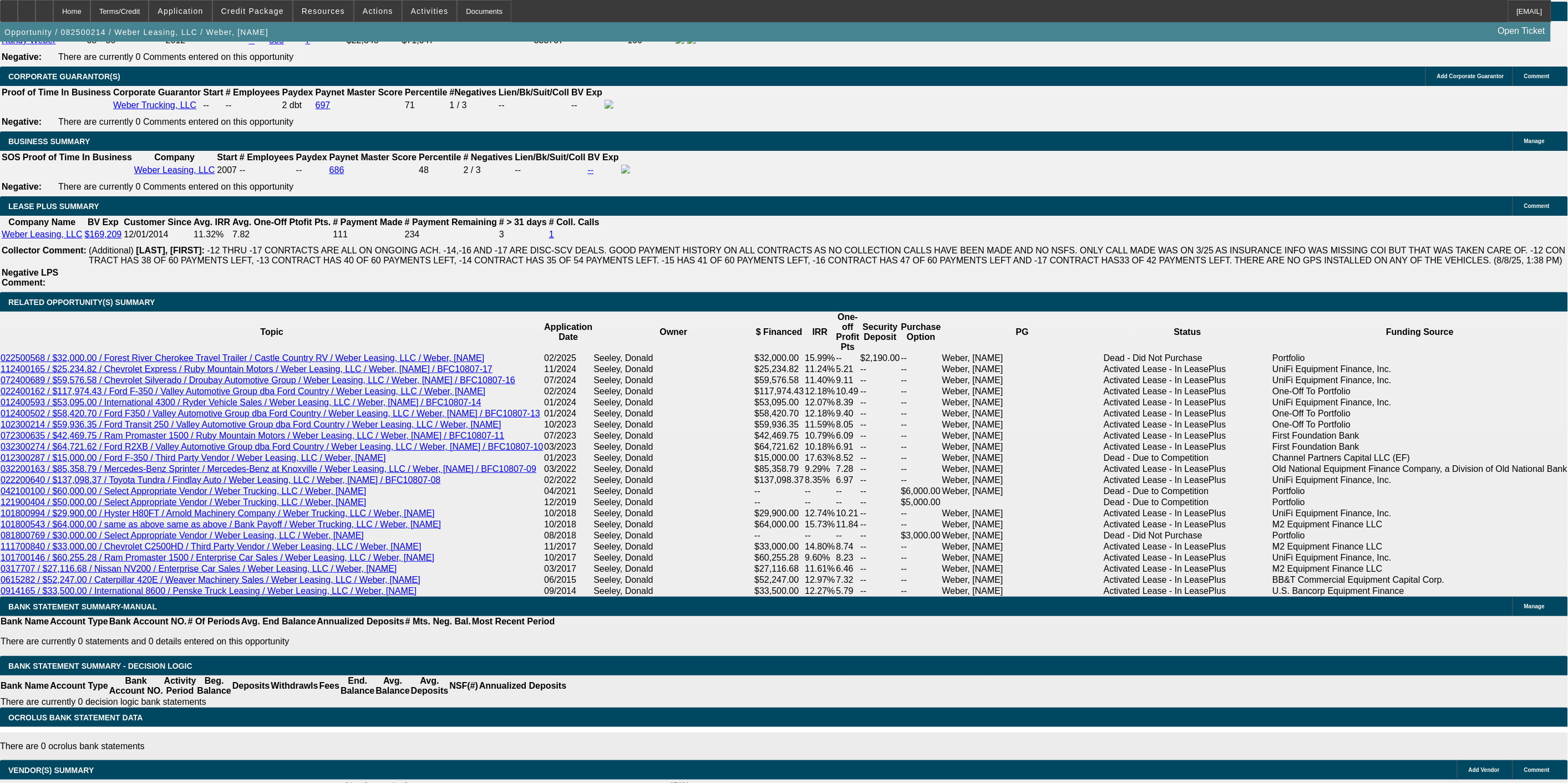 scroll, scrollTop: 1695, scrollLeft: 0, axis: vertical 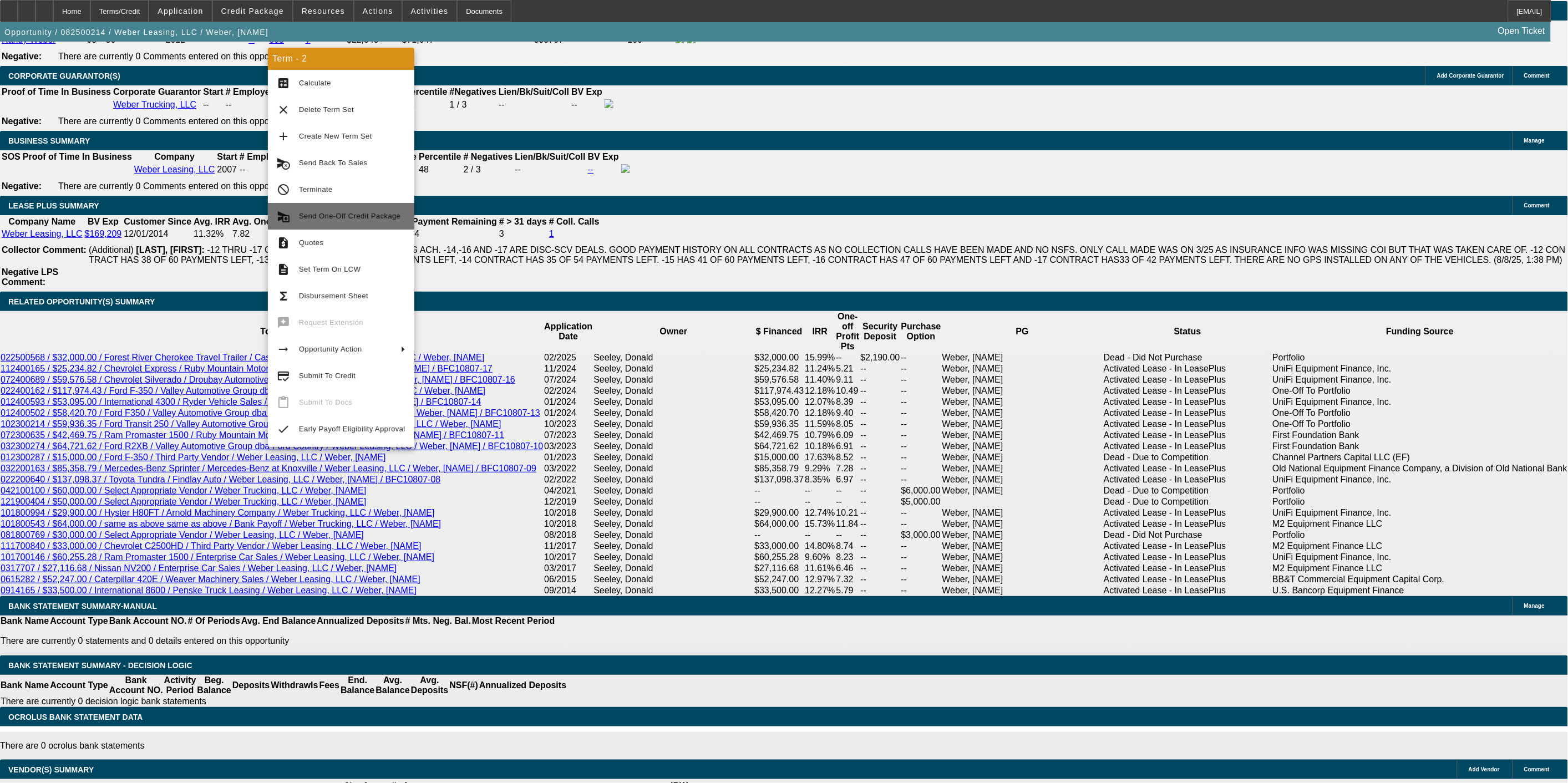 click on "Send One-Off Credit Package" at bounding box center (349, 216) 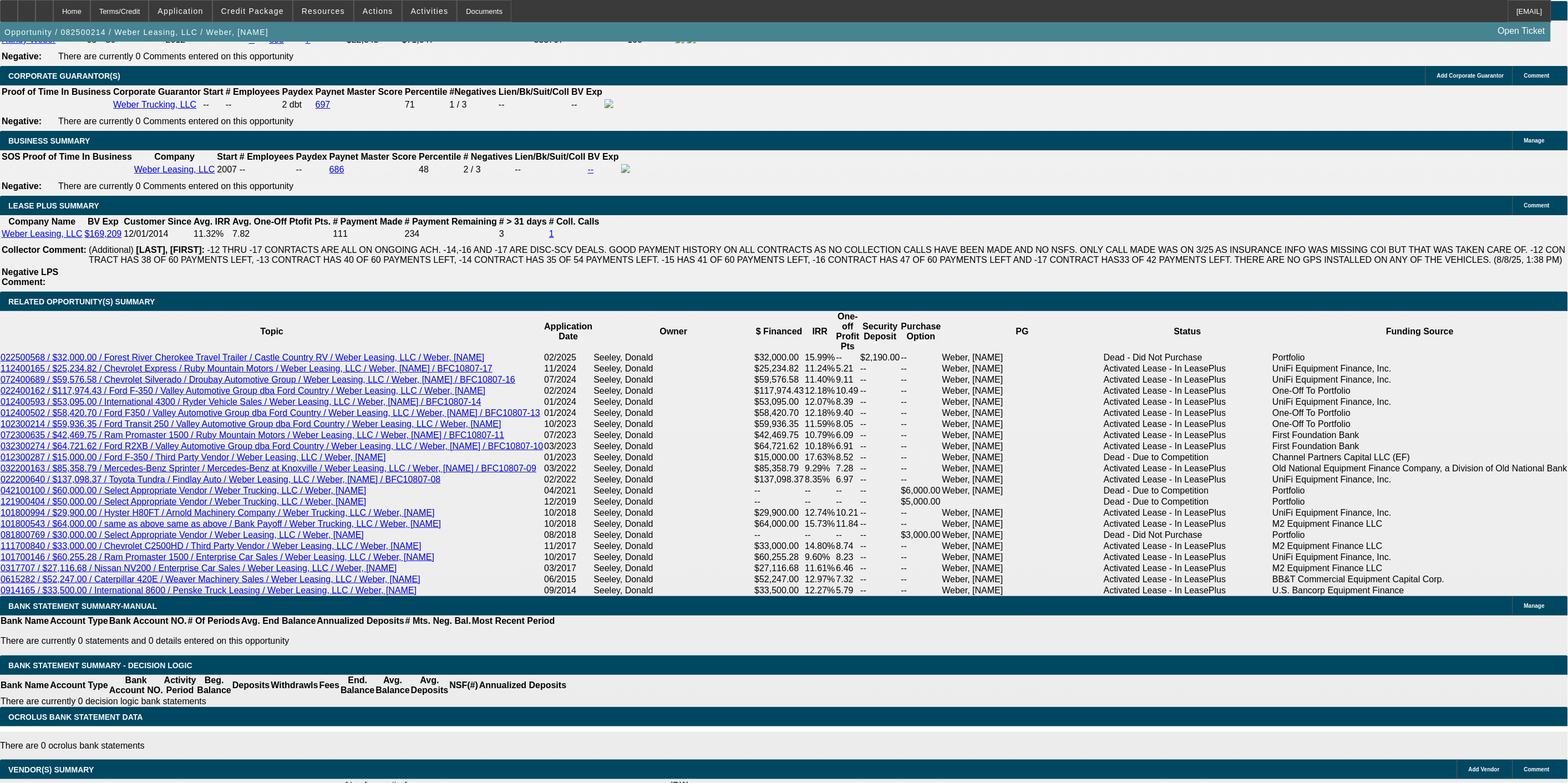 scroll, scrollTop: 0, scrollLeft: 0, axis: both 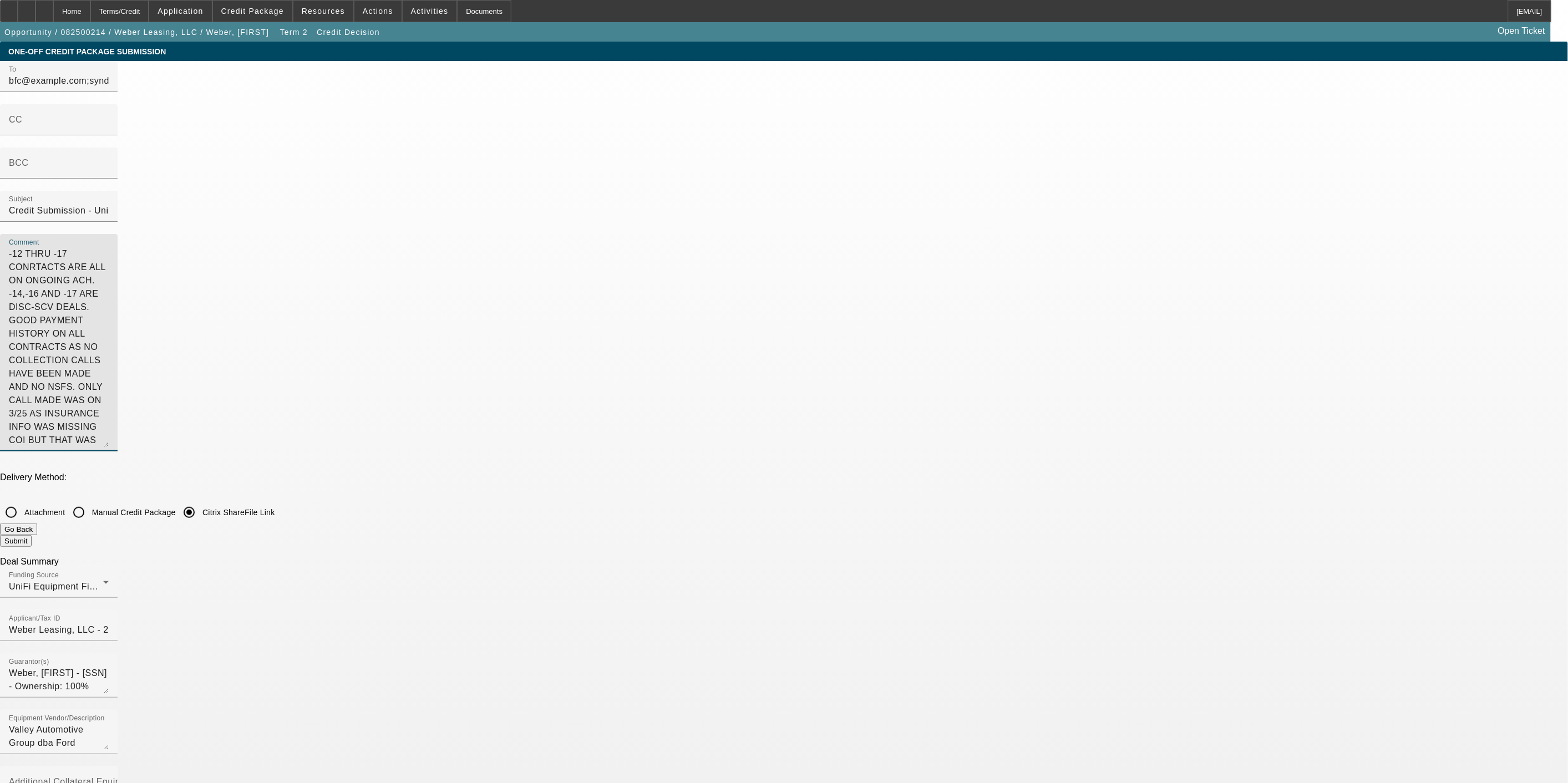 drag, startPoint x: 894, startPoint y: 211, endPoint x: 684, endPoint y: 47, distance: 266.45075 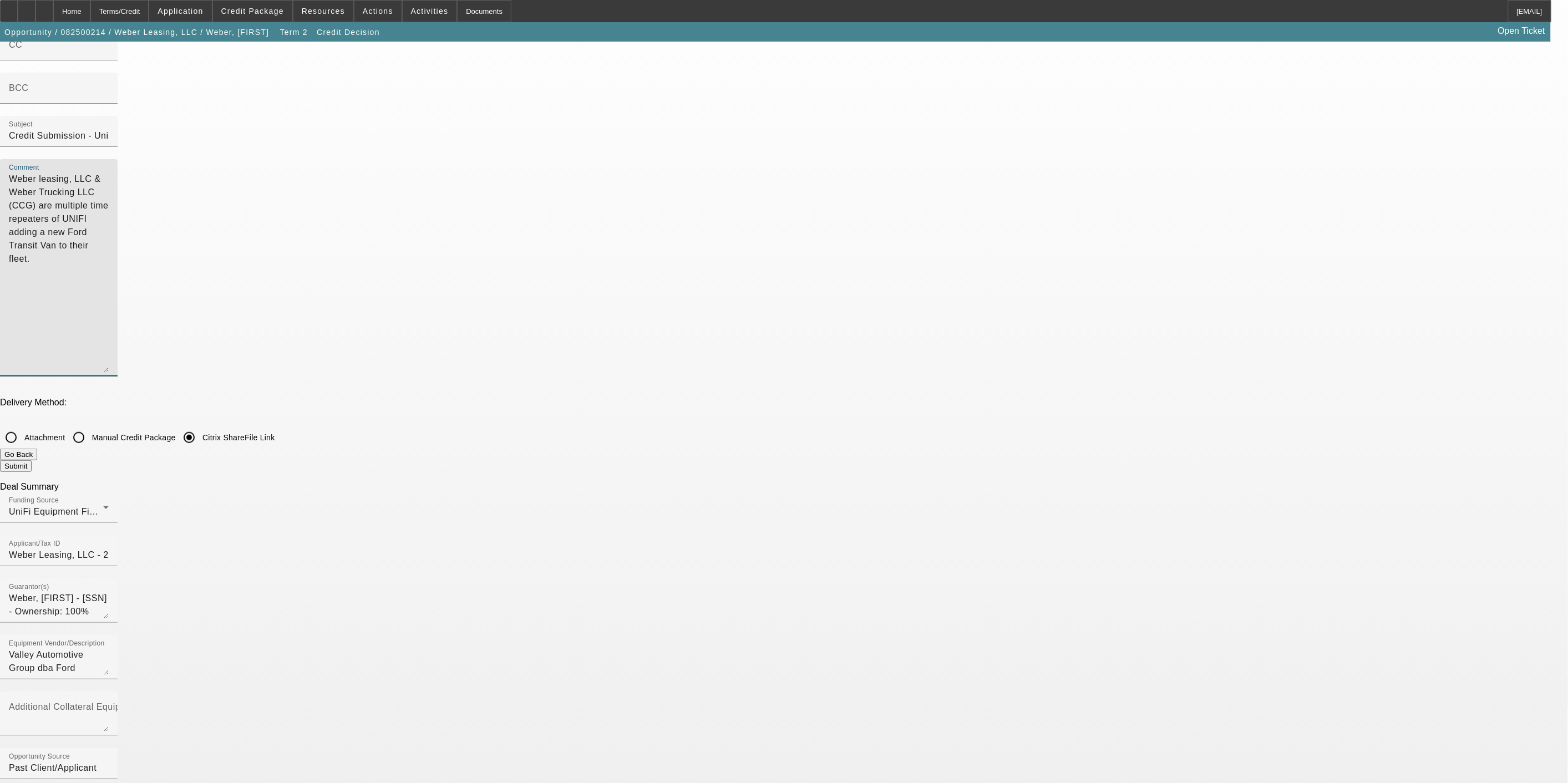 scroll, scrollTop: 0, scrollLeft: 0, axis: both 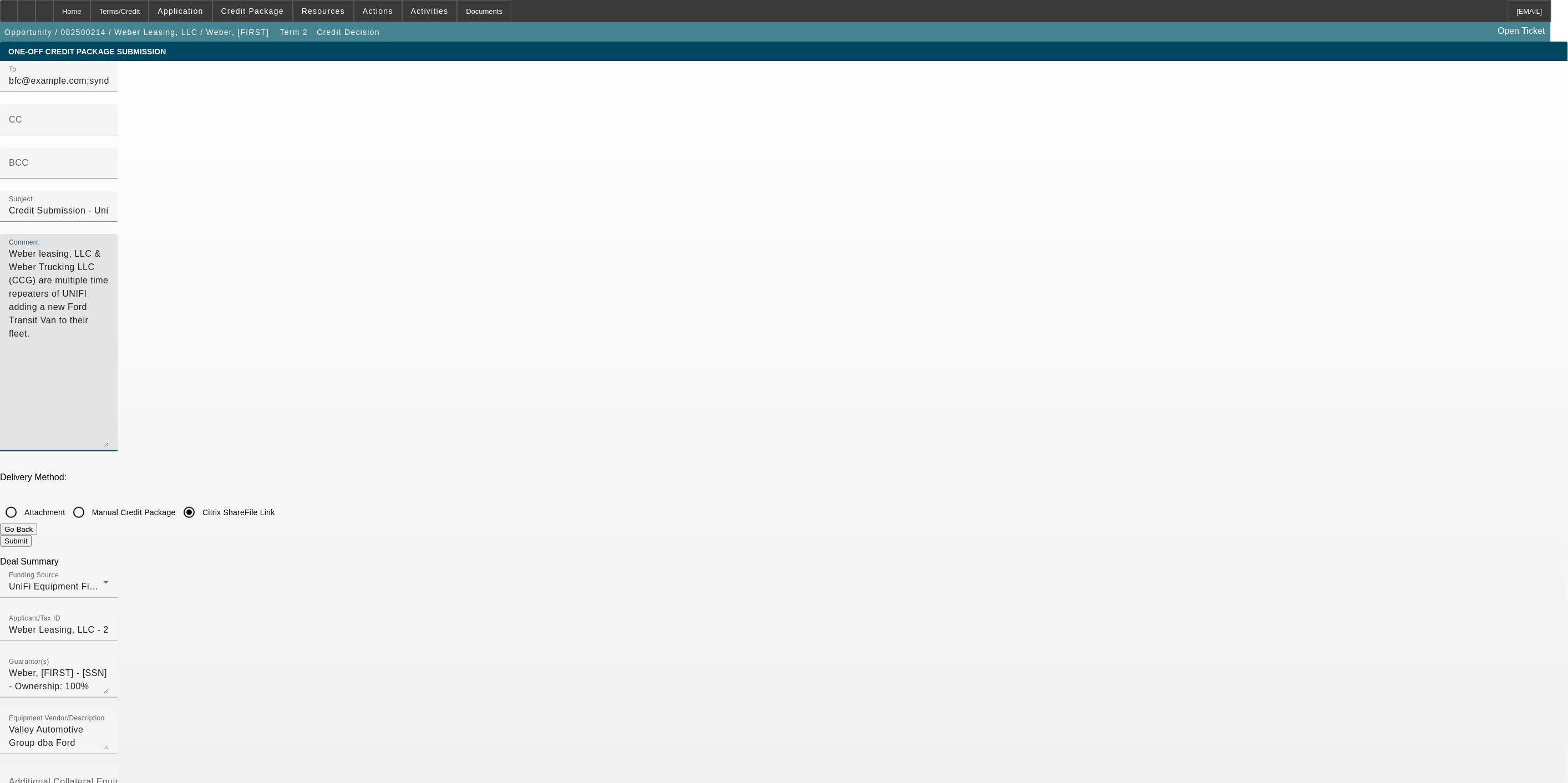 type on "Weber leasing, LLC & Weber Trucking LLC (CCG) are multiple time repeaters of UNIFI adding a new Ford Transit Van to their fleet." 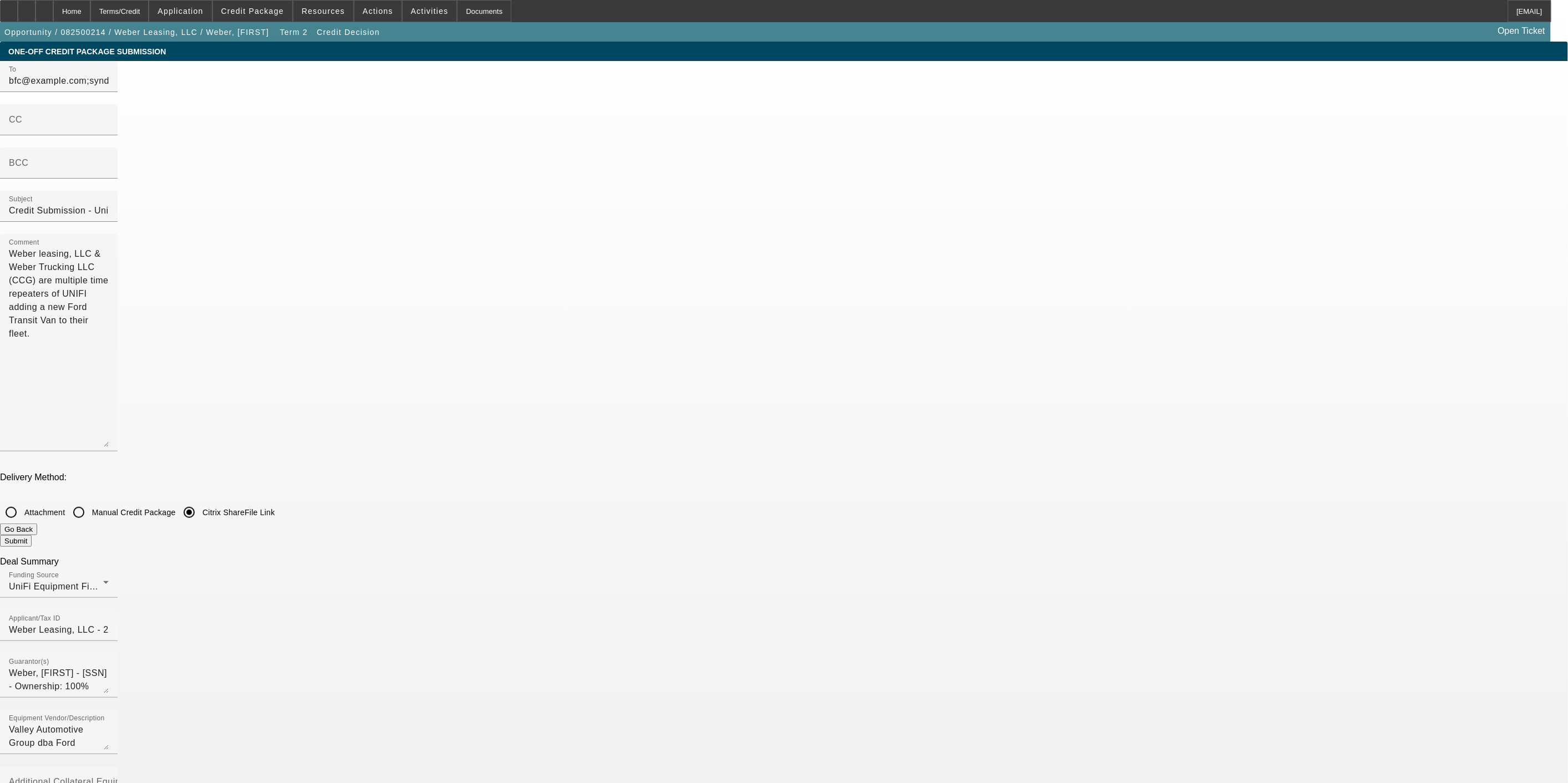 click 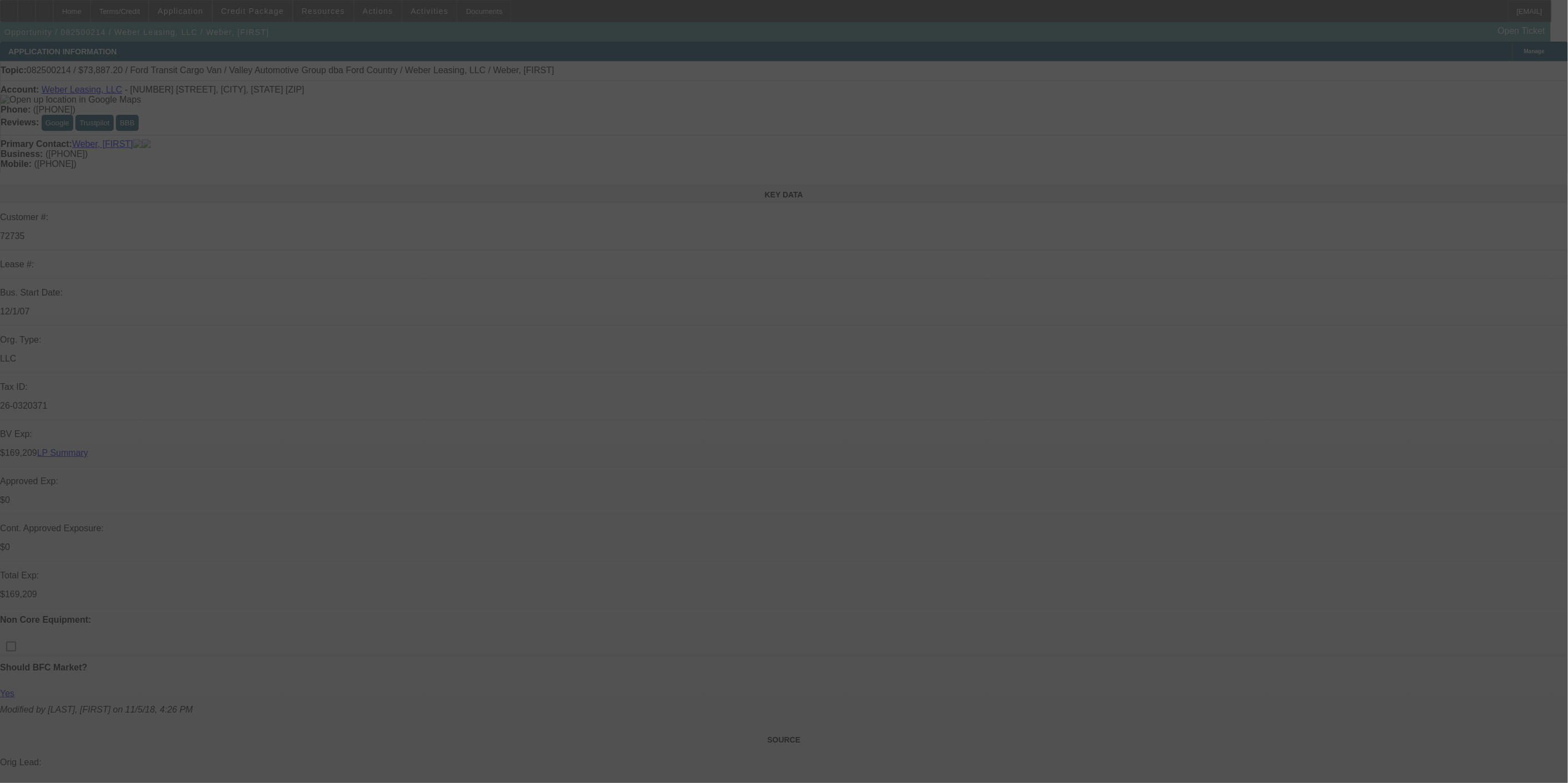 select on "0" 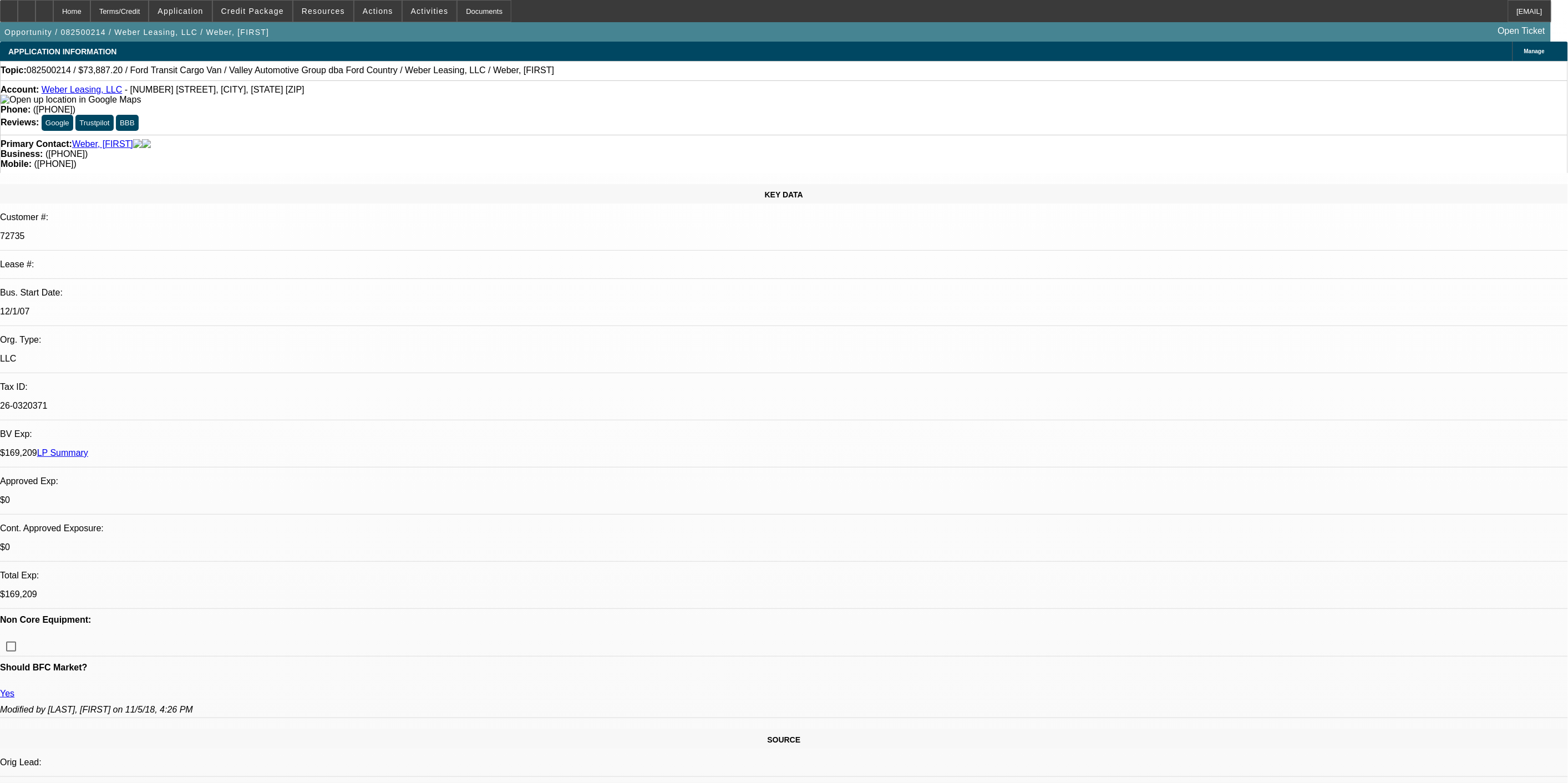 select on "0" 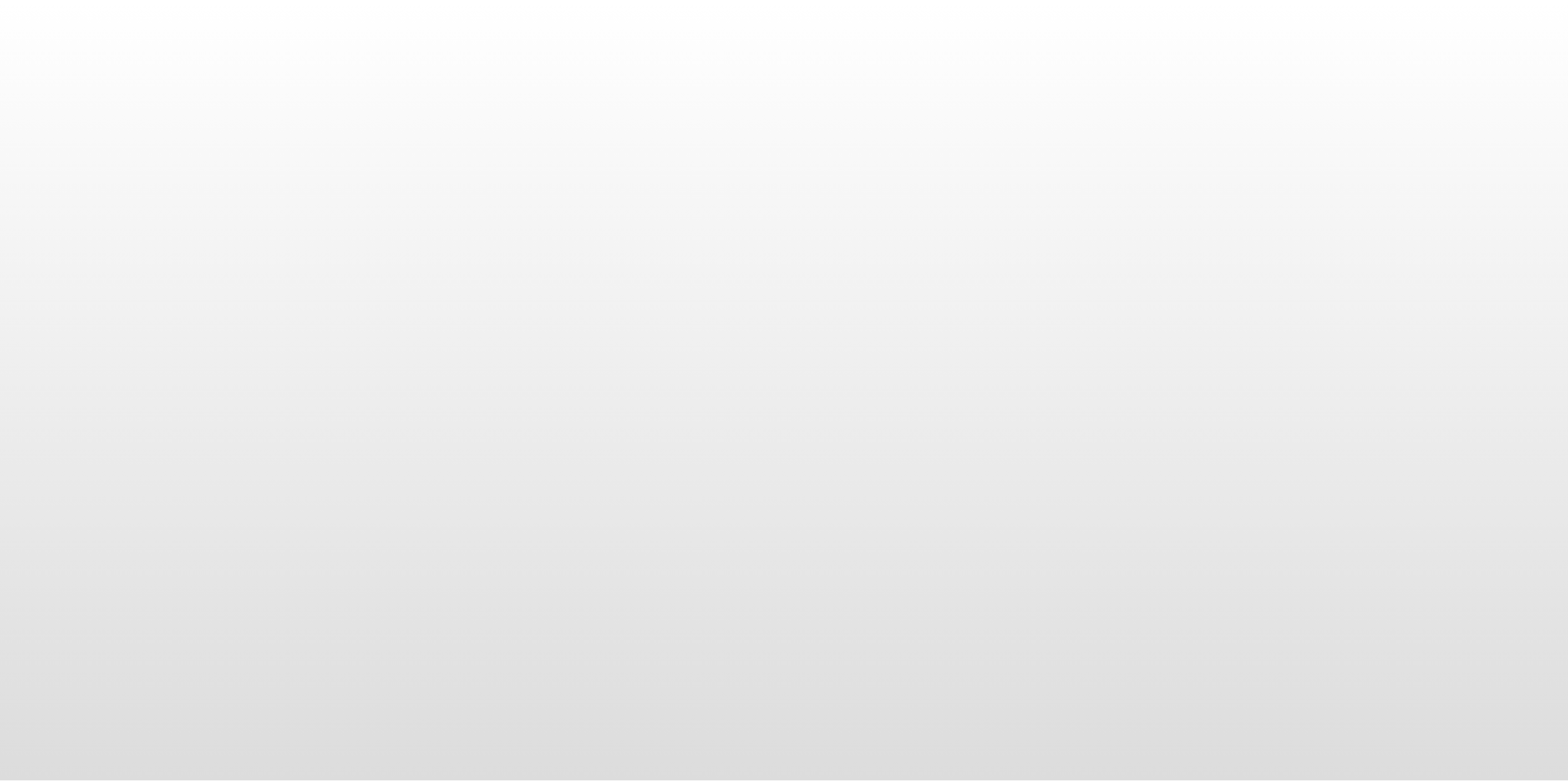 scroll, scrollTop: 0, scrollLeft: 0, axis: both 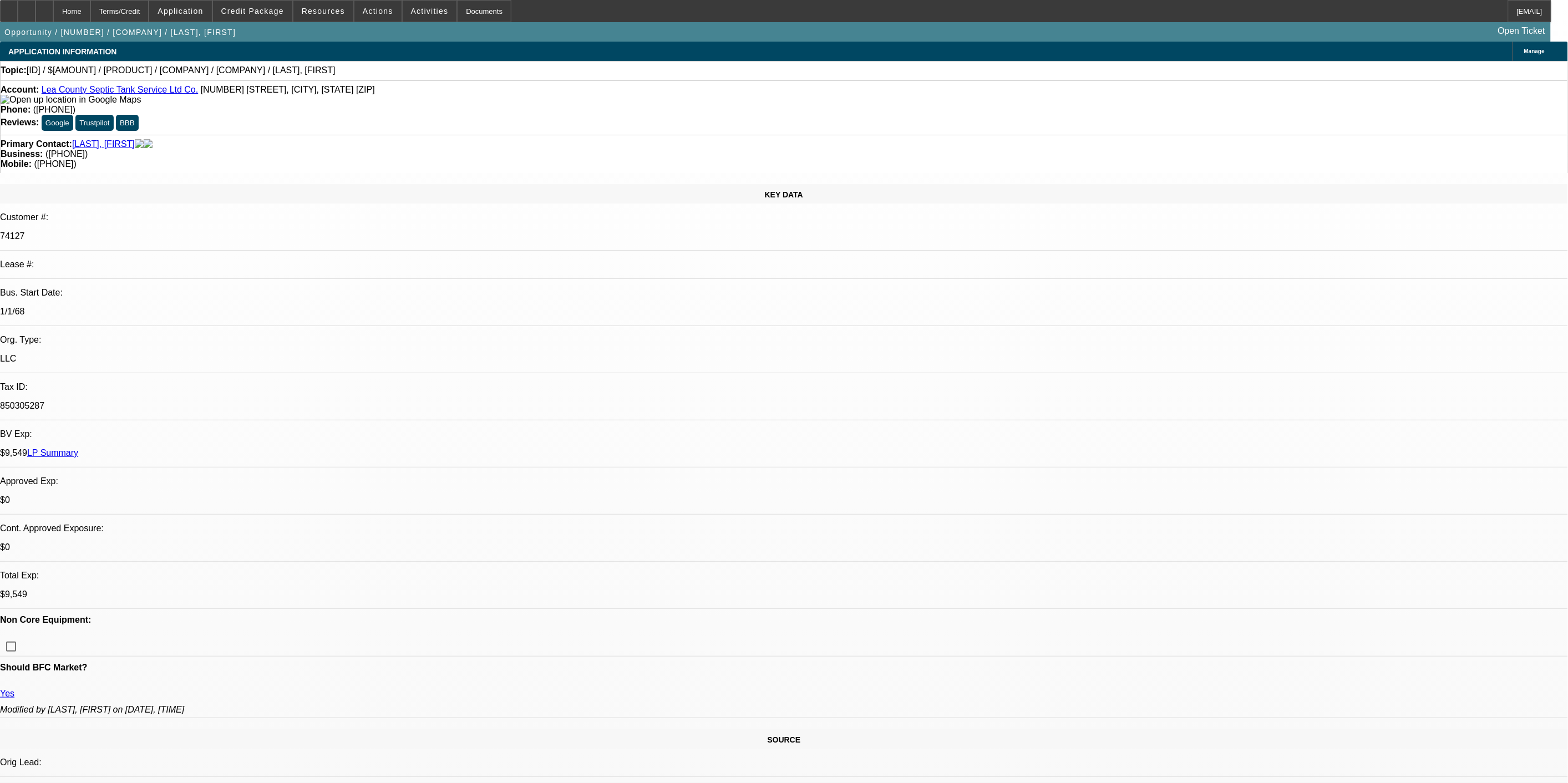 select on "0" 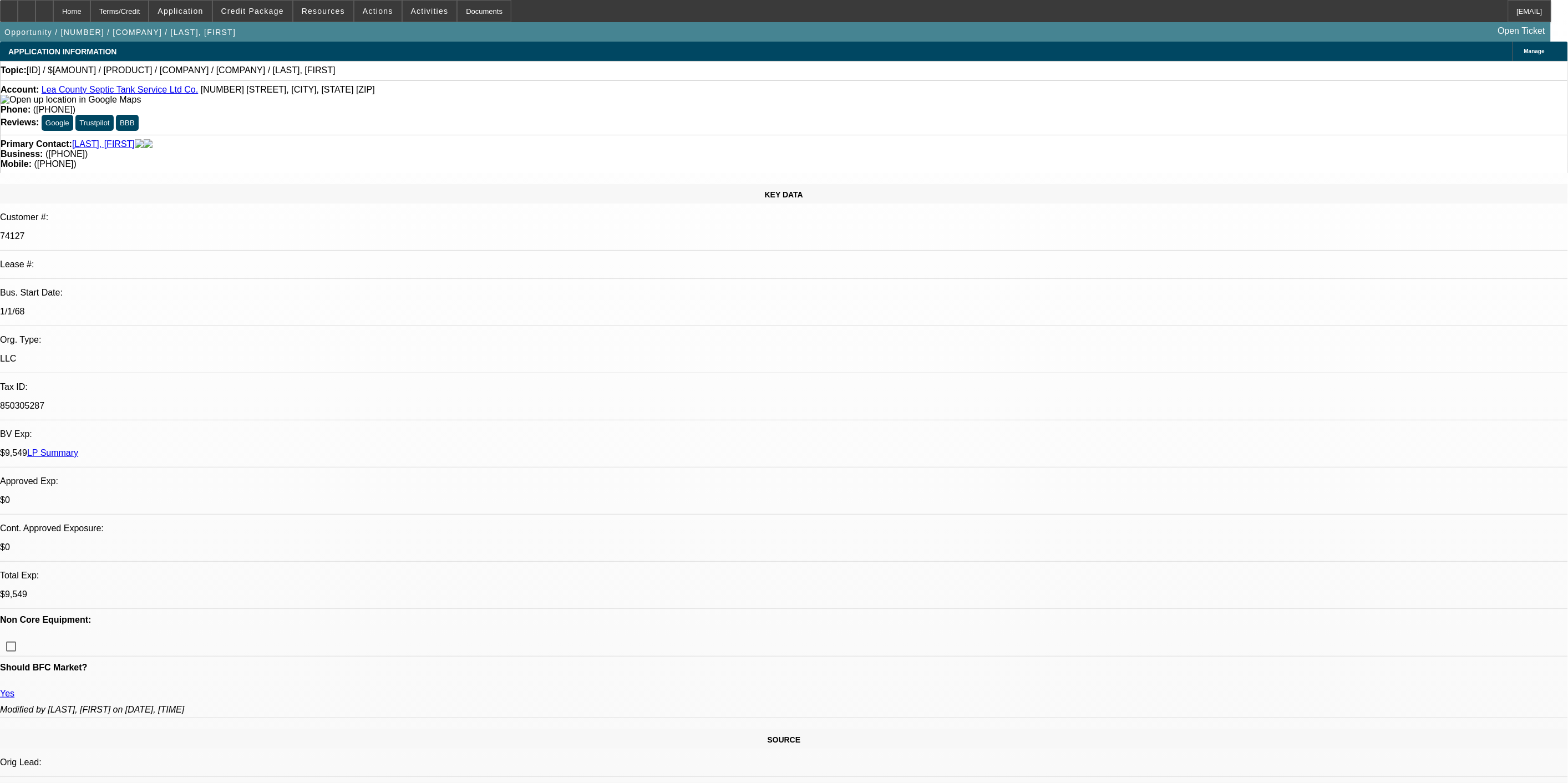 click on "762" at bounding box center (276, 1772) 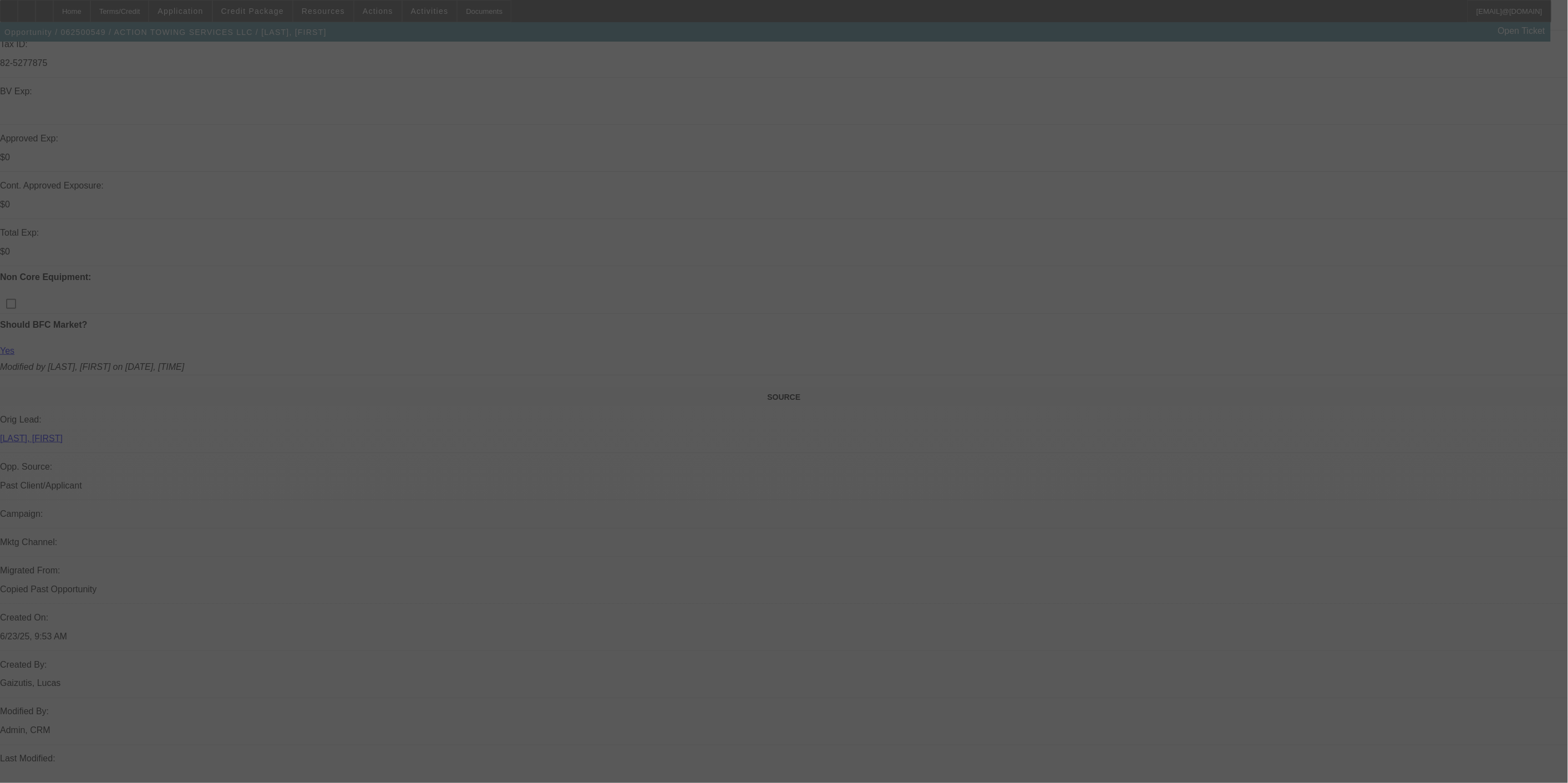 scroll, scrollTop: 645, scrollLeft: 0, axis: vertical 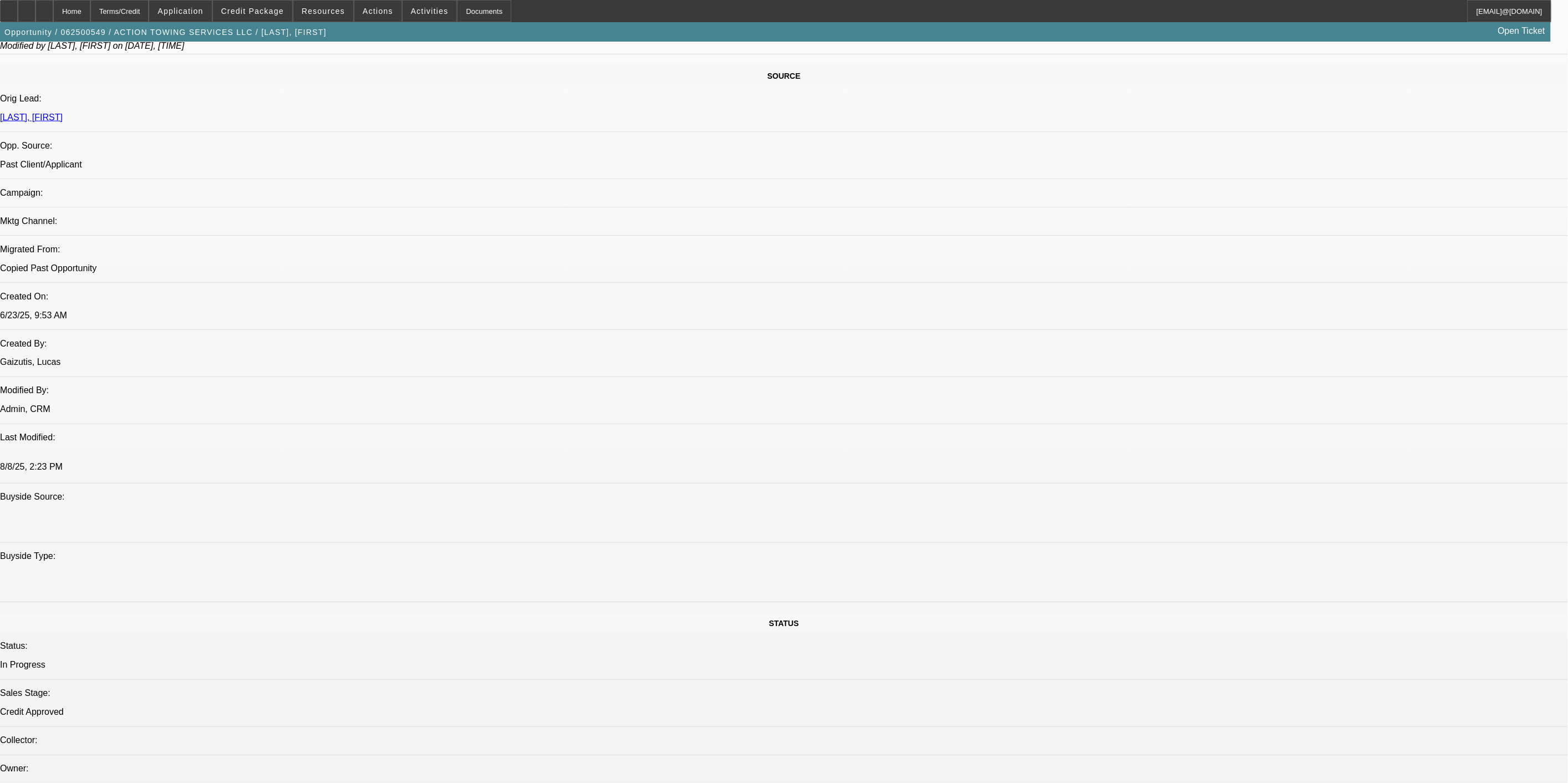 select on "0" 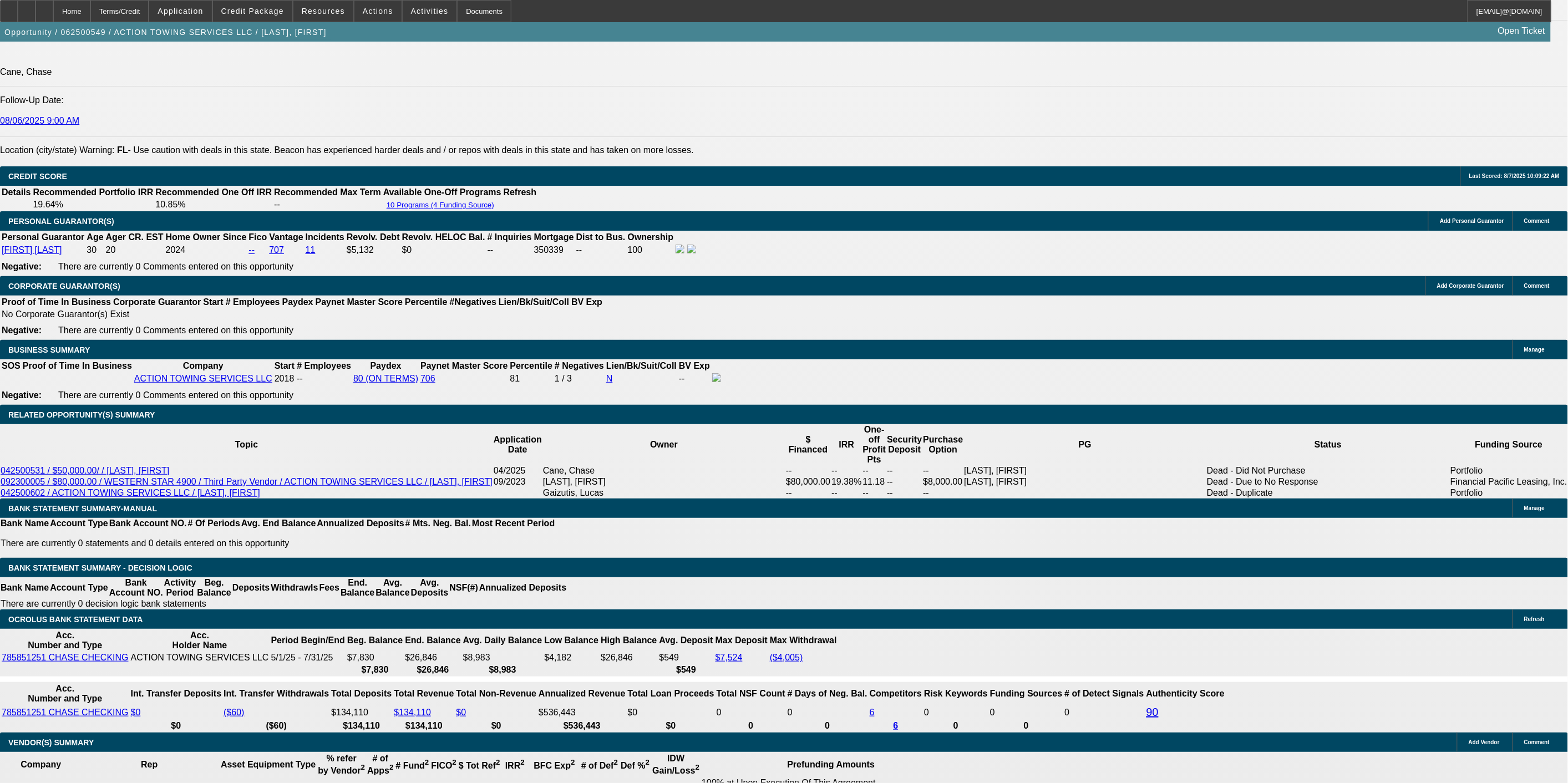 scroll, scrollTop: 1522, scrollLeft: 0, axis: vertical 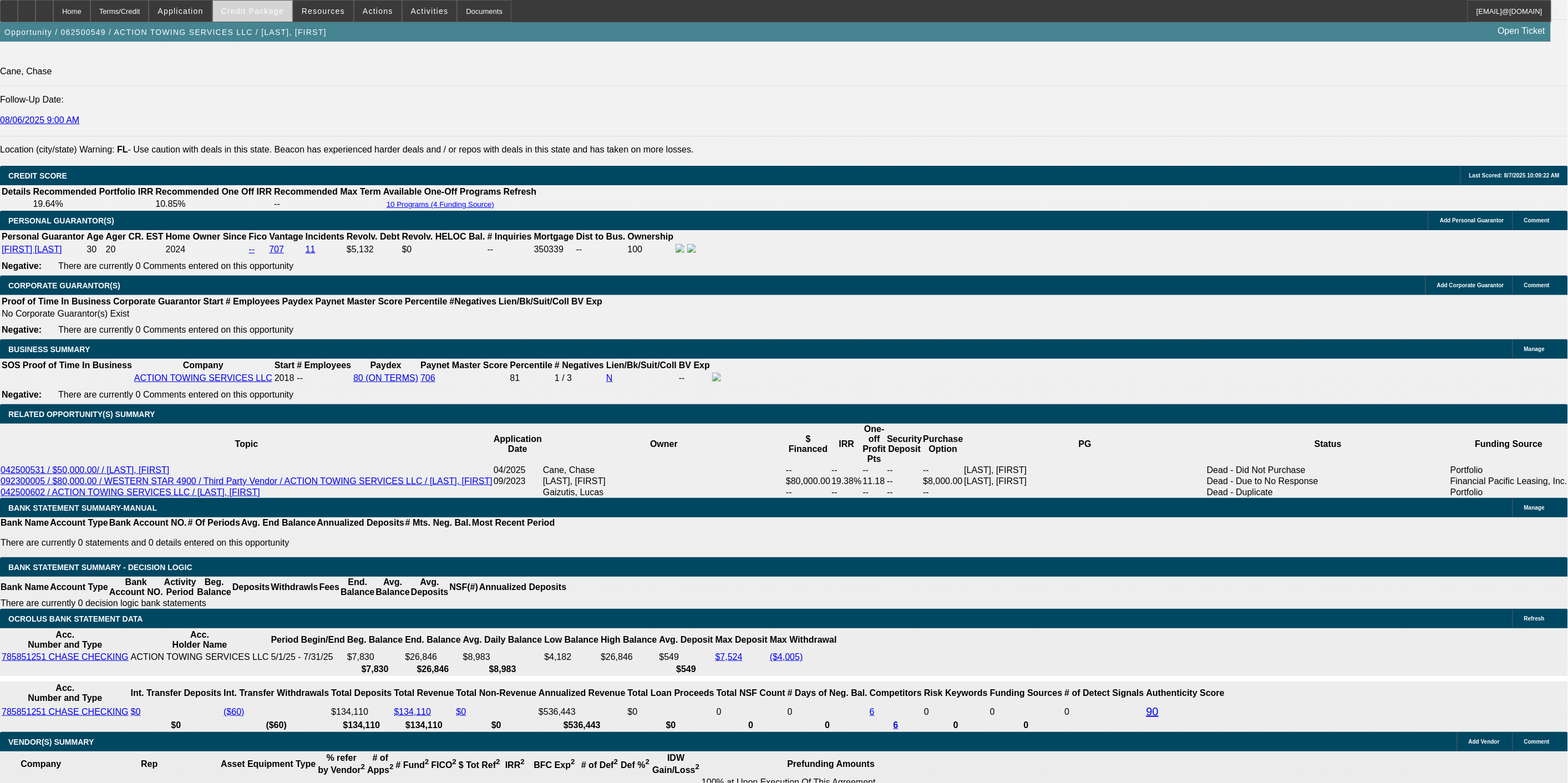 click at bounding box center [252, 11] 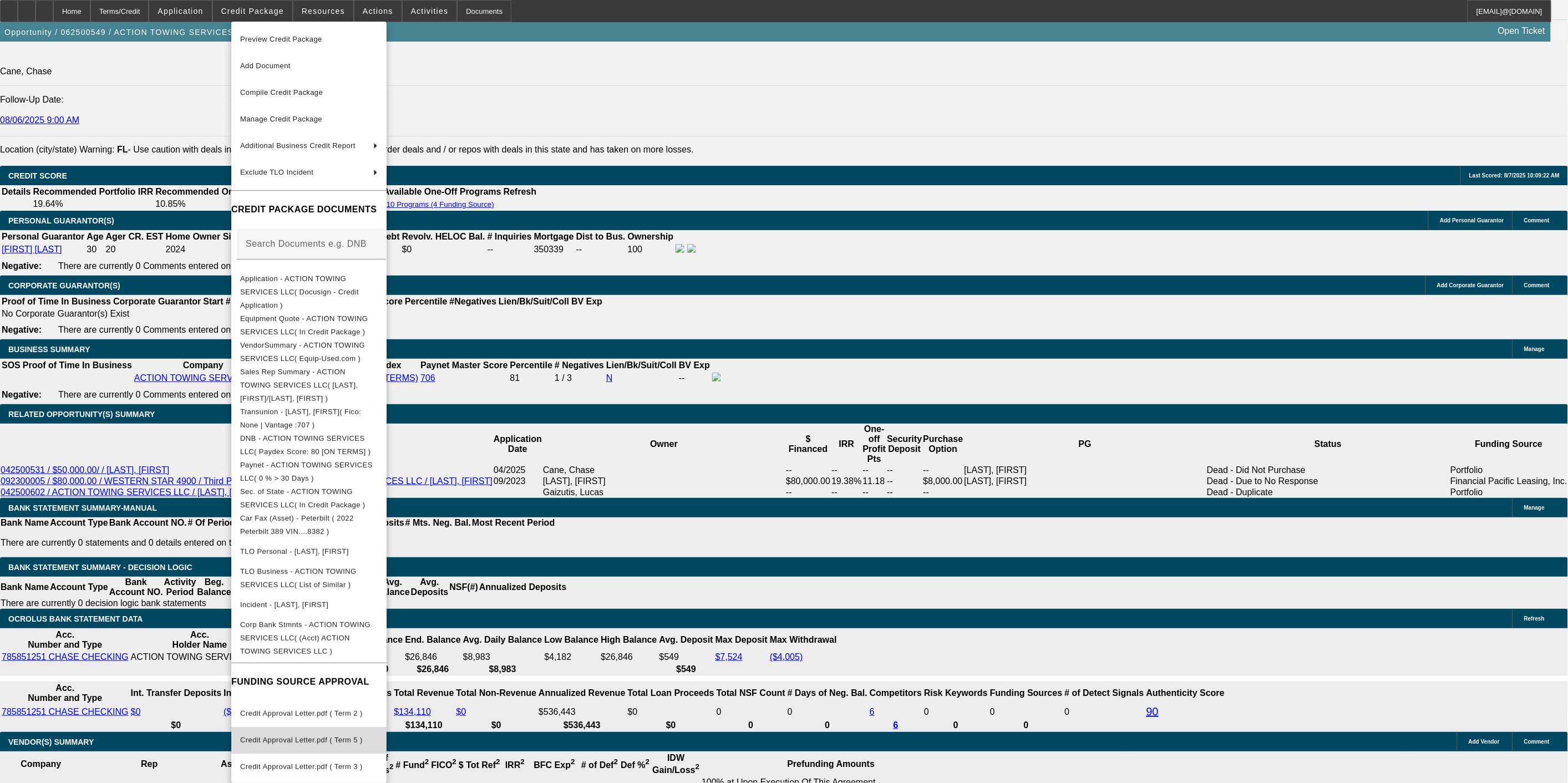 click on "Credit Approval Letter.pdf ( Term 5 )" at bounding box center (309, 740) 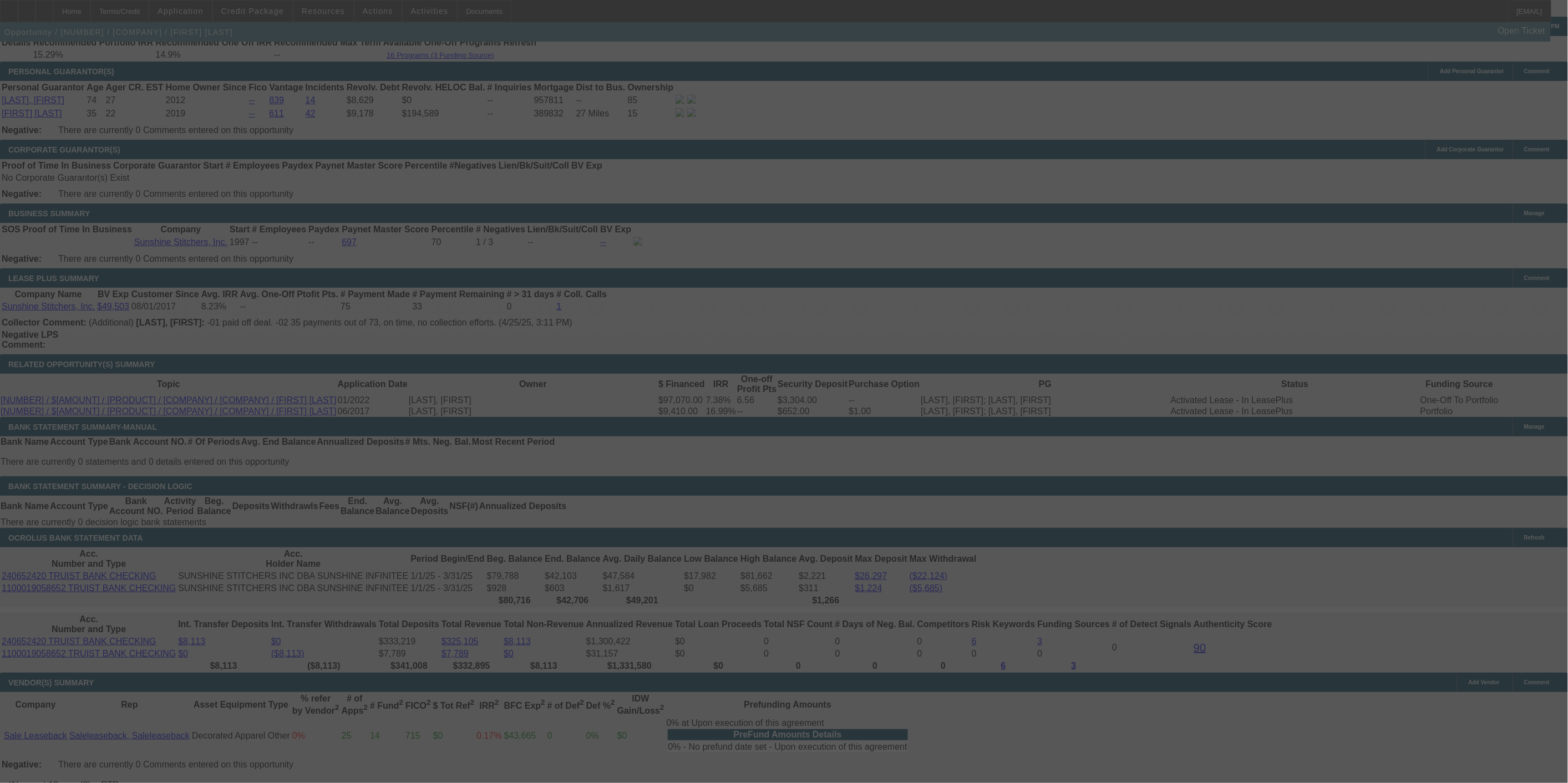 scroll, scrollTop: 1999, scrollLeft: 0, axis: vertical 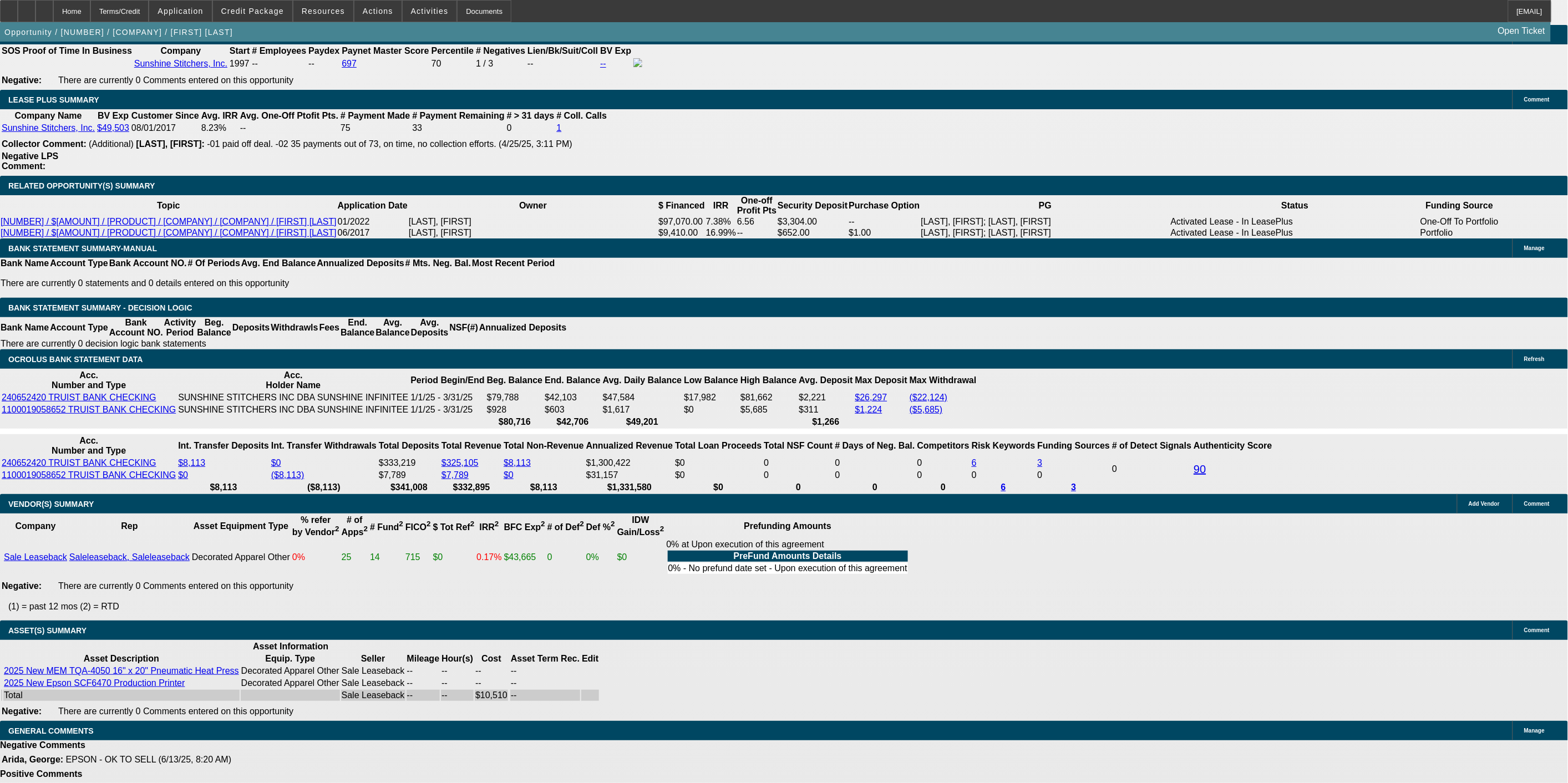 select on "0" 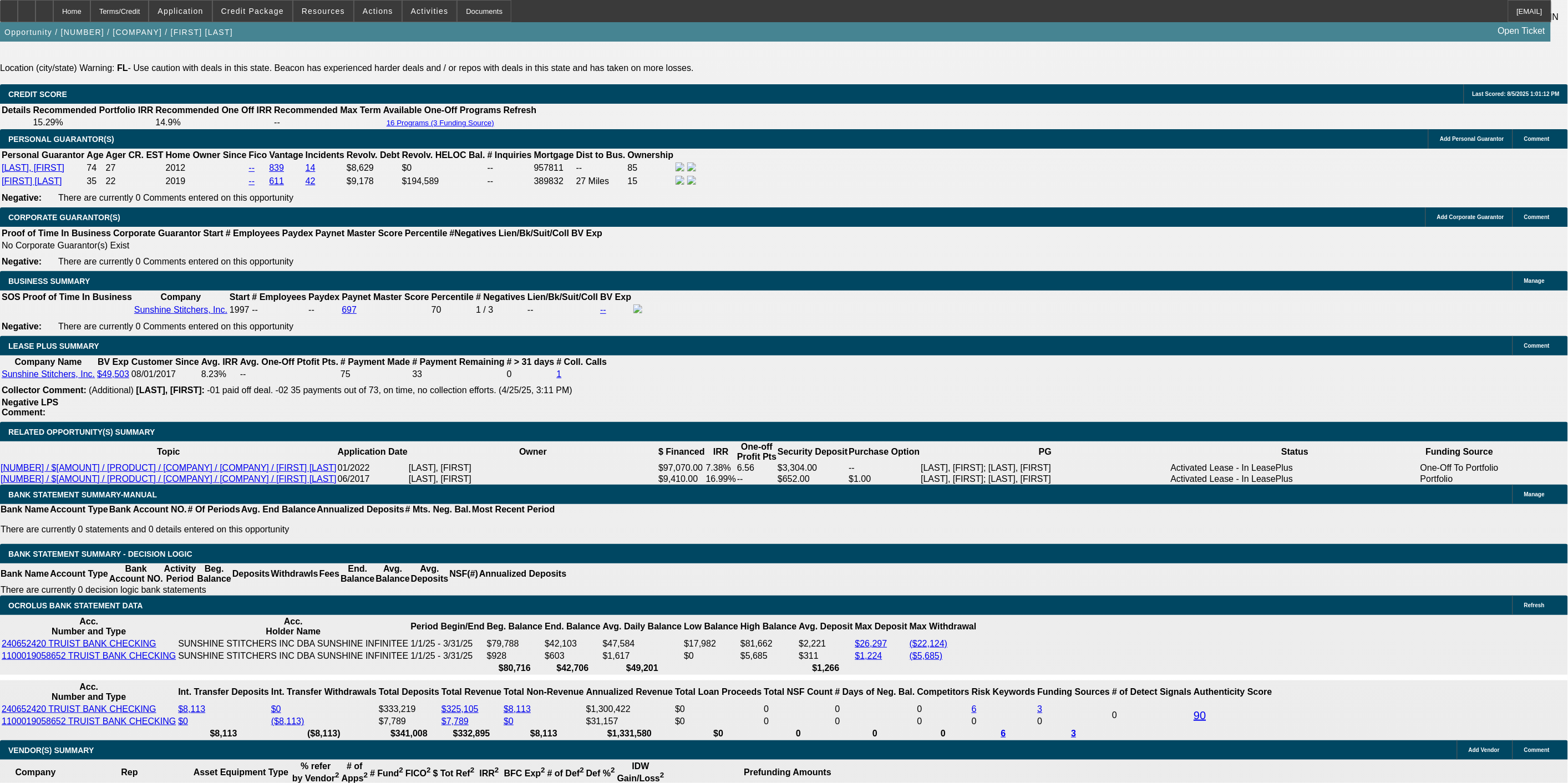 scroll, scrollTop: 1755, scrollLeft: 0, axis: vertical 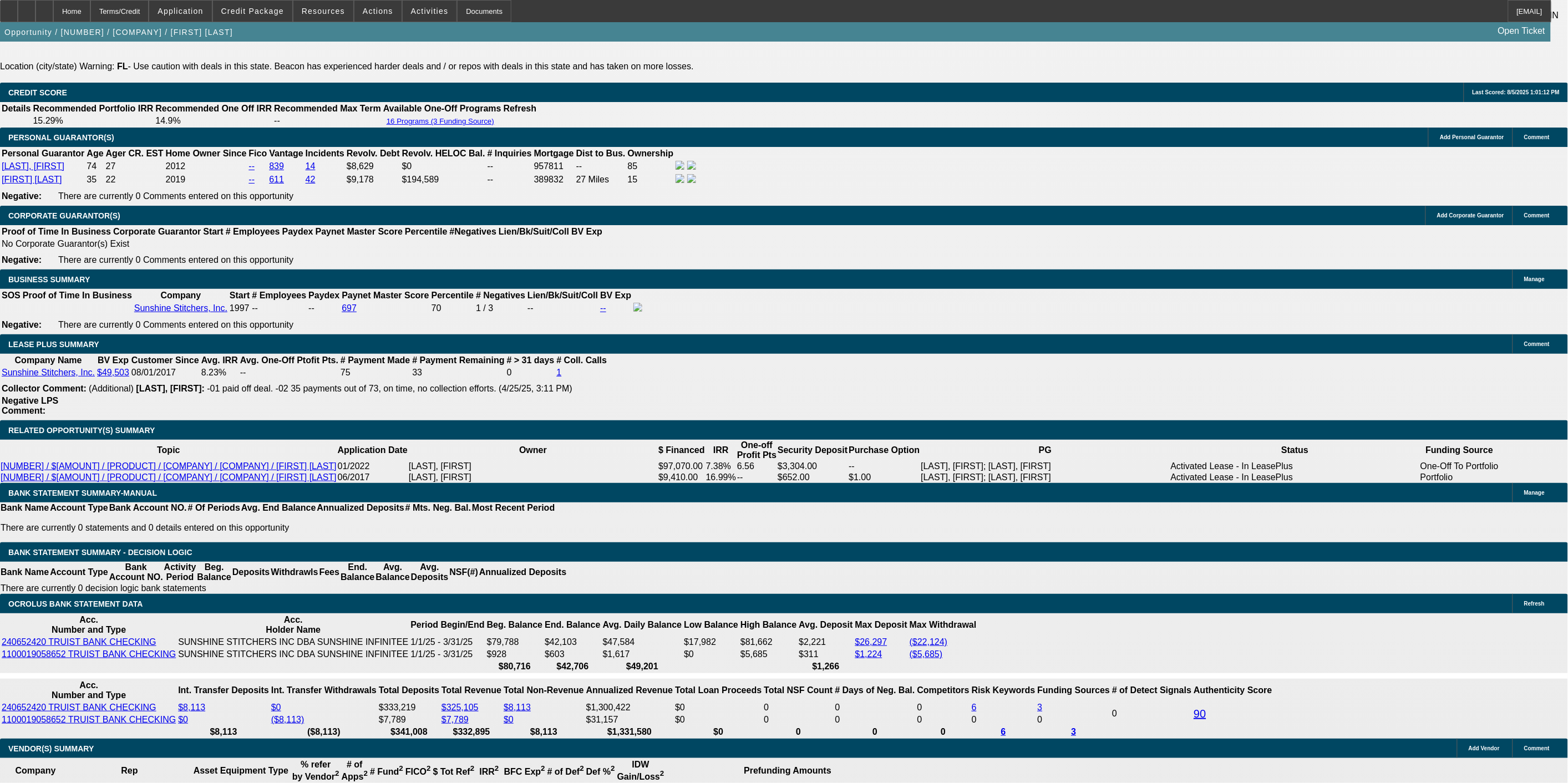 click on "App Only - <$50K - Tier 2" 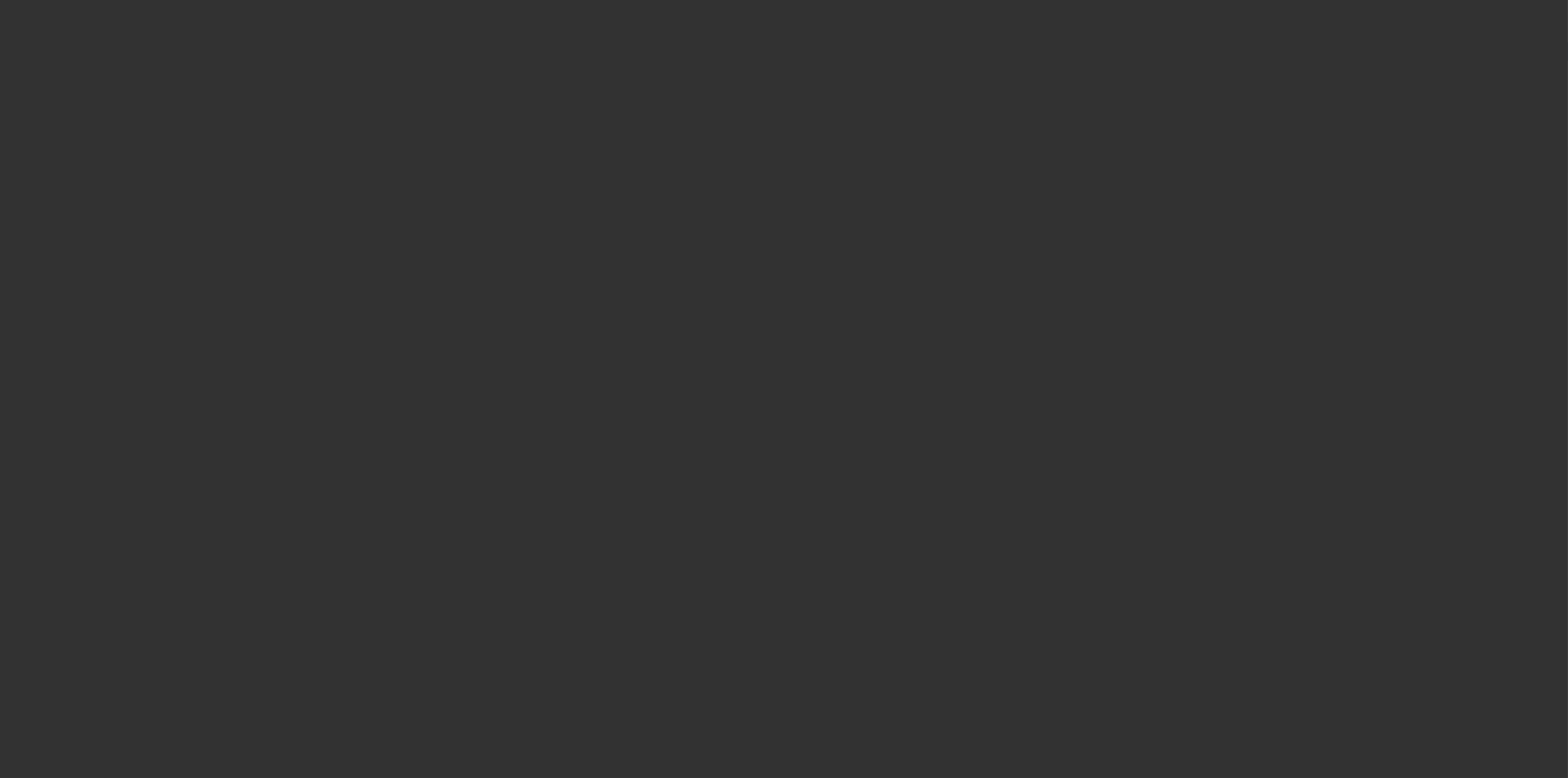 radio on "true" 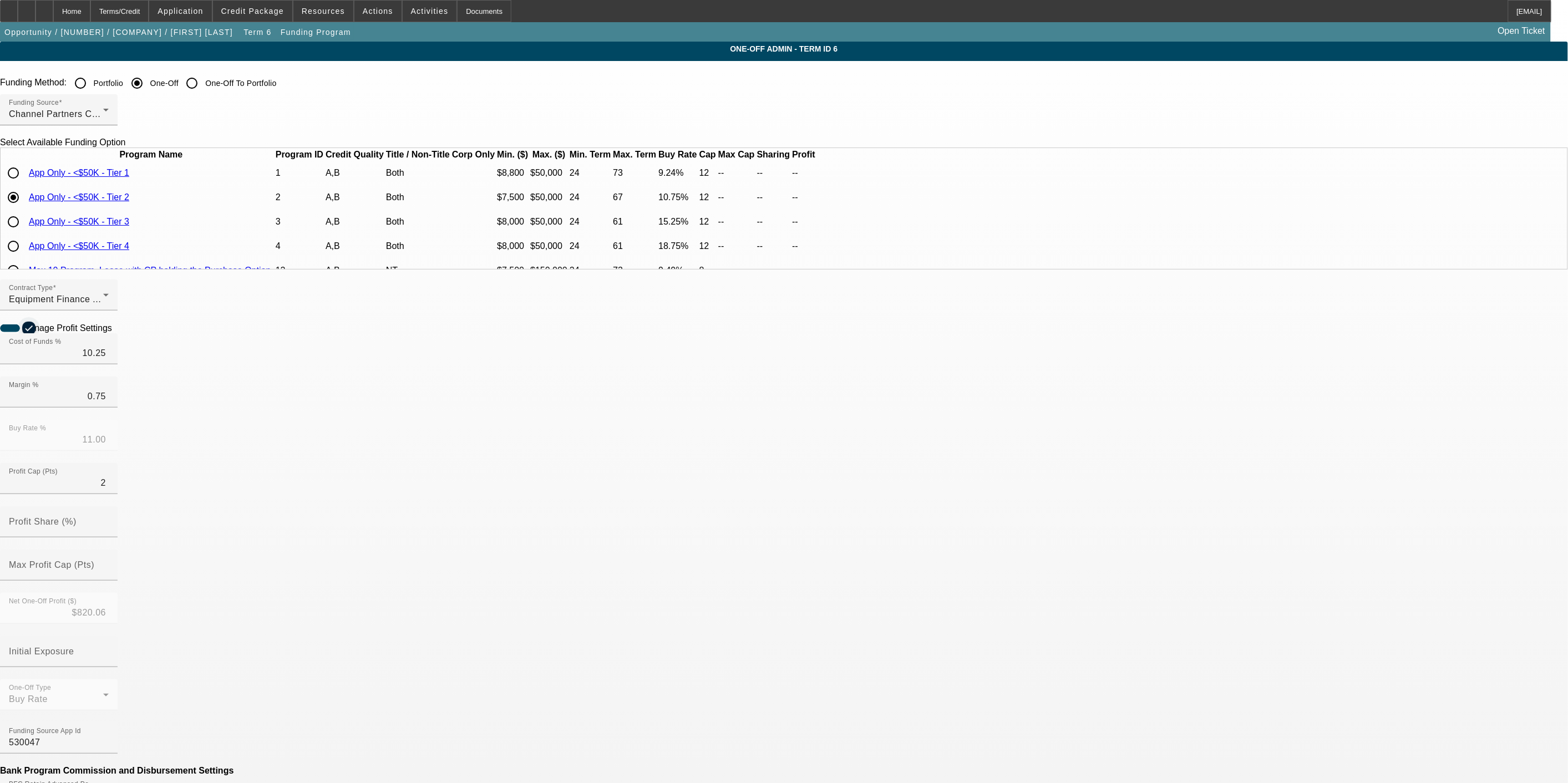 click 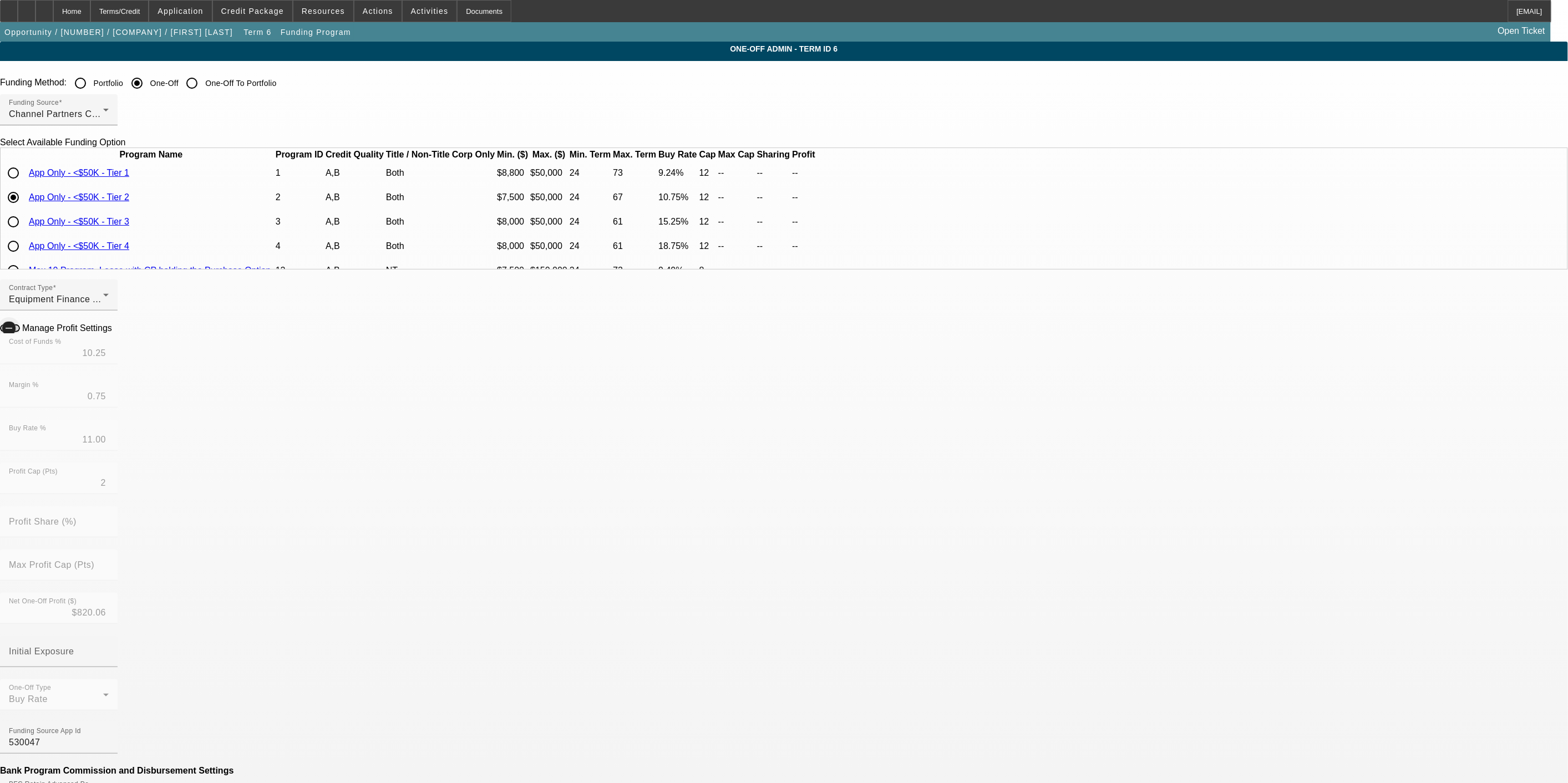 click 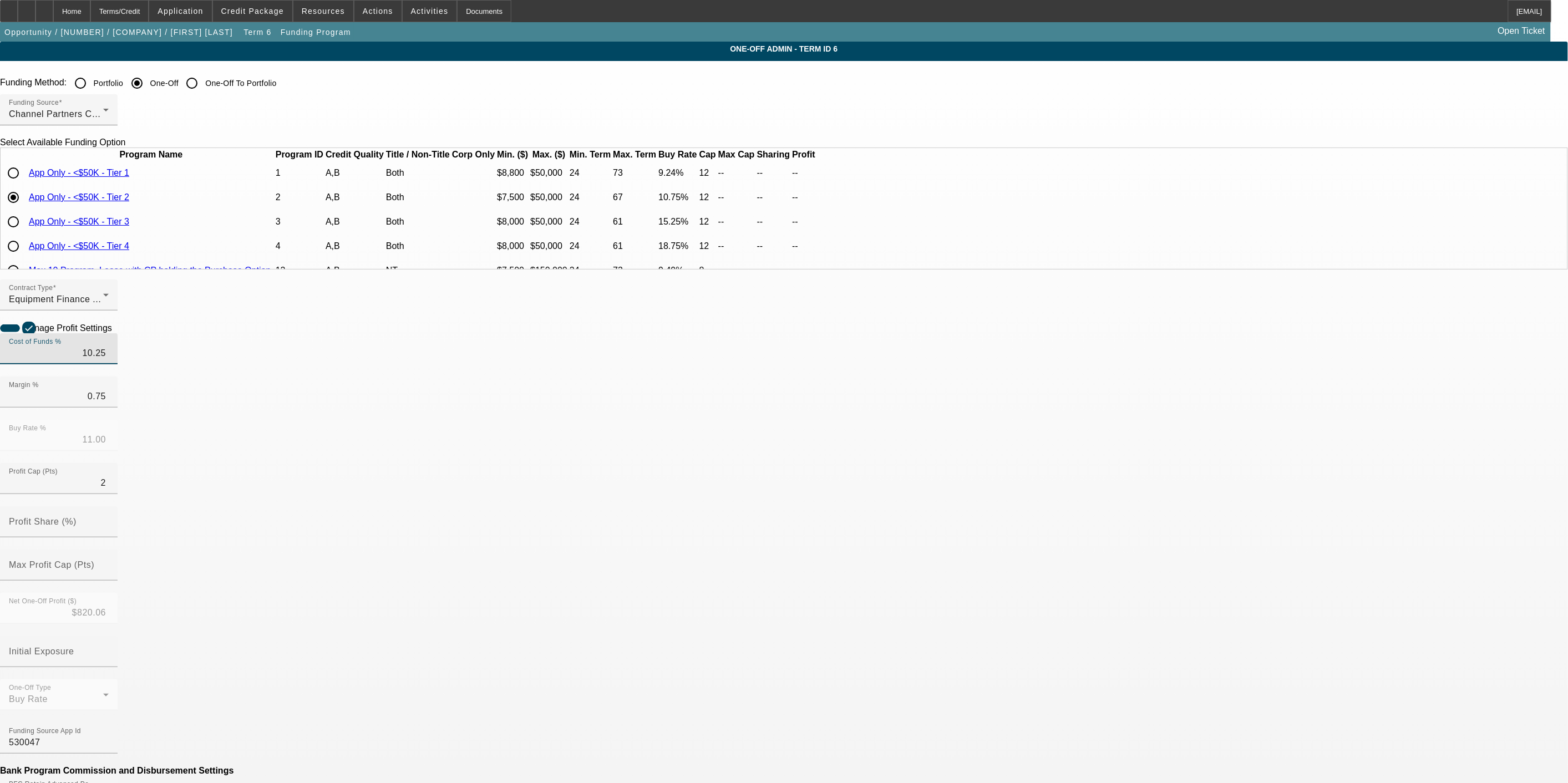 click on "10.25" at bounding box center [59, 353] 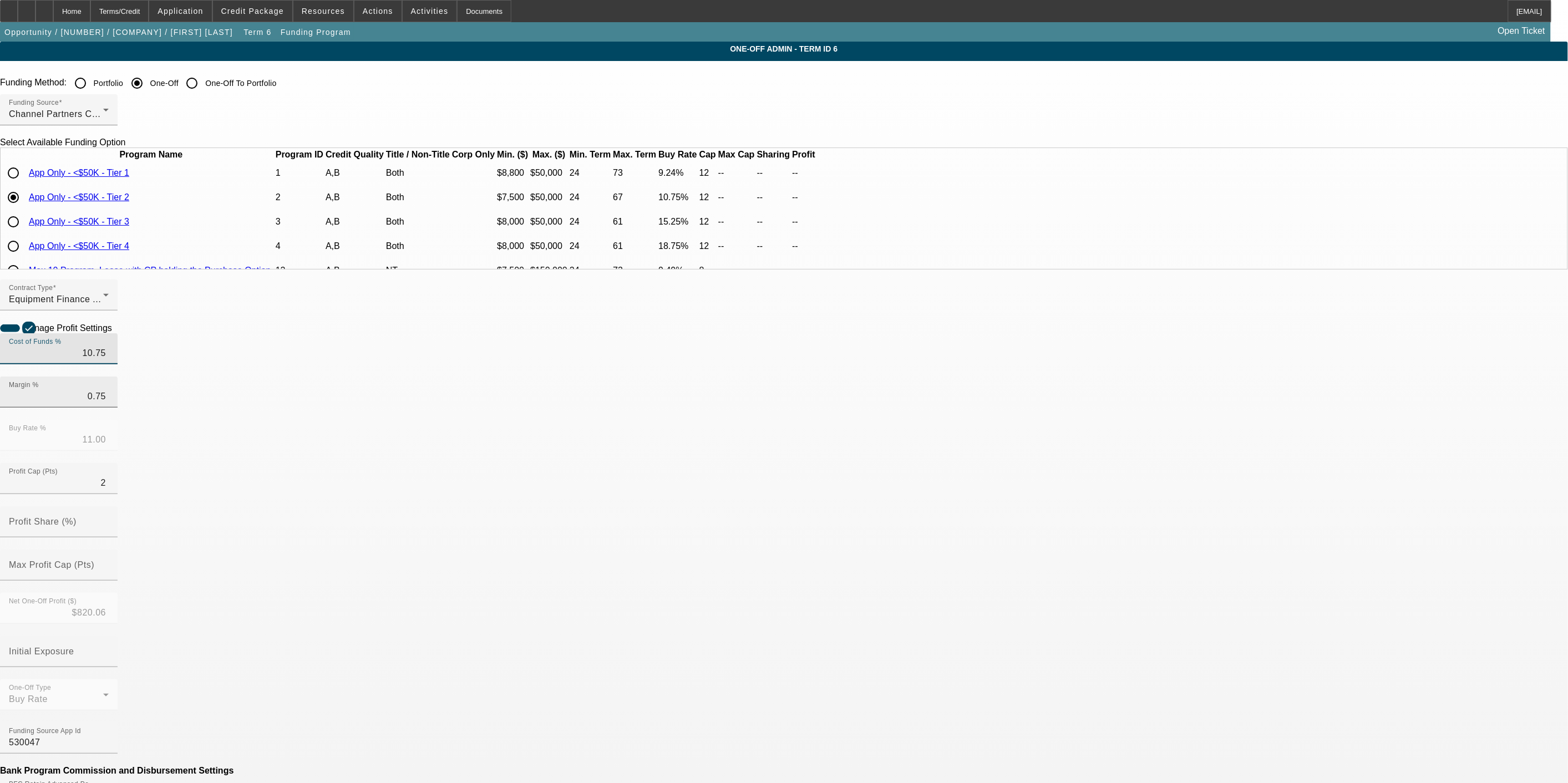 type on "10.75" 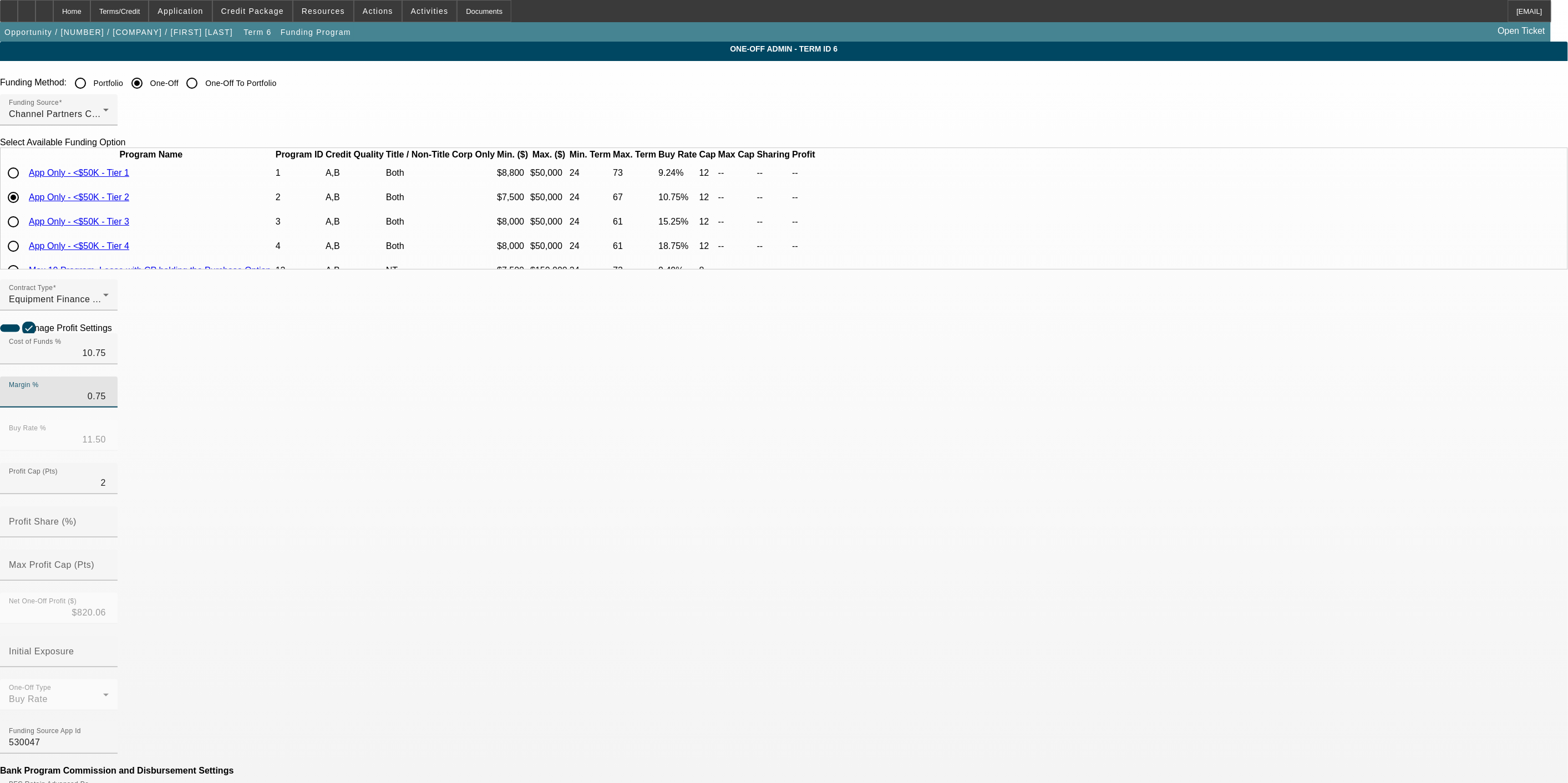 click on "0.75" at bounding box center (59, 396) 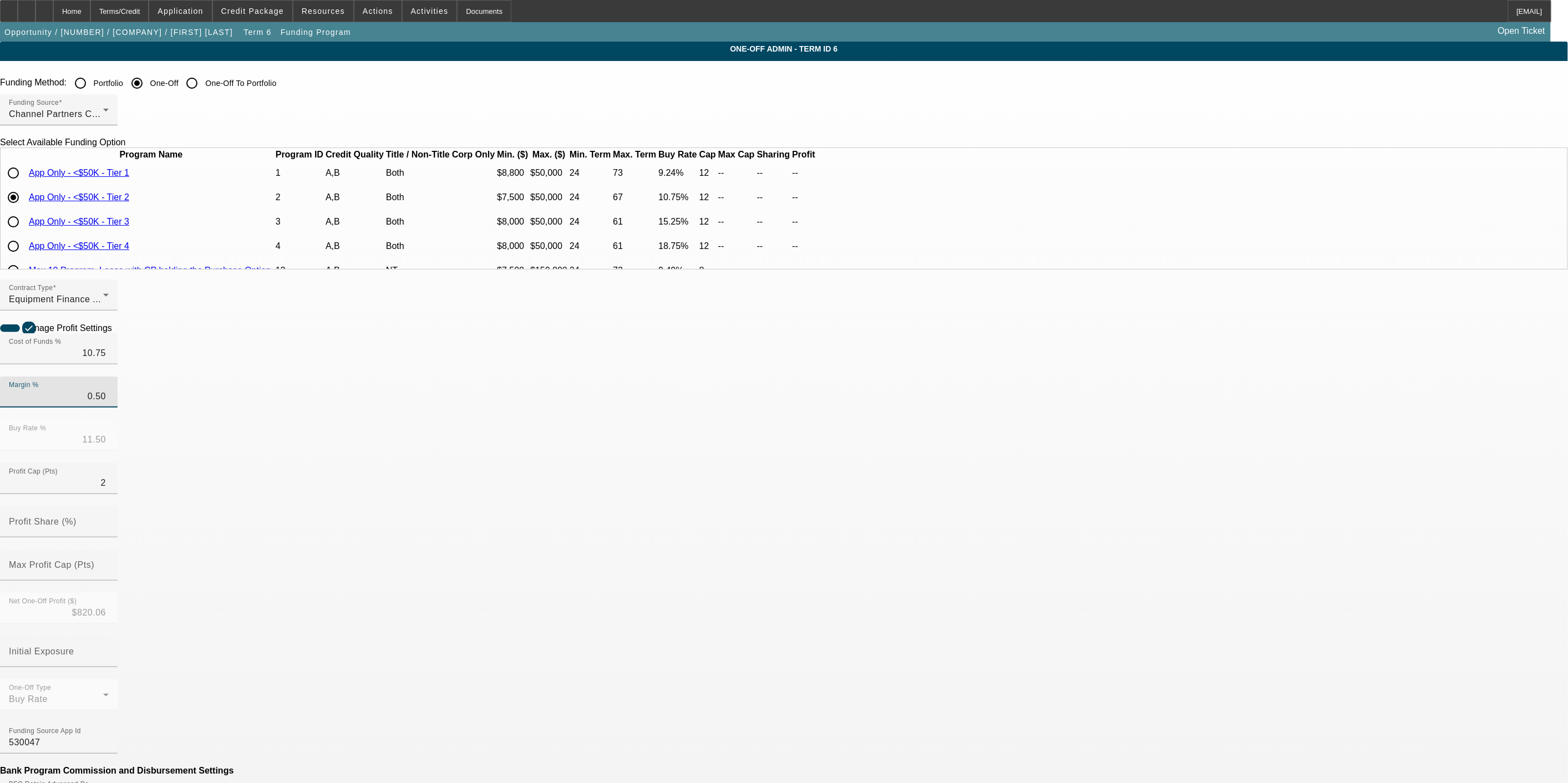 type on "0.50" 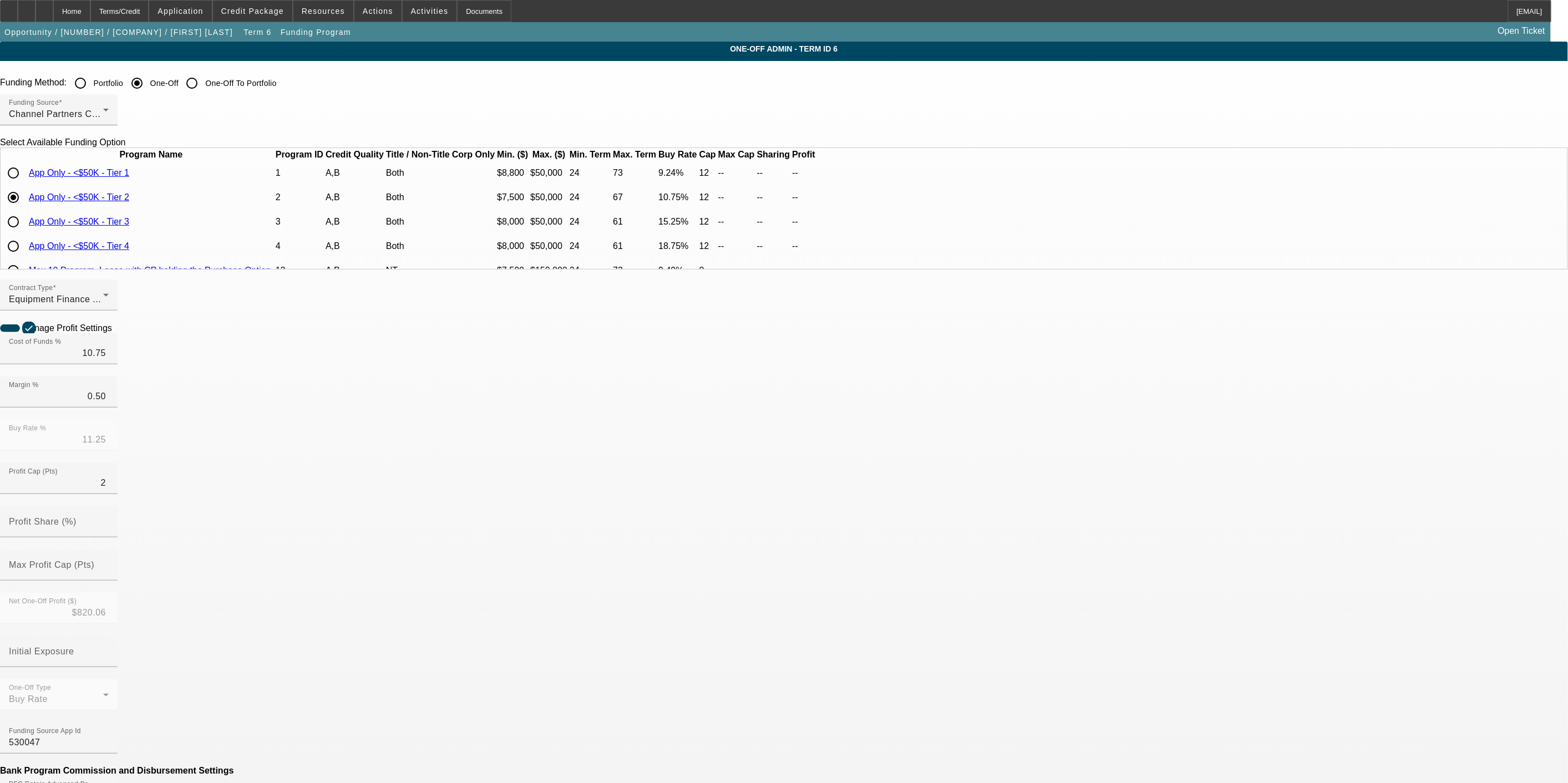 click on "One-Off Admin - Term ID 6
Funding Method:
Portfolio
One-Off
One-Off To Portfolio
Funding Source
Channel Partners Capital LLC (EF)
Select Available Funding Option
Program Name
Program ID
Credit Quality
Title / Non-Title
Corp Only
Min. ($)
Max. ($)
Min. Term
Max. Term
Buy Rate" 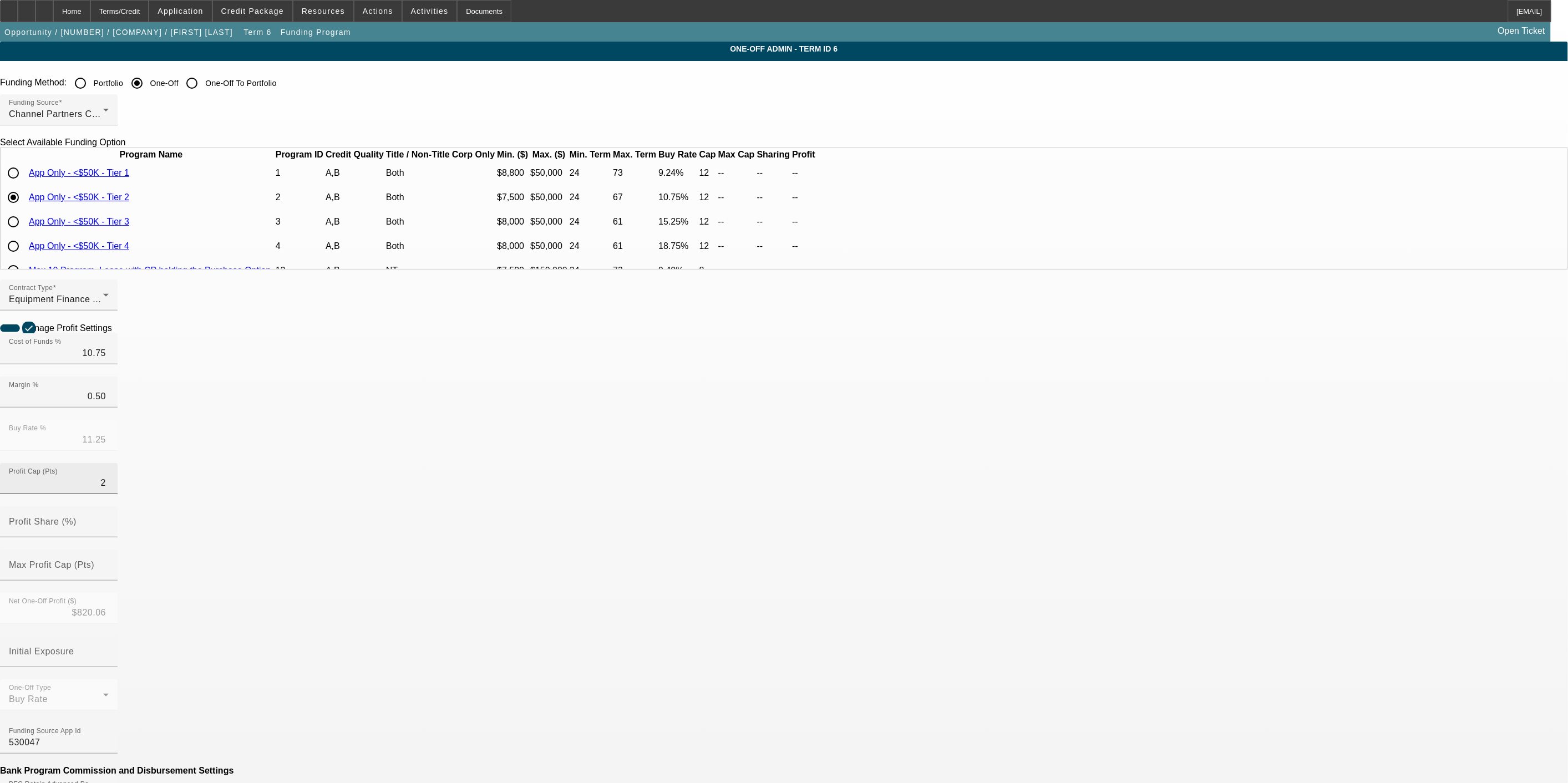 type on "$783.77" 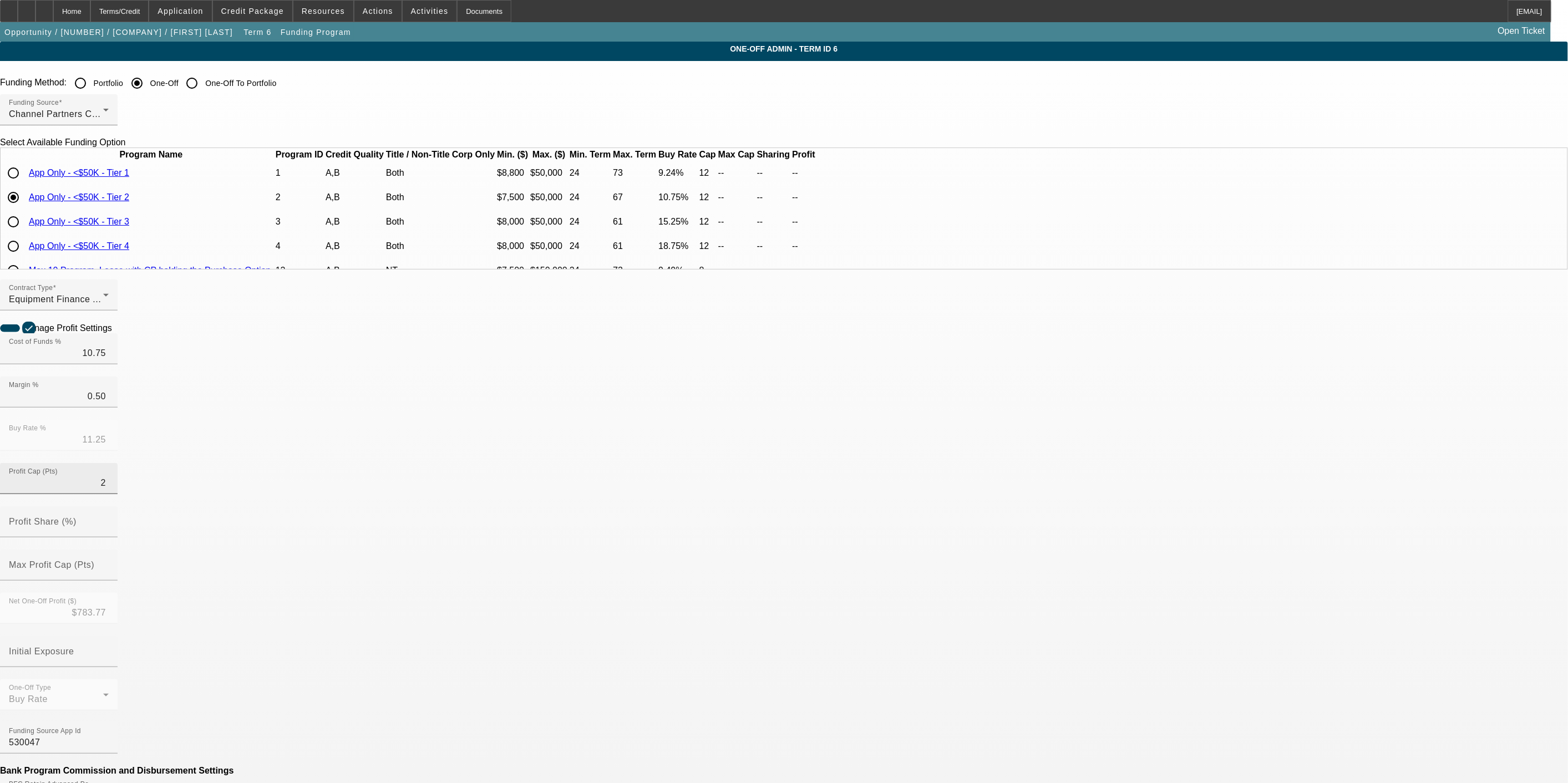 click on "2" at bounding box center (59, 483) 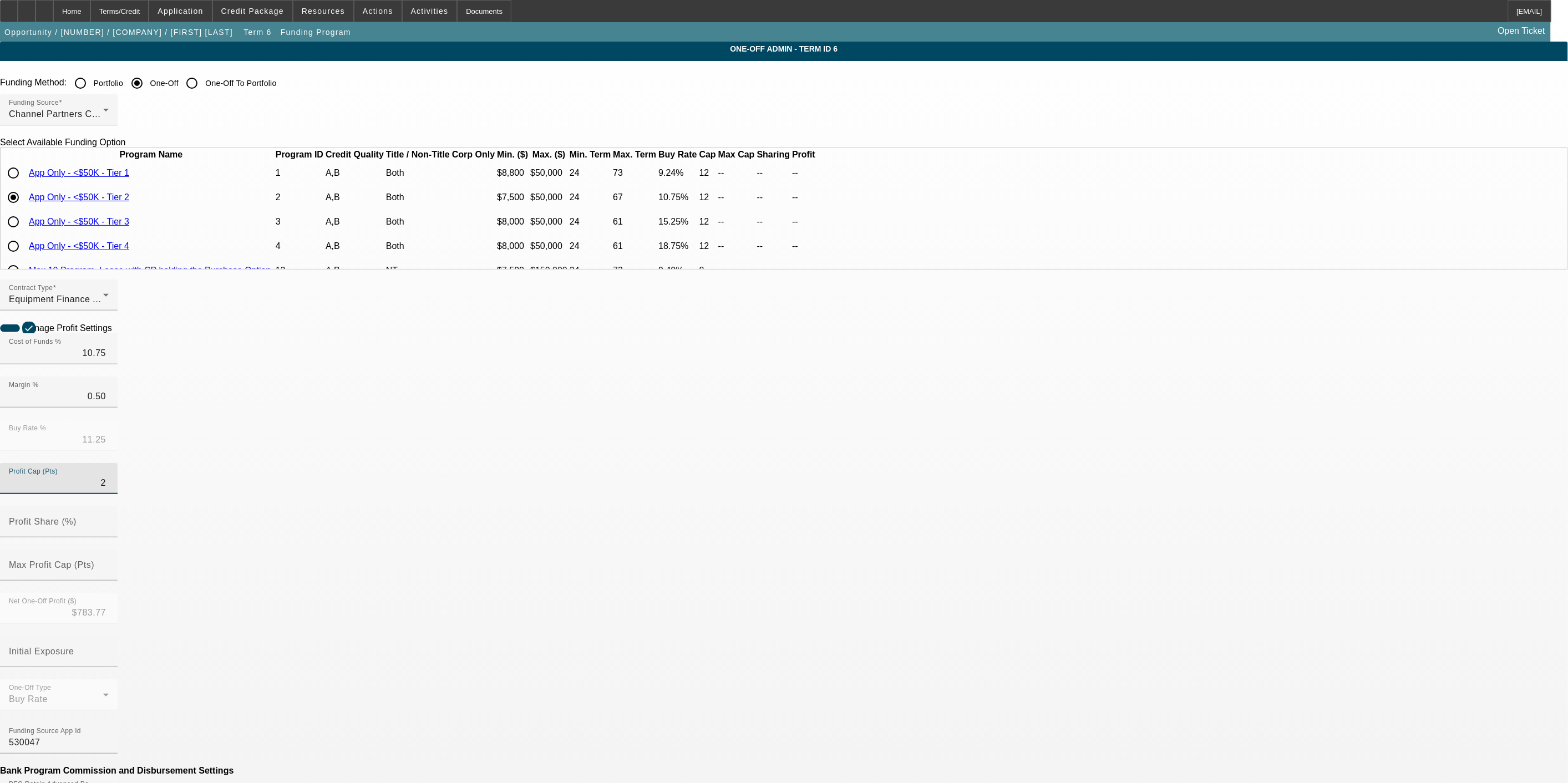 click on "2" at bounding box center (59, 483) 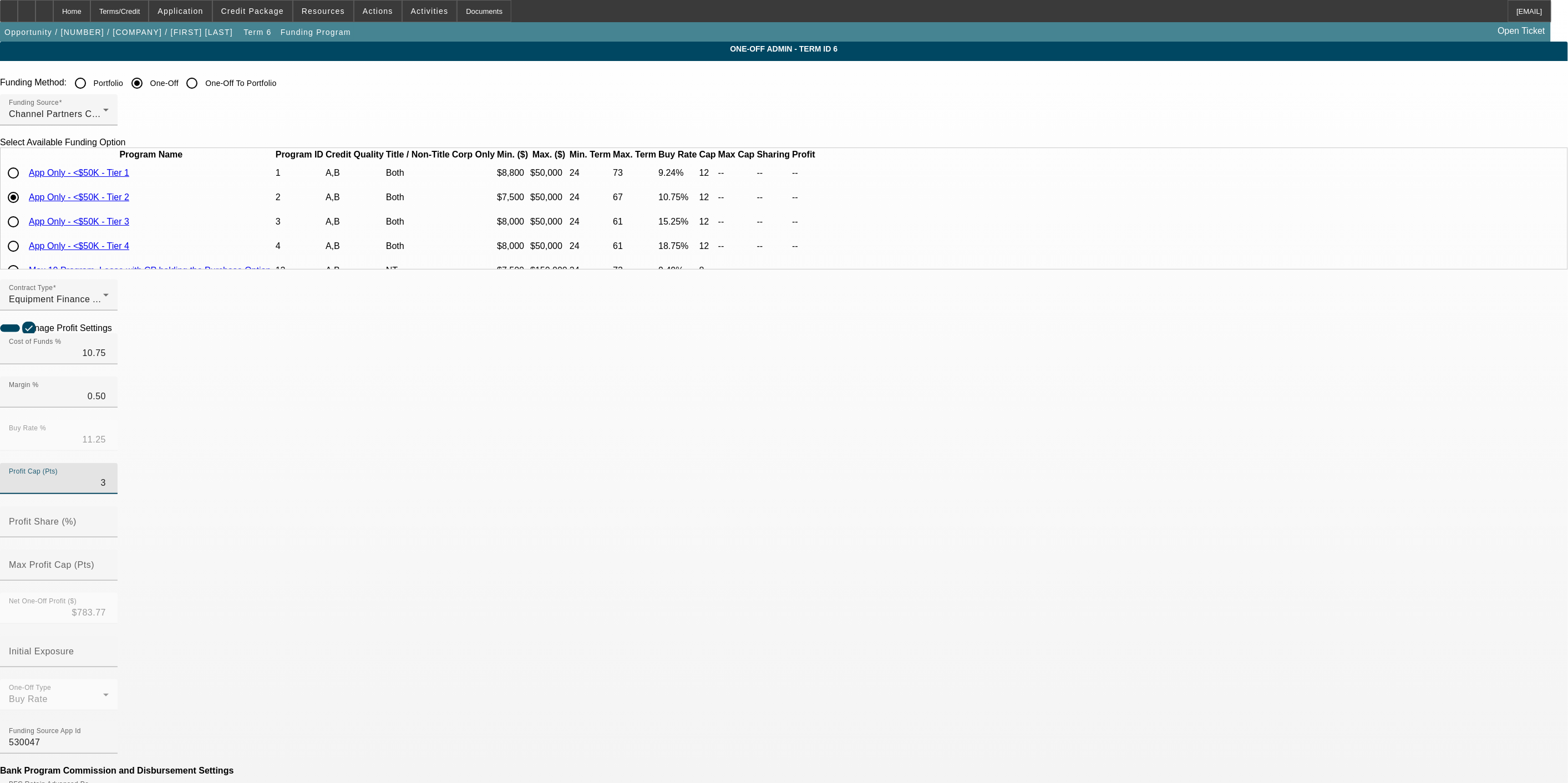 type on "3" 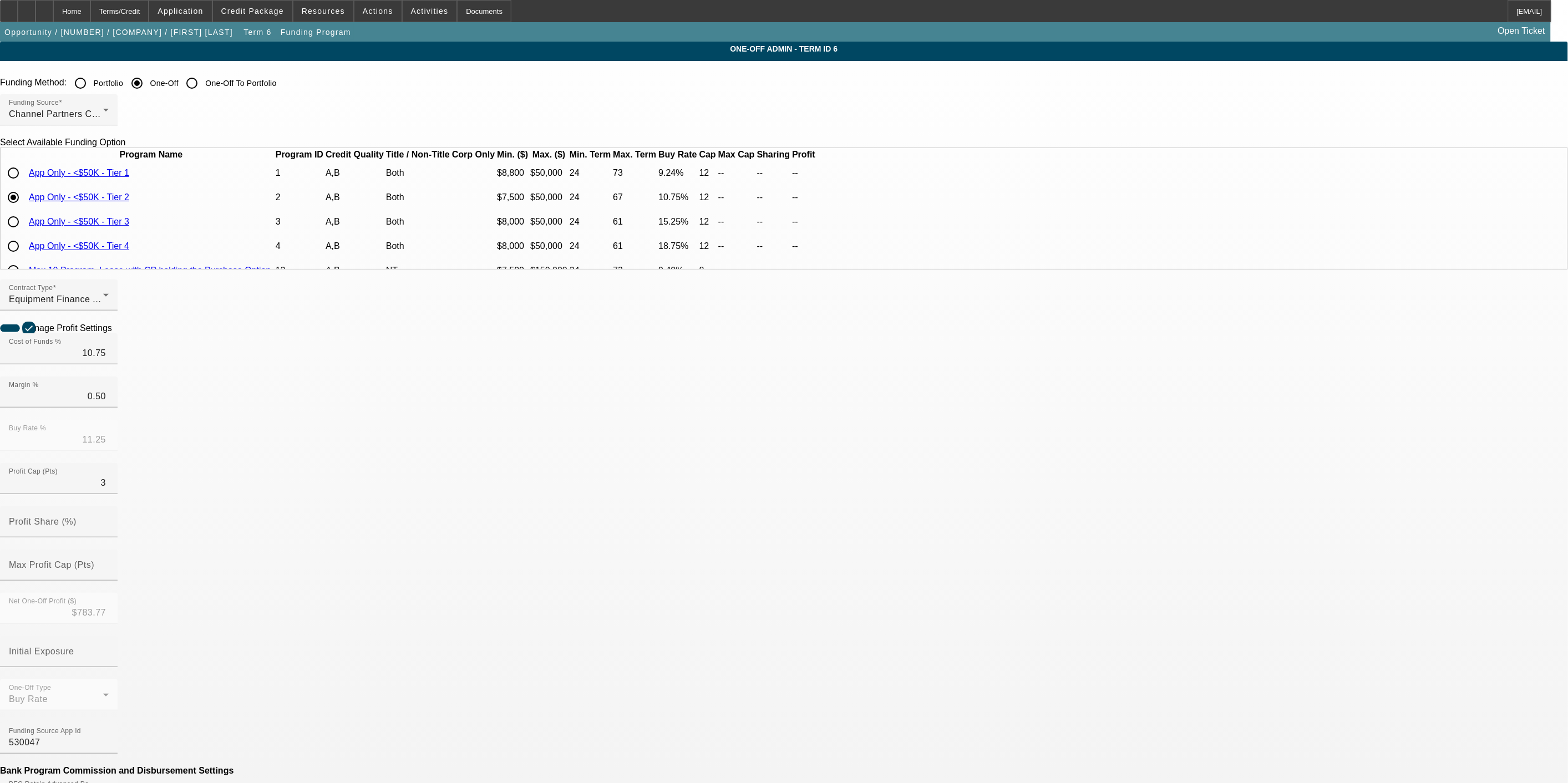click at bounding box center (115, 327) 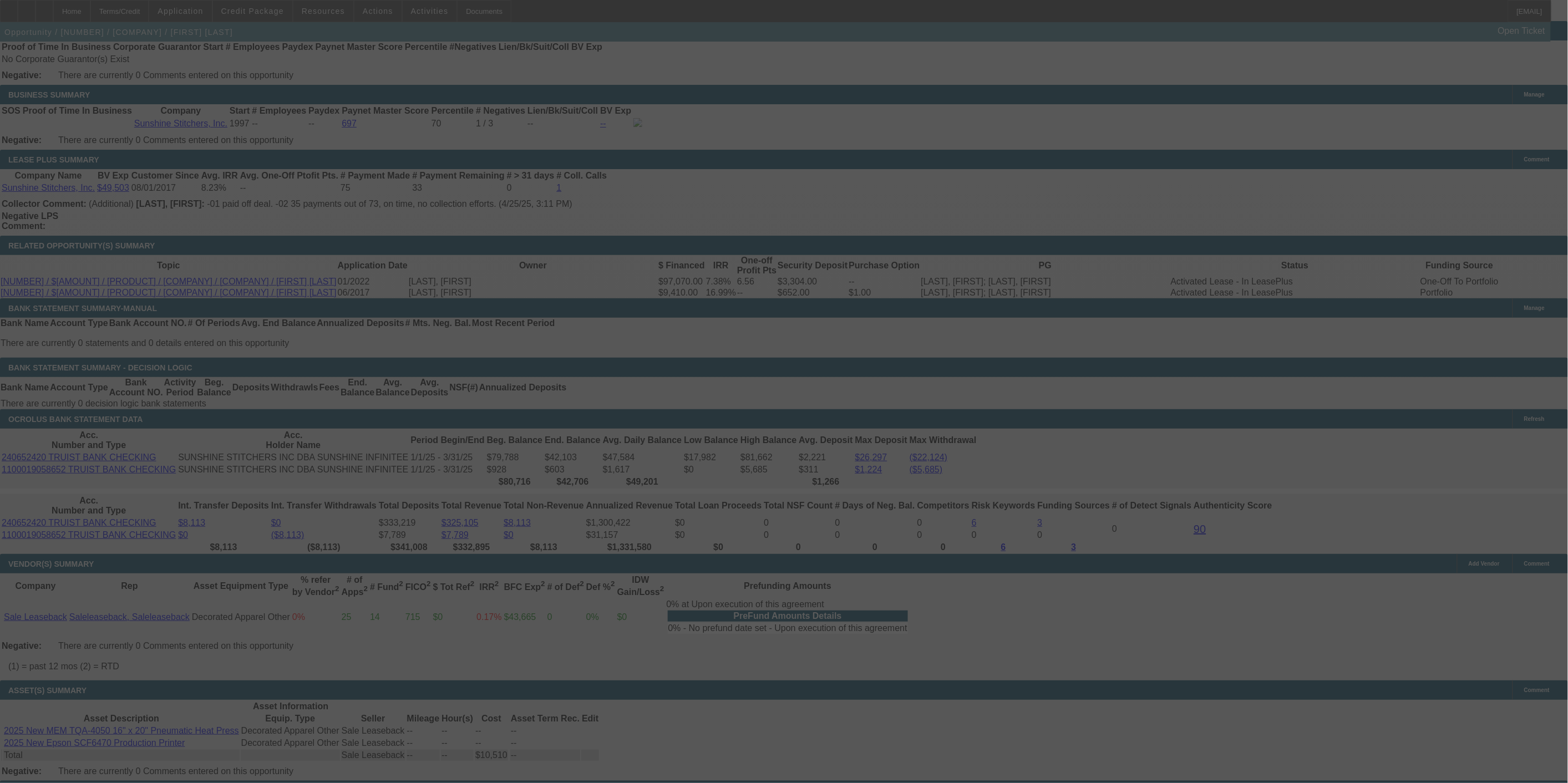 scroll, scrollTop: 1999, scrollLeft: 0, axis: vertical 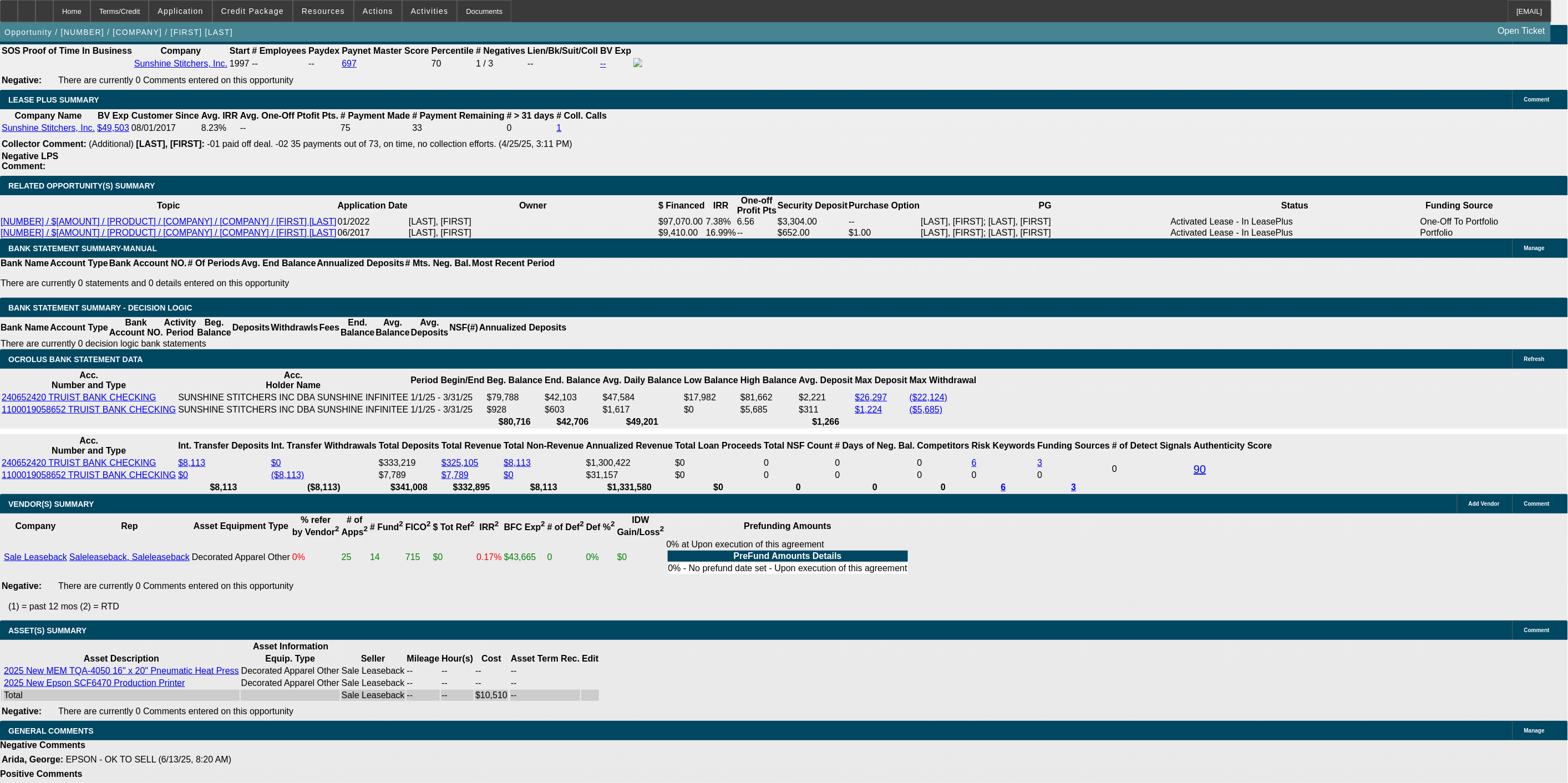 select on "0" 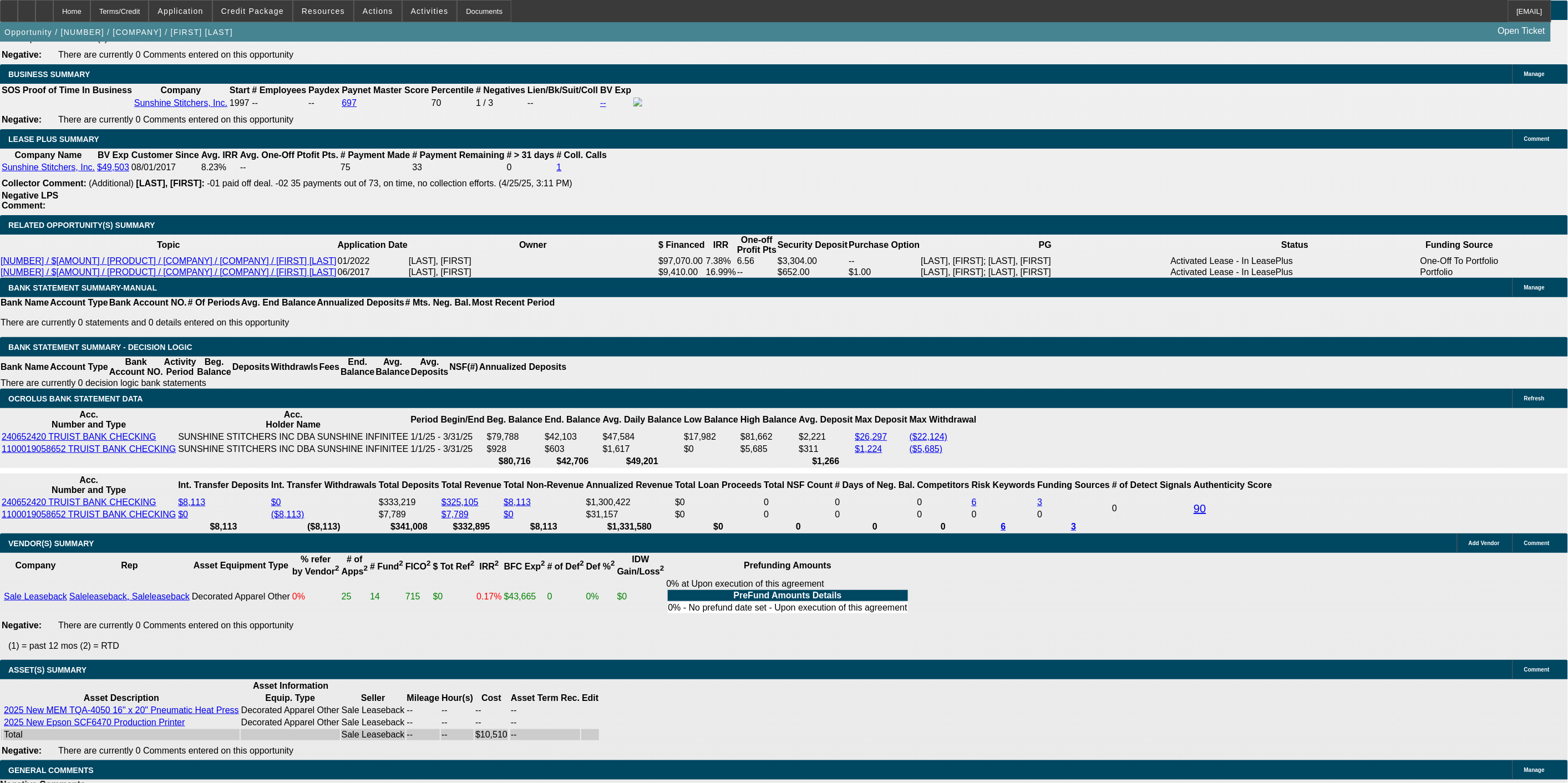 scroll, scrollTop: 1958, scrollLeft: 0, axis: vertical 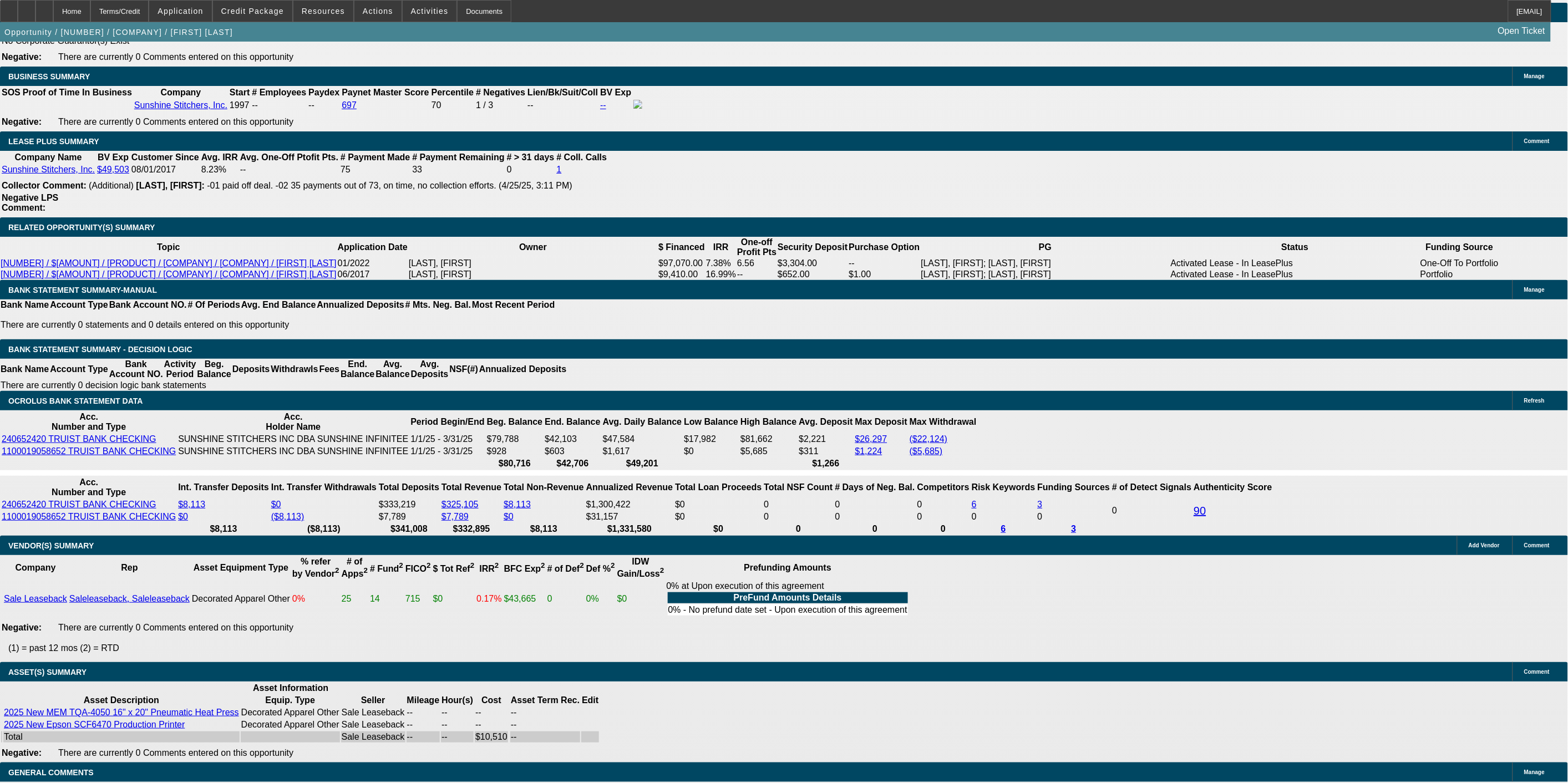 click on "App Only - <$50K - Tier 2" 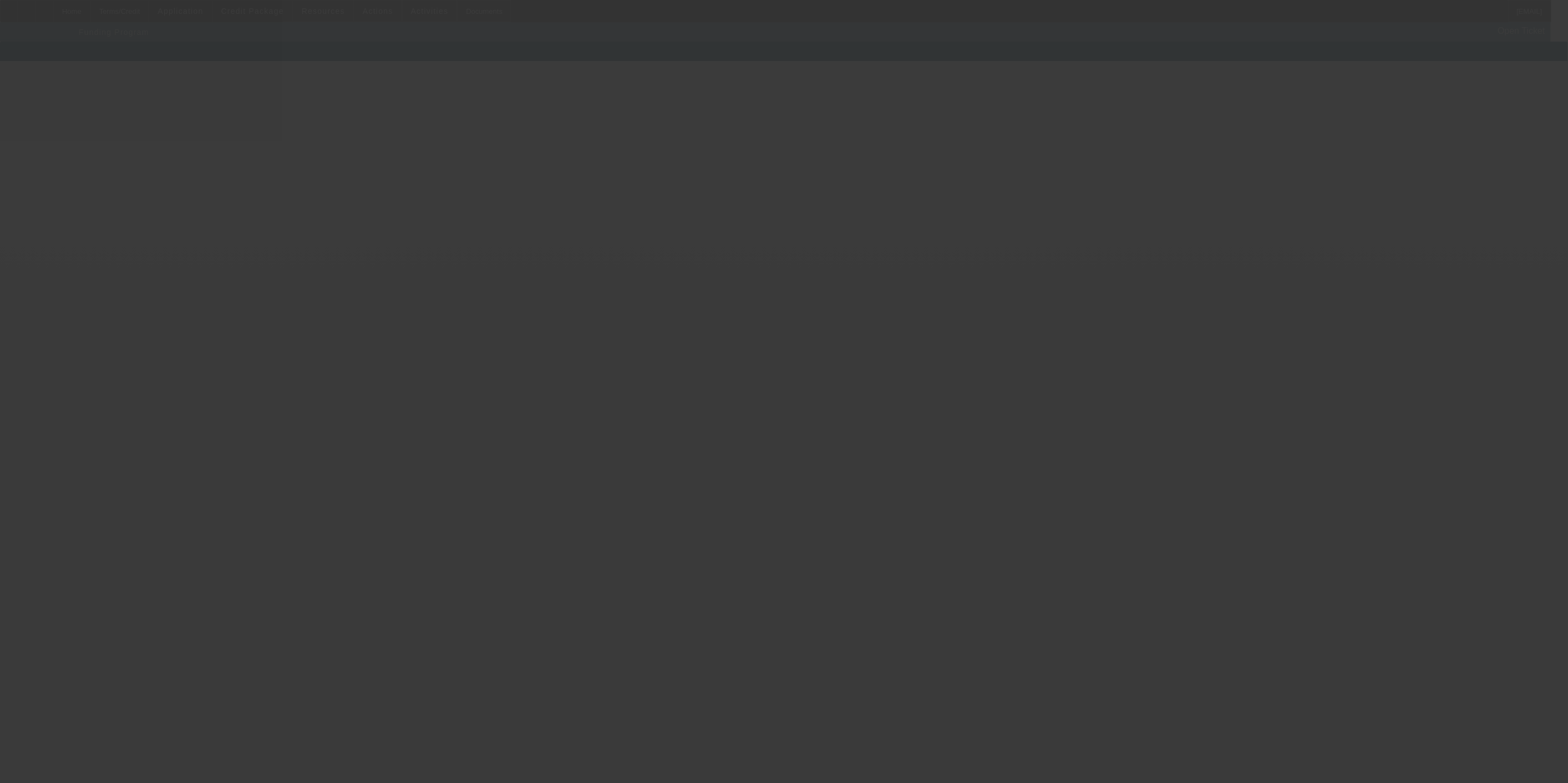 scroll, scrollTop: 0, scrollLeft: 0, axis: both 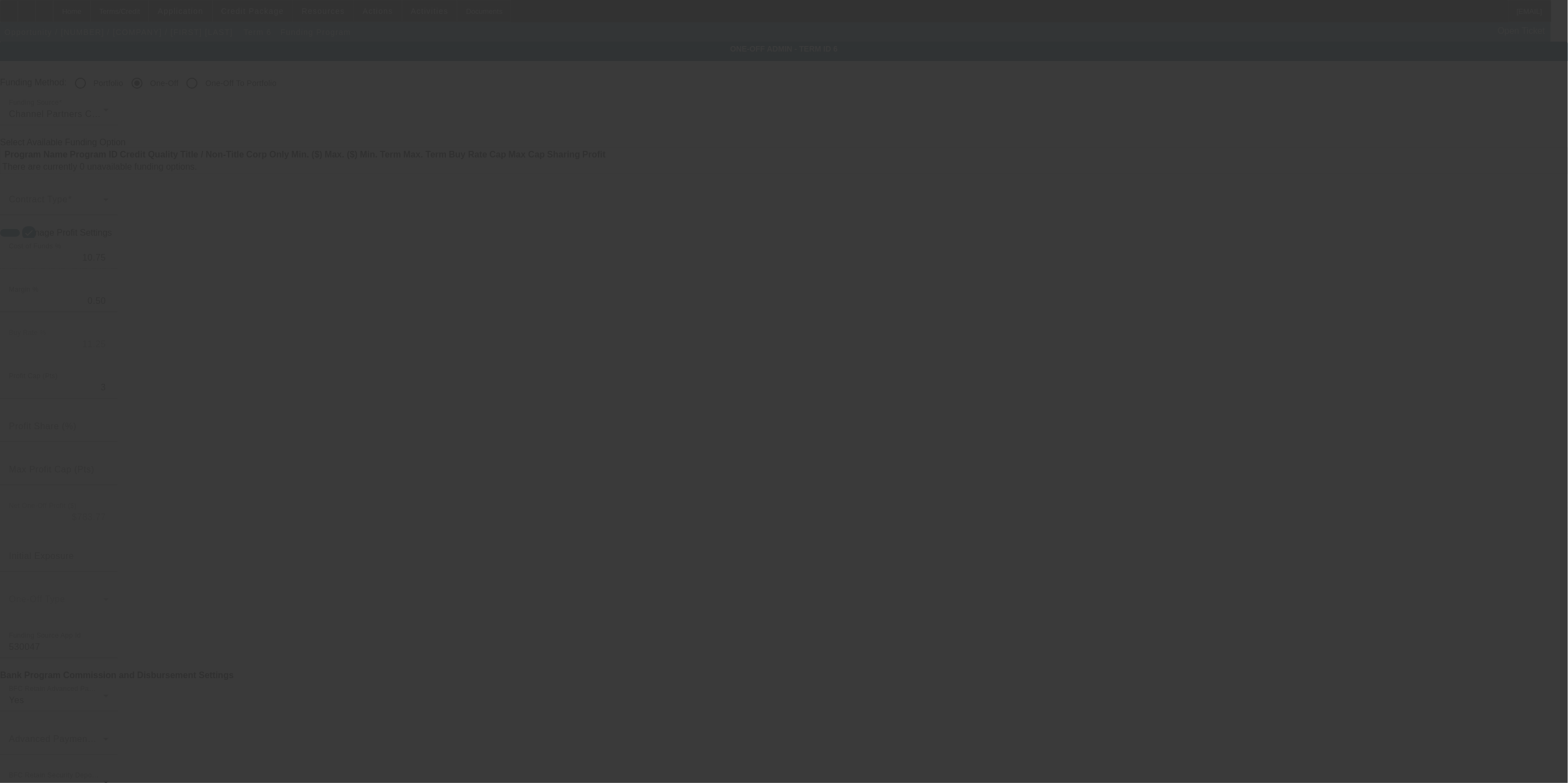 radio on "true" 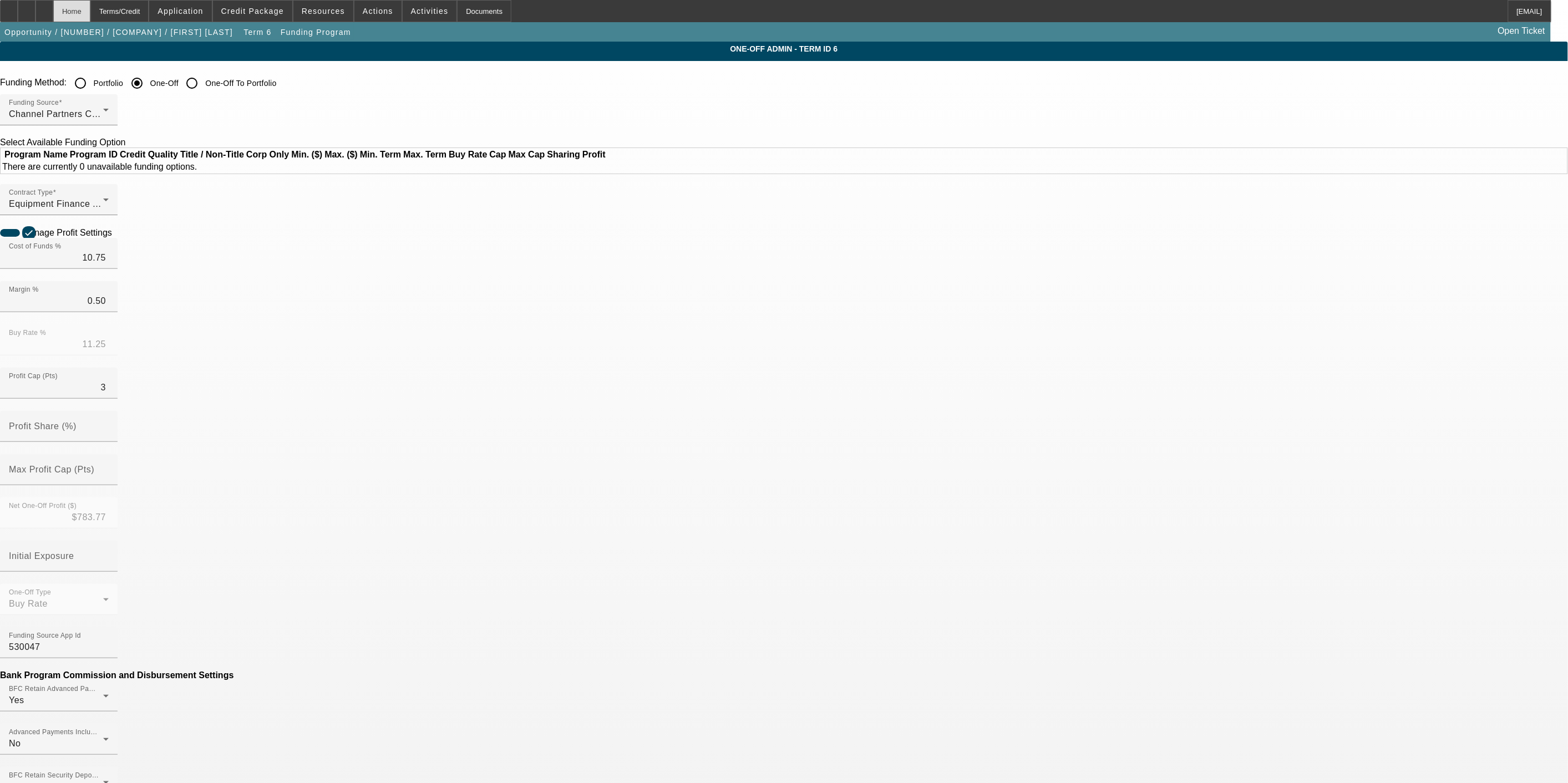 click on "Home" at bounding box center [72, 11] 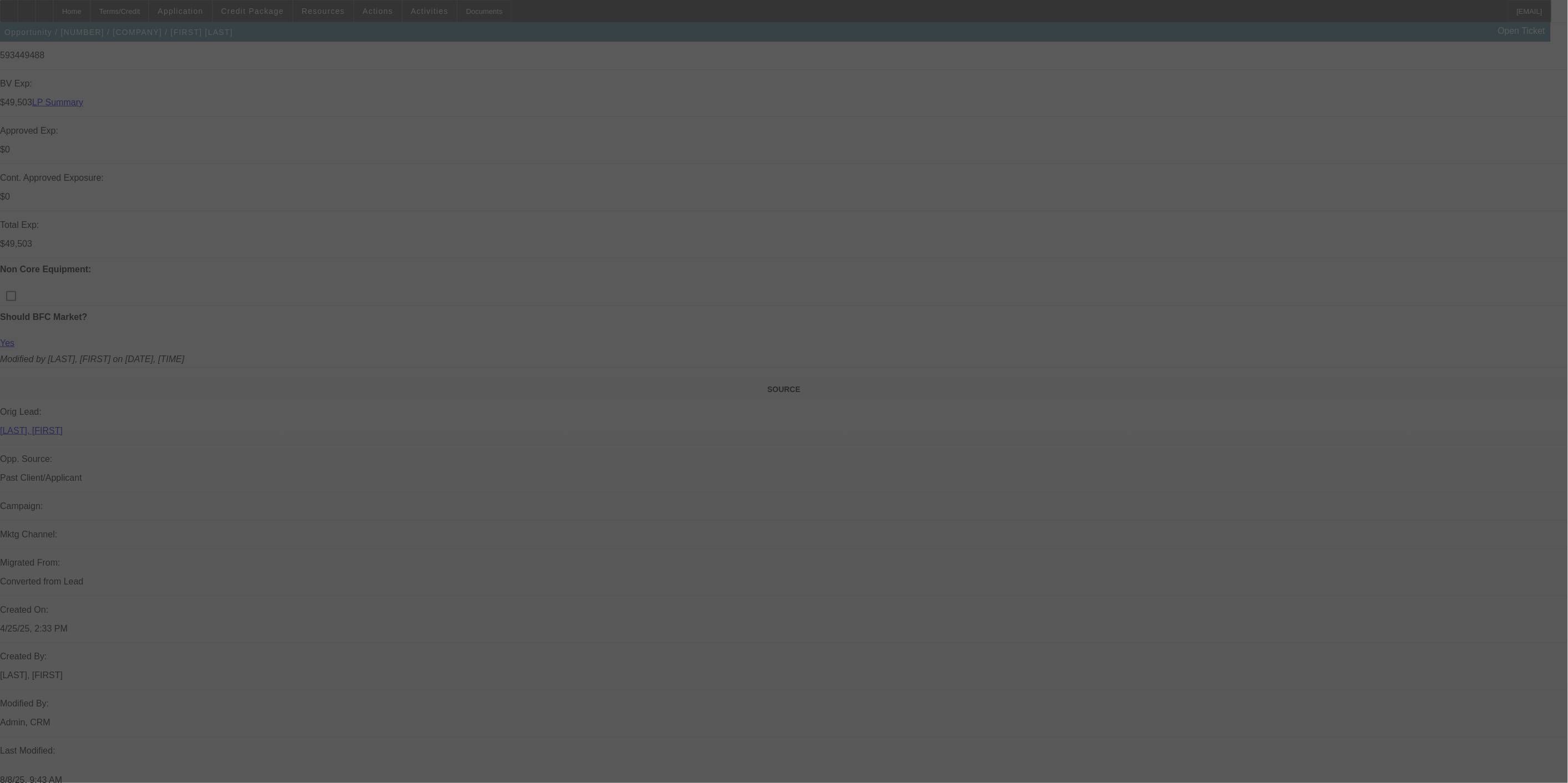 scroll, scrollTop: 414, scrollLeft: 0, axis: vertical 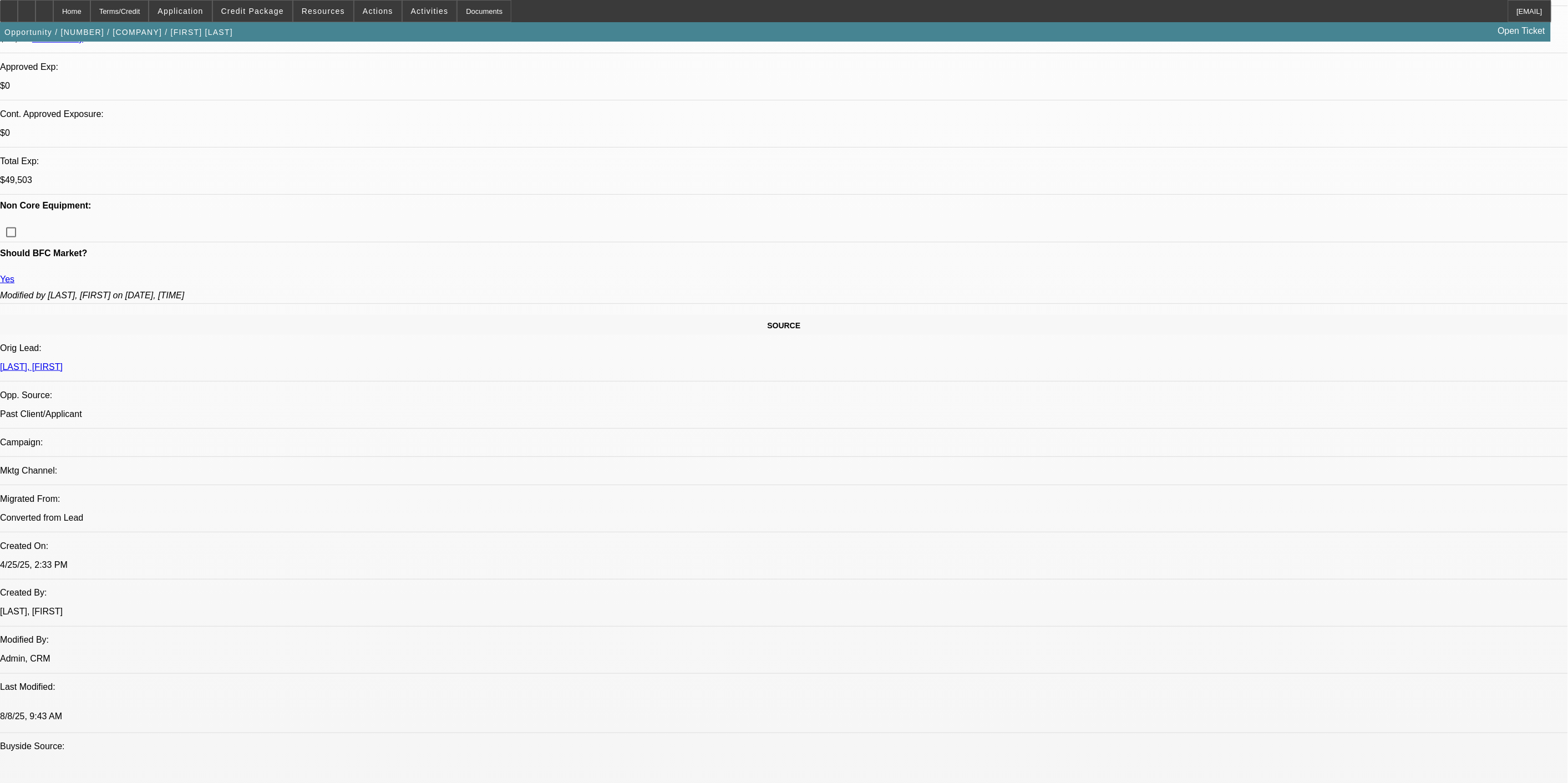 select on "0" 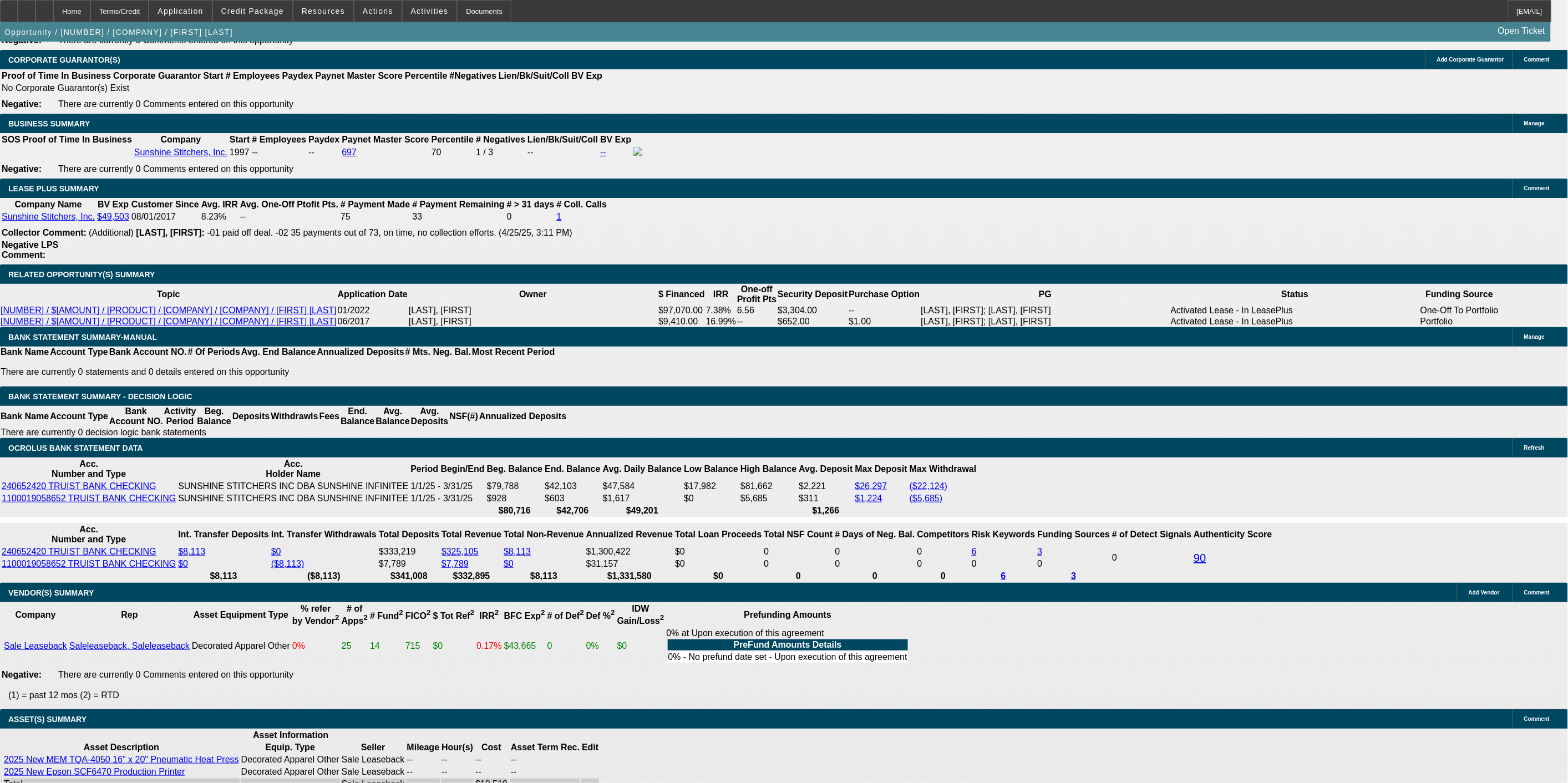 scroll, scrollTop: 1911, scrollLeft: 0, axis: vertical 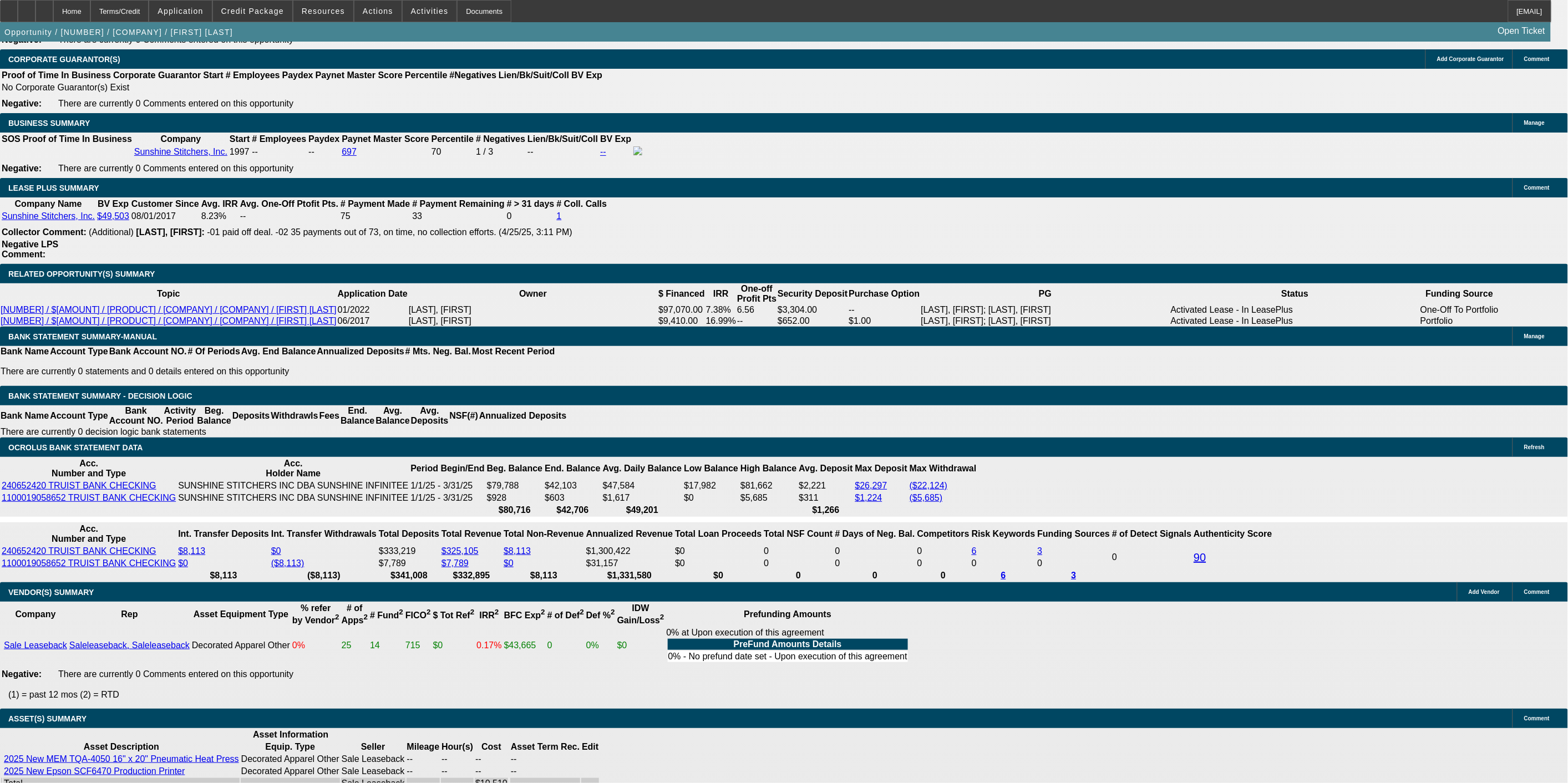 click on "App Only - <$50K - Tier 2" 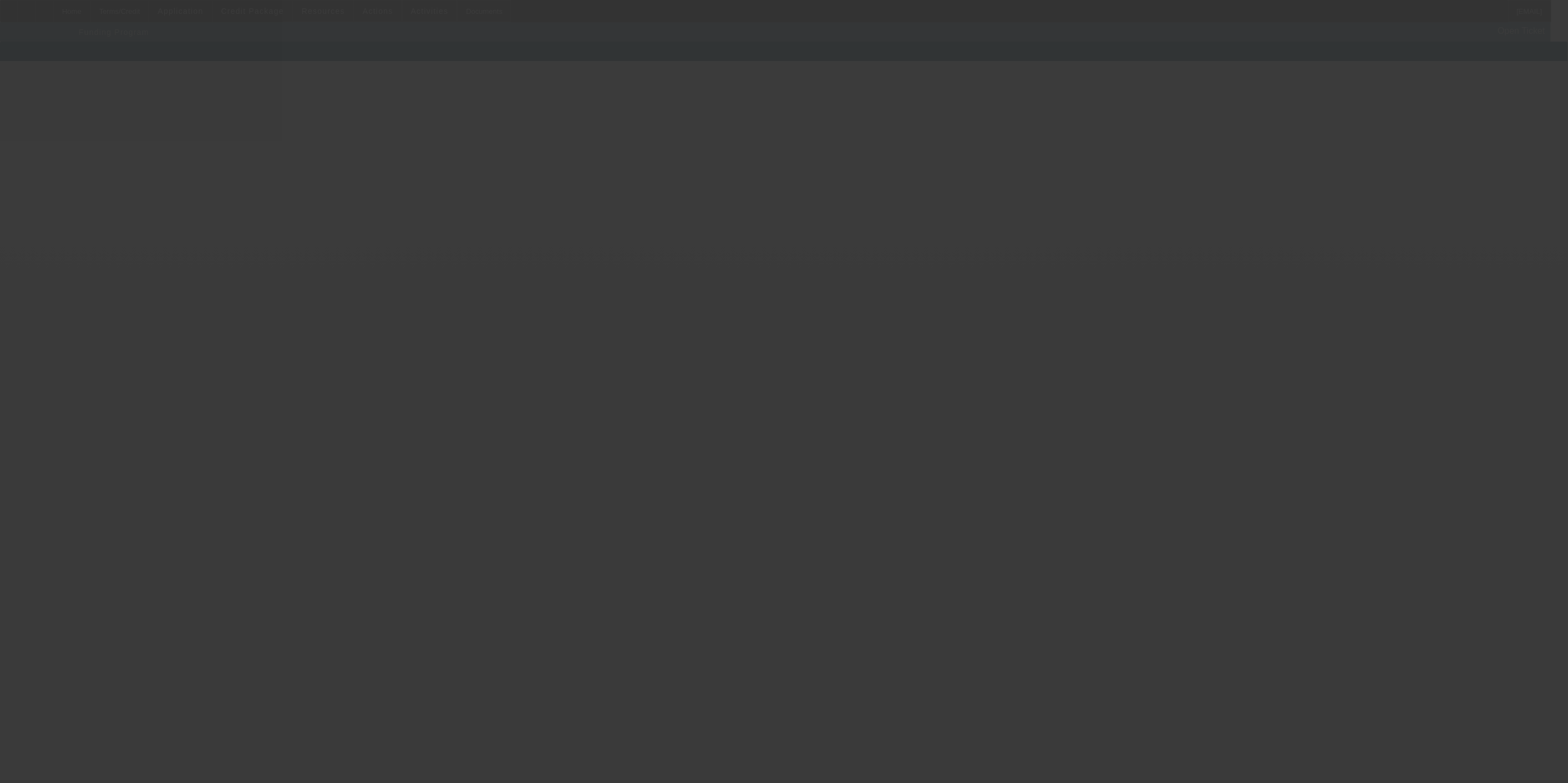 scroll, scrollTop: 0, scrollLeft: 0, axis: both 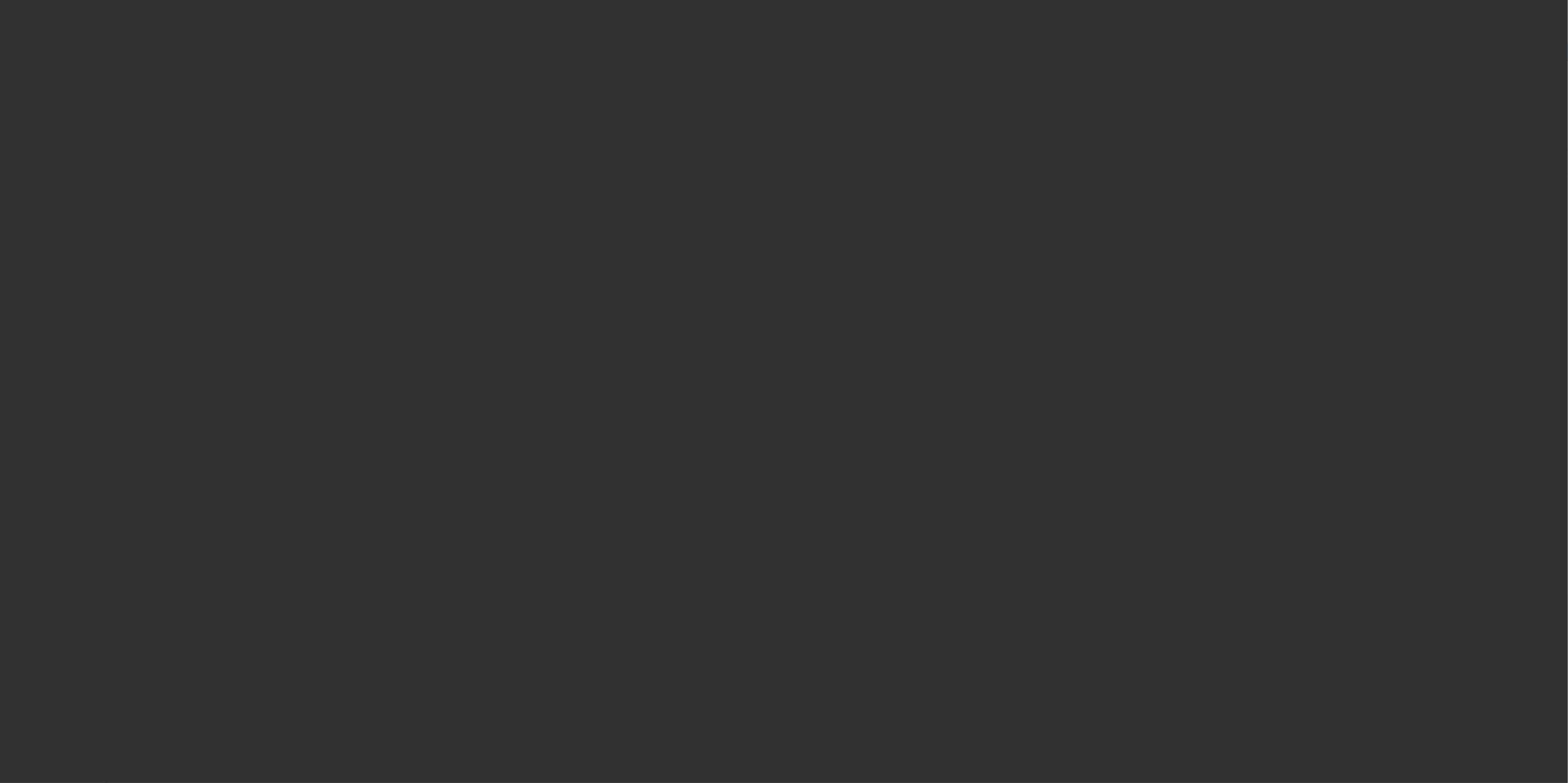 radio on "true" 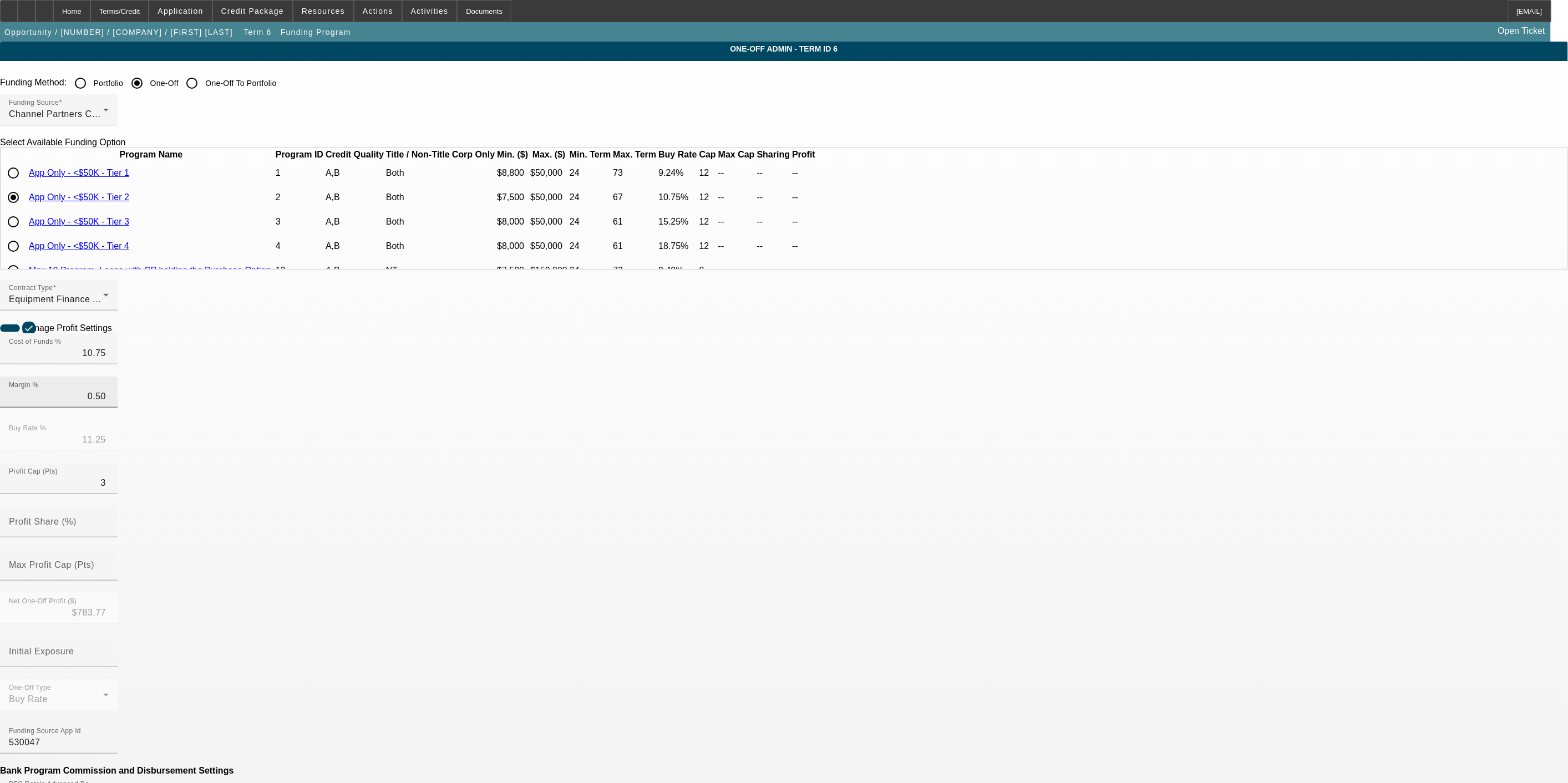 click on "Margin %
0.50" at bounding box center [59, 392] 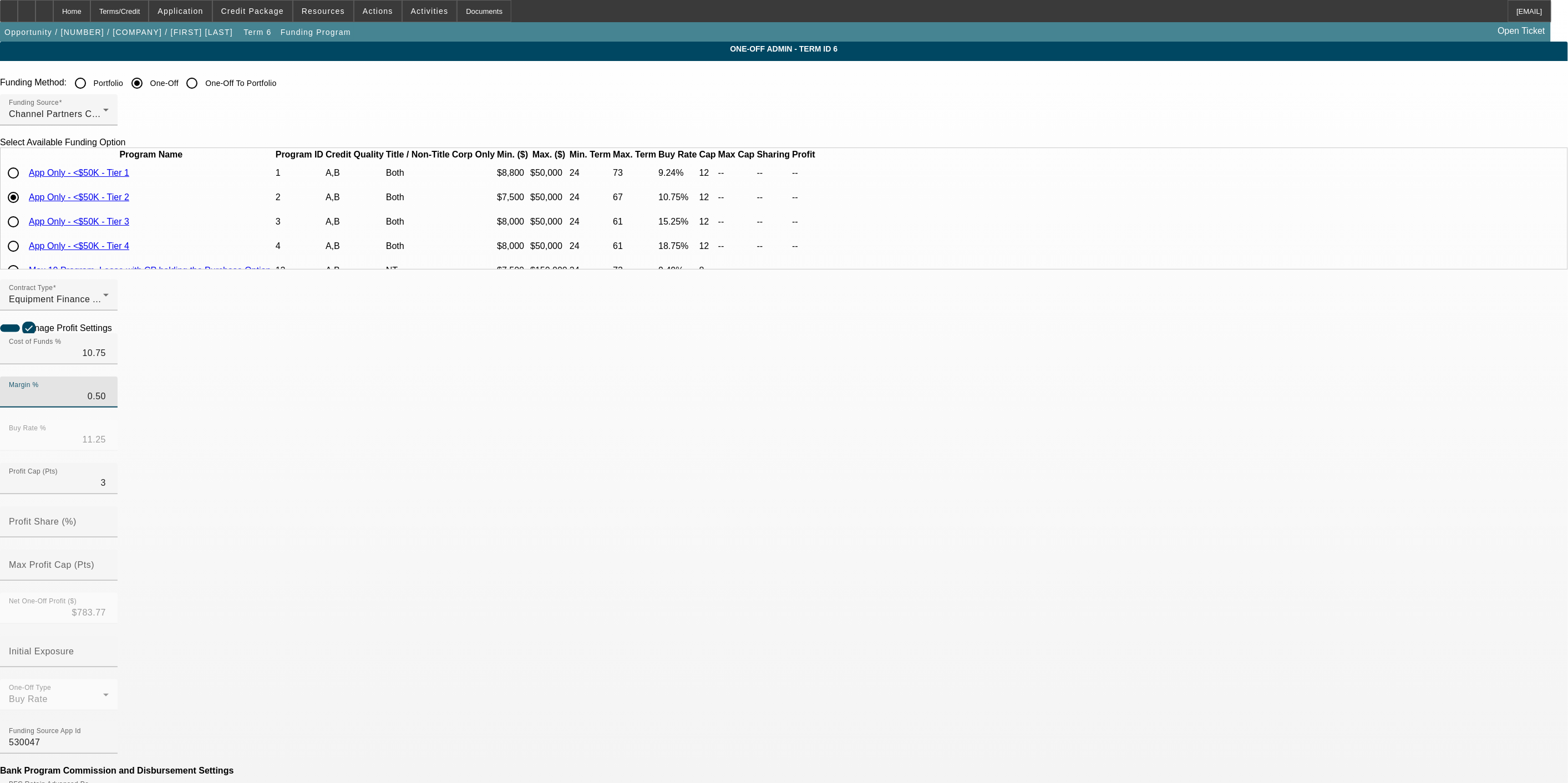 click on "0.50" at bounding box center [59, 396] 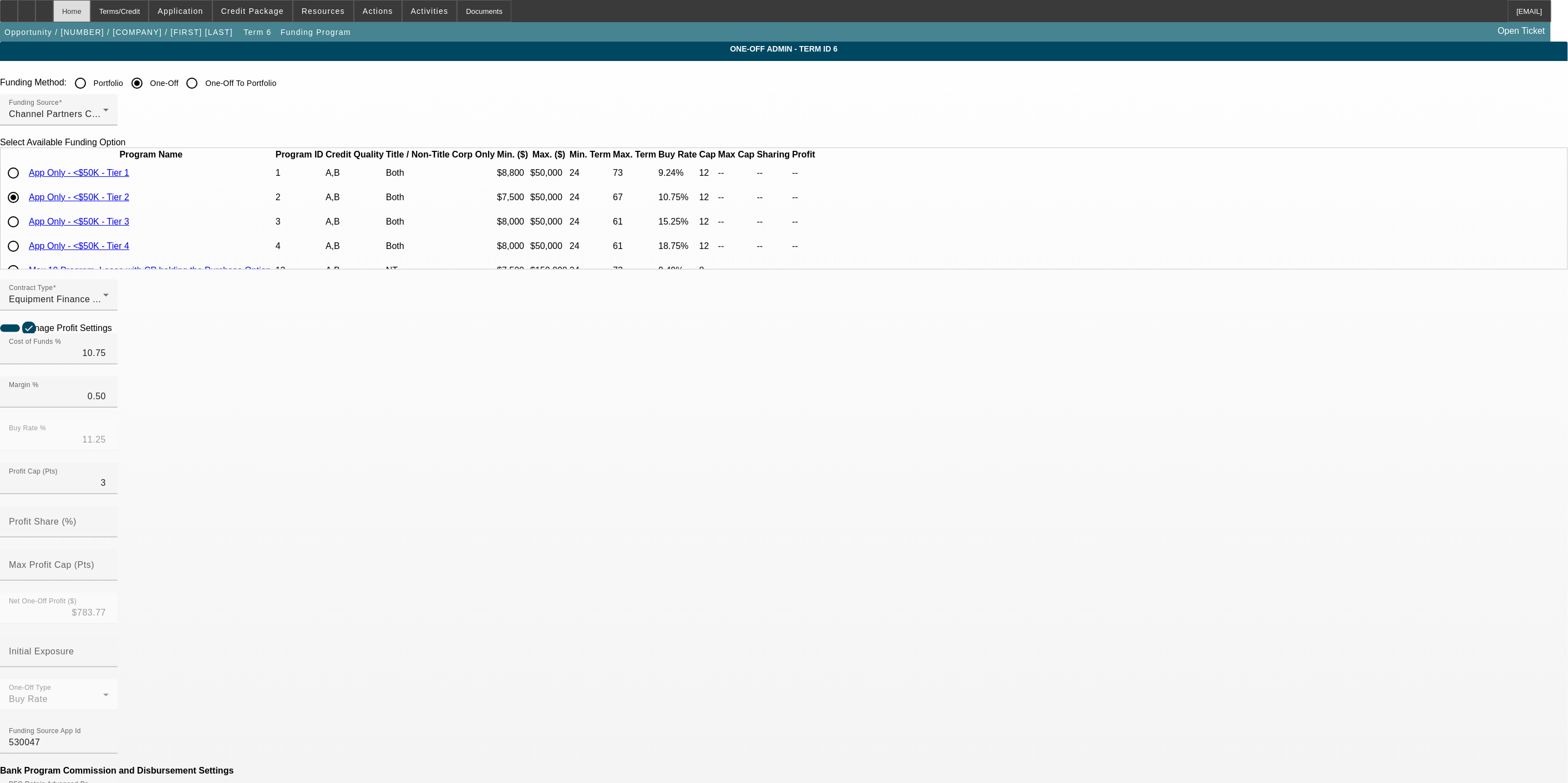 click on "Home" at bounding box center [72, 11] 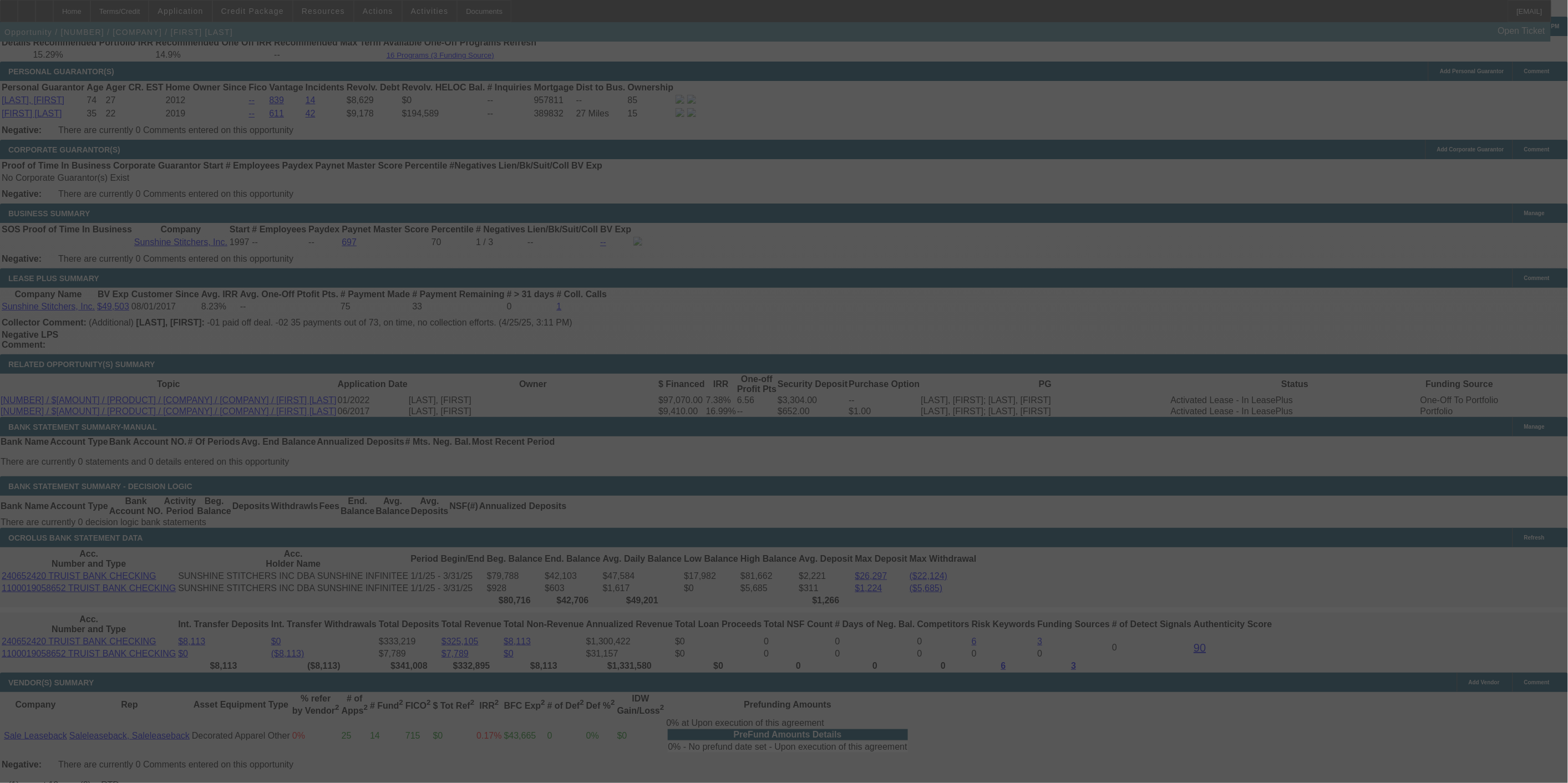 scroll, scrollTop: 1999, scrollLeft: 0, axis: vertical 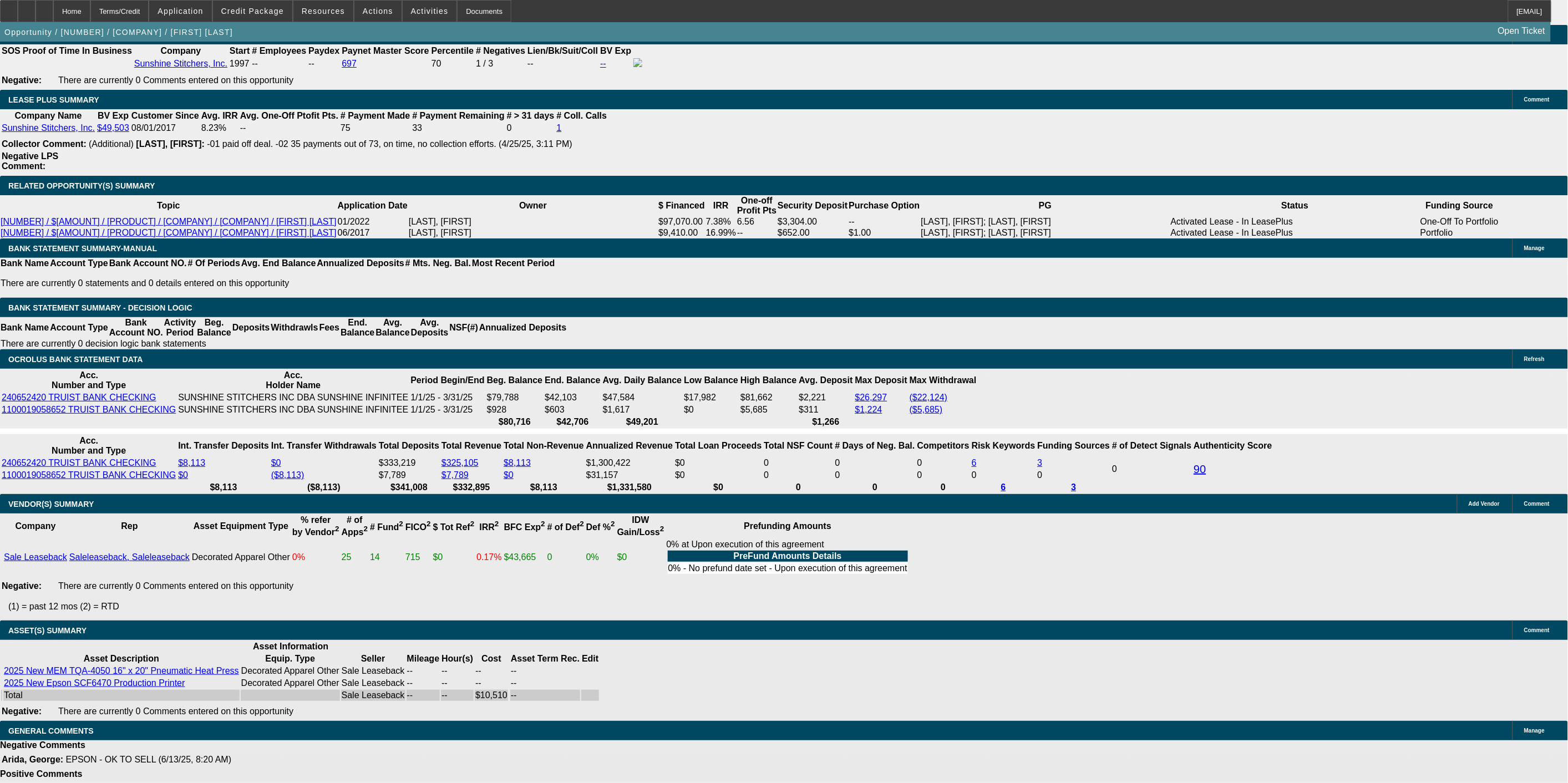 select on "0" 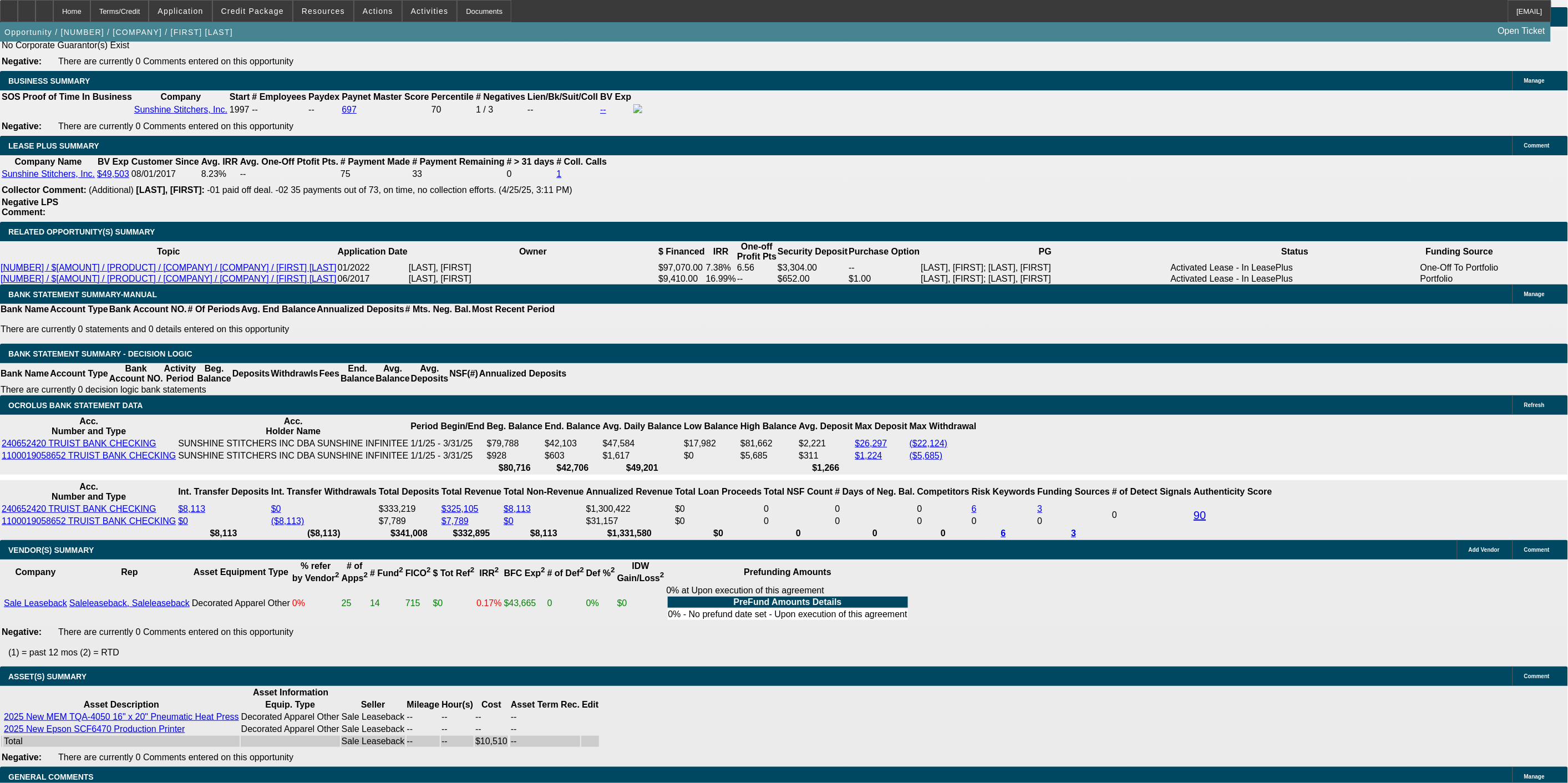 scroll, scrollTop: 1952, scrollLeft: 0, axis: vertical 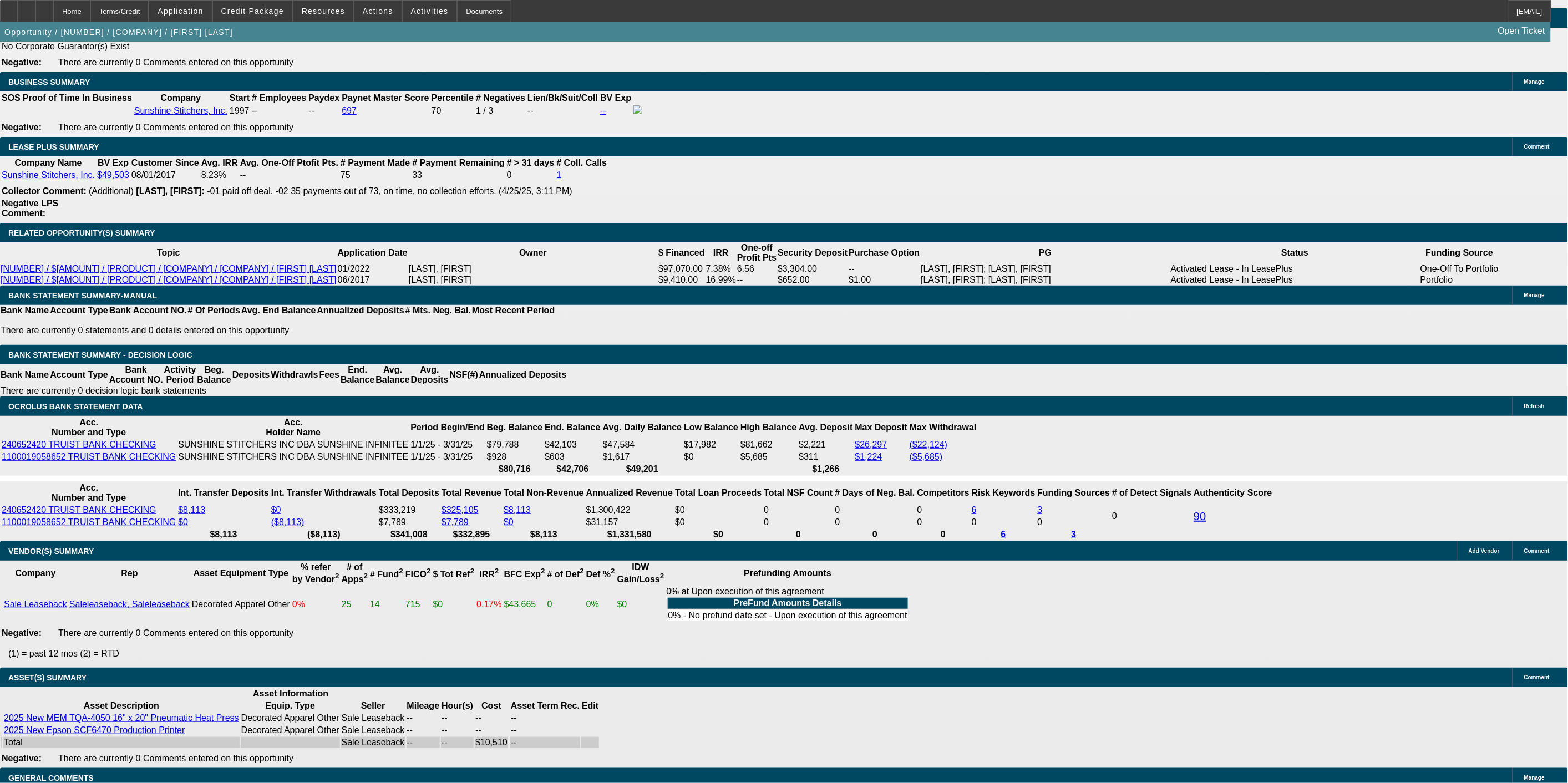 click on "App Only - <$50K - Tier 2" 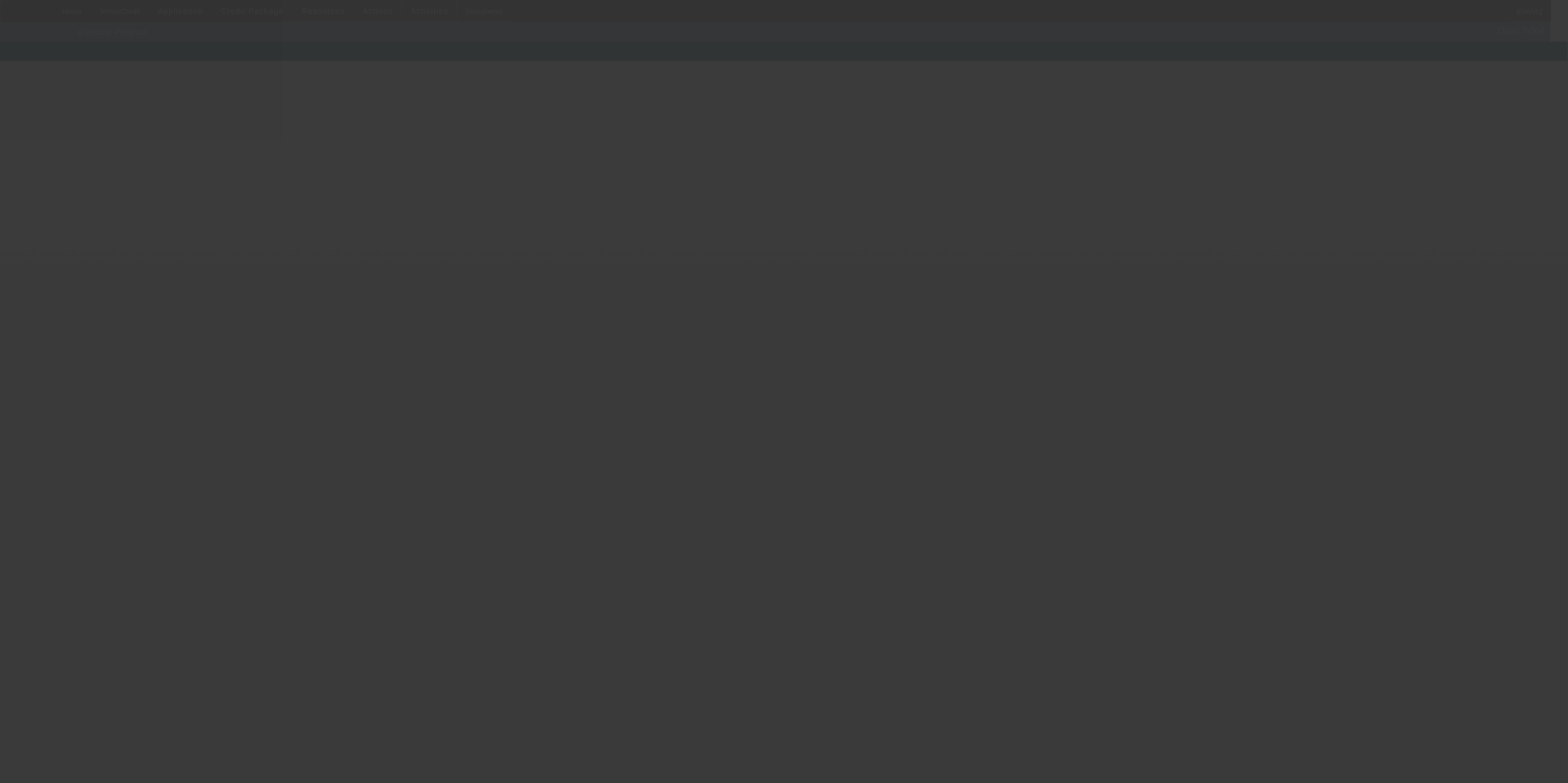 scroll, scrollTop: 0, scrollLeft: 0, axis: both 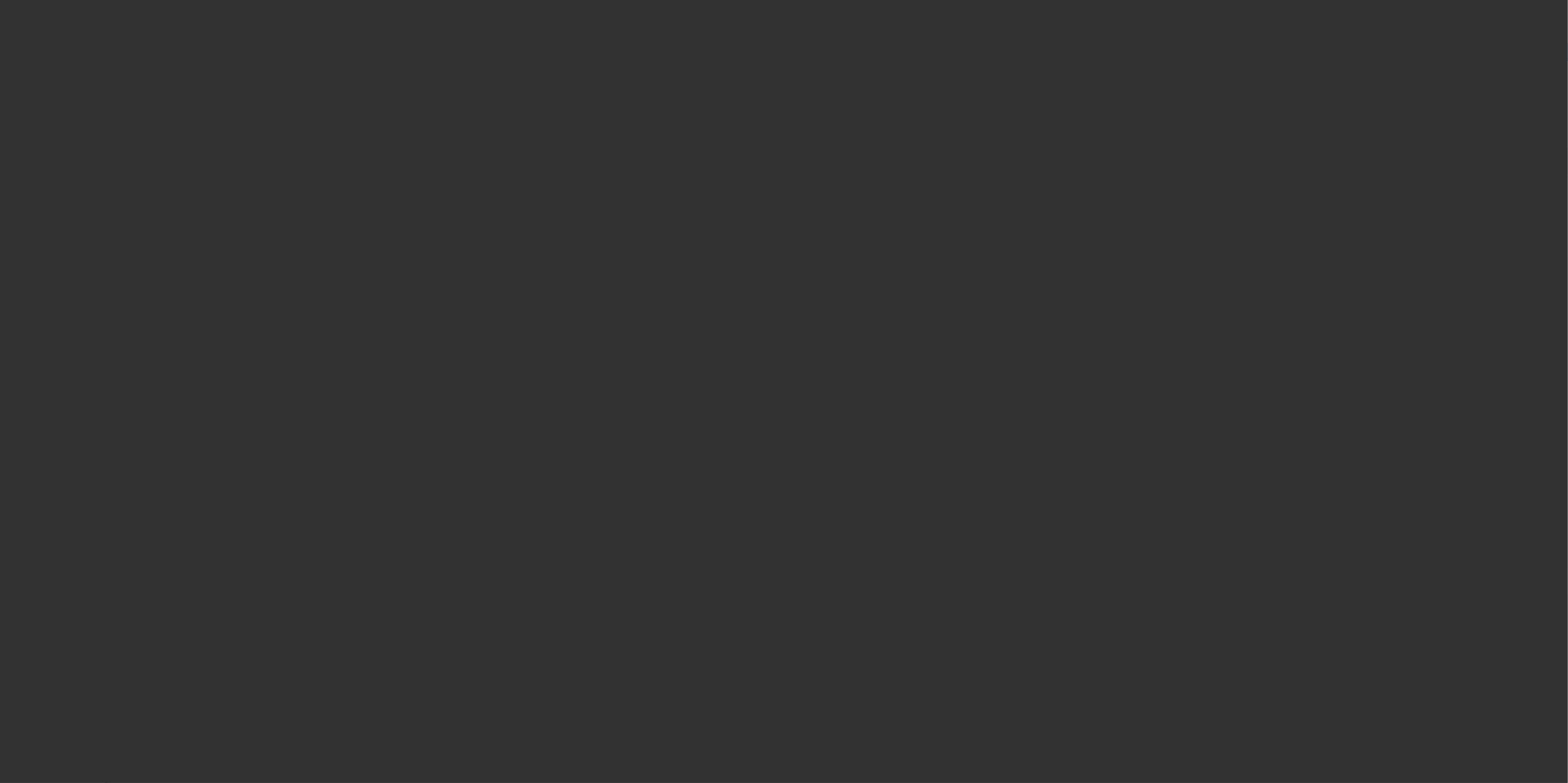 radio on "true" 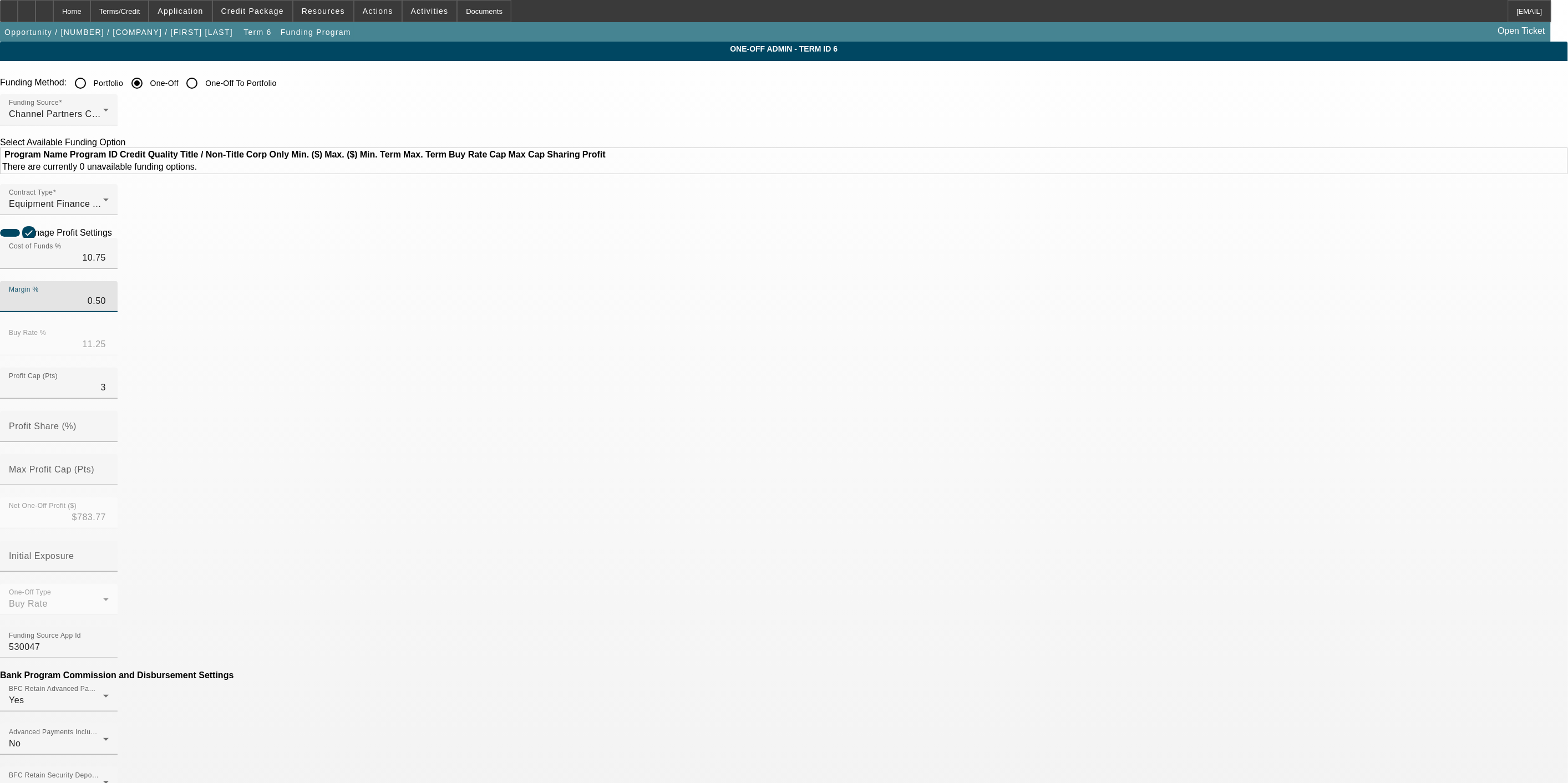click on "0.50" at bounding box center (59, 301) 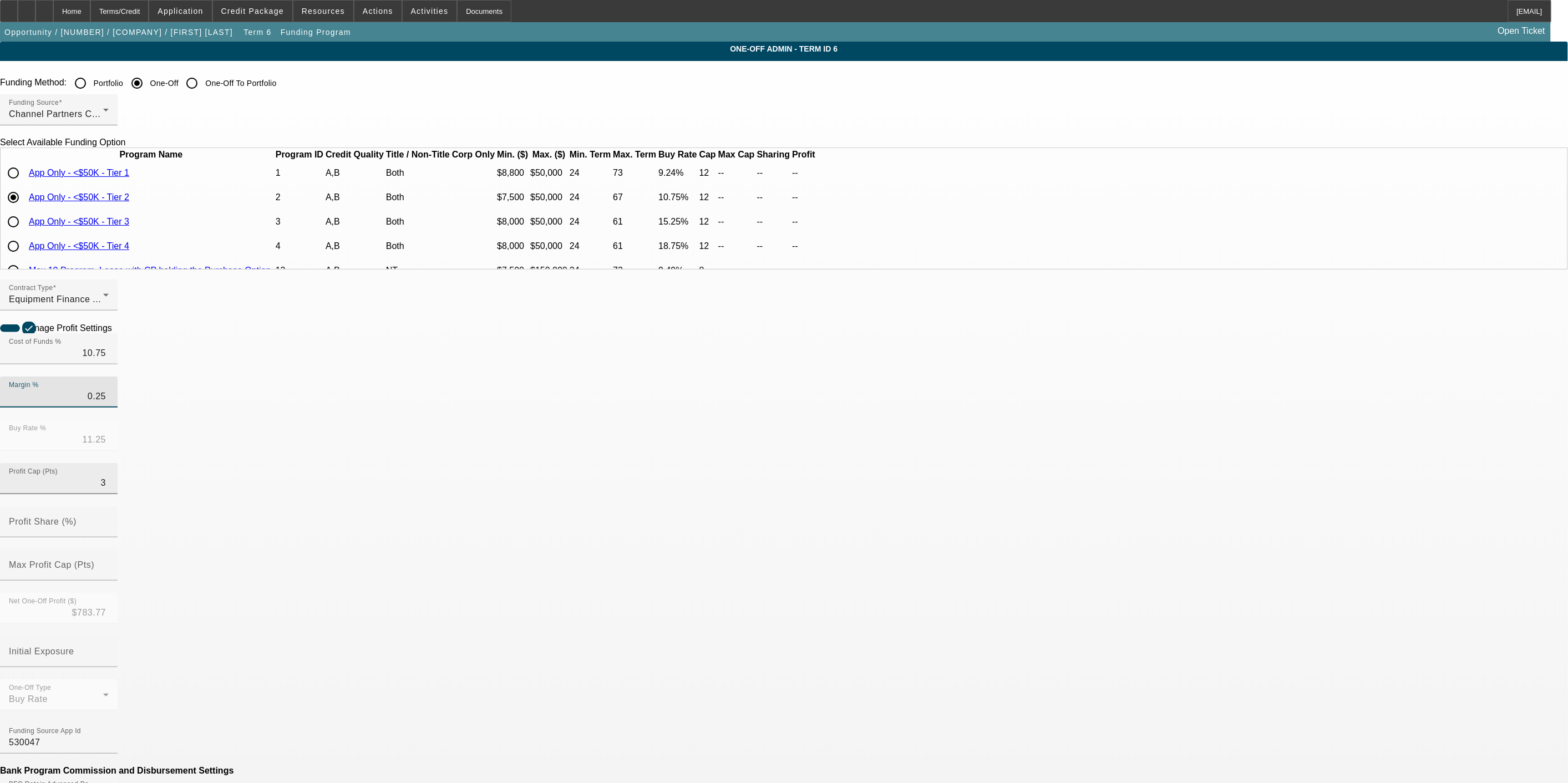 type on "0.25" 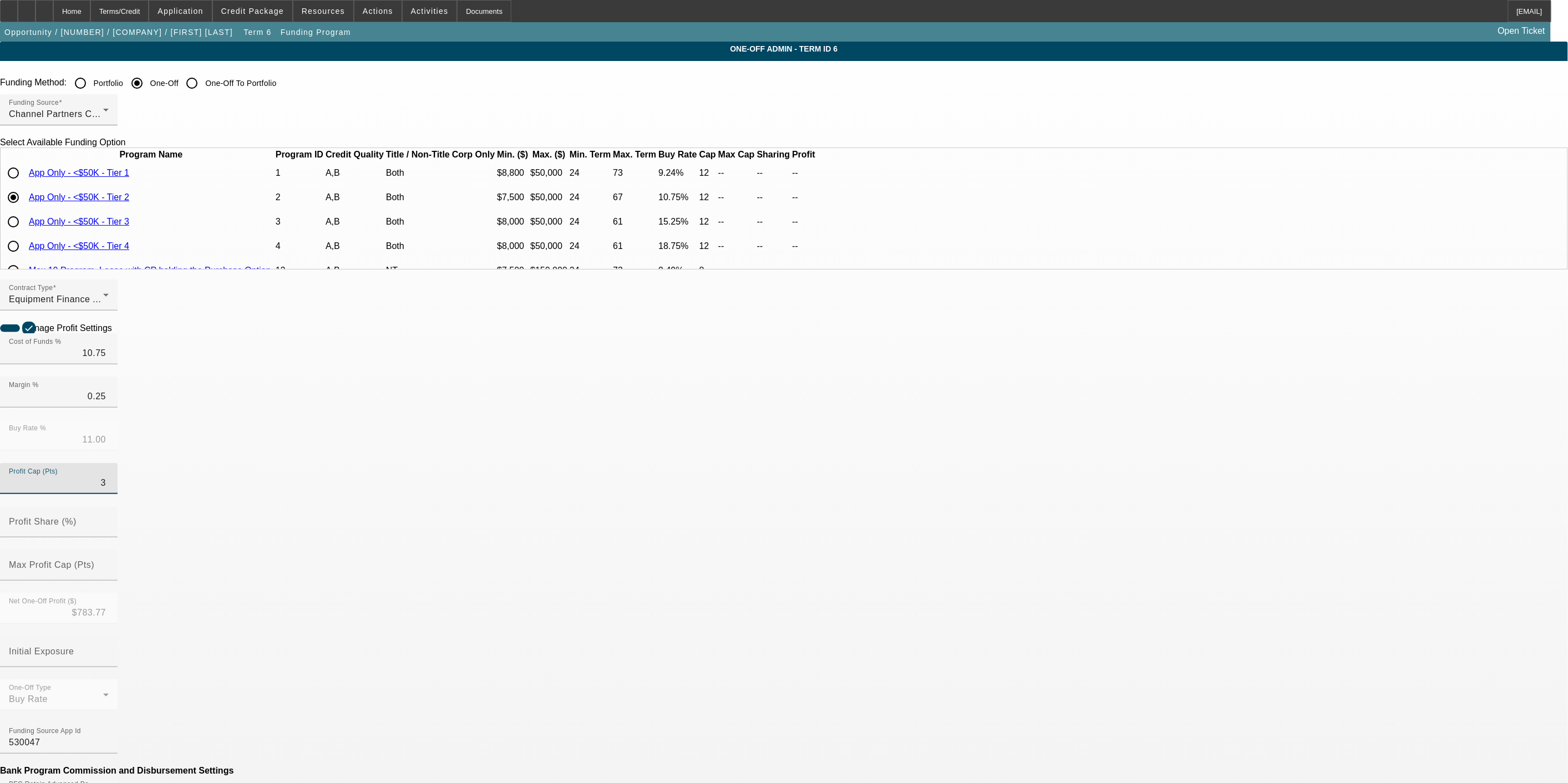 click on "3" at bounding box center (59, 483) 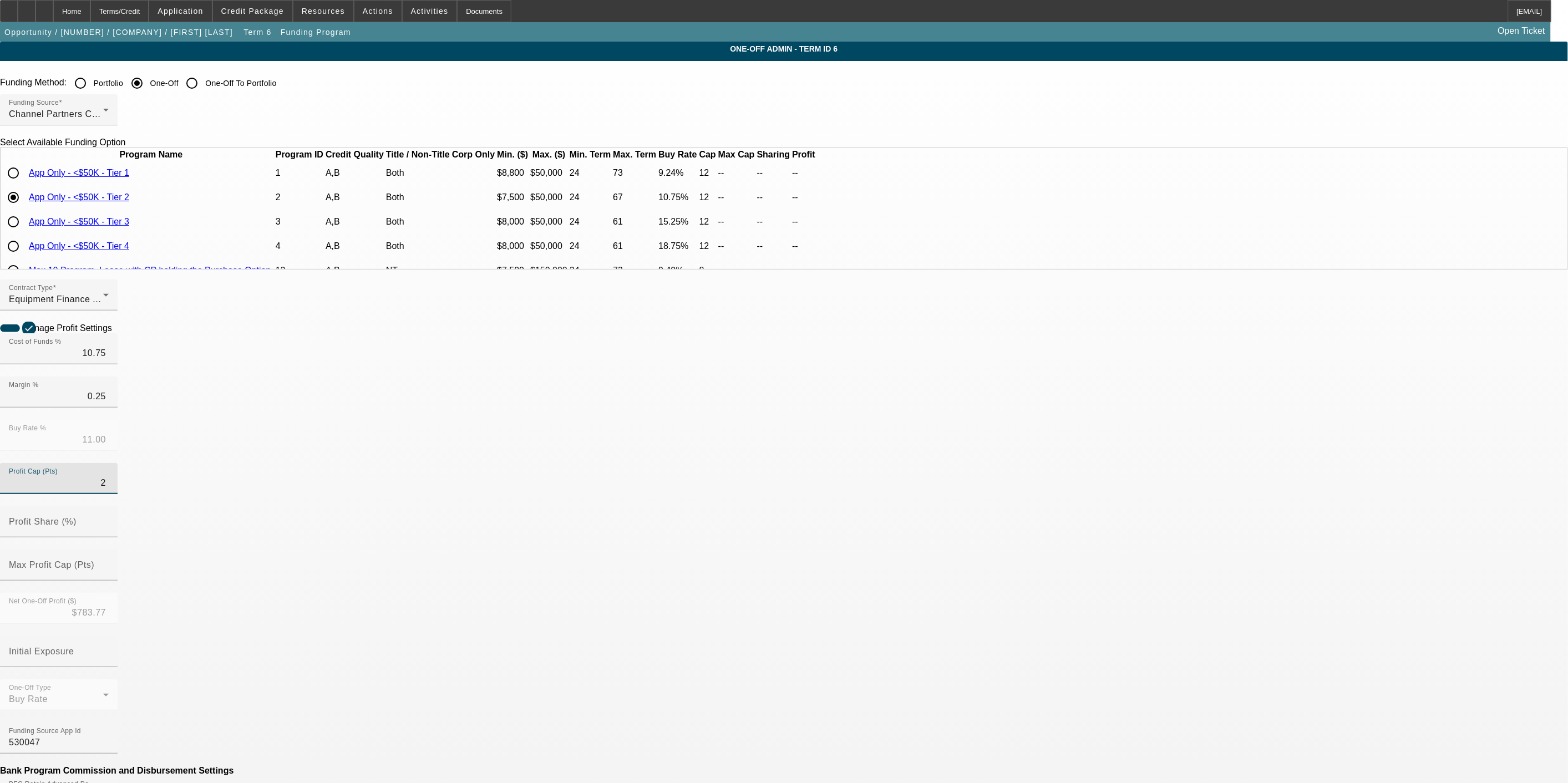 type on "2" 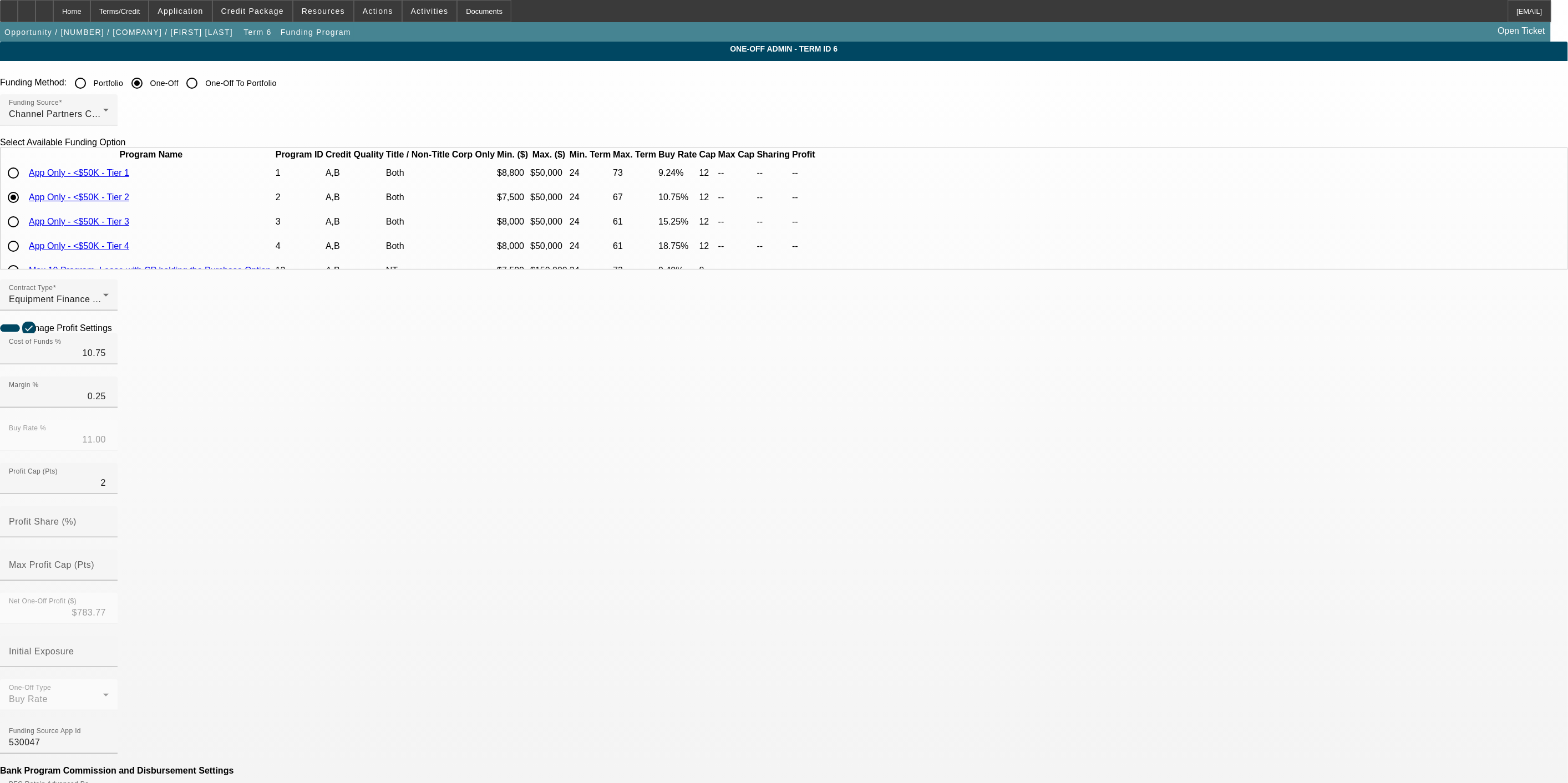 click on "One-Off Admin - Term ID 6
Funding Method:
Portfolio
One-Off
One-Off To Portfolio
Funding Source
Channel Partners Capital LLC (EF)
Select Available Funding Option
Program Name
Program ID
Credit Quality
Title / Non-Title
Corp Only
Min. ($)
Max. ($)
Min. Term
Max. Term
Buy Rate" 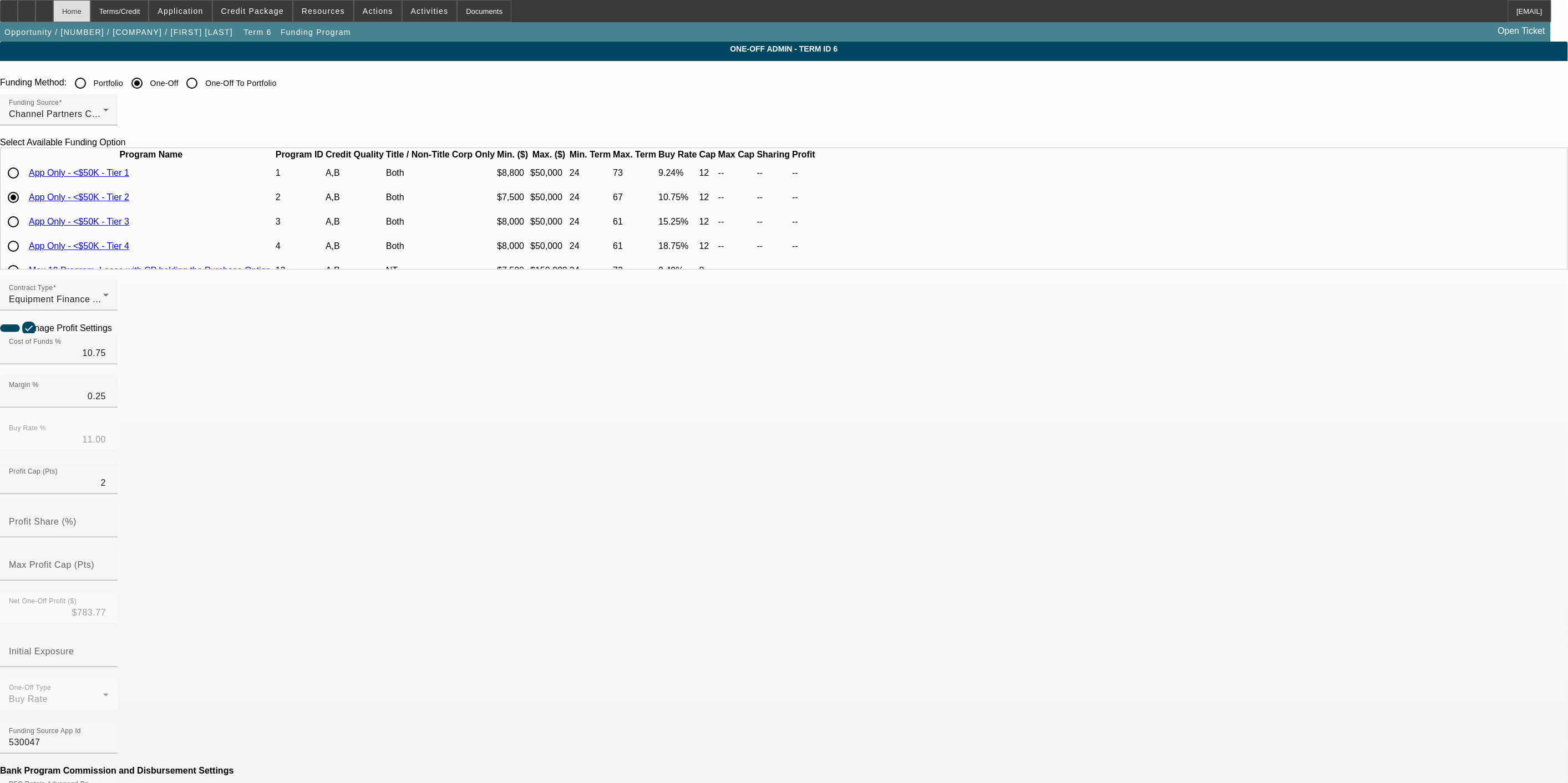 type on "$820.06" 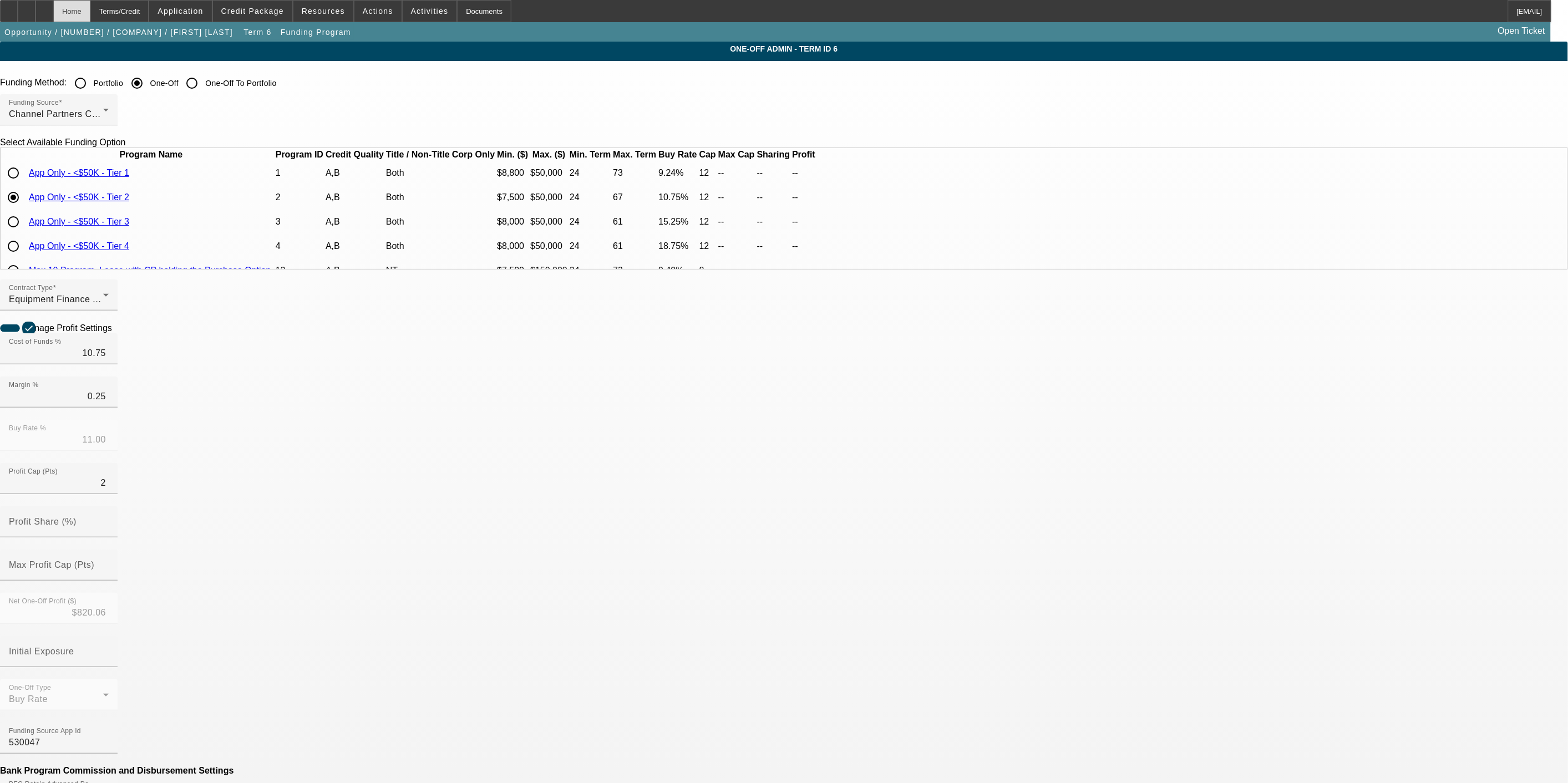 radio on "false" 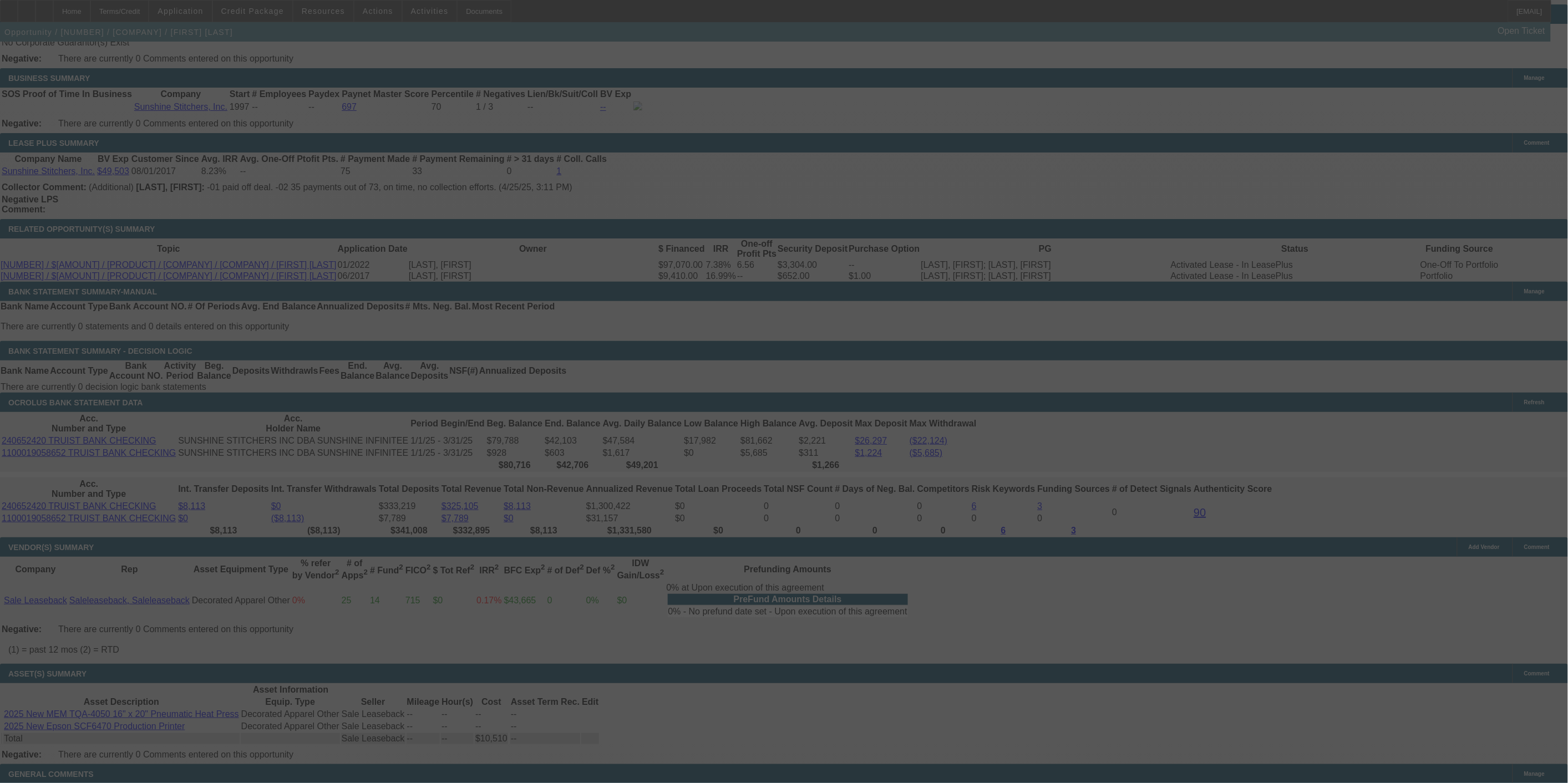 scroll, scrollTop: 1958, scrollLeft: 0, axis: vertical 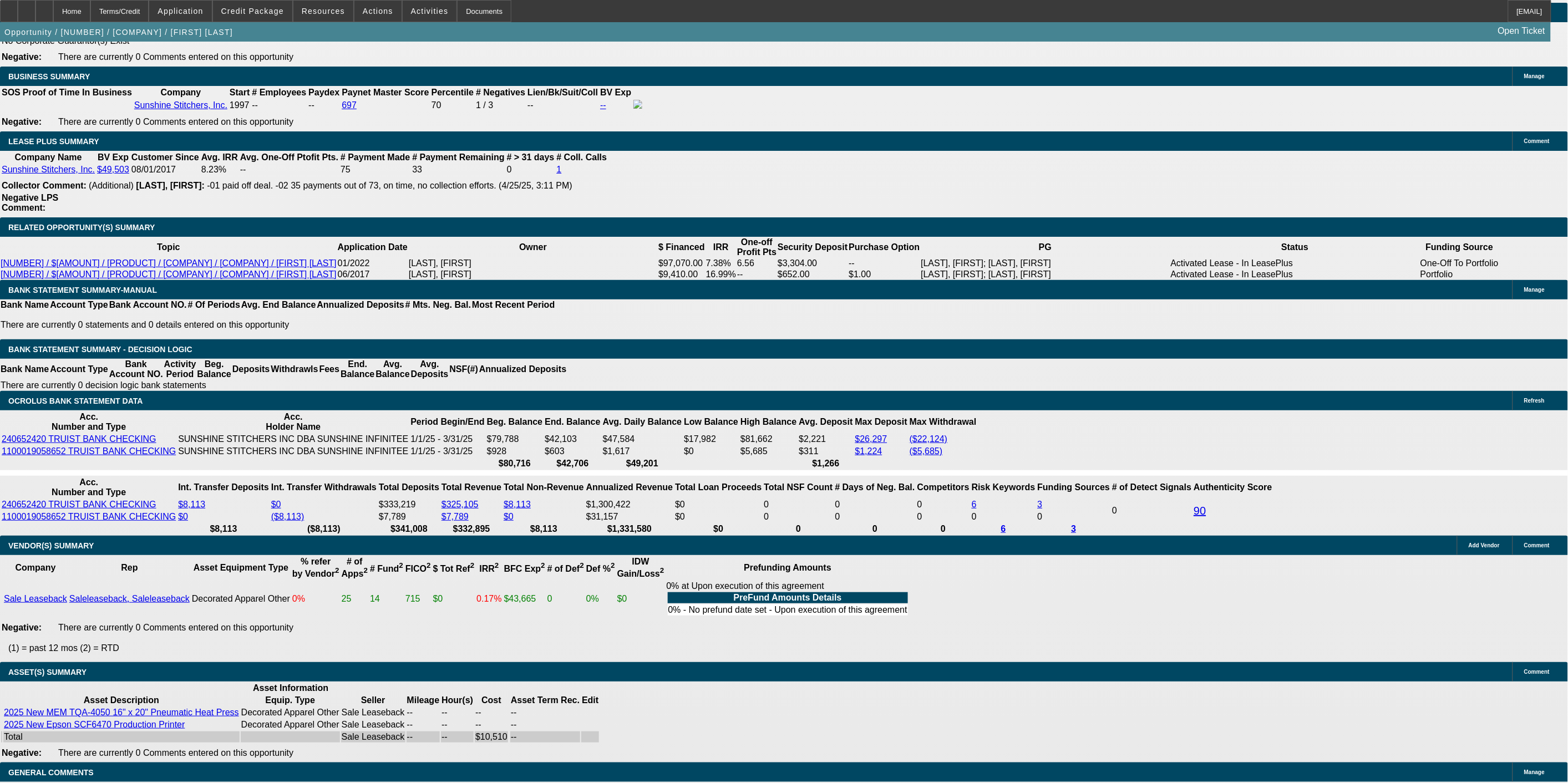 select on "0" 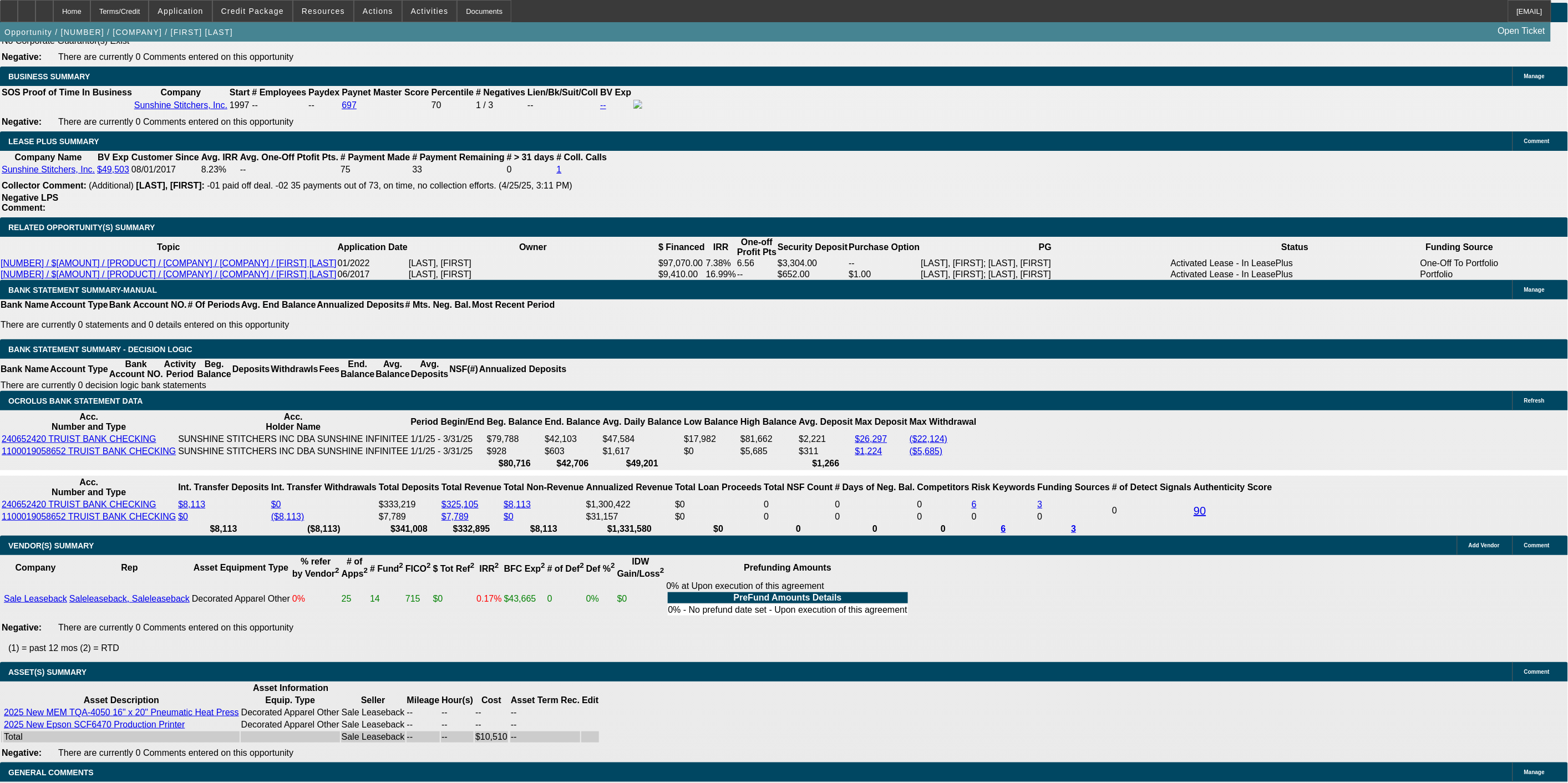 scroll, scrollTop: 0, scrollLeft: 0, axis: both 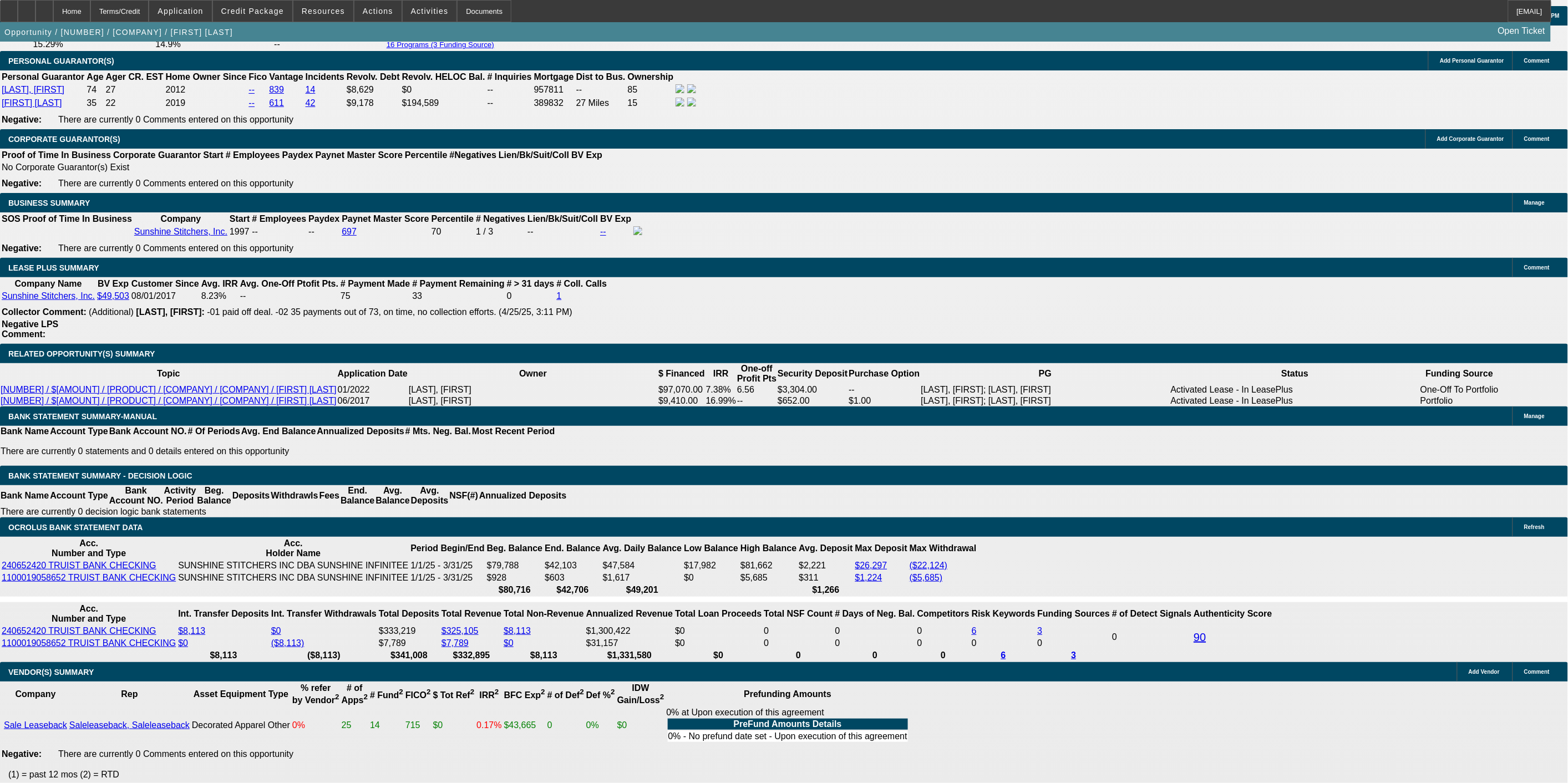 click on "View T-Value" 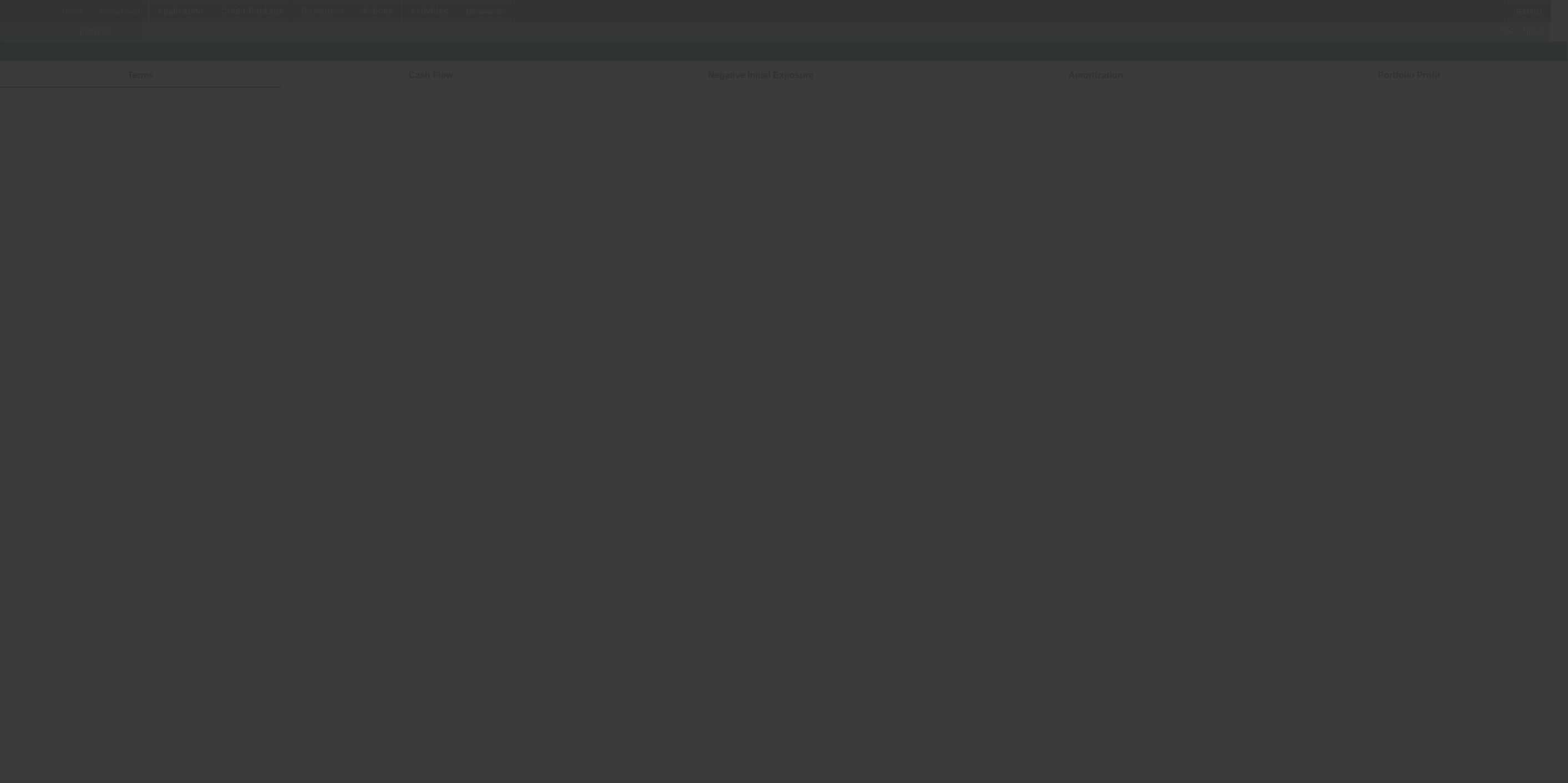 scroll, scrollTop: 0, scrollLeft: 0, axis: both 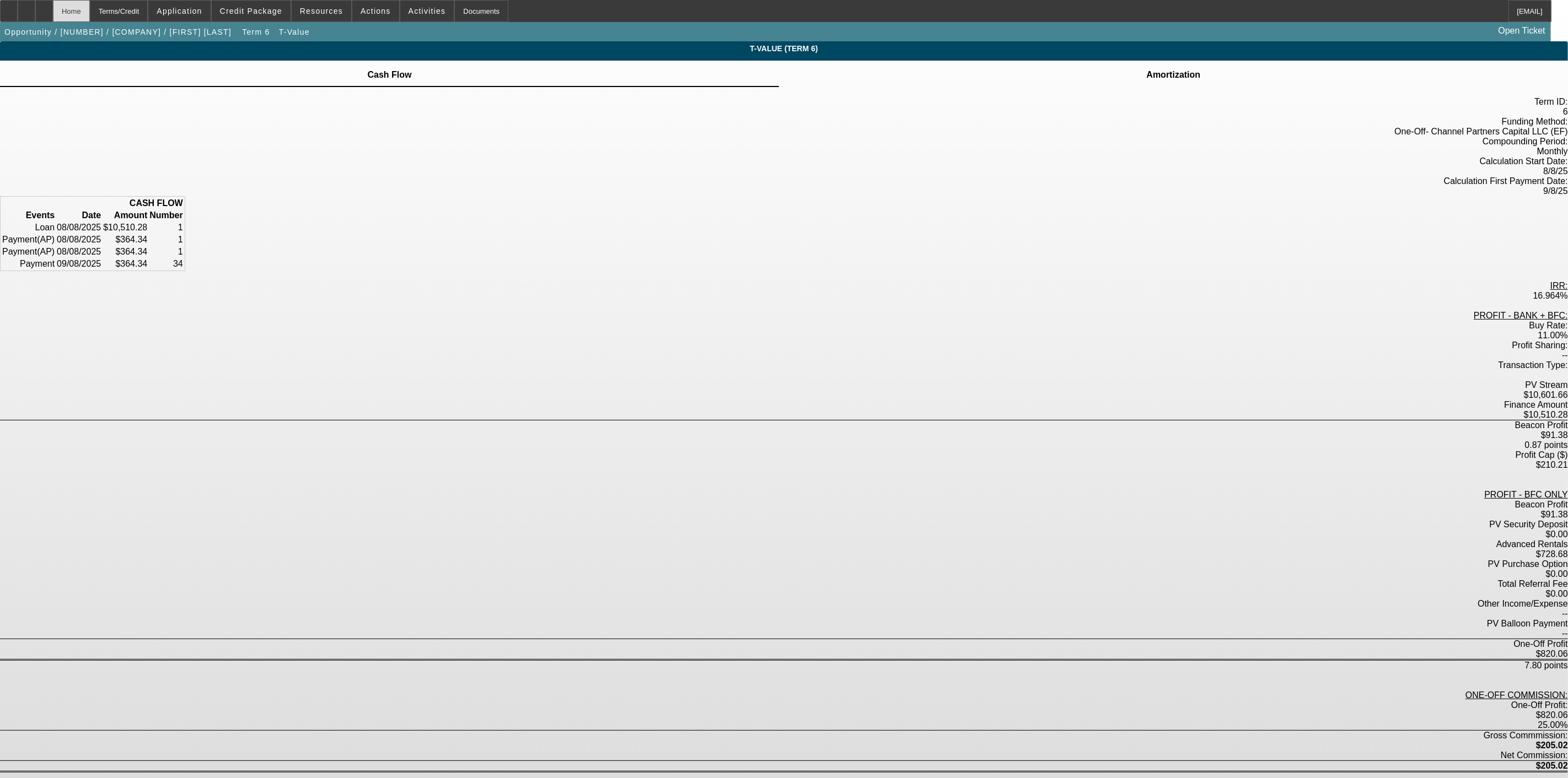 click on "Home" at bounding box center [71, 11] 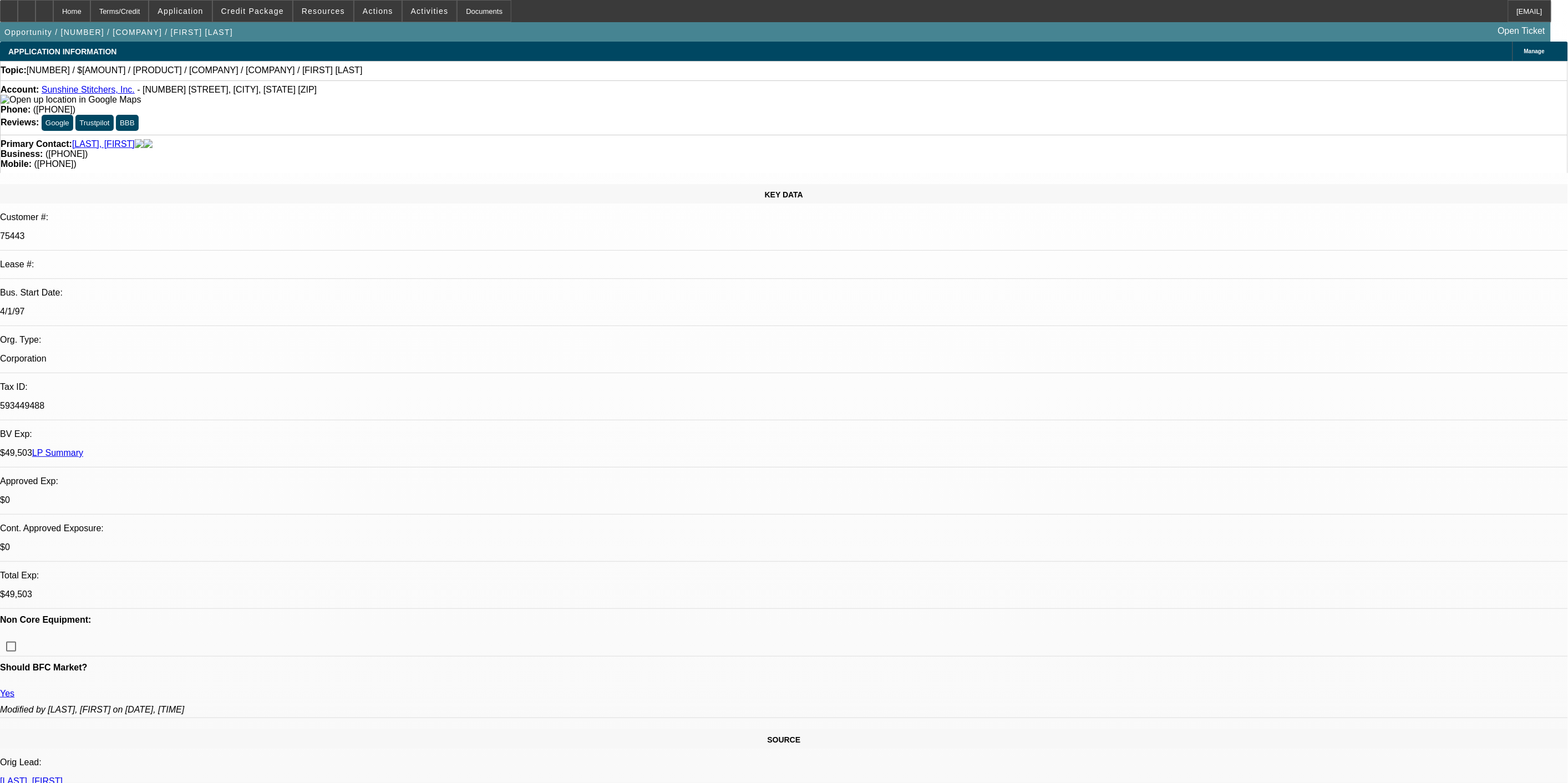 select on "0" 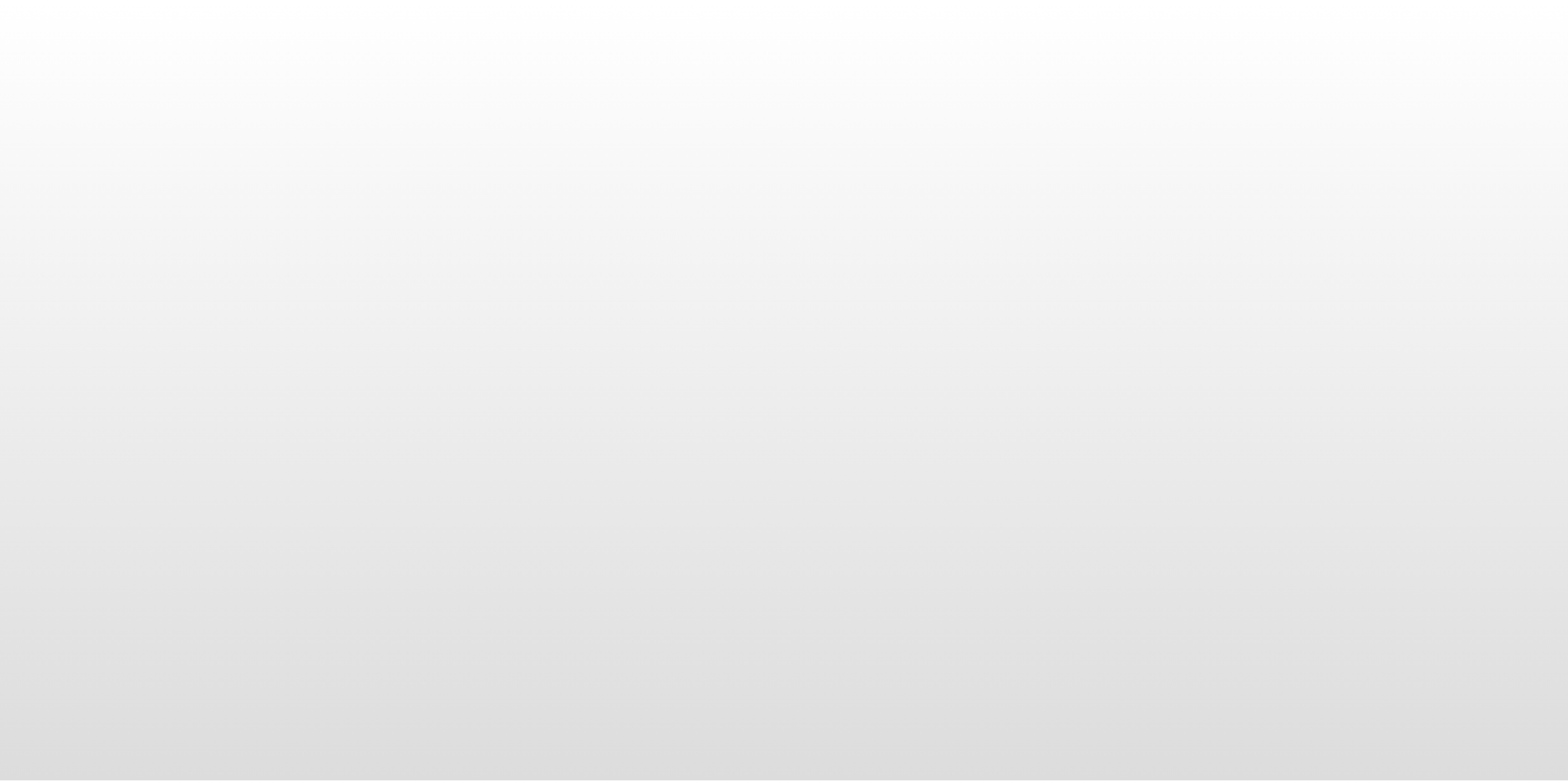 scroll, scrollTop: 0, scrollLeft: 0, axis: both 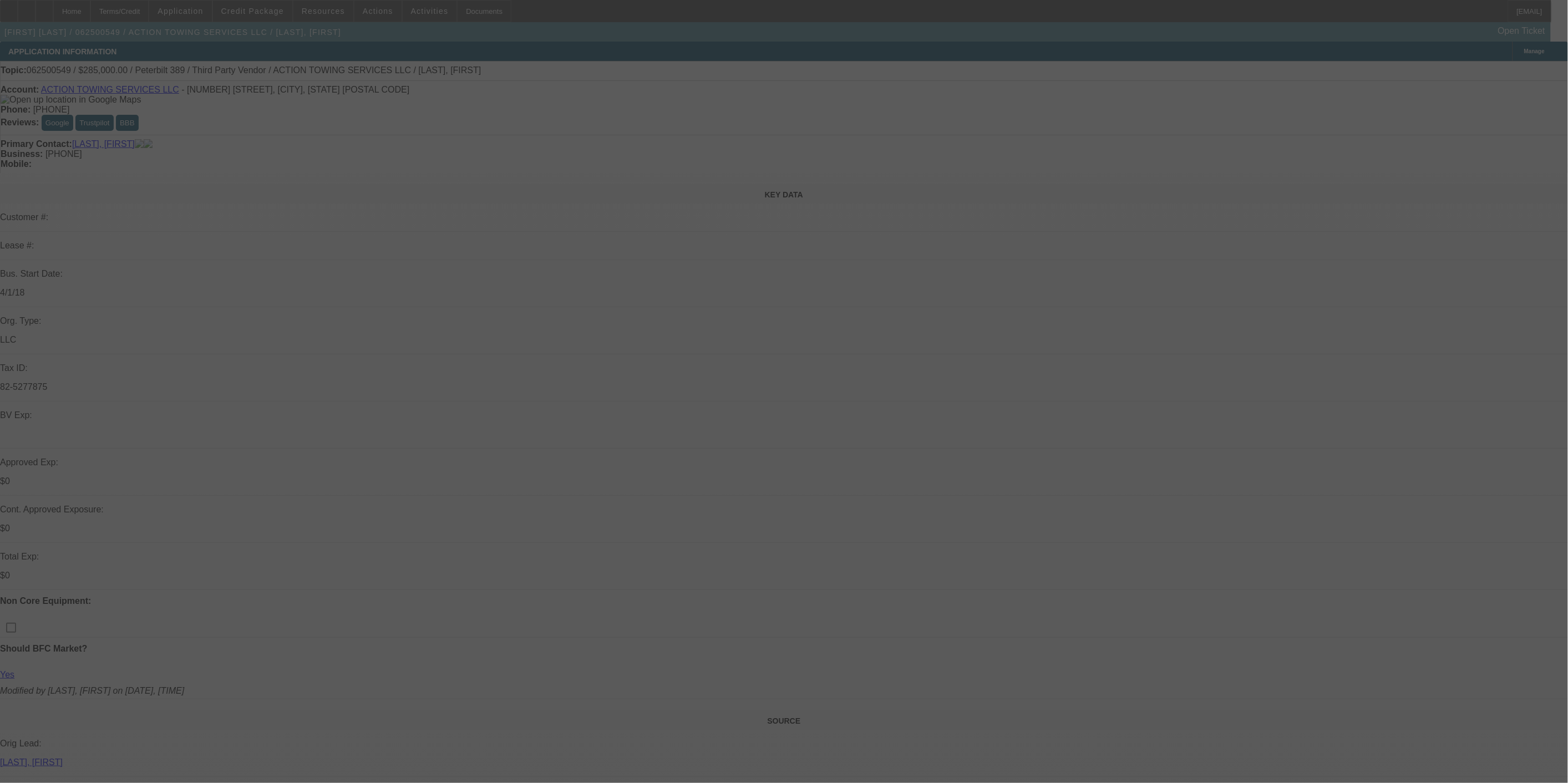 select on "0" 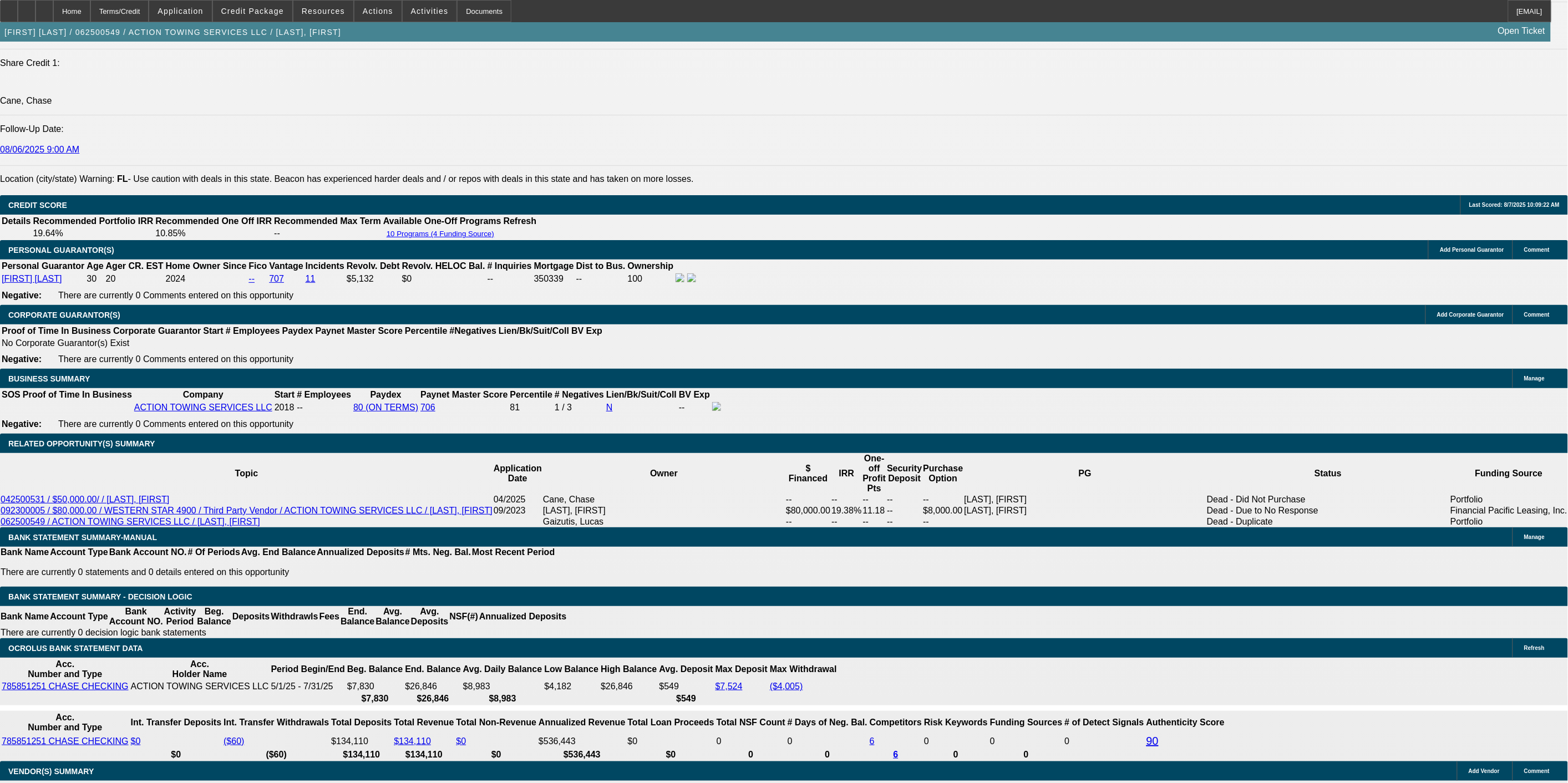 scroll, scrollTop: 1492, scrollLeft: 0, axis: vertical 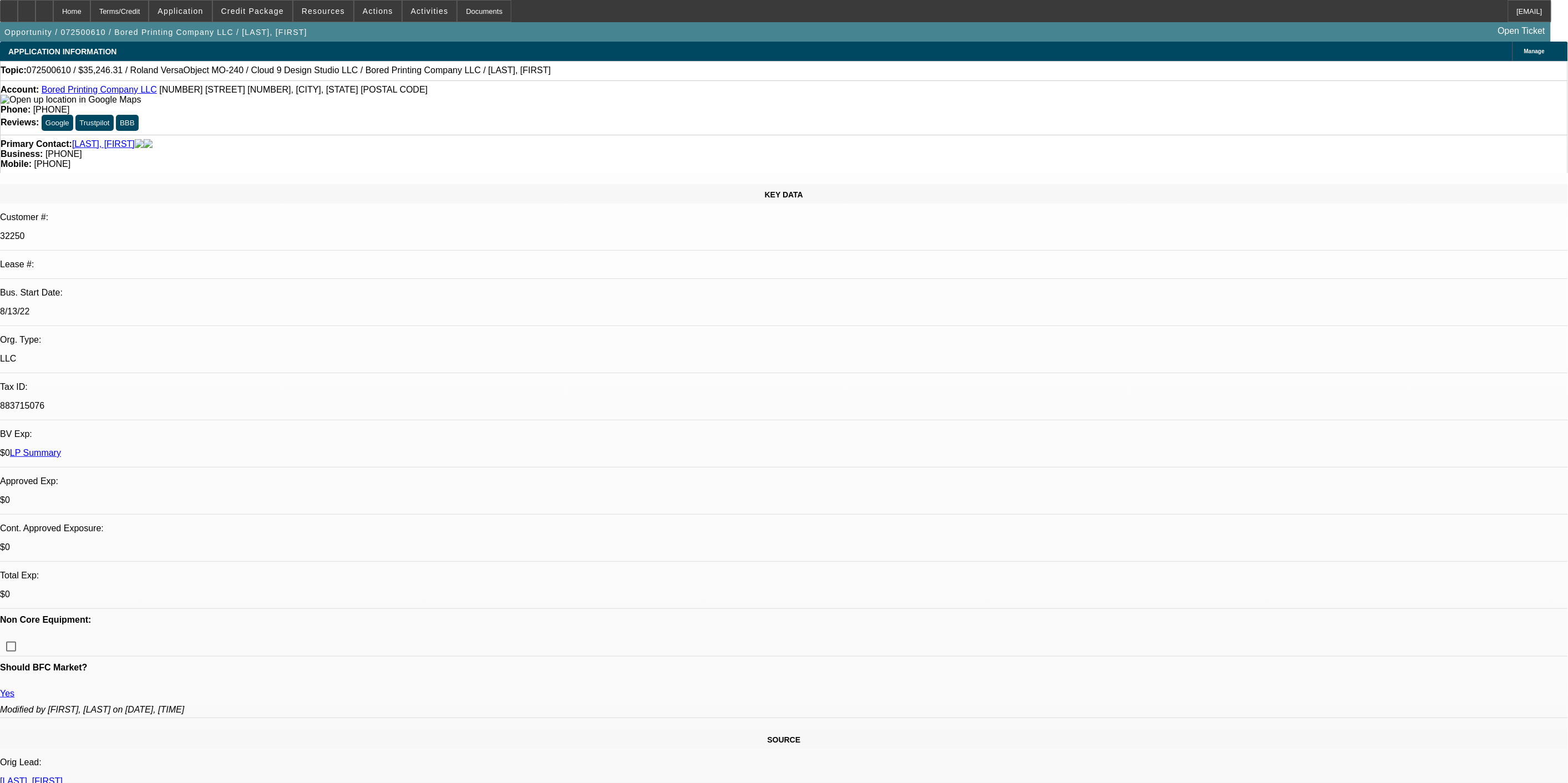 select on "0.15" 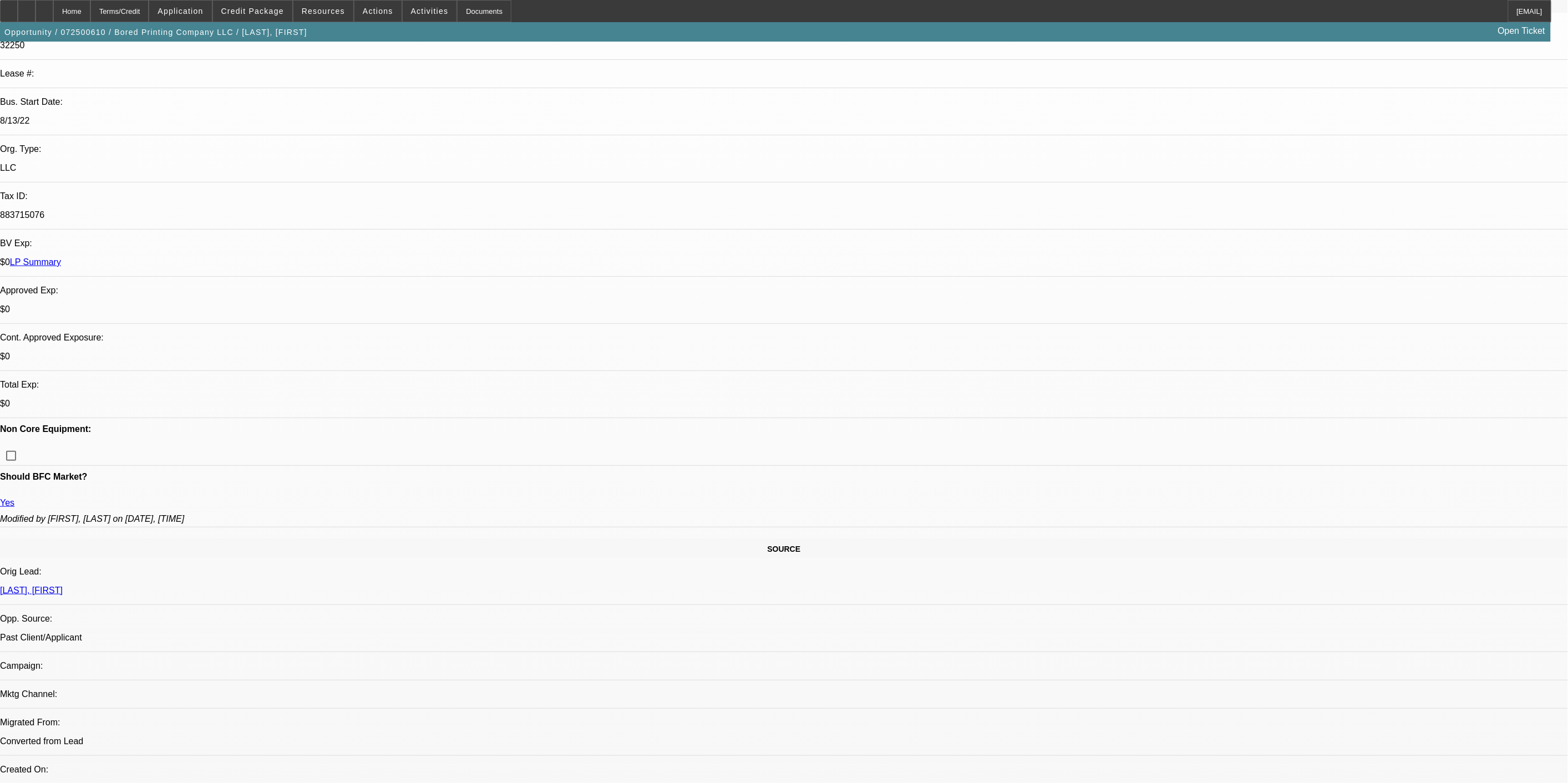 scroll, scrollTop: 190, scrollLeft: 0, axis: vertical 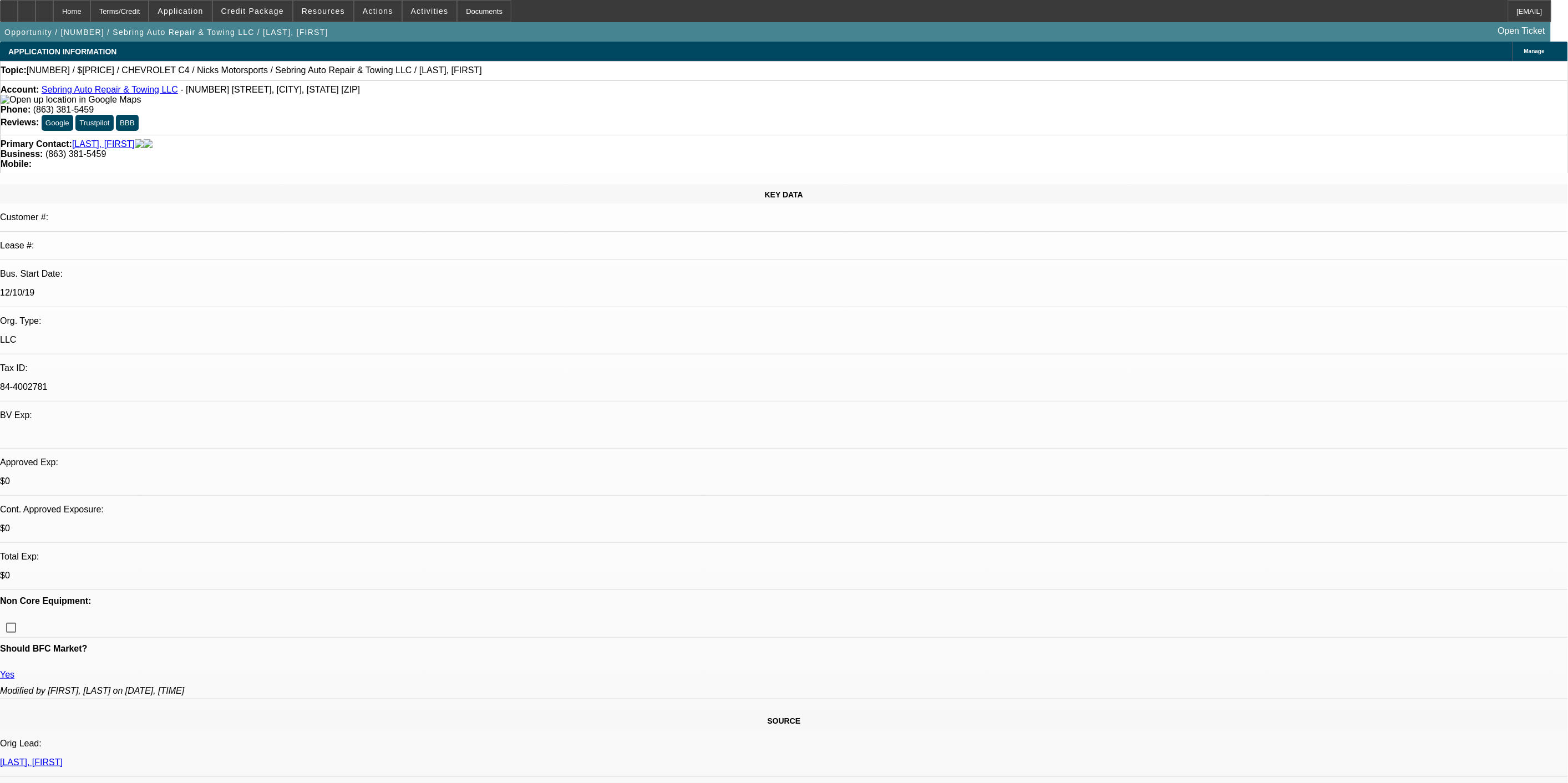 select on "0" 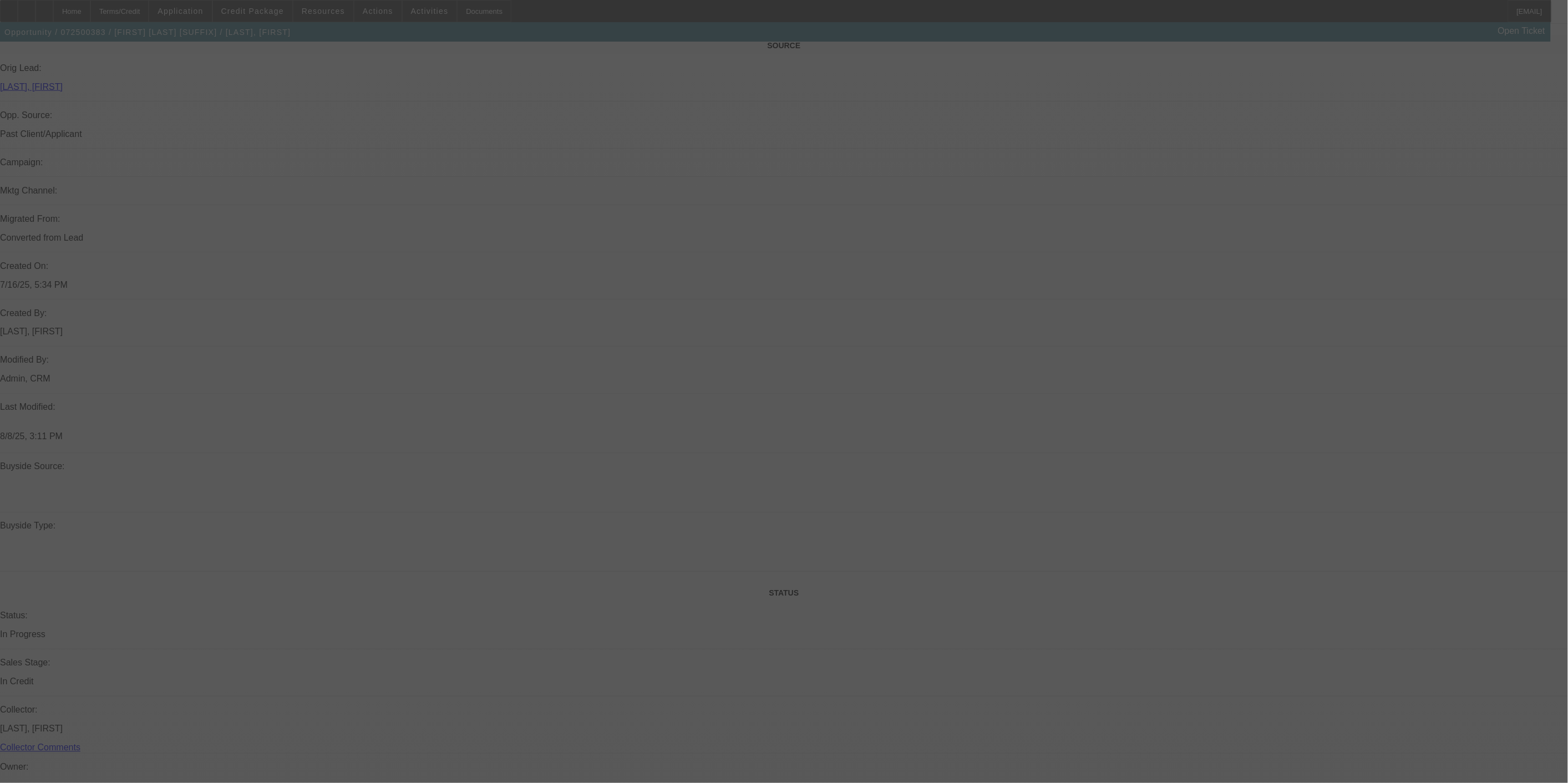 scroll, scrollTop: 740, scrollLeft: 0, axis: vertical 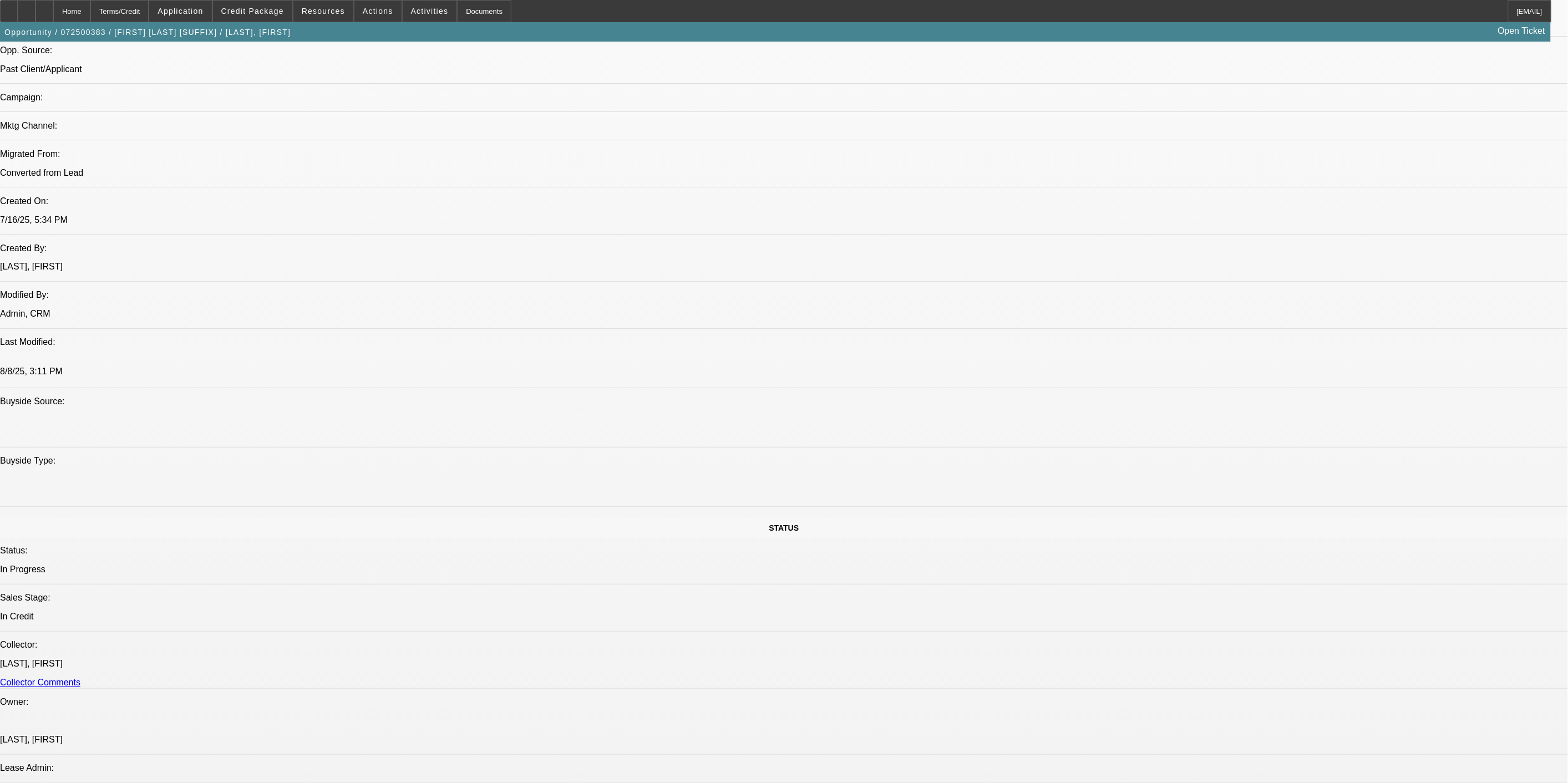 select on "0" 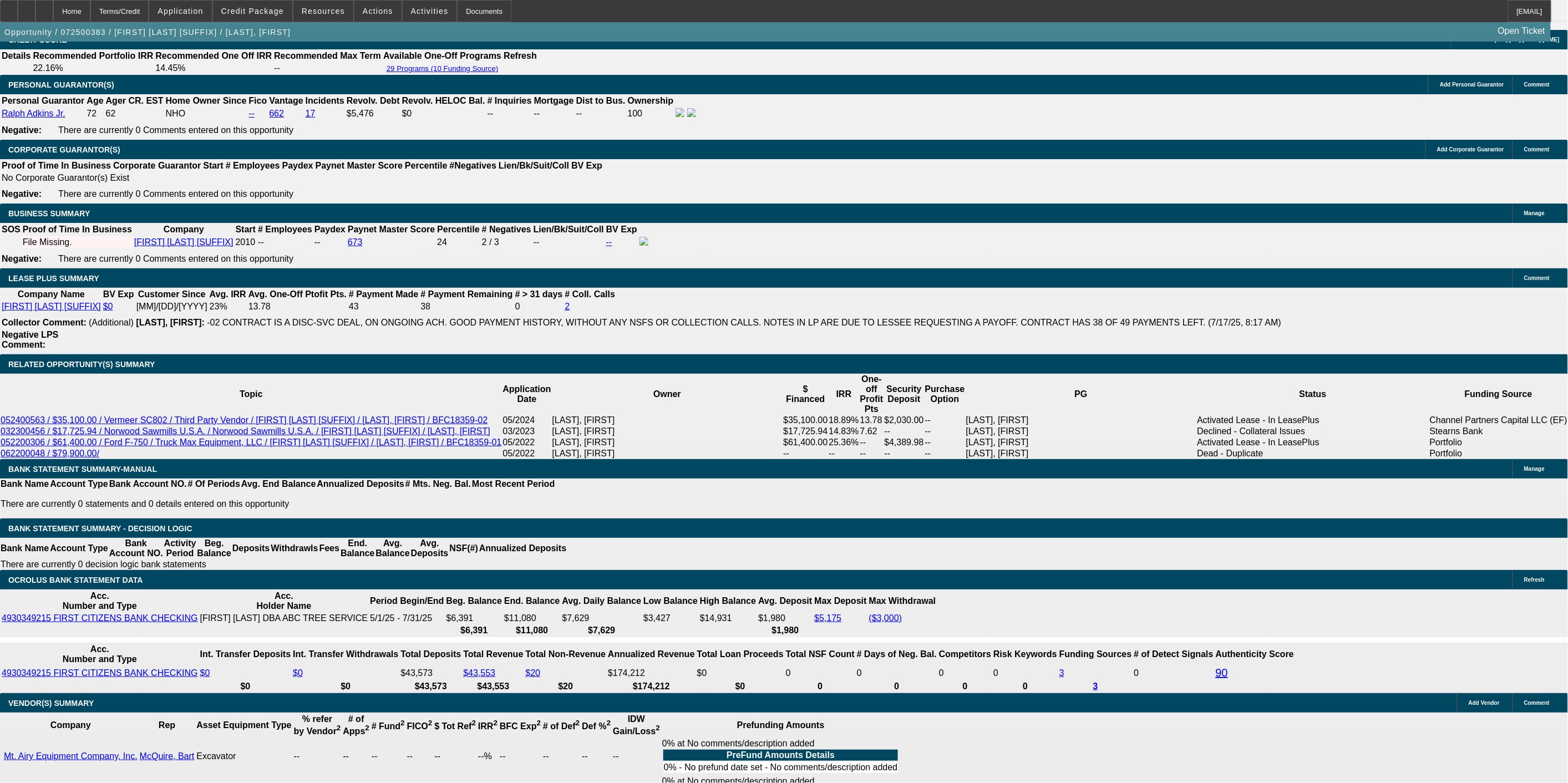 scroll, scrollTop: 1637, scrollLeft: 0, axis: vertical 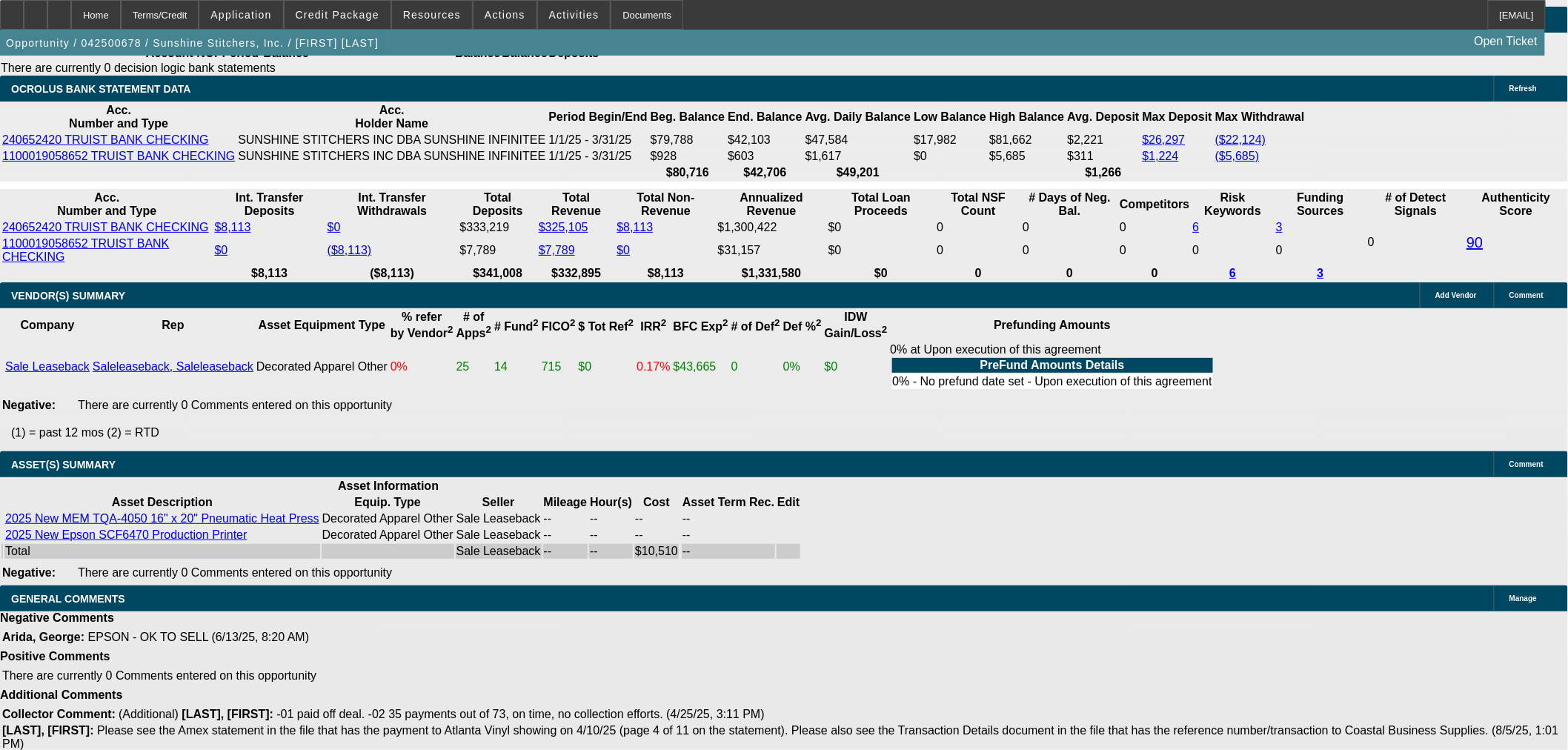 select on "0" 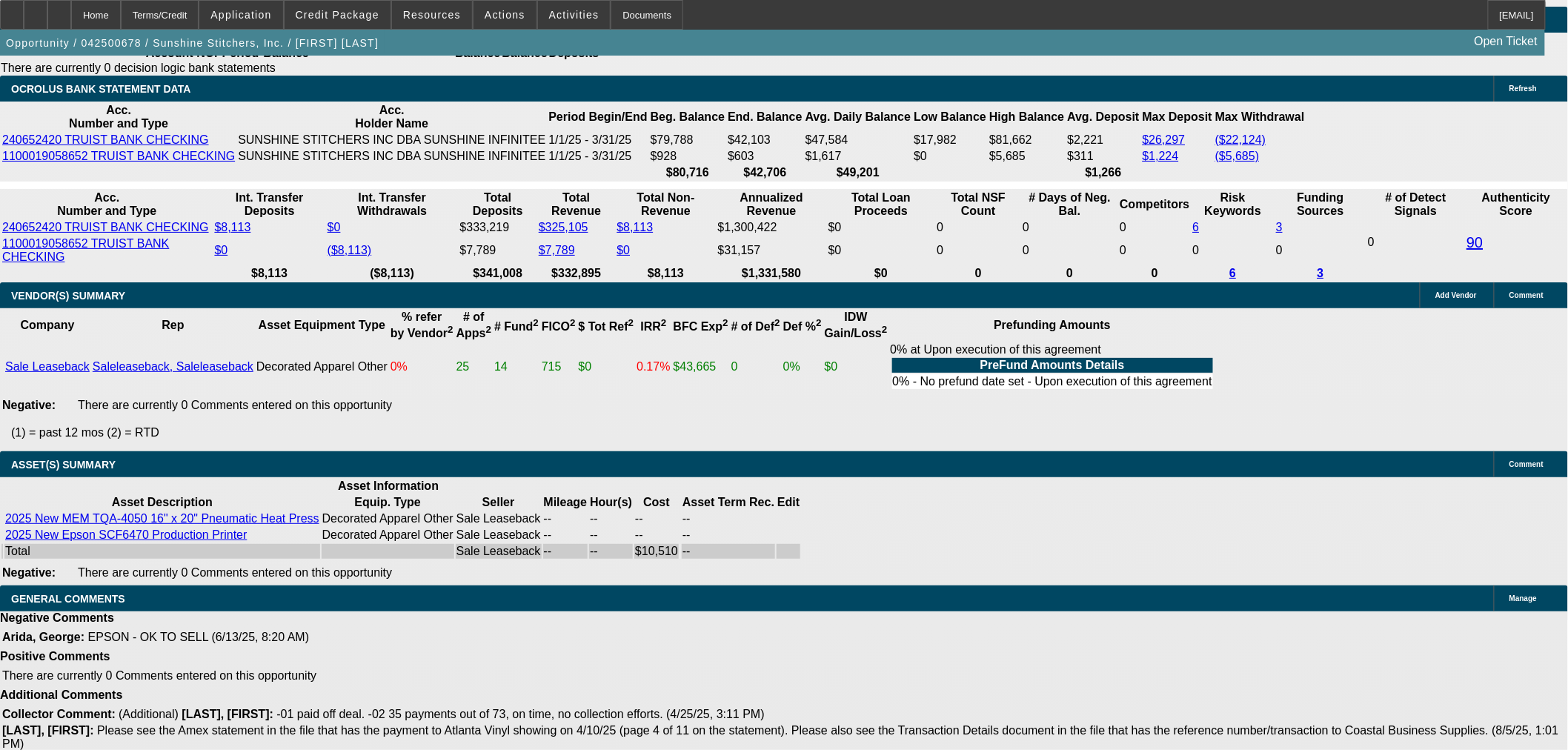 scroll, scrollTop: 3215, scrollLeft: 0, axis: vertical 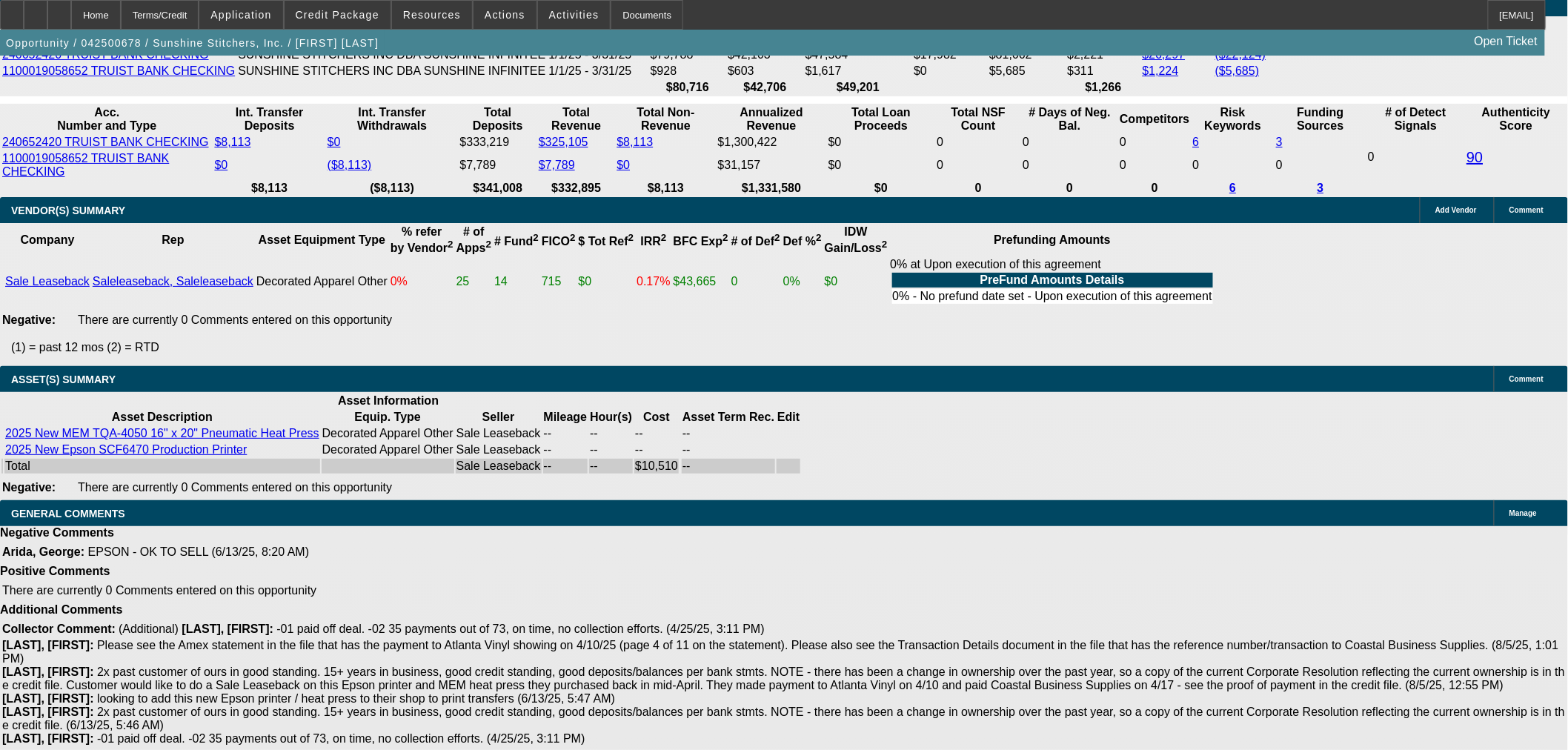 click on "-- Select Credit Decision --
‎Approved
‎Declined
‎Modified
‎Send Back To Sales
‎Terminated
‎Contingent Approval" 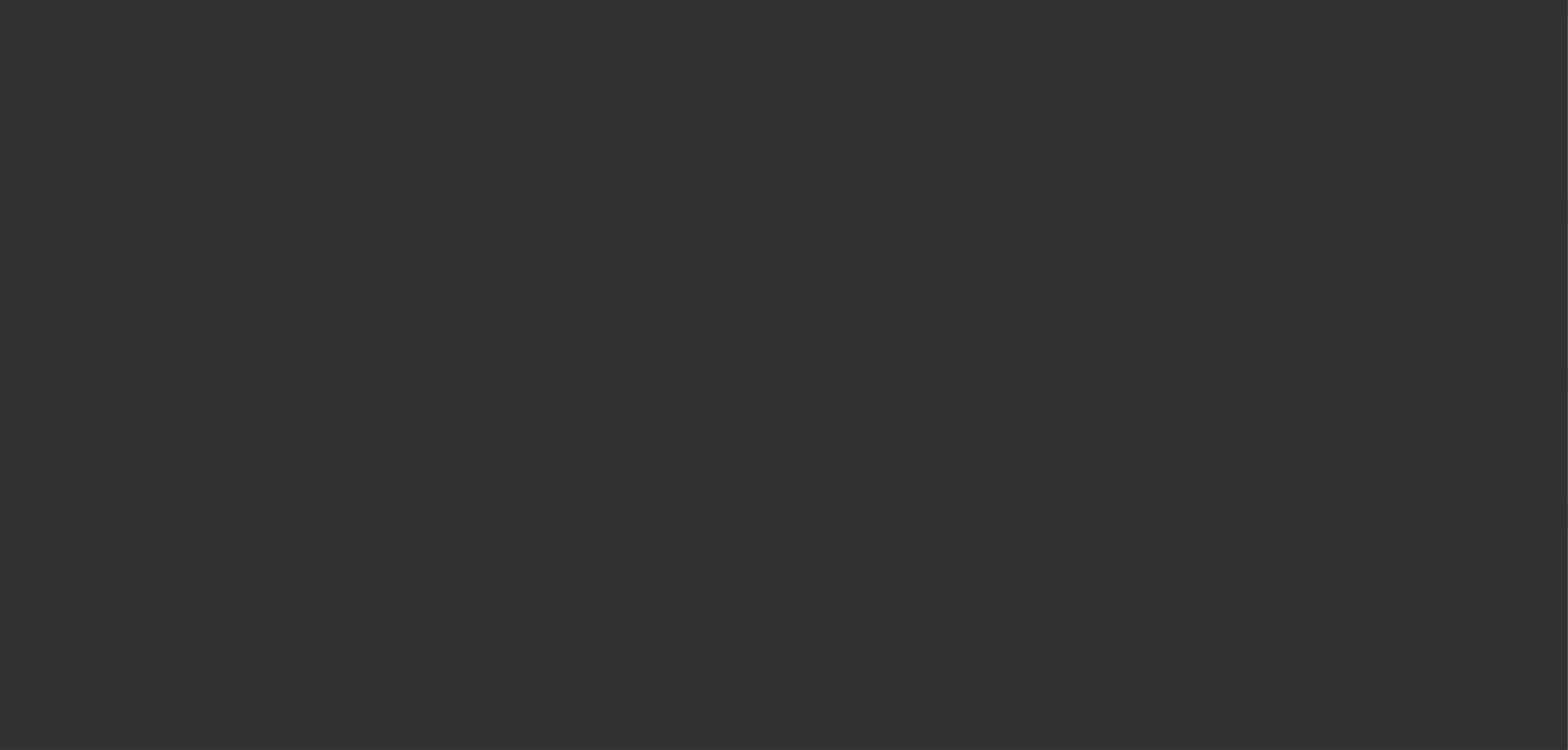 scroll, scrollTop: 0, scrollLeft: 0, axis: both 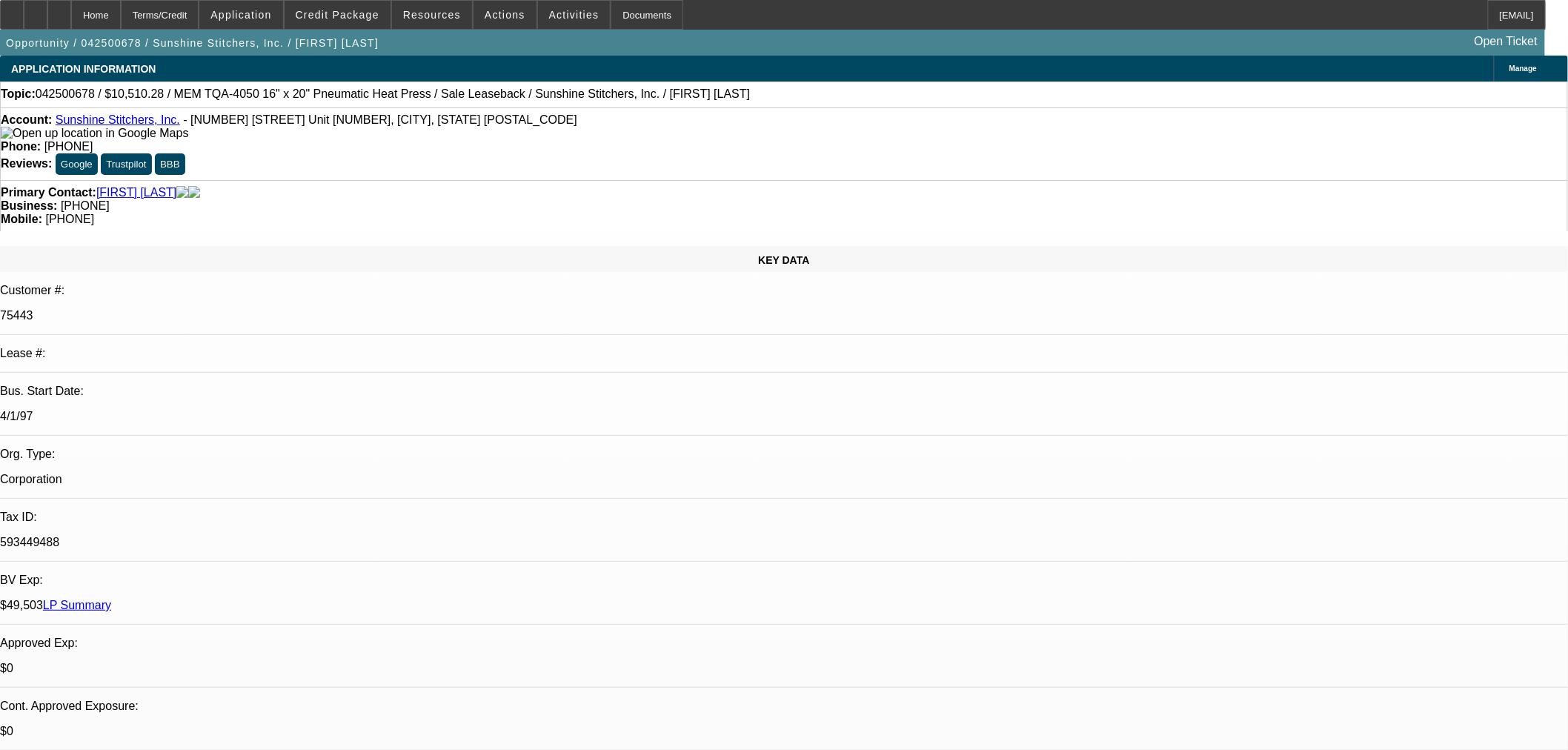 click on "Comments" at bounding box center (79, 5826) 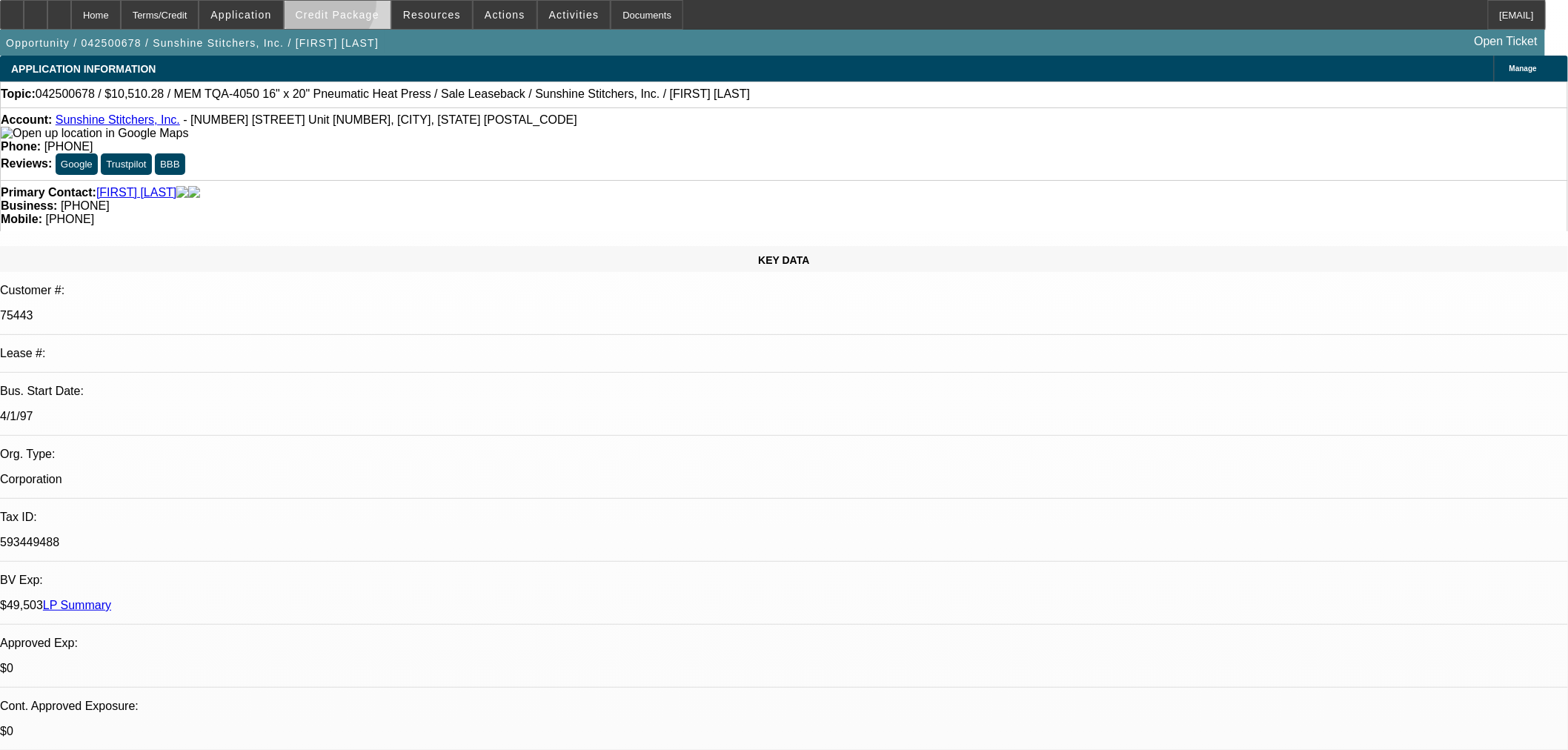 click at bounding box center [337, 15] 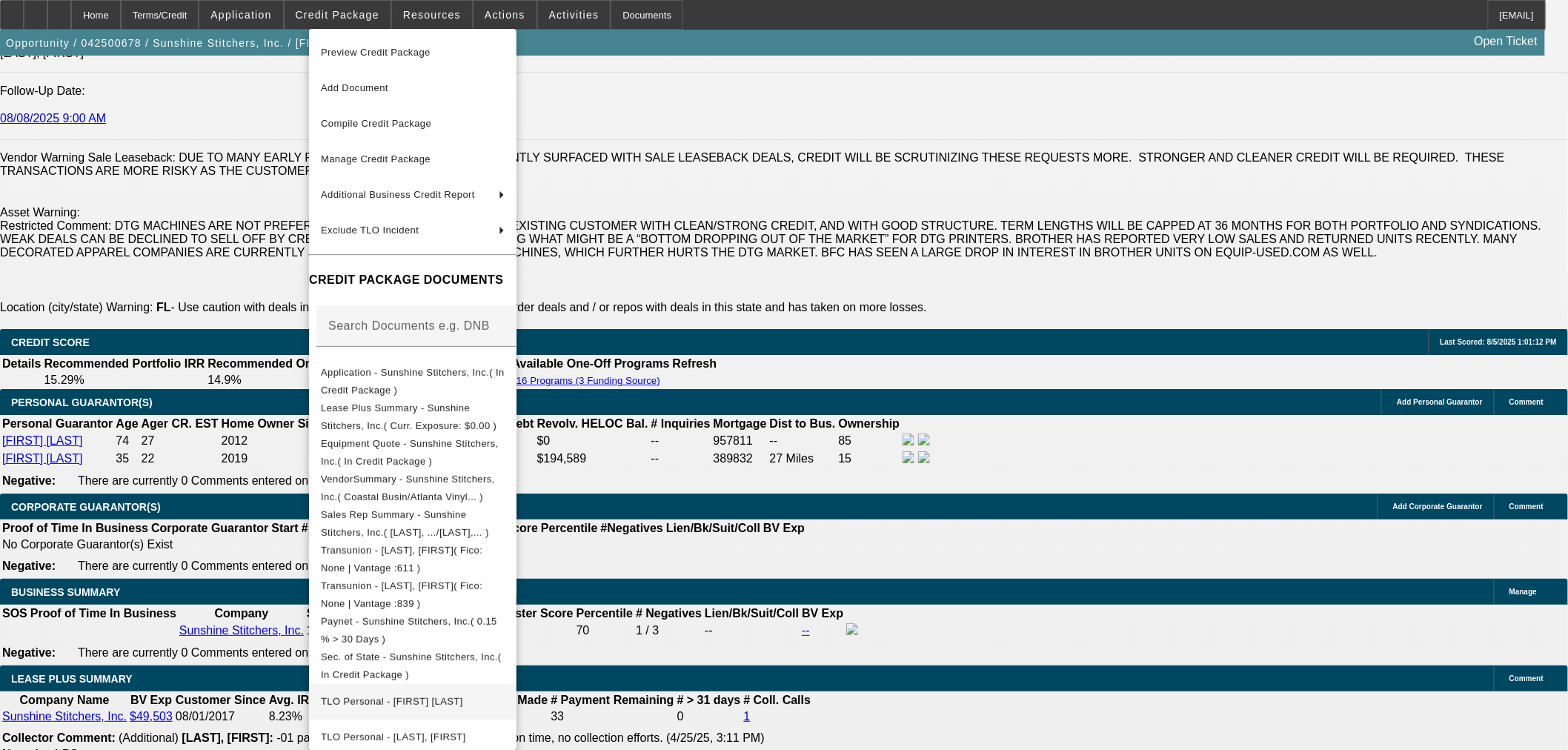 scroll, scrollTop: 2306, scrollLeft: 0, axis: vertical 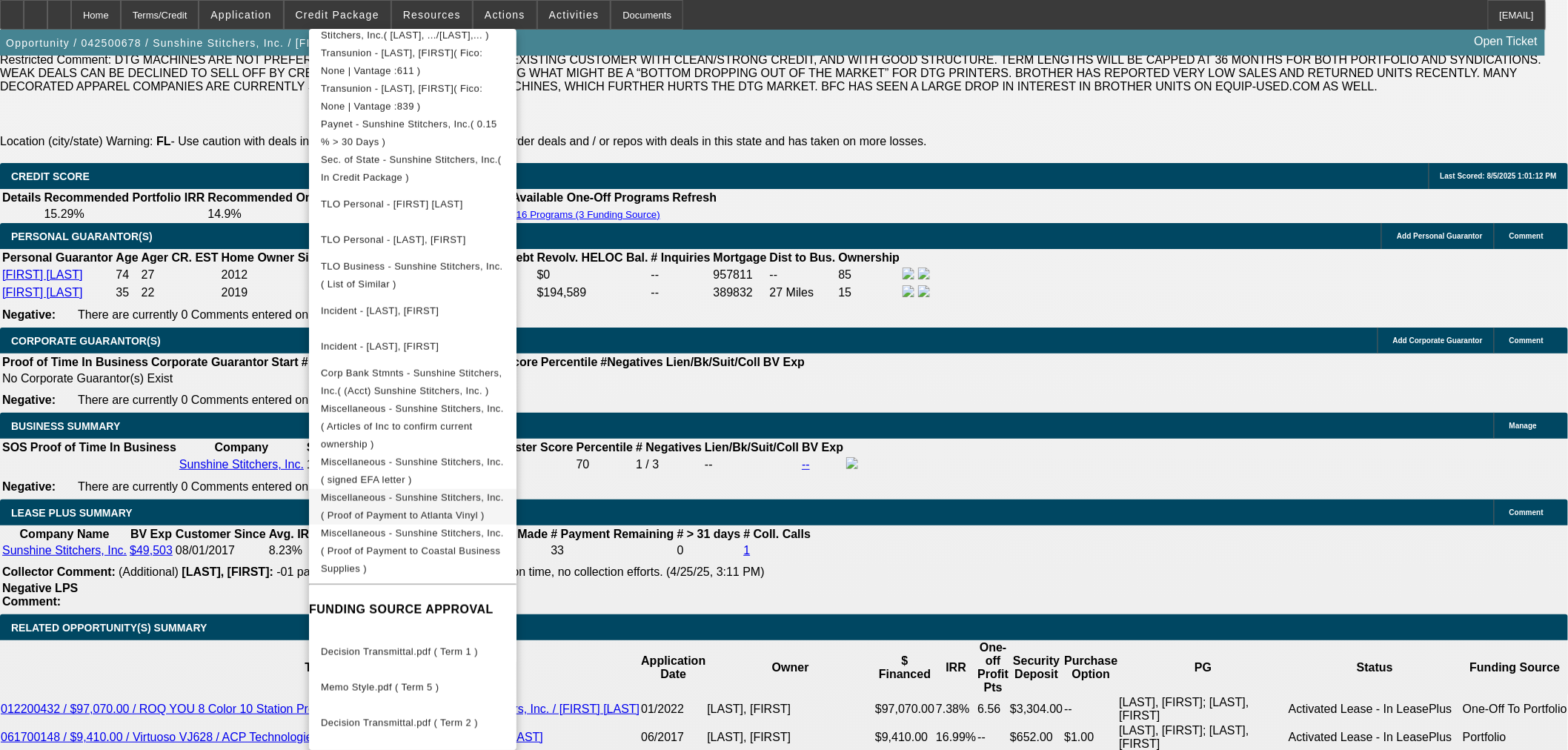 click on "Miscellaneous - Sunshine Stitchers, Inc.( Proof of Payment to Atlanta Vinyl )" at bounding box center [413, 506] 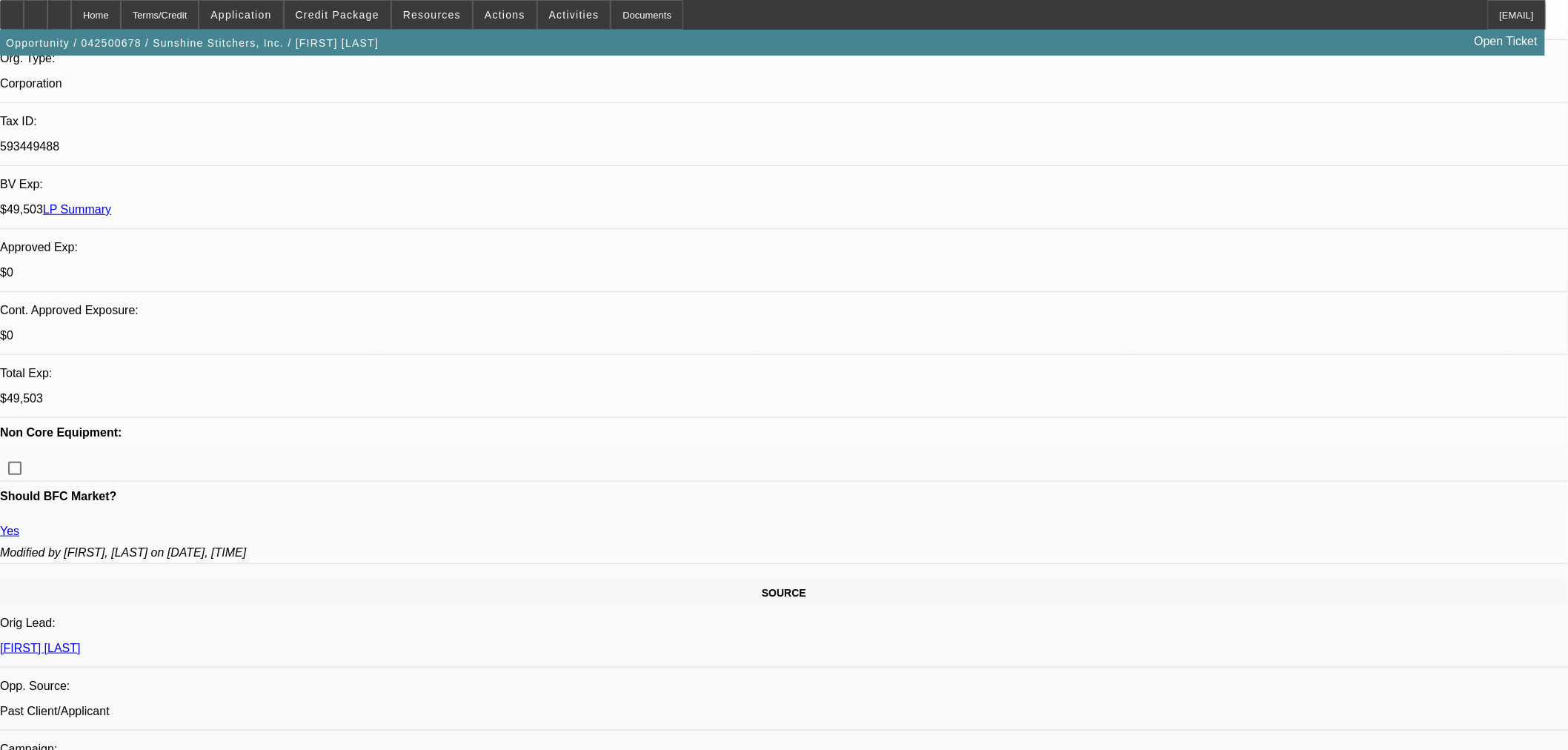 scroll, scrollTop: 741, scrollLeft: 0, axis: vertical 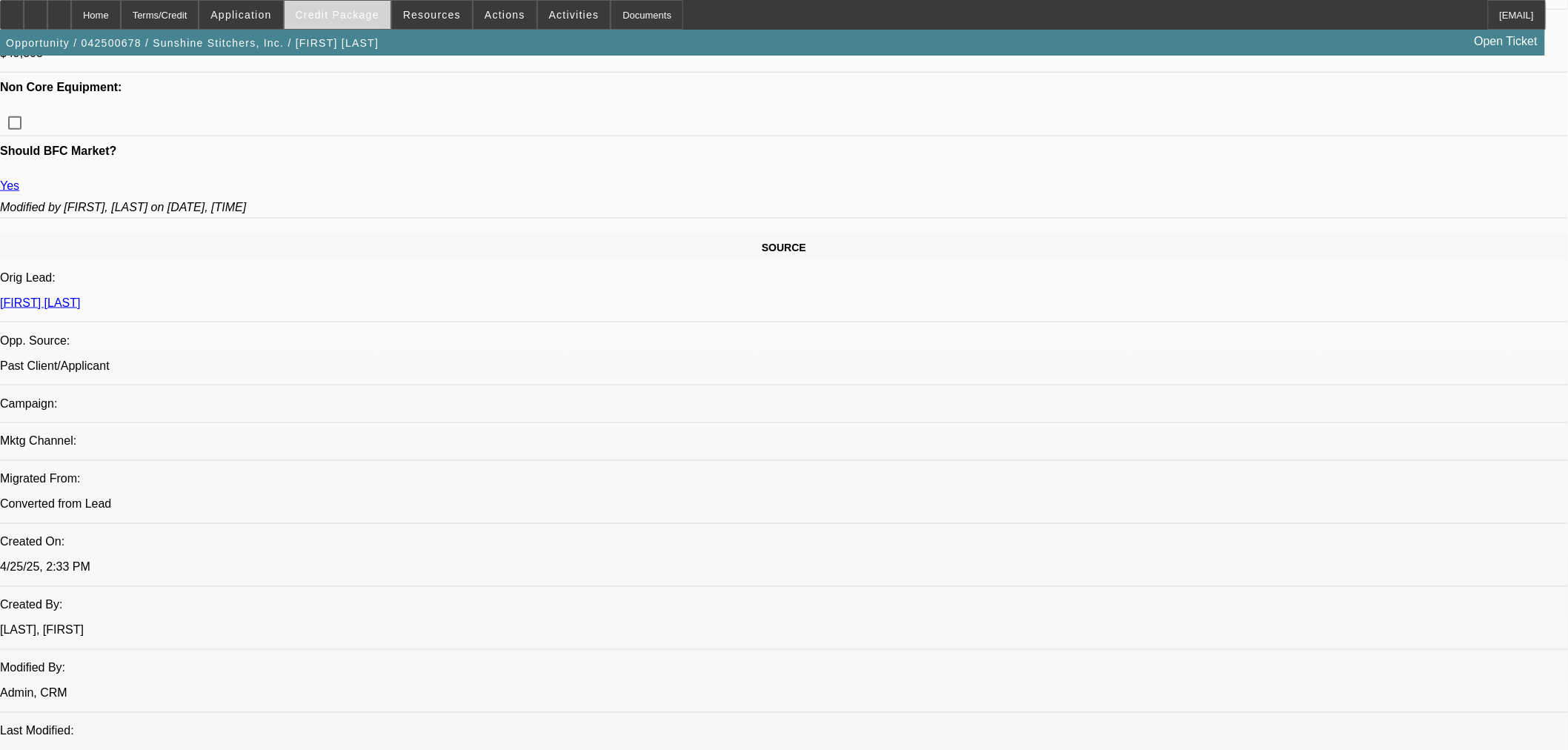 click on "Credit Package" at bounding box center [337, 15] 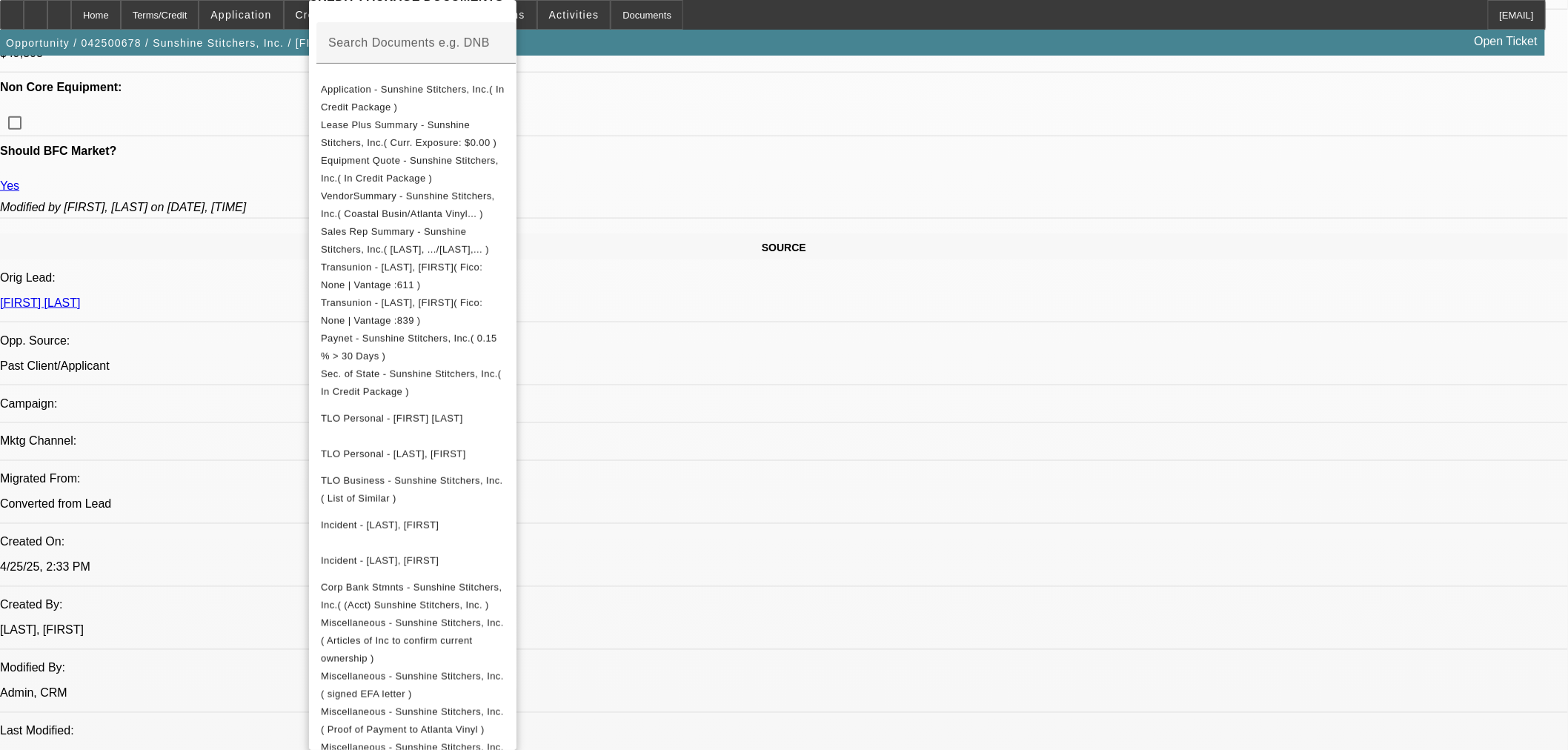 scroll, scrollTop: 468, scrollLeft: 0, axis: vertical 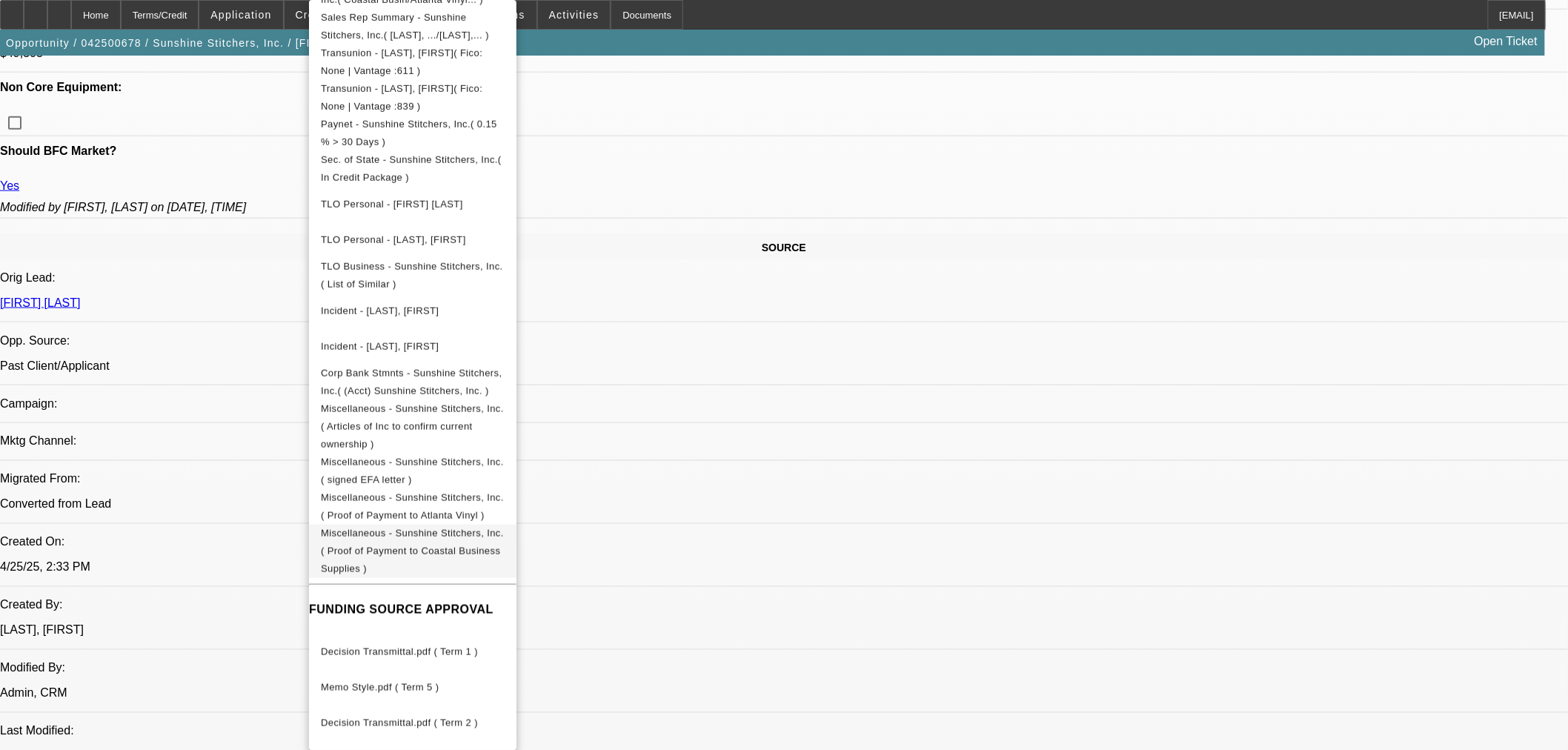click on "Miscellaneous - Sunshine Stitchers, Inc.( Proof of Payment to Coastal Business Supplies )" at bounding box center [412, 551] 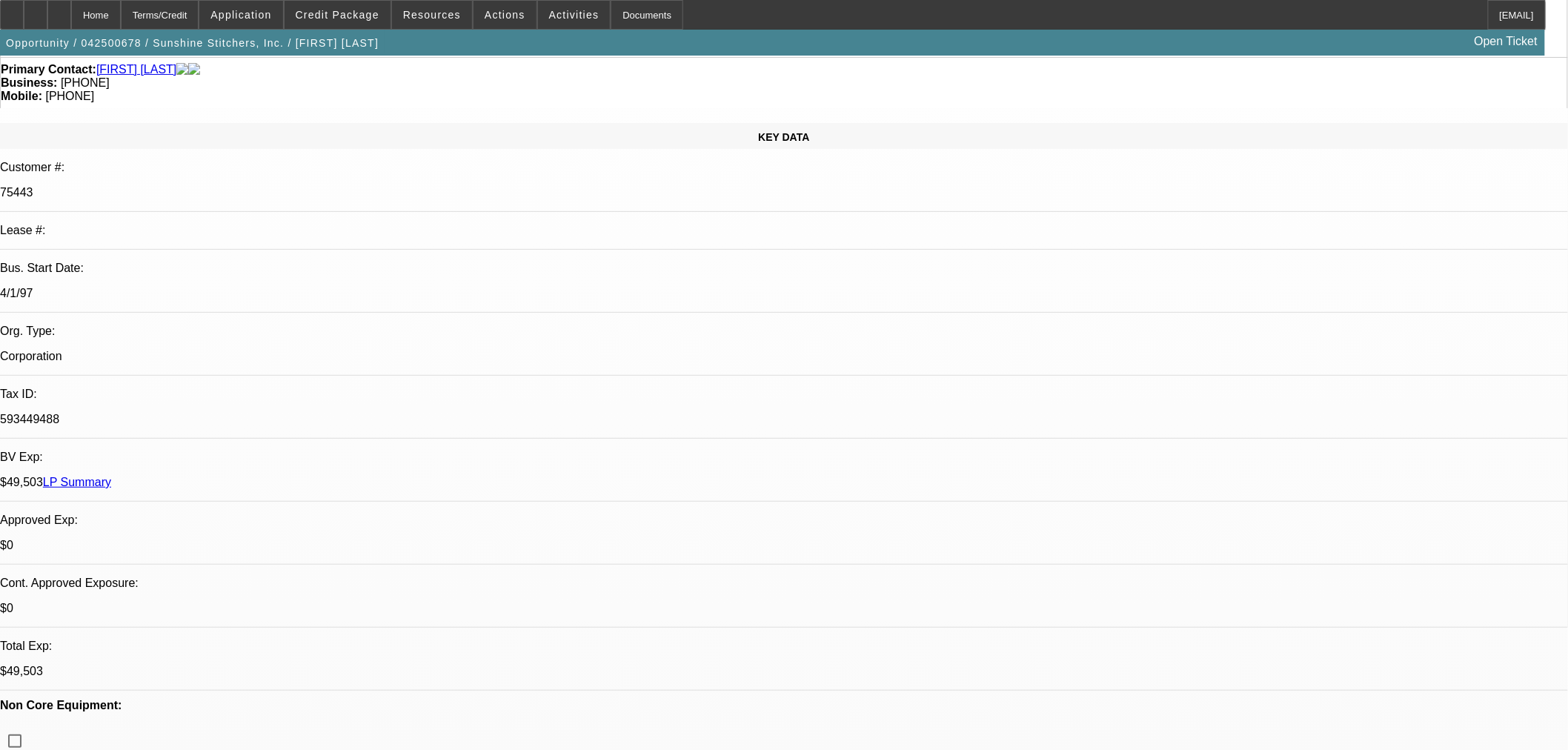 scroll, scrollTop: 0, scrollLeft: 0, axis: both 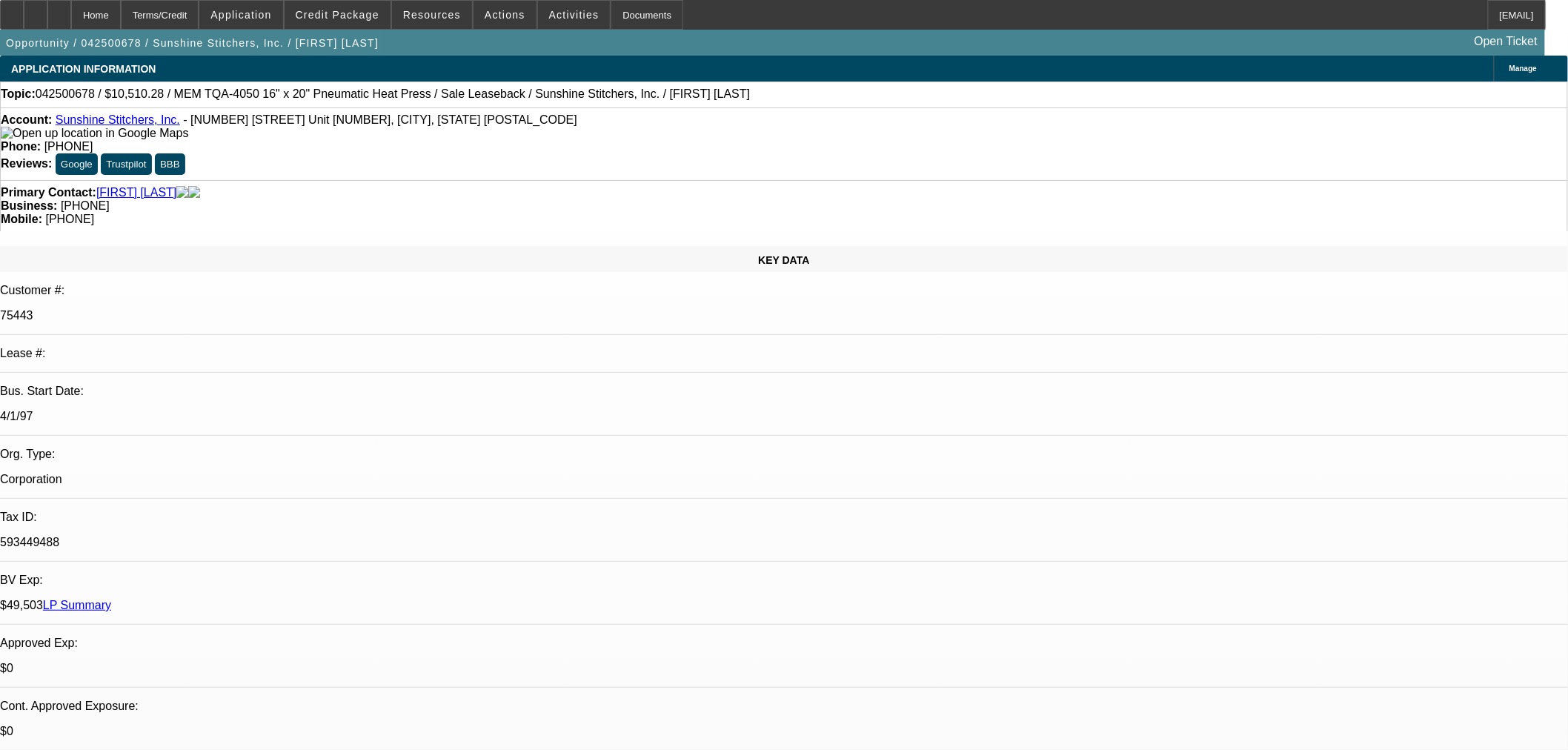 click on "We are almost there on this one. We have CPC management approval but they want to see the bank//CC statement for the Costal purchase like we got the other vendor. This confirmation page is not enough." at bounding box center (79, 5826) 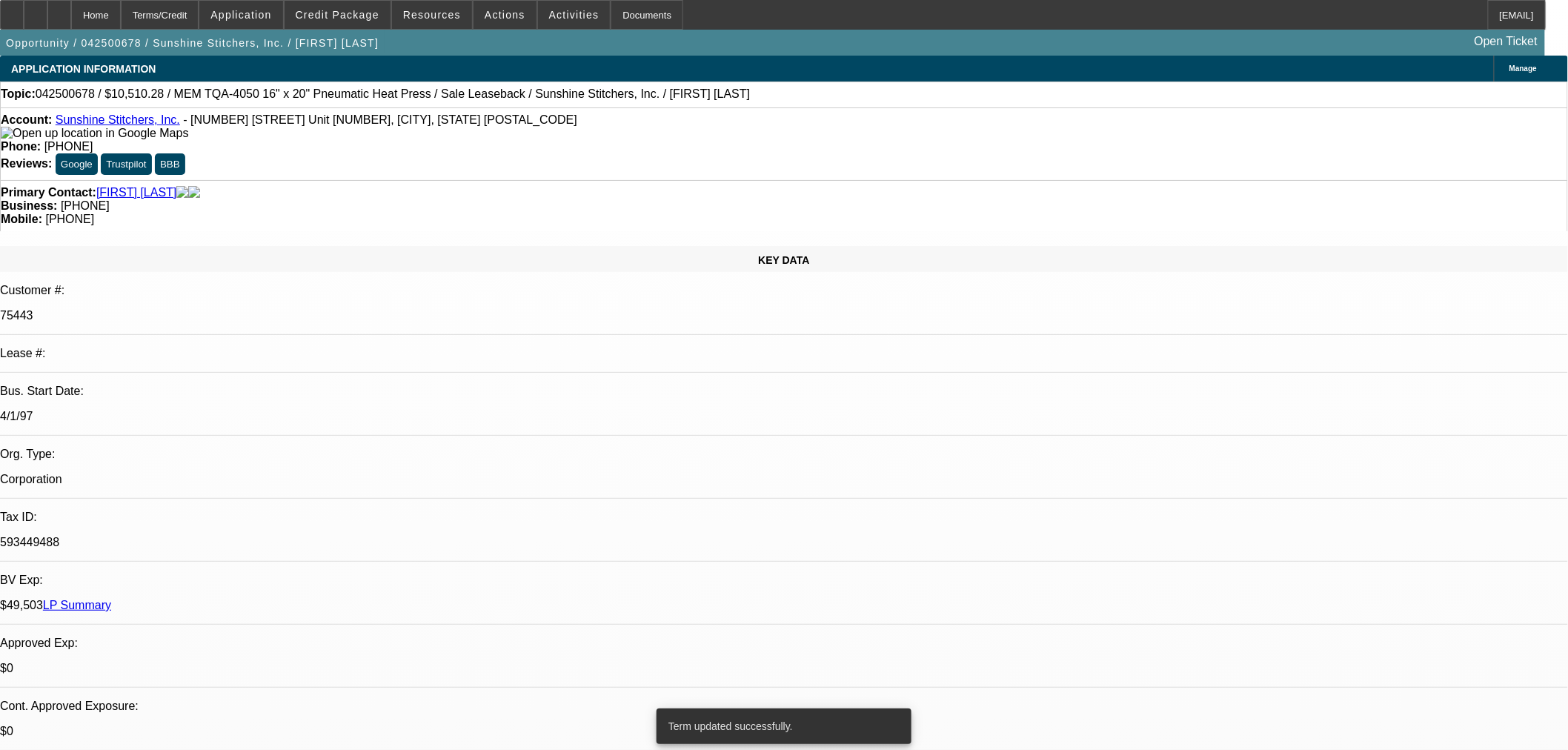 select on "0" 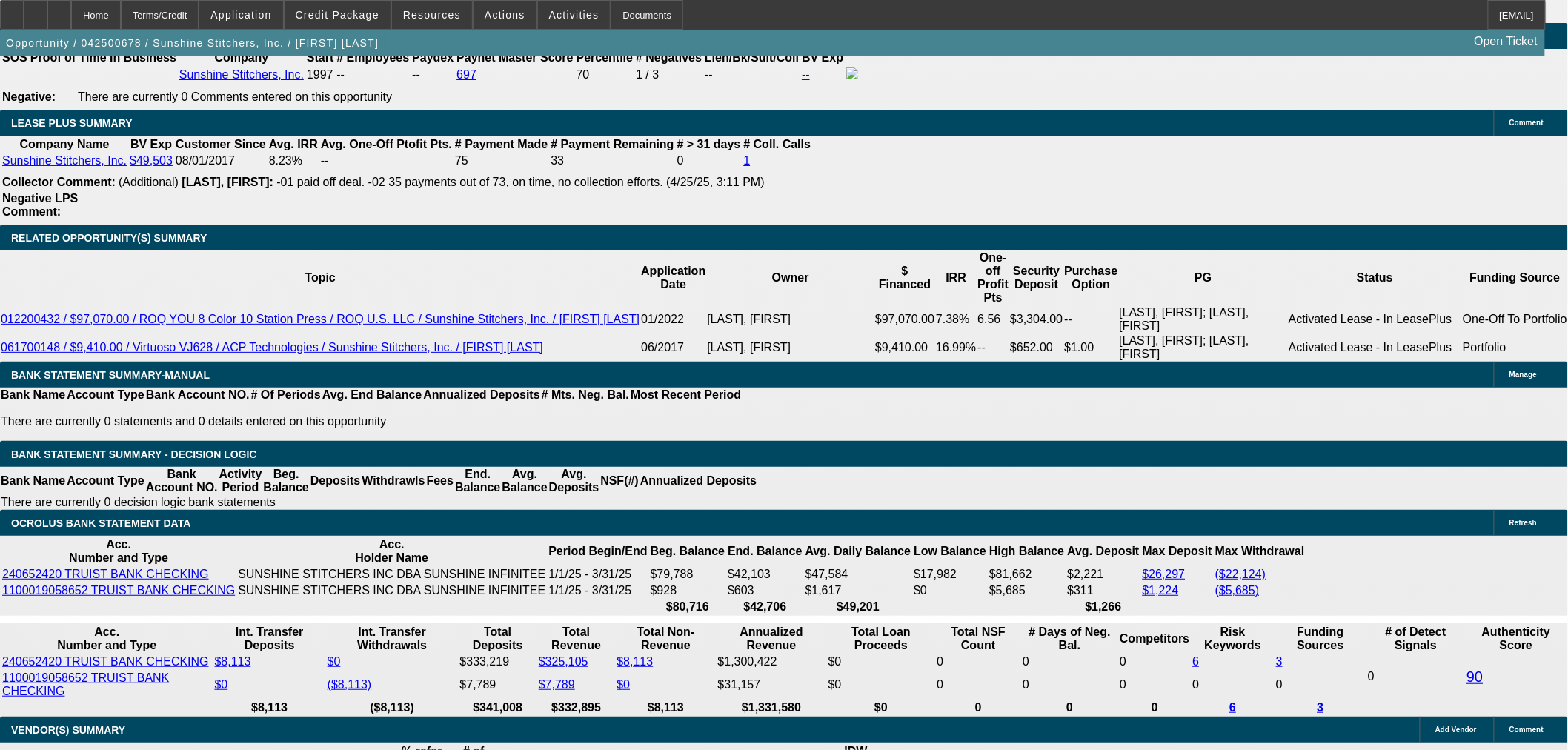 scroll, scrollTop: 2635, scrollLeft: 0, axis: vertical 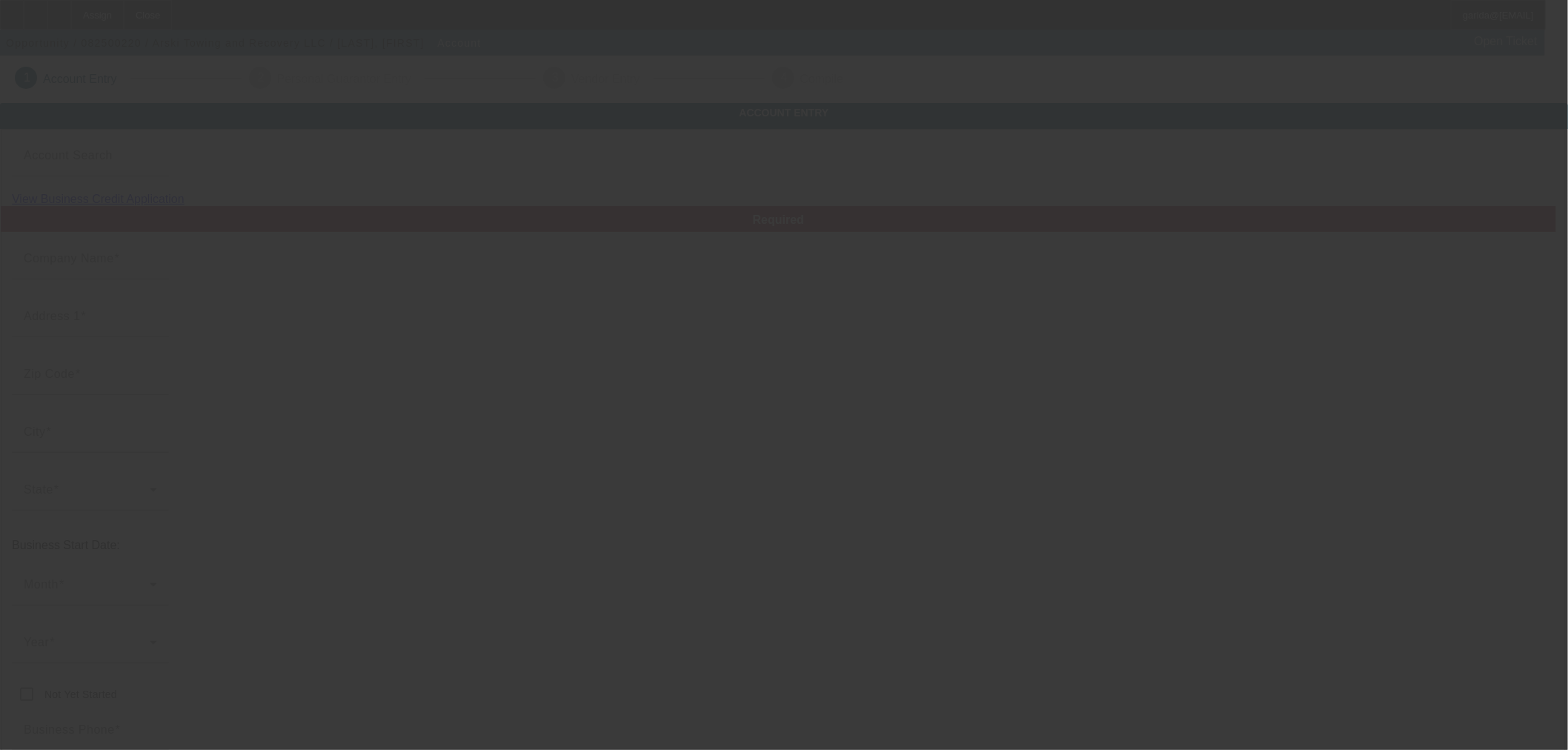 type on "Arski Towing and Recovery LLC" 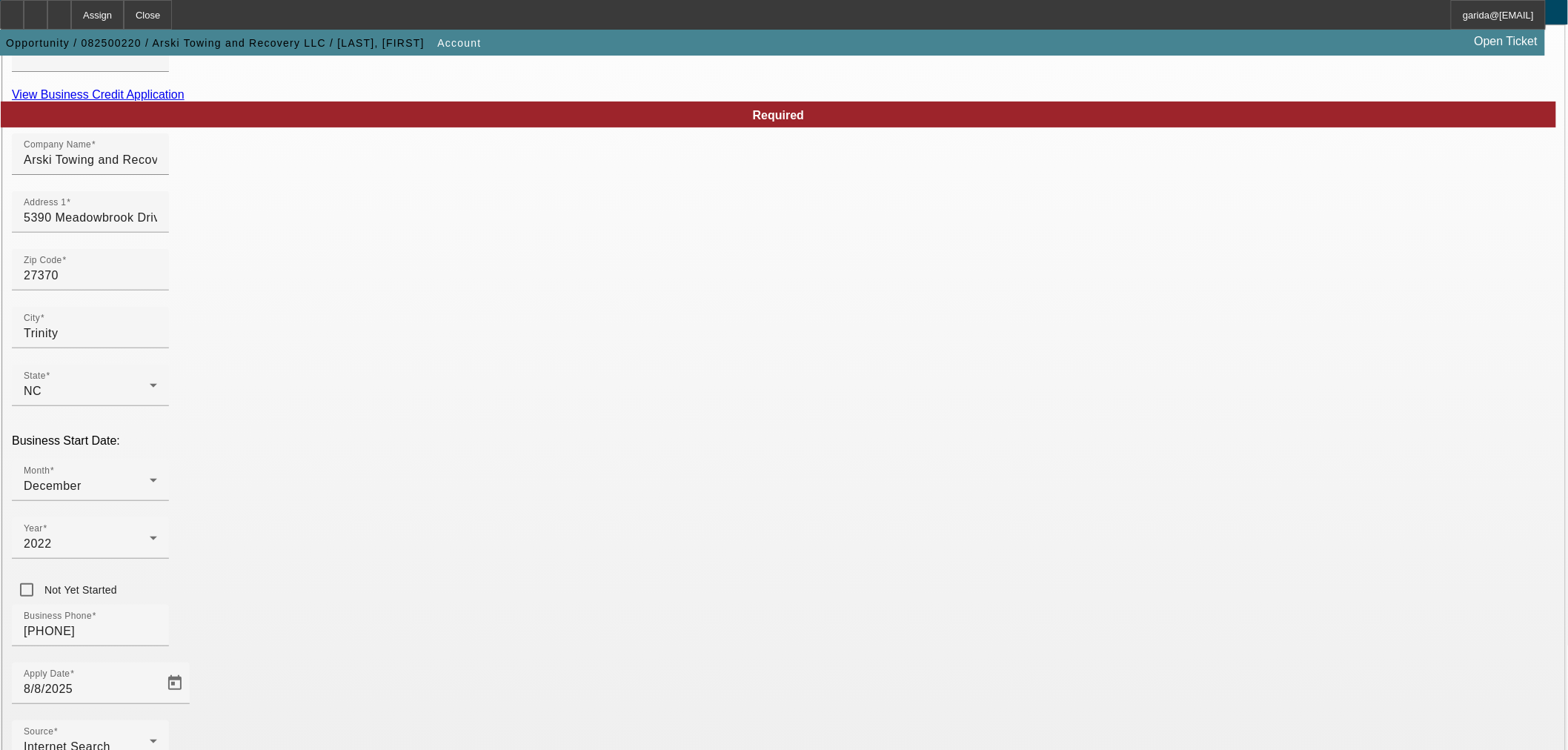 scroll, scrollTop: 185, scrollLeft: 0, axis: vertical 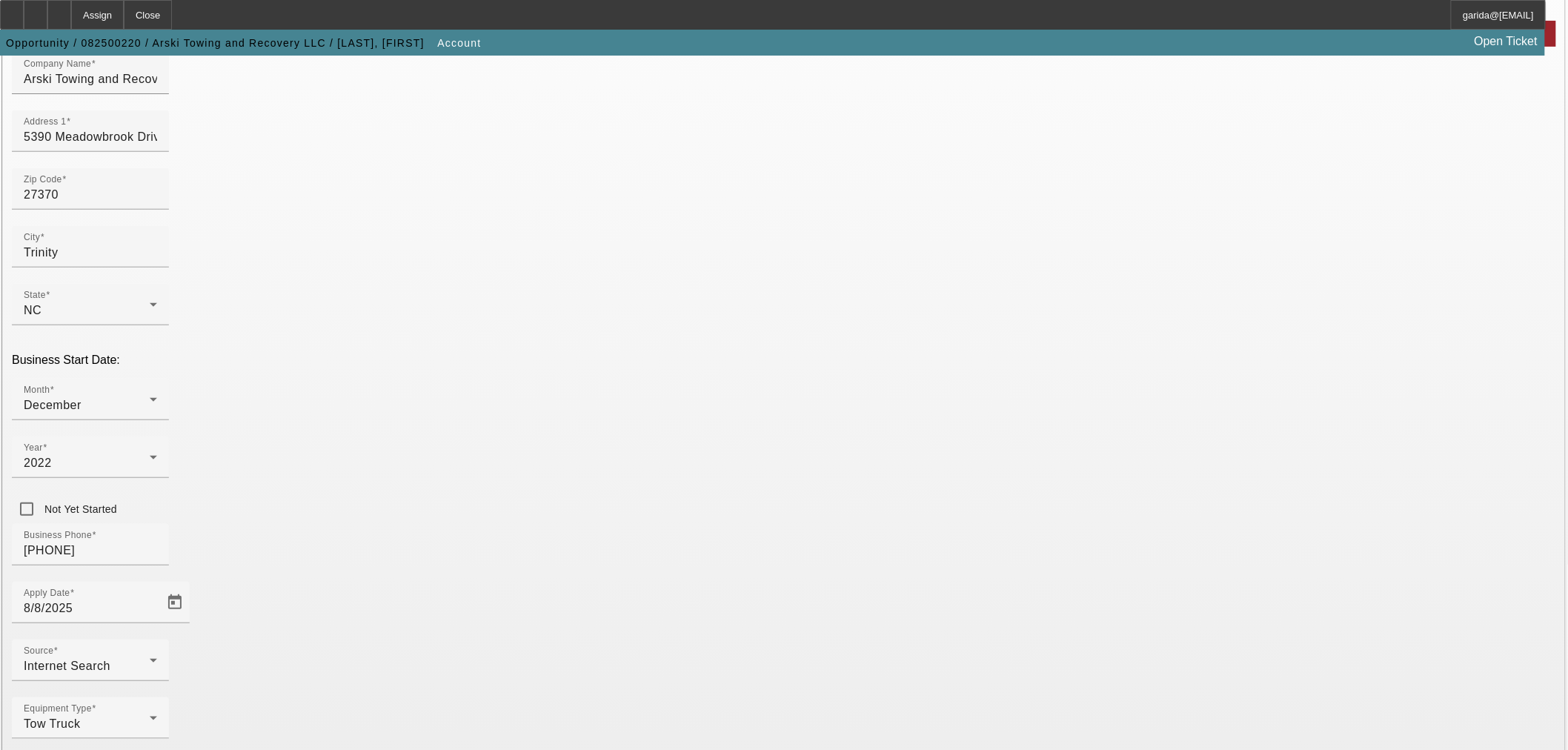 click on "Required
Company Name
Arski Towing and Recovery LLC
Address 1
5390 Meadowbrook Drive
Zip Code
[ZIP]
City
[CITY]
State
[STATE]
Business Start Date:" 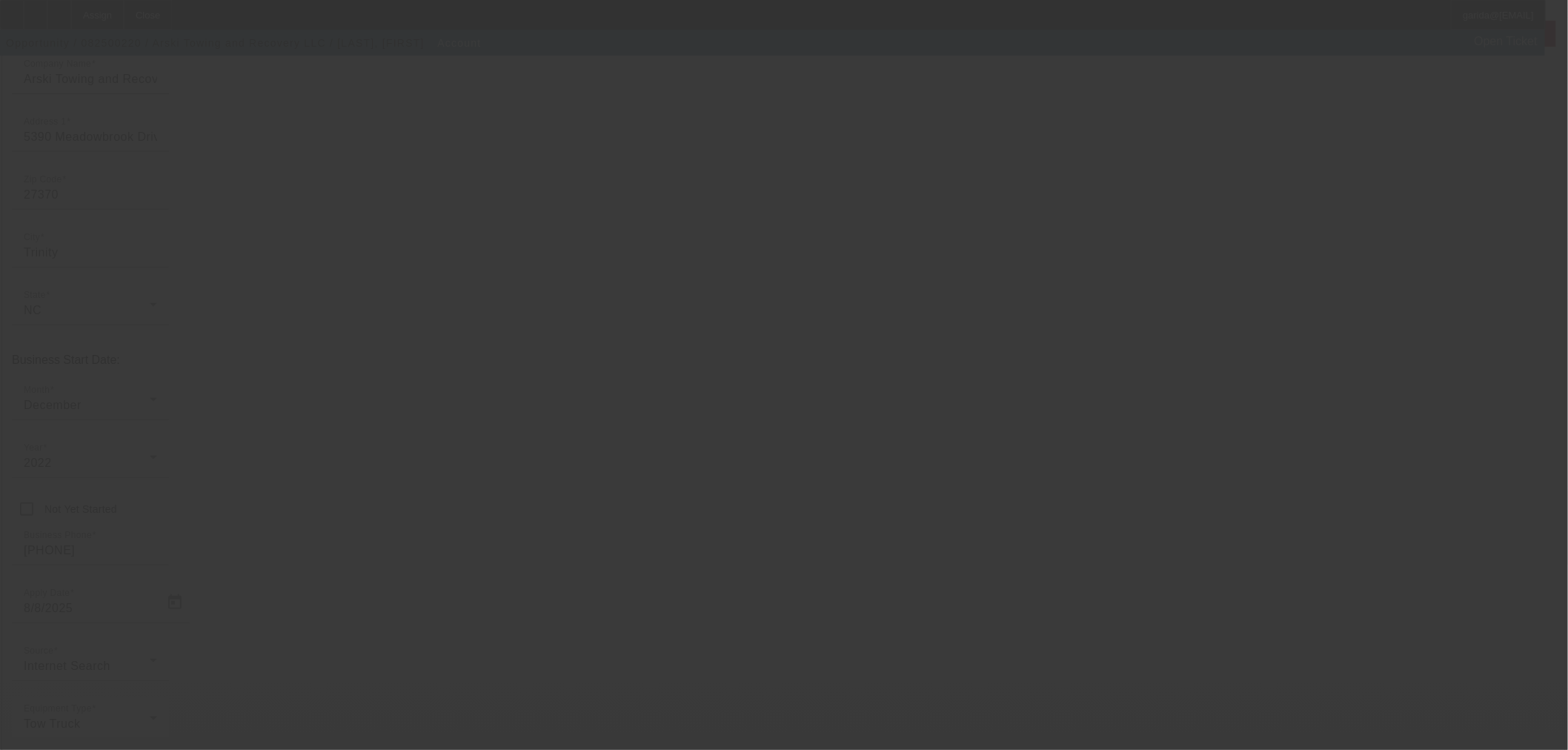 scroll, scrollTop: 0, scrollLeft: 0, axis: both 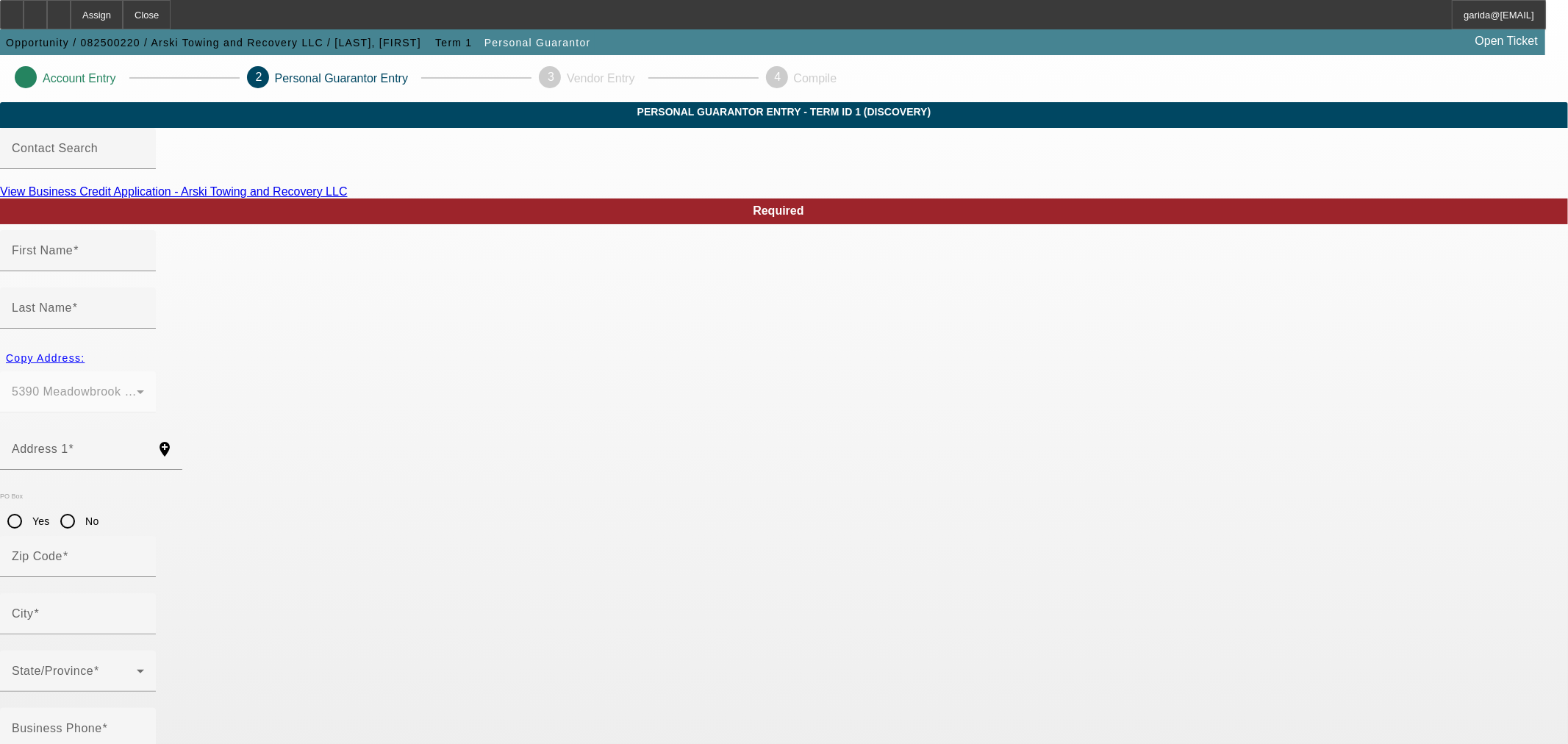 type on "[FIRST]" 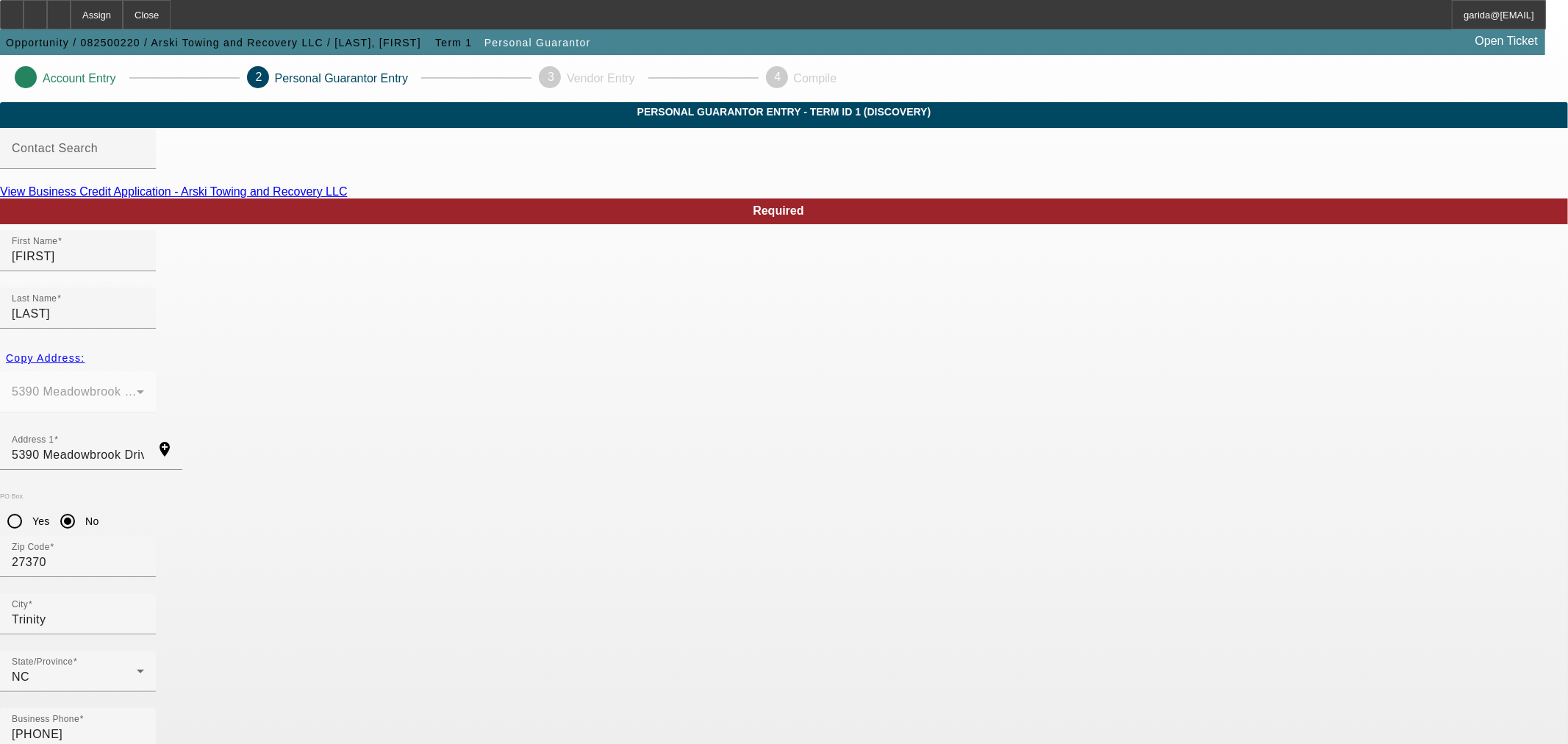 click on "Submit" at bounding box center [21, 1550] 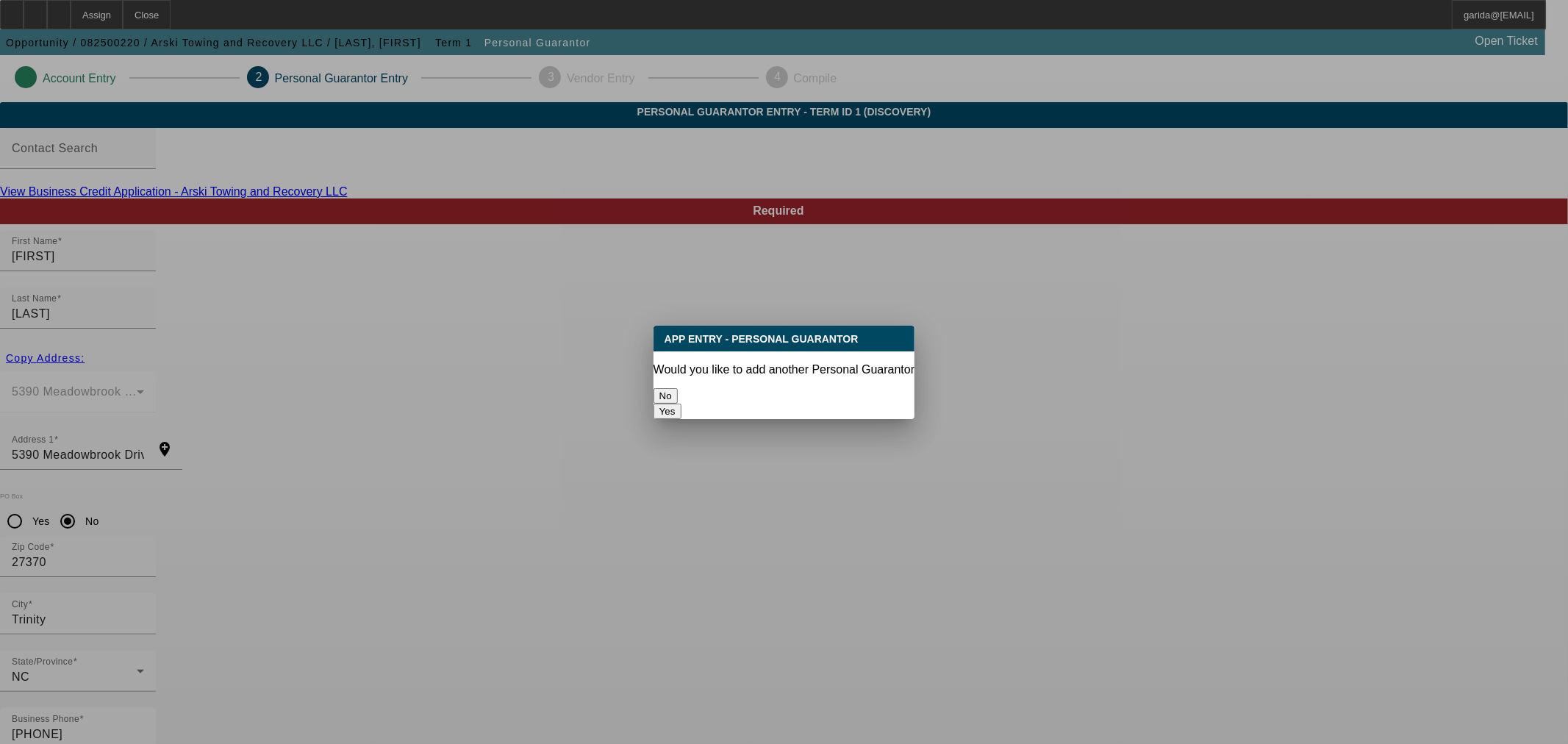 click on "No" at bounding box center (665, 396) 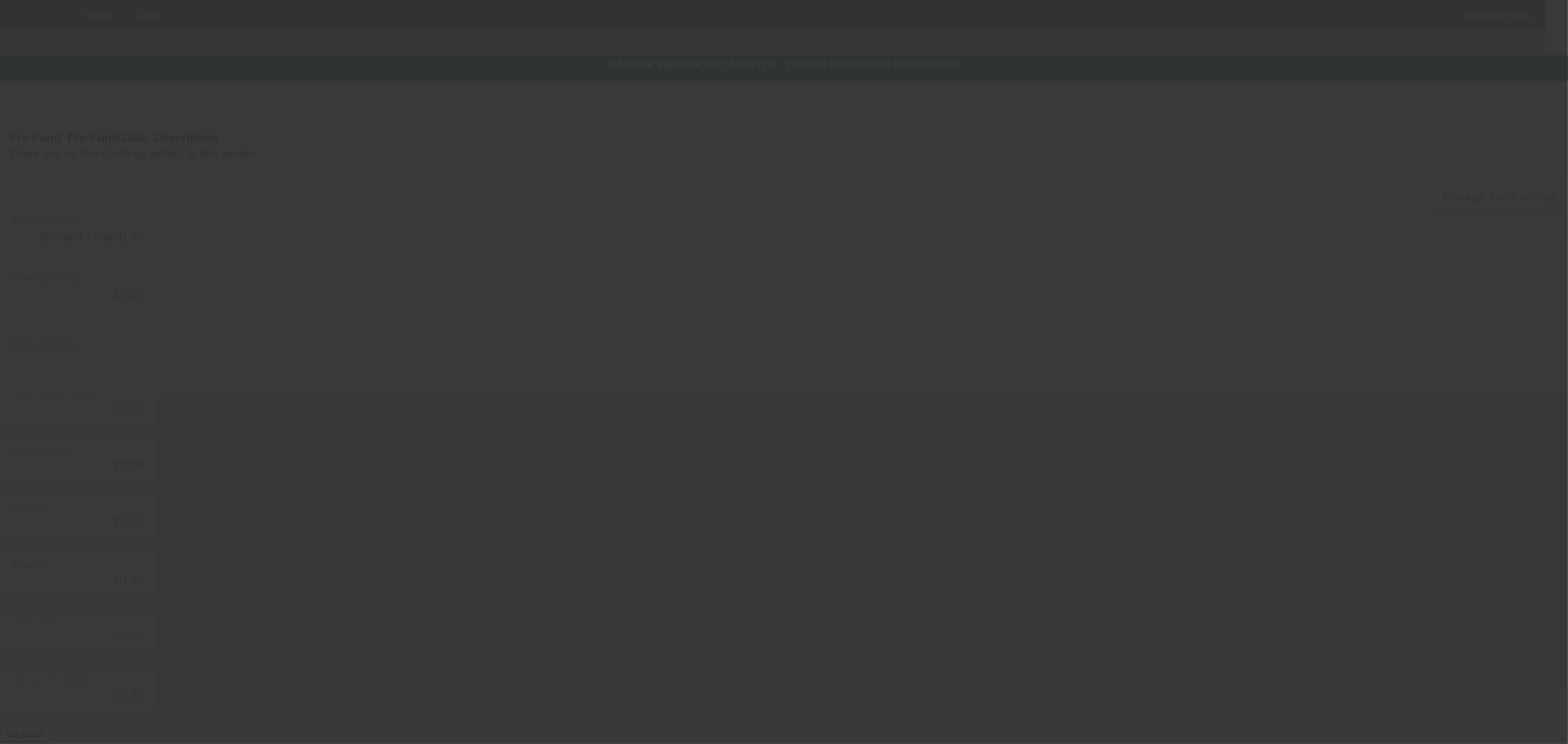 type on "$80,000.00" 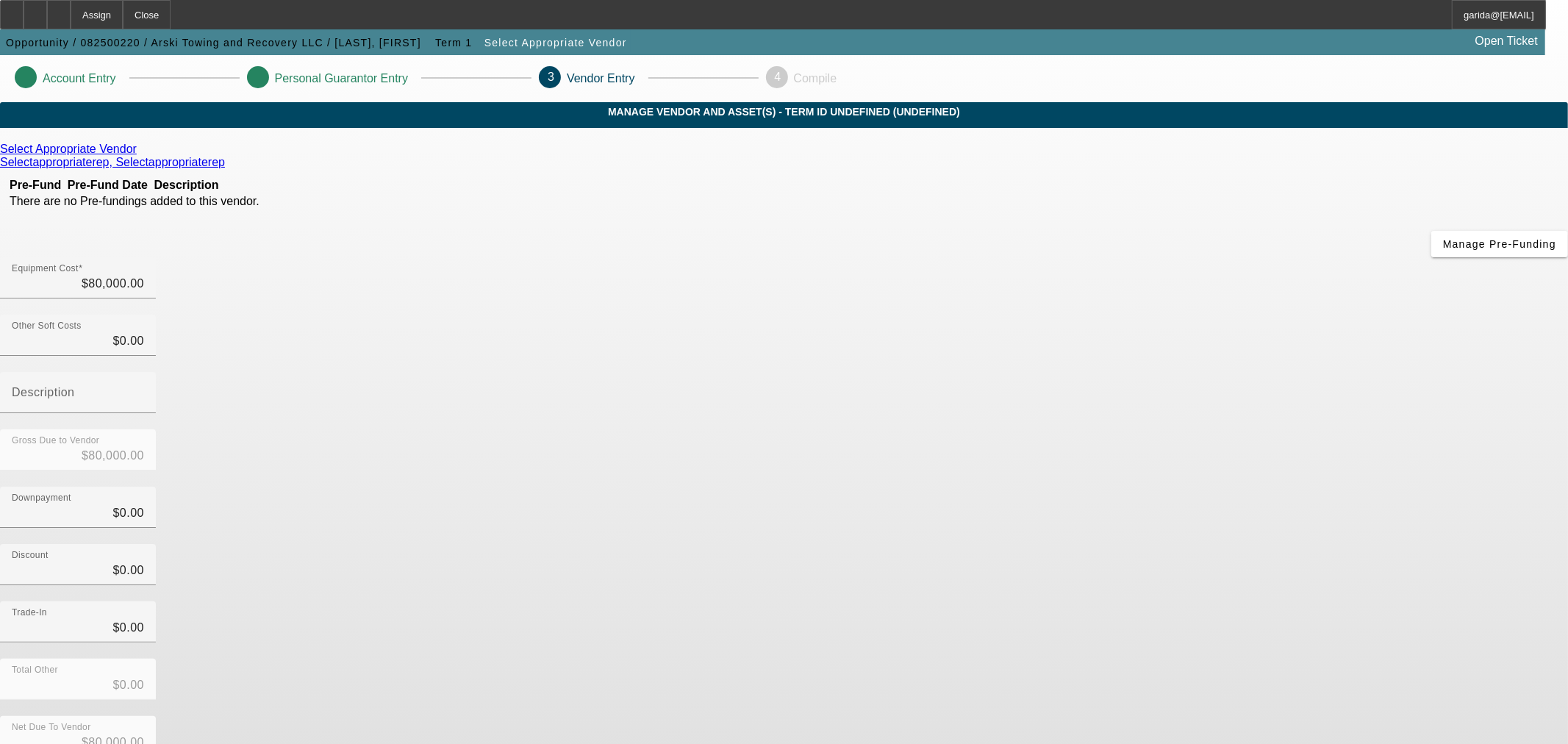 click on "Submit" at bounding box center [21, 781] 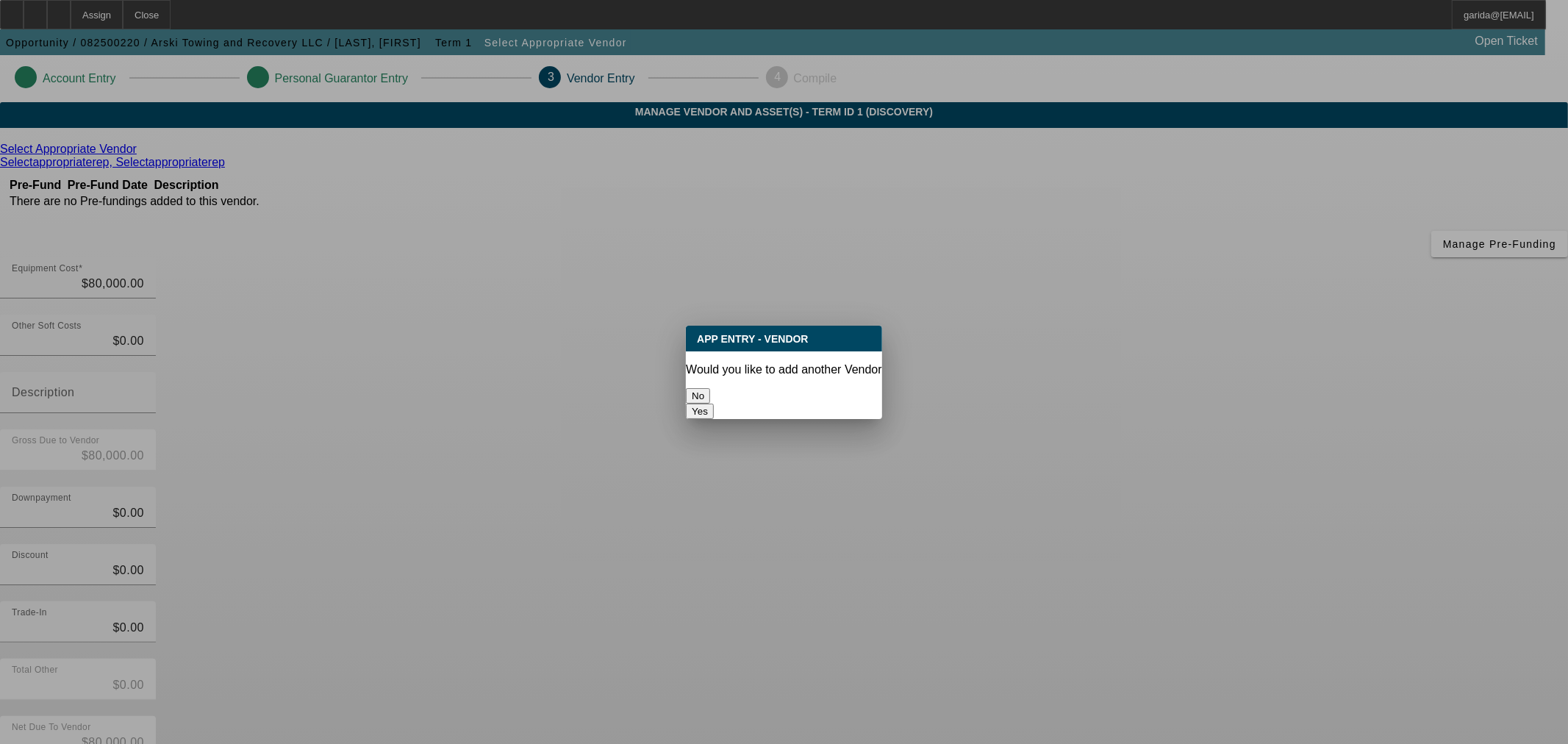 click on "No" at bounding box center [698, 396] 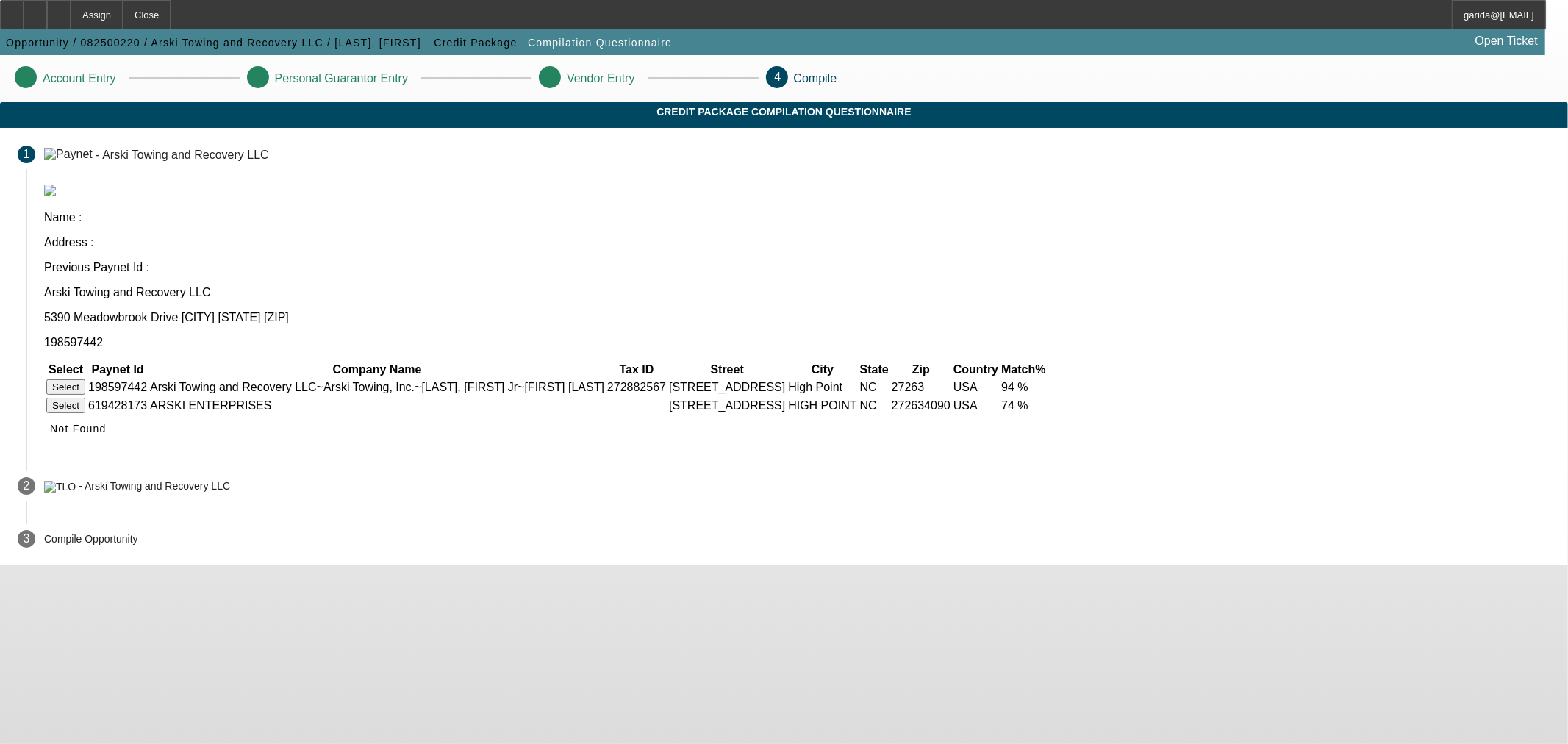 click on "Select" at bounding box center (65, 387) 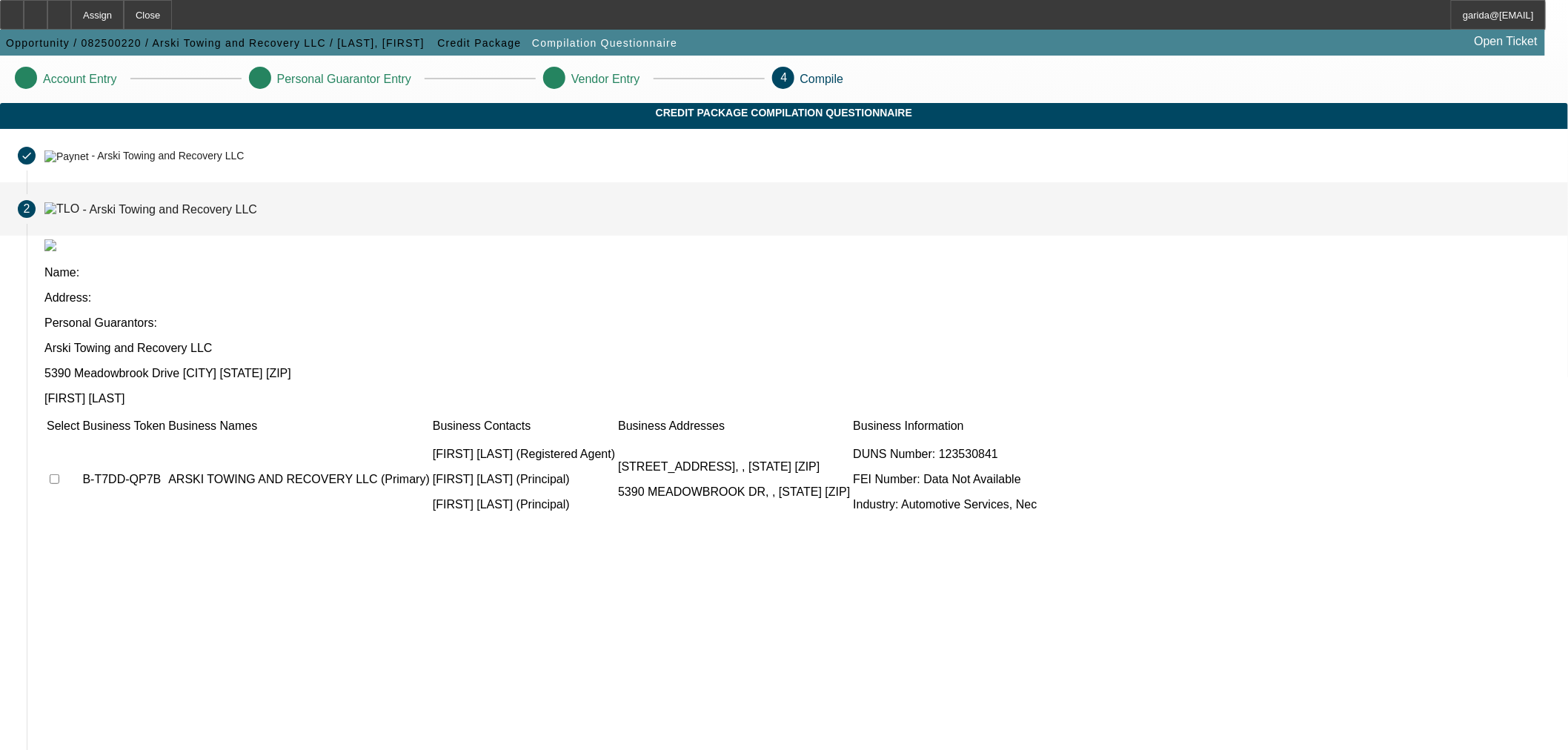 click at bounding box center (63, 479) 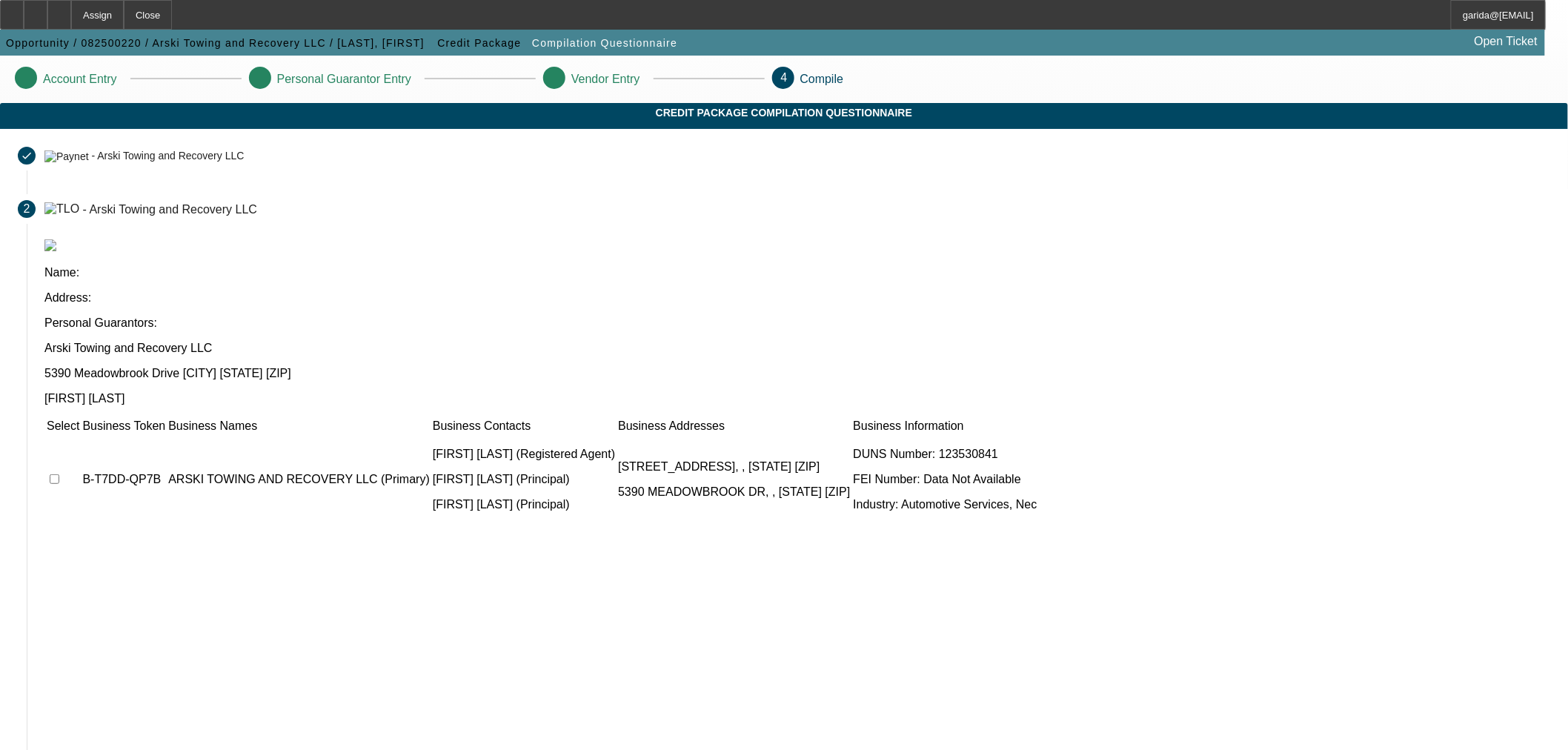 click at bounding box center (54, 479) 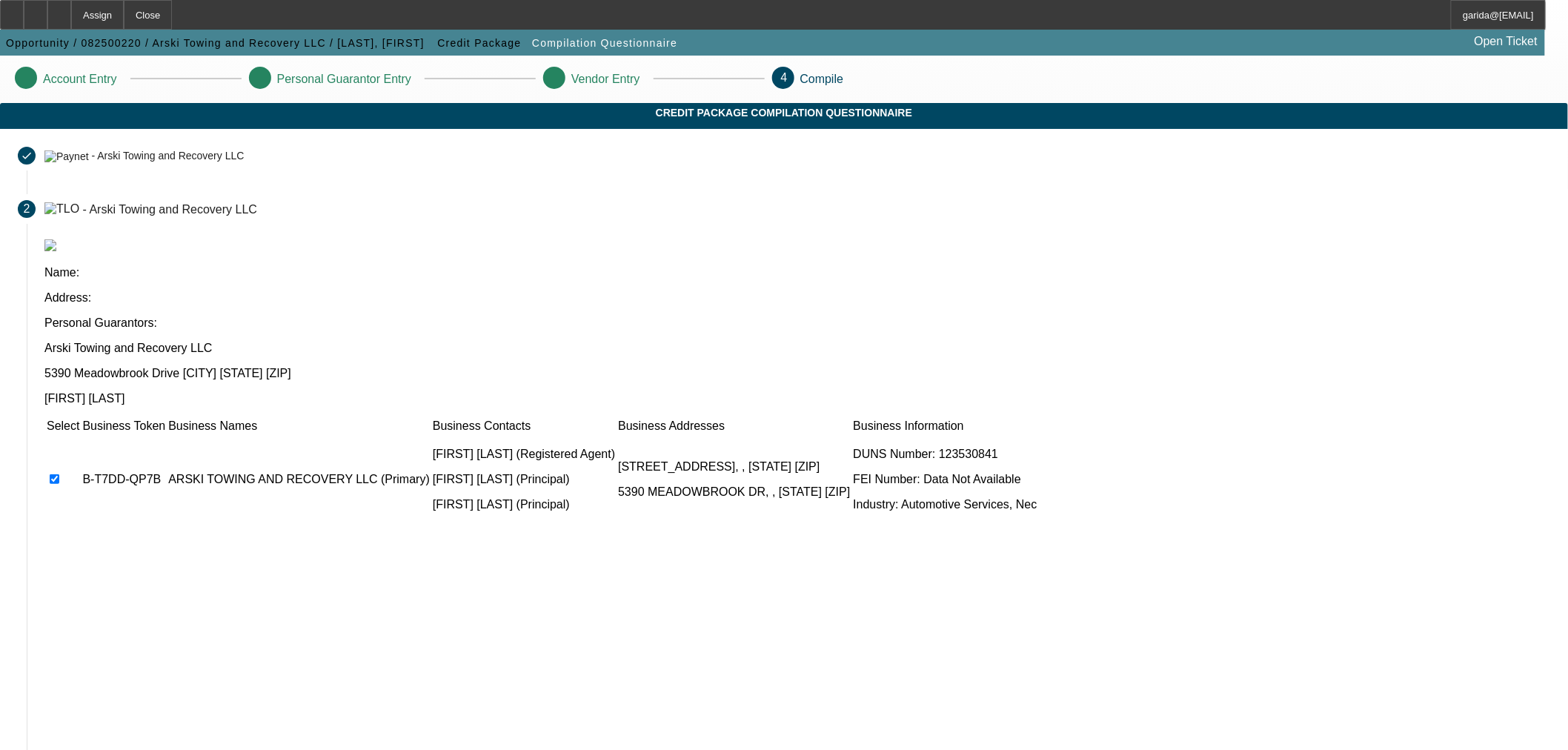 click on "Submit" at bounding box center (69, 838) 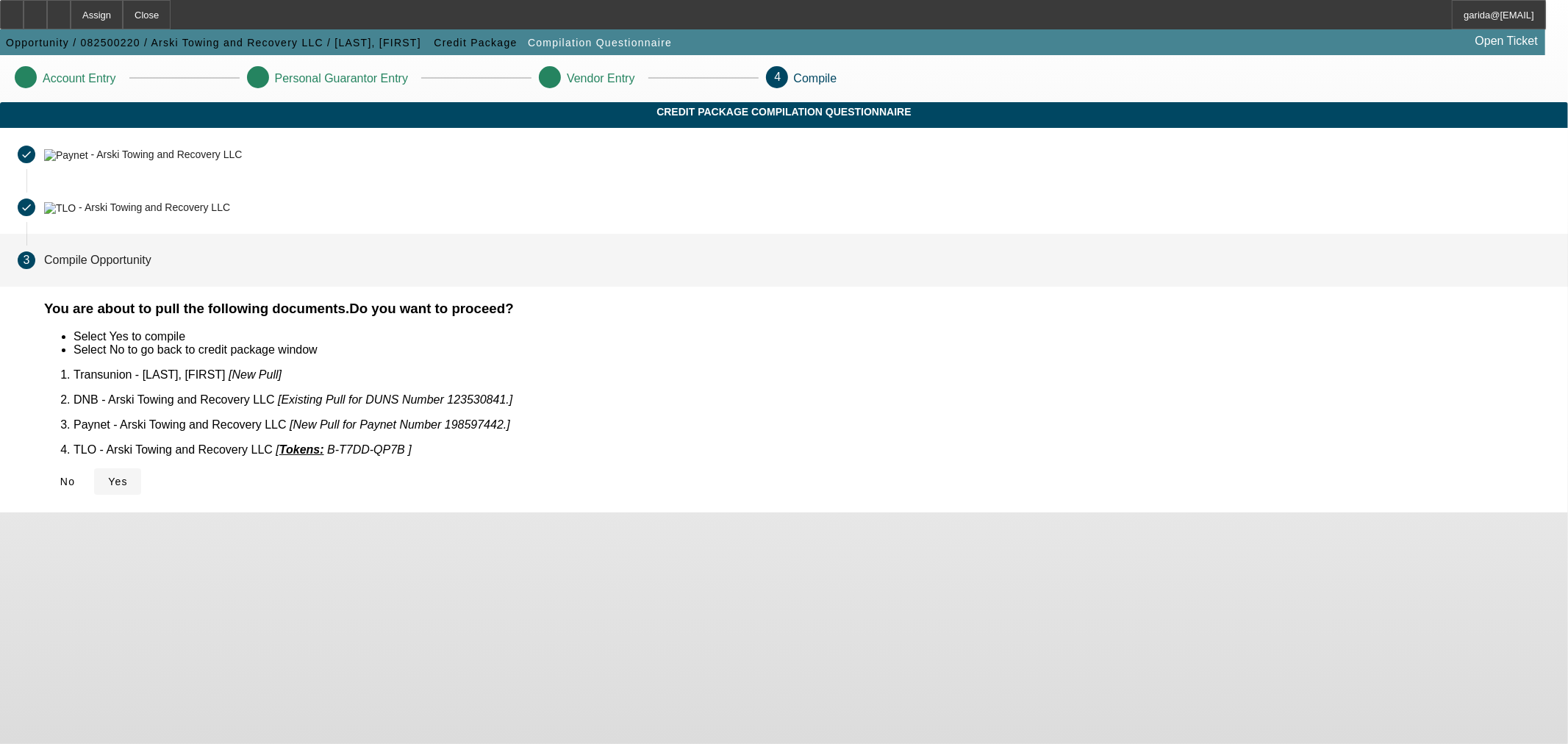 click at bounding box center (118, 482) 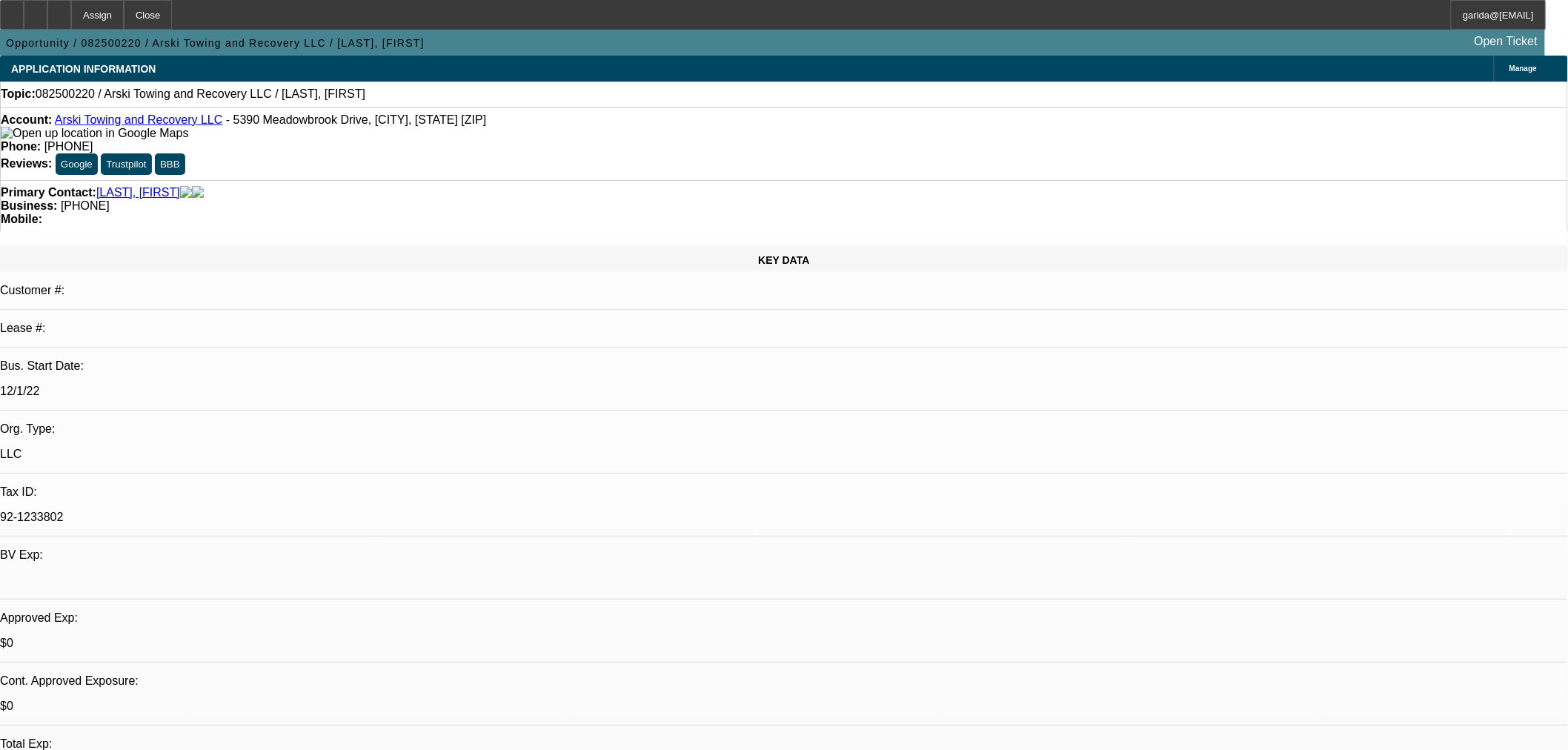 select on "0" 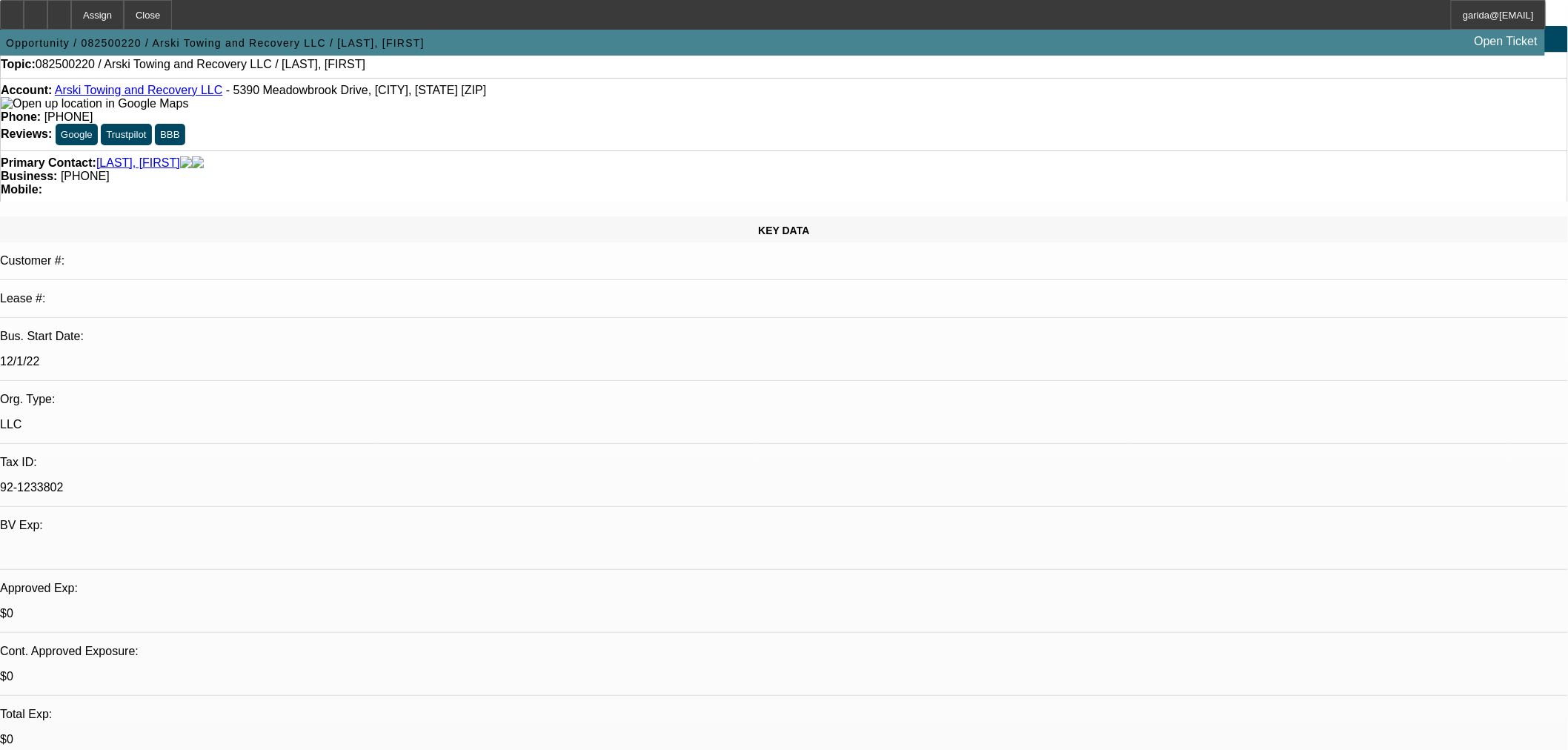 scroll, scrollTop: 0, scrollLeft: 0, axis: both 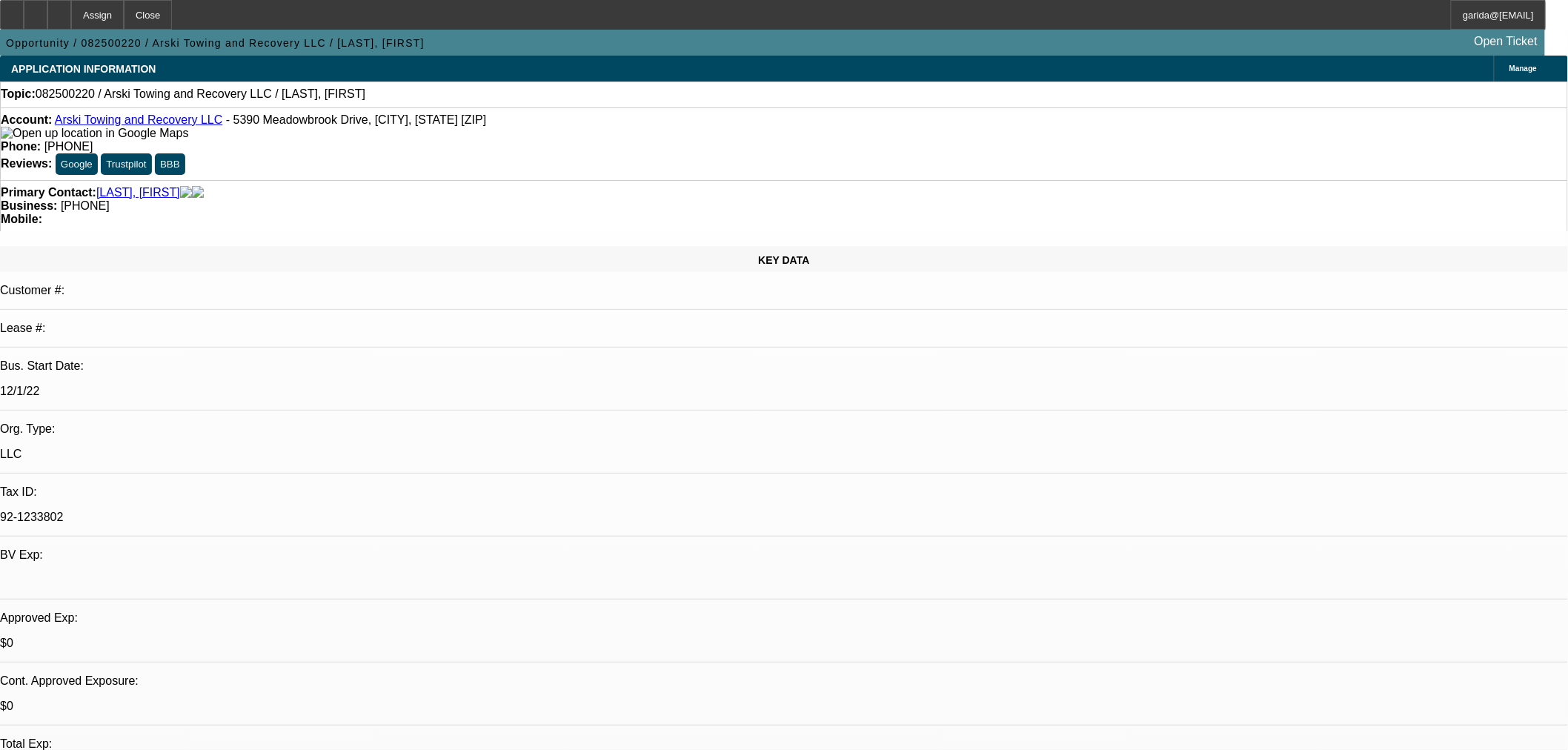 click on "No -" at bounding box center [11, 901] 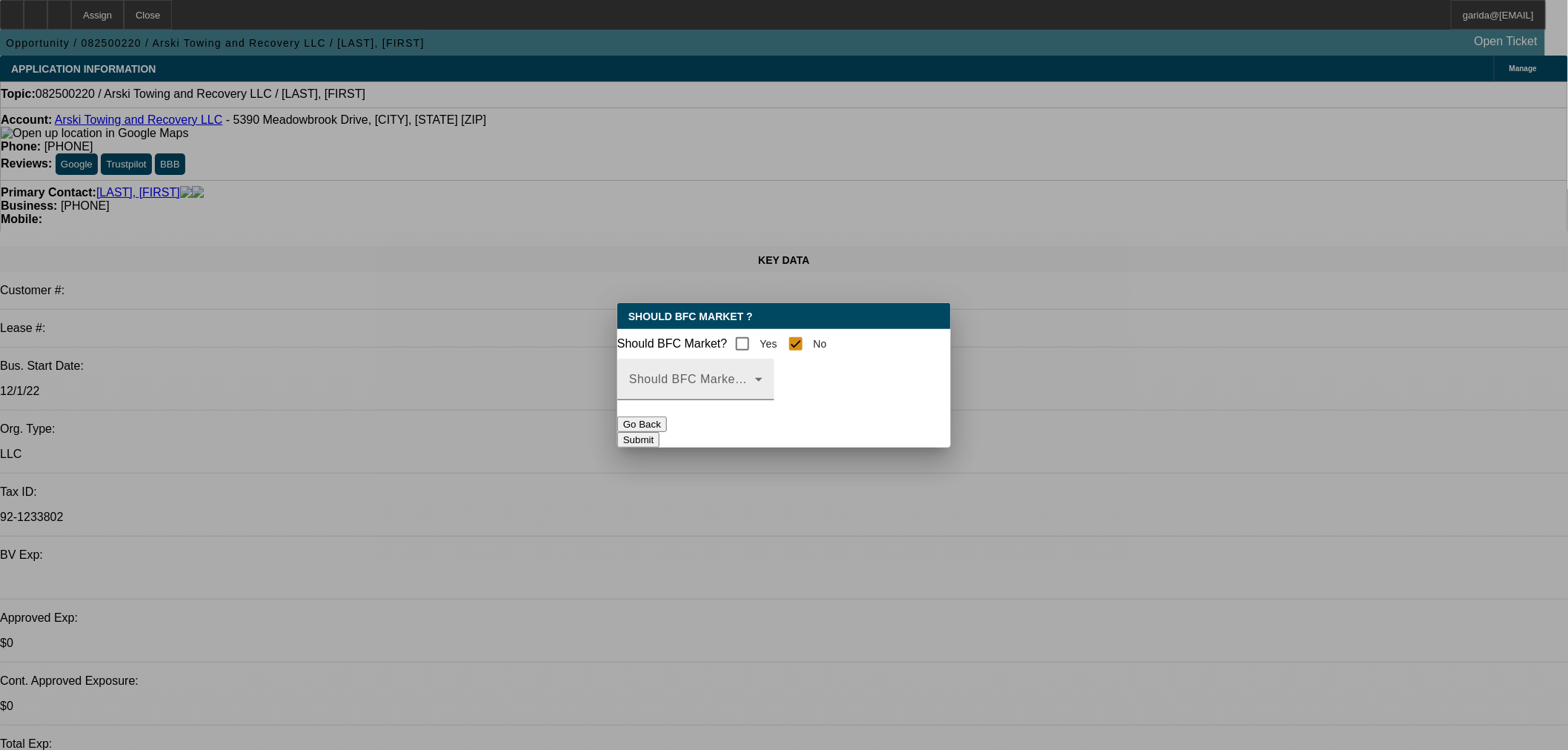 click at bounding box center [692, 385] 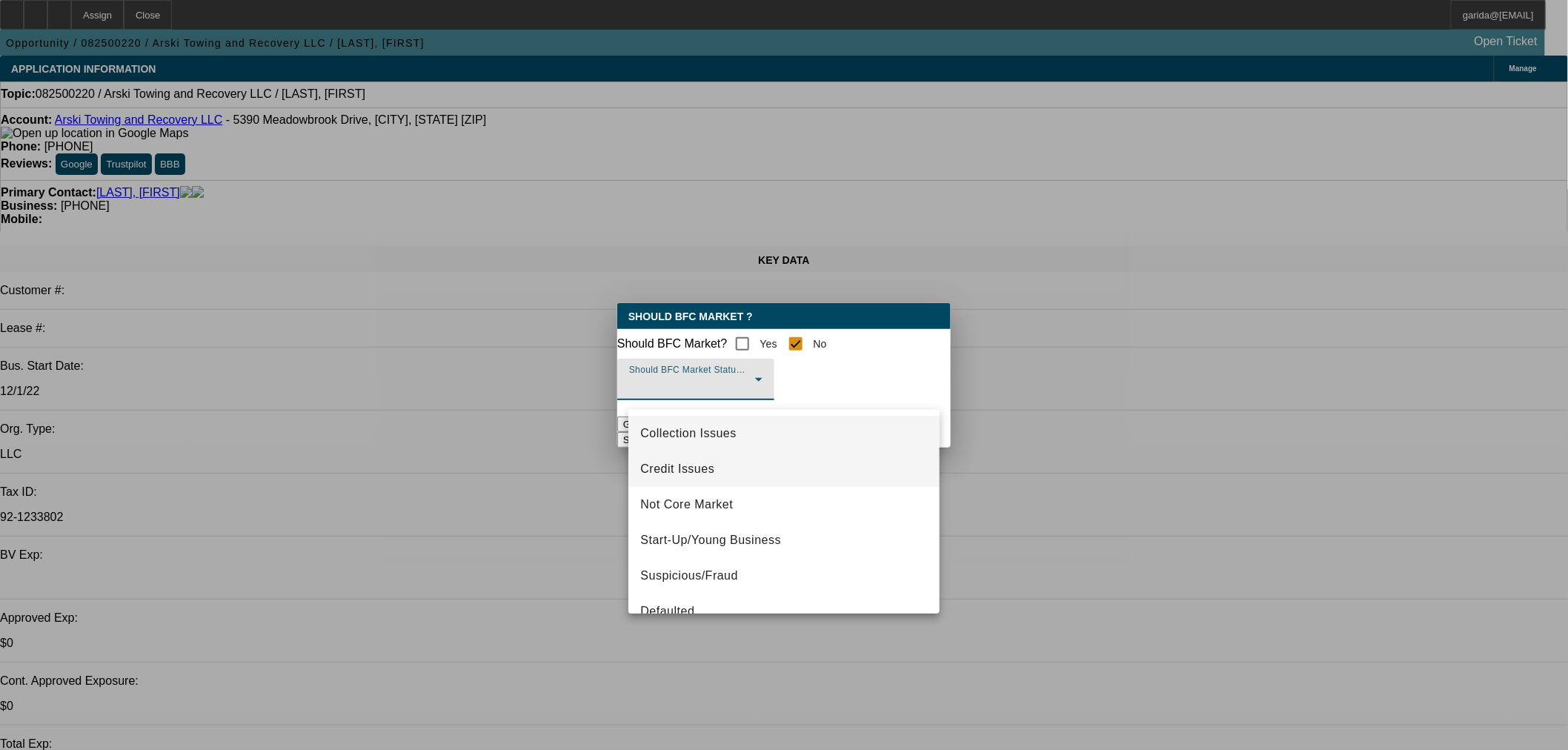 click on "Credit Issues" at bounding box center (677, 469) 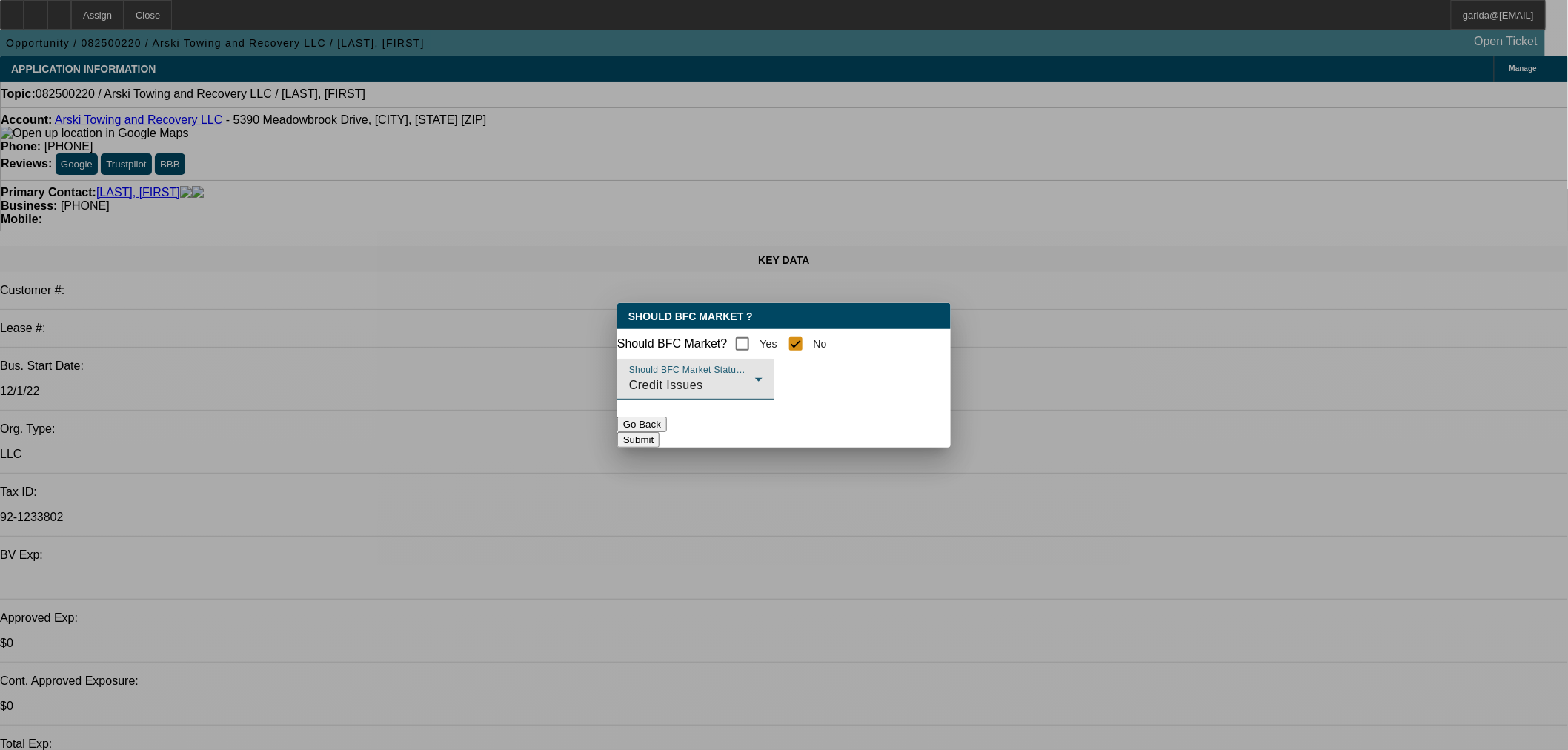 click on "Submit" at bounding box center [638, 439] 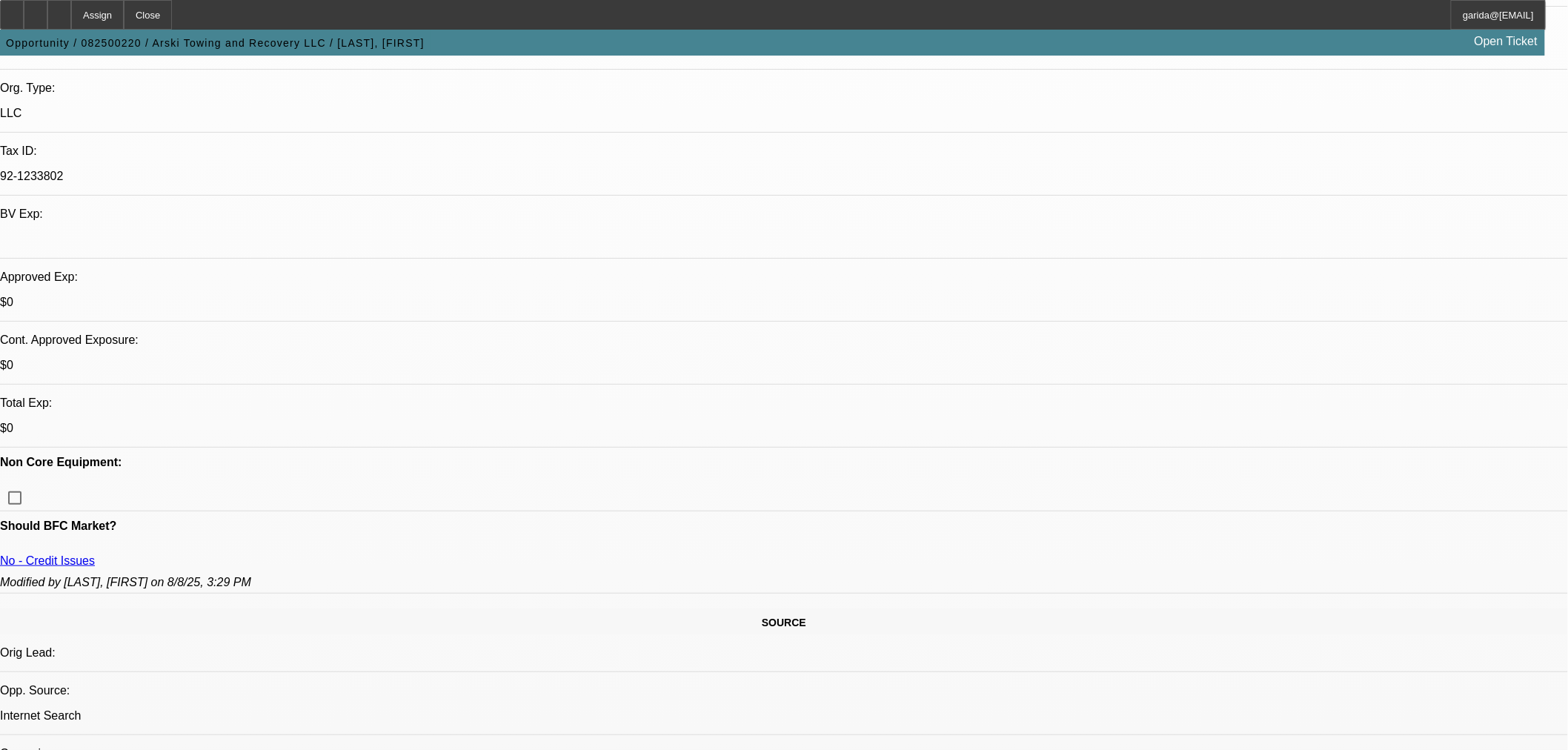 scroll, scrollTop: 411, scrollLeft: 0, axis: vertical 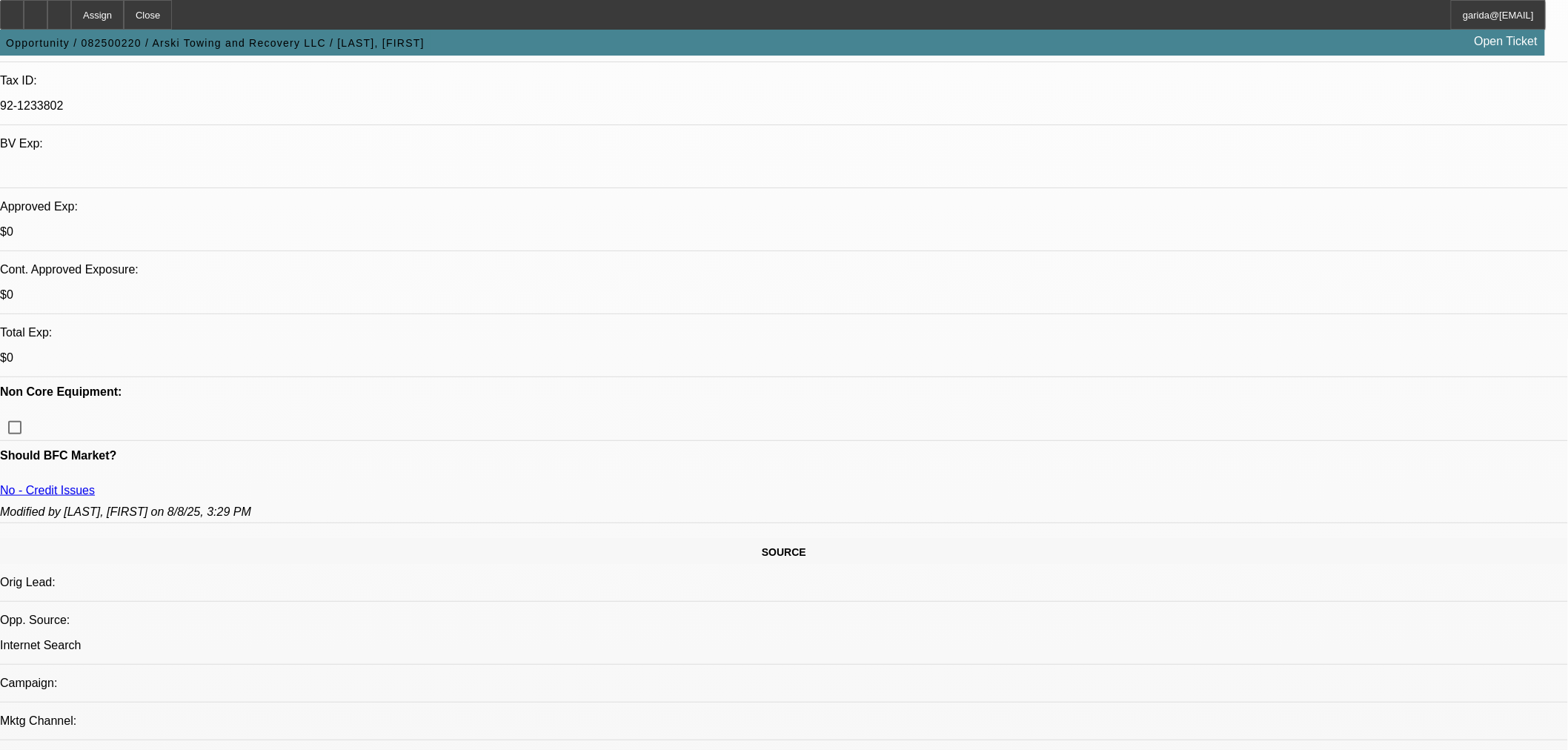 click on "042400627 / $113,900.00 / Ram 5500 / Nala Equipment Corp / Arski Towing and Recovery LLC / [LAST], [FIRST]" at bounding box center [242, 2197] 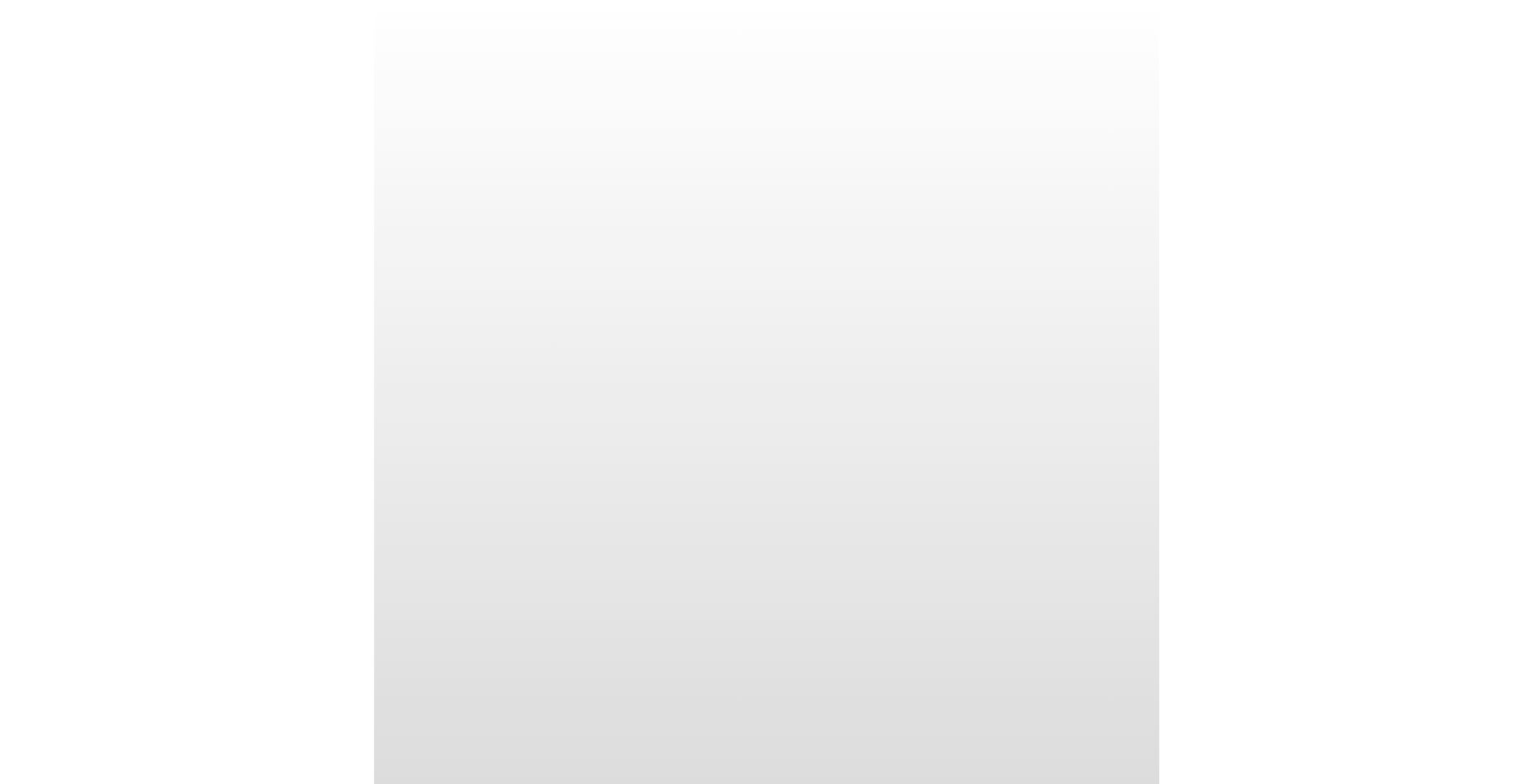 scroll, scrollTop: 0, scrollLeft: 0, axis: both 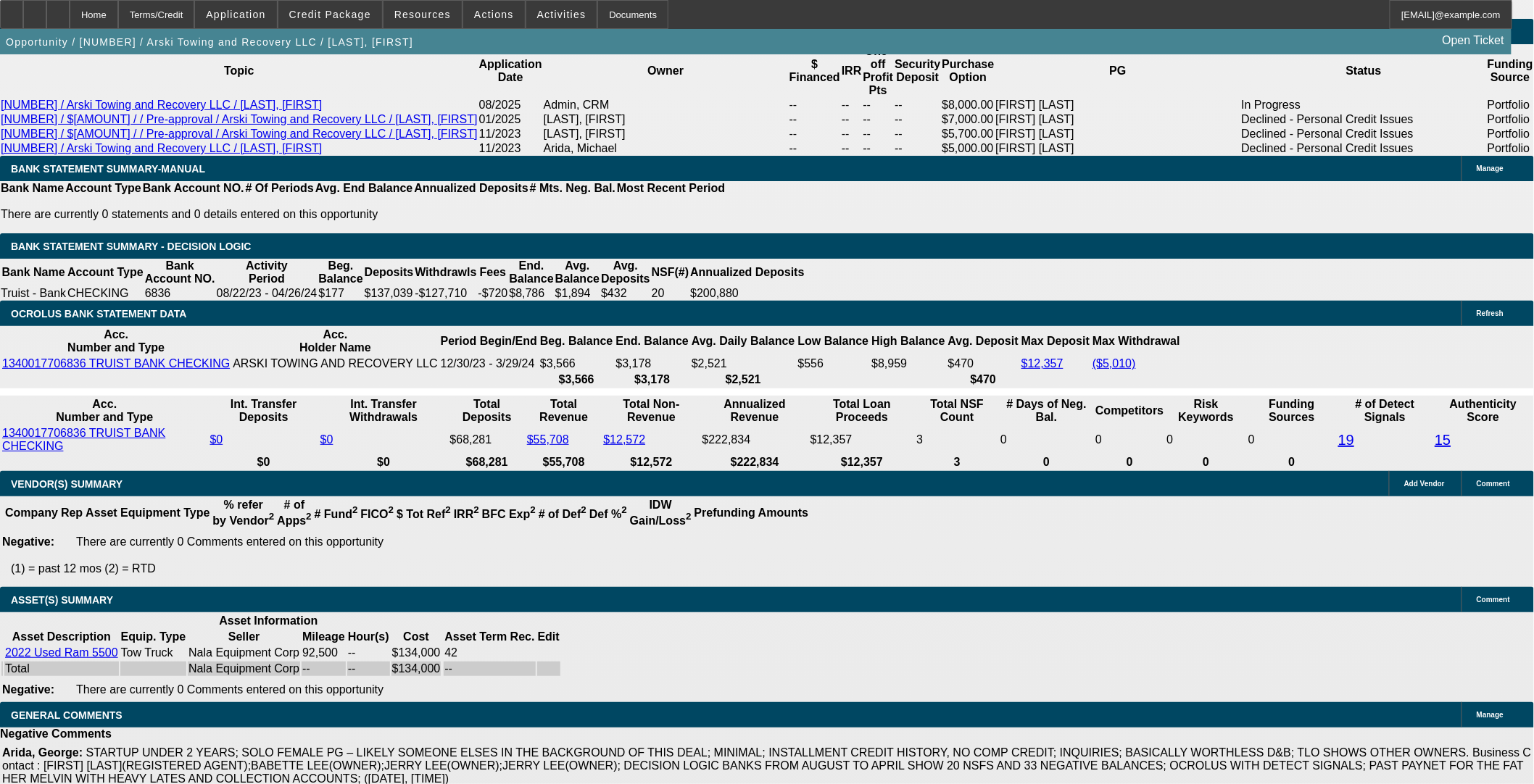select on "0.15" 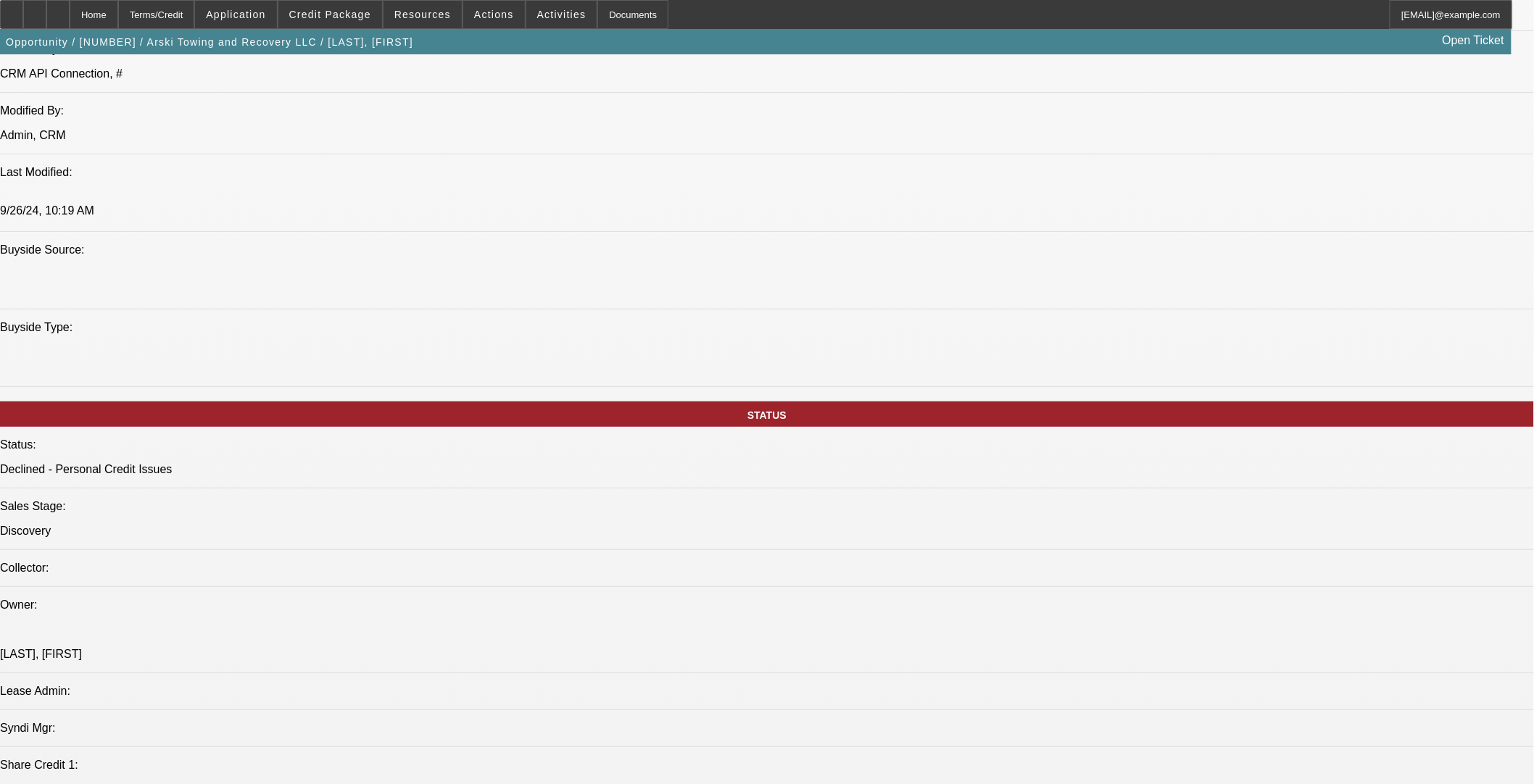 scroll, scrollTop: 996, scrollLeft: 0, axis: vertical 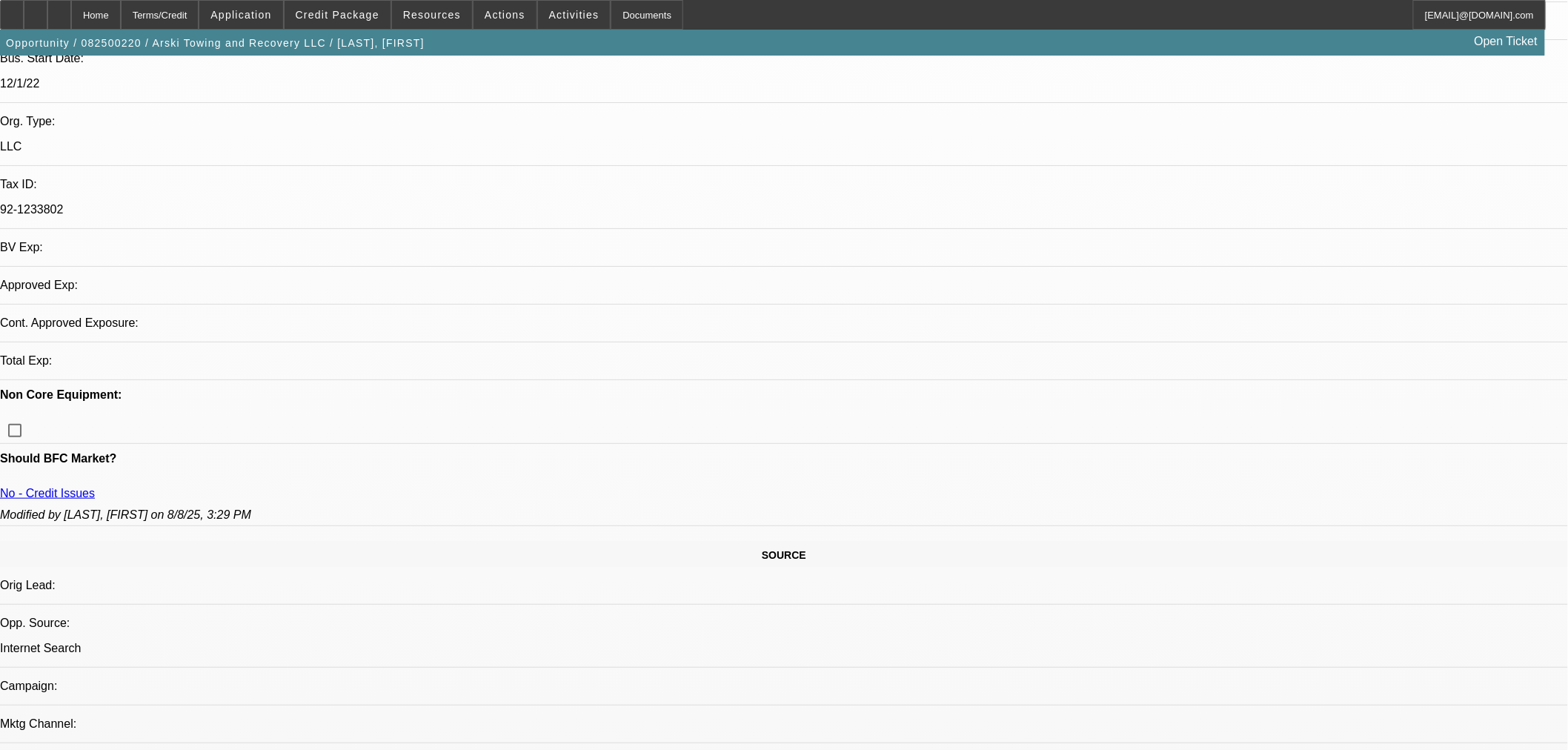 select on "0" 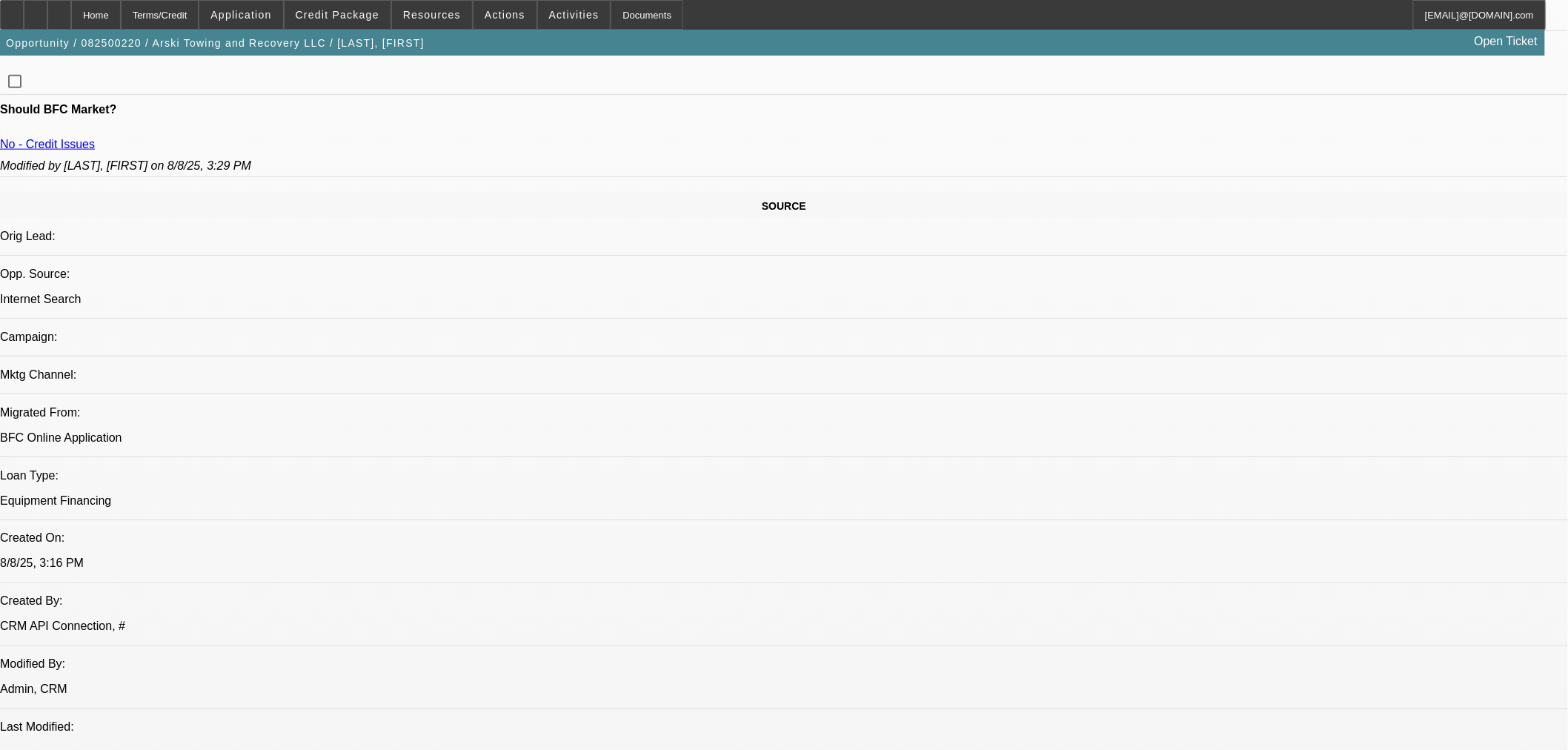 scroll, scrollTop: 658, scrollLeft: 0, axis: vertical 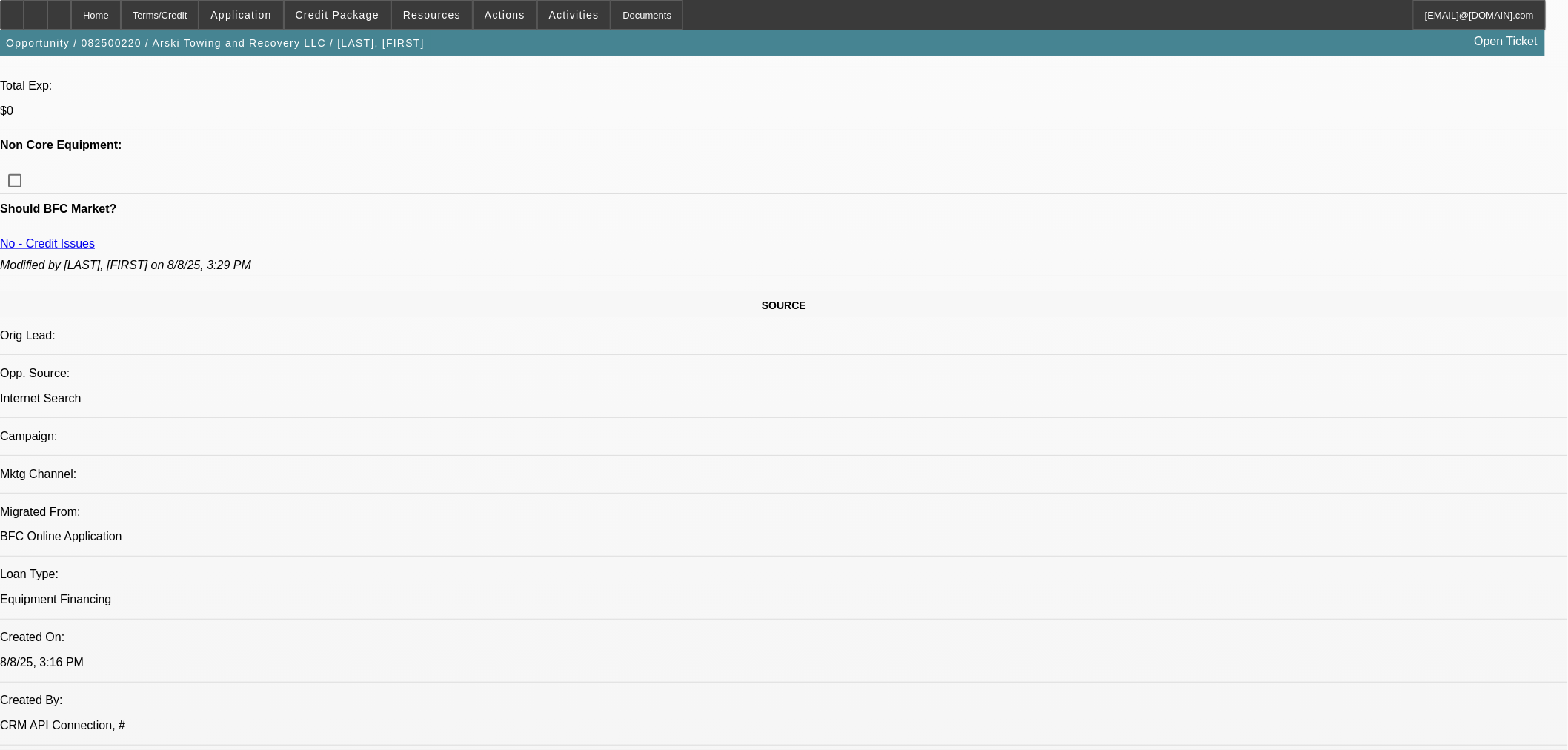 click on "681" 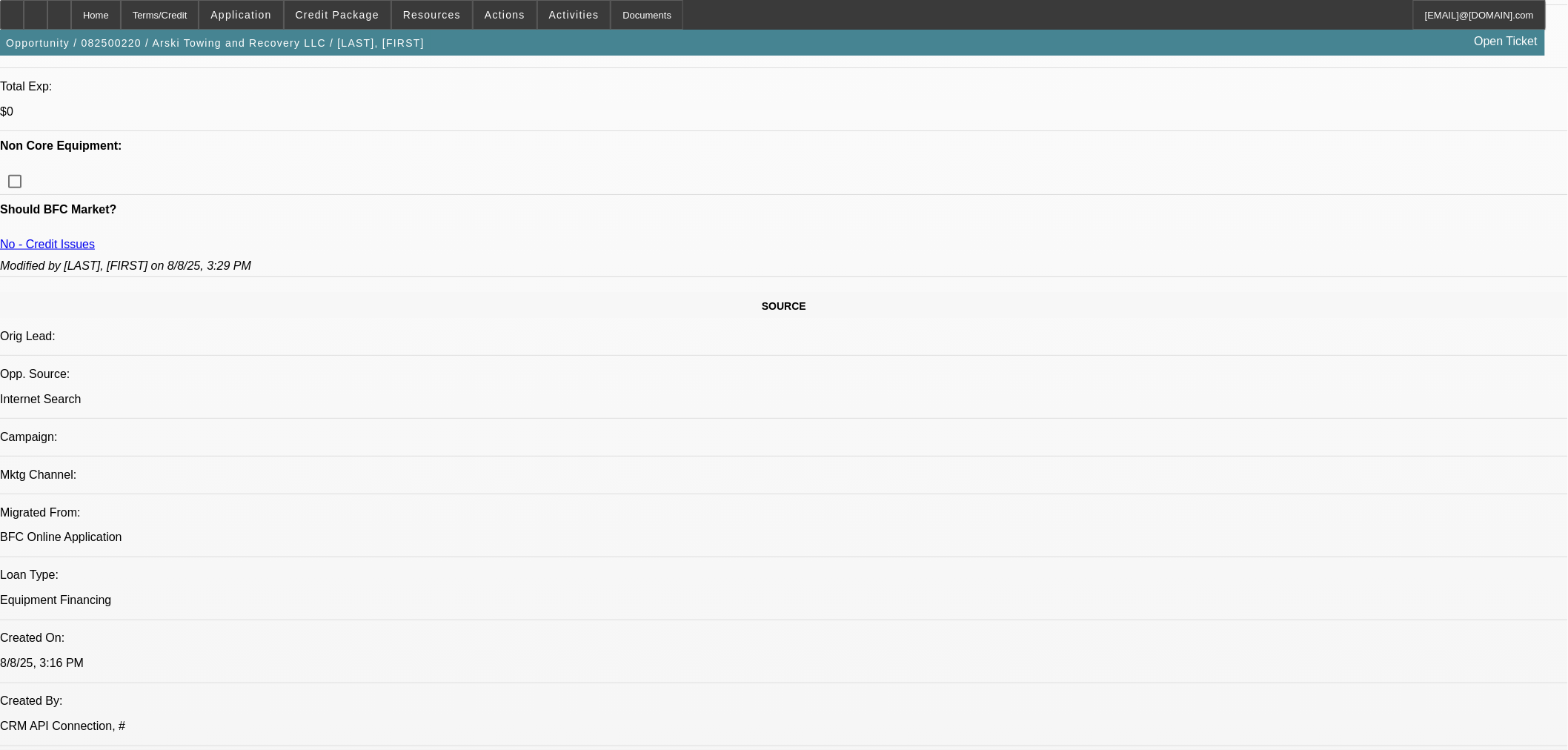 scroll, scrollTop: 165, scrollLeft: 0, axis: vertical 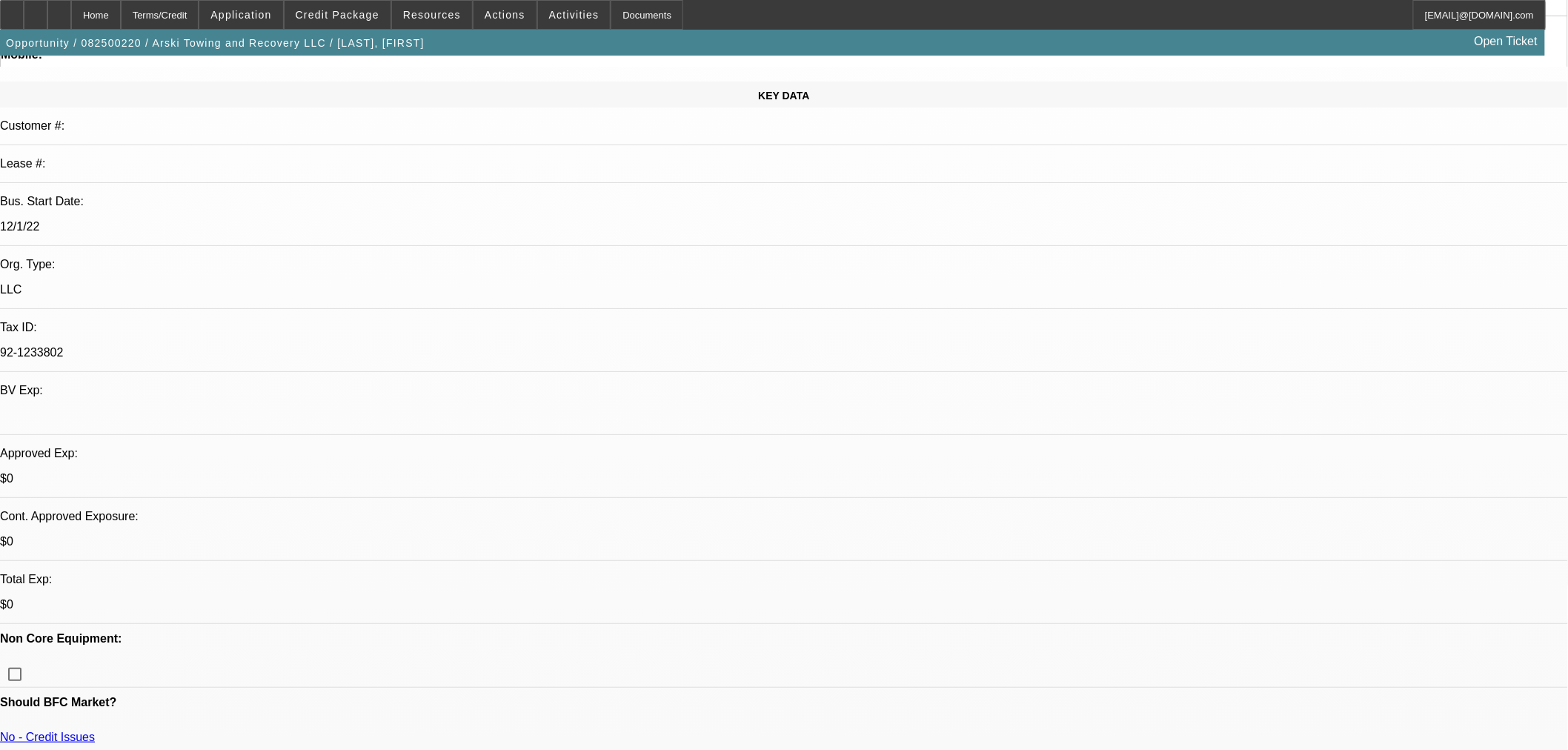 click on "Admin, CRM" at bounding box center [784, 1813] 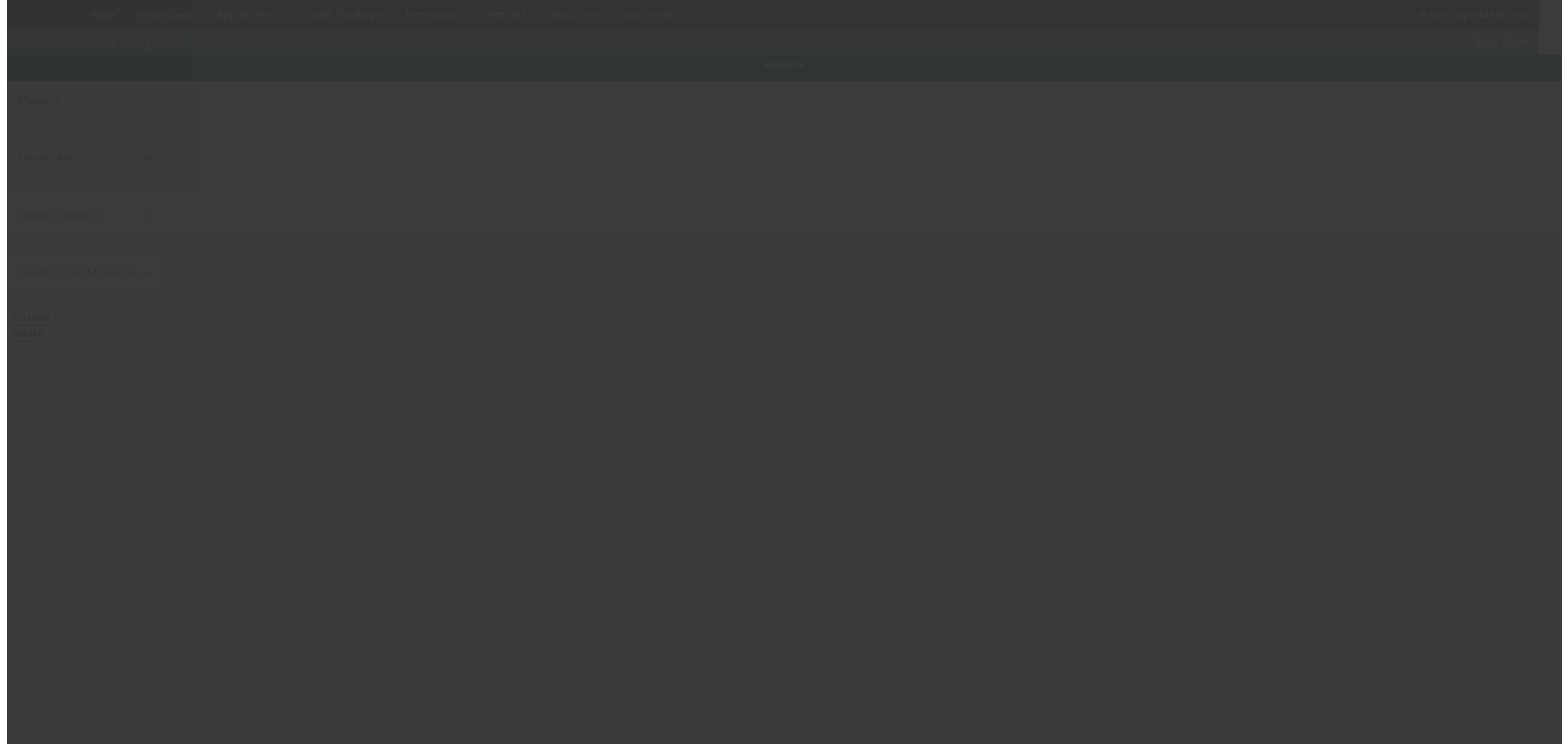 scroll, scrollTop: 0, scrollLeft: 0, axis: both 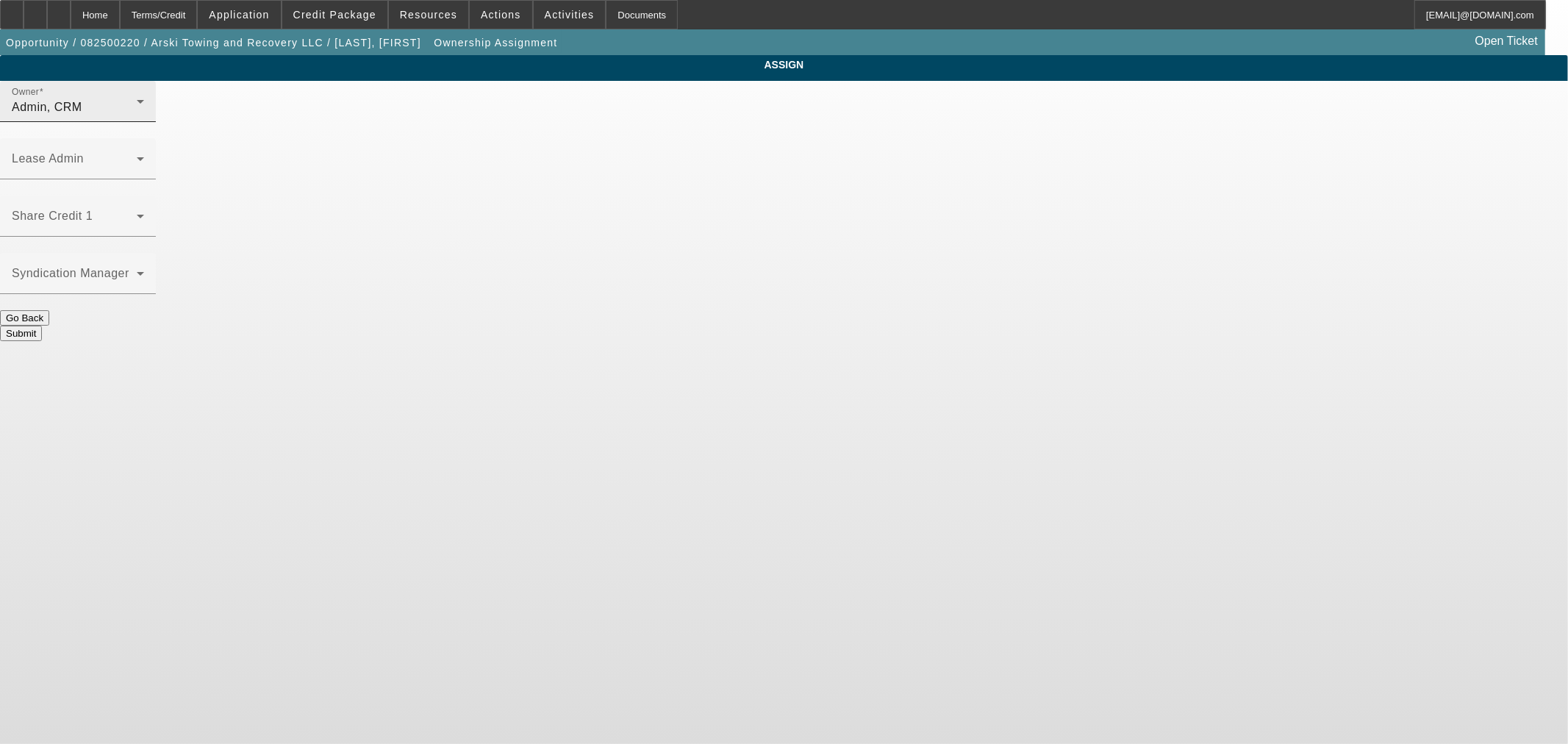 click on "Admin, CRM" at bounding box center [74, 107] 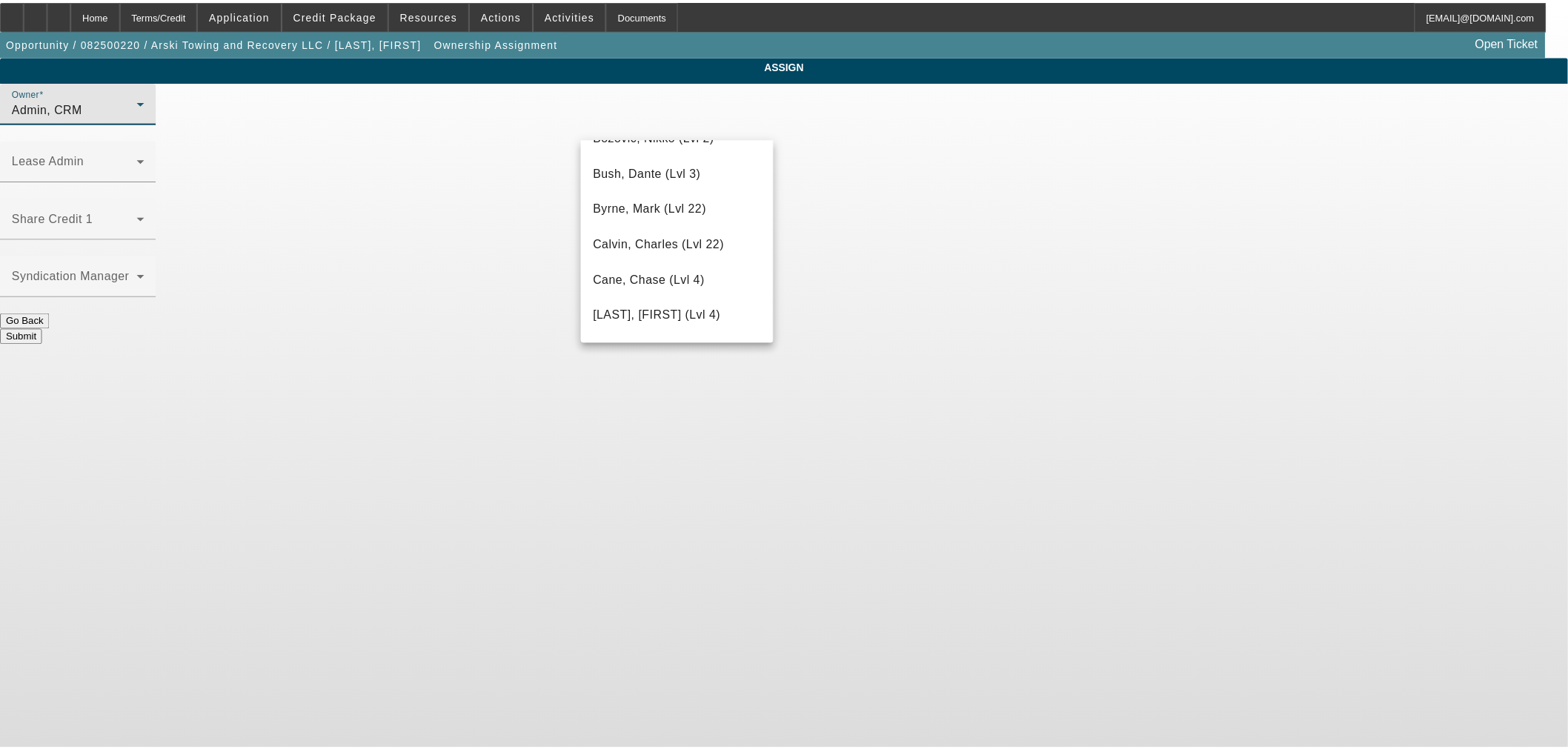 scroll, scrollTop: 0, scrollLeft: 0, axis: both 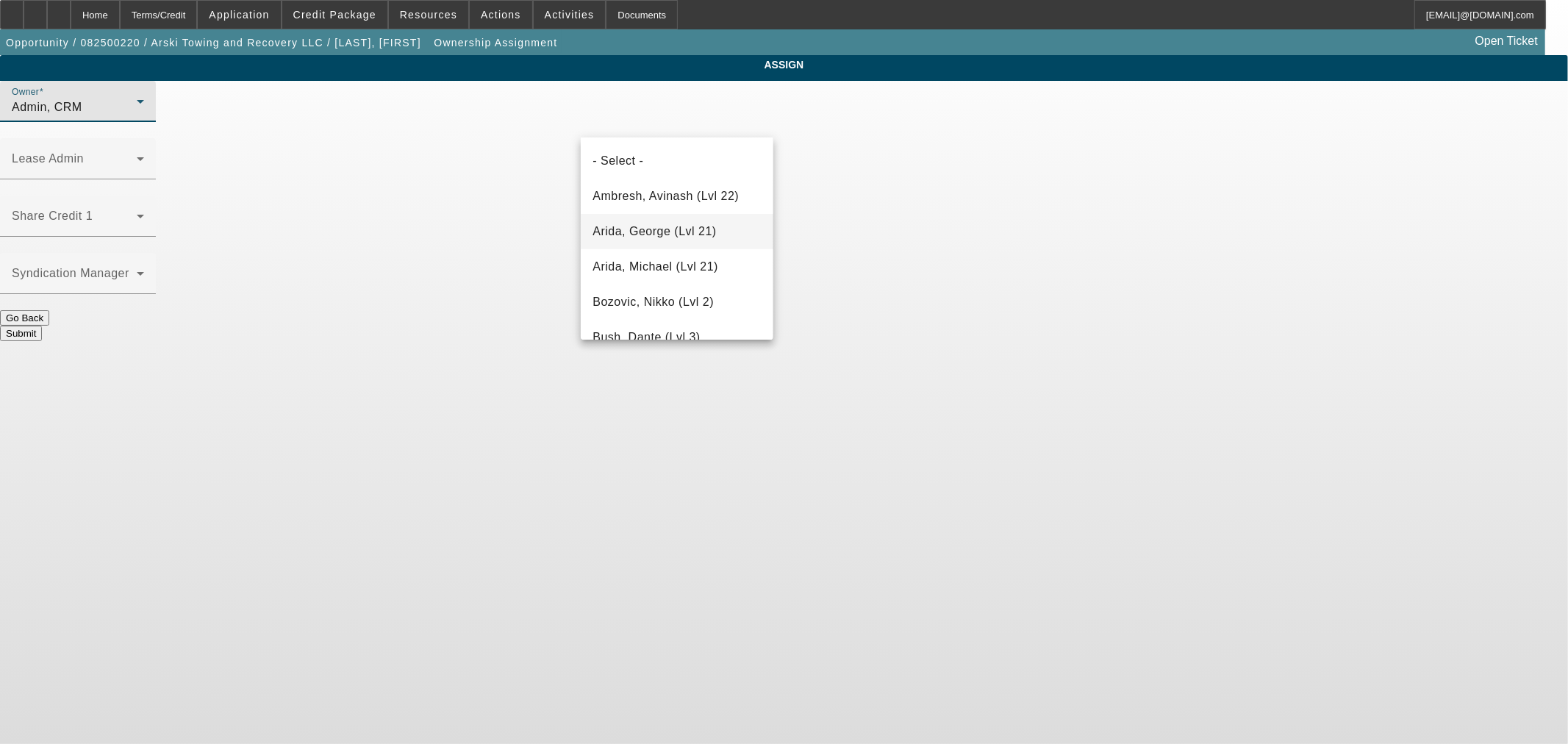 click on "Arida, George (Lvl 21)" at bounding box center (654, 232) 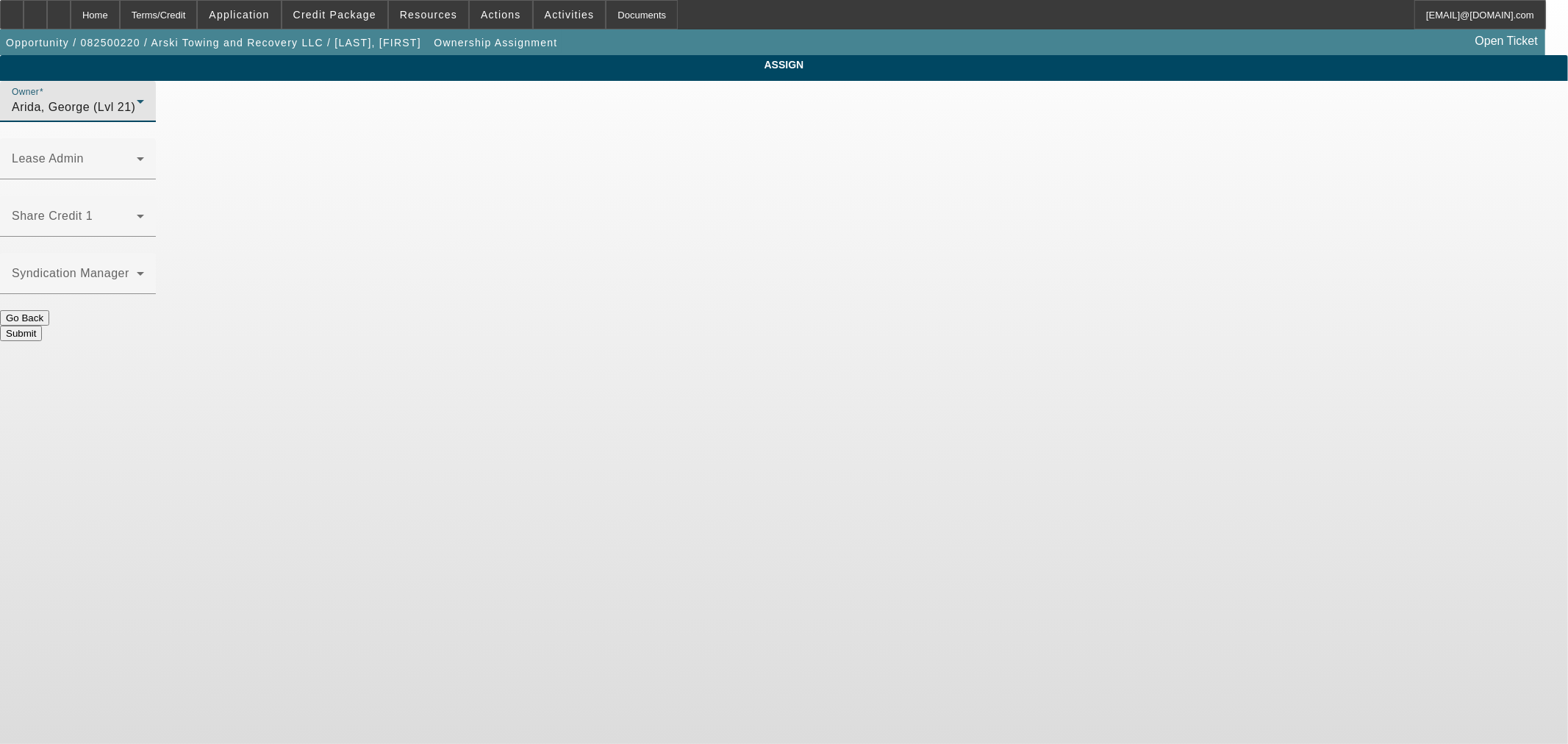 click on "Submit" 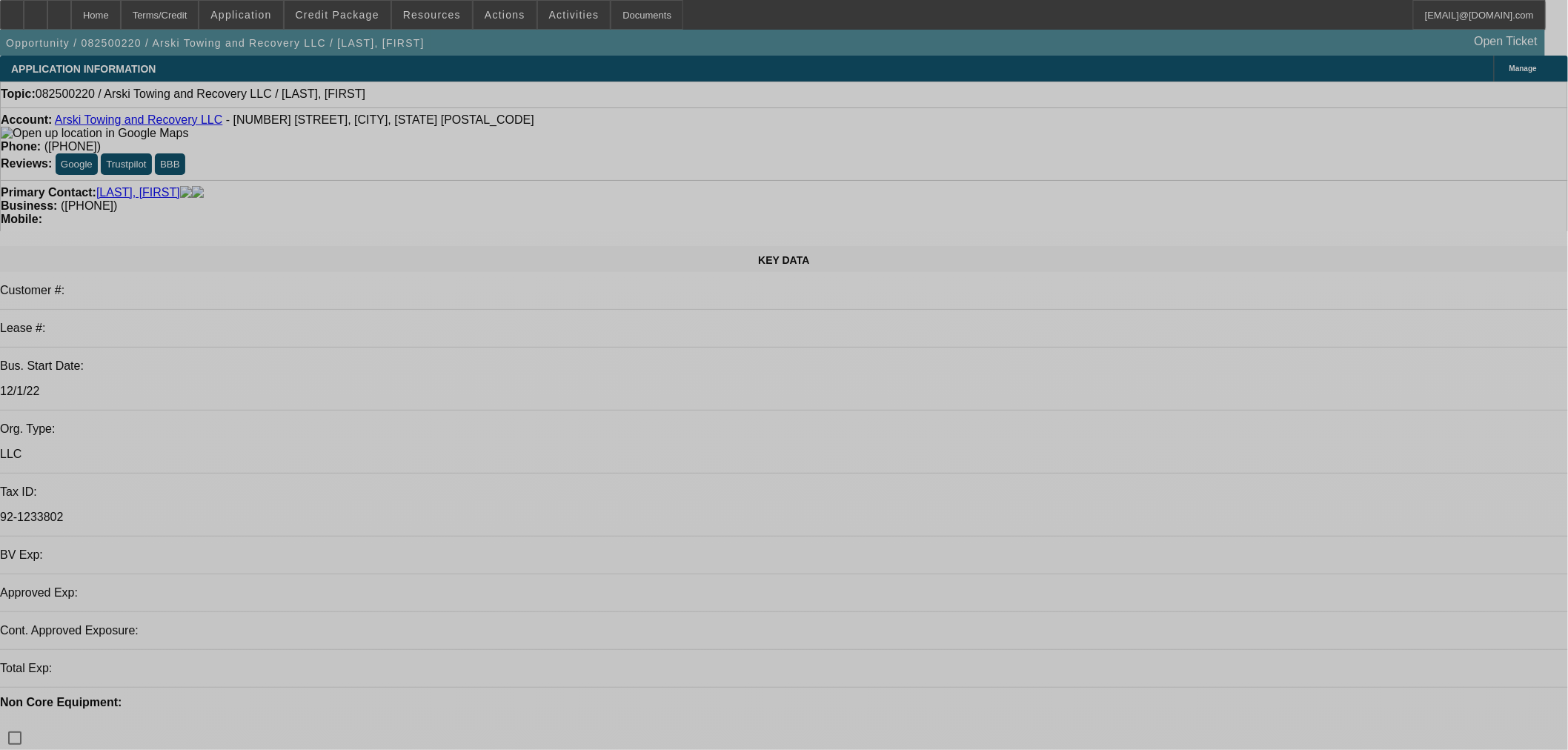 select on "0" 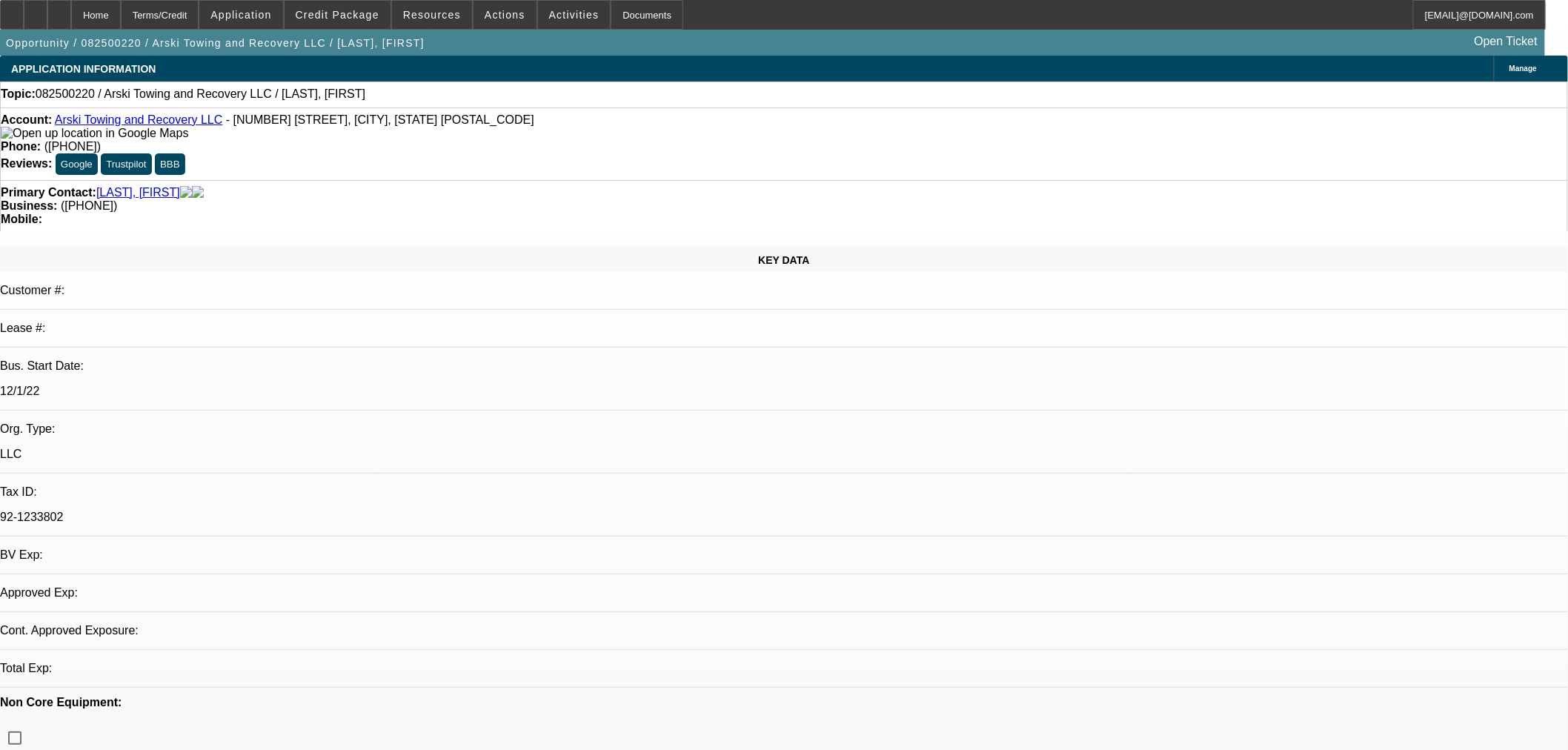 select on "0.1" 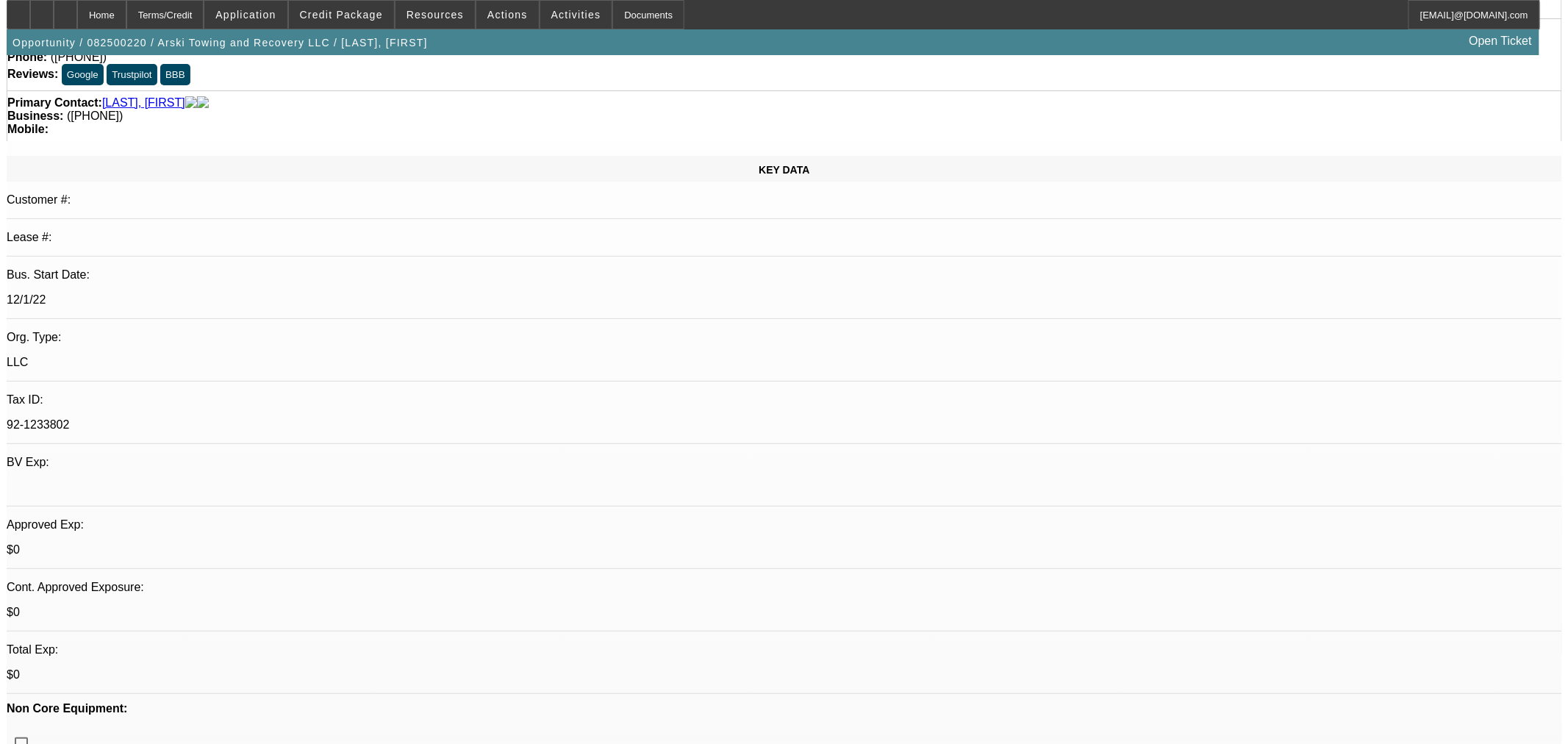 scroll, scrollTop: 0, scrollLeft: 0, axis: both 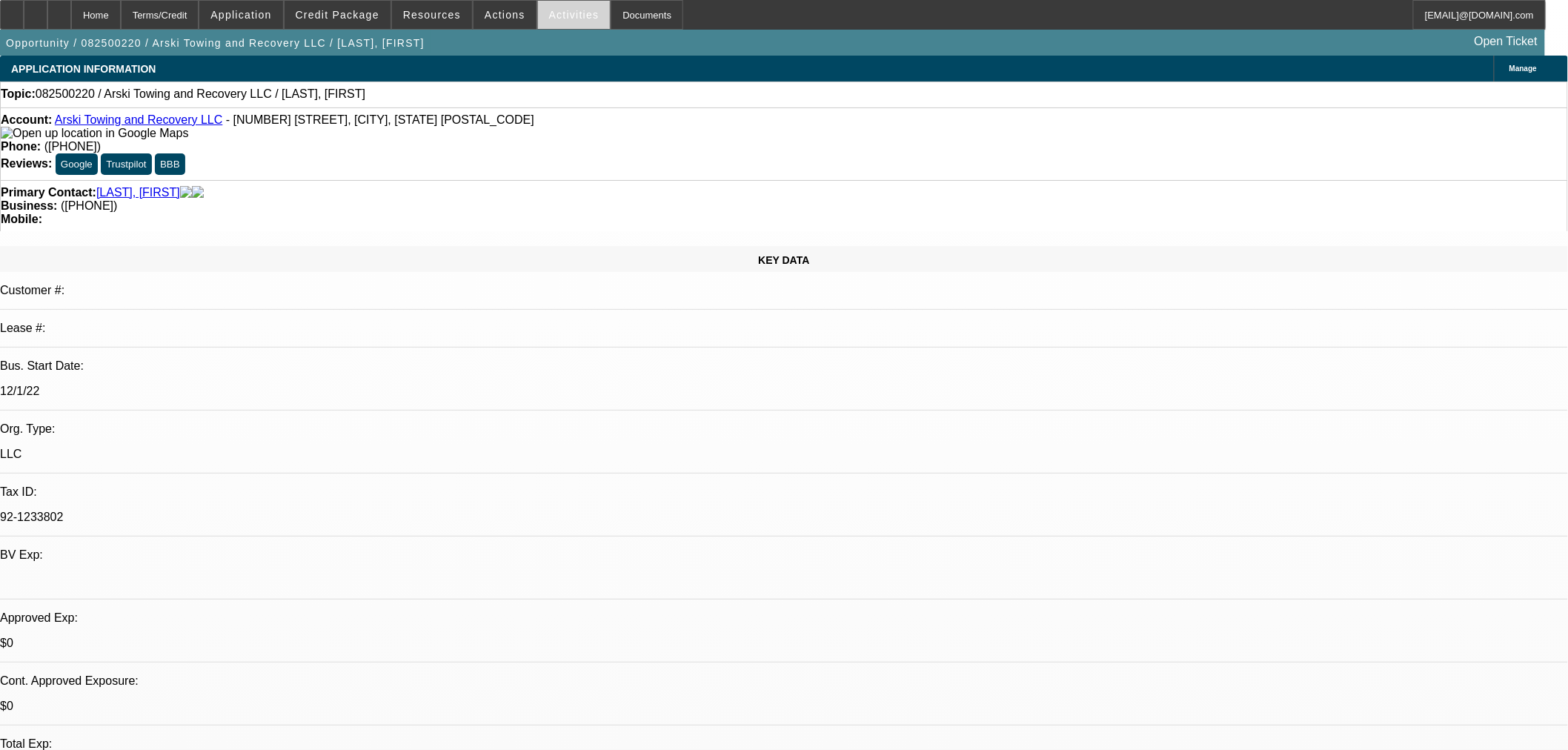 click on "Activities" at bounding box center [574, 15] 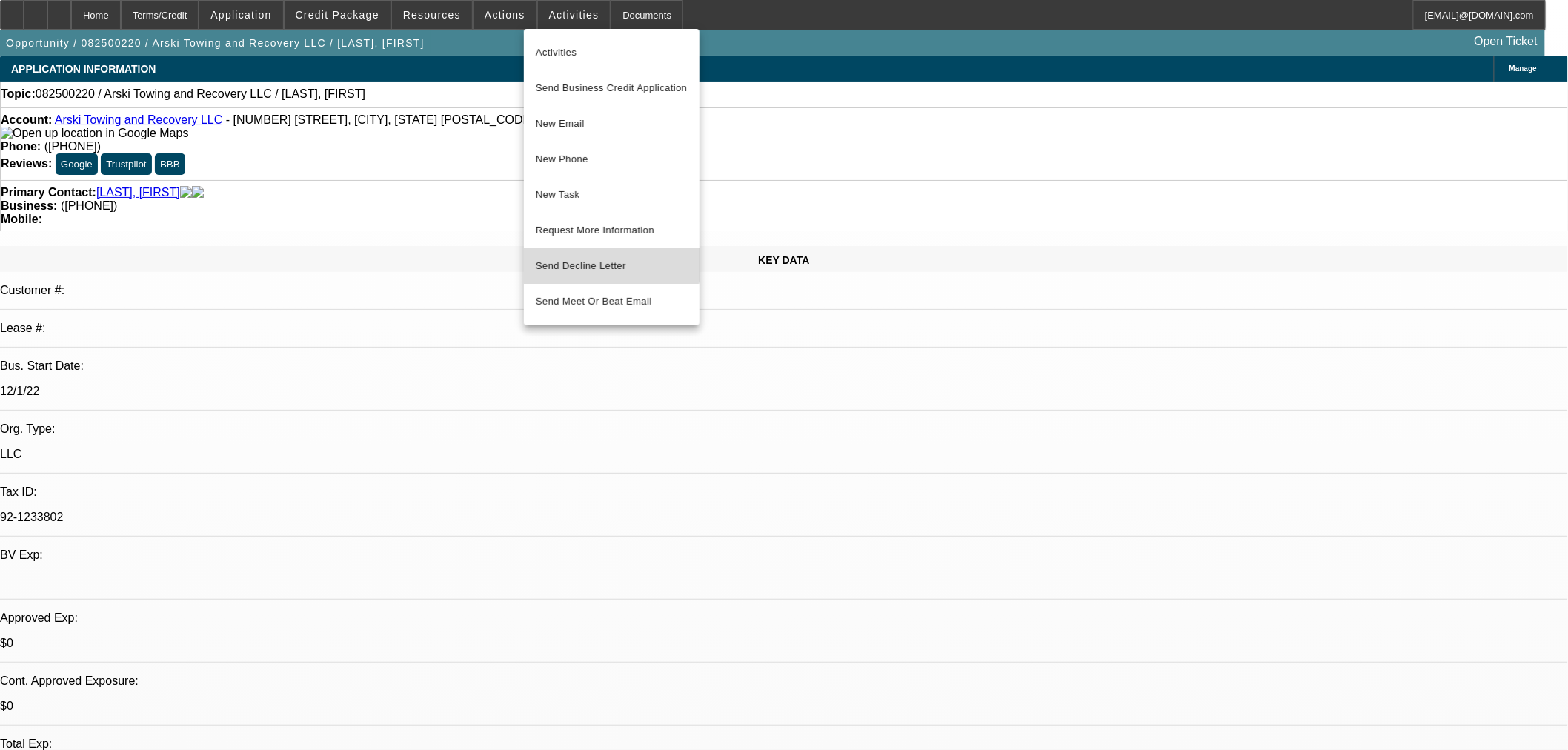click on "Send Decline Letter" at bounding box center [611, 266] 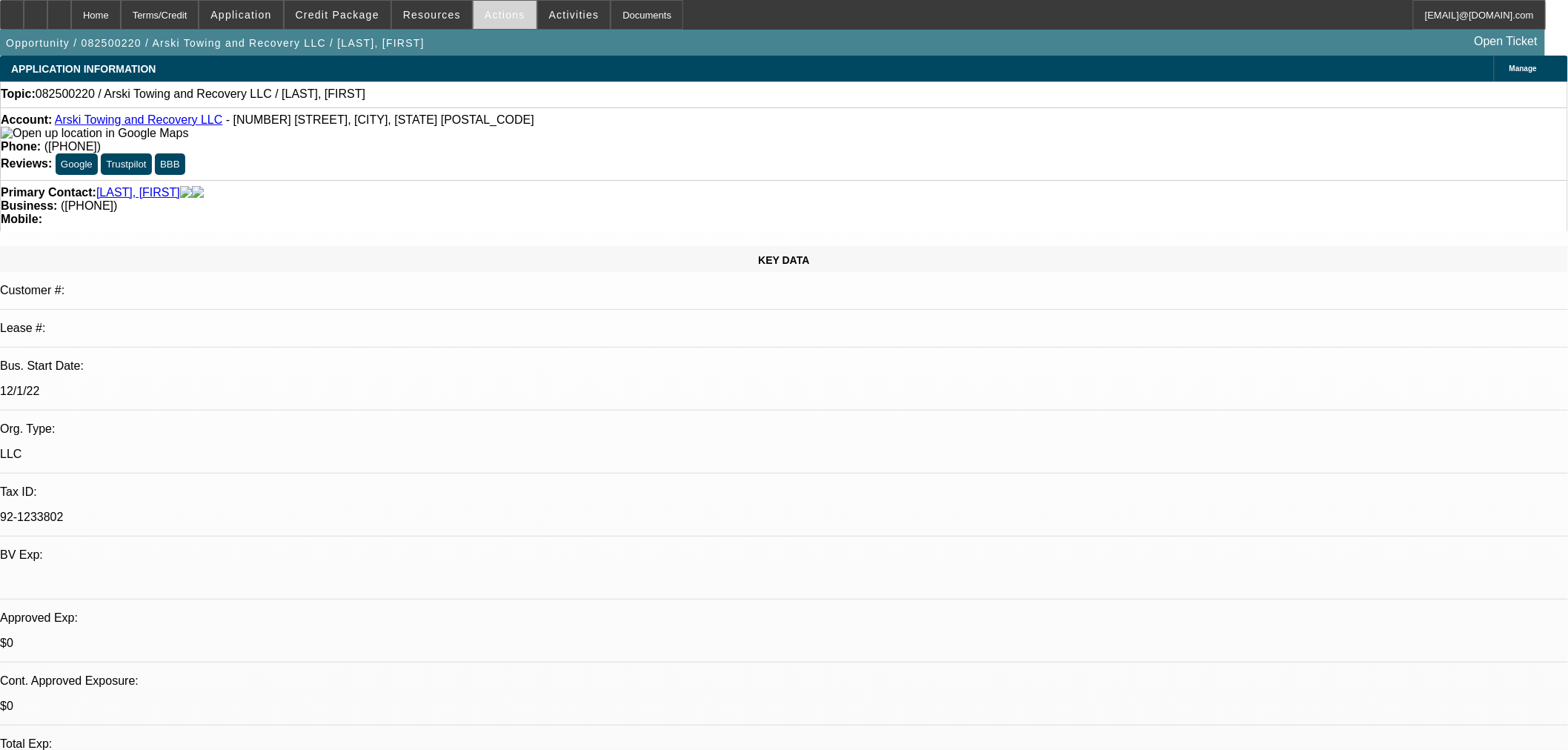 click on "Actions" at bounding box center (505, 15) 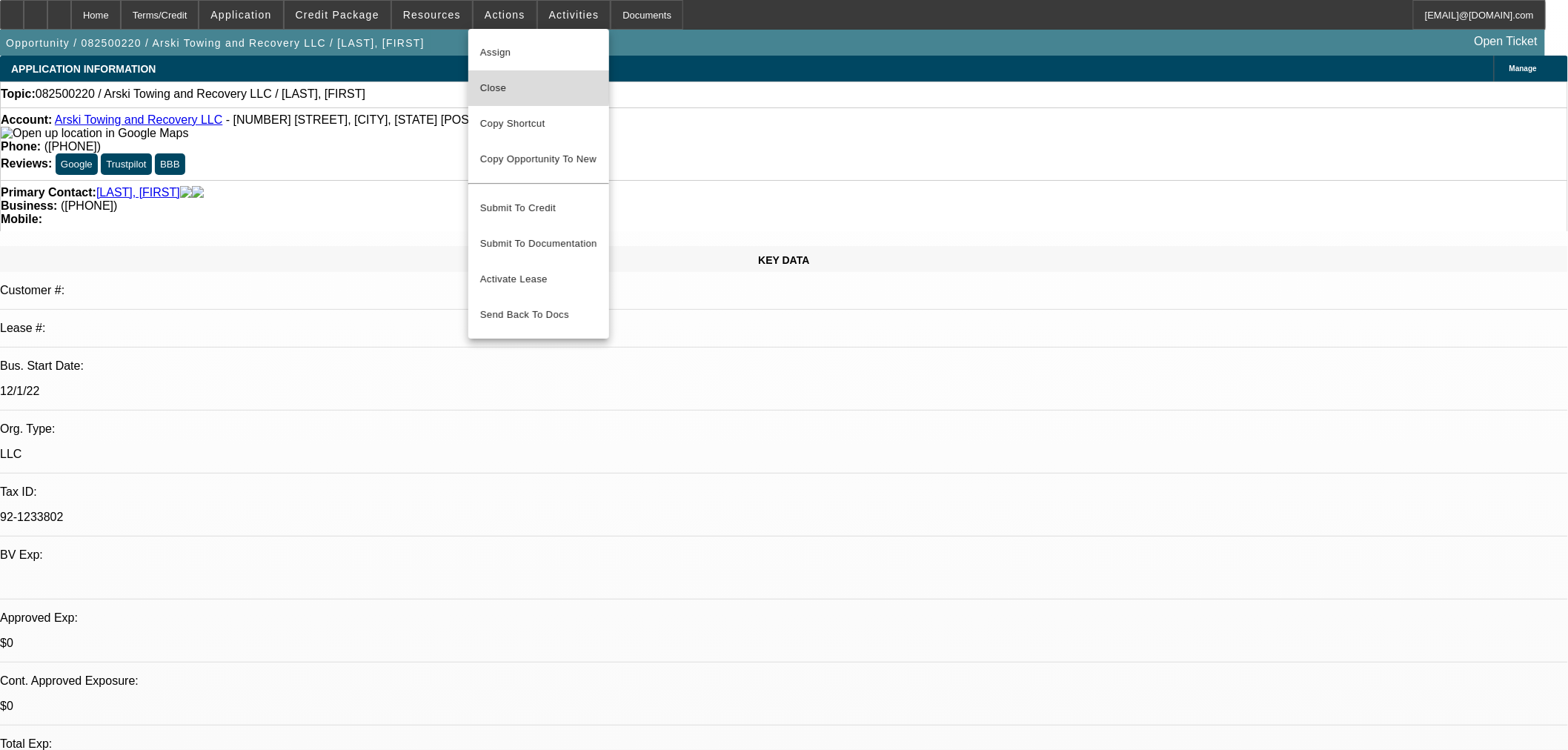 click on "Close" at bounding box center [539, 88] 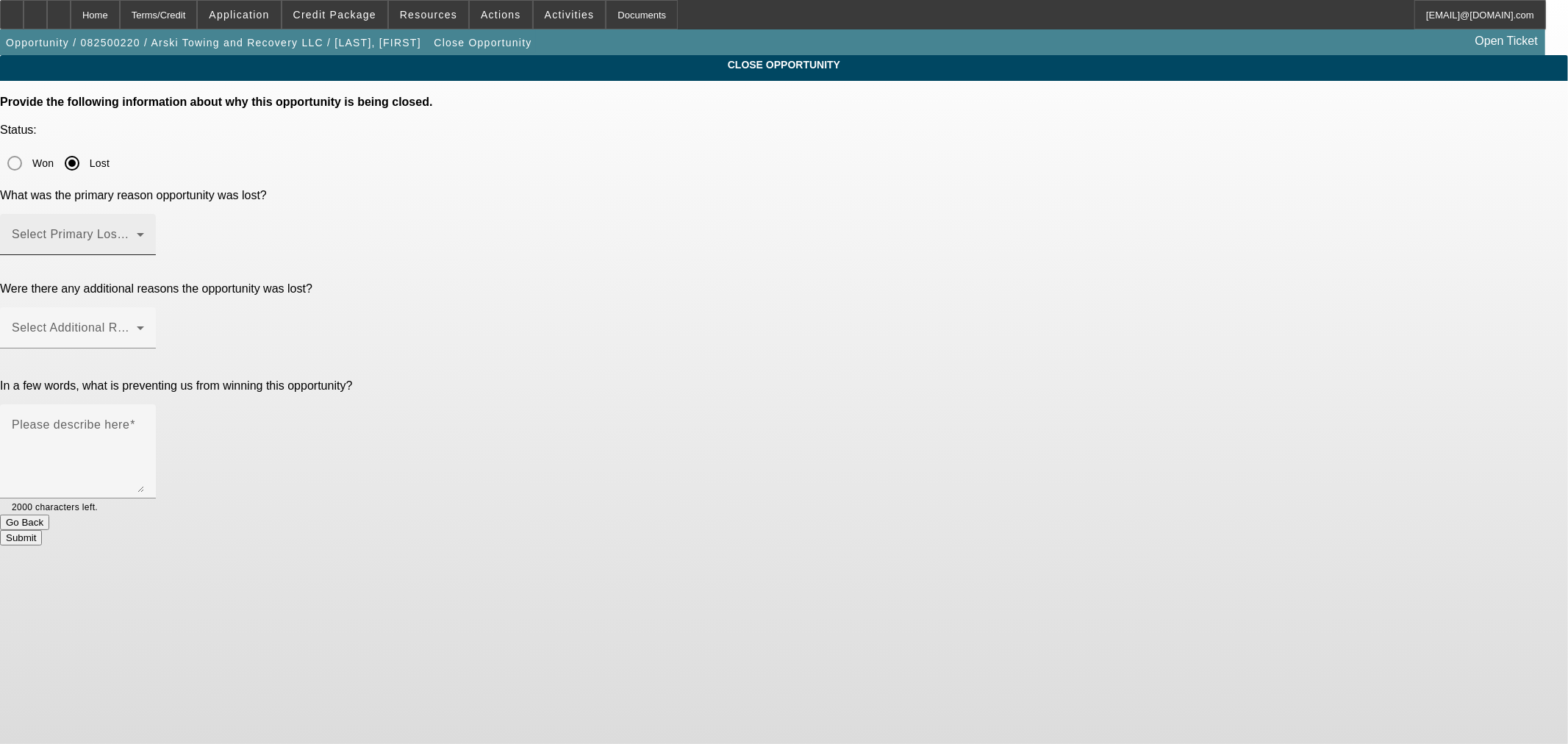click at bounding box center (74, 240) 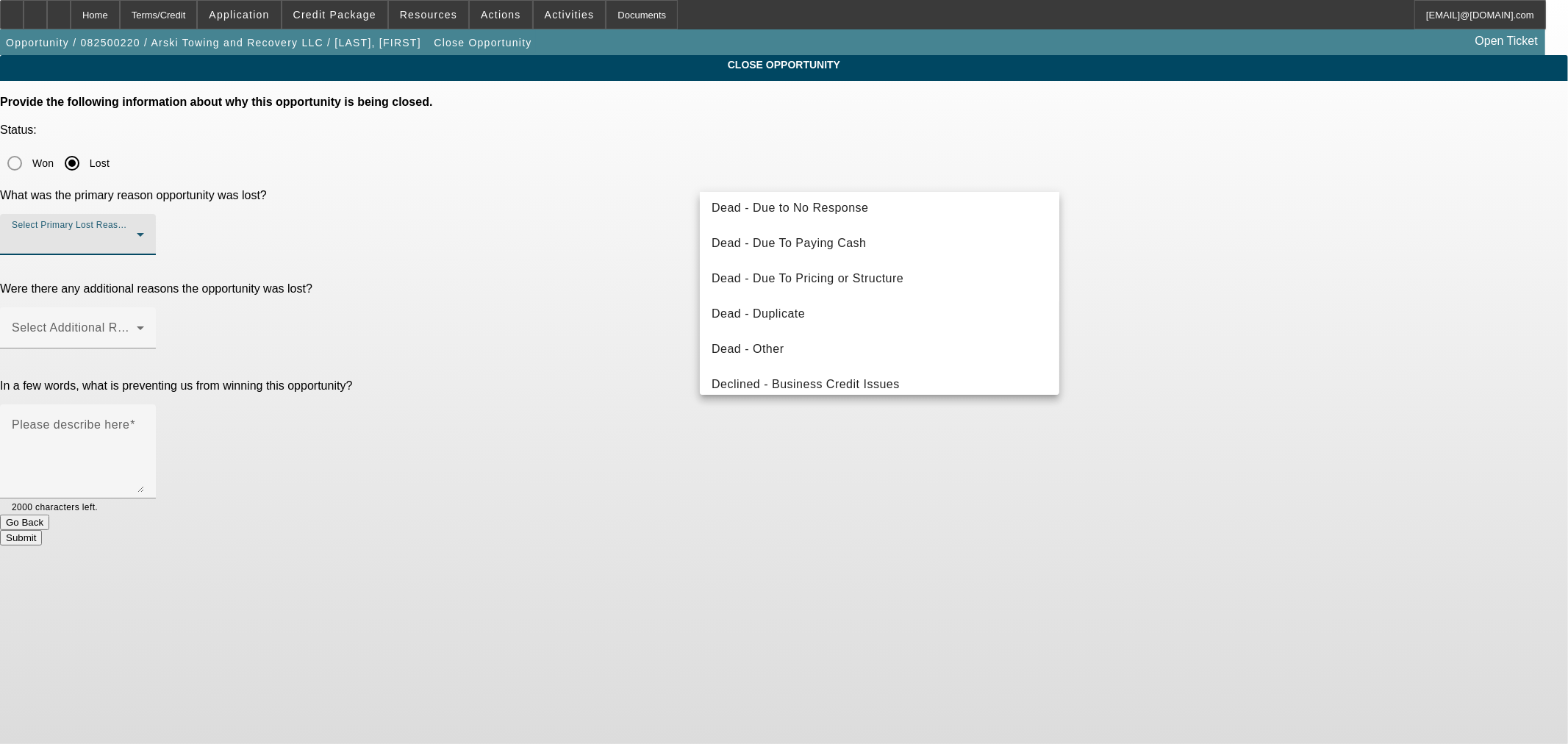 scroll, scrollTop: 196, scrollLeft: 0, axis: vertical 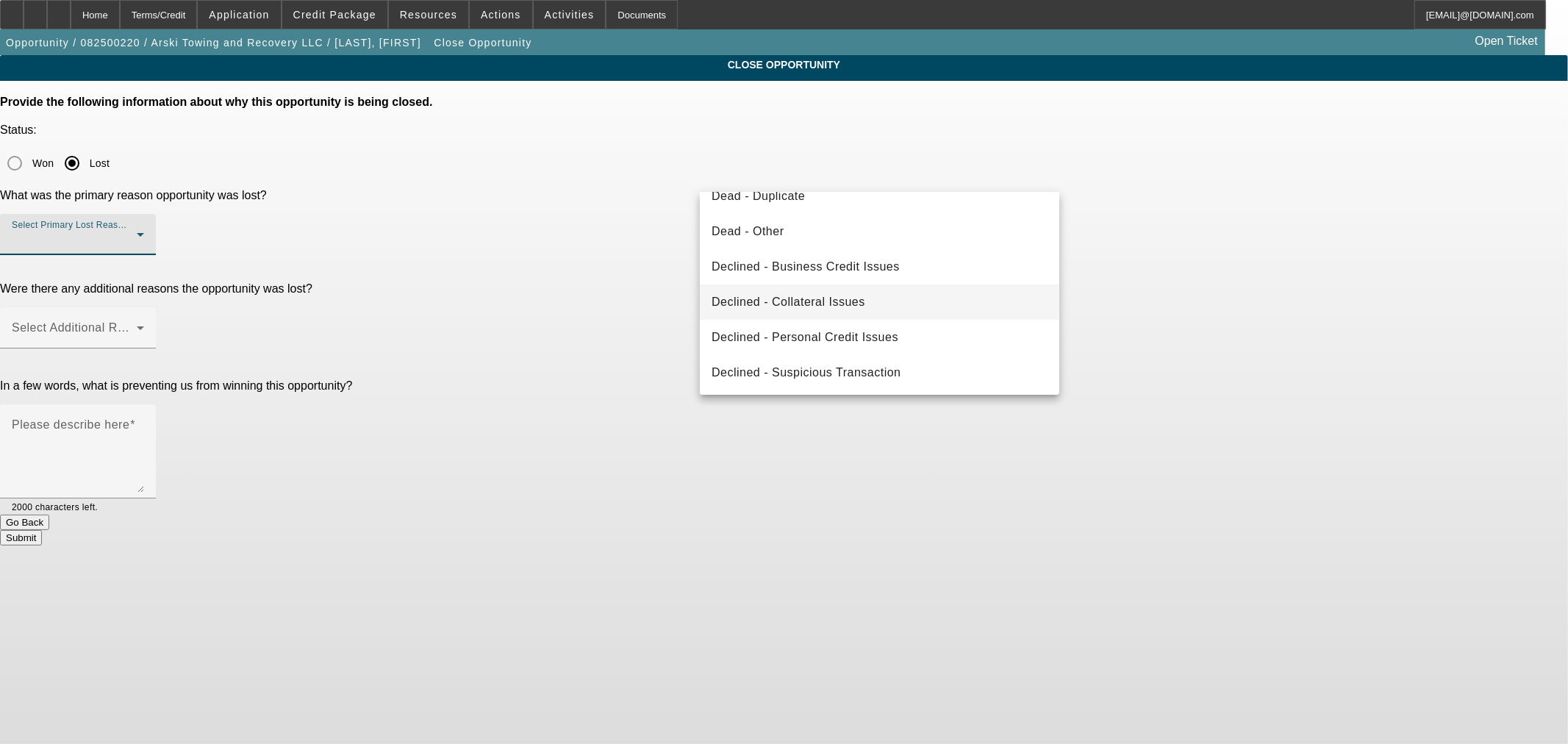 drag, startPoint x: 798, startPoint y: 331, endPoint x: 792, endPoint y: 298, distance: 33.54102 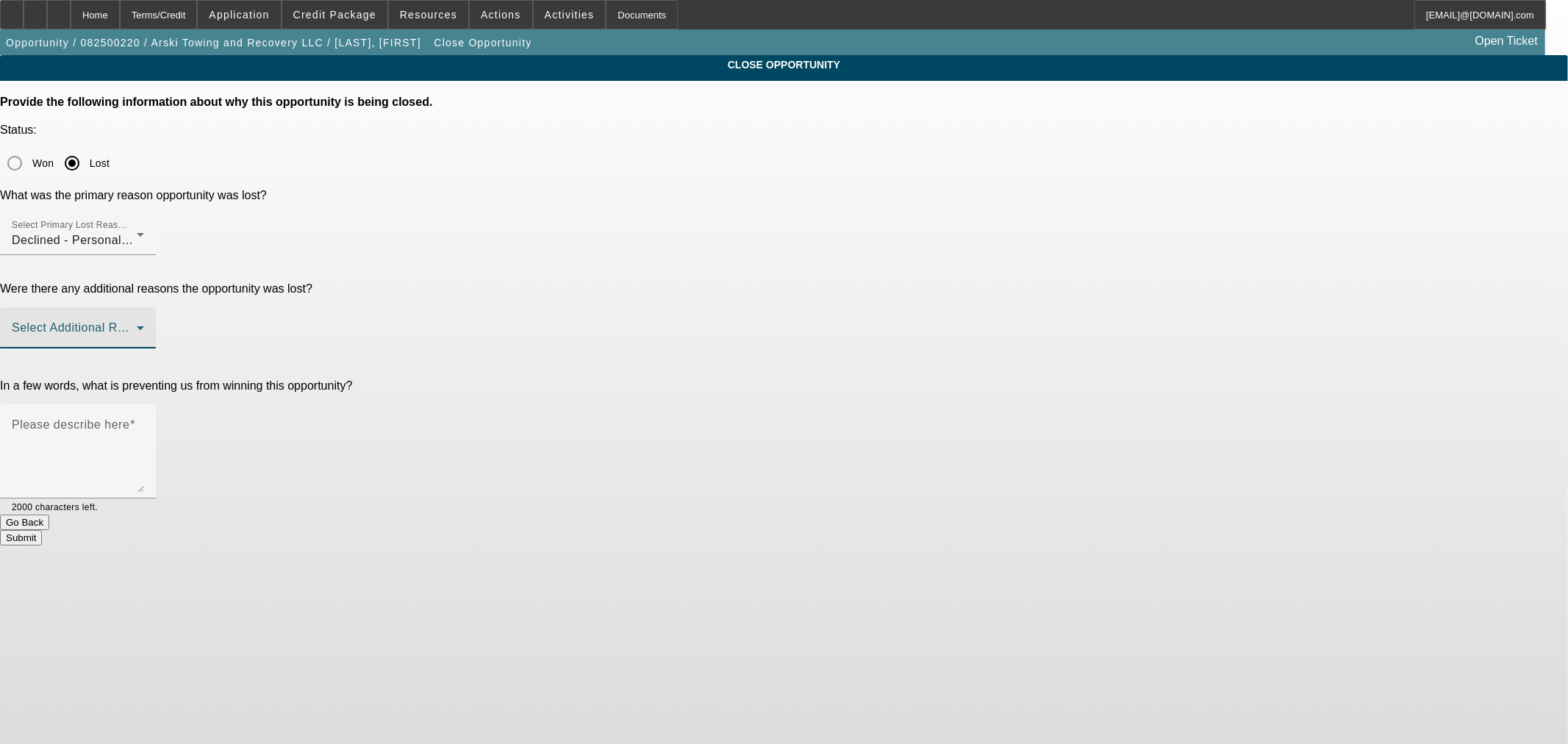 click at bounding box center [74, 334] 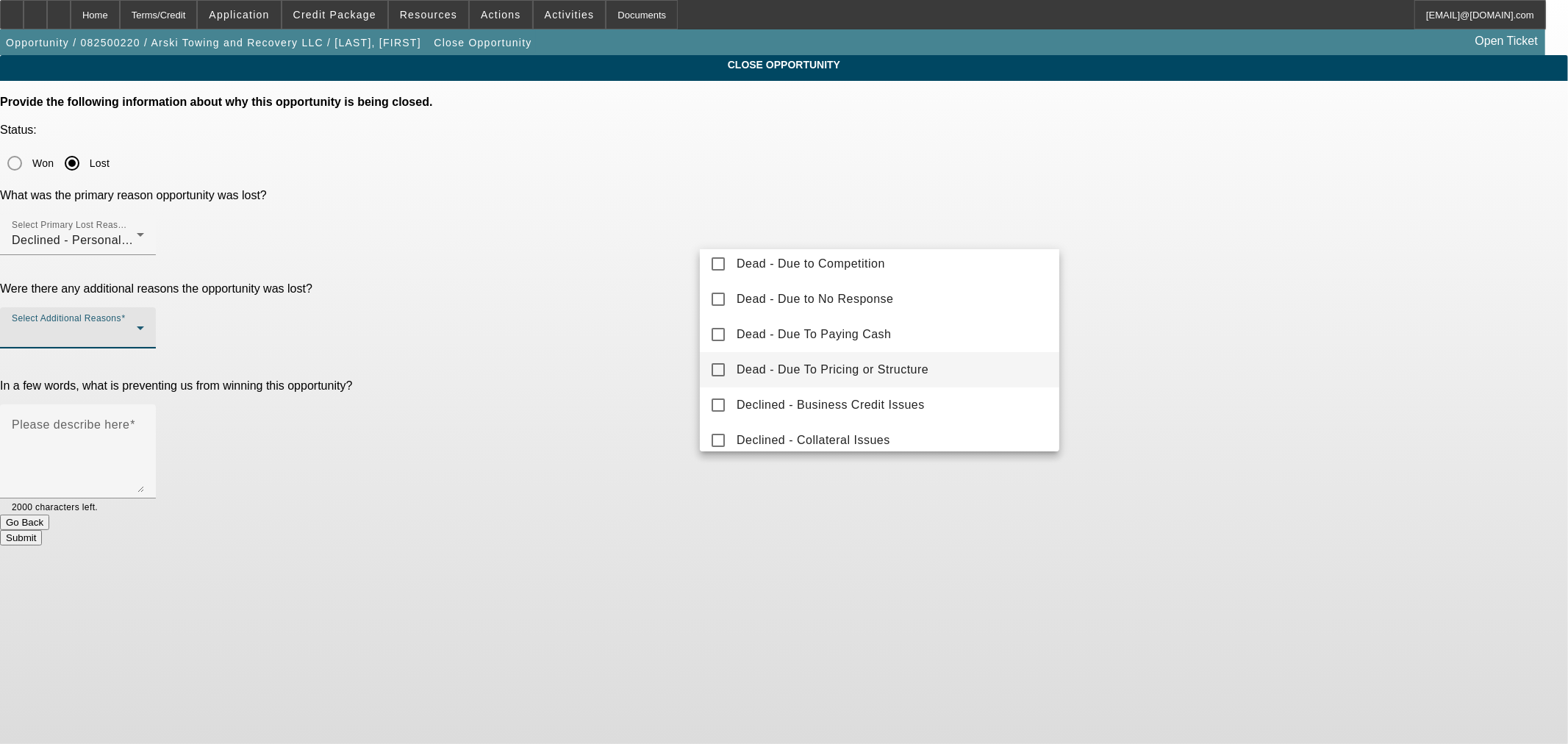 scroll, scrollTop: 162, scrollLeft: 0, axis: vertical 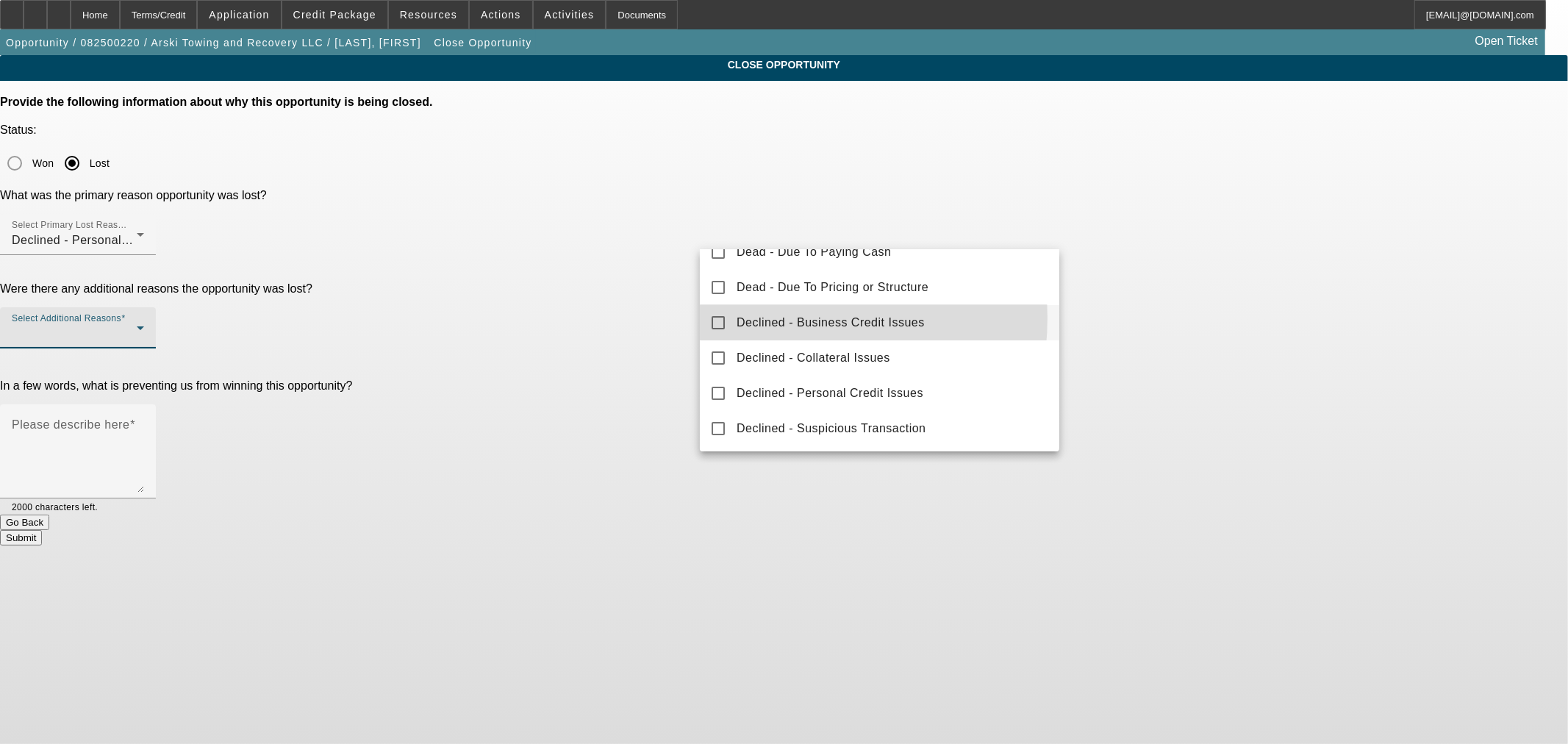 click on "Declined - Business Credit Issues" at bounding box center [831, 323] 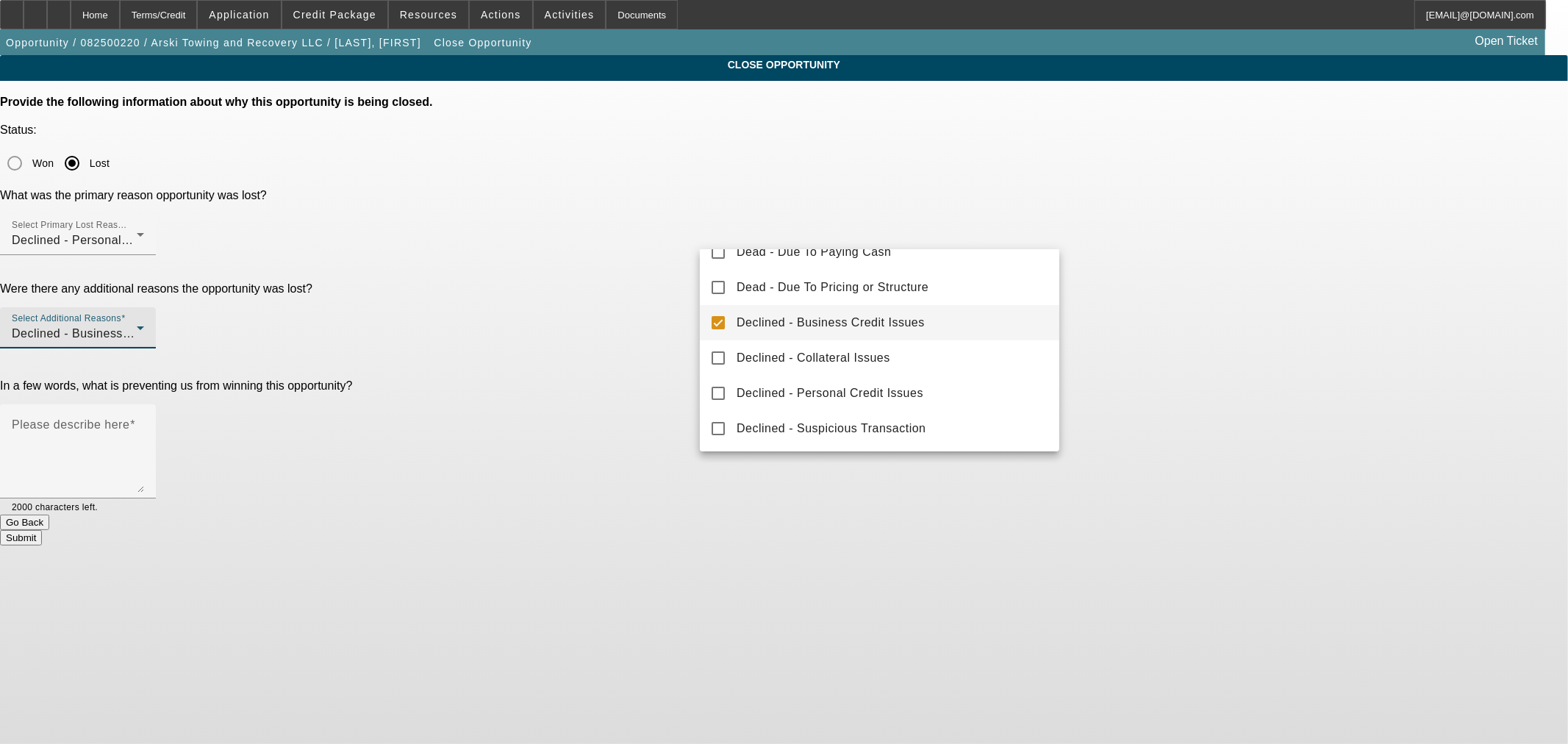 click at bounding box center [784, 372] 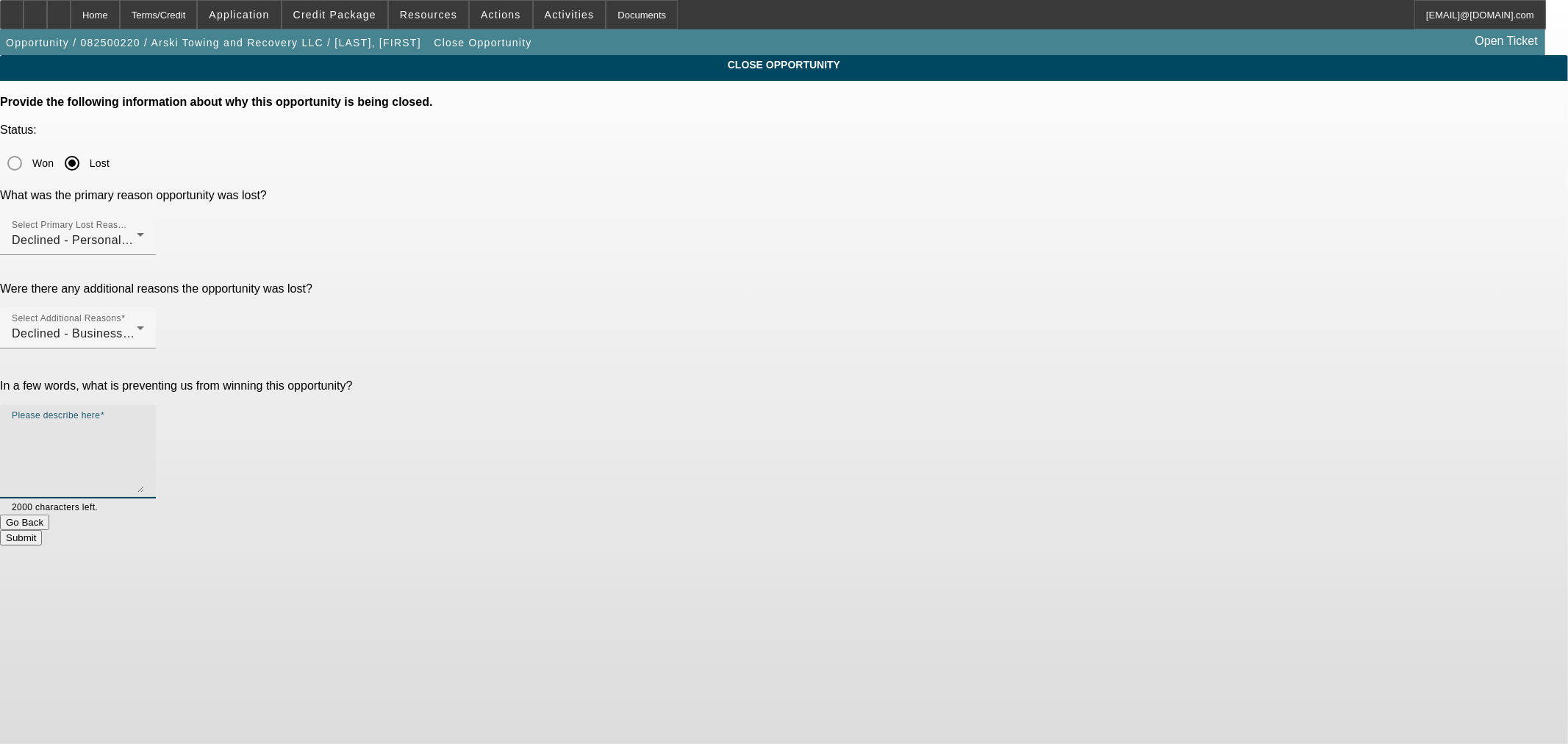 click on "Please describe here" at bounding box center (78, 457) 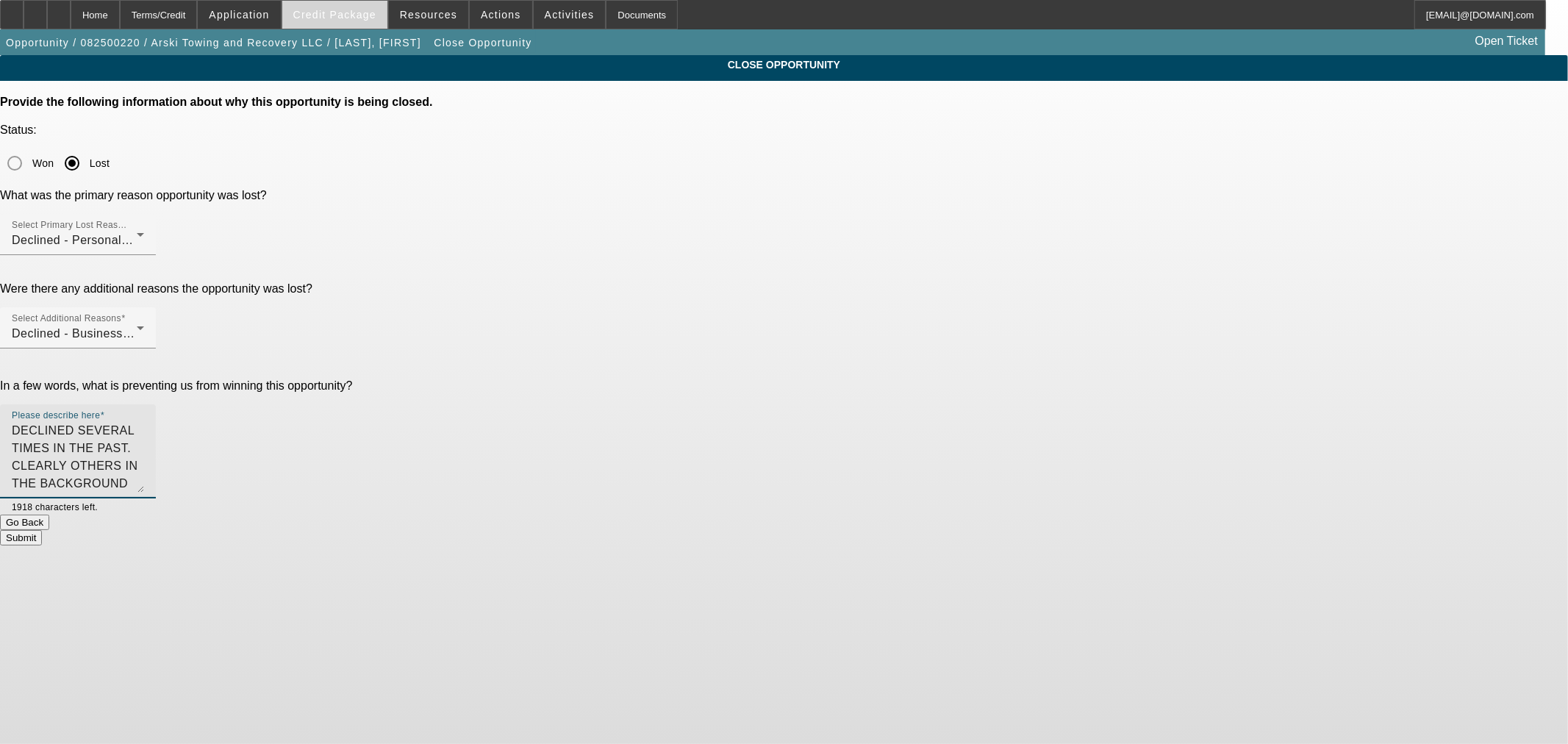click at bounding box center [334, 15] 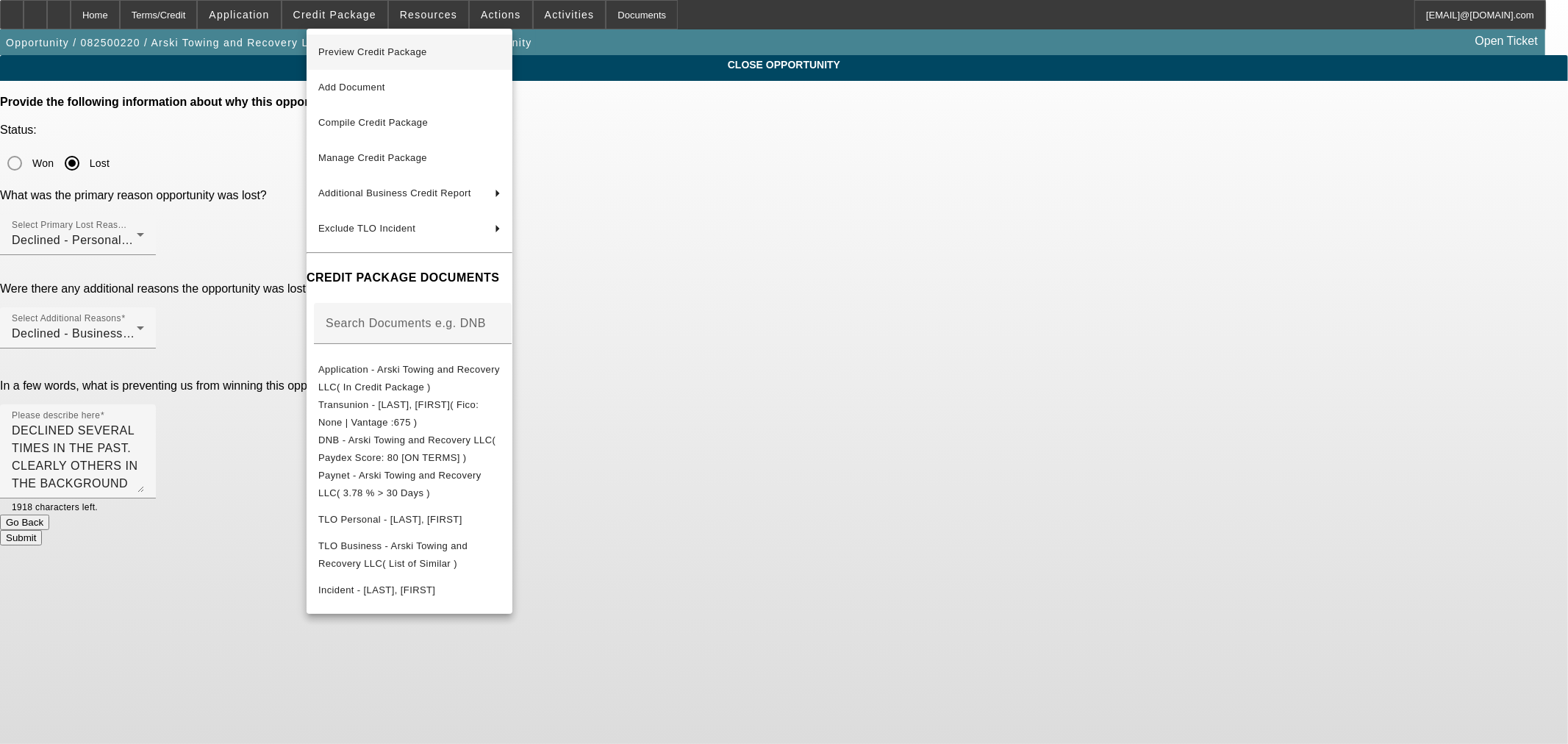 click on "Preview Credit Package" at bounding box center [409, 52] 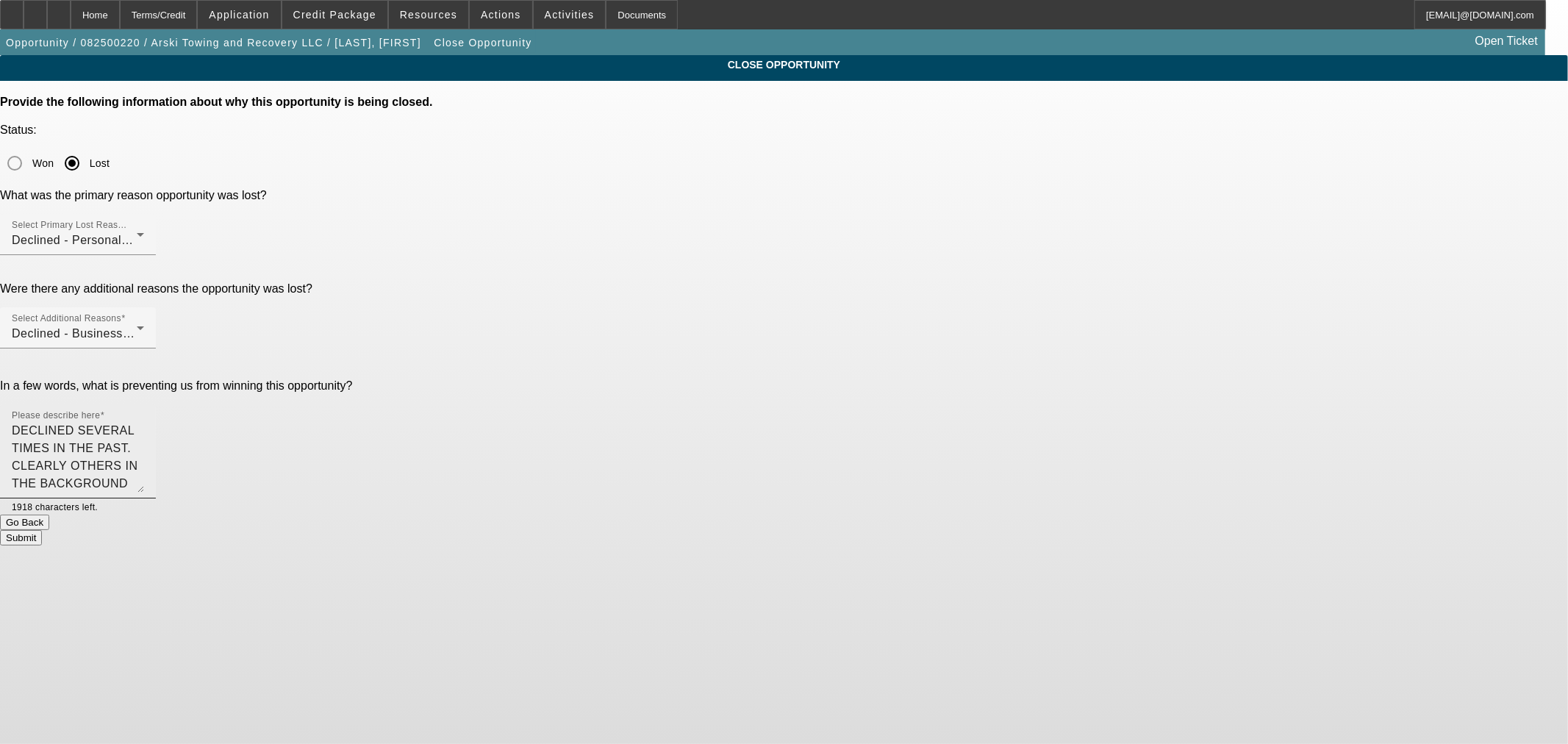 click on "DECLINED SEVERAL TIMES IN THE PAST. CLEARLY OTHERS IN THE BACKGROUND OF THE DEAL." at bounding box center (78, 457) 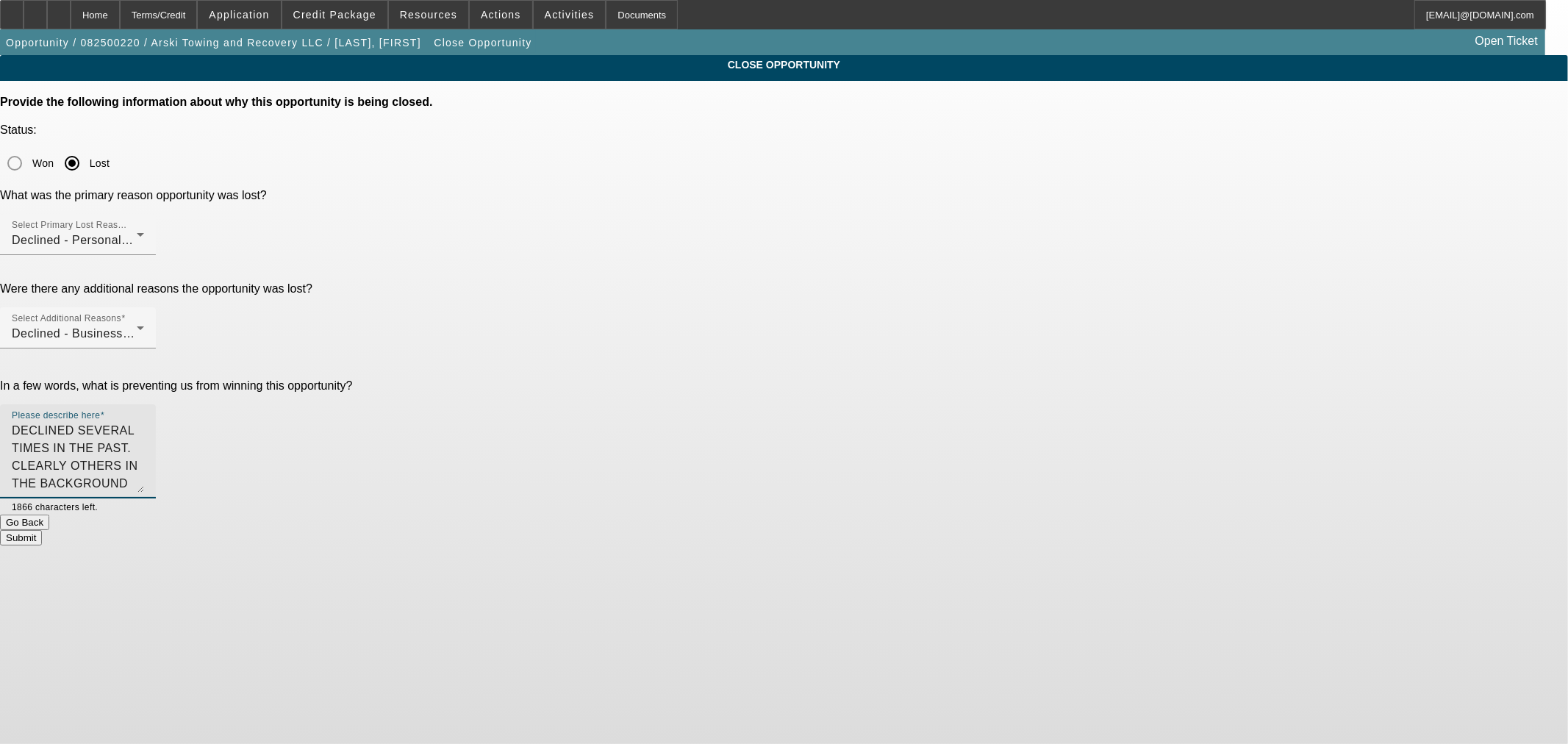 click on "DECLINED SEVERAL TIMES IN THE PAST. CLEARLY OTHERS IN THE BACKGROUND OF THE DEAL. COMMENTS FROM THE PRIOR DECLINE SPEAK FOR THEMSELF:" at bounding box center [78, 457] 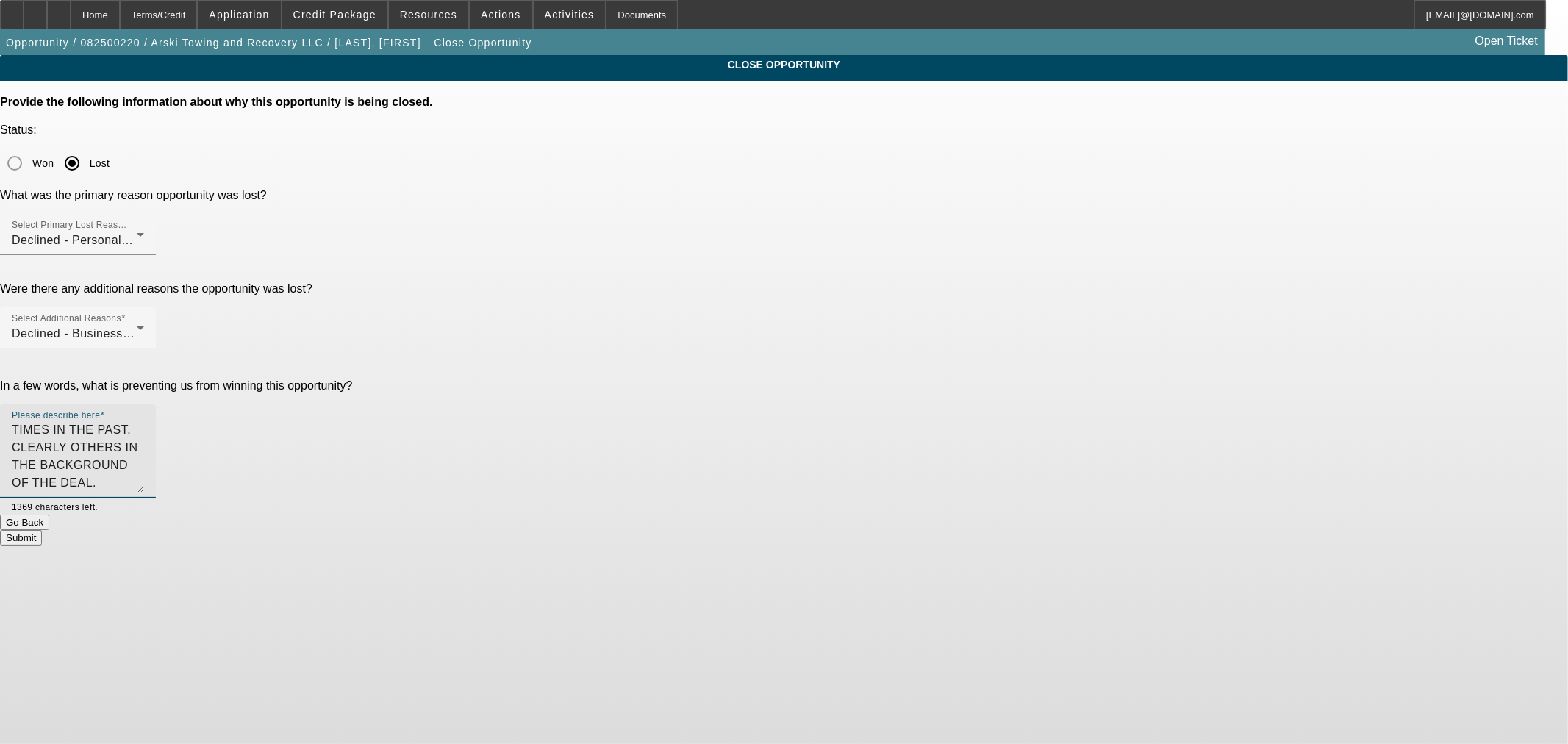 scroll, scrollTop: 0, scrollLeft: 0, axis: both 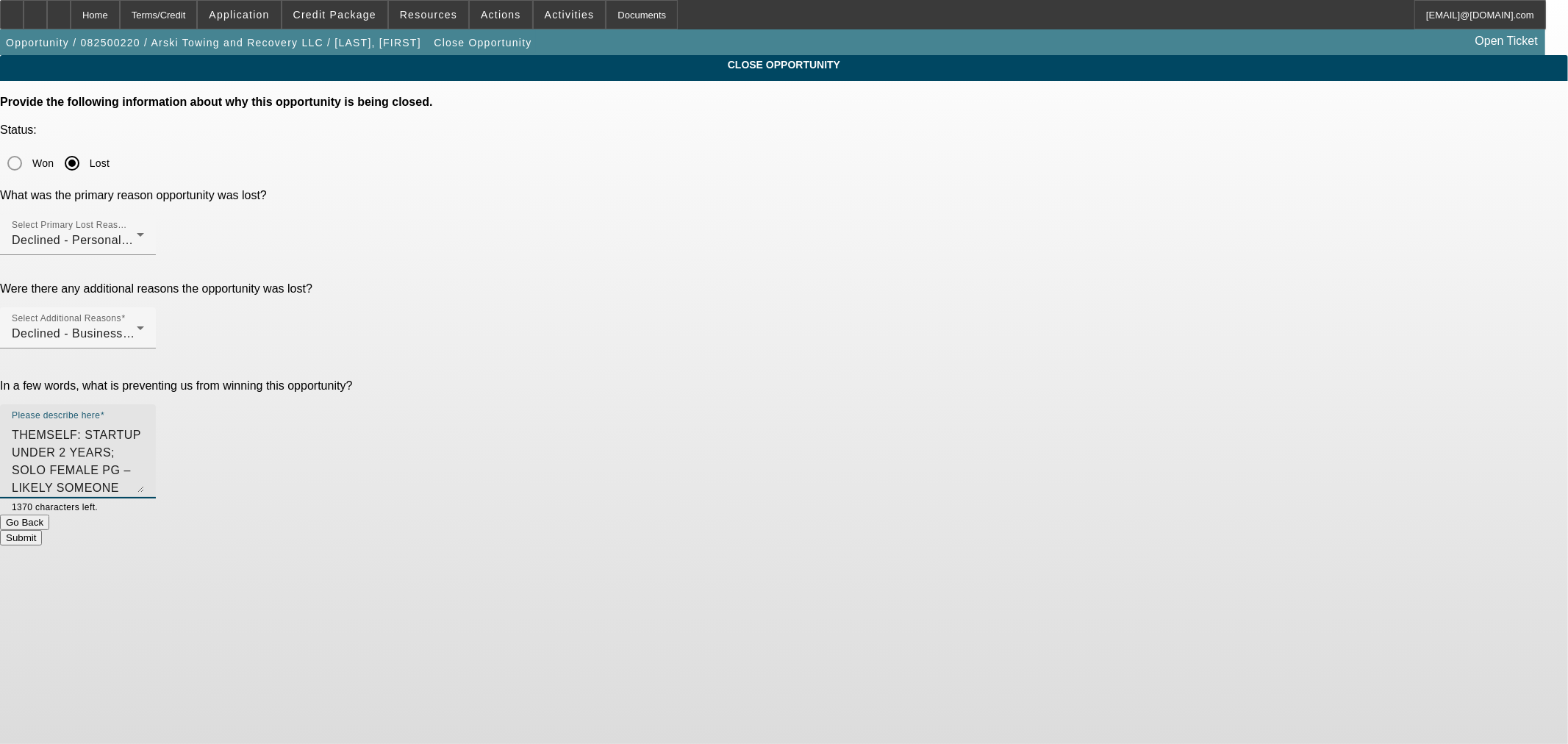 type on "DECLINED SEVERAL TIMES IN THE PAST. CLEARLY OTHERS IN THE BACKGROUND OF THE DEAL. COMMENTS FROM THE PRIOR DECLINE SPEAK FOR THEMSELF: STARTUP UNDER 2 YEARS; SOLO FEMALE PG – LIKELY SOMEONE ELSE IN THE BACKGROUND OF THIS DEAL; MINIMAL; INSTALLMENT CREDIT HISTORY, NO COMP CREDIT; INQUIRIES; BASICALLY WORTHLESS D&B; TLO SHOWS OTHER OWNERS. Business Contact : [FIRST] [LAST](REGISTERED AGENT);[FIRST] [LAST](OWNER);[FIRST] [LAST](OWNER);[FIRST] [LAST](OWNER); DECISION LOGIC BANKS FROM [MONTH] TO [MONTH] SHOW 20 NSFS AND 33 NEGATIVE BALANCES; OCROLUS WITH DETECT SIGNALS; PAST PAYNET FOR THE FATHER [FIRST] WITH HEAVY LATES AND COLLECTION ACCOUNTS" 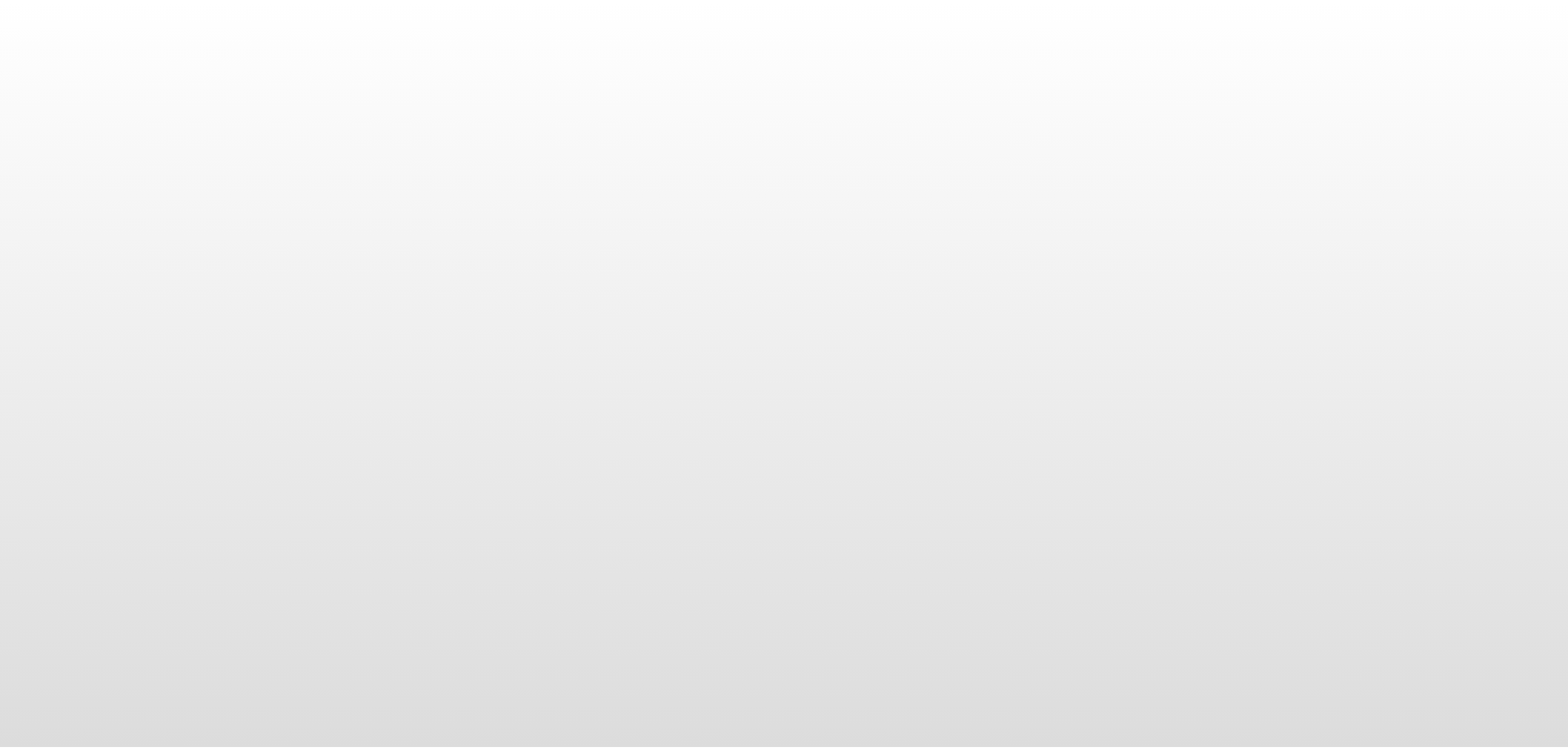 scroll, scrollTop: 0, scrollLeft: 0, axis: both 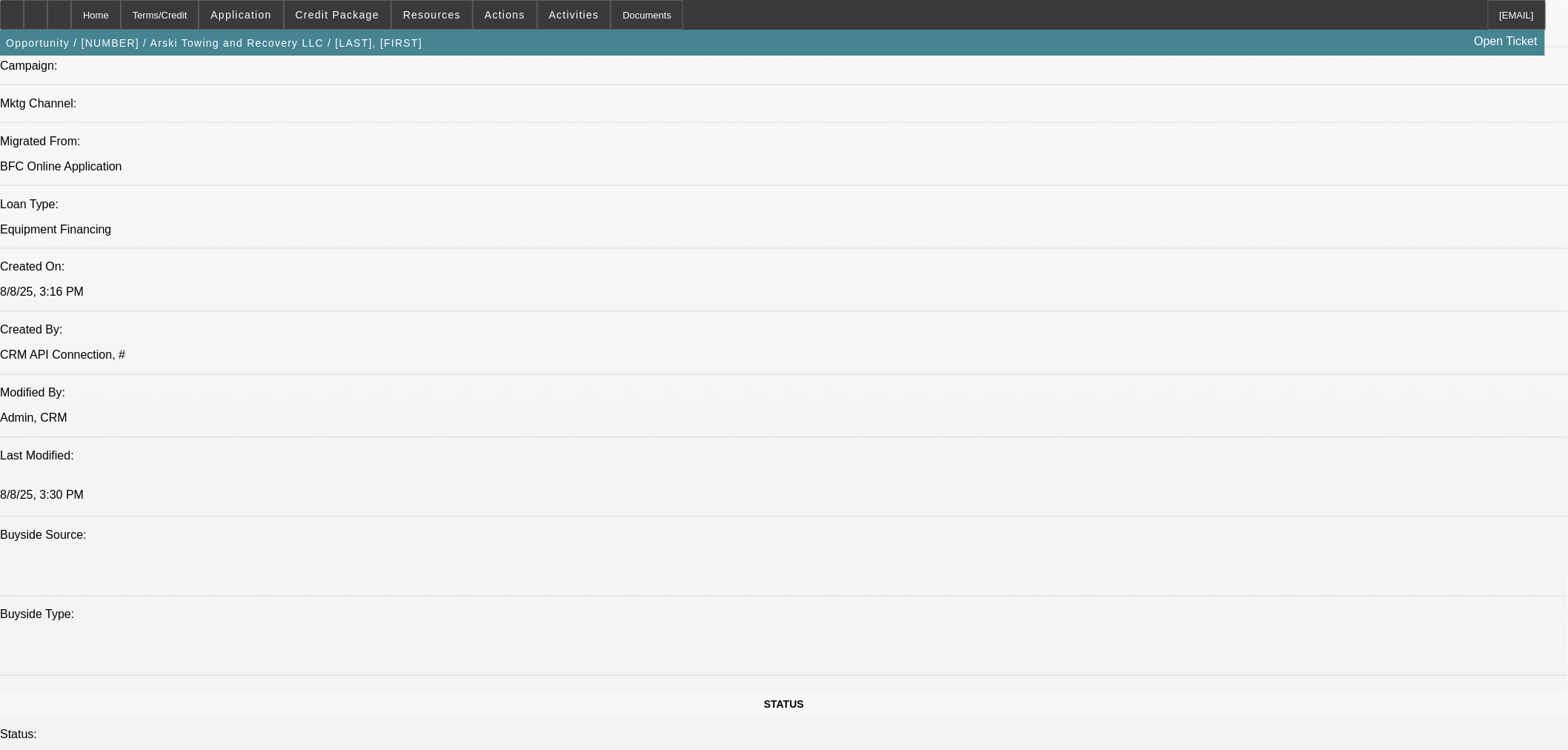 select on "0" 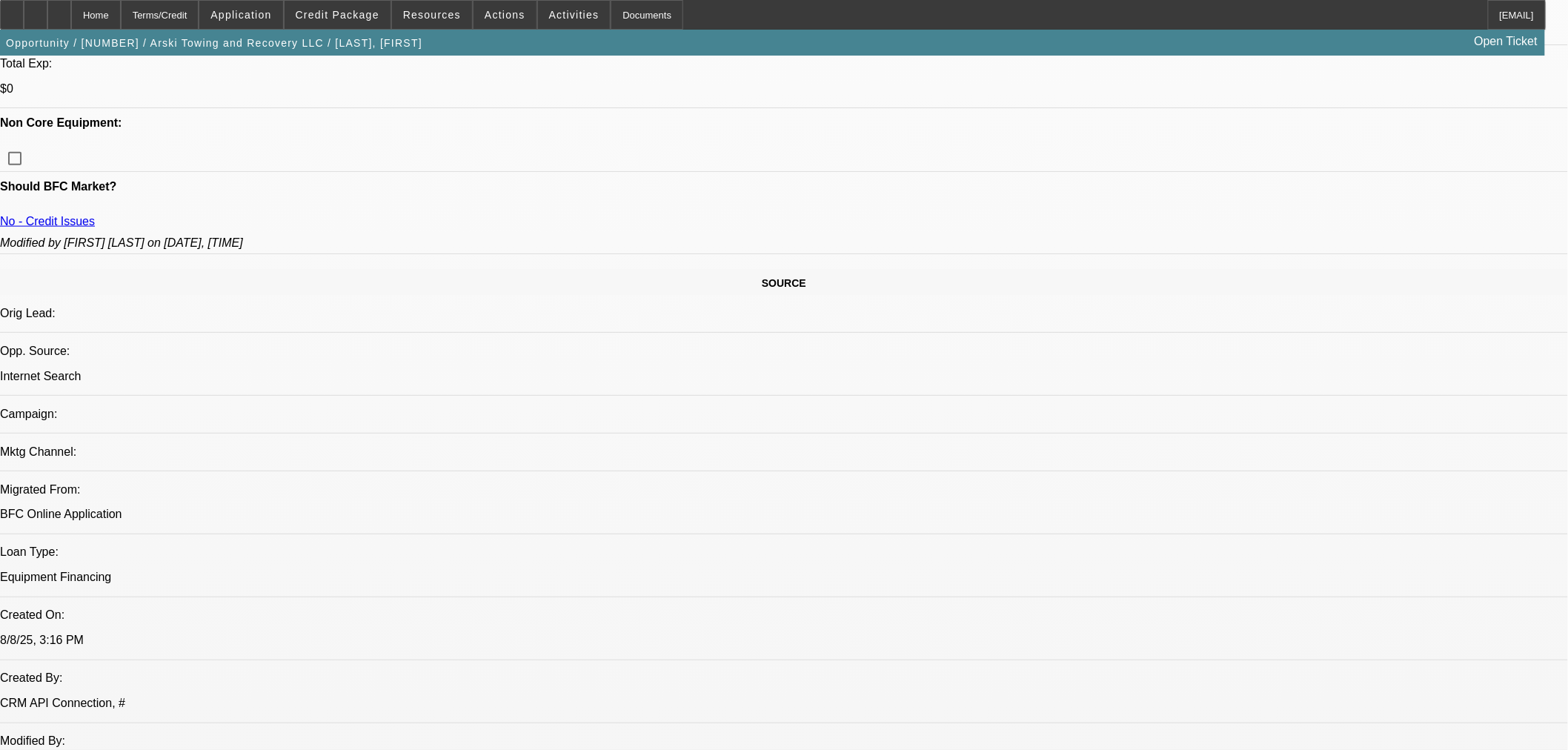 scroll, scrollTop: 673, scrollLeft: 0, axis: vertical 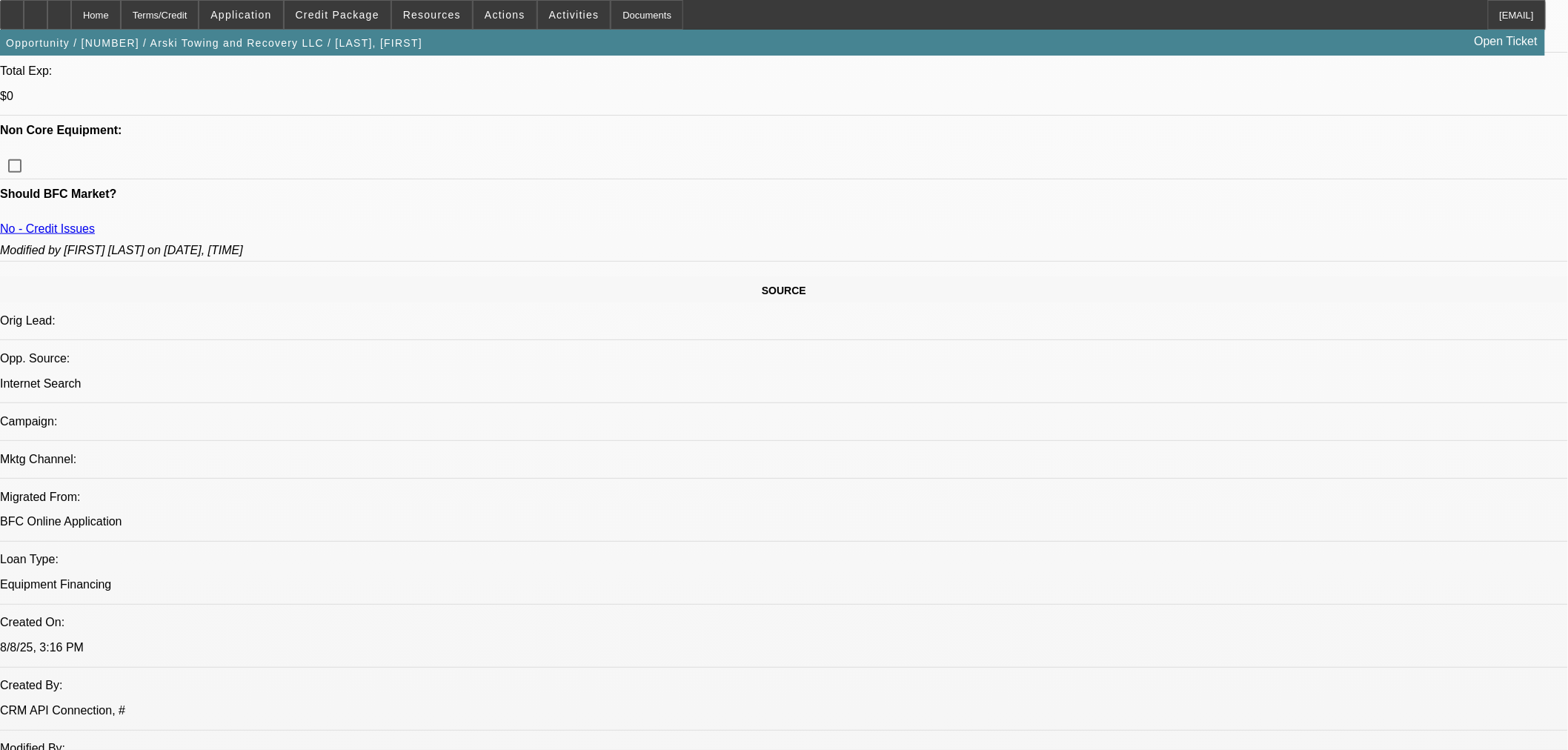 click on "[NUMBER] / $[AMOUNT] / Ram 5500 / Nala Equipment Corp / Arski Towing and Recovery LLC / [LAST], [FIRST]" at bounding box center [245, 1936] 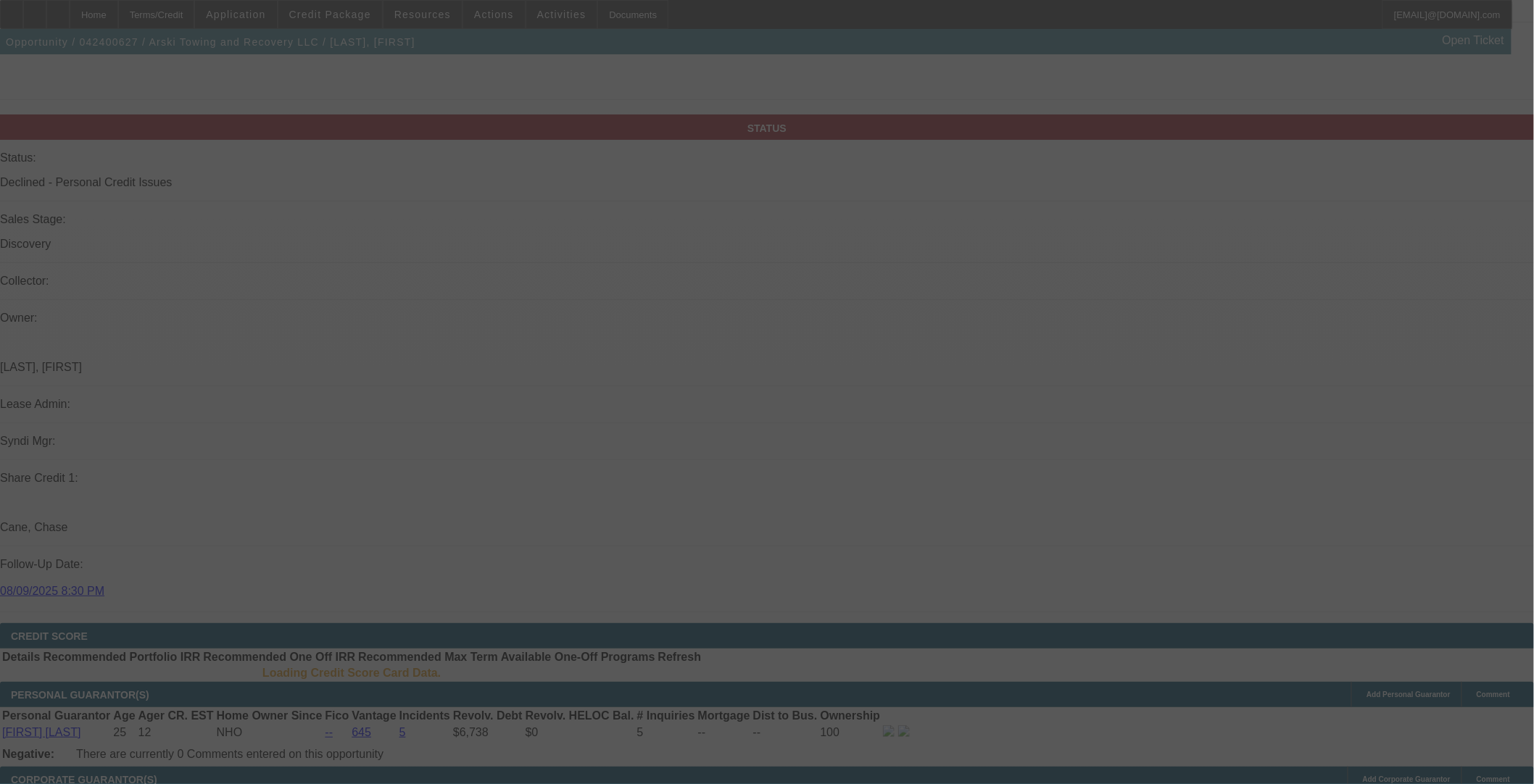 scroll, scrollTop: 1498, scrollLeft: 0, axis: vertical 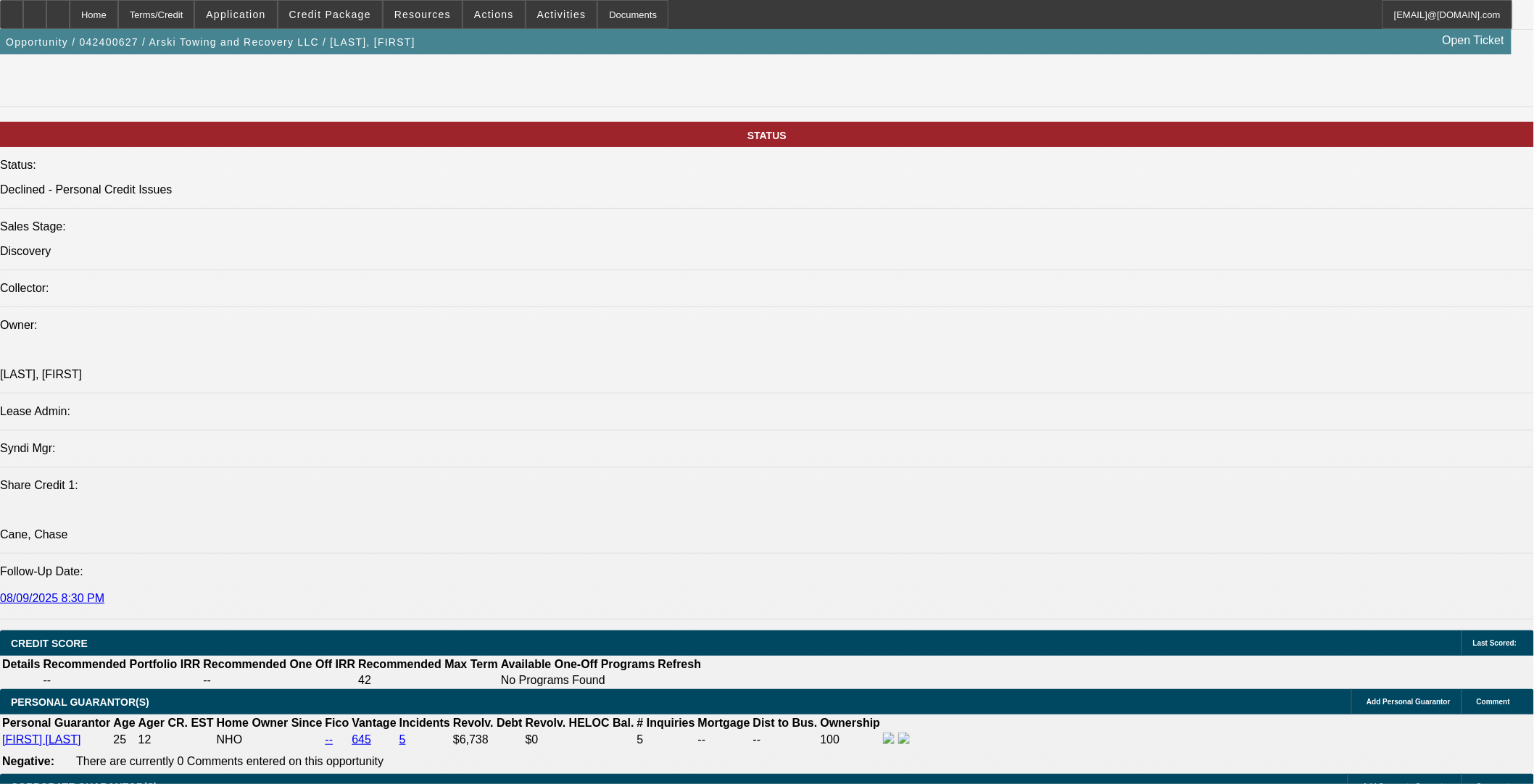 select on "0.15" 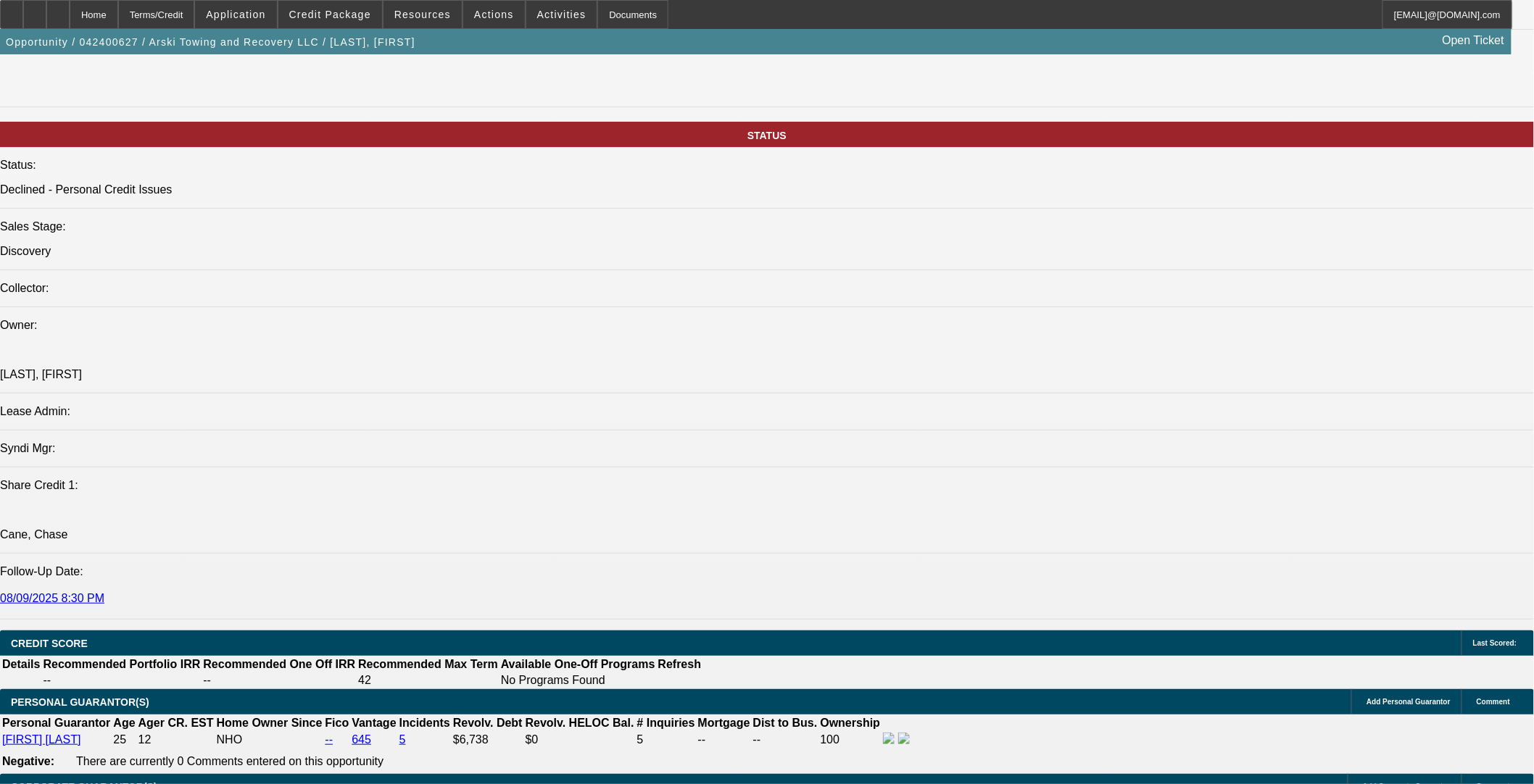 drag, startPoint x: 95, startPoint y: 349, endPoint x: 265, endPoint y: 385, distance: 173.76996 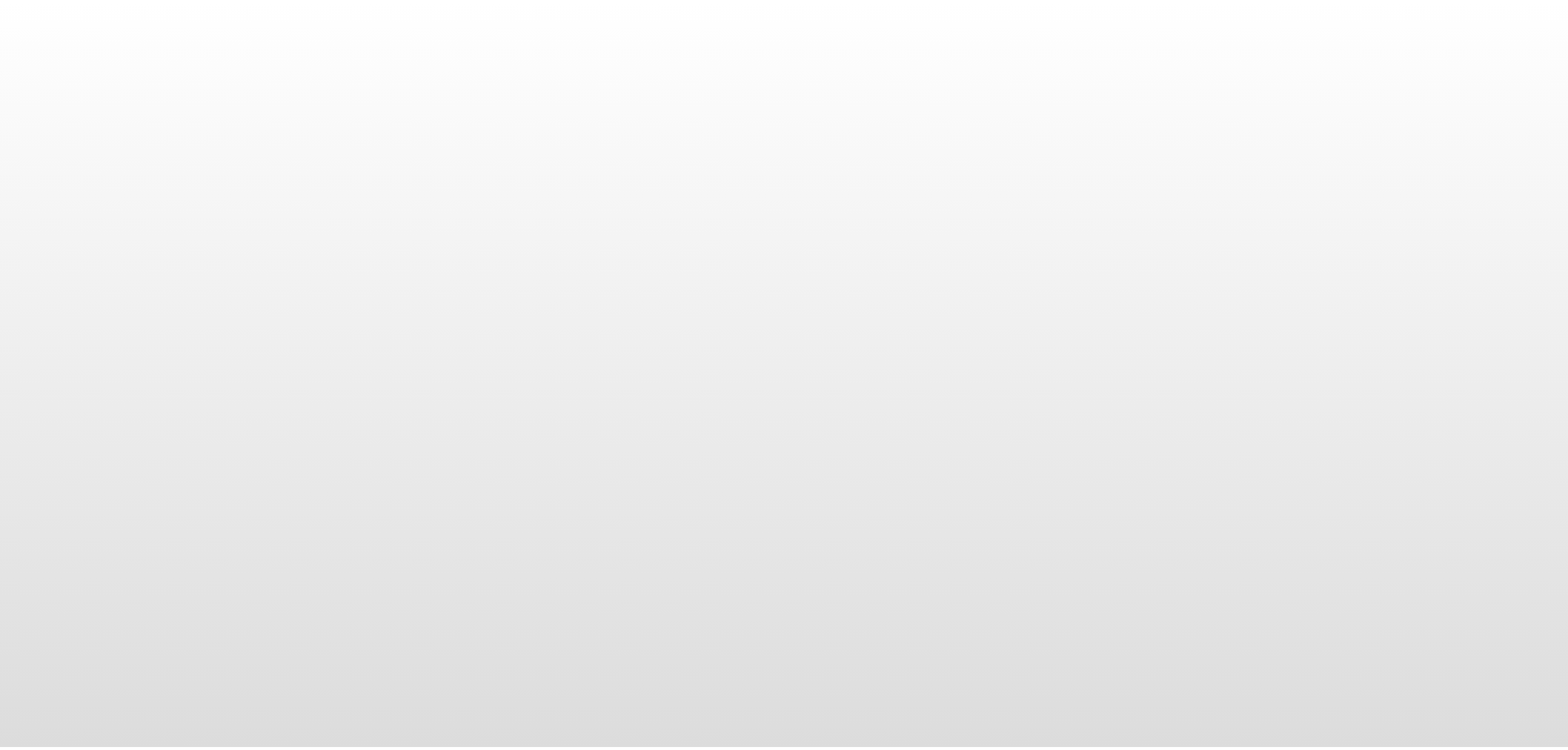 scroll, scrollTop: 0, scrollLeft: 0, axis: both 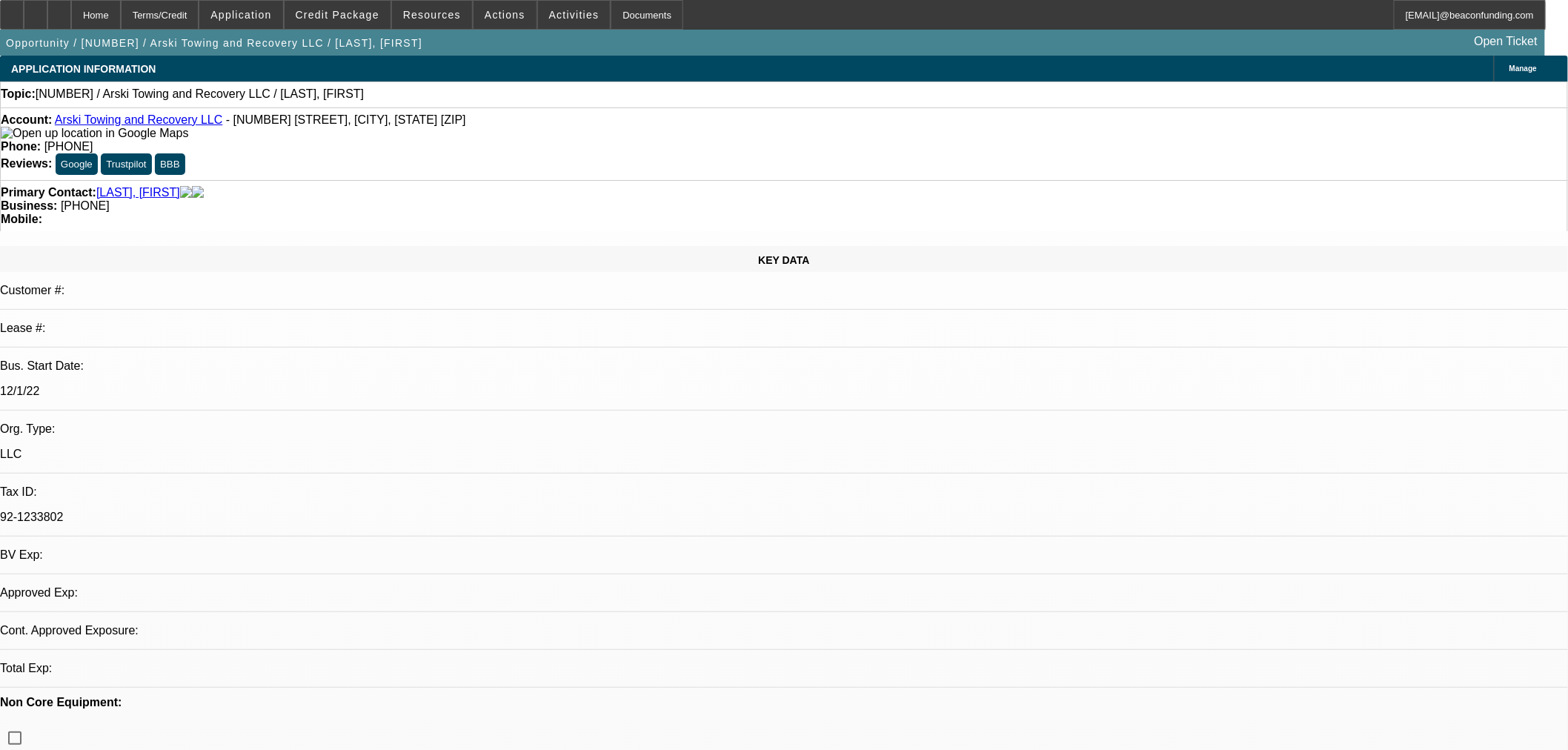 select on "0" 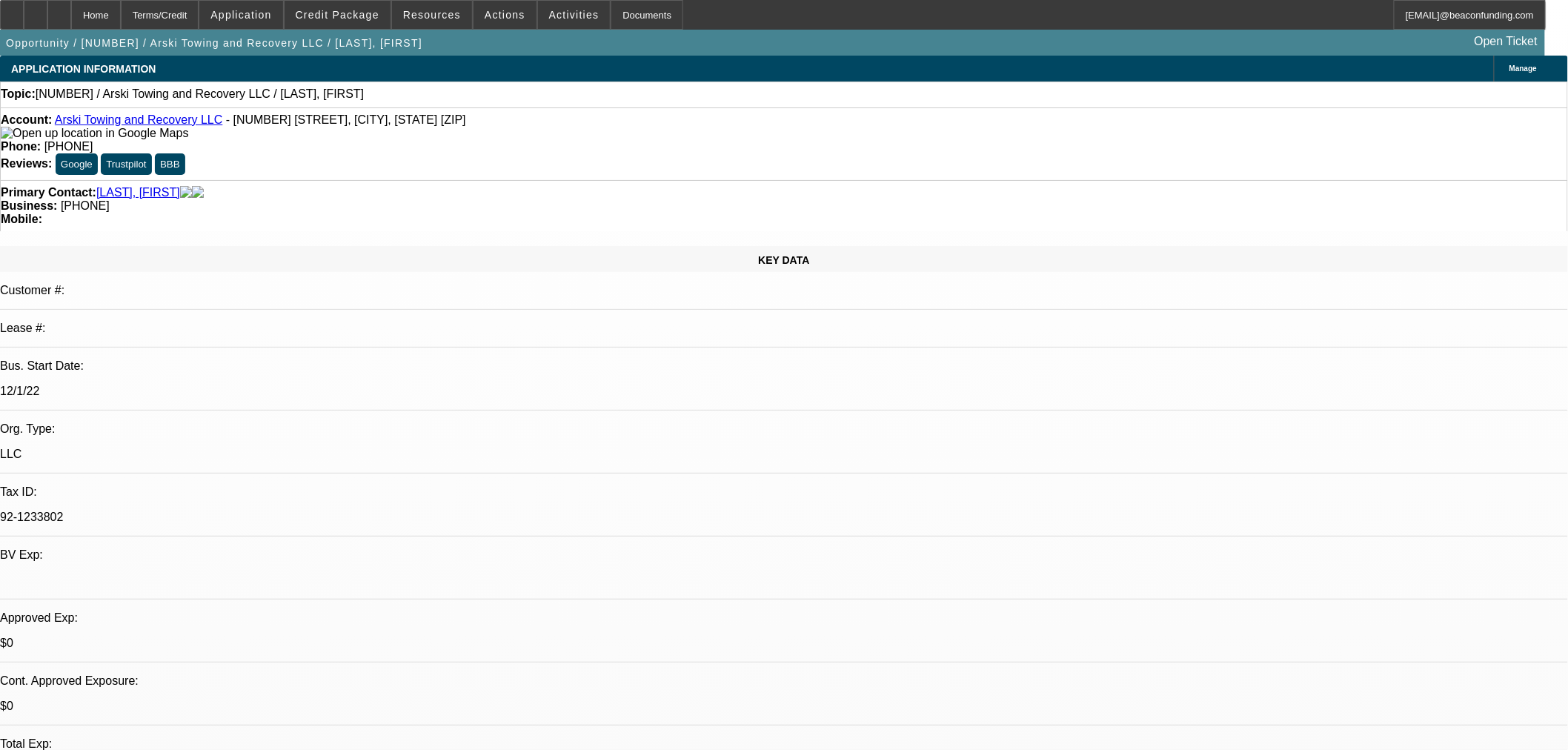 click on "DECLINED SEVERAL TIMES IN THE PAST. CLEARLY OTHERS IN THE BACKGROUND OF THE DEAL. COMMENTS FROM THE PRIOR DECLINE SPEAK FOR THEMSELF: STARTUP UNDER 2 YEARS; SOLO FEMALE PG – LIKELY SOMEONE ELSE IN THE BACKGROUND OF THIS DEAL; MINIMAL; INSTALLMENT CREDIT HISTORY, NO COMP CREDIT; INQUIRIES; BASICALLY WORTHLESS D&B; TLO SHOWS OTHER OWNERS. Business Contact : [FIRST] [LAST](REGISTERED AGENT);[FIRST] [LAST](OWNER);[FIRST] [LAST](OWNER);[FIRST] [LAST](OWNER); DECISION LOGIC BANKS FROM [MONTH] TO [MONTH] SHOW 20 NSFS AND 33 NEGATIVE BALANCES; OCROLUS WITH DETECT SIGNALS; PAST PAYNET FOR THE FATHER [FIRST] WITH HEAVY LATES AND COLLECTION ACCOUNTS" at bounding box center (785, 5370) 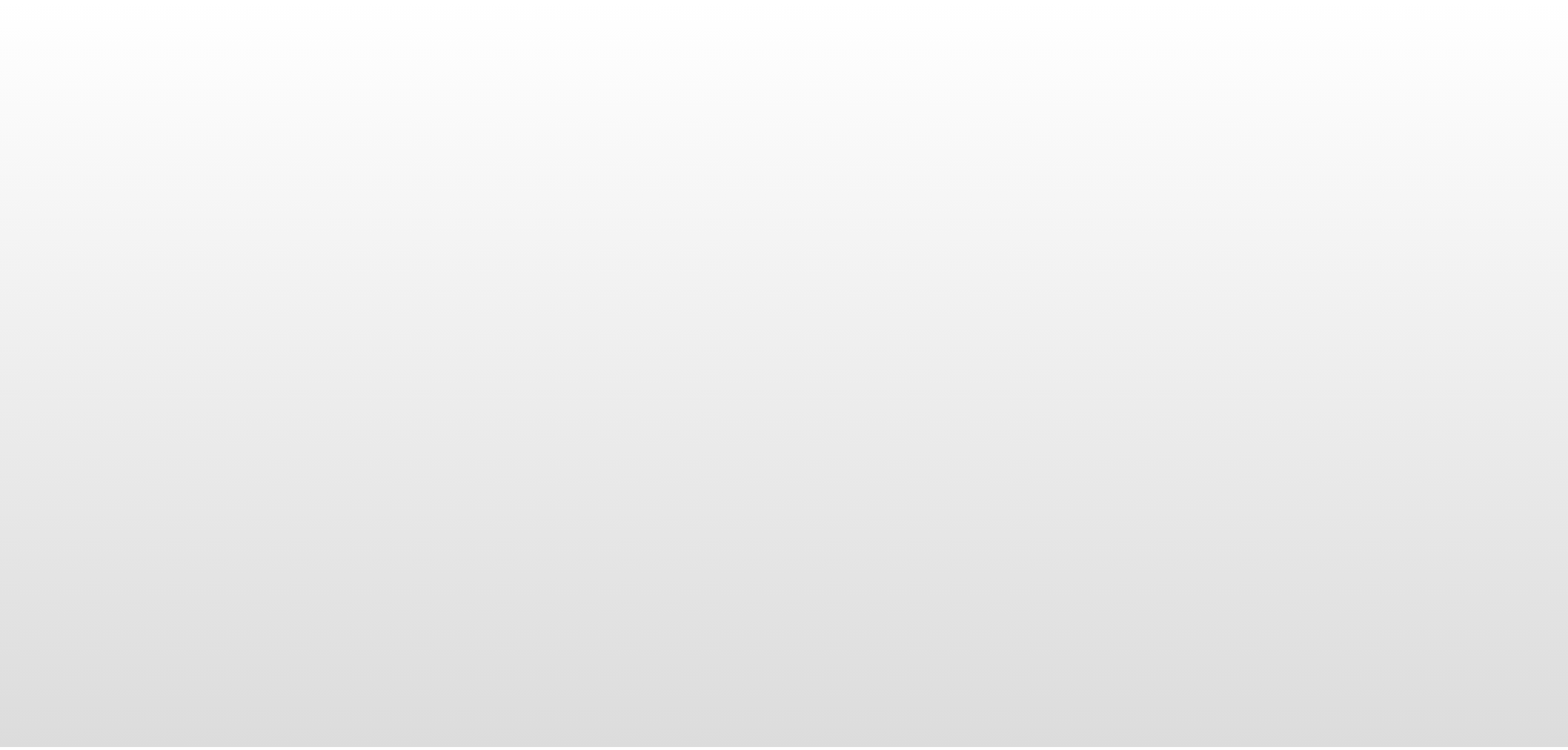 scroll, scrollTop: 0, scrollLeft: 0, axis: both 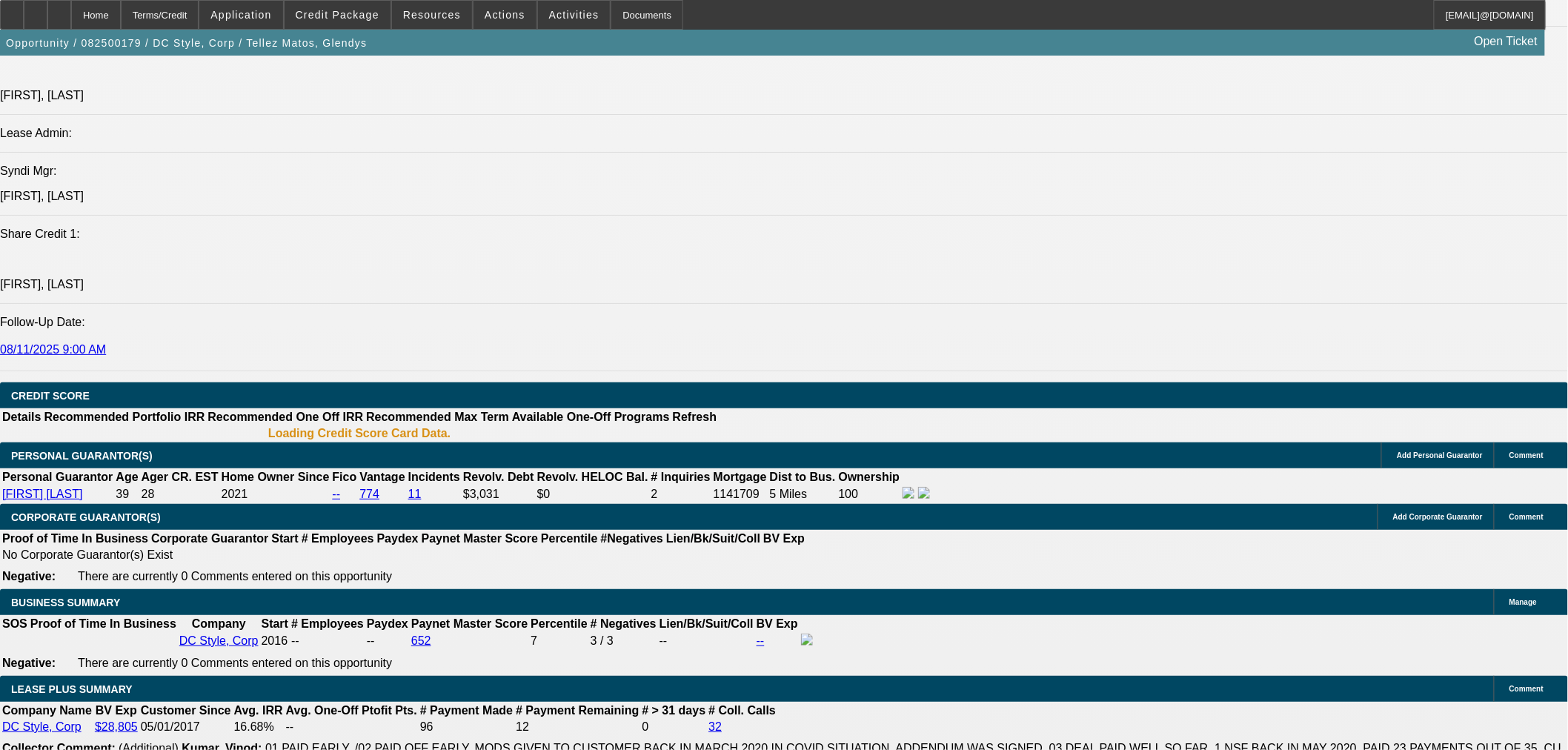 select on "0" 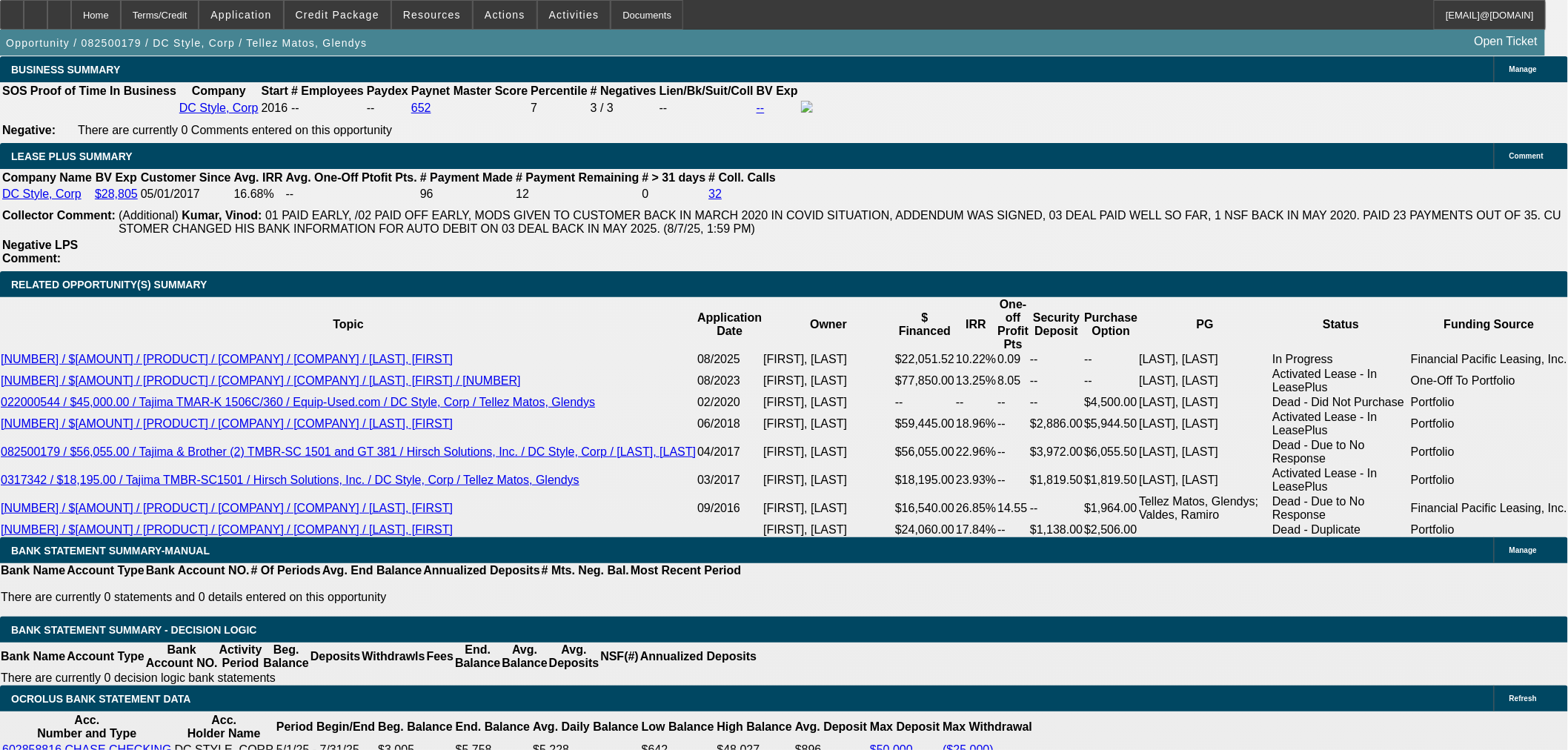 scroll, scrollTop: 2470, scrollLeft: 0, axis: vertical 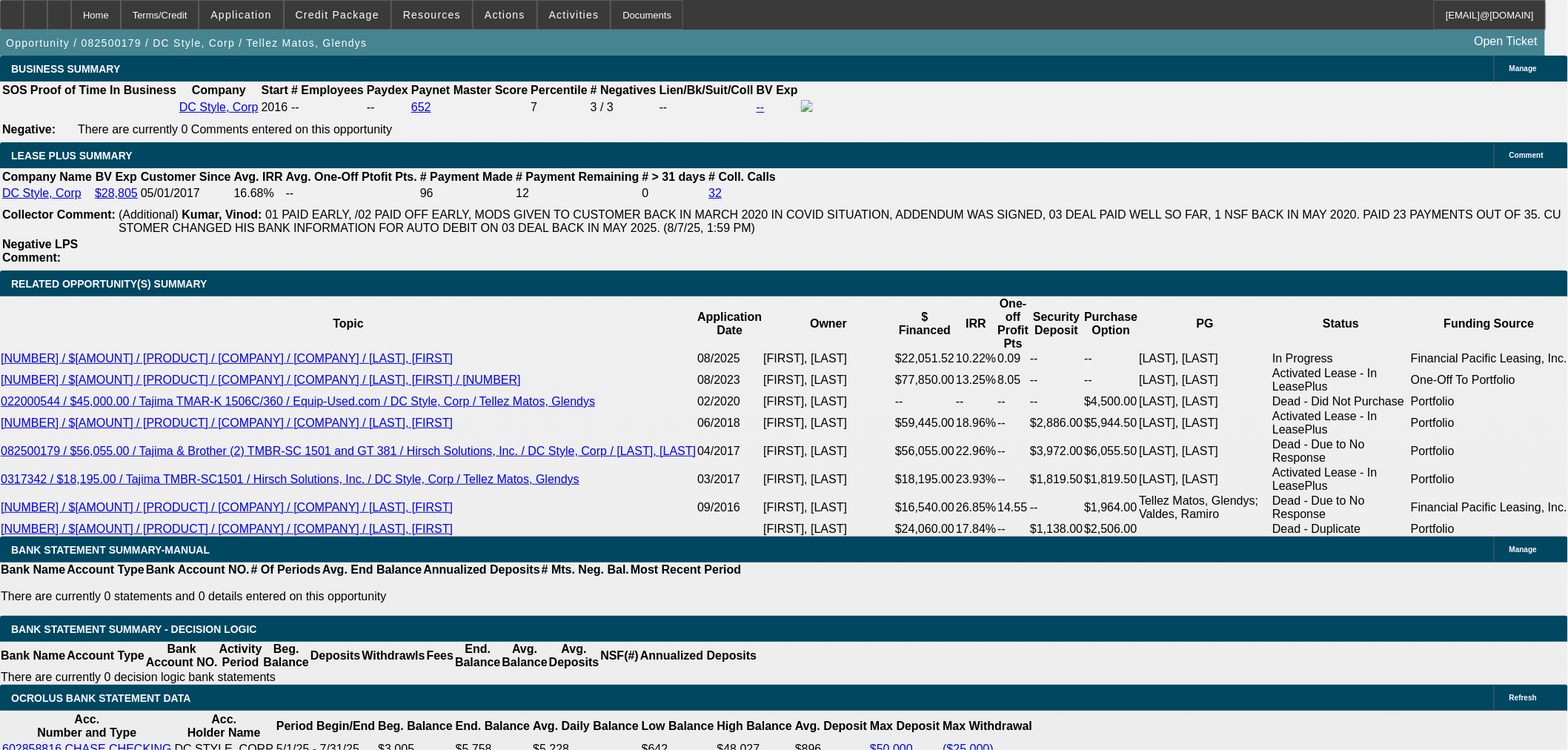 click on "1x 1.5x 2x 2.5x 3x 4x $" 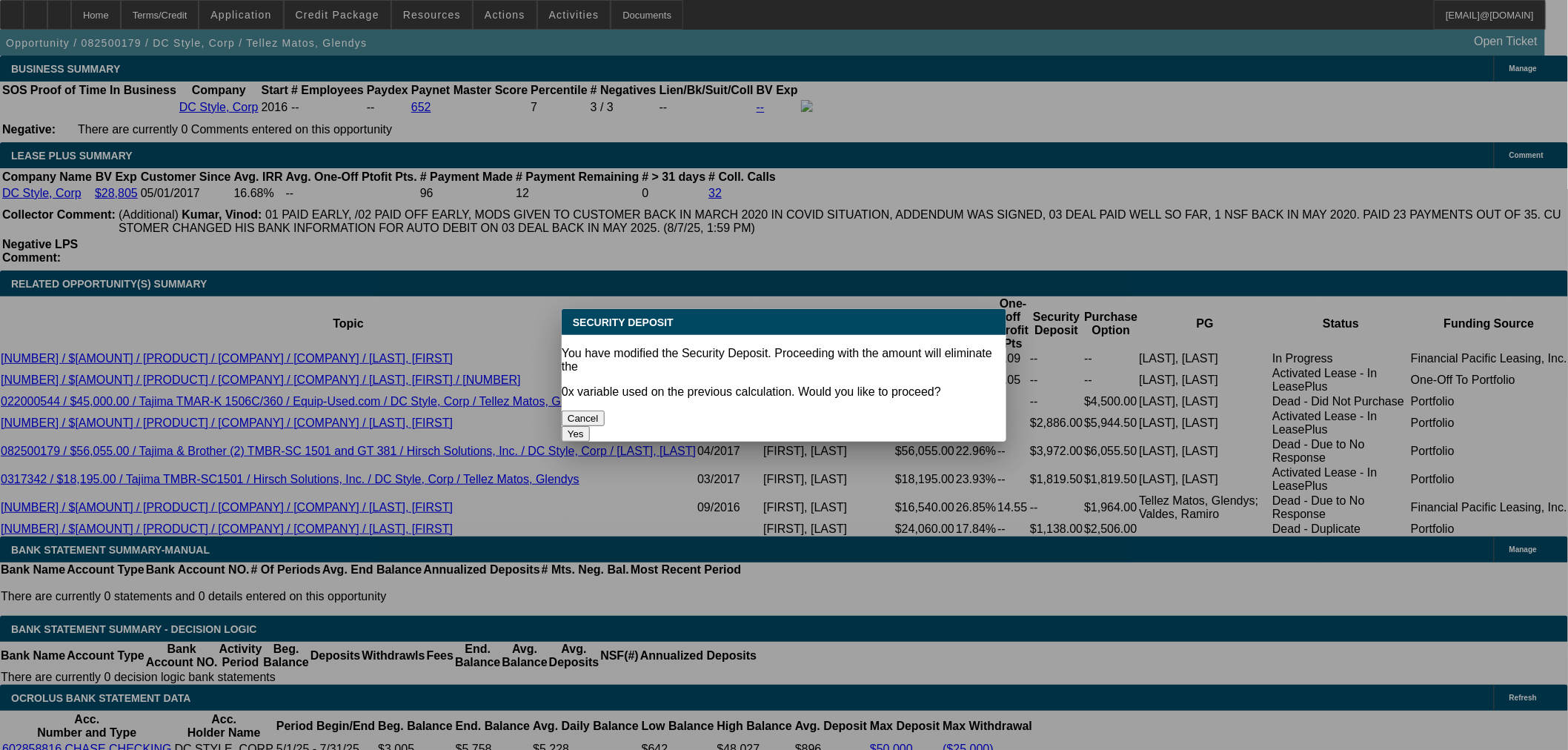 scroll, scrollTop: 0, scrollLeft: 0, axis: both 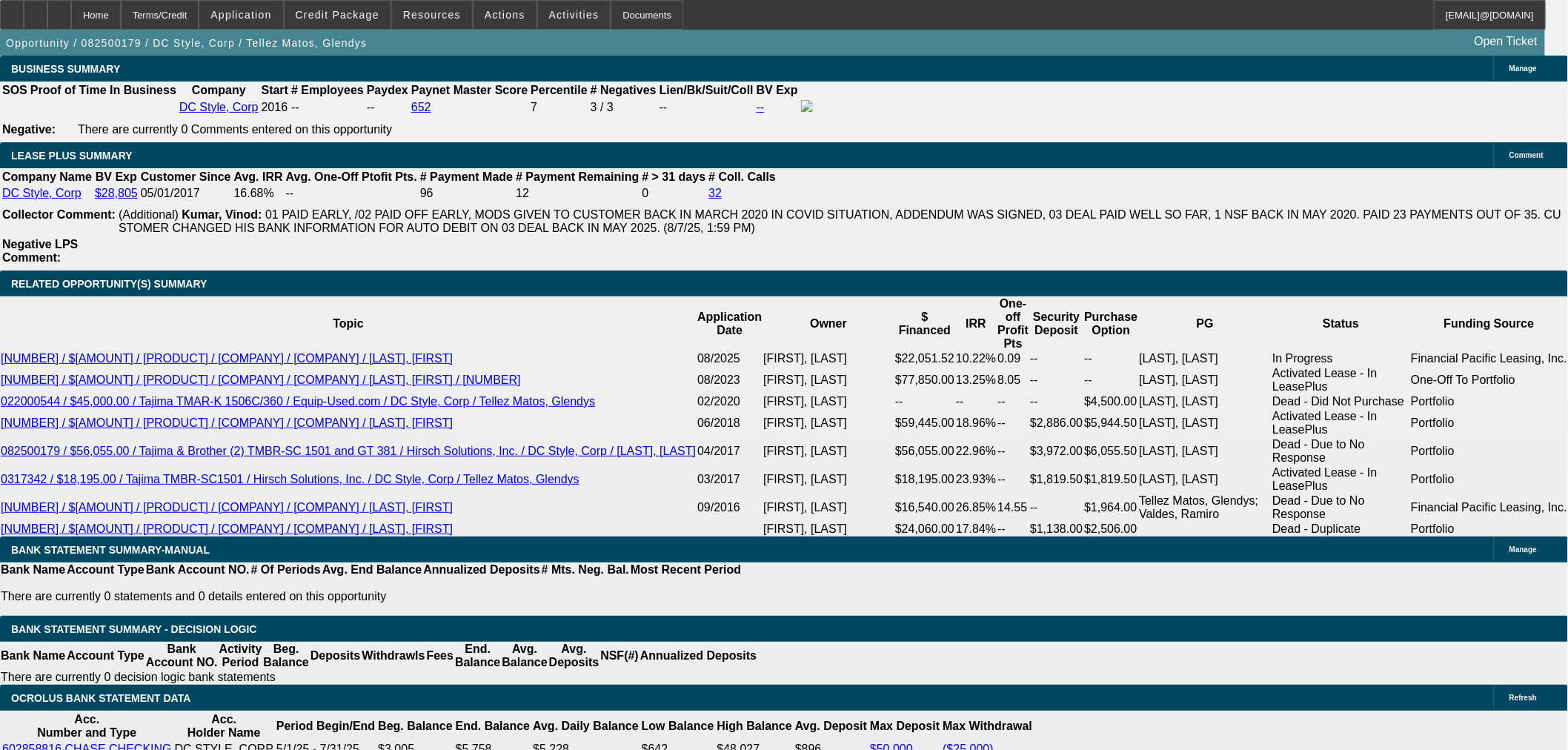 click on "‎1 + 1
‎0
‎1 + 0
‎0 + 1
‎2 + 0
‎0 + 2
‎3 + 0
‎0 + 3
‎2 + 1
‎1 + 2
‎4 + 0
‎0 + 4
‎3 + 1
‎1 + 3
‎2 + 2" 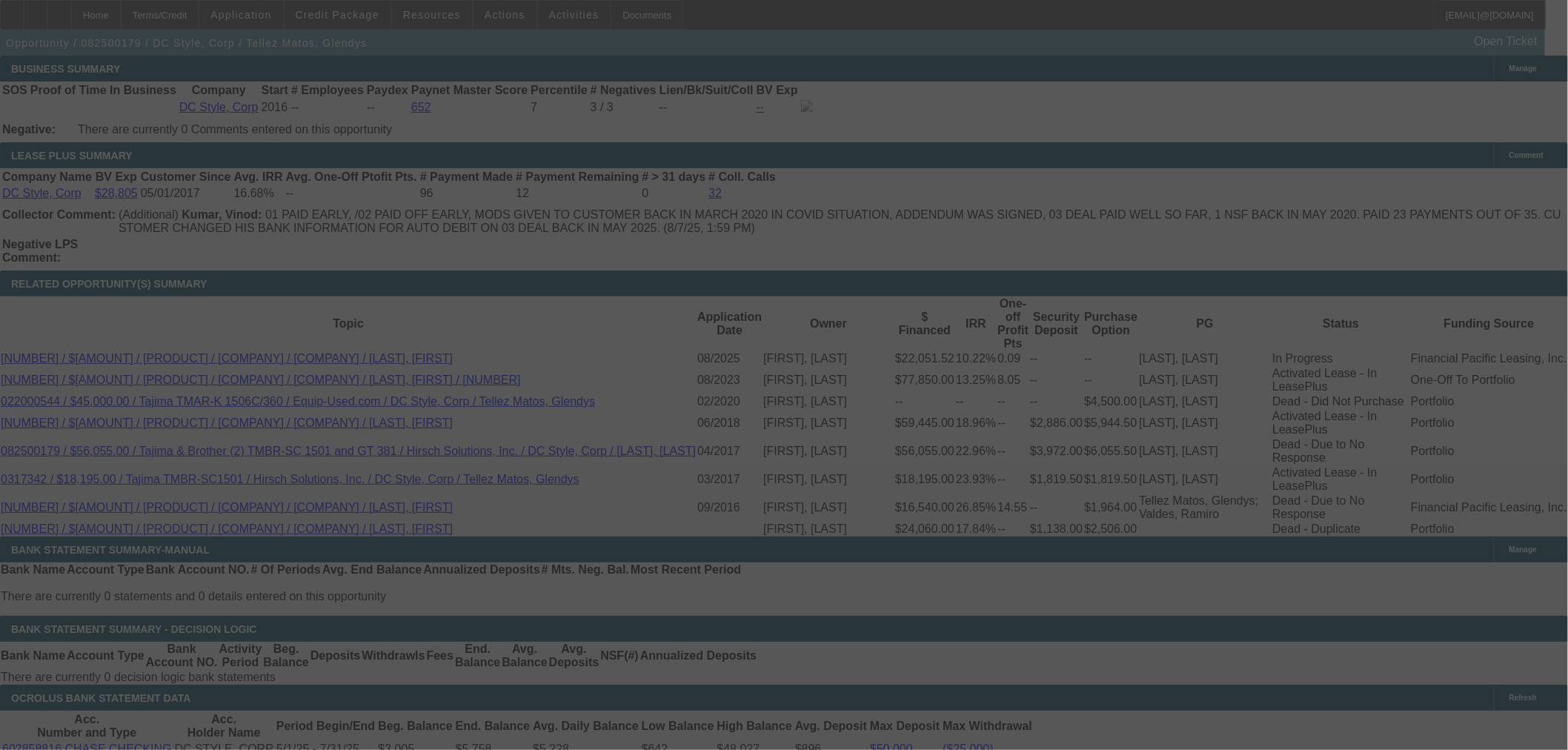 select on "0" 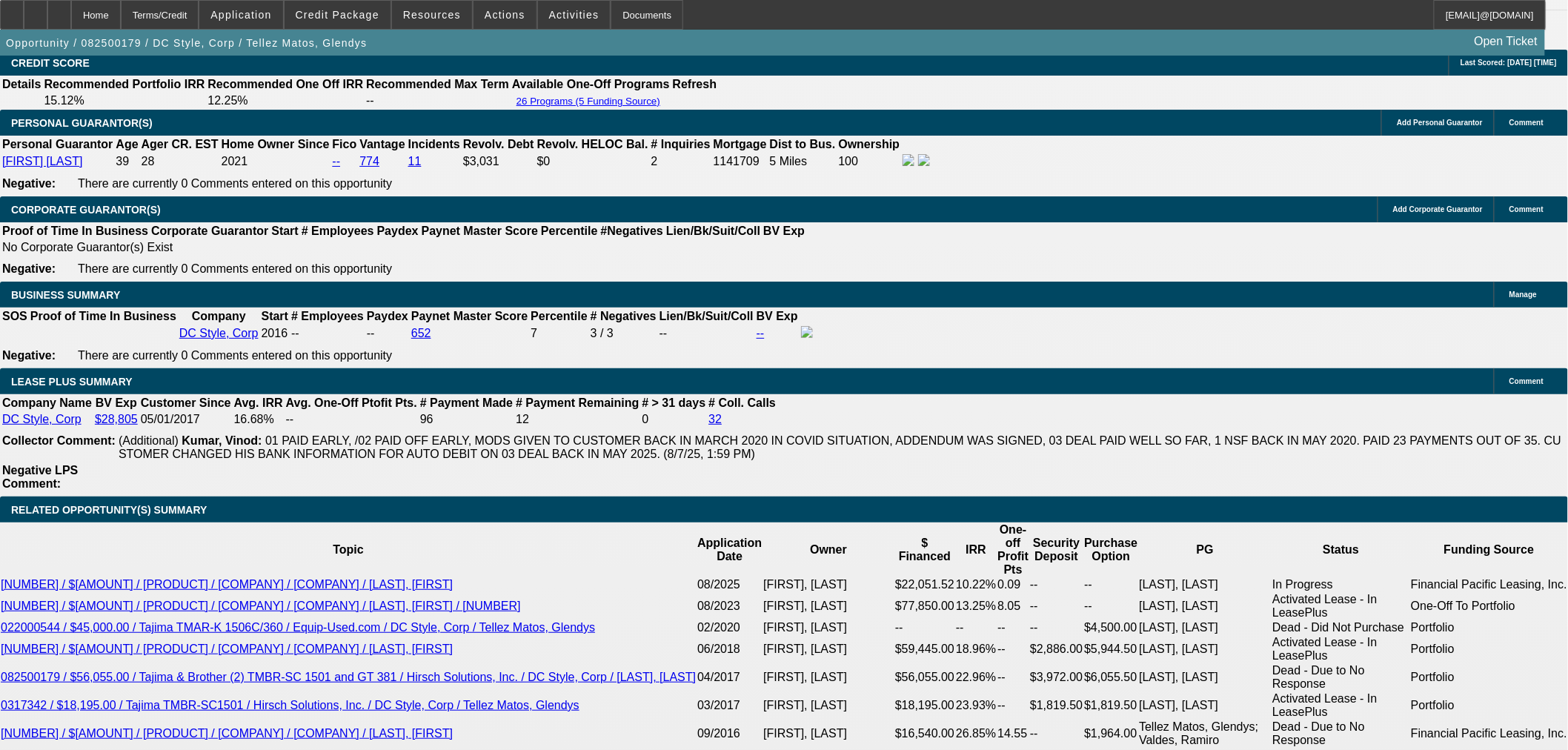 scroll, scrollTop: 2552, scrollLeft: 0, axis: vertical 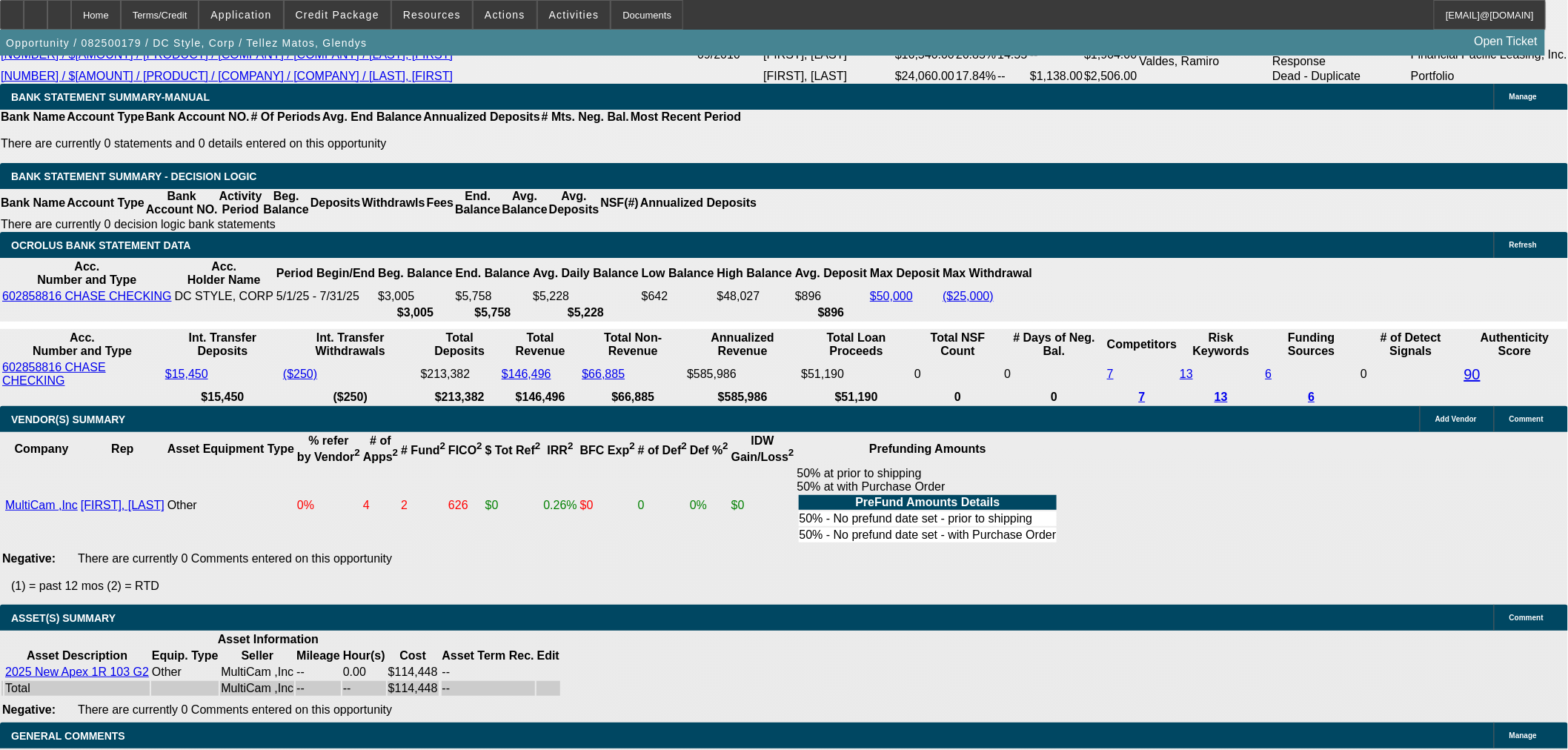 click on "-- Select Credit Decision --
‎Approved
‎Declined
‎Modified
‎Send Back To Sales
‎Terminated
‎Contingent Approval" 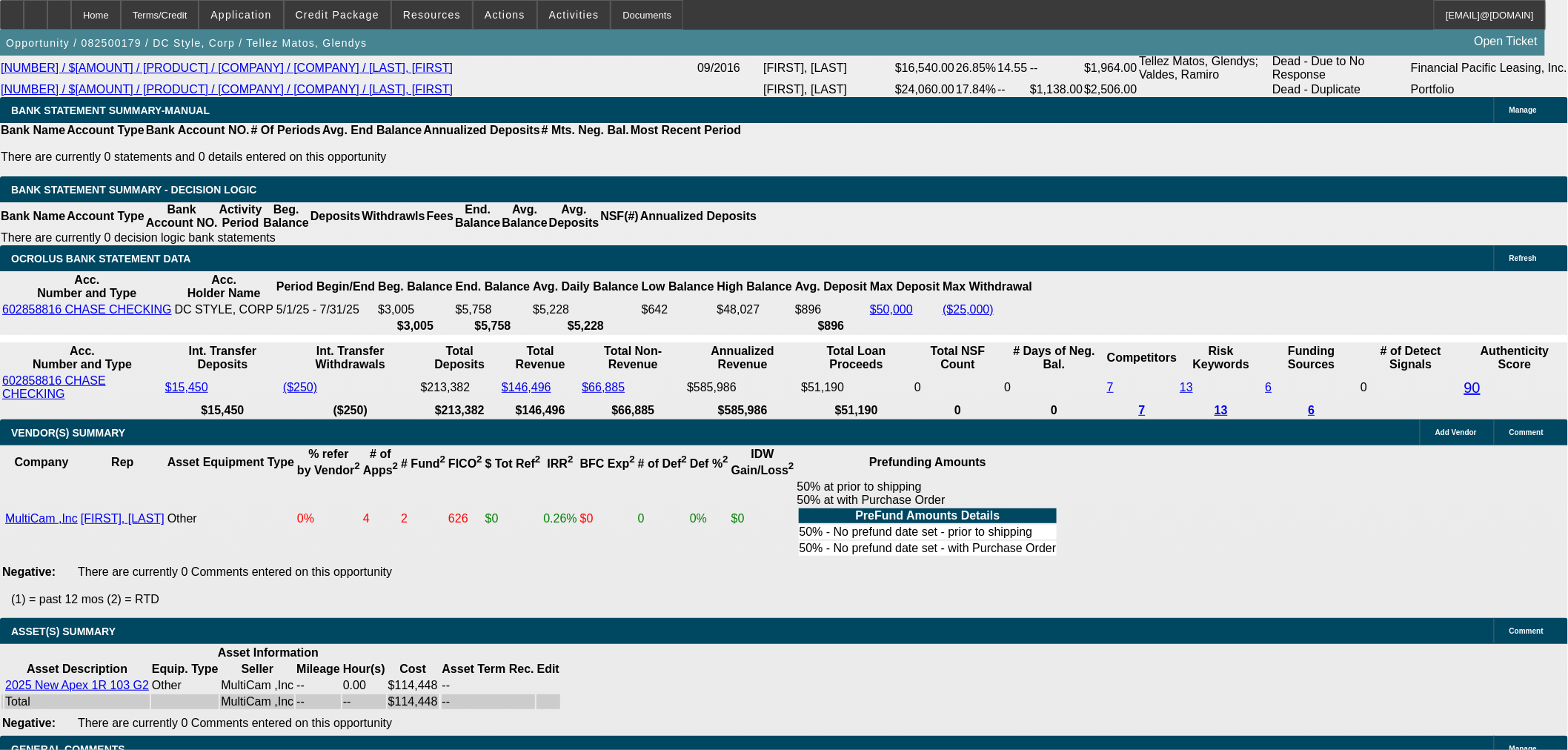 select on "9" 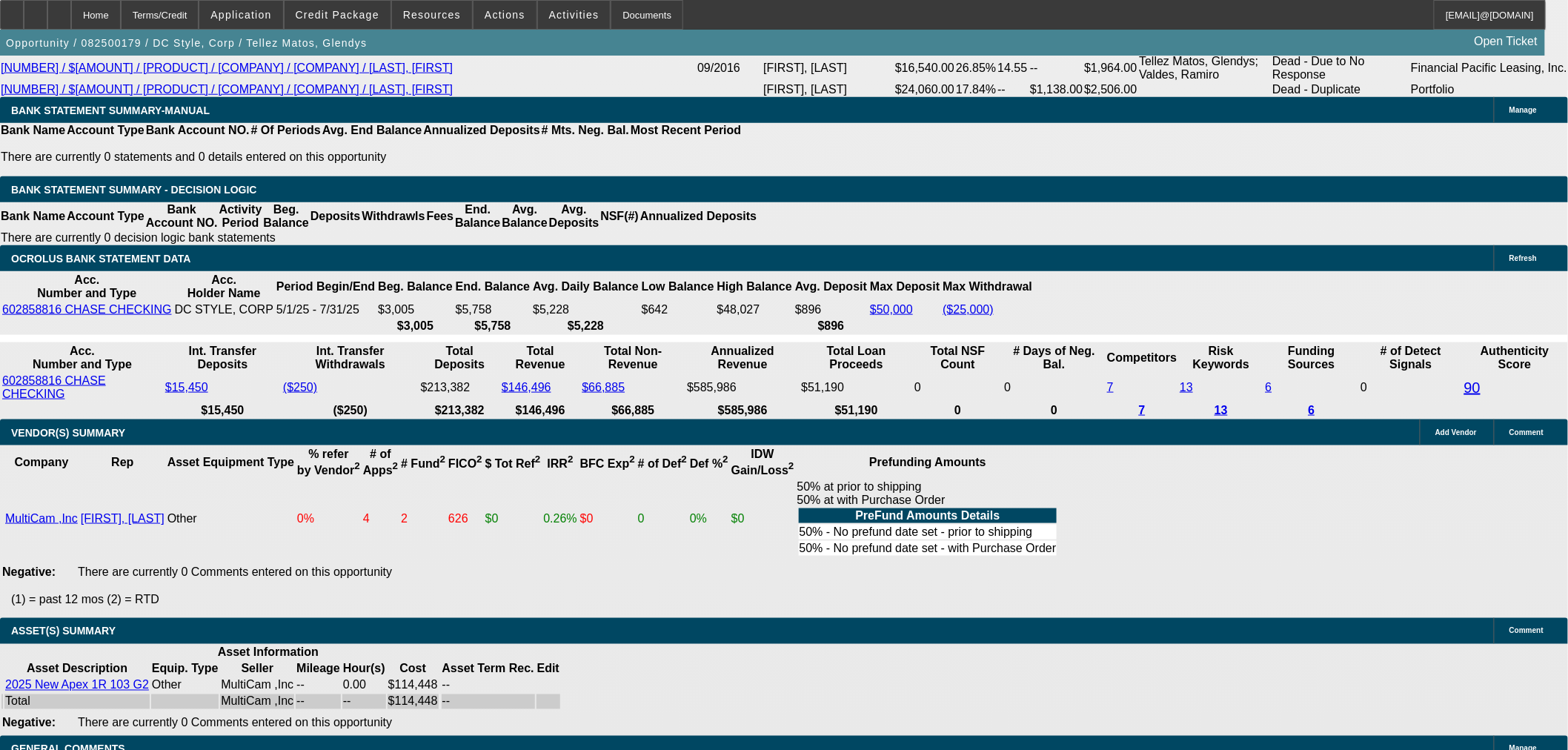 scroll, scrollTop: 0, scrollLeft: 0, axis: both 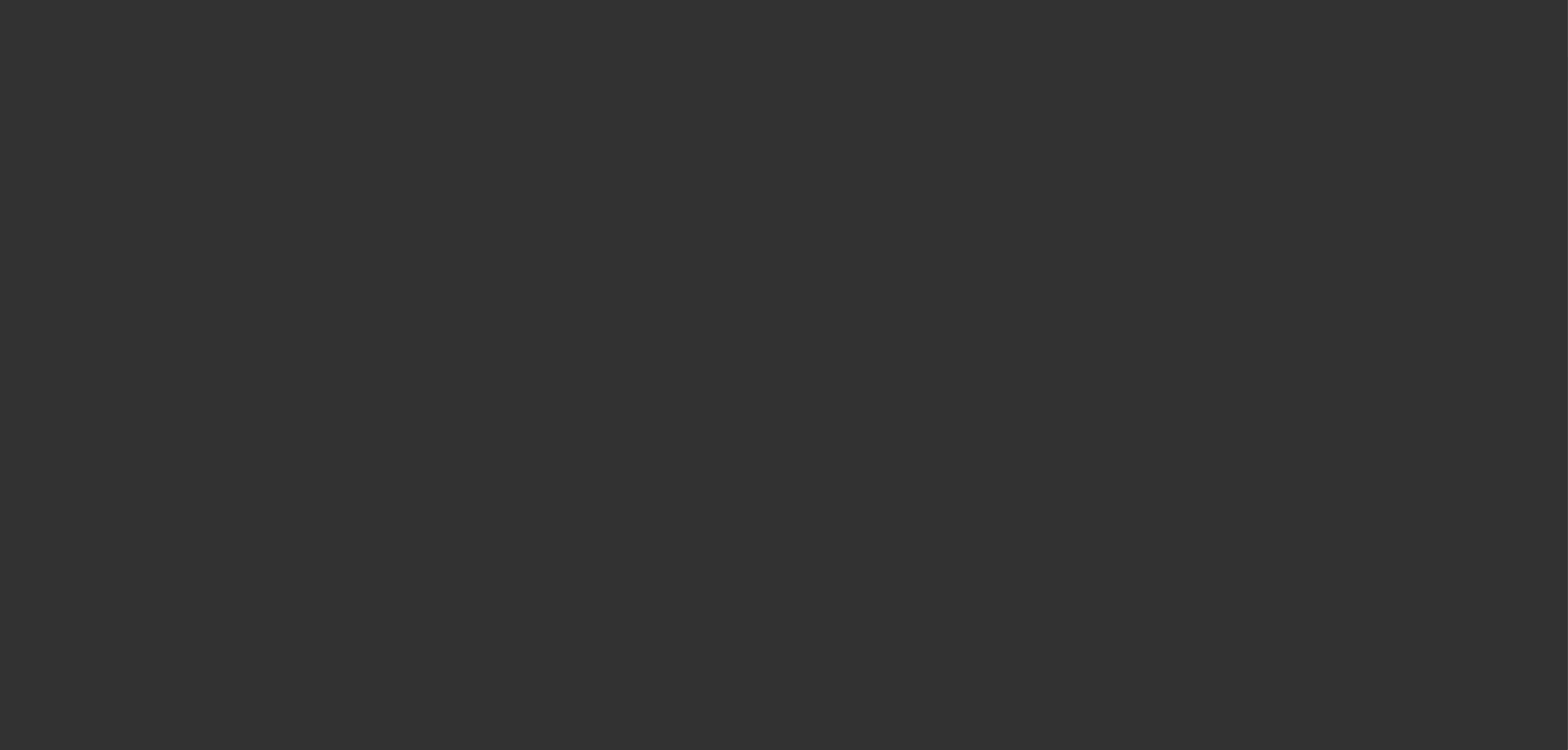 radio on "true" 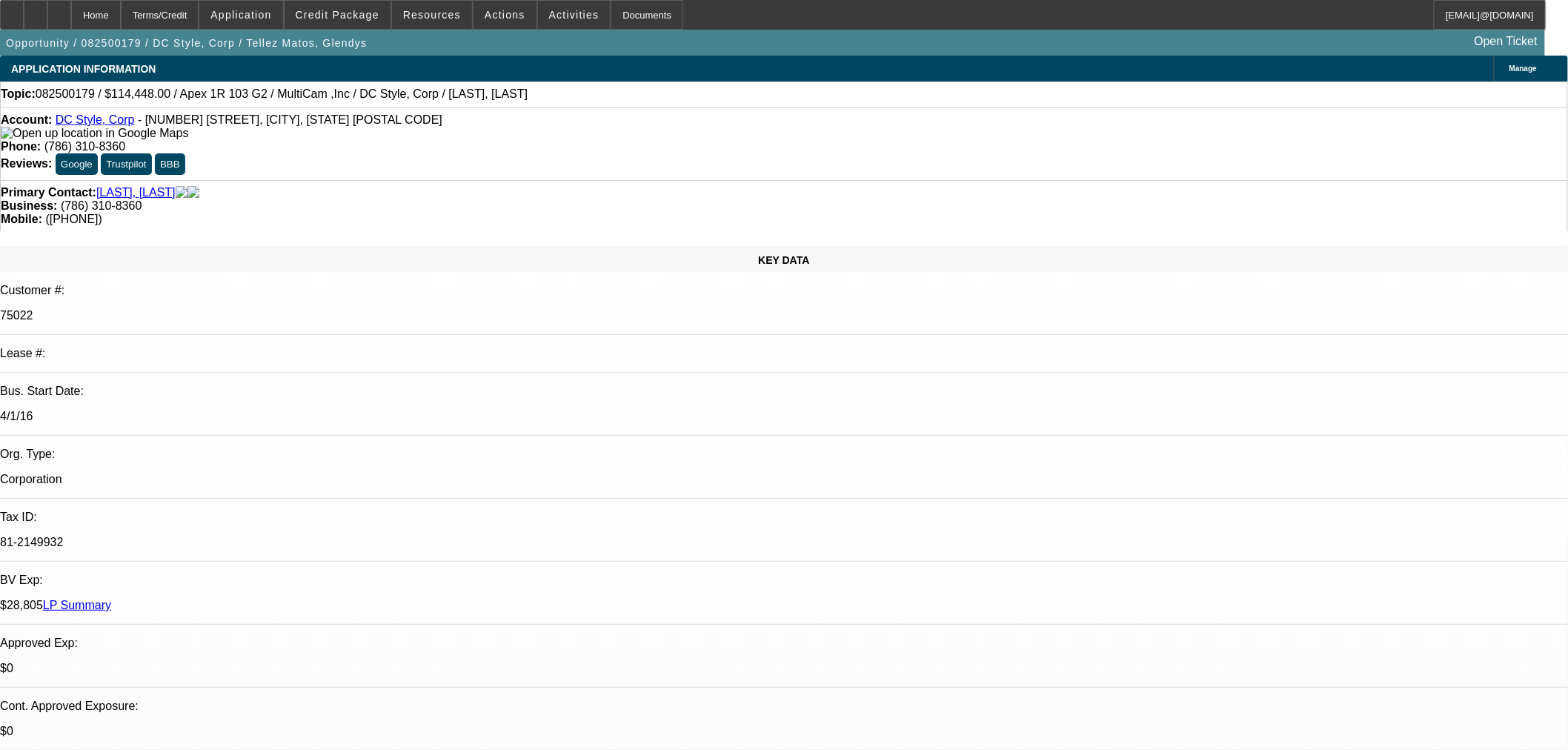 click on "Funding Source App Id" at bounding box center (76, 6084) 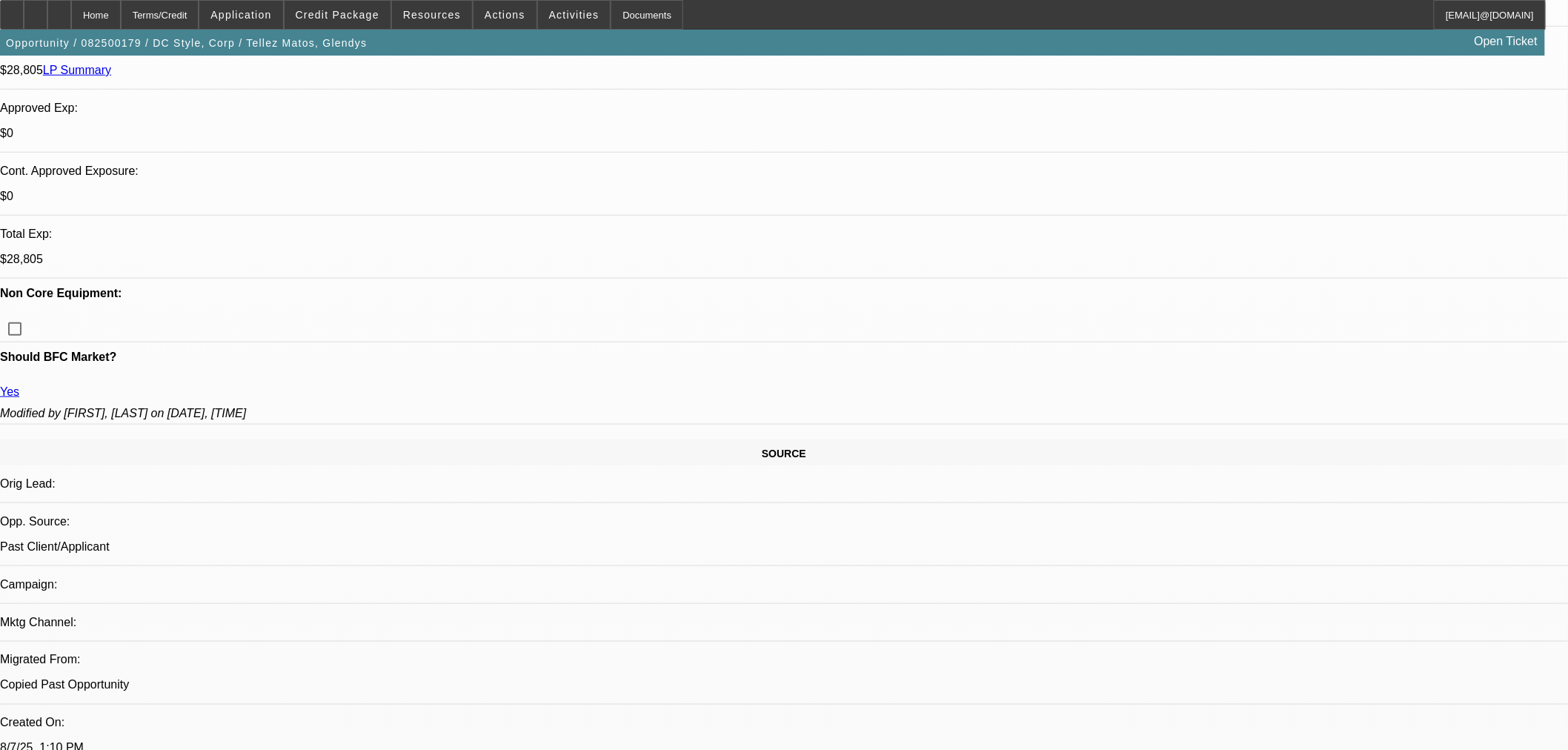 scroll, scrollTop: 576, scrollLeft: 0, axis: vertical 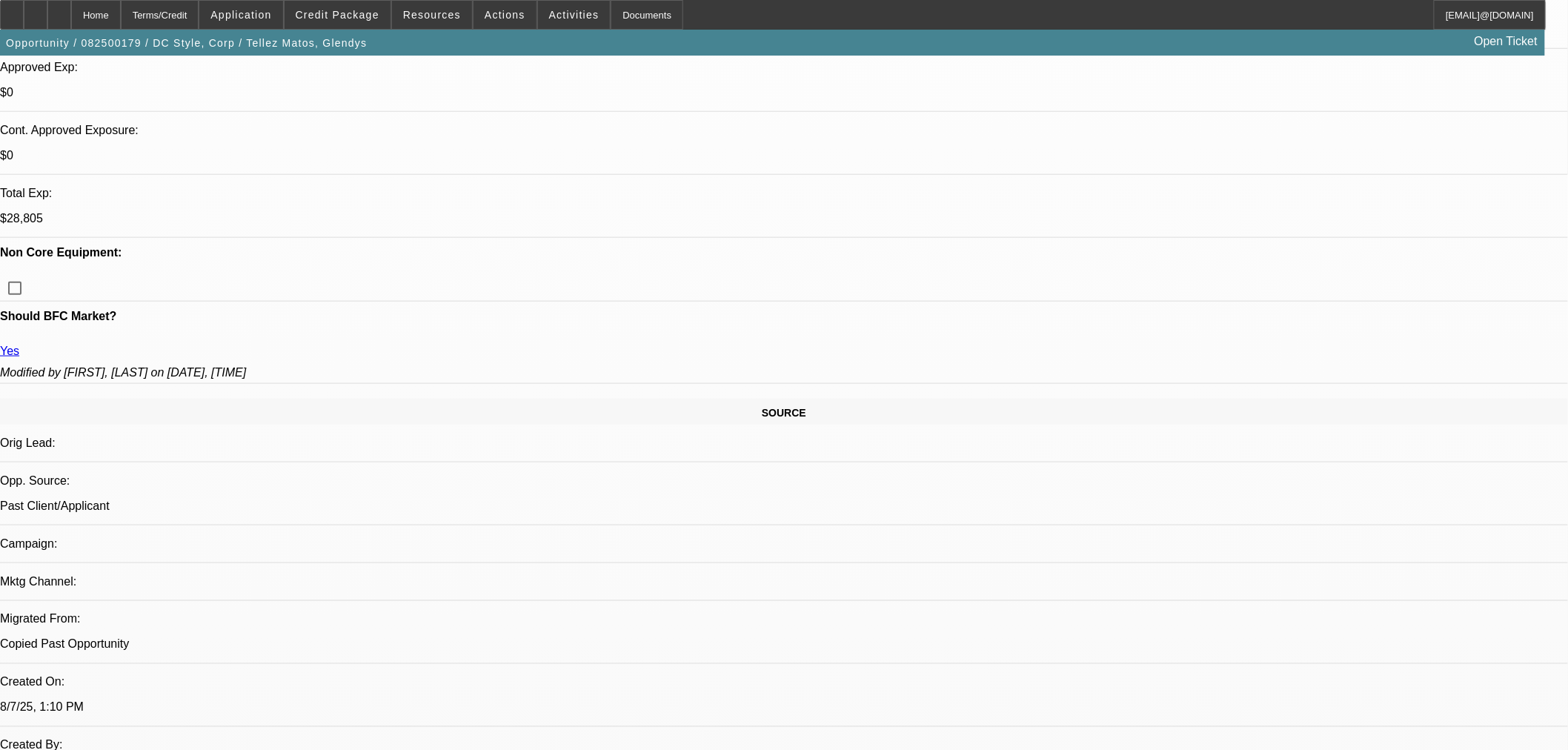 type on "533882" 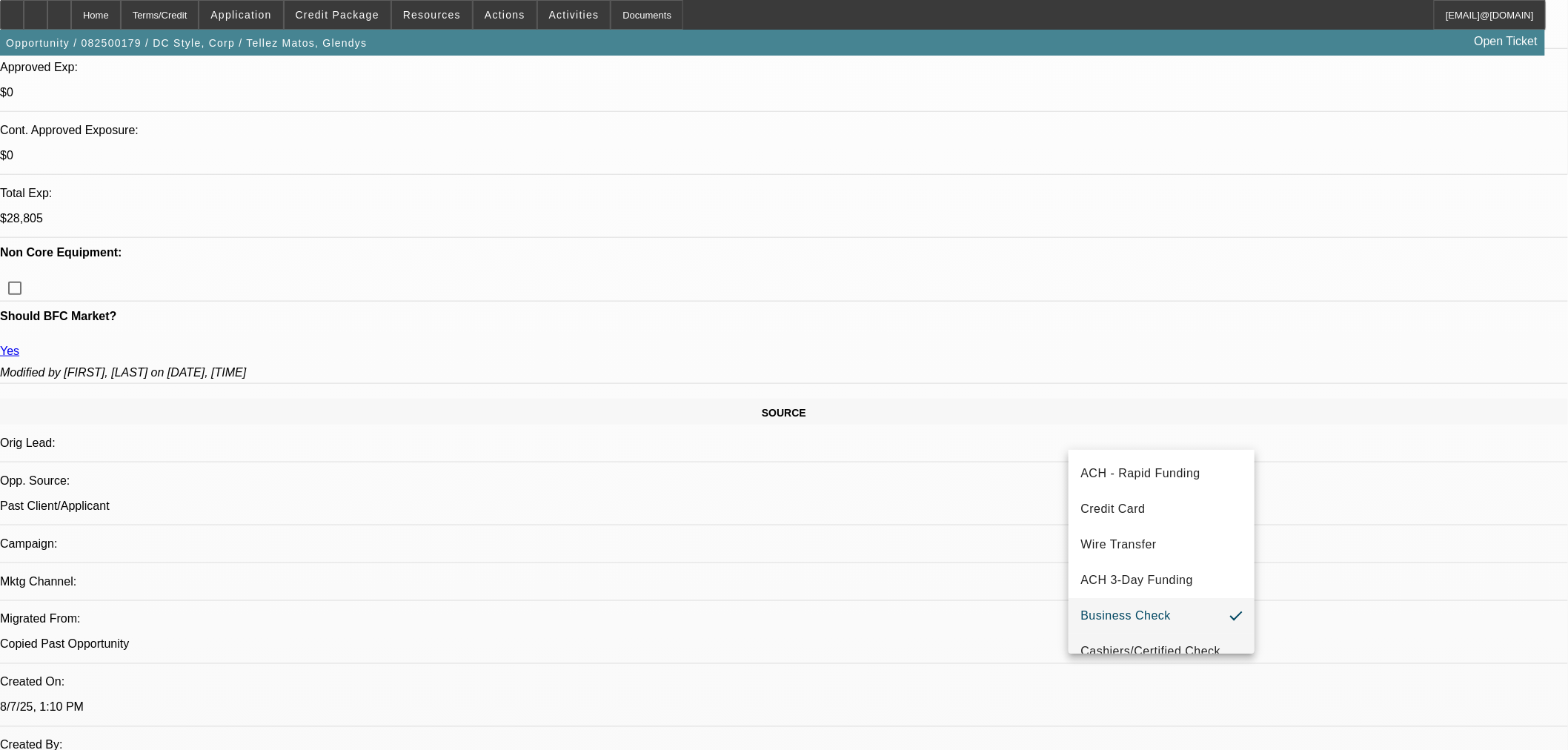 click on "Cashiers/Certified Check" at bounding box center (1161, 651) 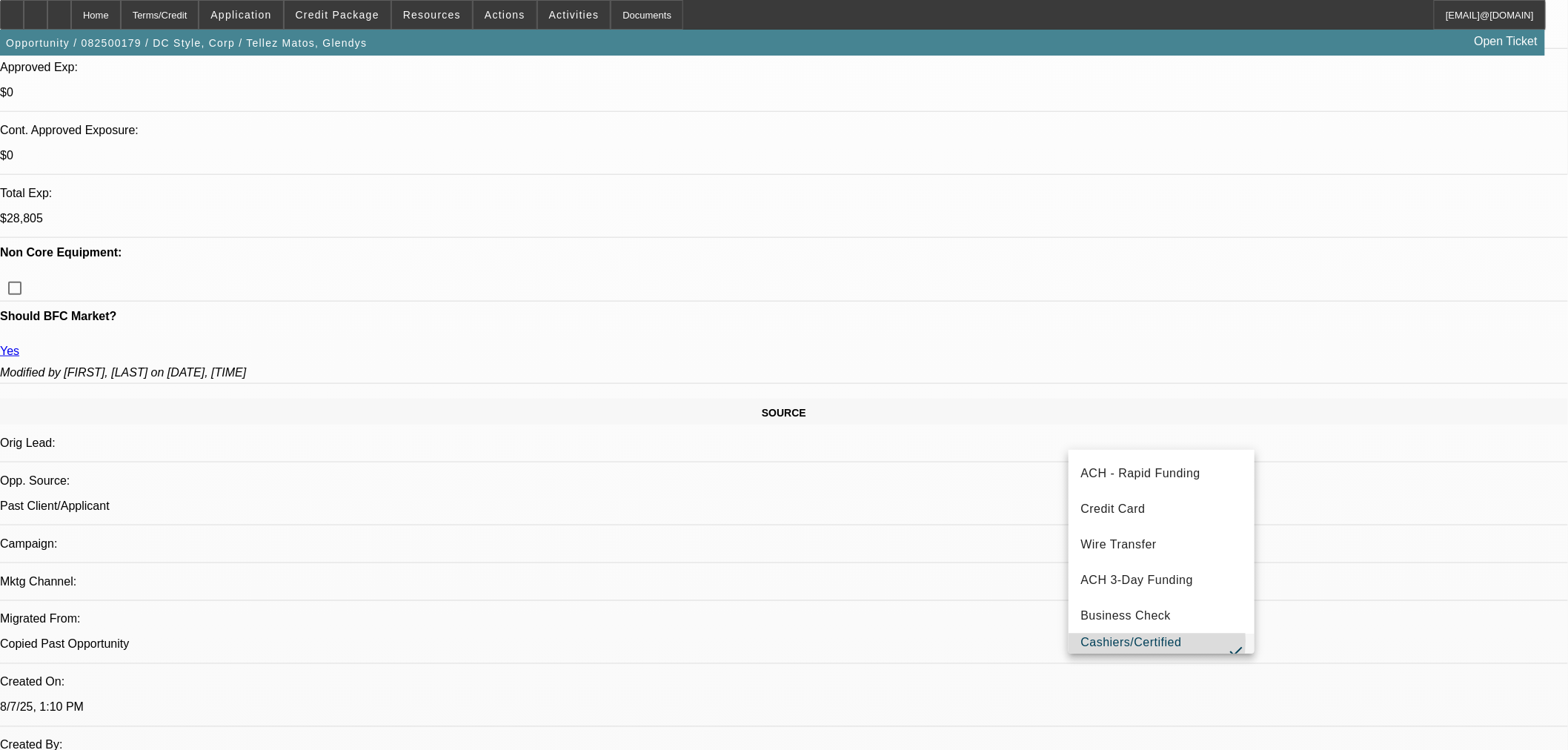 scroll, scrollTop: 0, scrollLeft: 0, axis: both 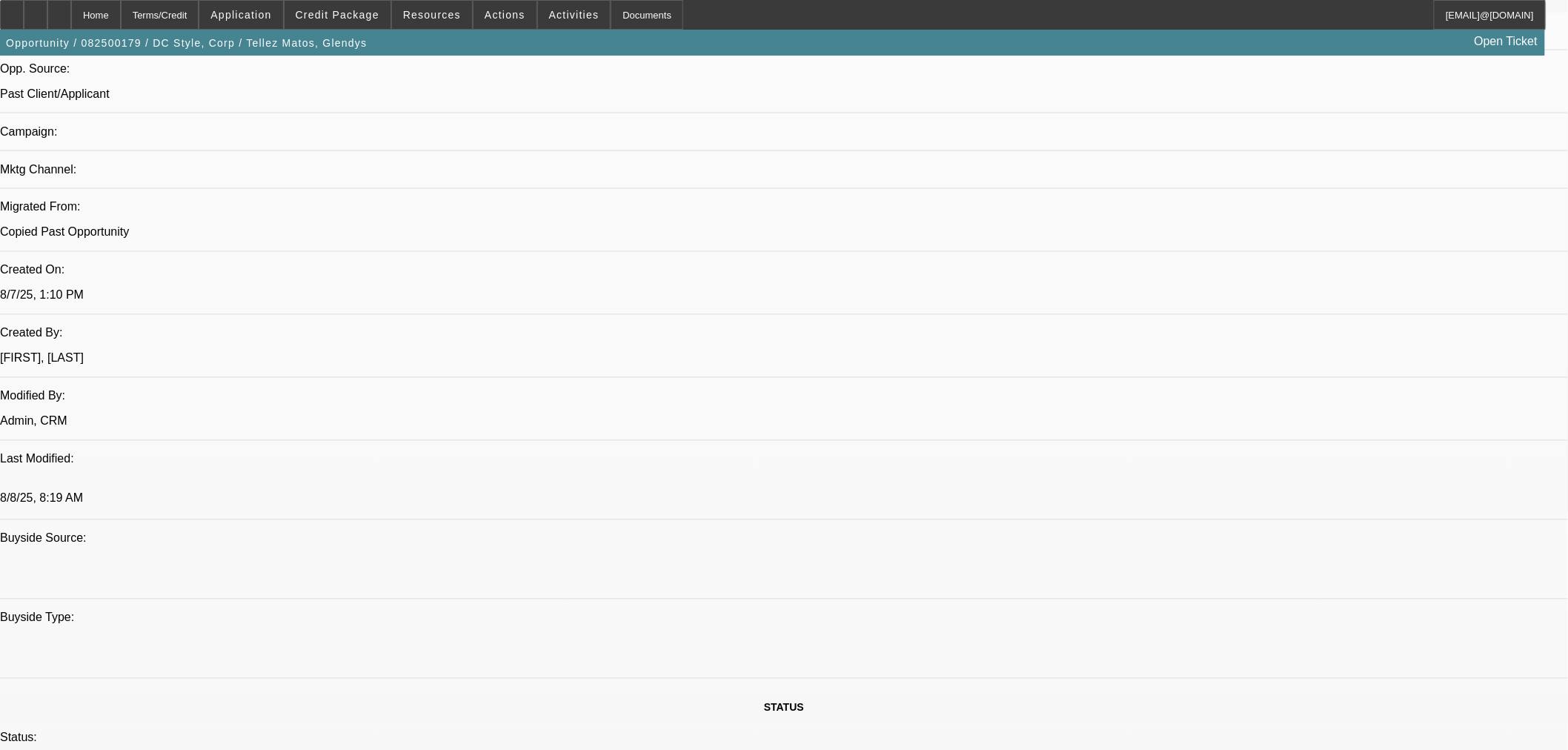 click on "Comments" at bounding box center [79, 6404] 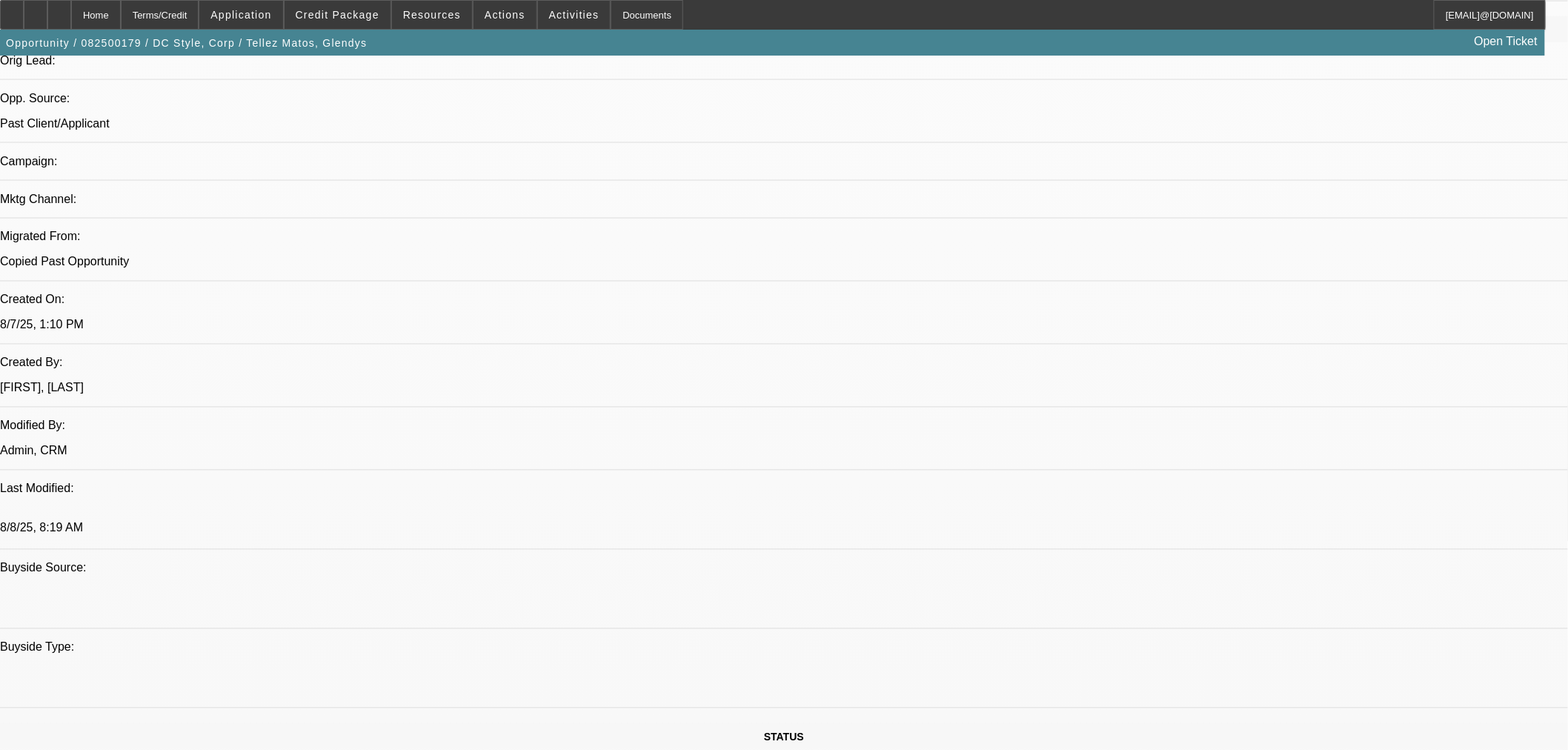 scroll, scrollTop: 1122, scrollLeft: 0, axis: vertical 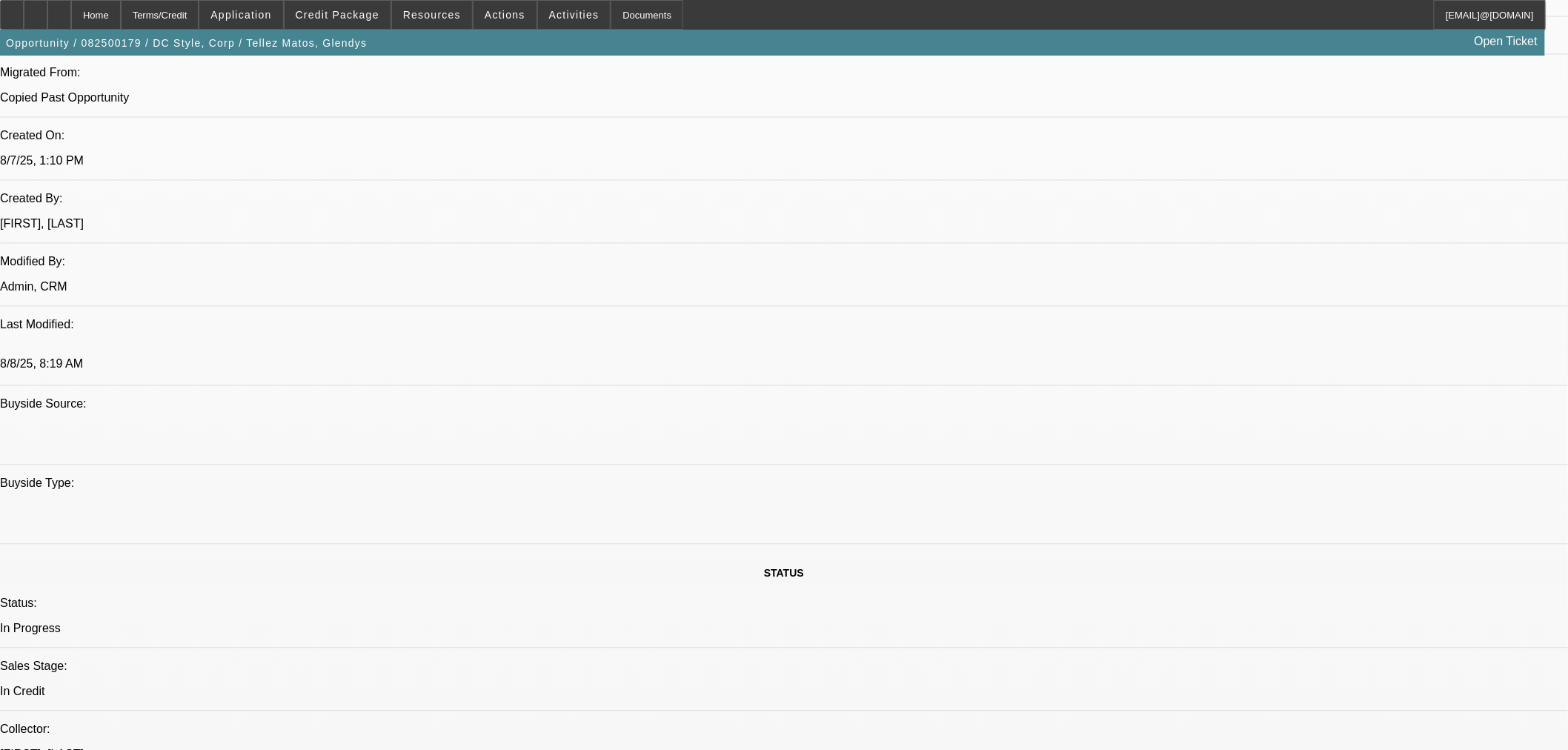 click on "APPROVED BY CPCEF:
Equipment Description 2025 Apex 1R 103 G2 CNC Route
Approval Amount (10%
Variance Allowed) $114,448.00
Advance Payments 1 Advance (AT LEAST 1),
60 Months.
Rate Tier 1 - 9.24%.
ACH REQUIRED." at bounding box center (79, 6270) 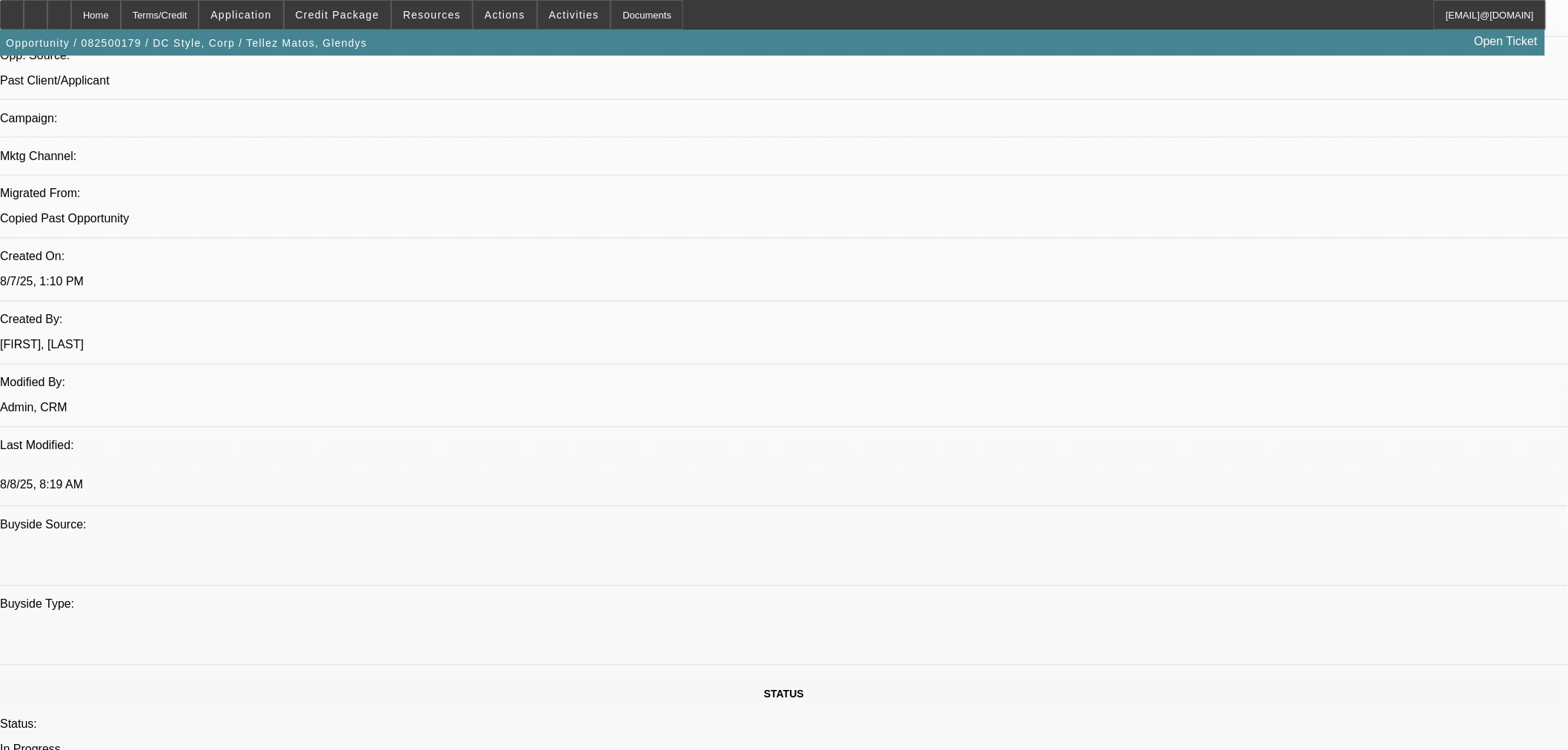 scroll, scrollTop: 1204, scrollLeft: 0, axis: vertical 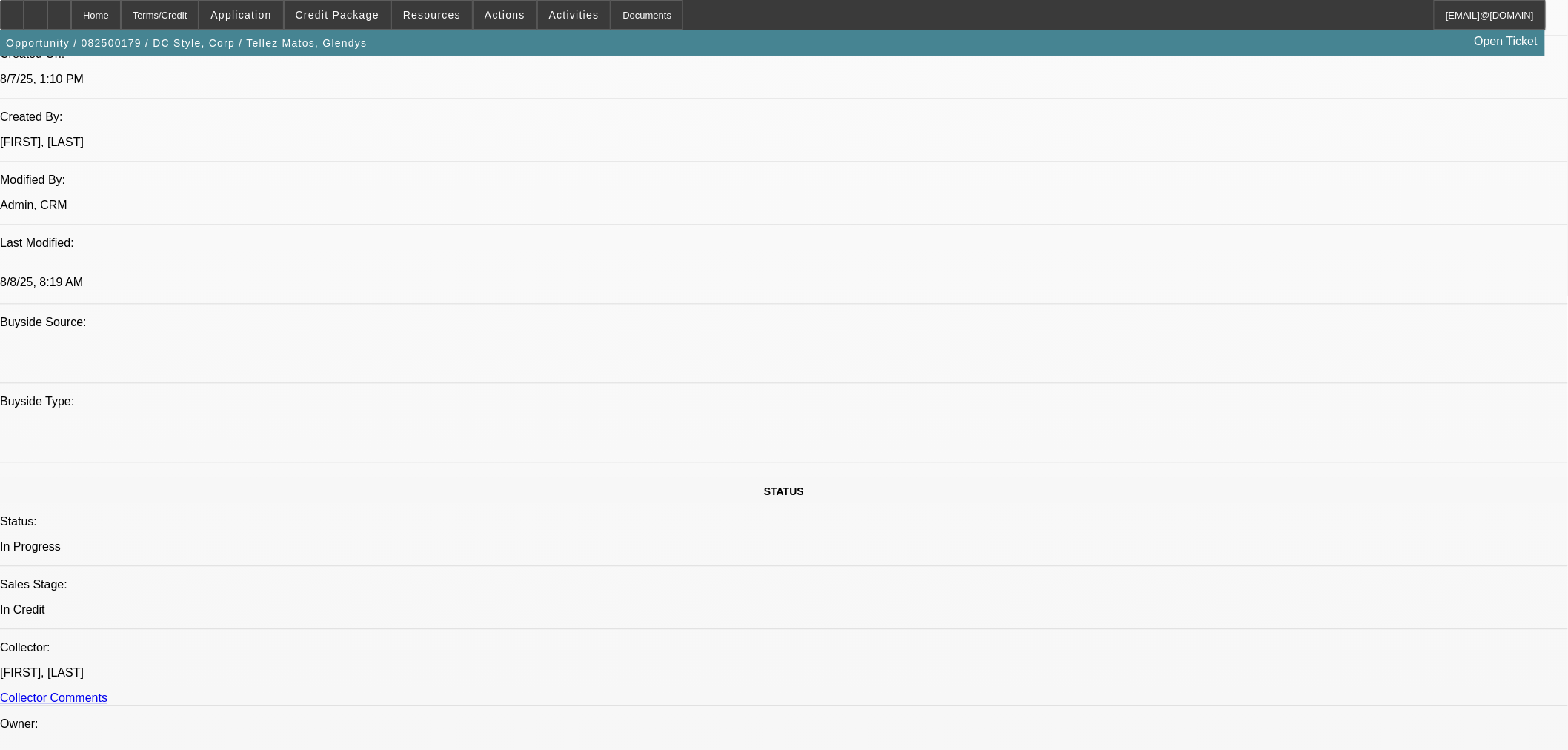 type on "APPROVED BY CPCEF:
Equipment Description 2025 Apex 1R 103 G2 CNC Route.
Approval Amount (10% Variance Allowed) $114,448.00.
Advance Payments 1 Advance (AT LEAST 1).
60 Months.
Rate Tier 1 - 9.24%.
ACH REQUIRED." 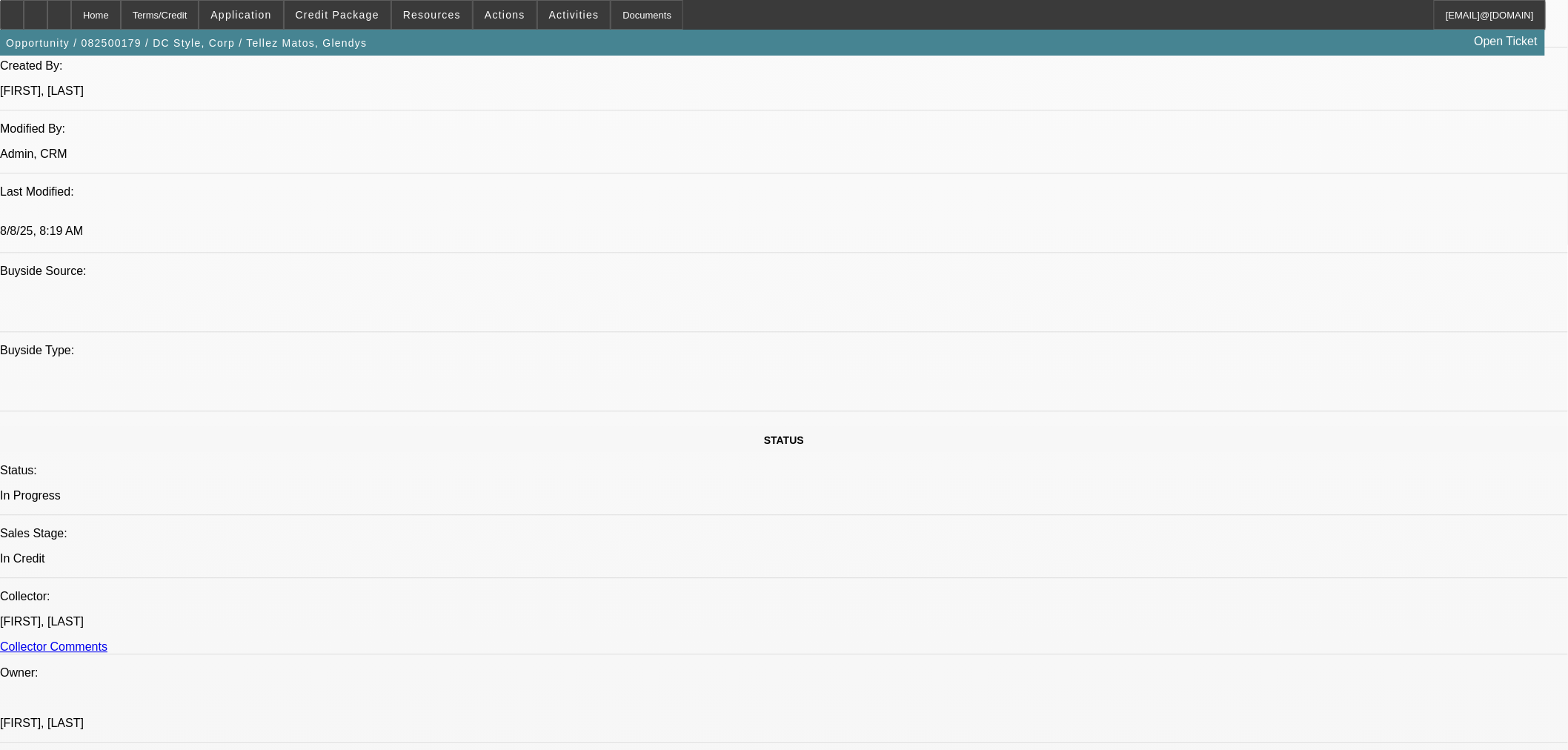 scroll, scrollTop: 1369, scrollLeft: 0, axis: vertical 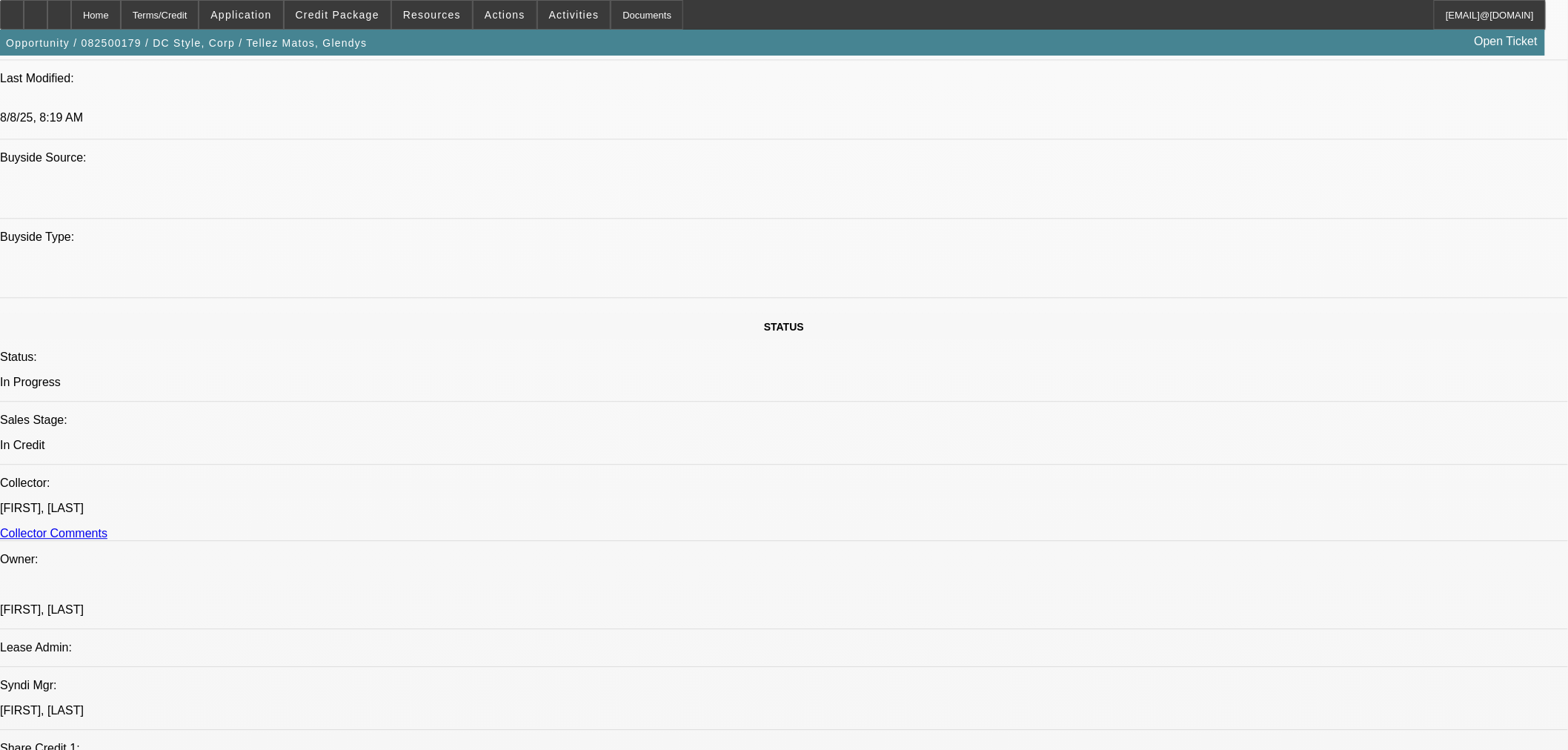 type on "p" 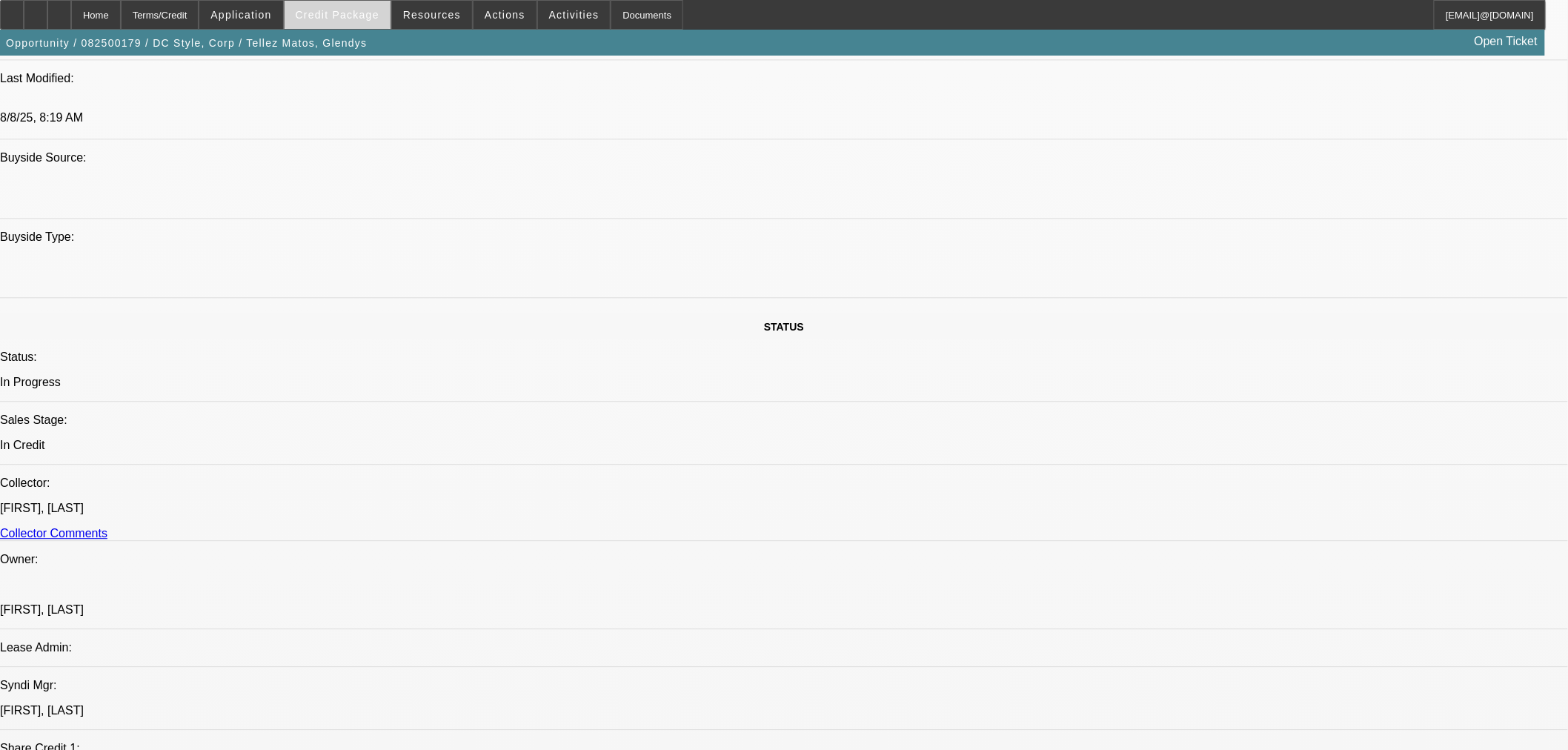 type on "PLEASE RUN SOS AND PAYNET ON THE VENDOR FOR REVIEW ALSO CONFIRM LEAD TIME BETWEEN PO AND SHIPPING PRE-FUND." 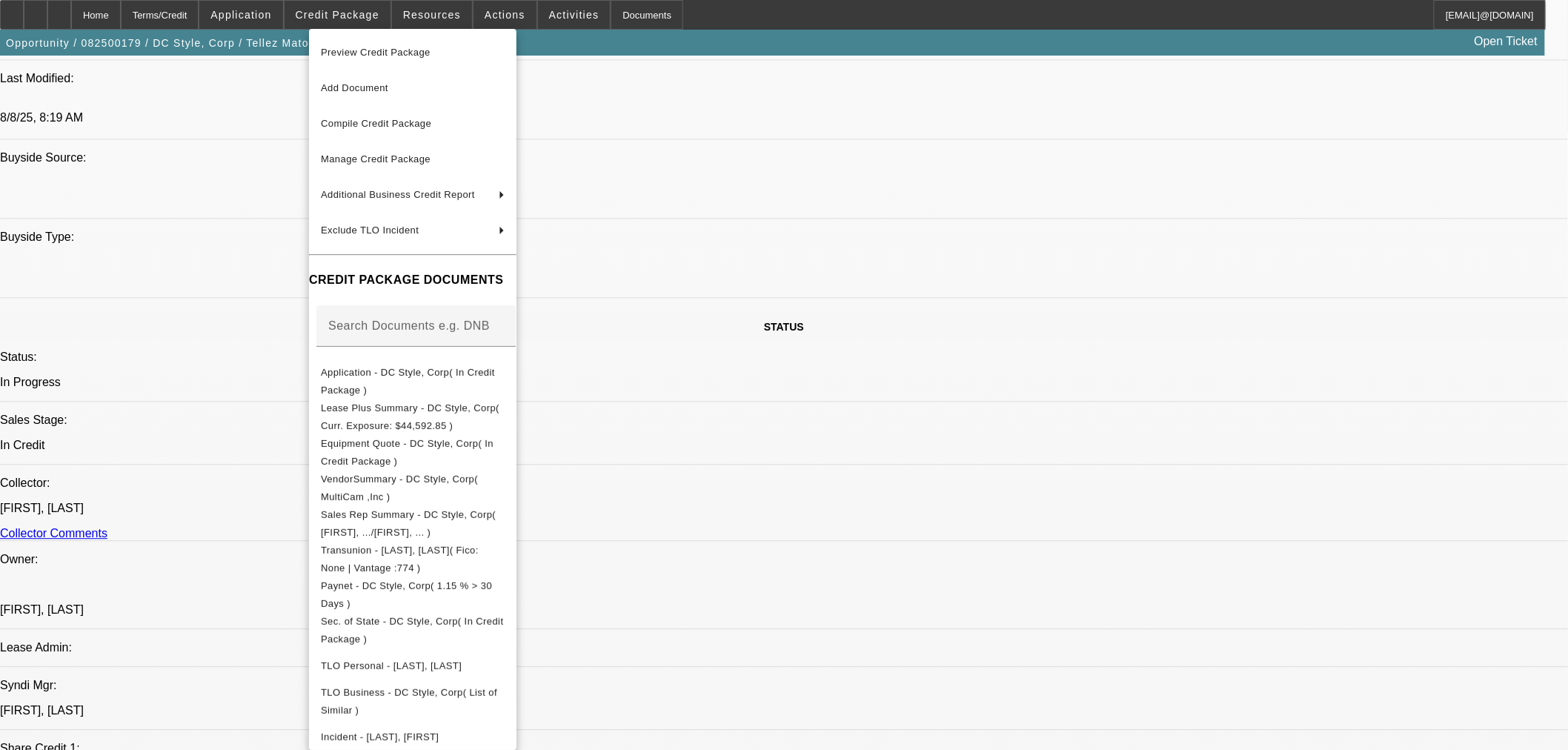 click at bounding box center (784, 375) 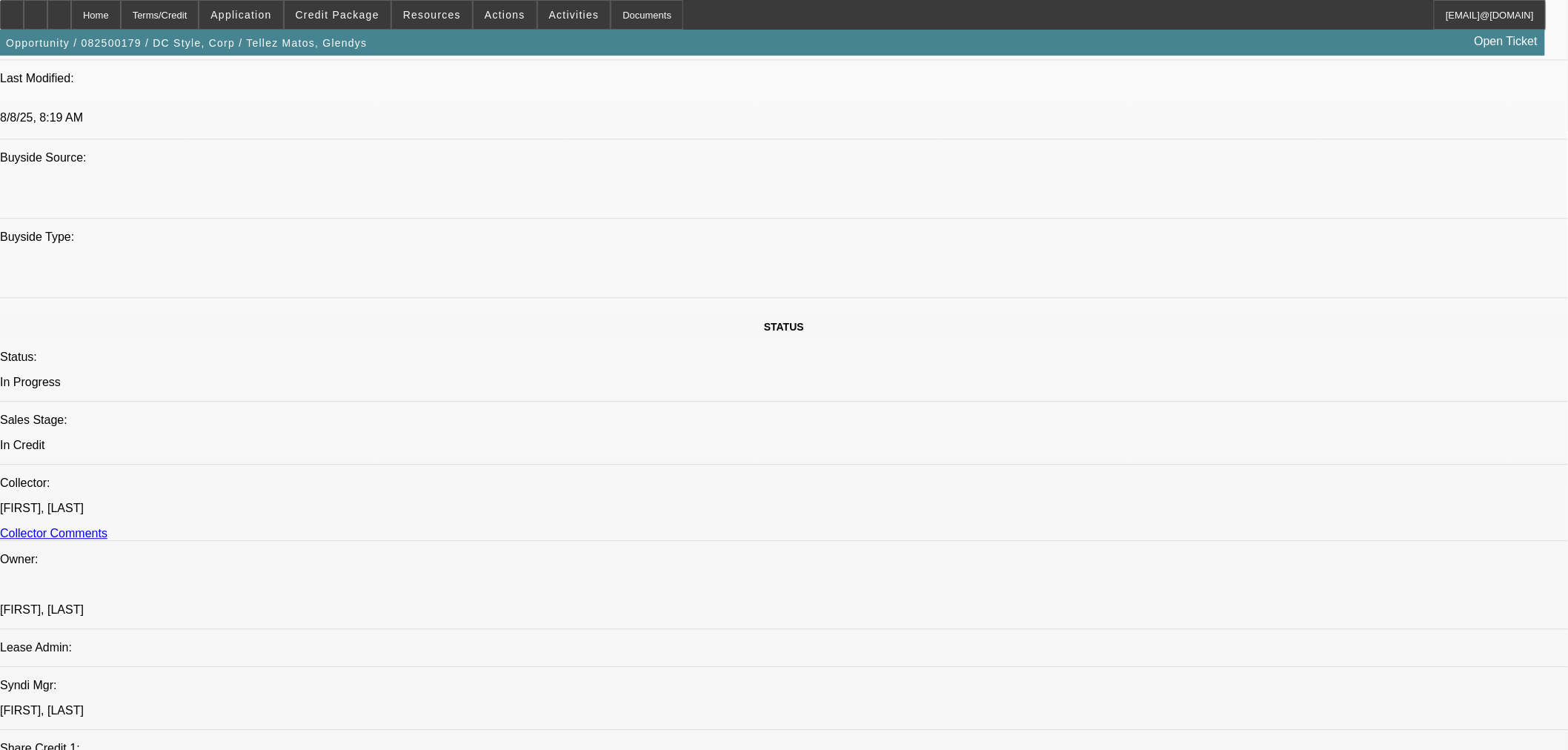click 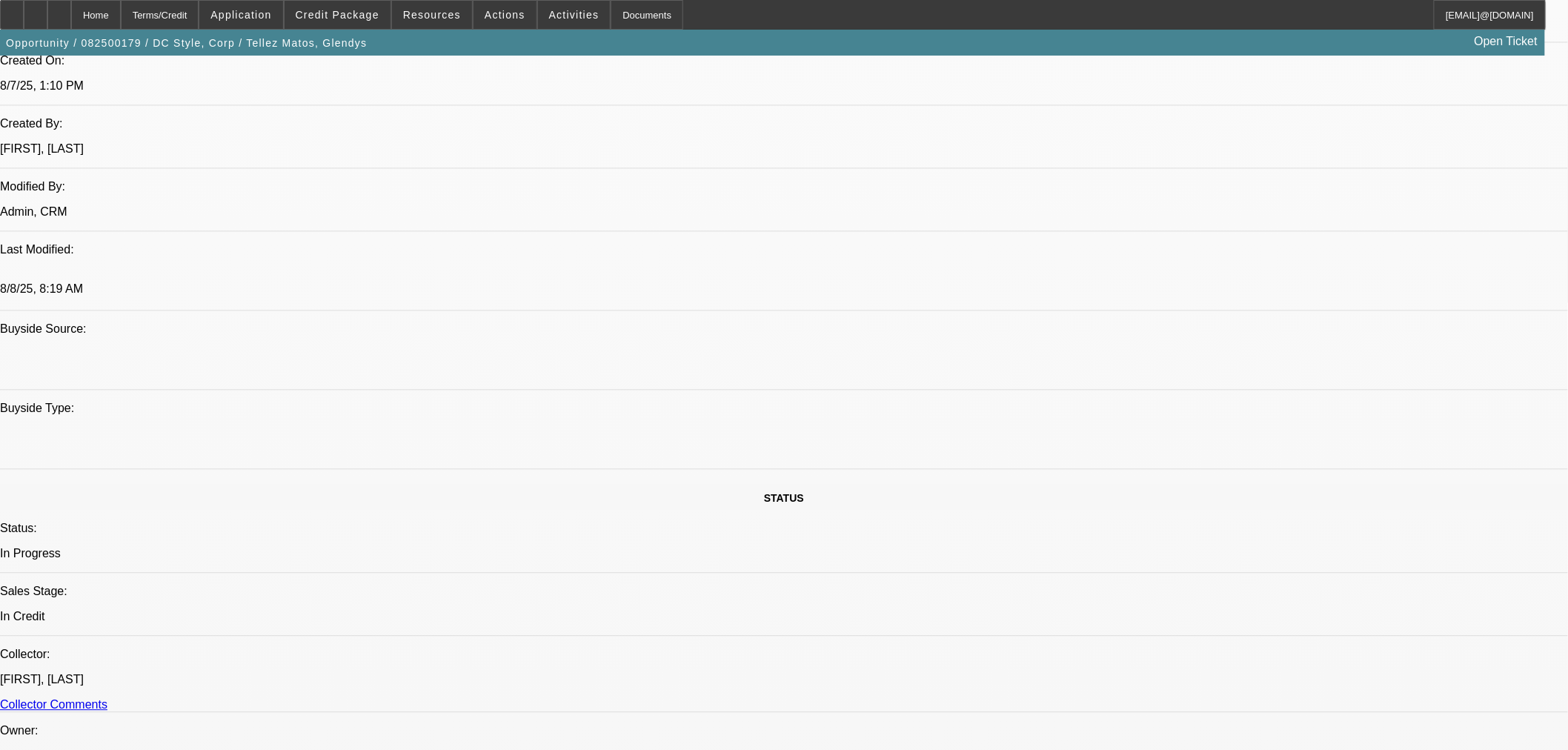 scroll, scrollTop: 1235, scrollLeft: 0, axis: vertical 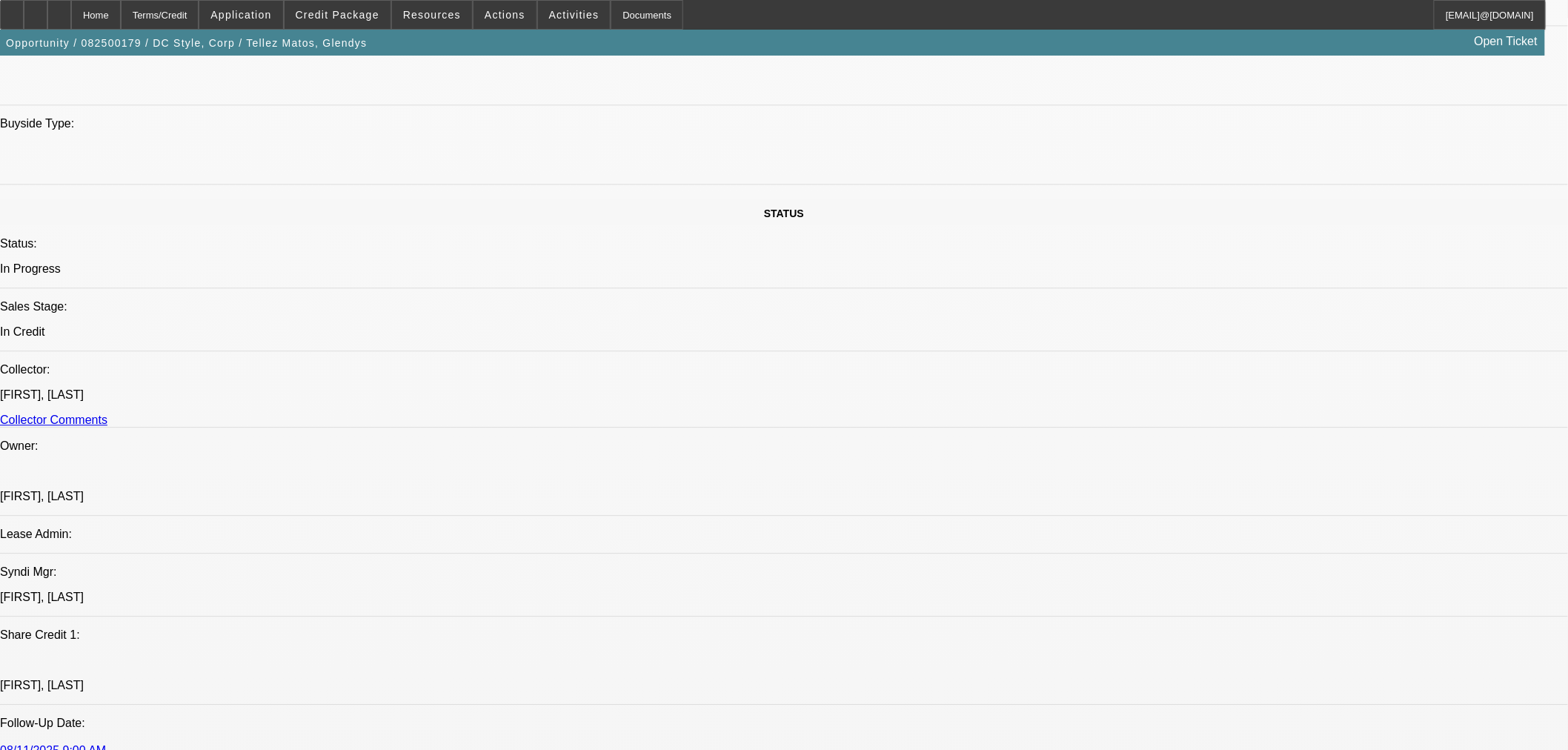 click at bounding box center (163, 6240) 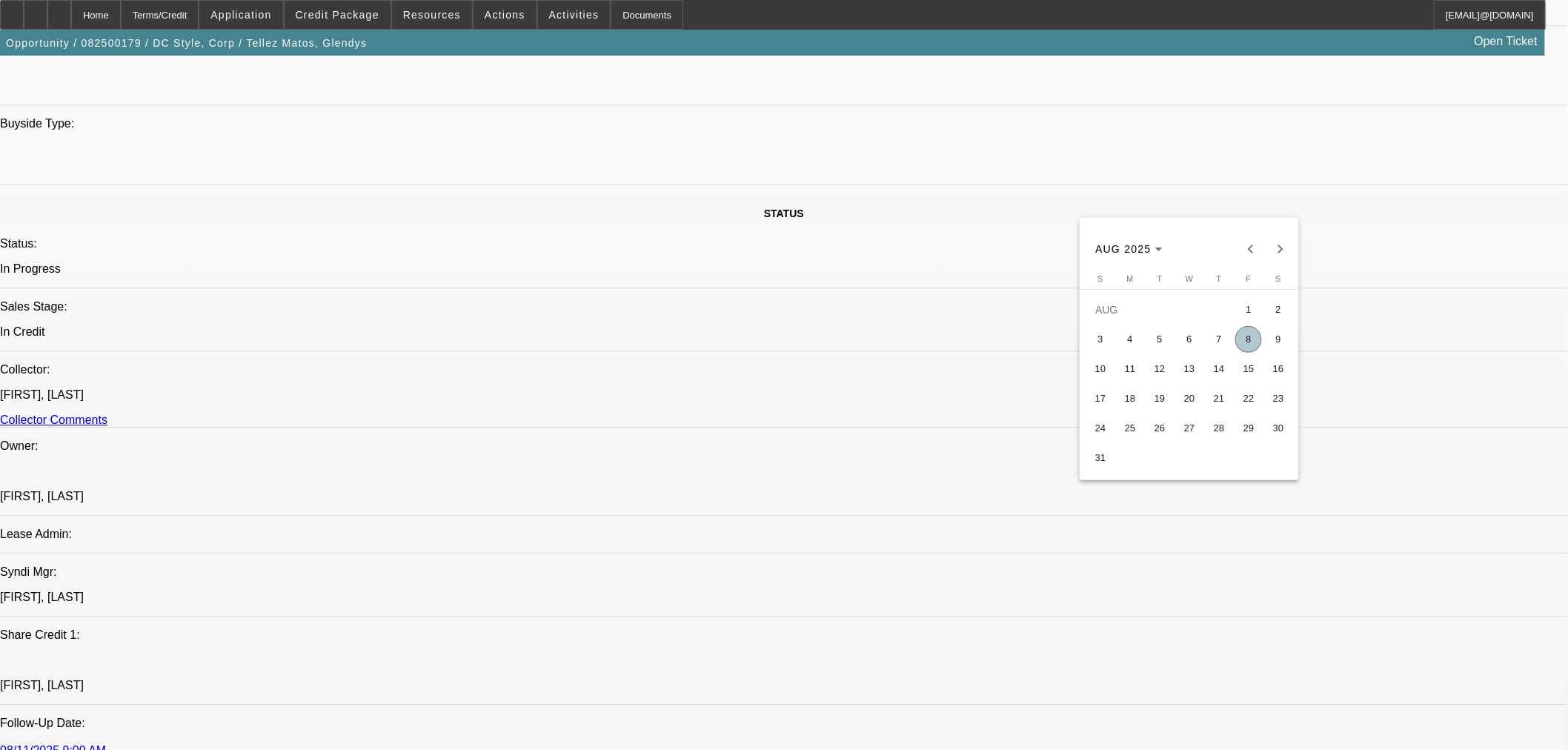 click on "8" at bounding box center (1249, 339) 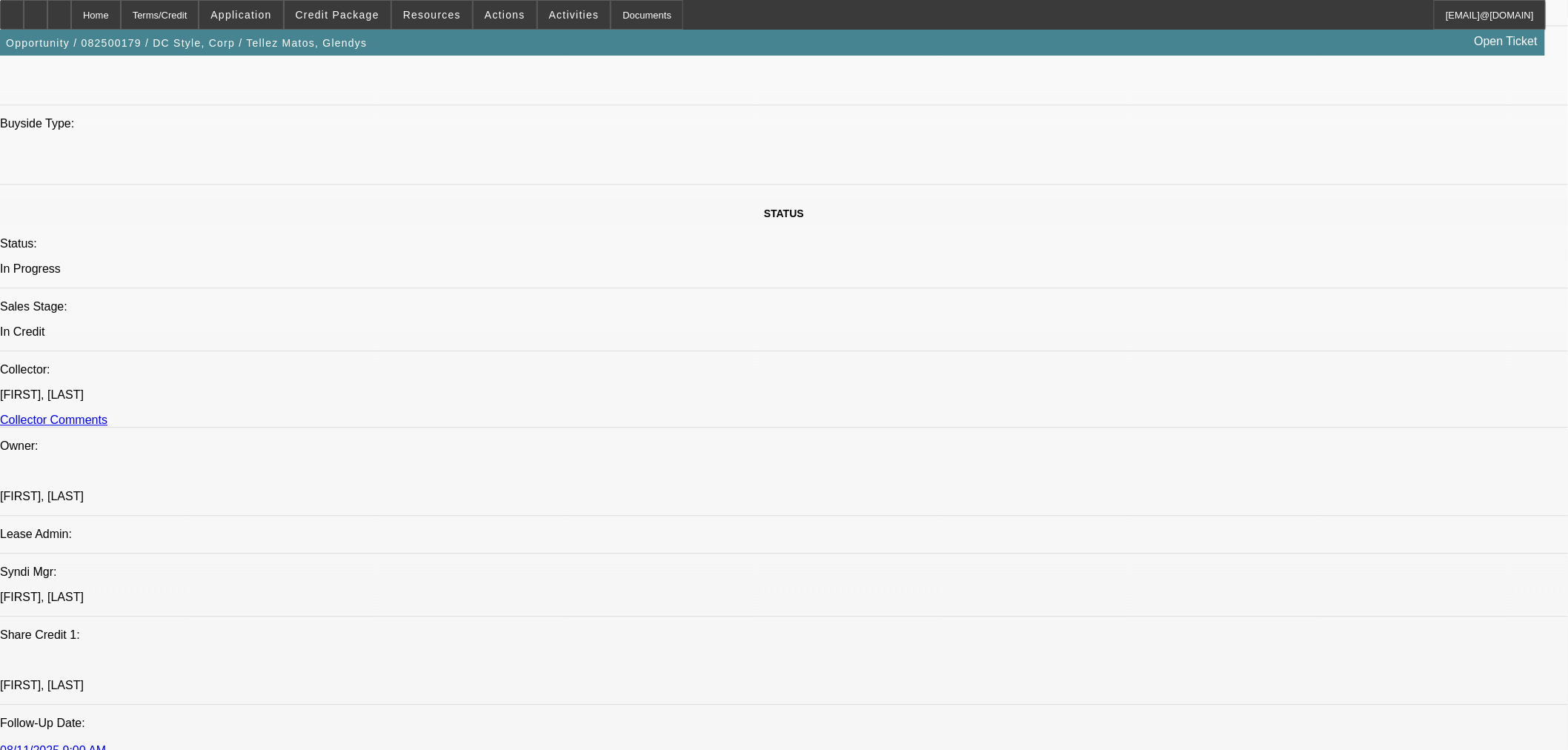 click on "Request Time" at bounding box center [50, 6297] 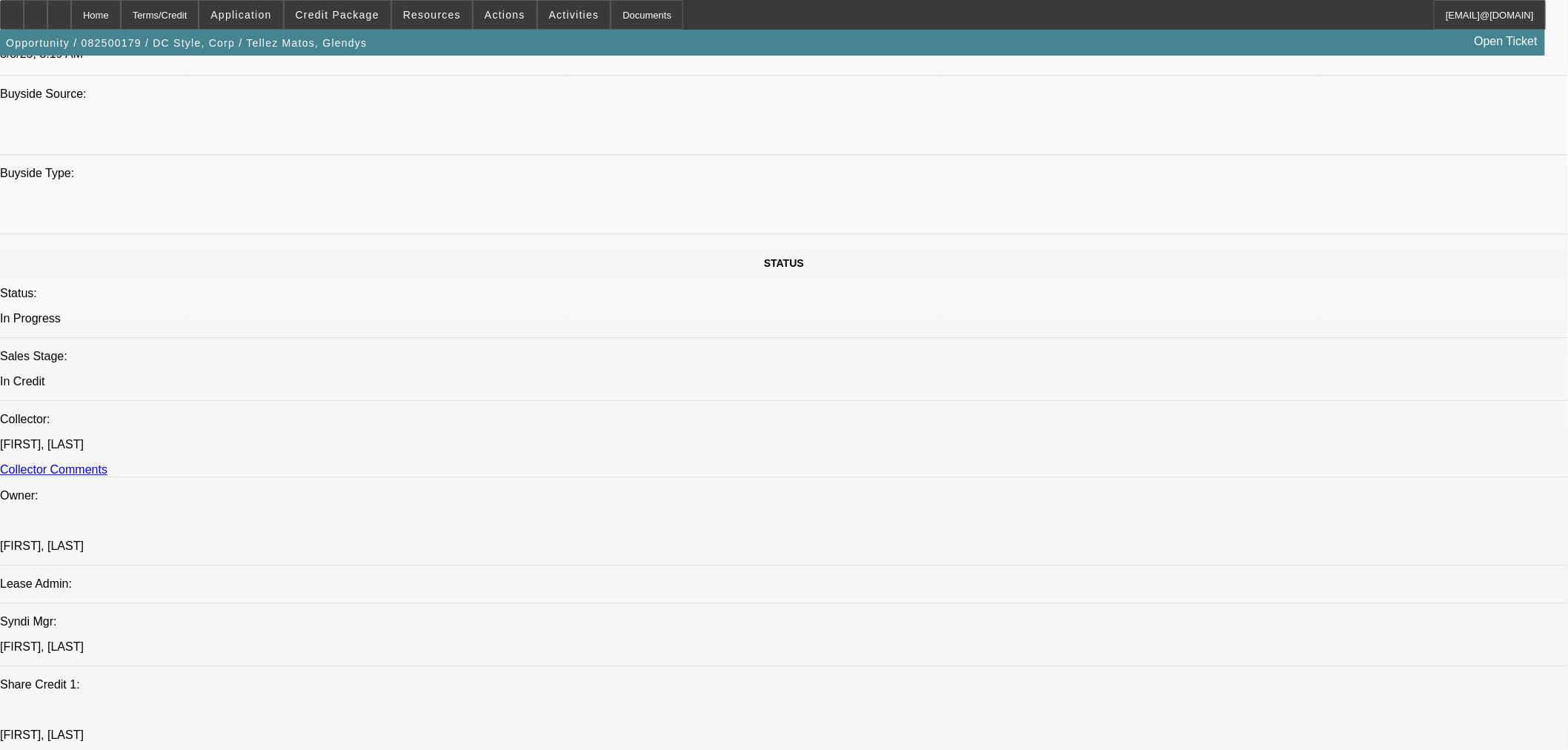 scroll, scrollTop: 1235, scrollLeft: 0, axis: vertical 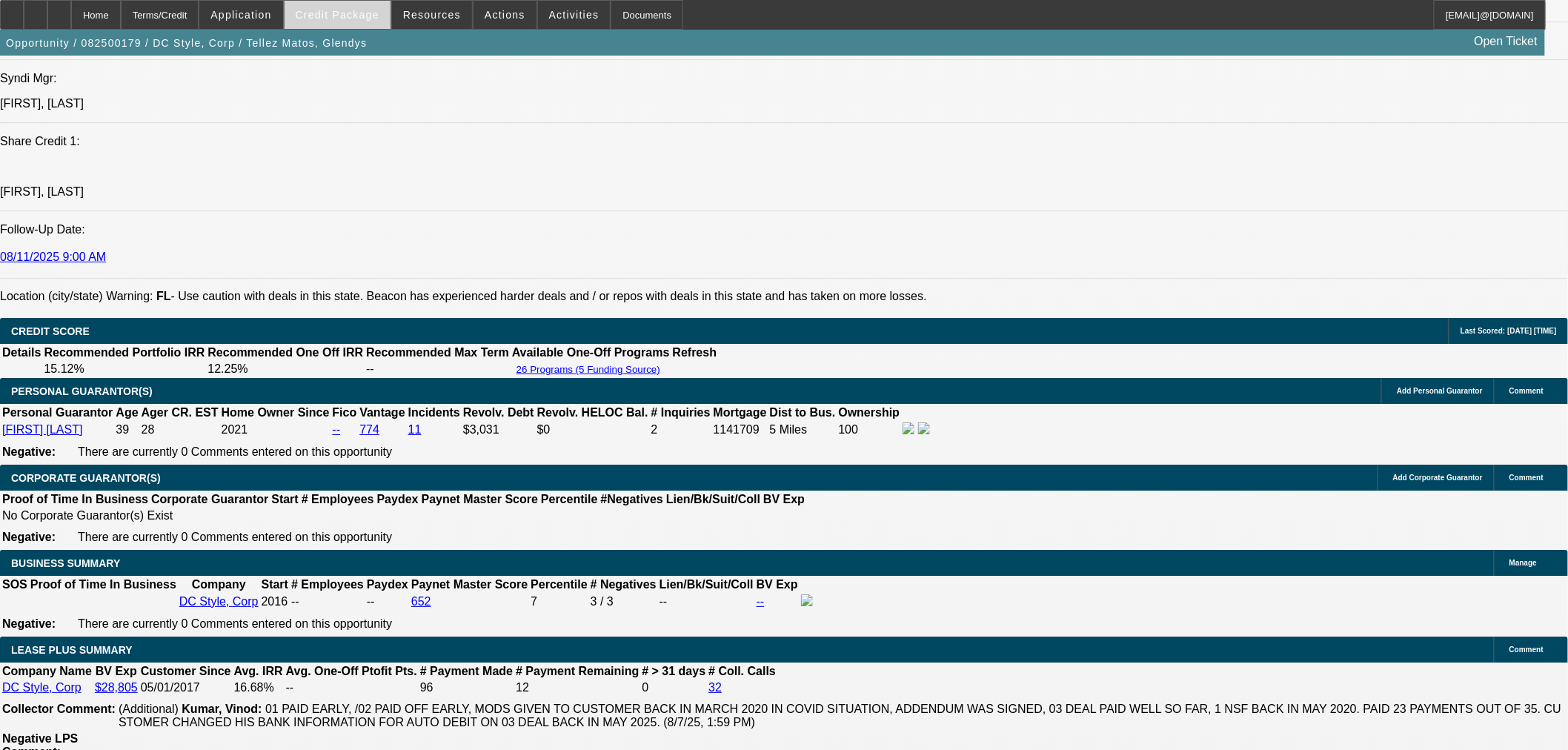 click at bounding box center [337, 15] 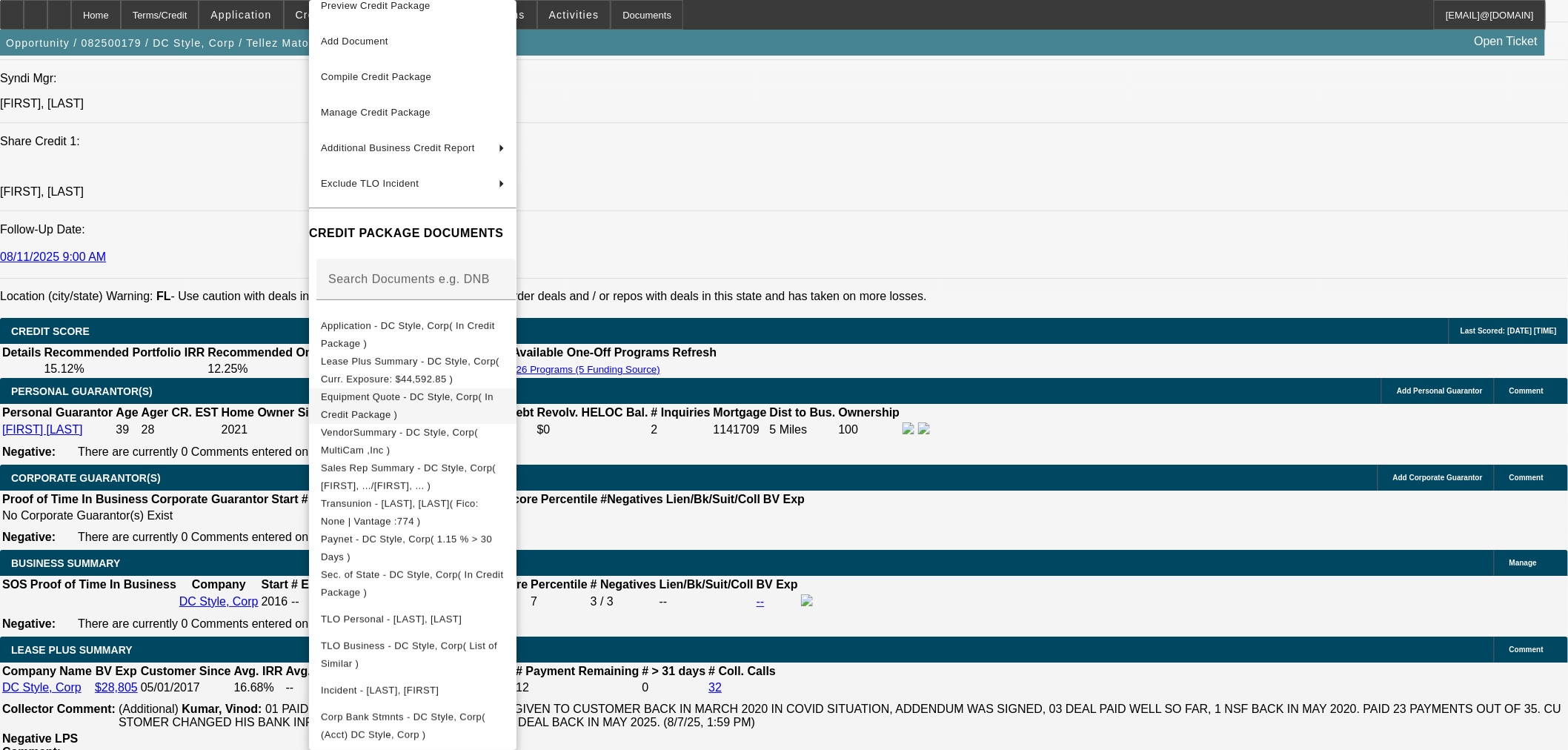 scroll, scrollTop: 24, scrollLeft: 0, axis: vertical 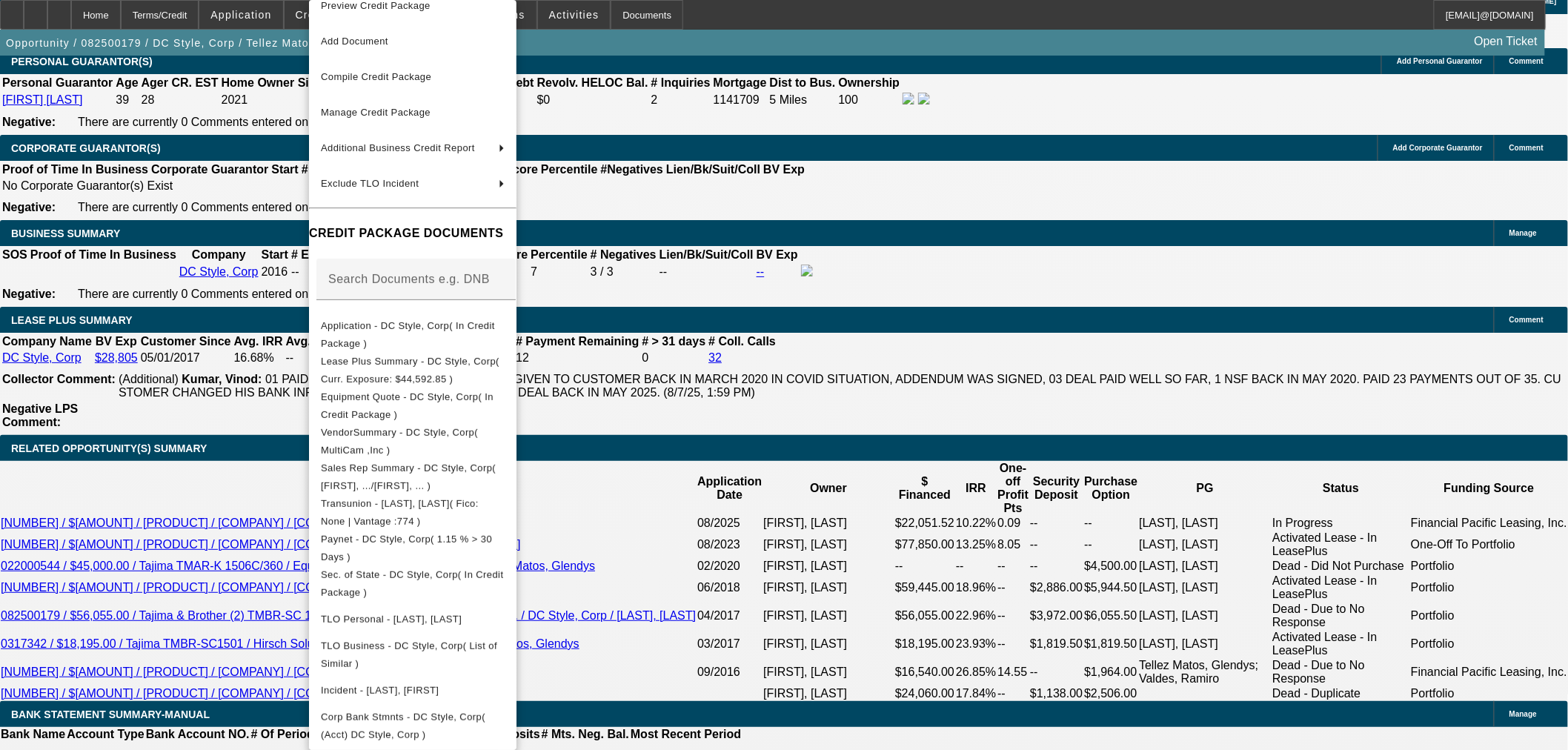 click at bounding box center (784, 375) 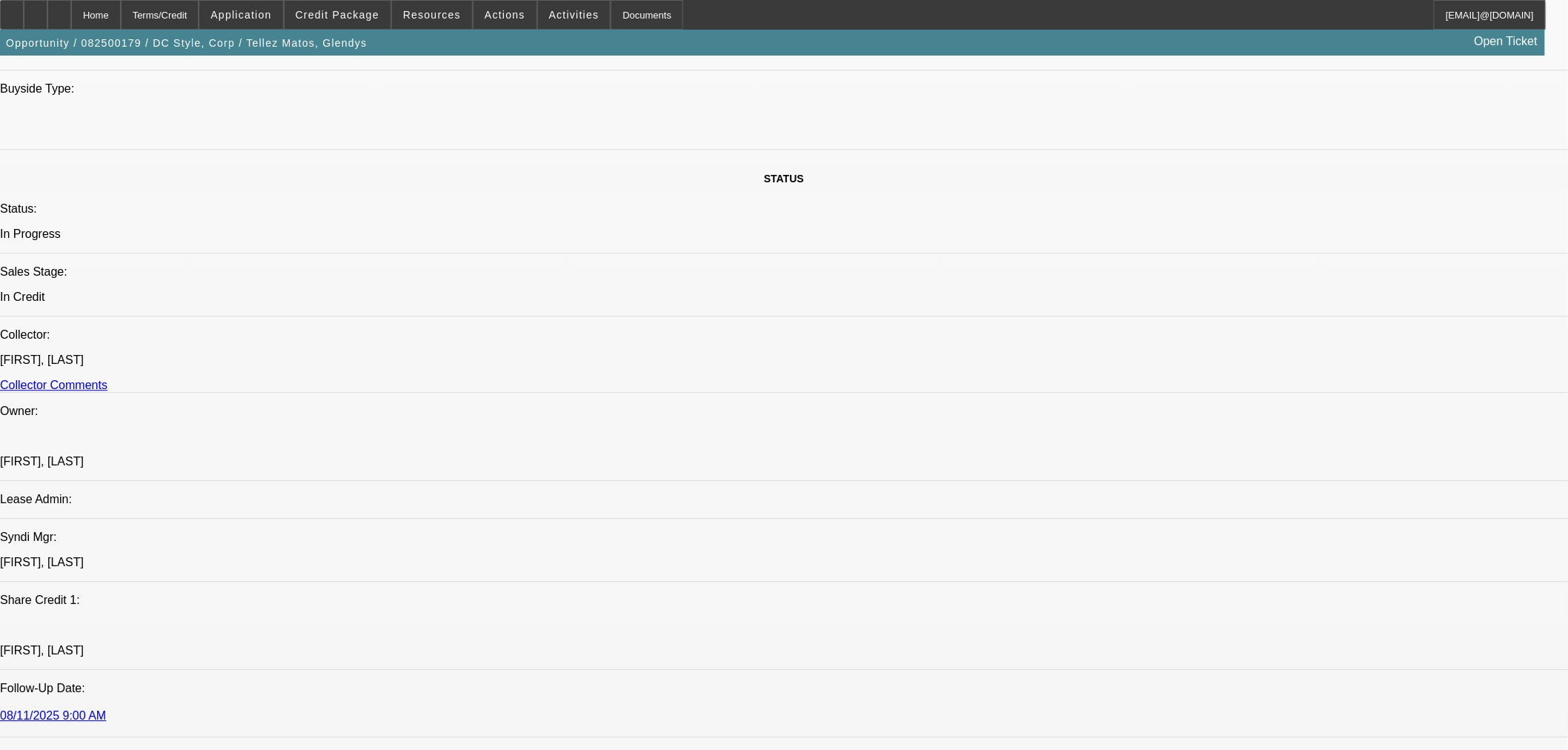 scroll, scrollTop: 1894, scrollLeft: 0, axis: vertical 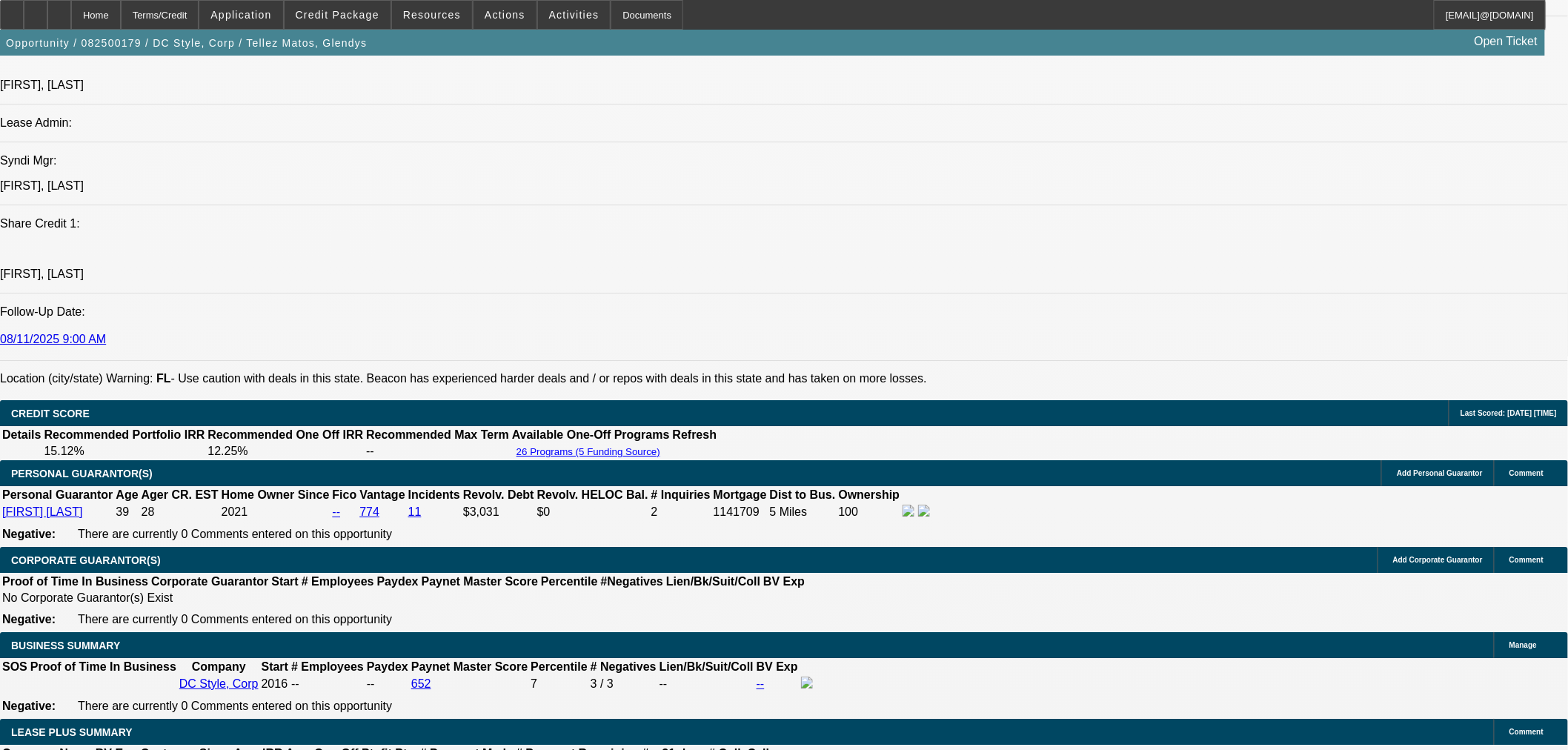 click on "Submit" at bounding box center [21, 6472] 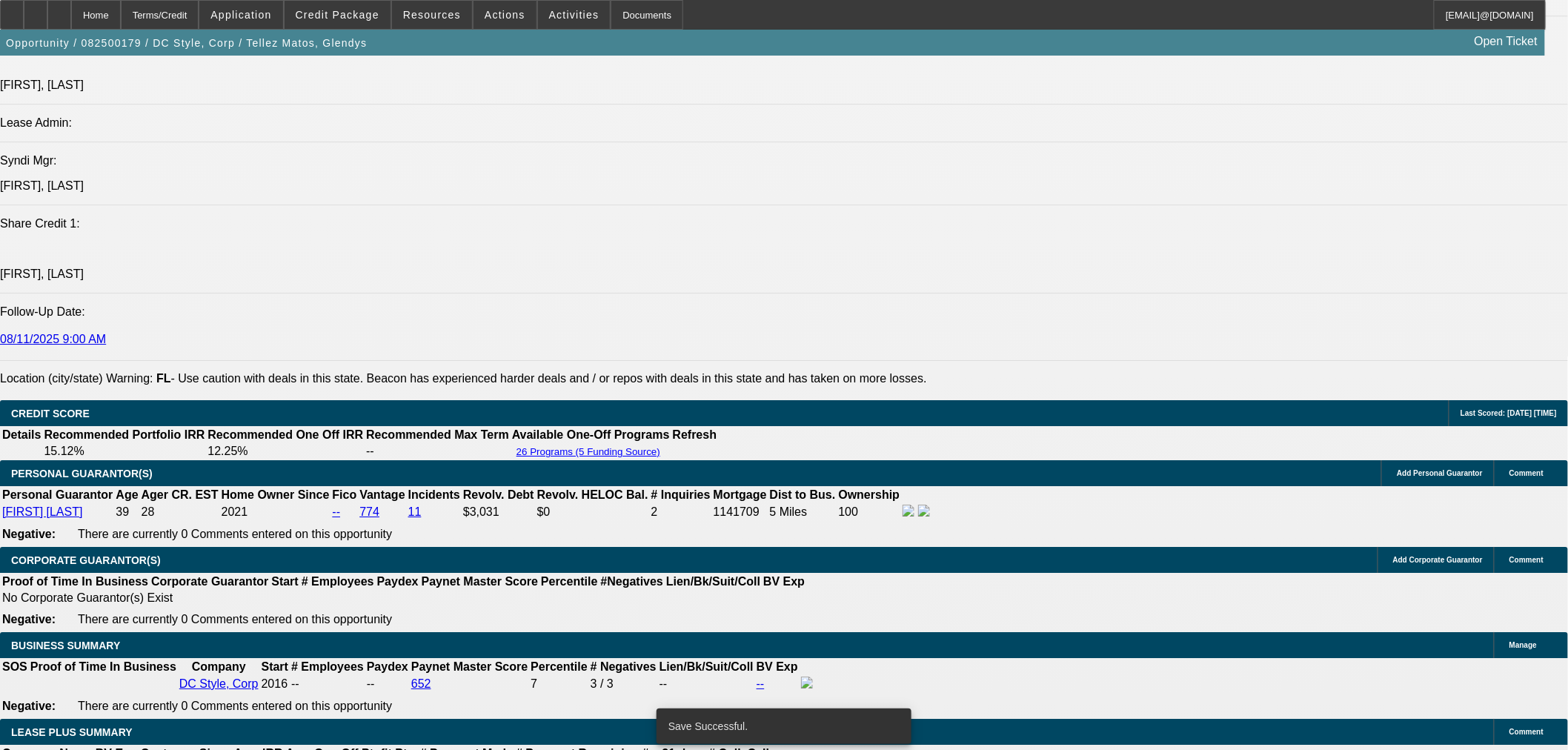 select on "0" 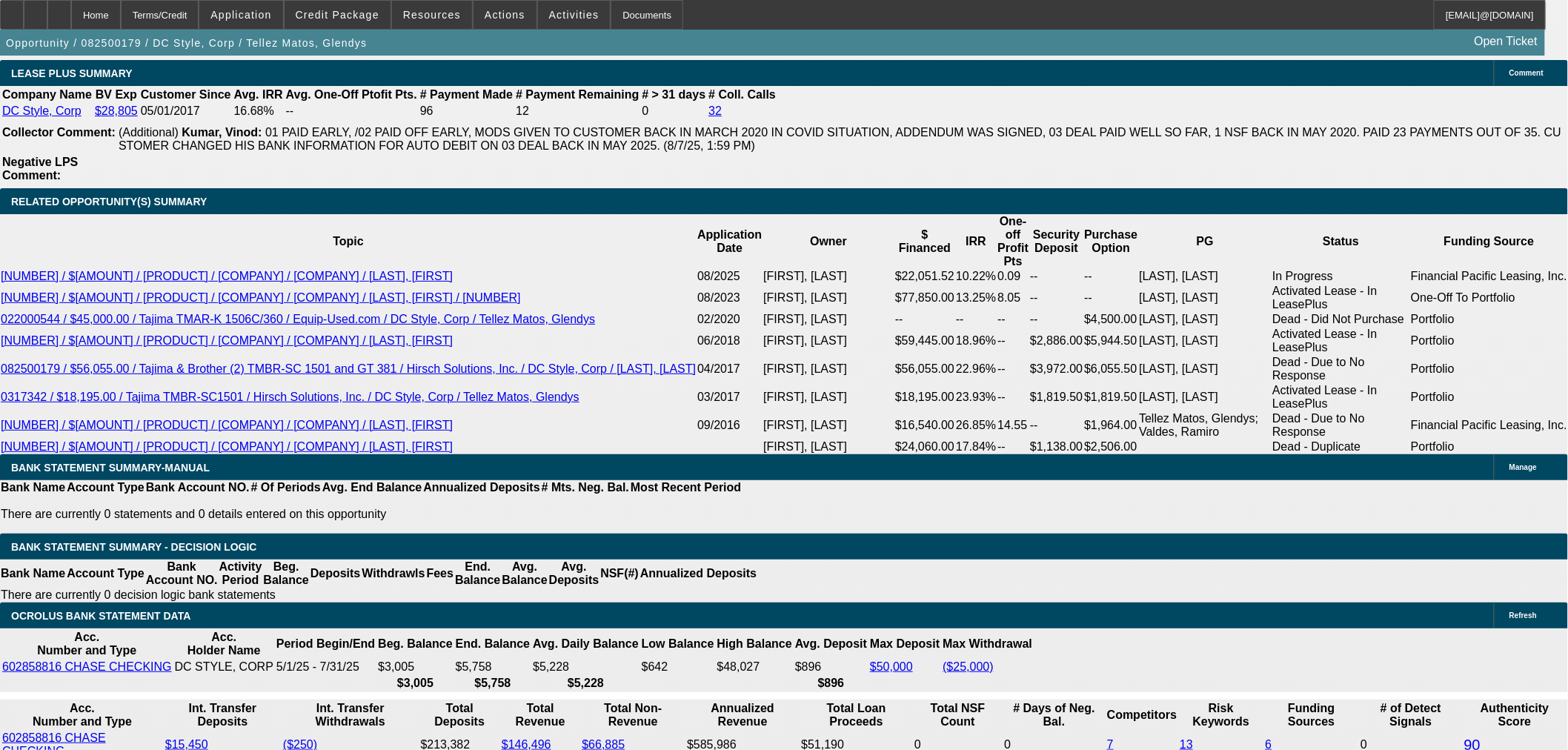 scroll, scrollTop: 2470, scrollLeft: 0, axis: vertical 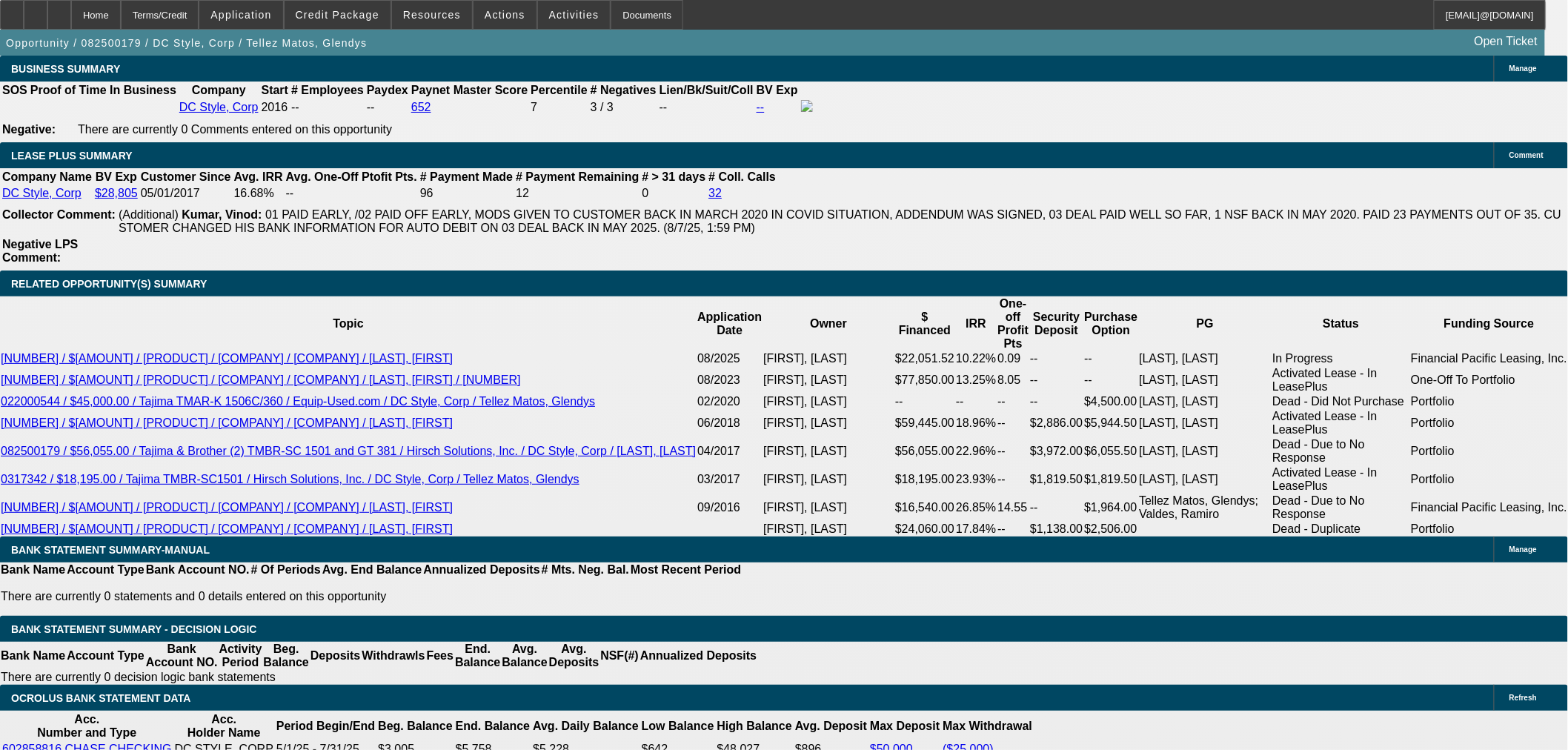 click on "Credit Decision - Contingent Approval
Contingent Approval - APPROVED BY CPCEF:
Equipment Description 2025 Apex 1R 103 G2 CNC Route.
Approval Amount (10% Variance Allowed) $114,448.00.
Advance Payments 1 Advance (AT LEAST 1).
60 Months.
Rate Tier 1 - 9.24%.
ACH REQUIRED.
Arida, George - 8/8/25, 3:38 PM" at bounding box center (539, 3268) 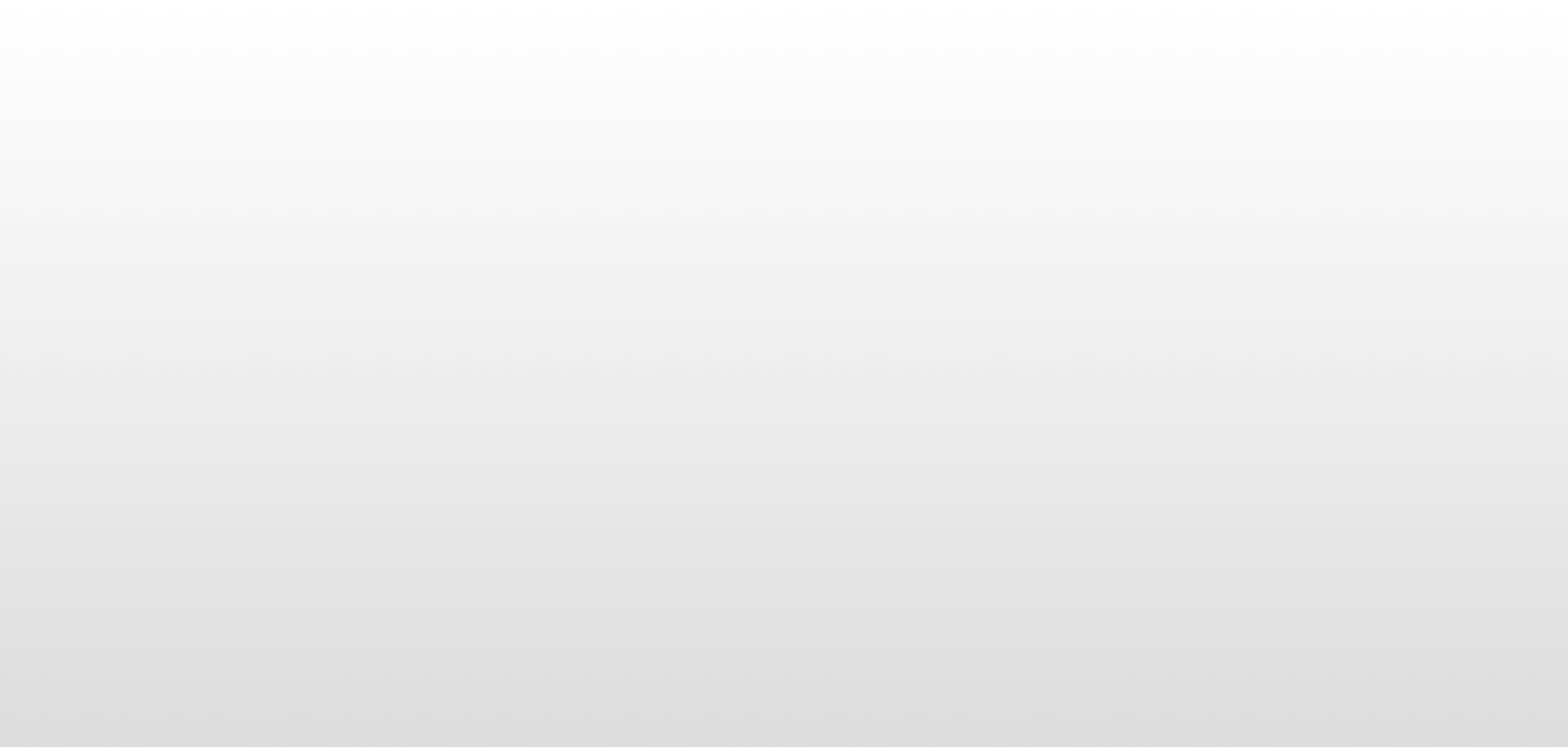 scroll, scrollTop: 0, scrollLeft: 0, axis: both 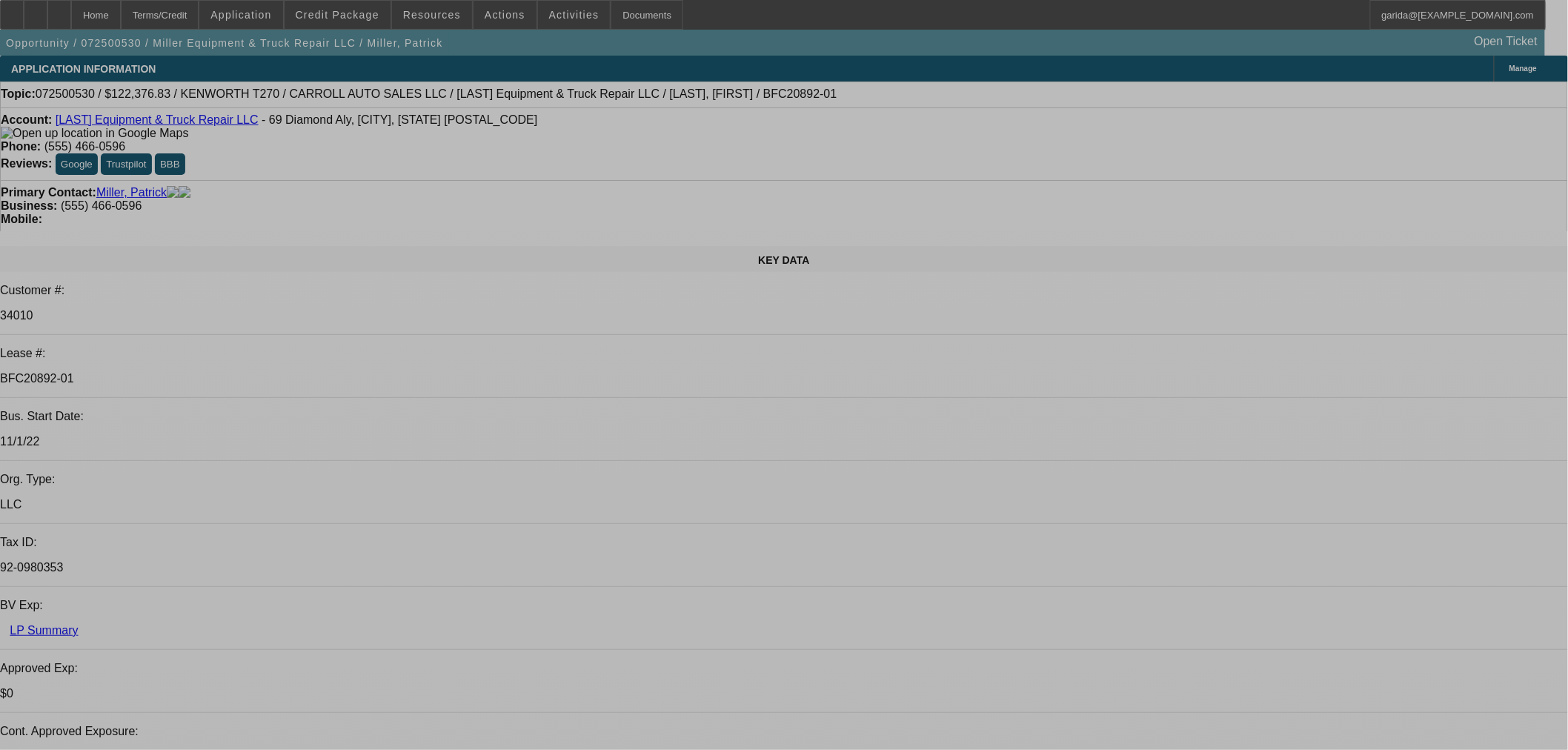 select on "0.1" 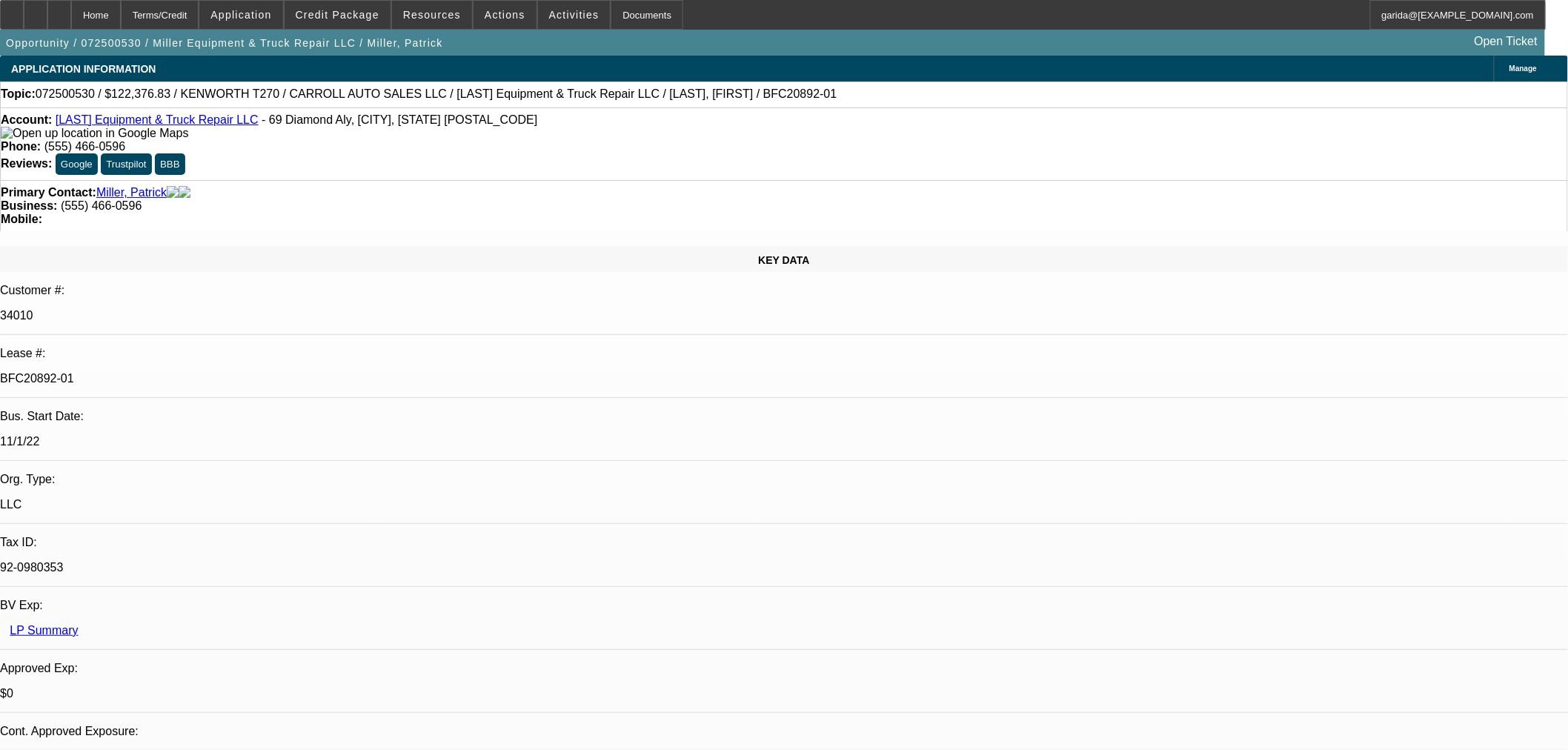 select on "0" 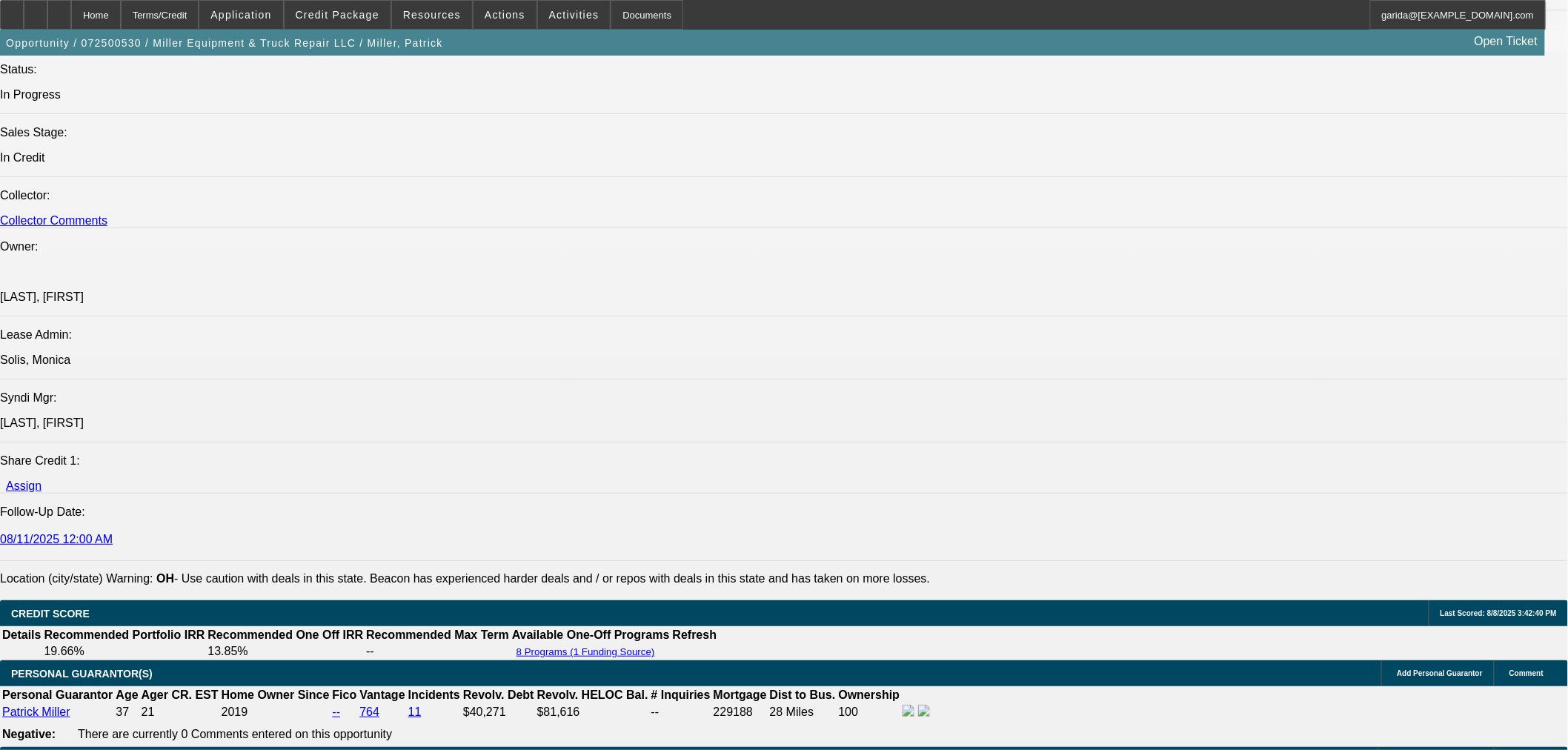 scroll, scrollTop: 1647, scrollLeft: 0, axis: vertical 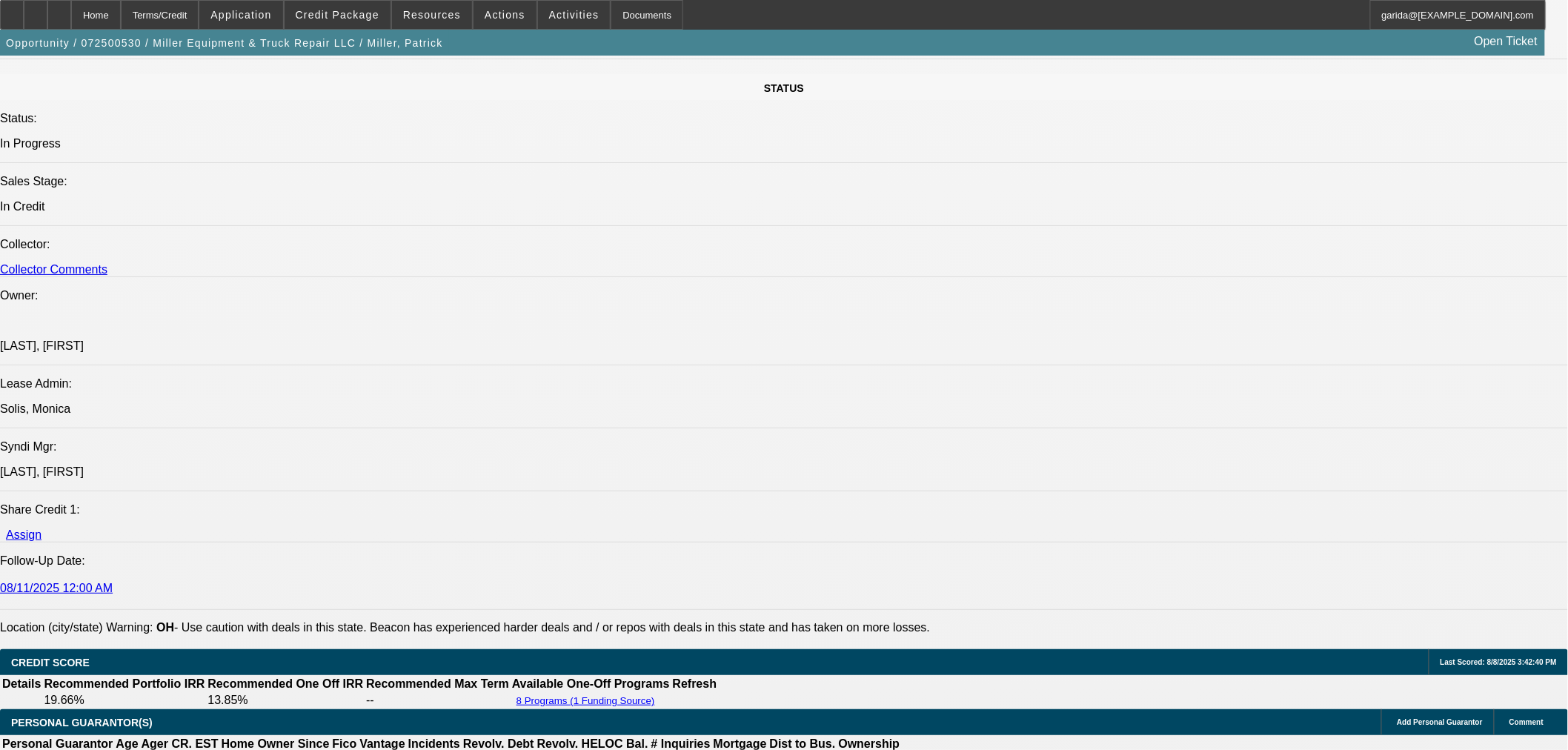 click 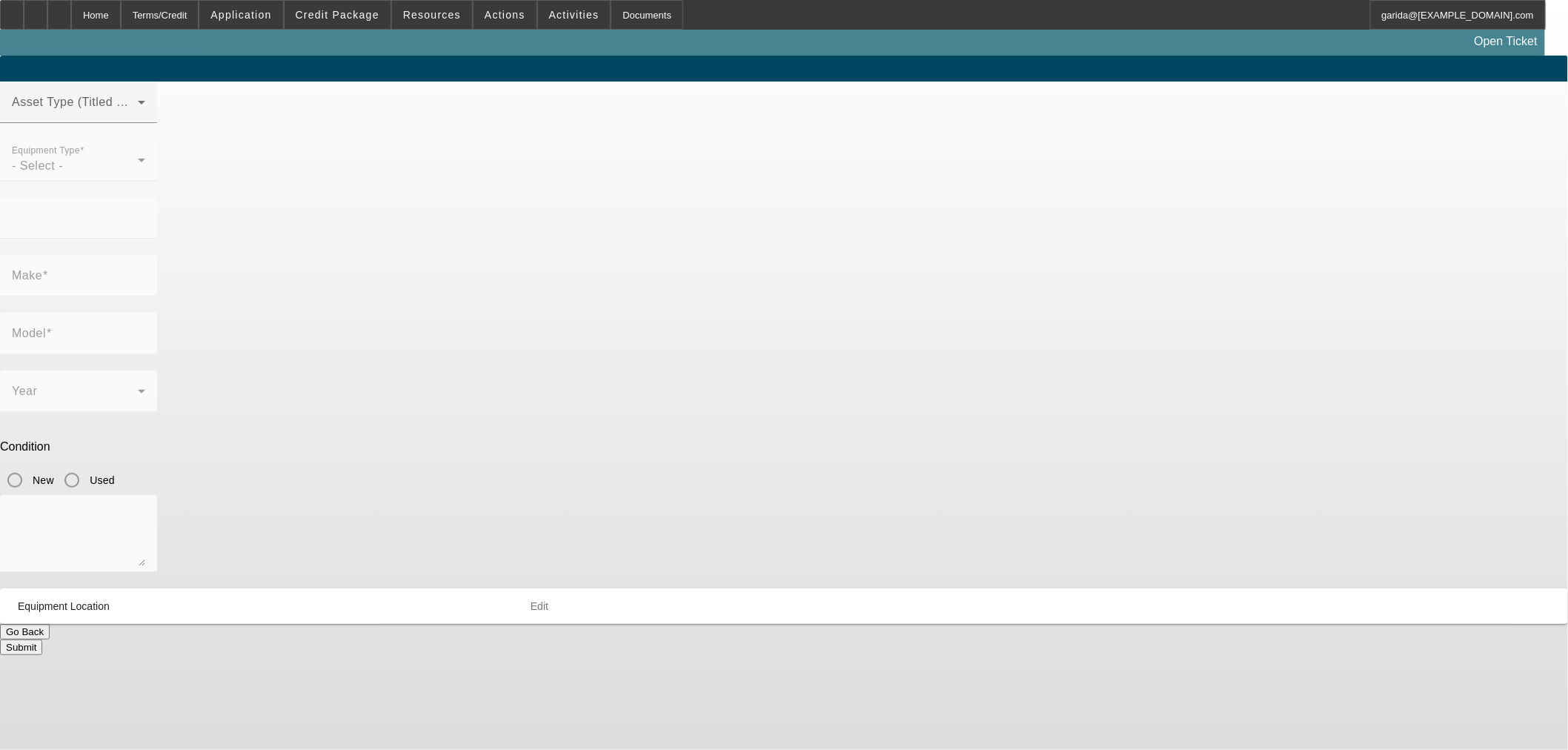 scroll, scrollTop: 0, scrollLeft: 0, axis: both 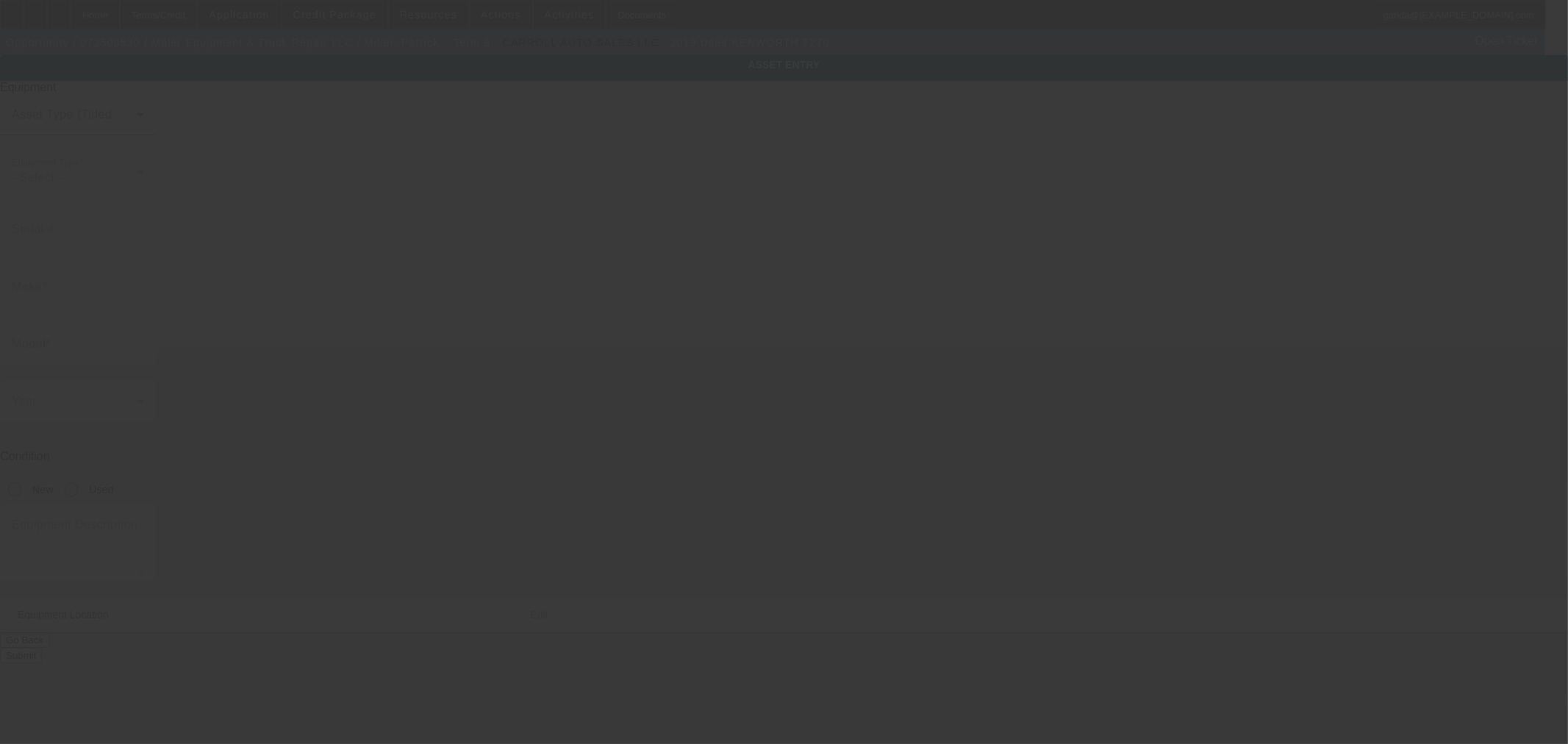 type on "2NKHHJ6X1KM351073" 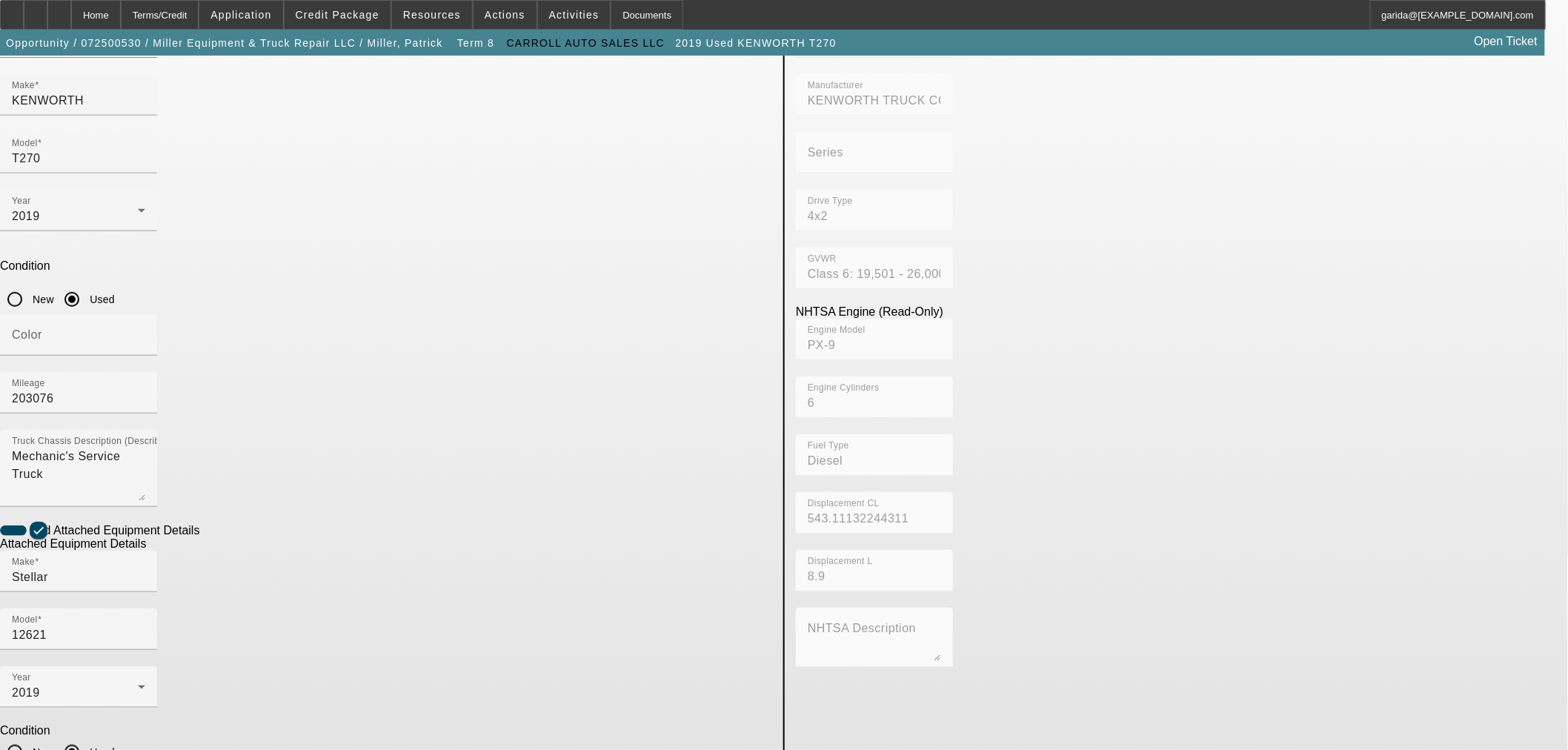 scroll, scrollTop: 195, scrollLeft: 0, axis: vertical 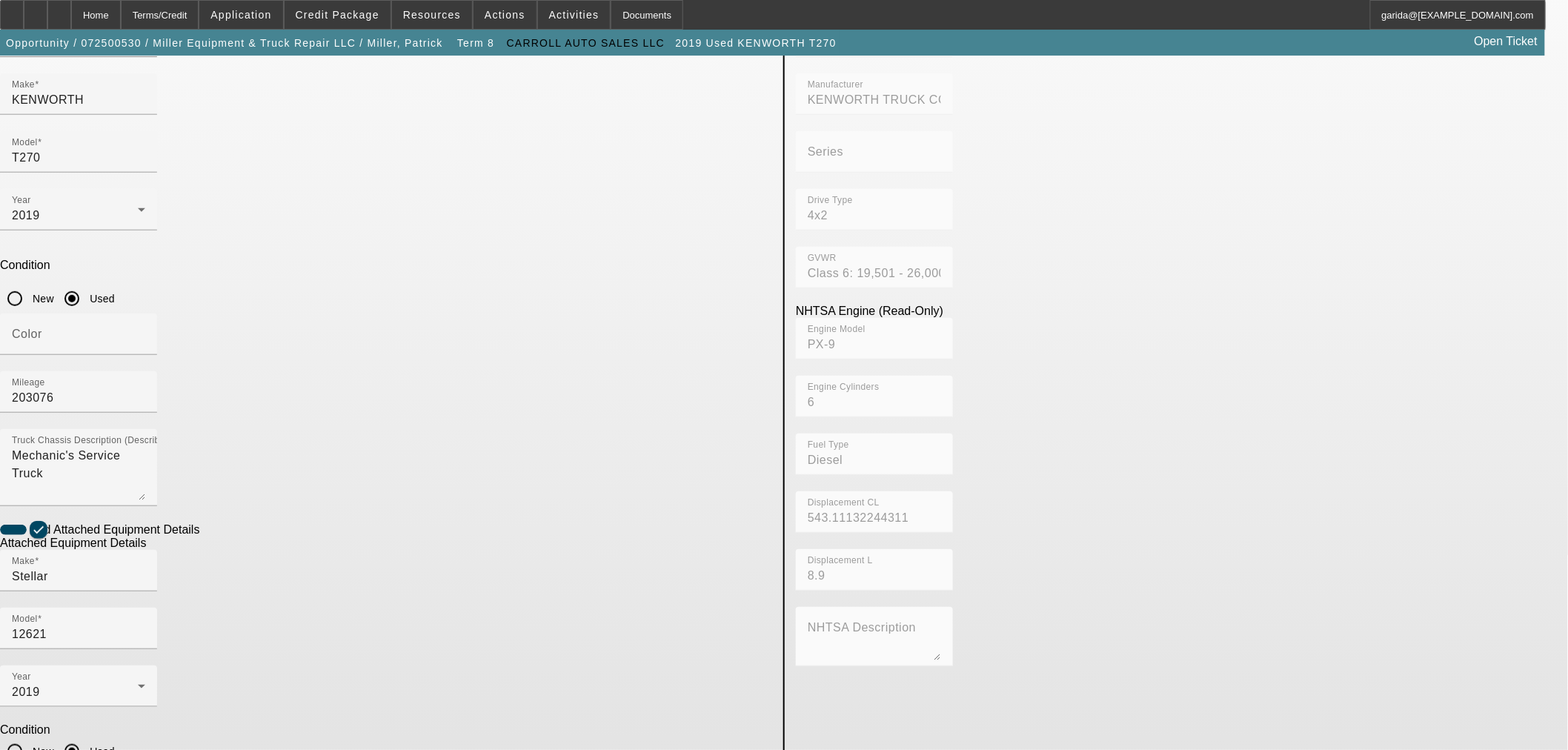 click on "Go Back" at bounding box center [24, 990] 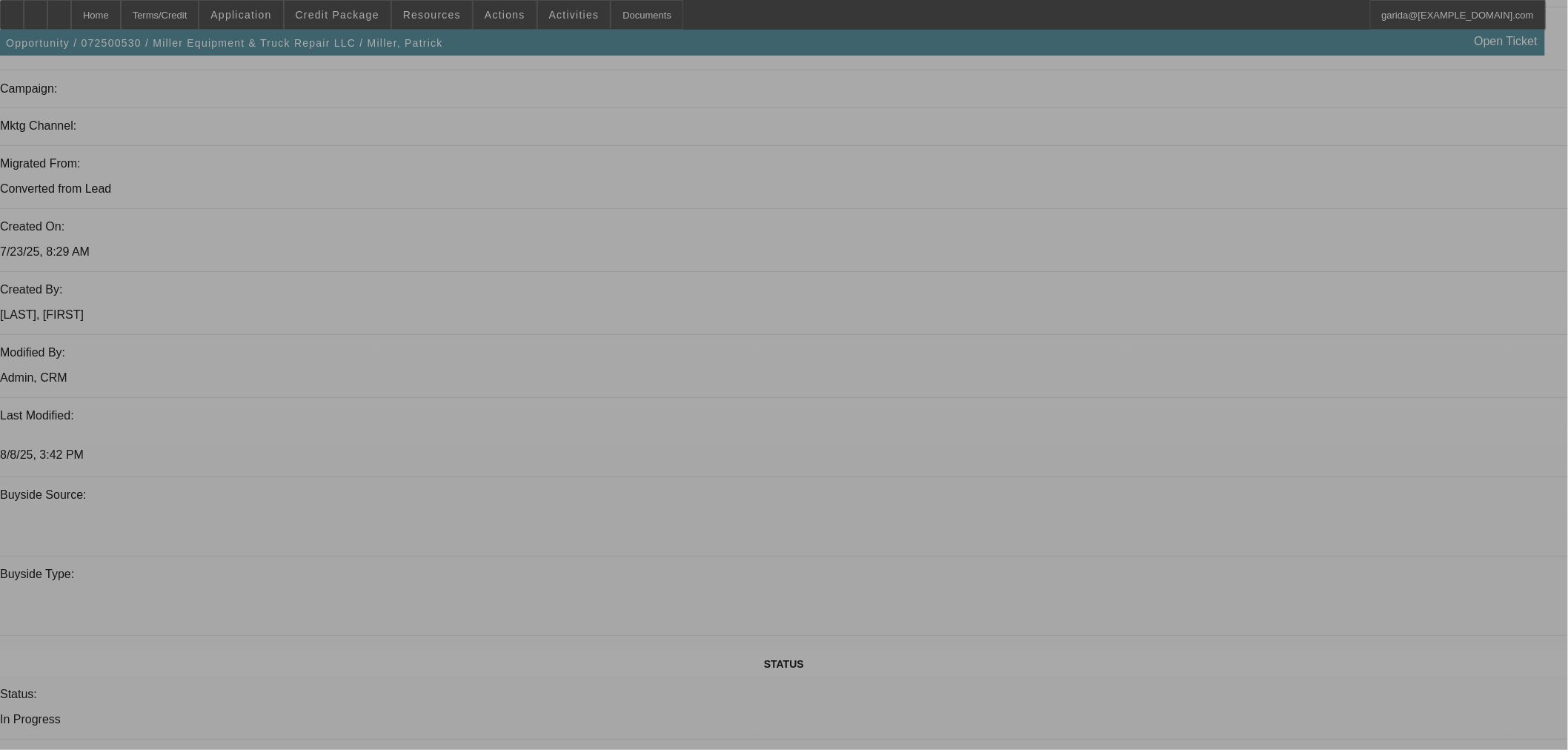 select on "0.1" 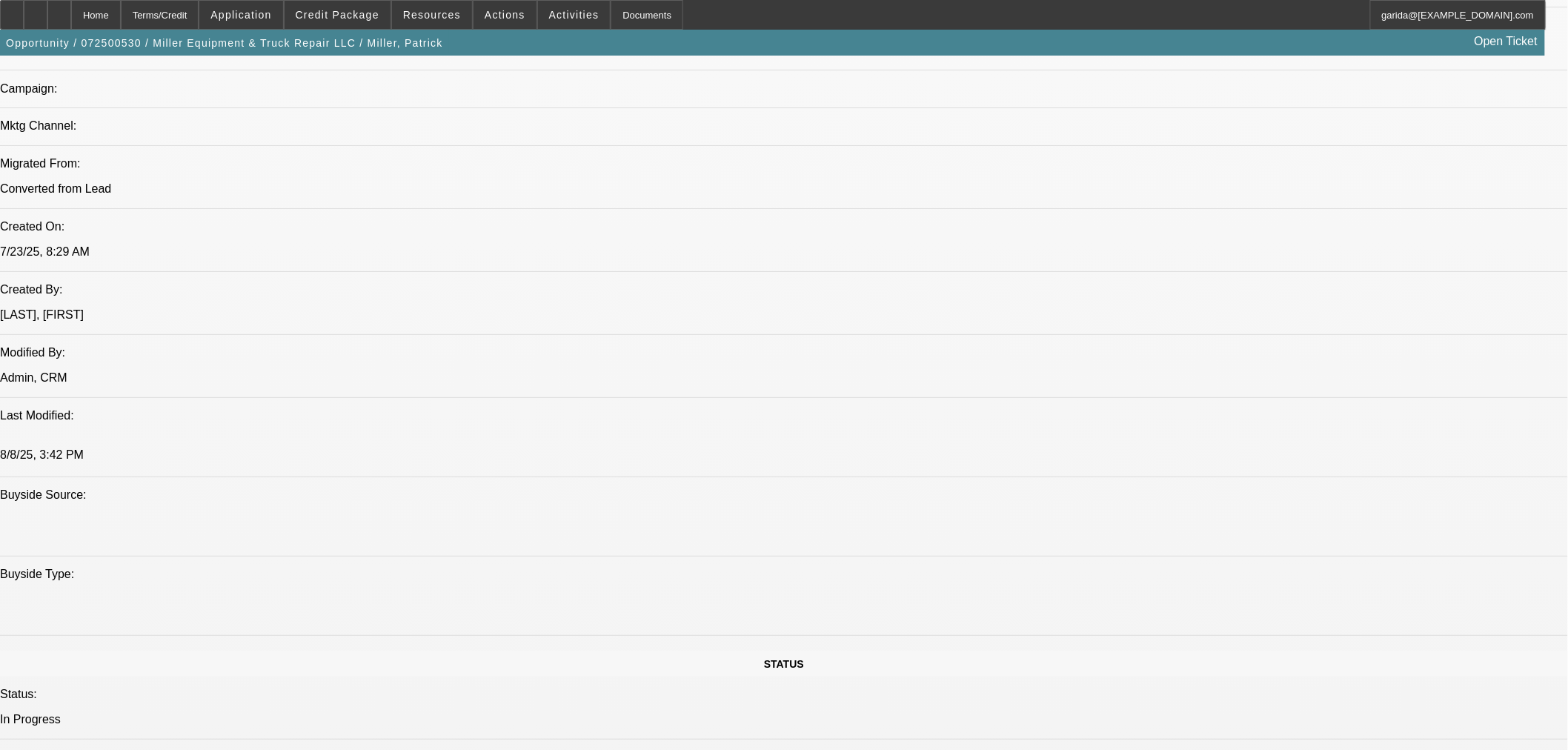 select on "0" 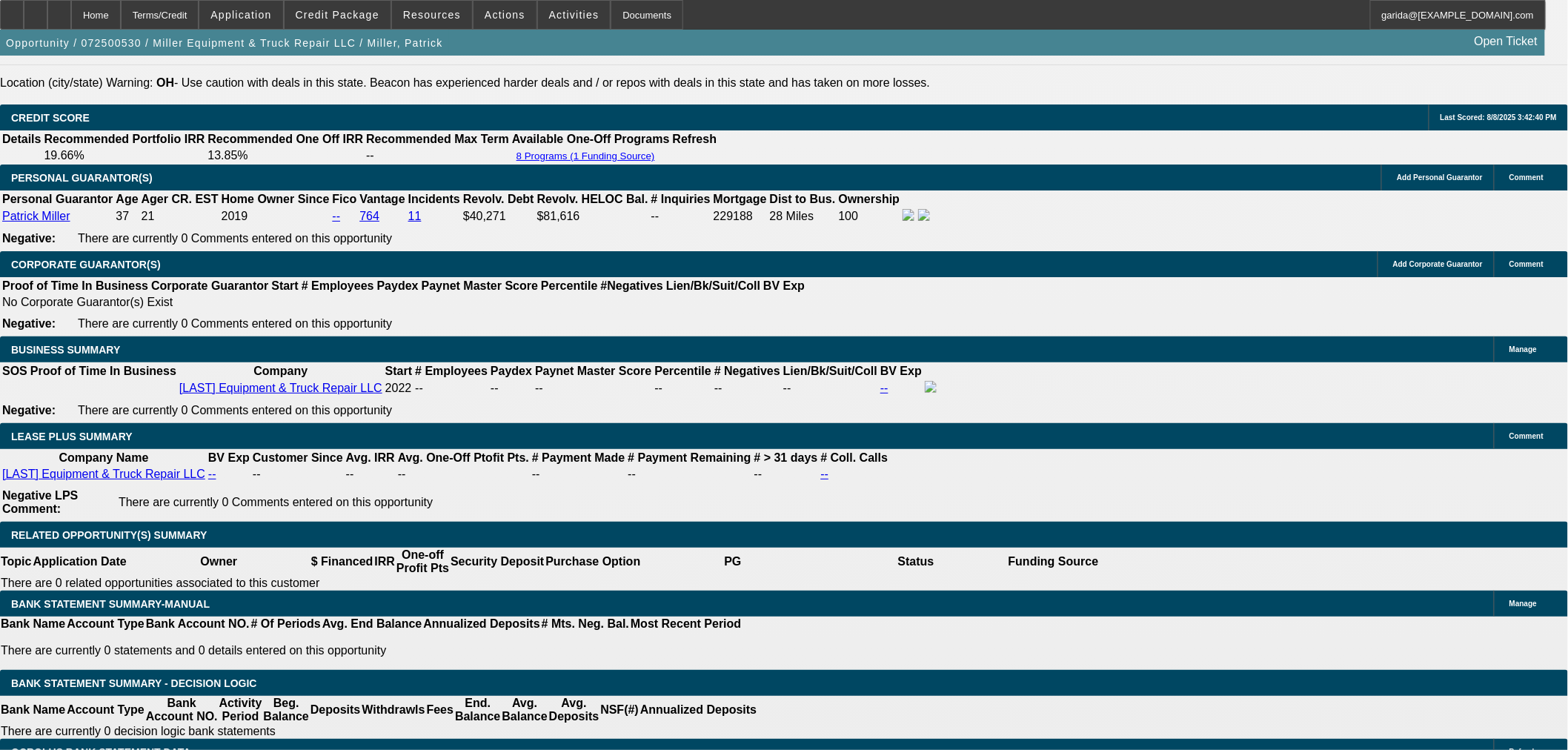 scroll, scrollTop: 2058, scrollLeft: 0, axis: vertical 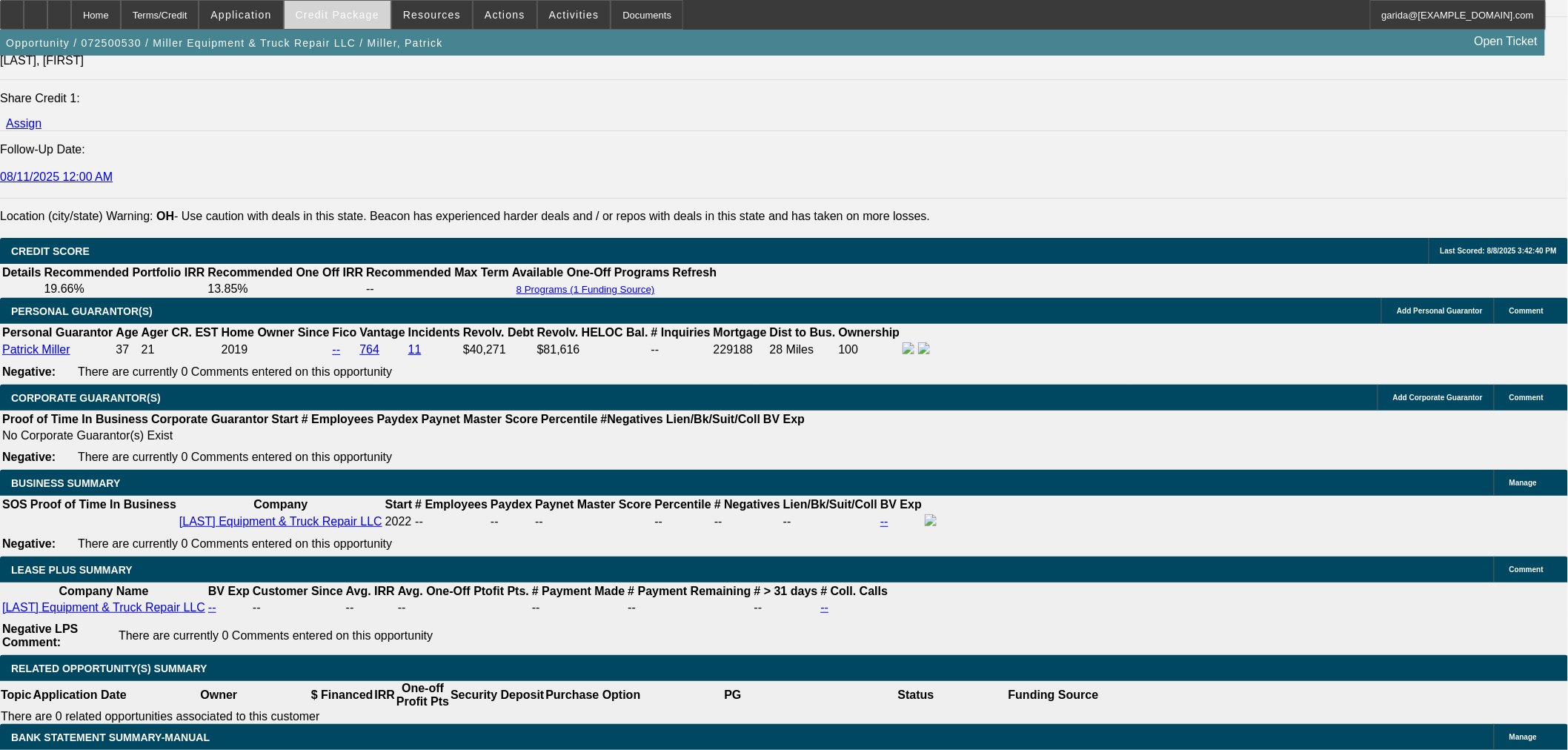 click on "Credit Package" at bounding box center [337, 15] 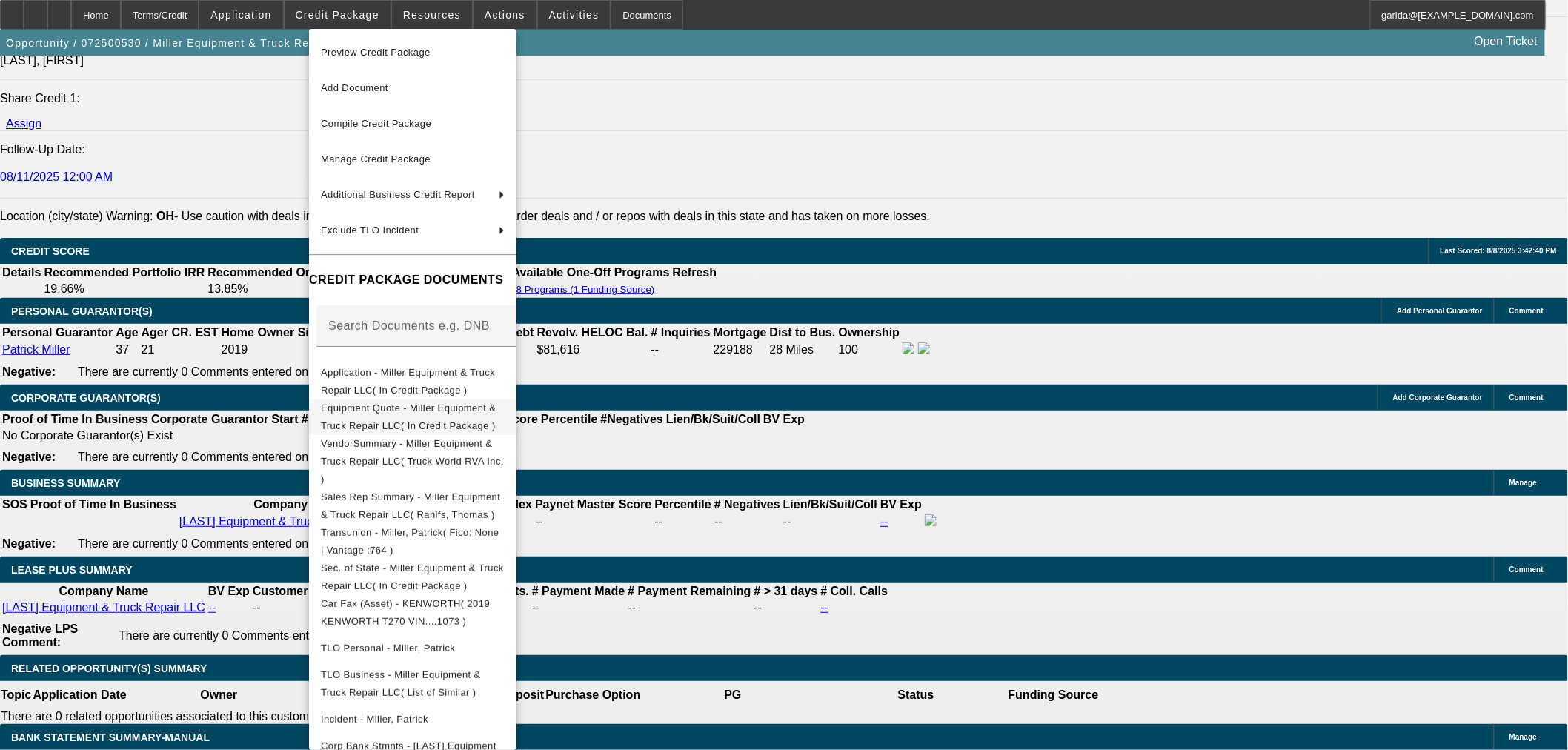 click on "Equipment Quote - Miller Equipment & Truck Repair LLC( In Credit Package )" at bounding box center (408, 416) 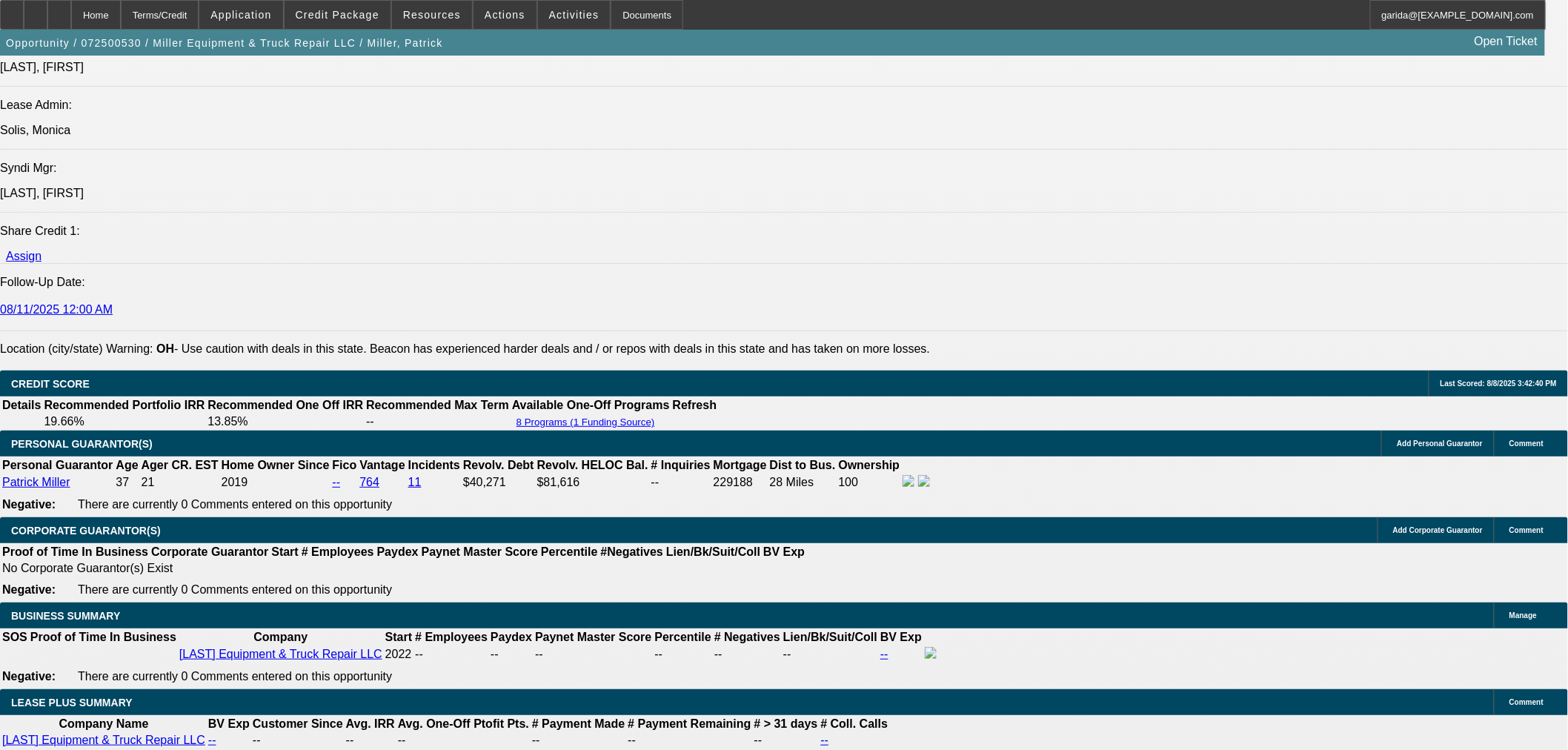 scroll, scrollTop: 2058, scrollLeft: 0, axis: vertical 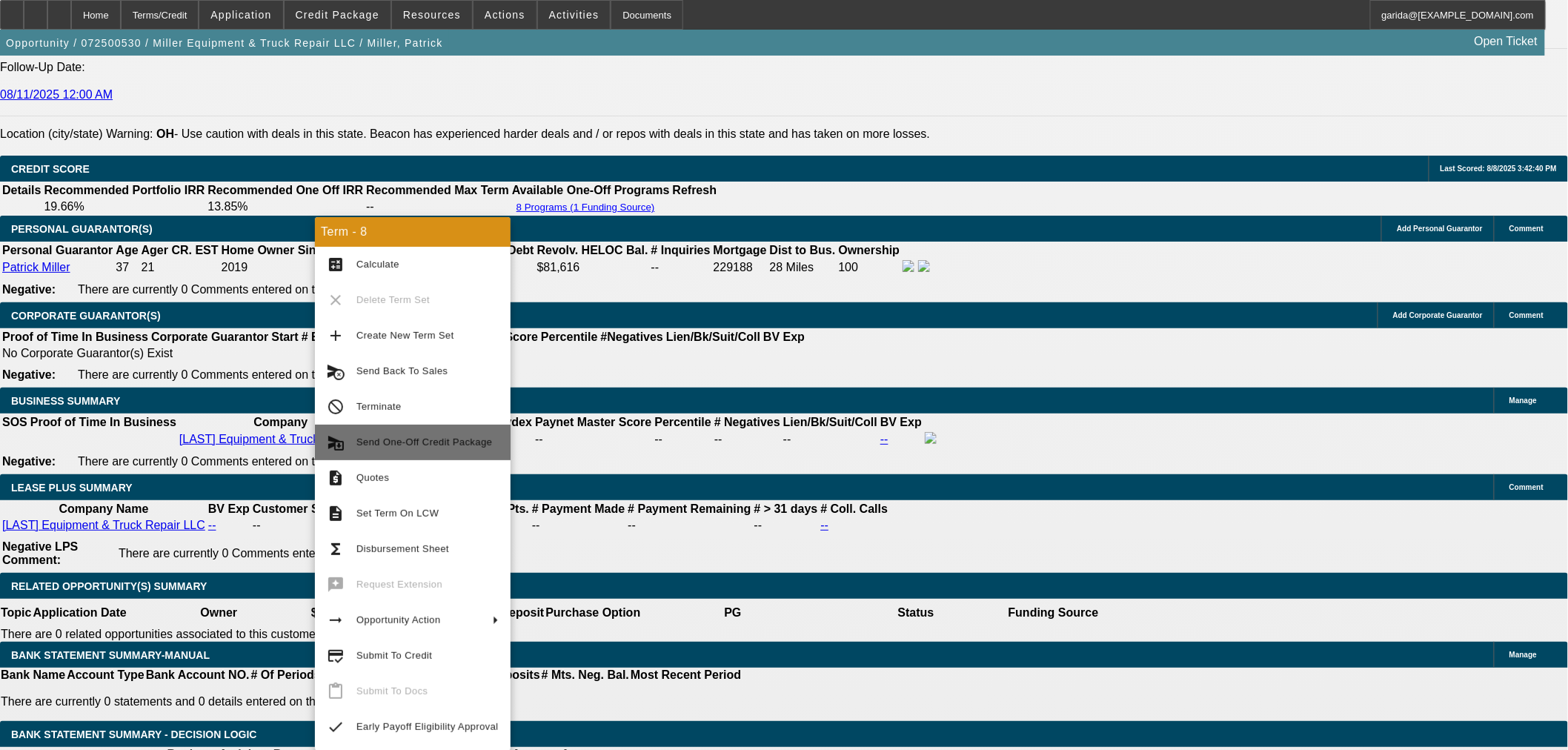 click on "Send One-Off Credit Package" at bounding box center (428, 442) 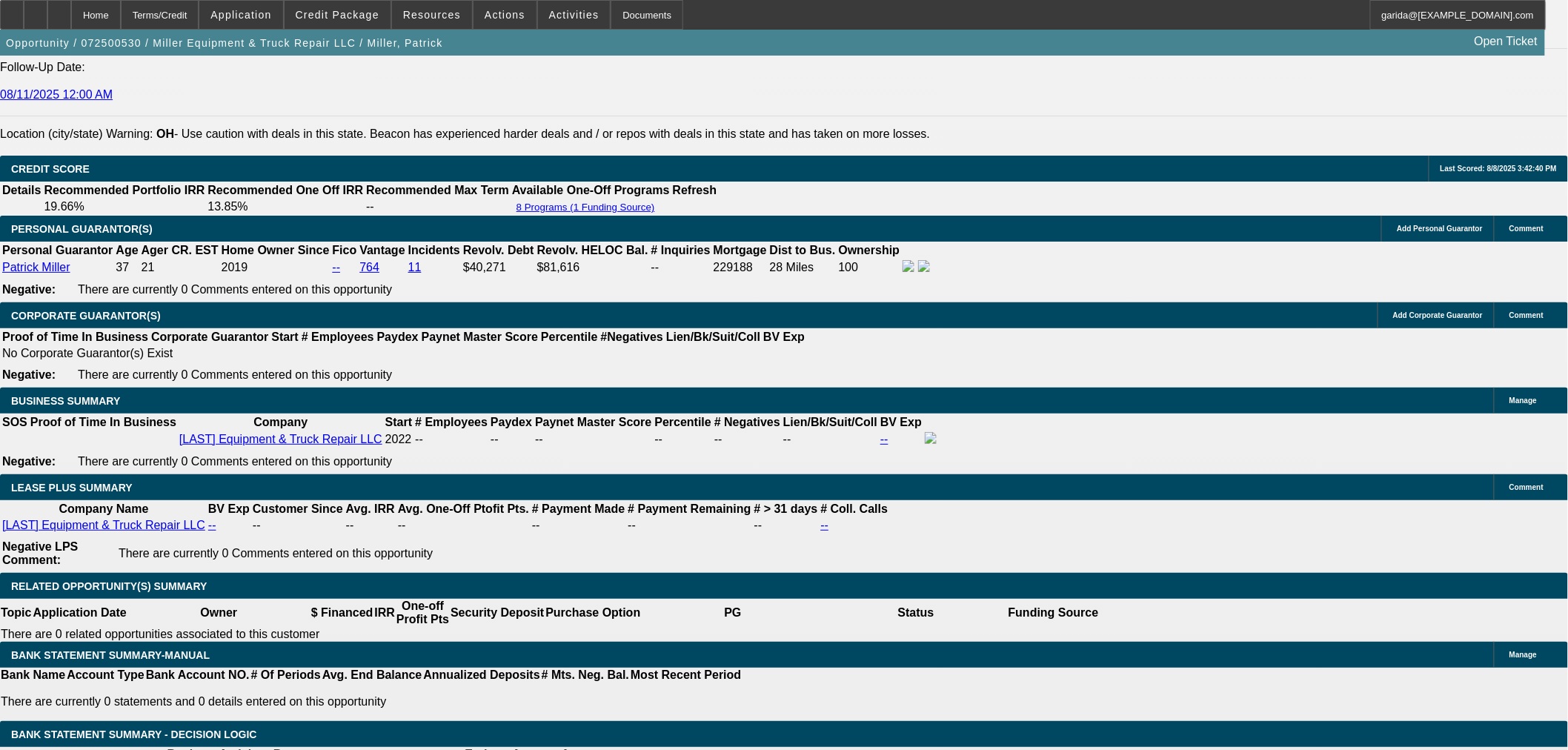scroll, scrollTop: 0, scrollLeft: 0, axis: both 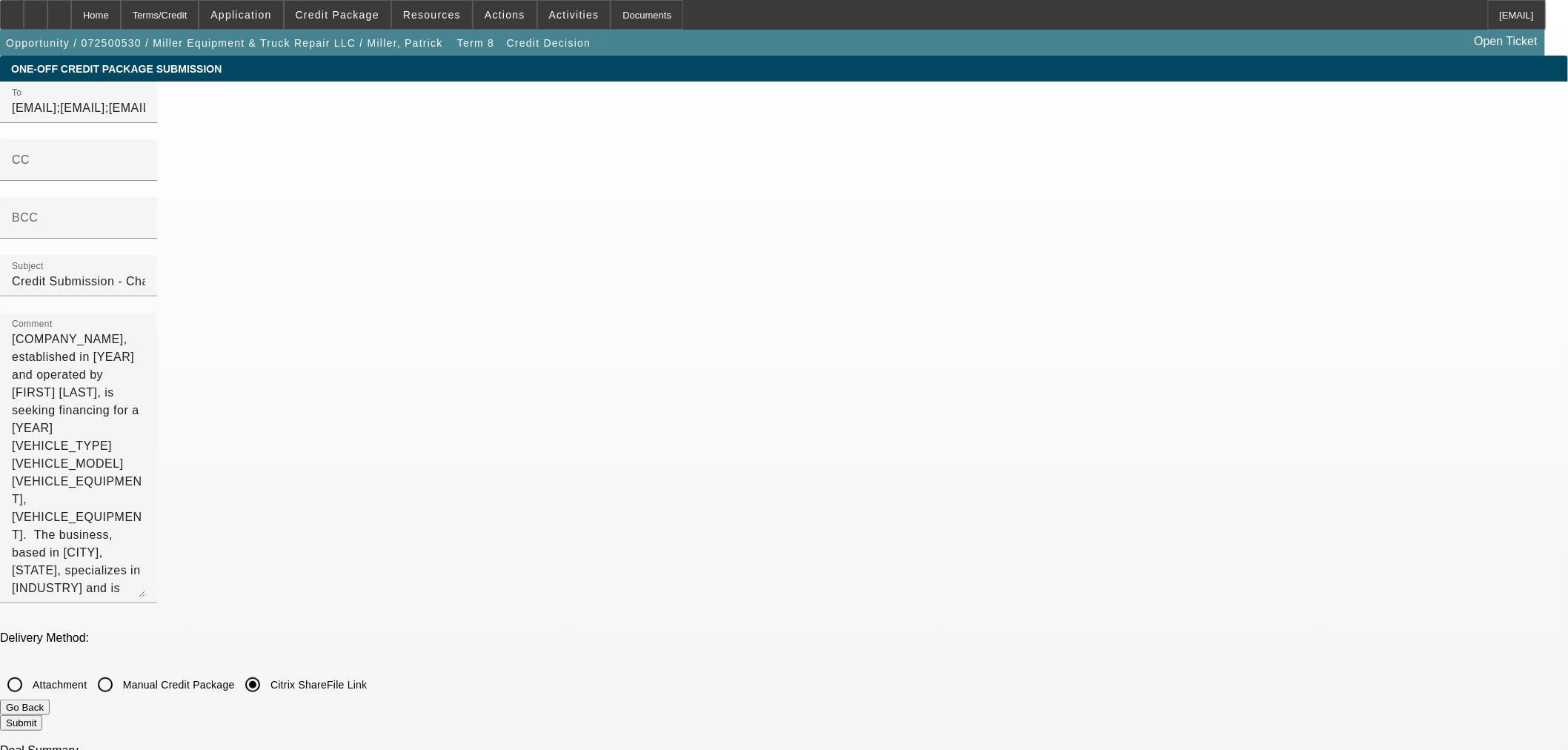 drag, startPoint x: 976, startPoint y: 210, endPoint x: 343, endPoint y: -100, distance: 704.8326 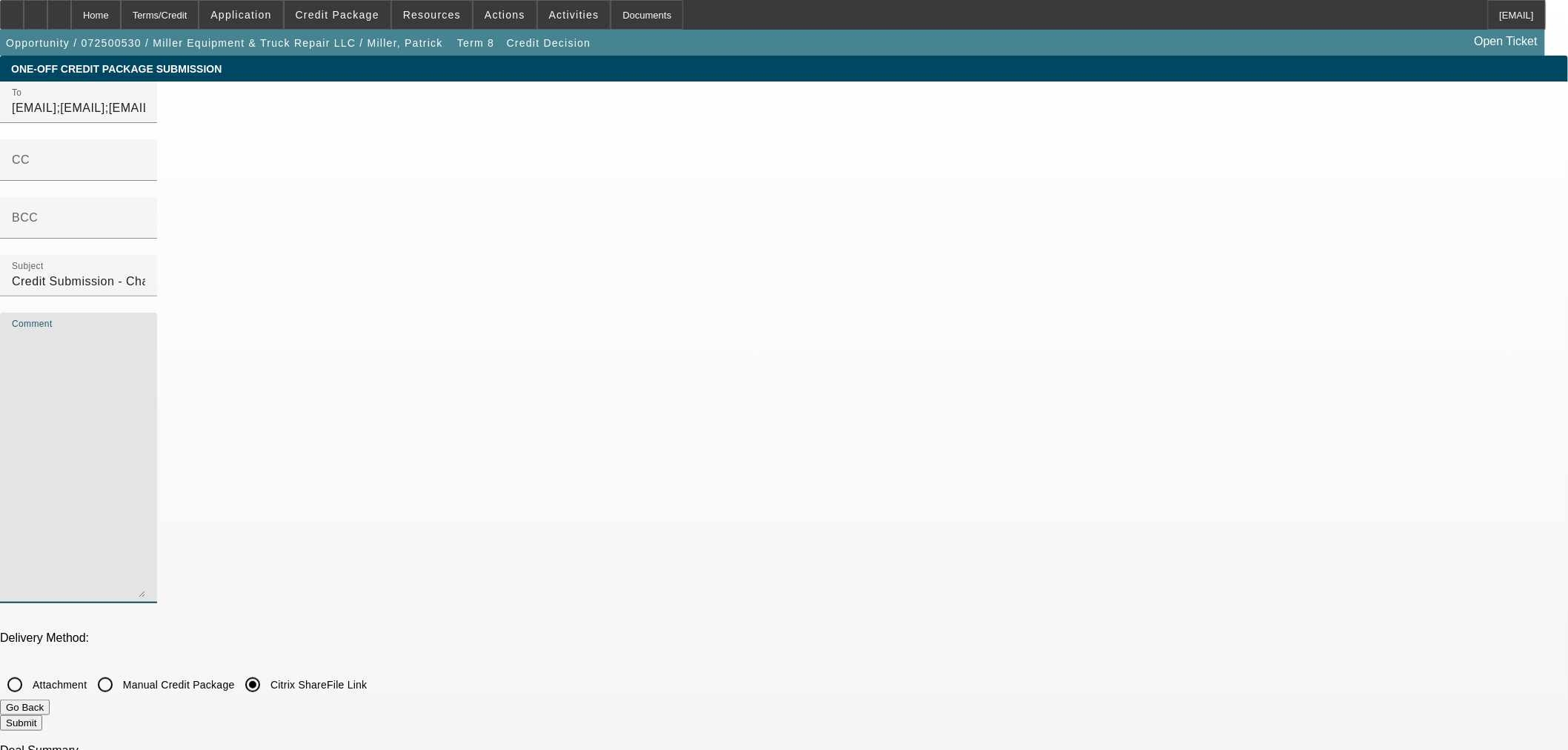 type 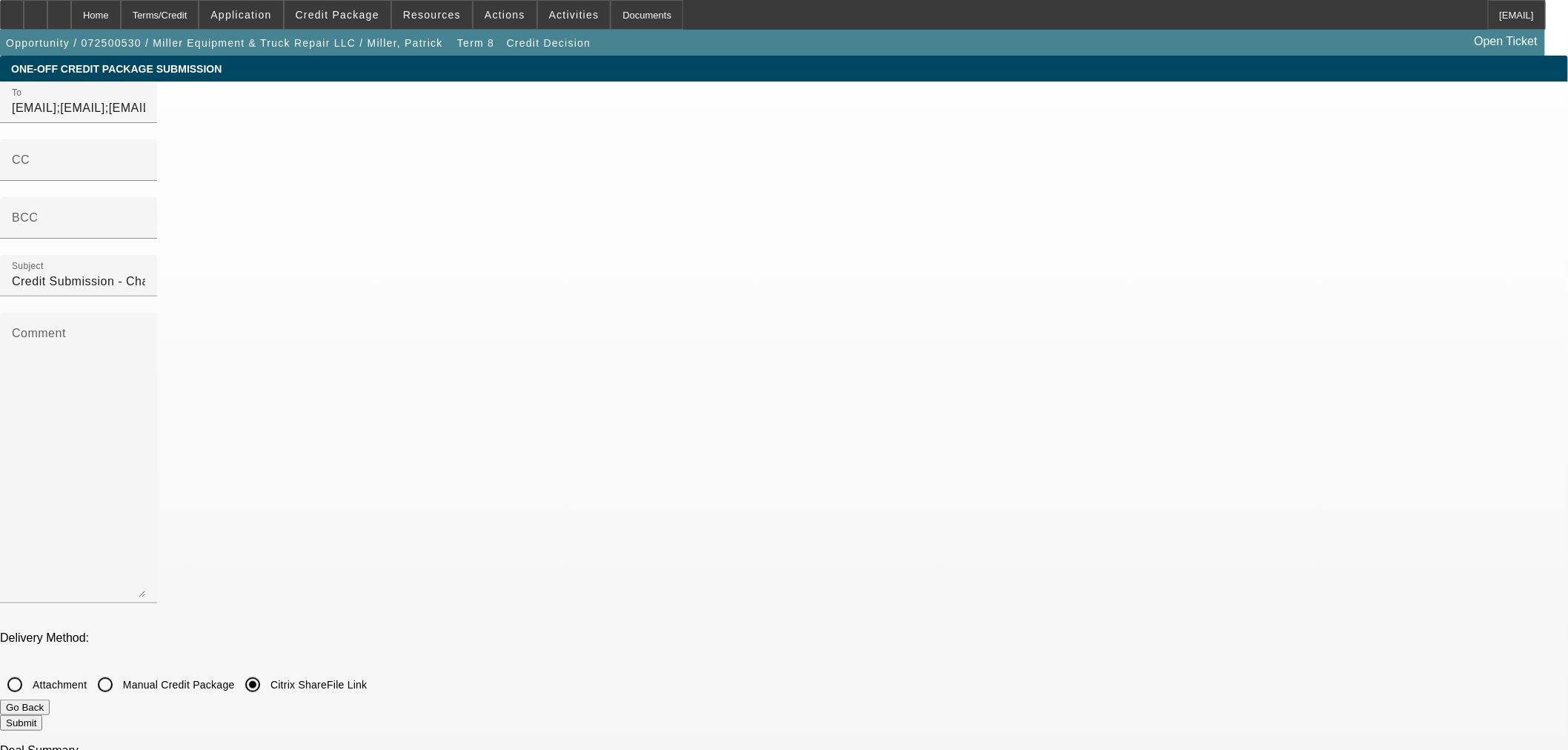 click 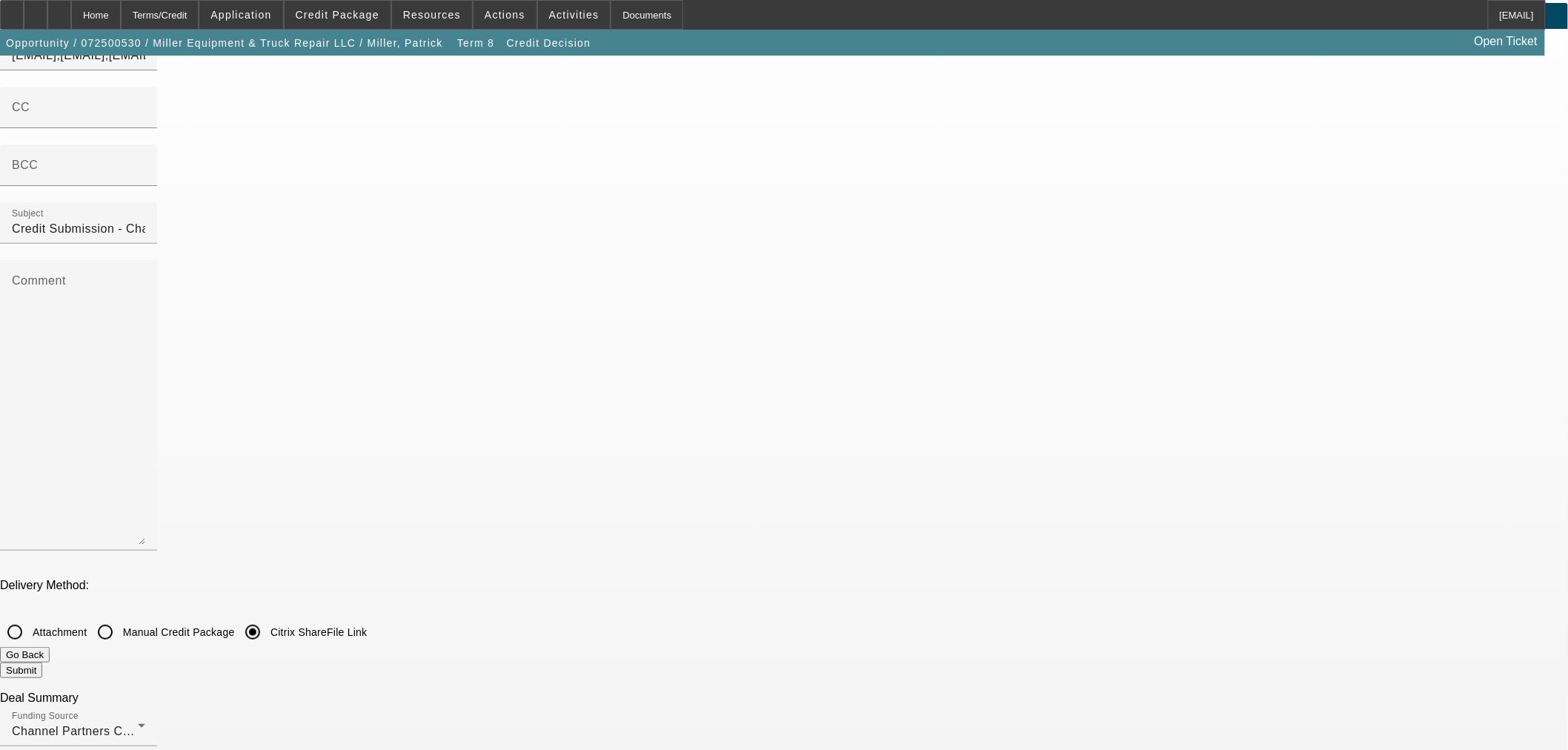 scroll, scrollTop: 247, scrollLeft: 0, axis: vertical 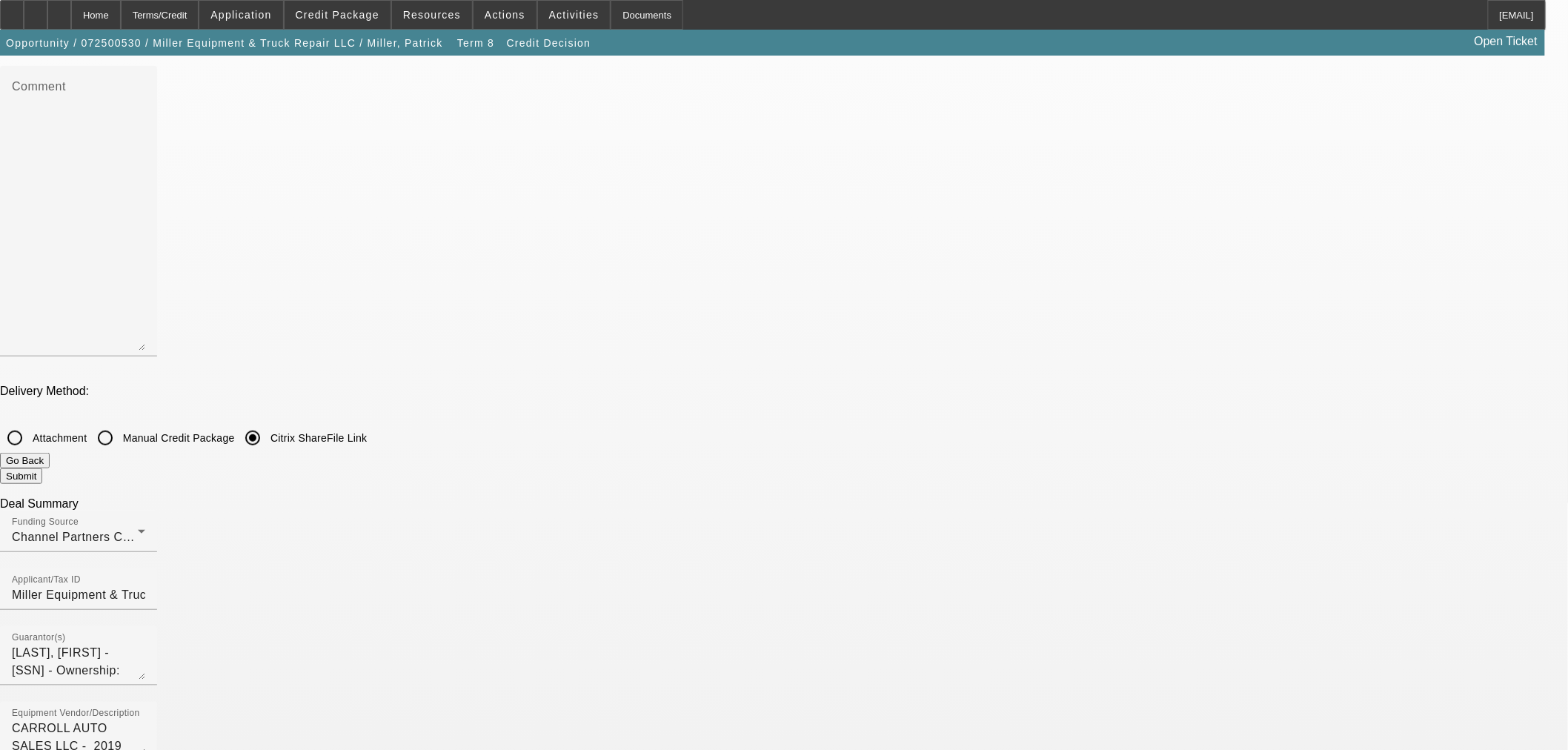 click 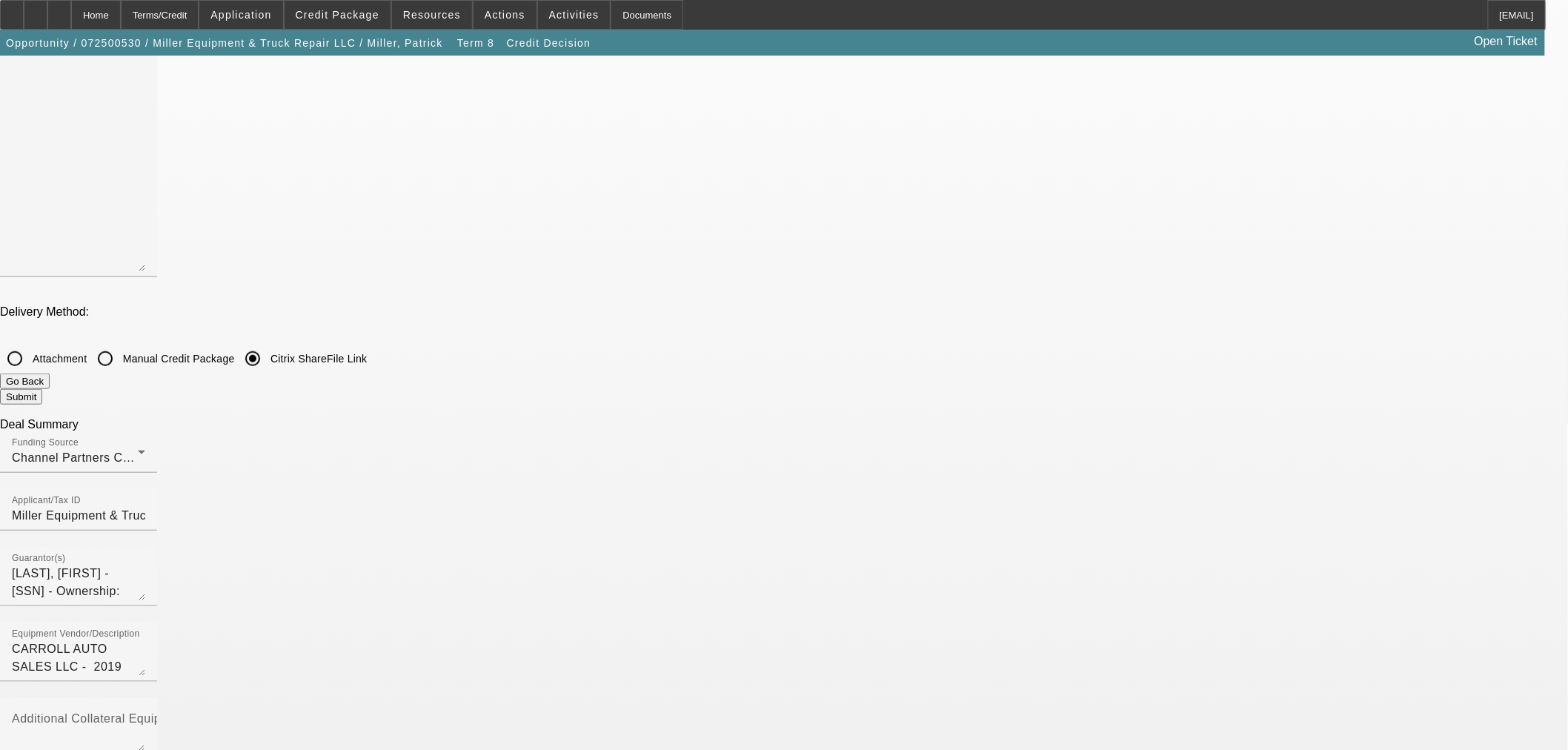 scroll, scrollTop: 0, scrollLeft: 0, axis: both 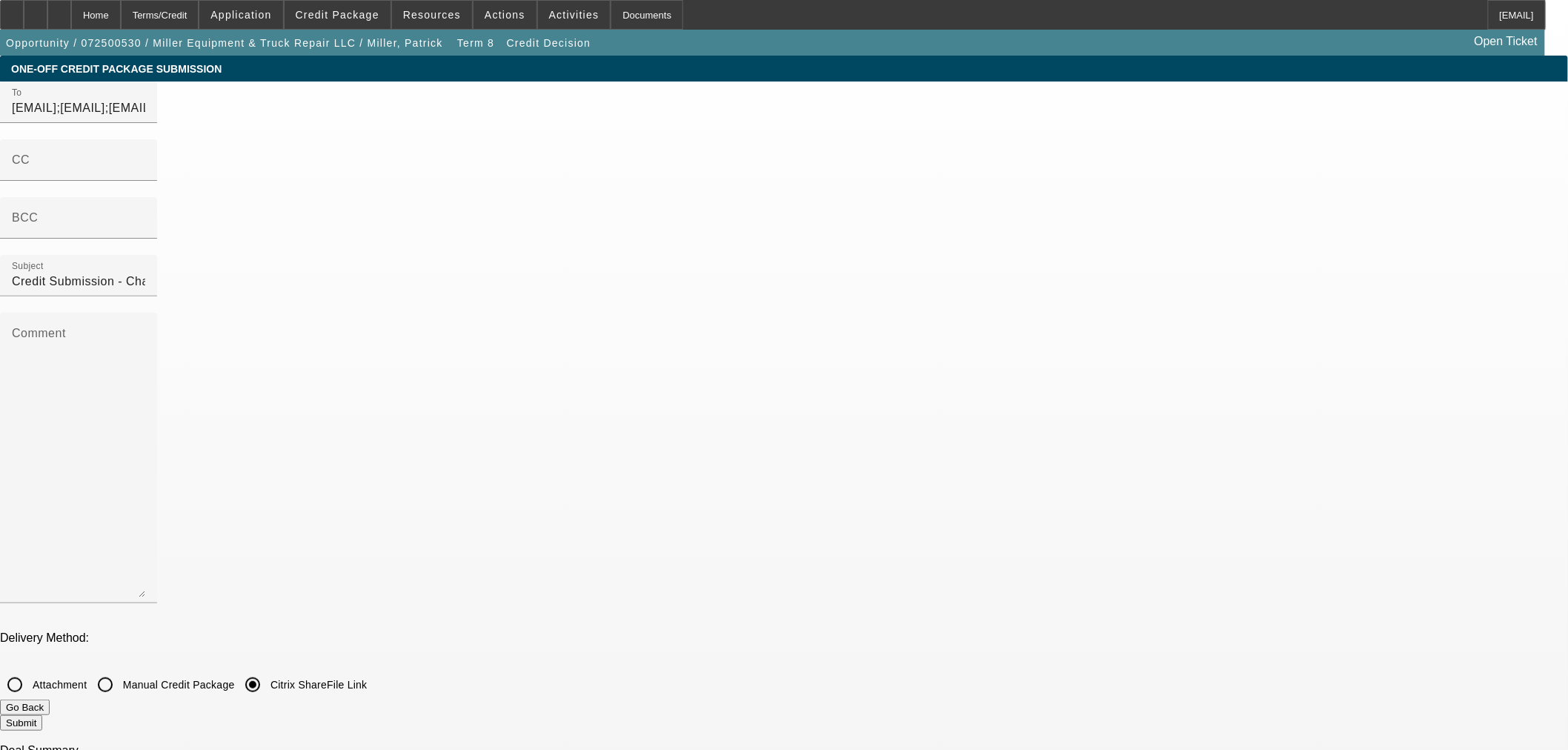 click on "Preview" 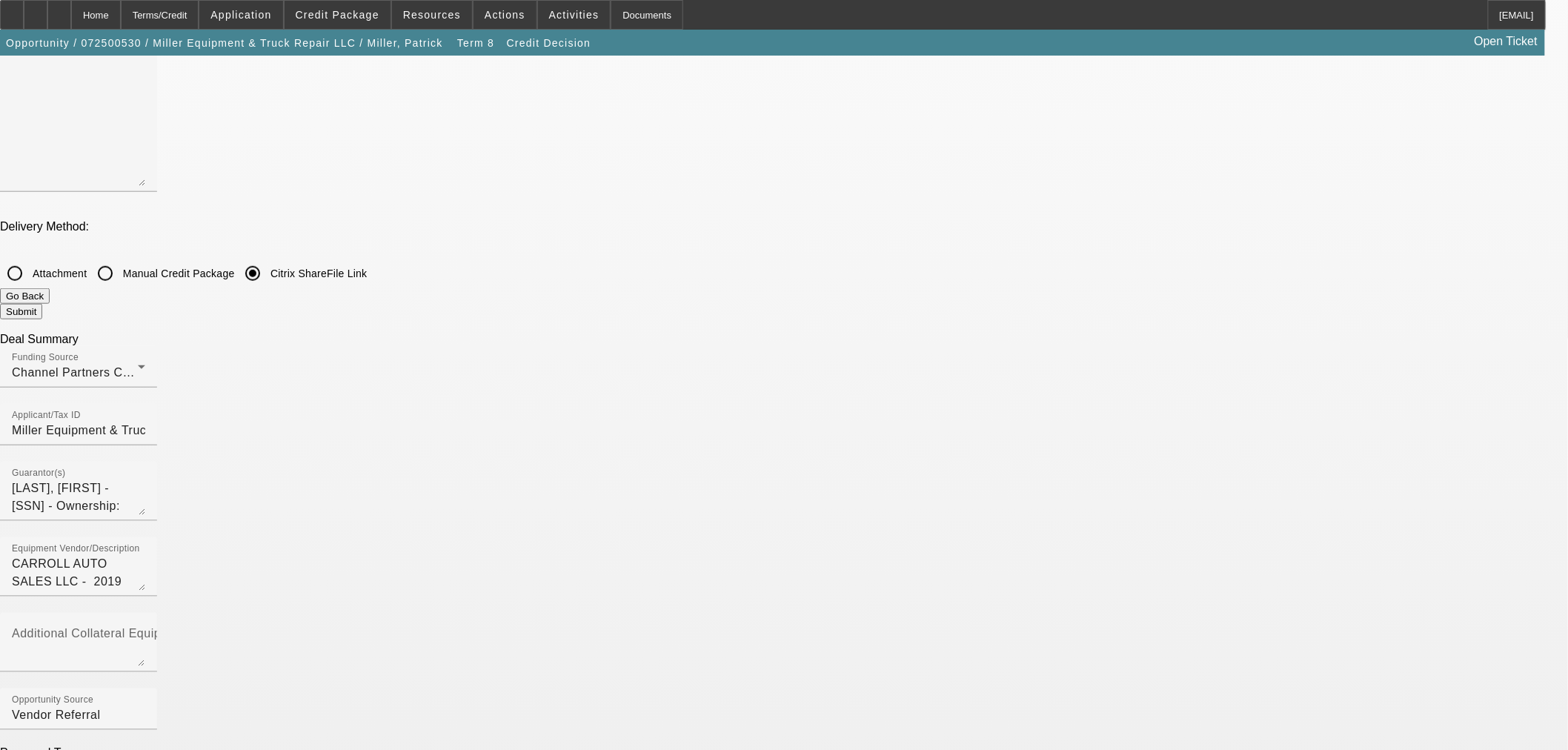 scroll, scrollTop: 165, scrollLeft: 0, axis: vertical 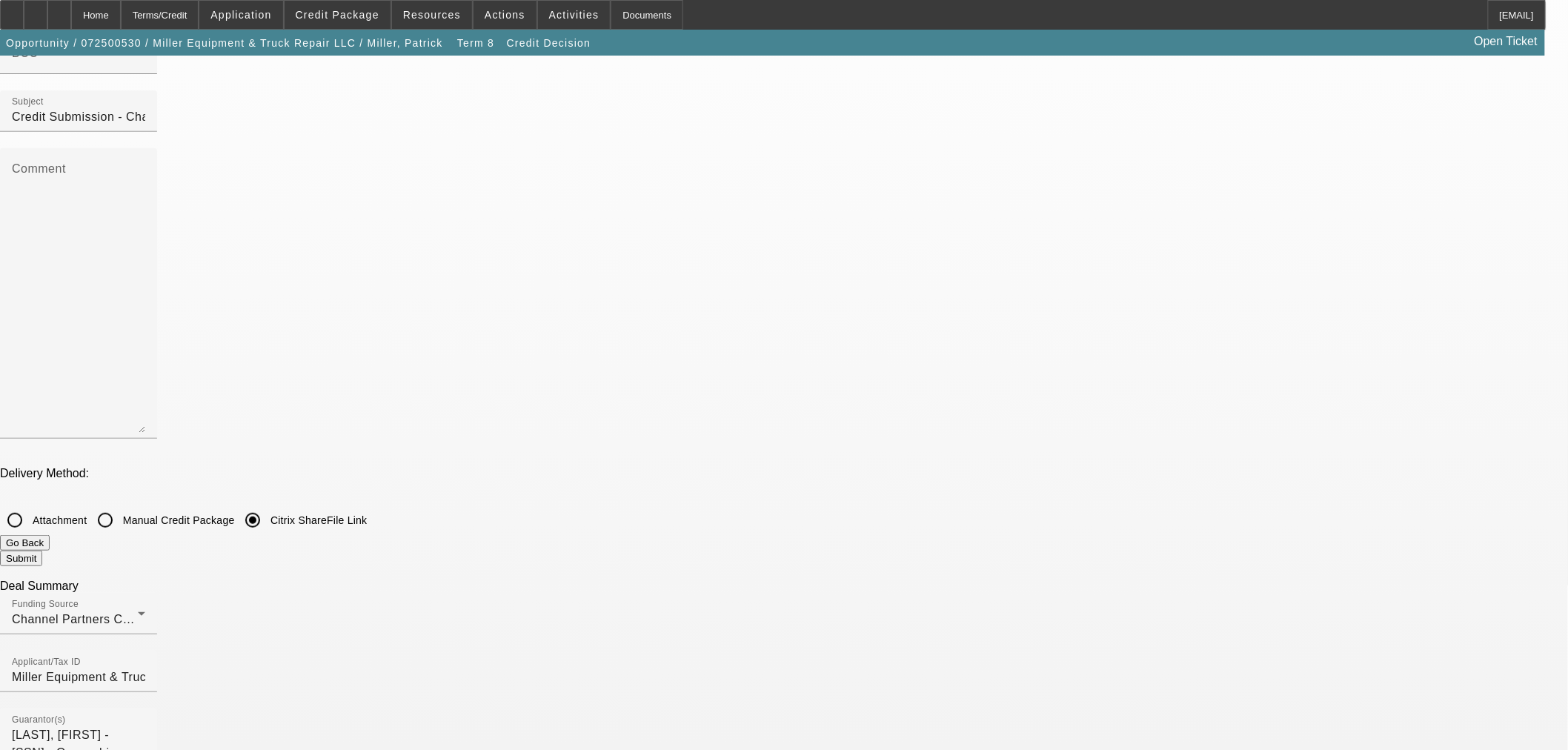 click on "Preview" 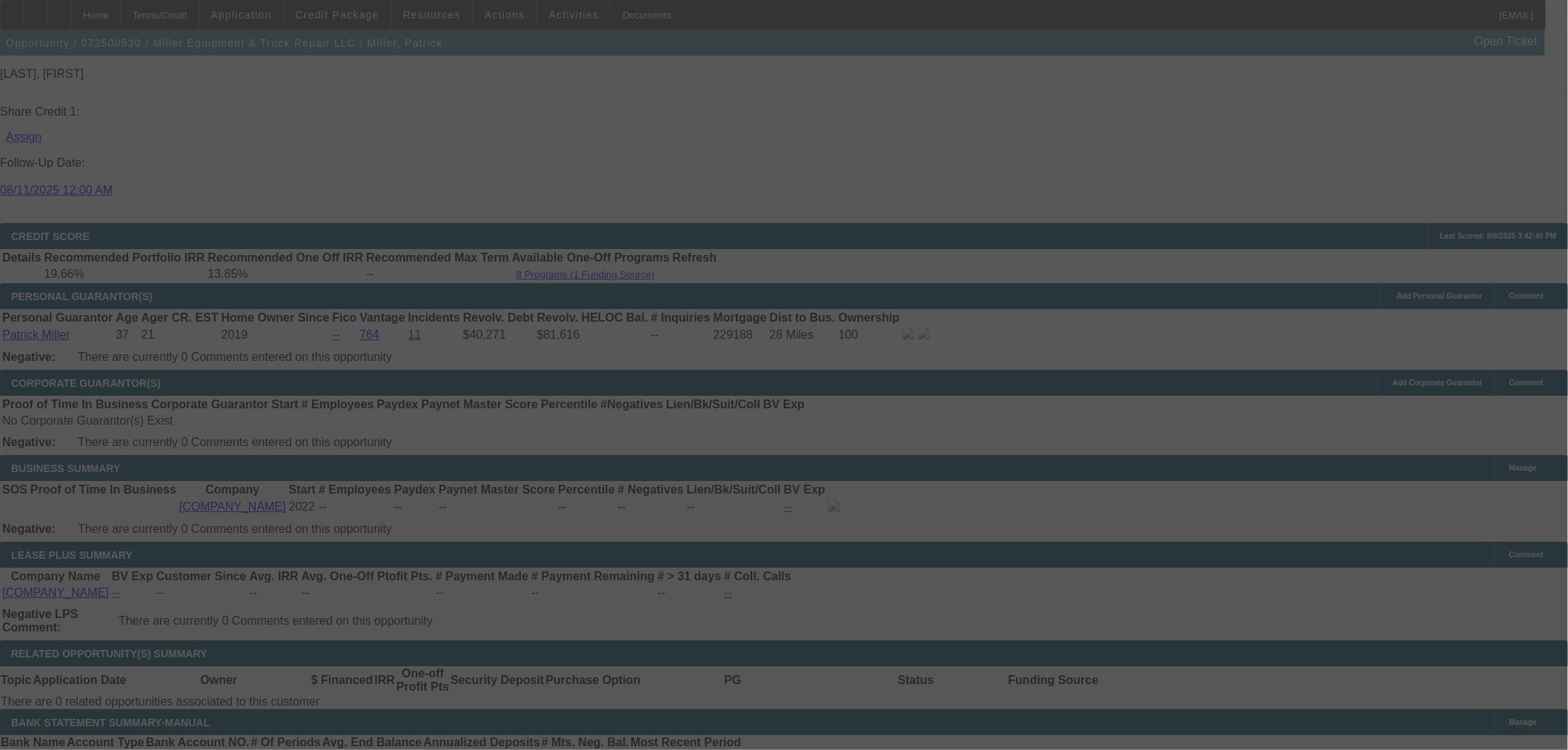 scroll, scrollTop: 1996, scrollLeft: 0, axis: vertical 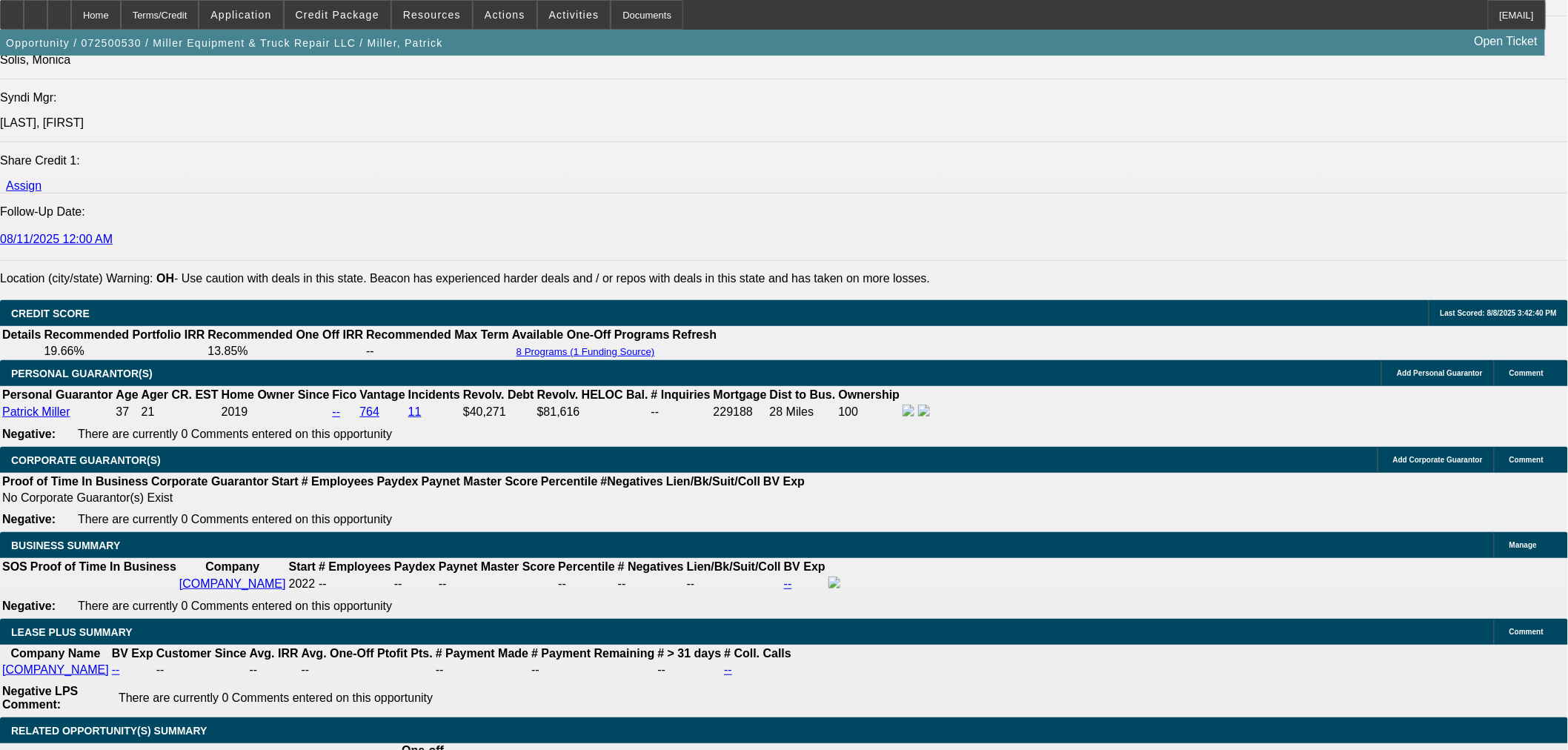 select on "0.1" 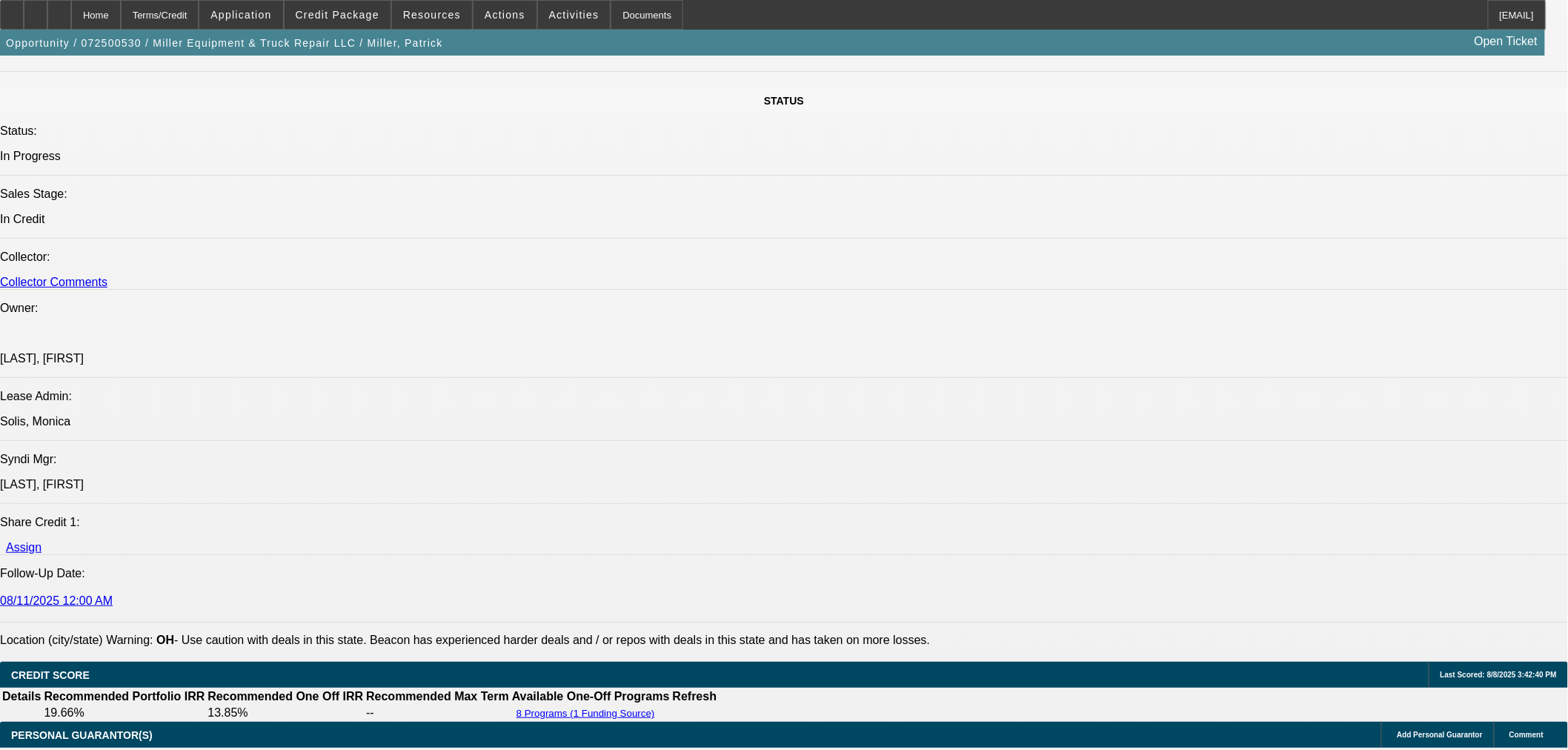 scroll, scrollTop: 1419, scrollLeft: 0, axis: vertical 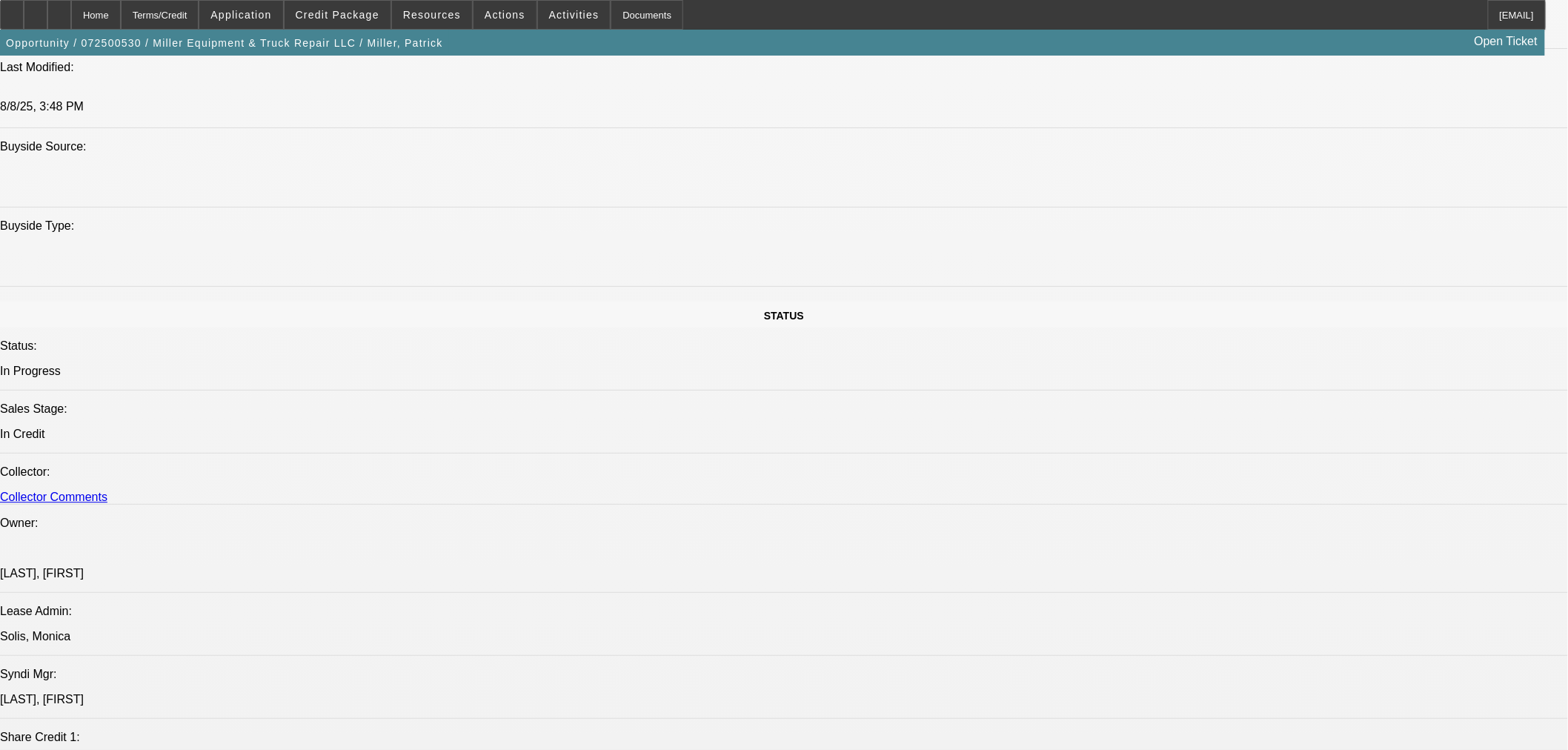 click at bounding box center [8, 3827] 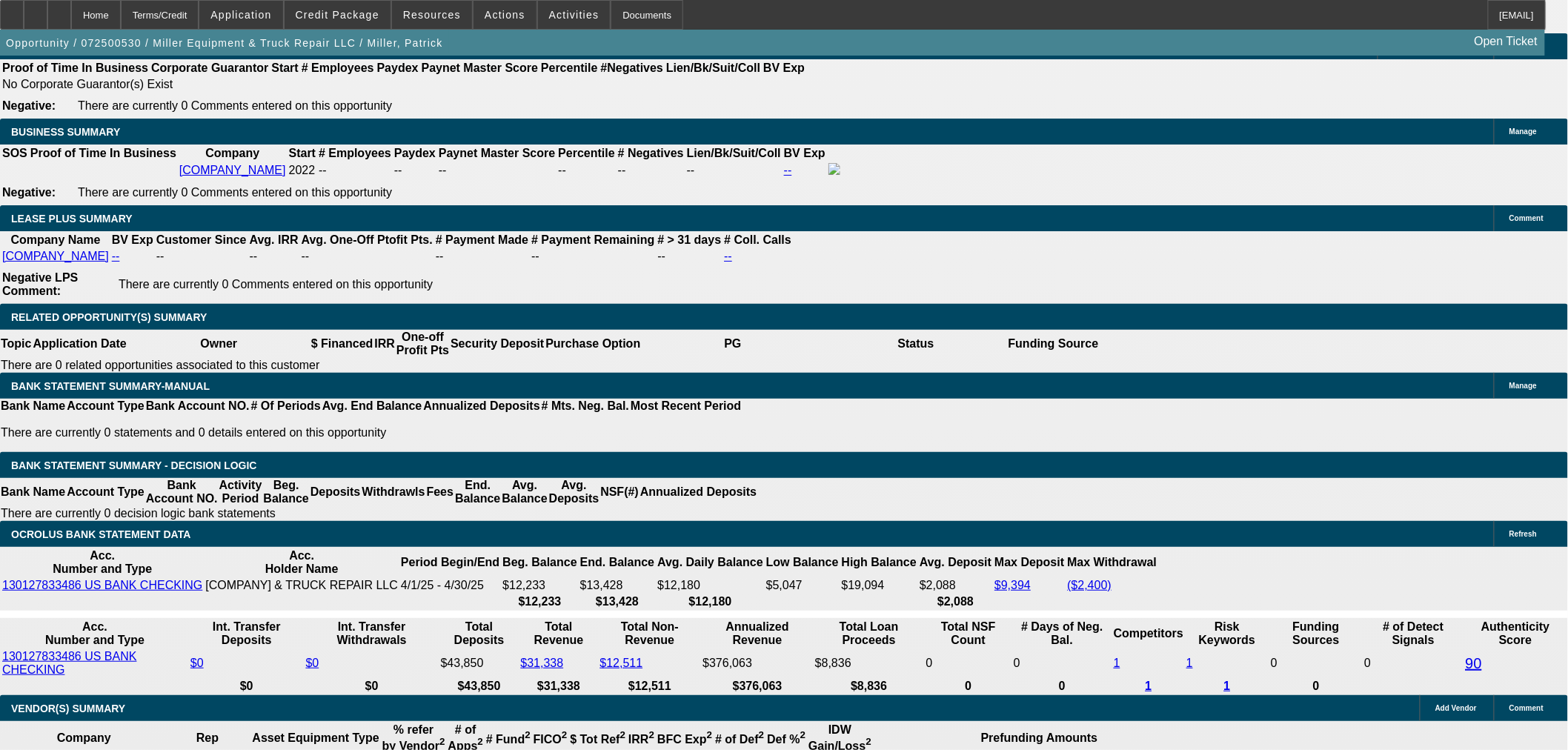 scroll, scrollTop: 2490, scrollLeft: 0, axis: vertical 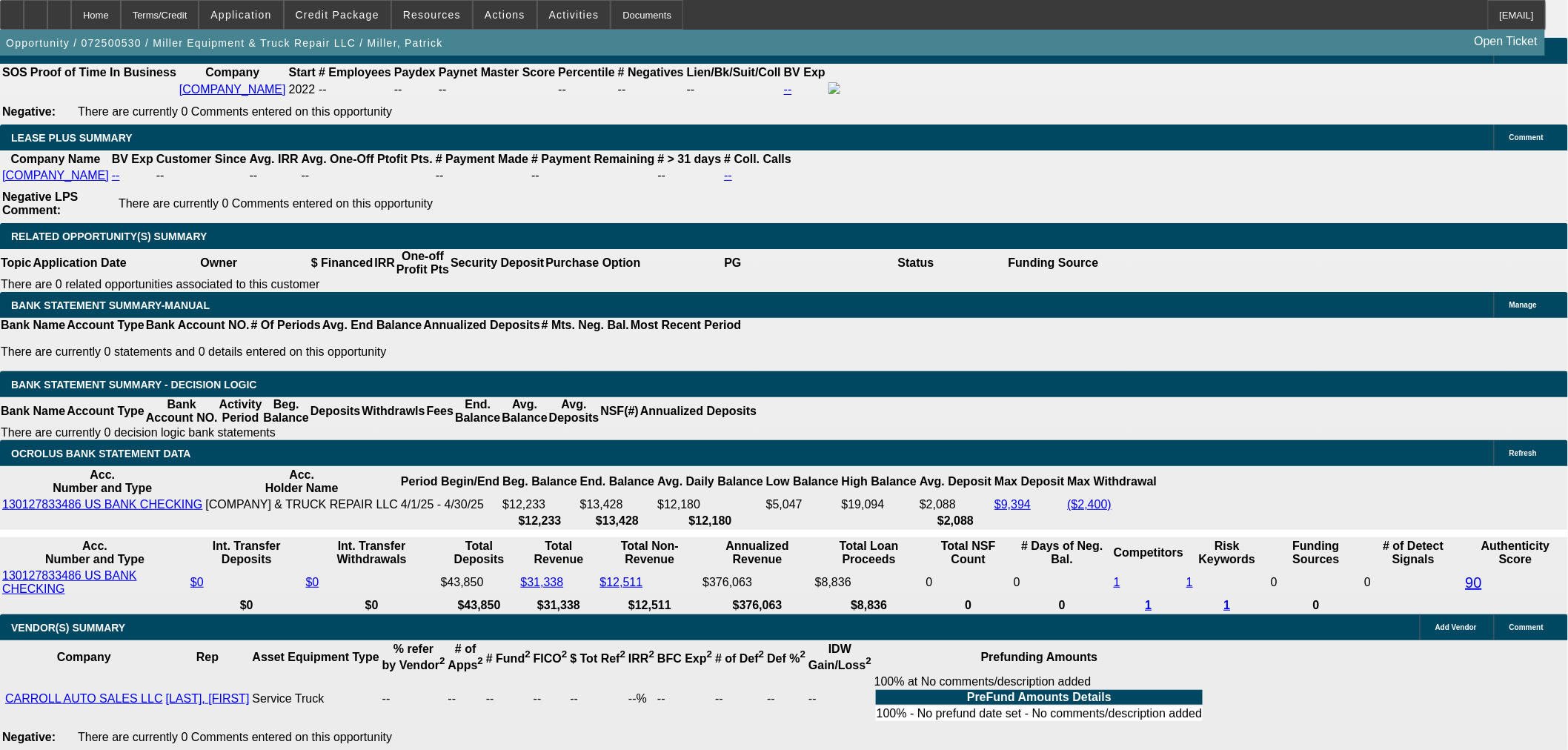 click on "-- Select Credit Decision --
‎Approved
‎Declined
‎Modified
‎Send Back To Sales
‎Terminated
‎Contingent Approval" 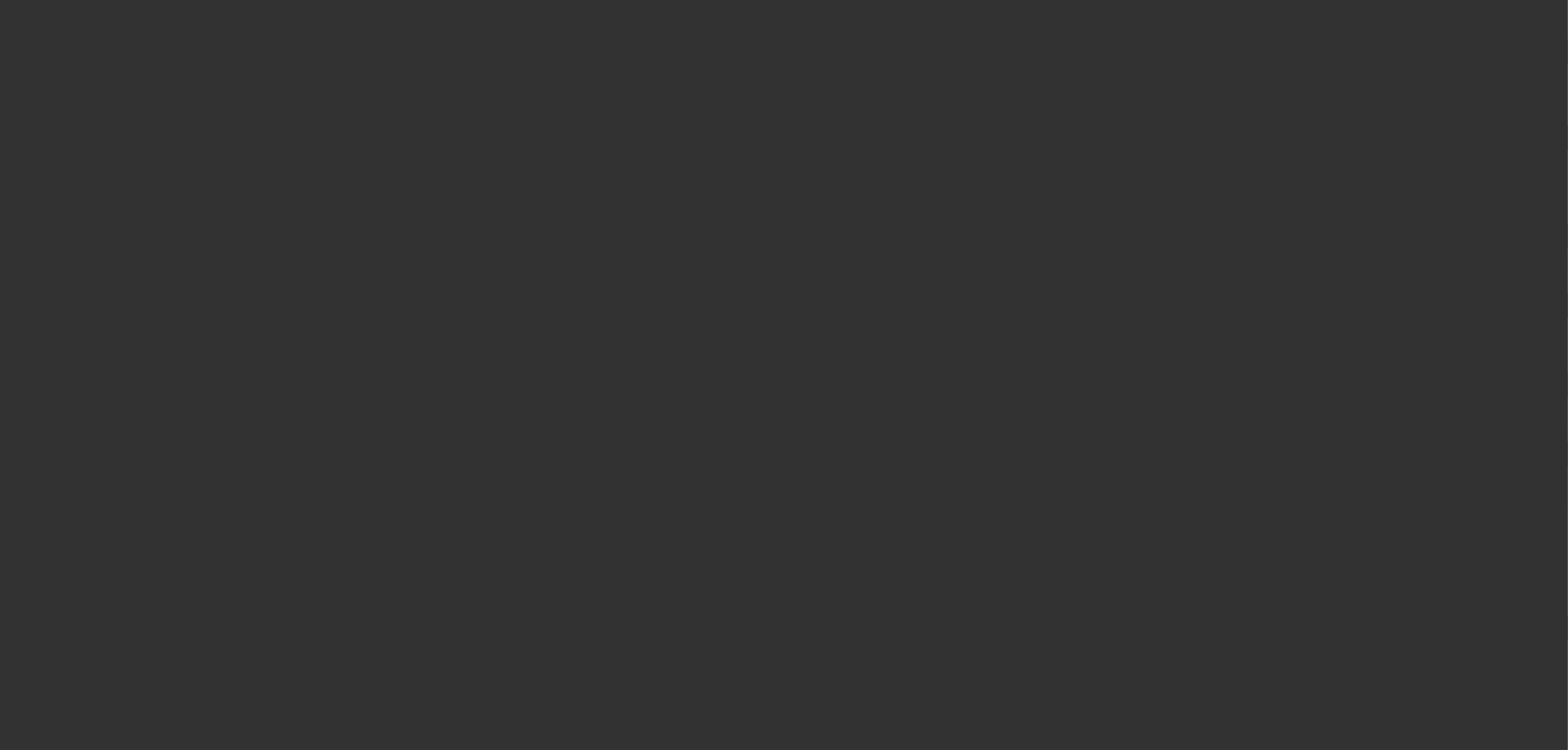 scroll, scrollTop: 0, scrollLeft: 0, axis: both 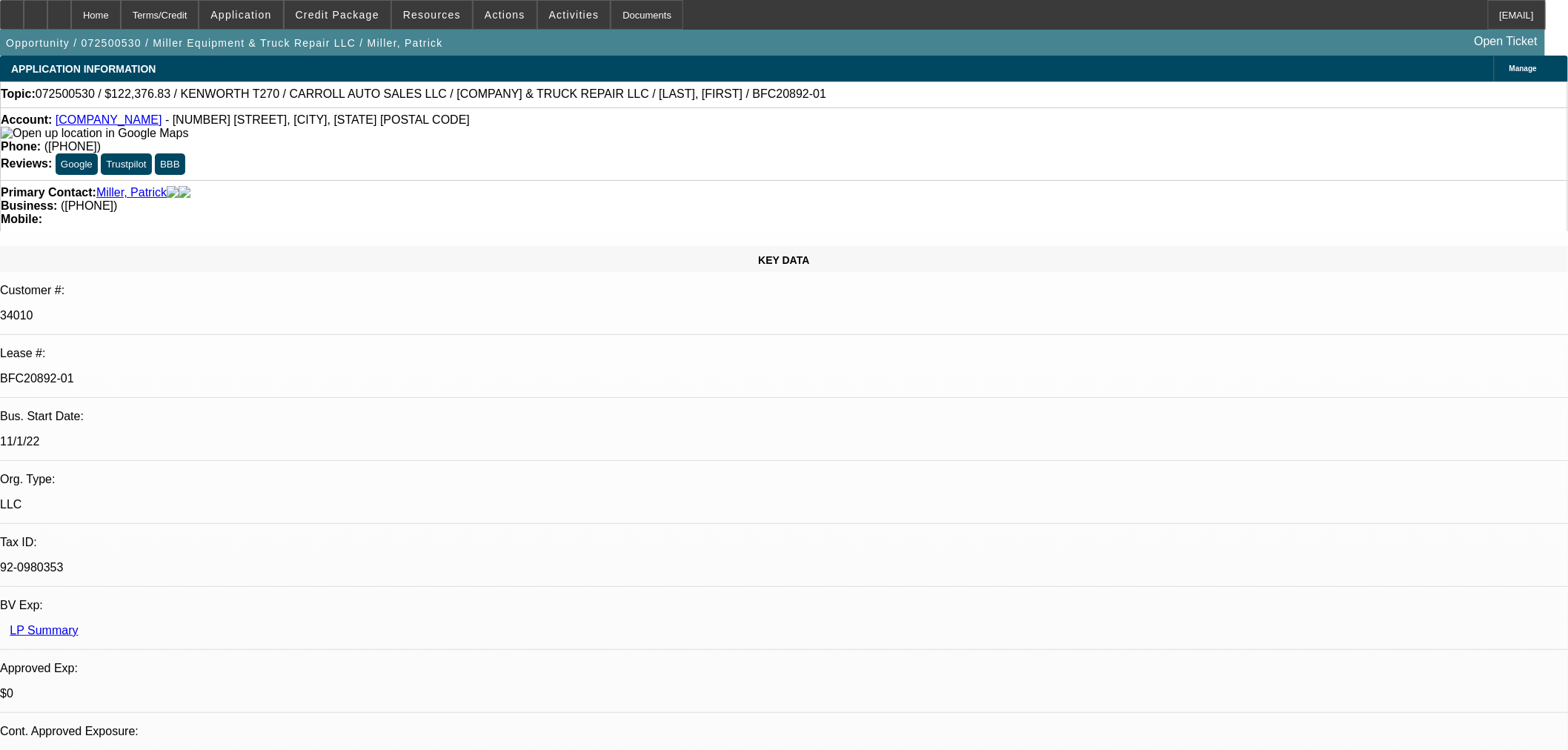click on "Comments" at bounding box center (79, 5392) 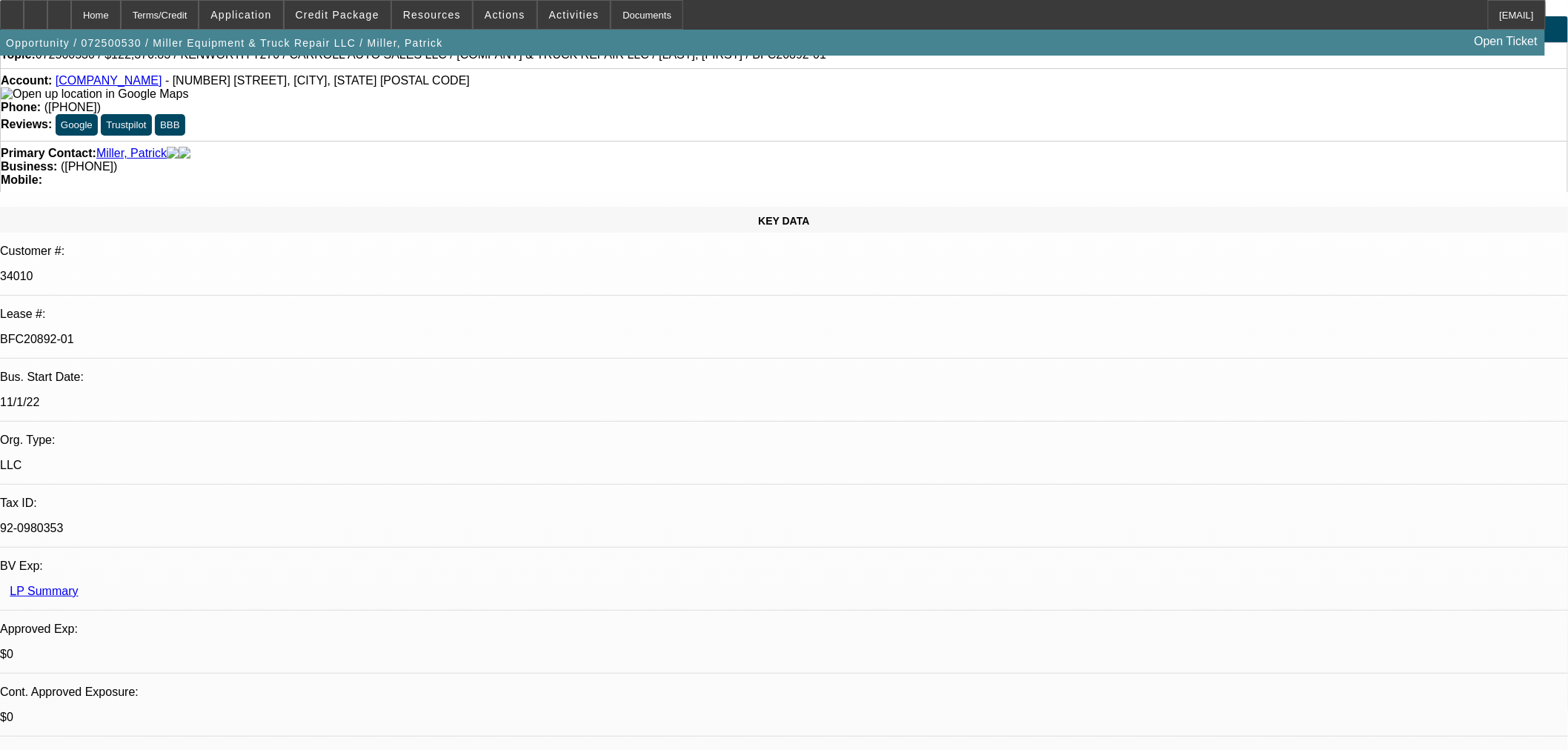scroll, scrollTop: 0, scrollLeft: 0, axis: both 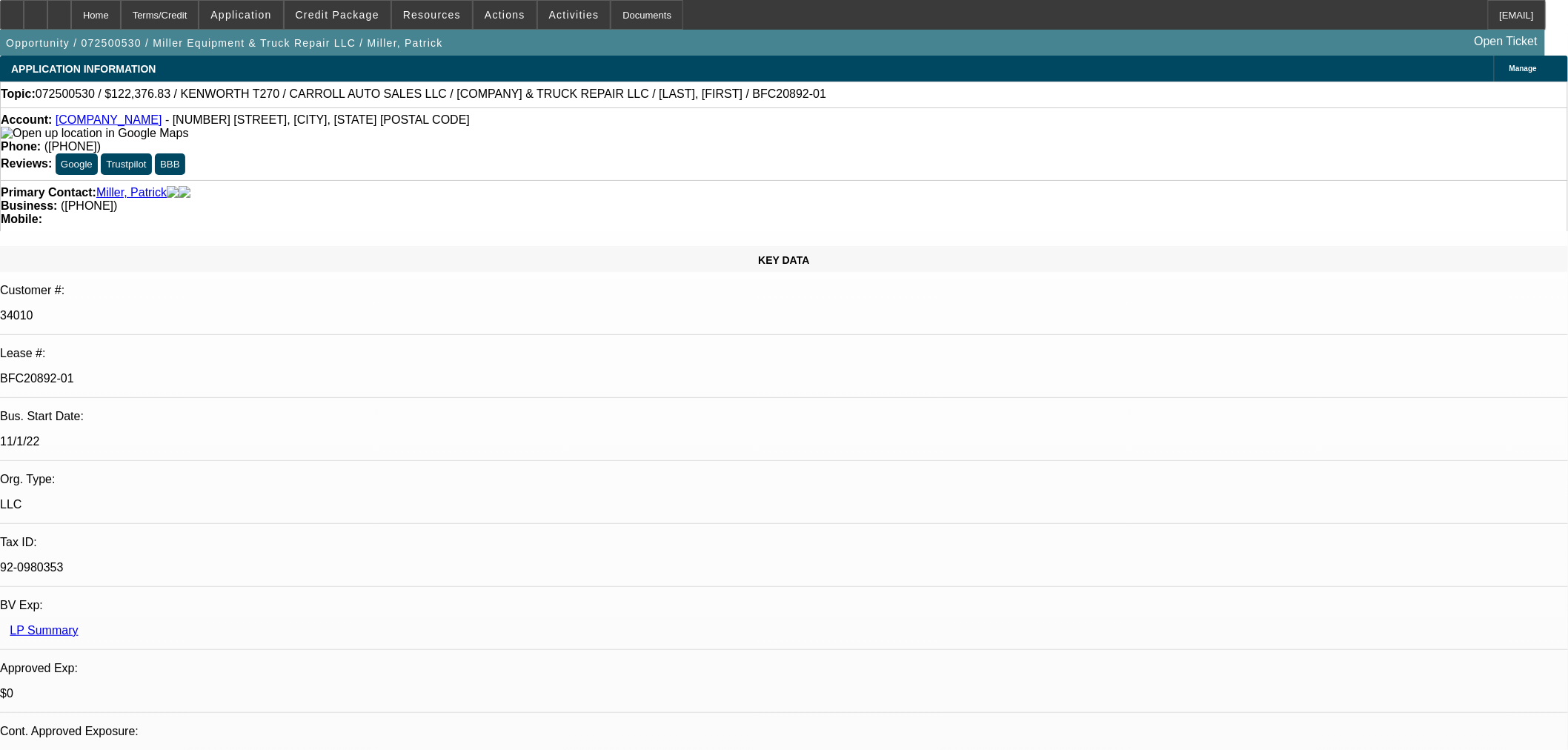 type on "TO SAVE TIME I DID SEND THE INCREASE REQUEST TO CPC ALREADY, THEY CAME BACK WITH THE FOLLOWING: ".  Is there anyway to keep this one under $100K?  Limited TIB, PG has higher revolving debt/utilization and no business credit." I AM STILL AT 48 MONTHS ON IT. FEEL FREE TO GET ANOTHER OPINION FOR LONGER." 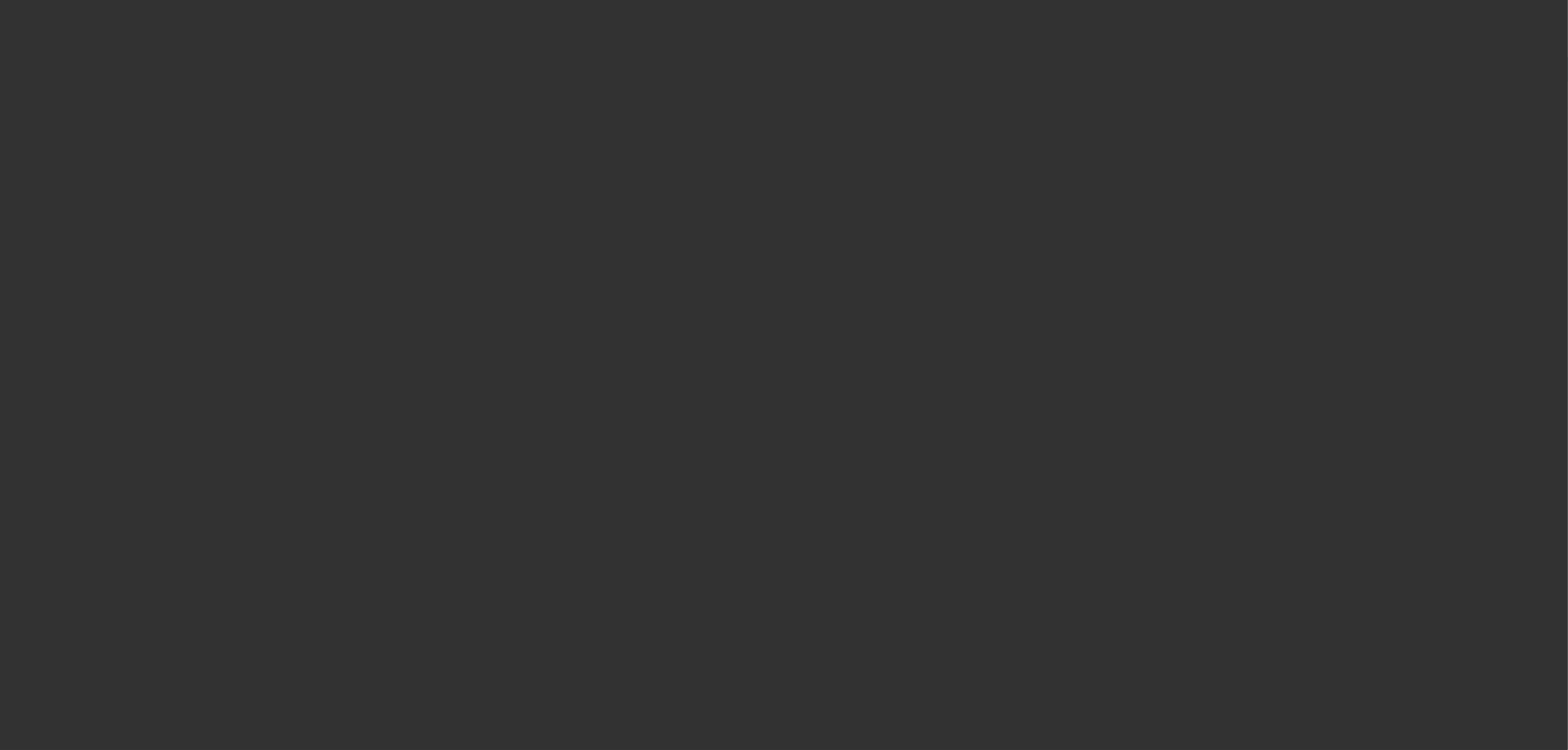 select on "0.1" 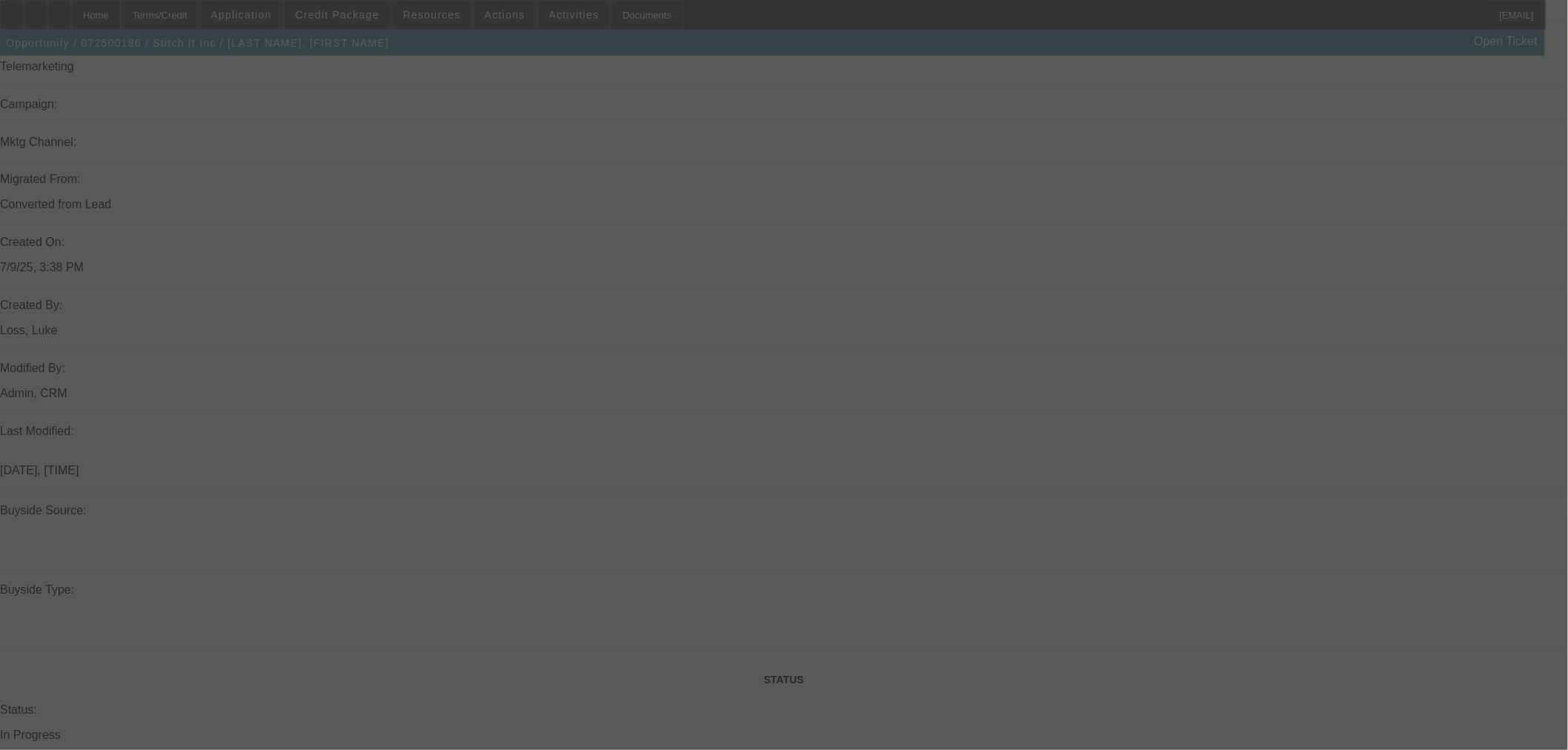 scroll, scrollTop: 1149, scrollLeft: 0, axis: vertical 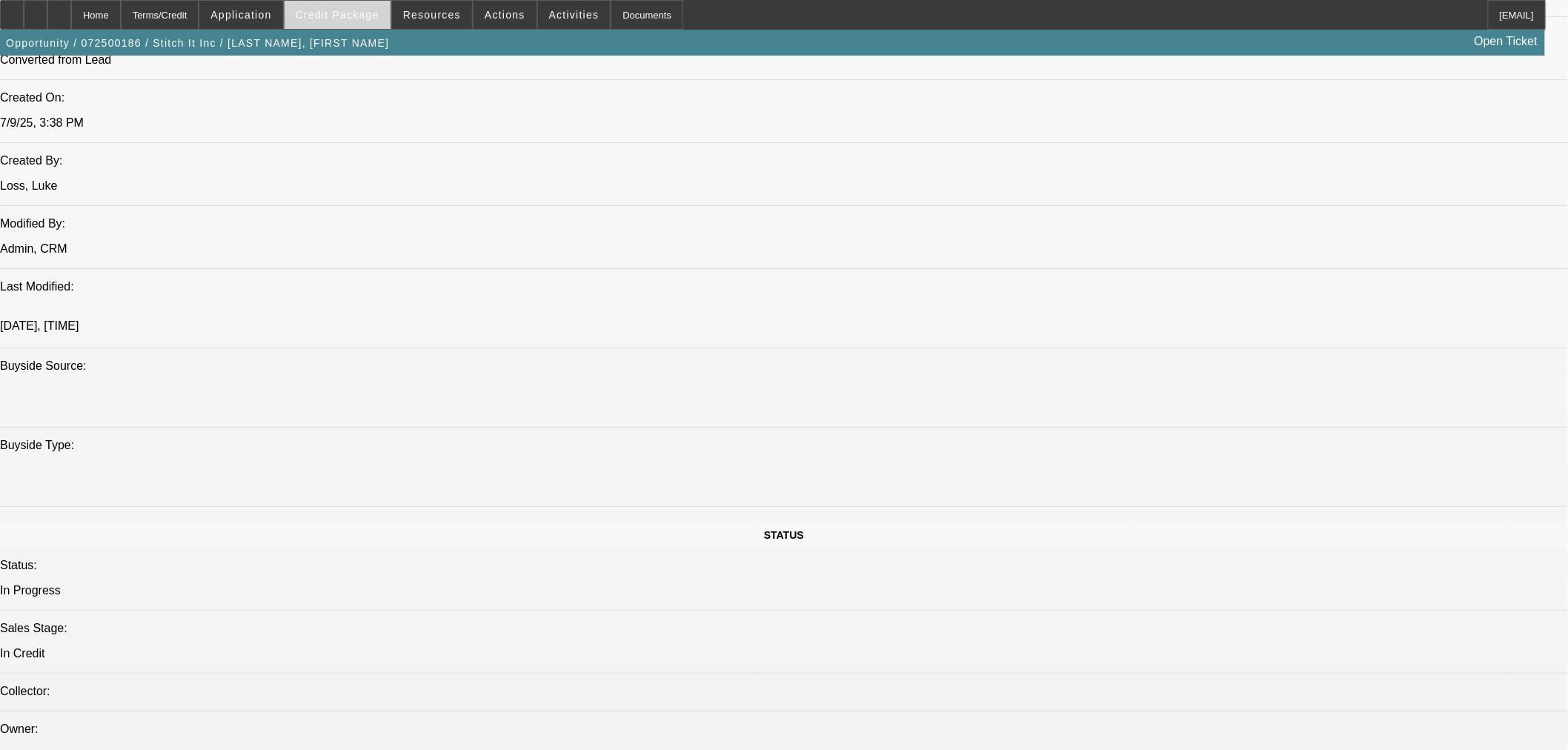select on "0" 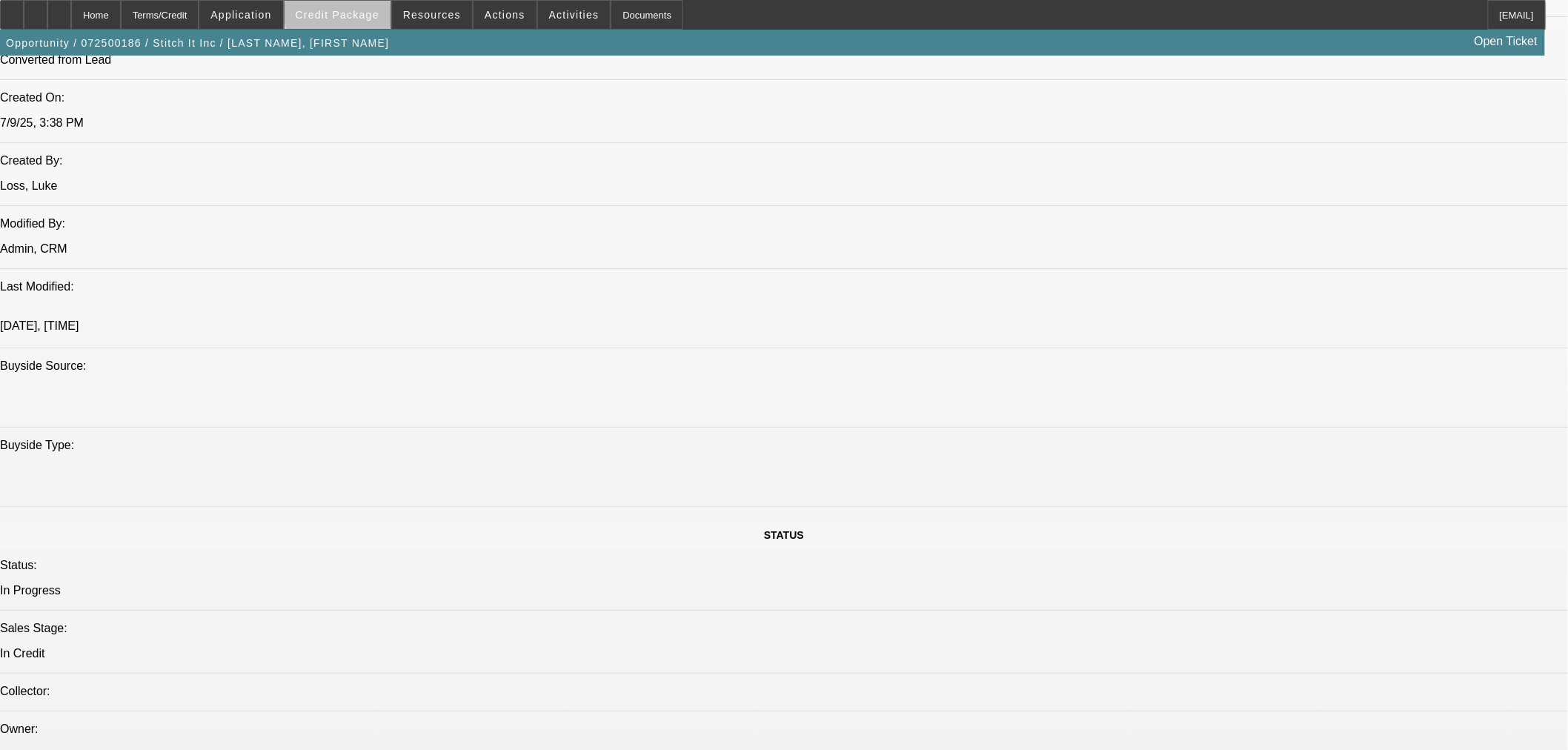 click on "Credit Package" at bounding box center (337, 15) 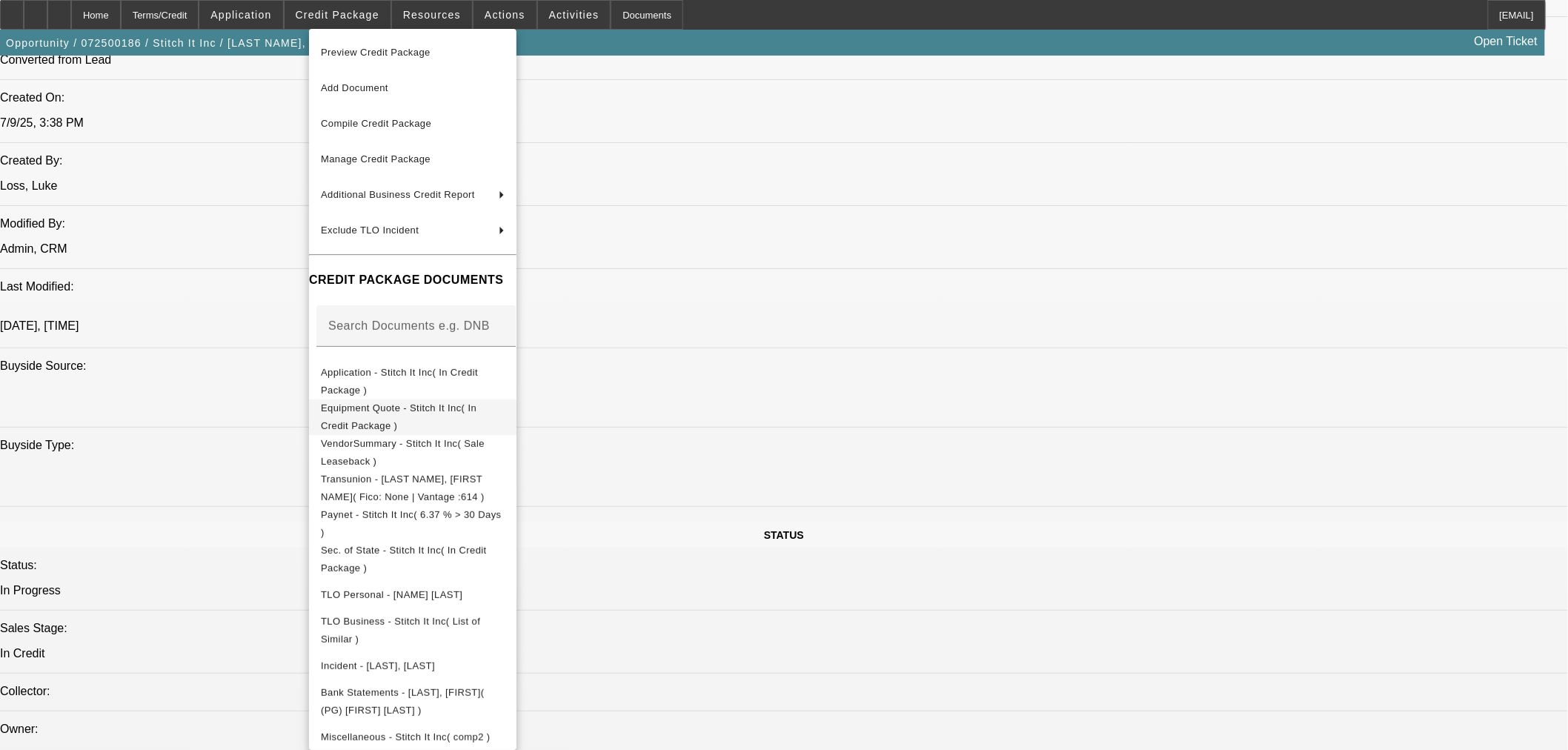 click on "Equipment Quote - Stitch It Inc( In Credit Package )" at bounding box center (399, 416) 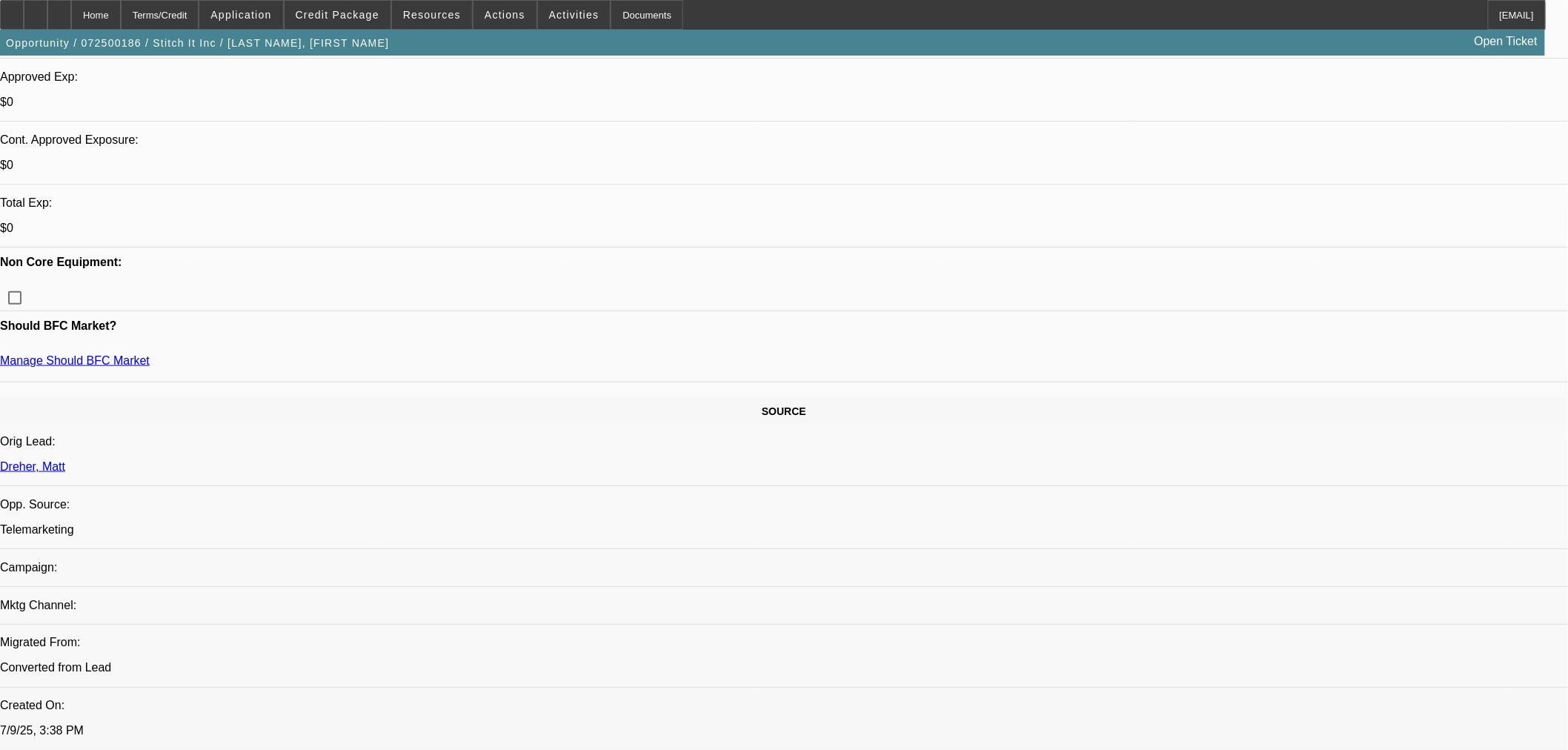scroll, scrollTop: 490, scrollLeft: 0, axis: vertical 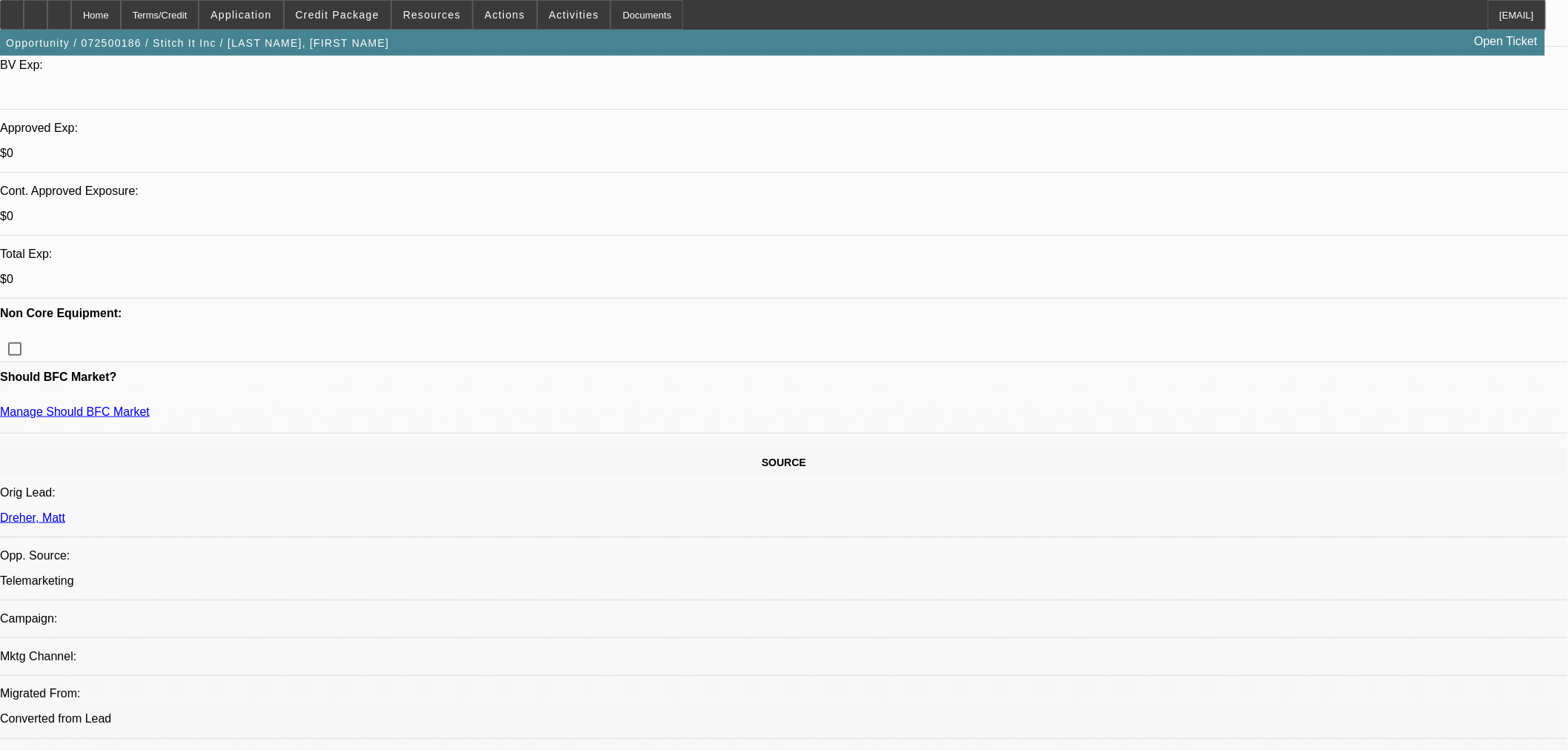 click on "614" at bounding box center [336, 1908] 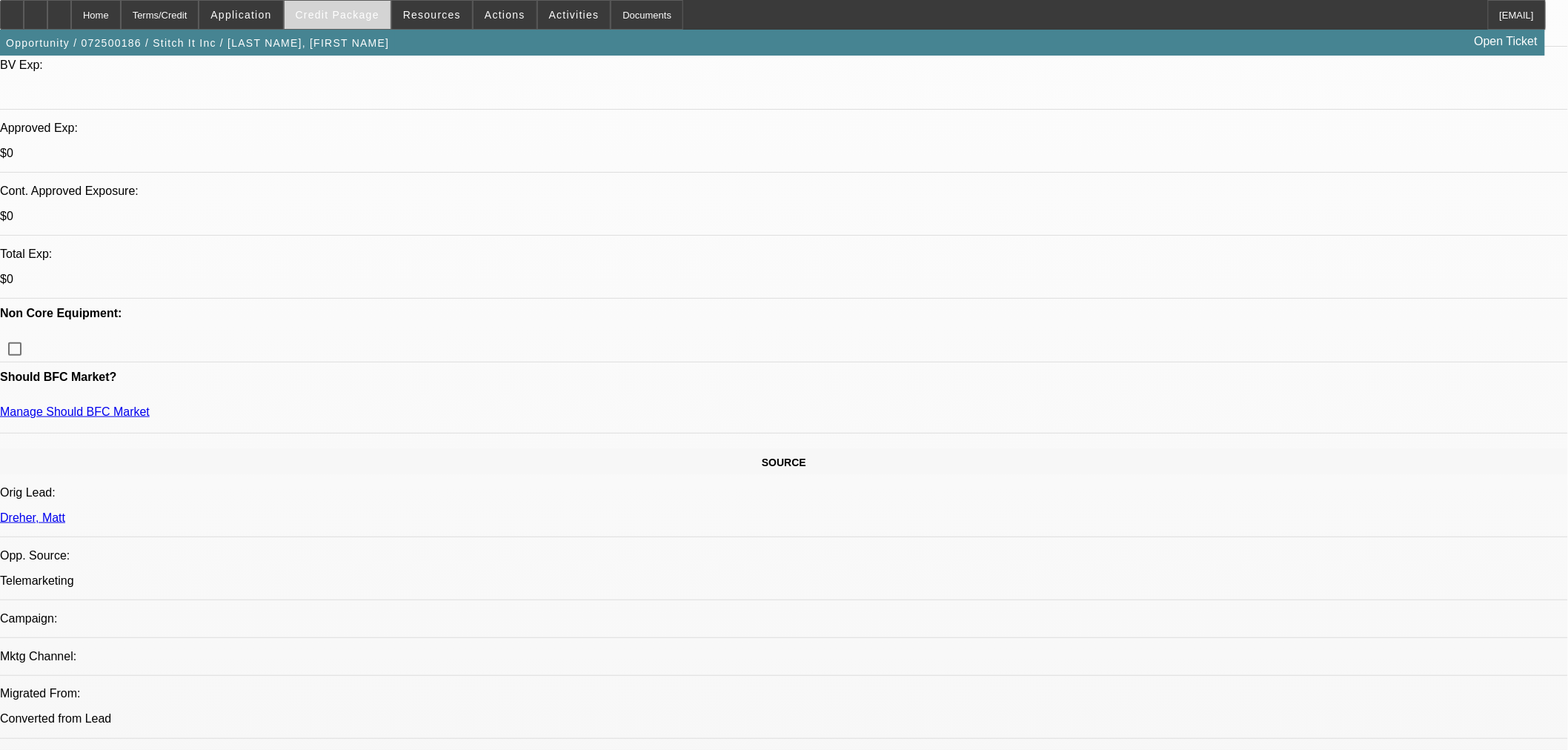 click on "Credit Package" at bounding box center [337, 15] 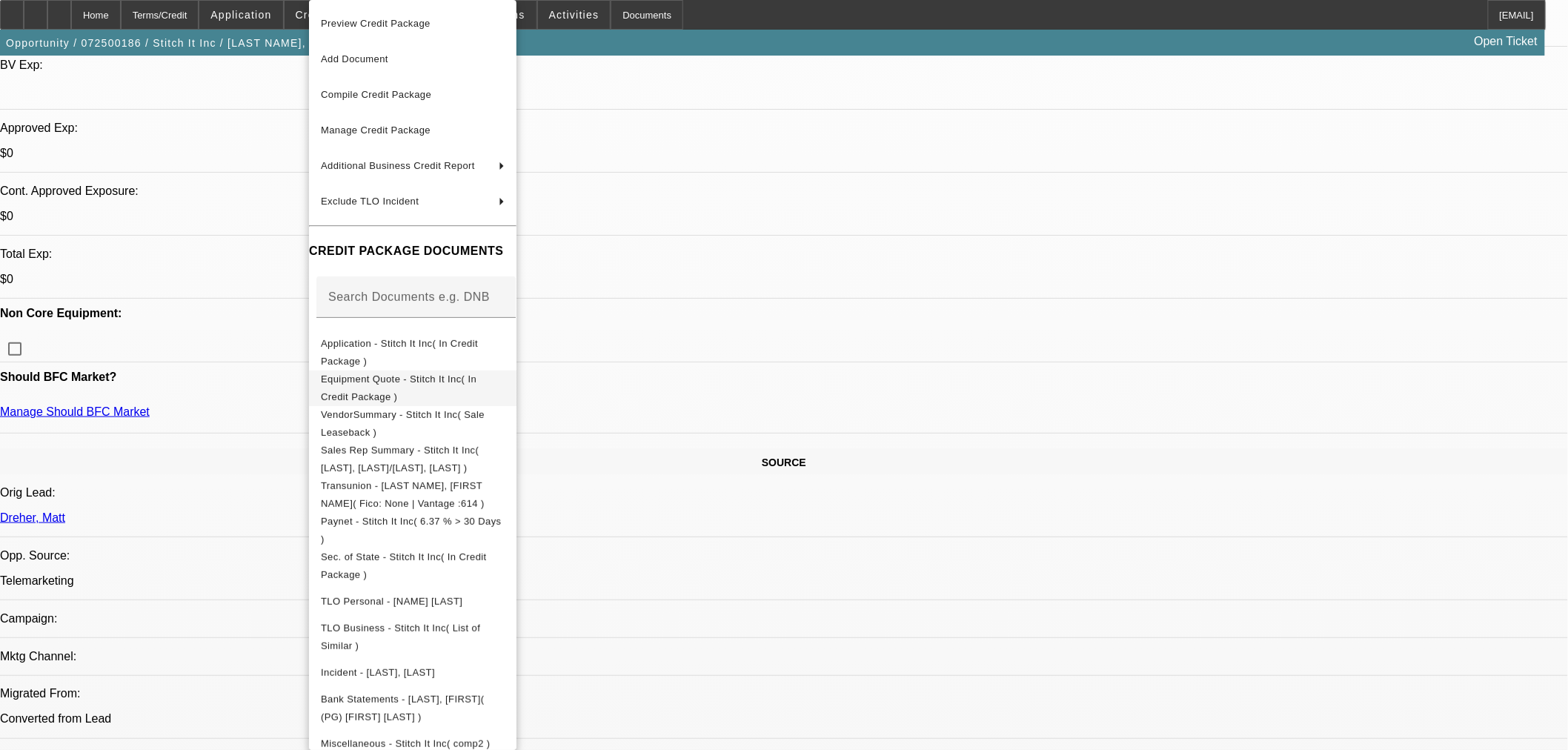 click on "Equipment Quote - Stitch It Inc( In Credit Package )" at bounding box center (399, 388) 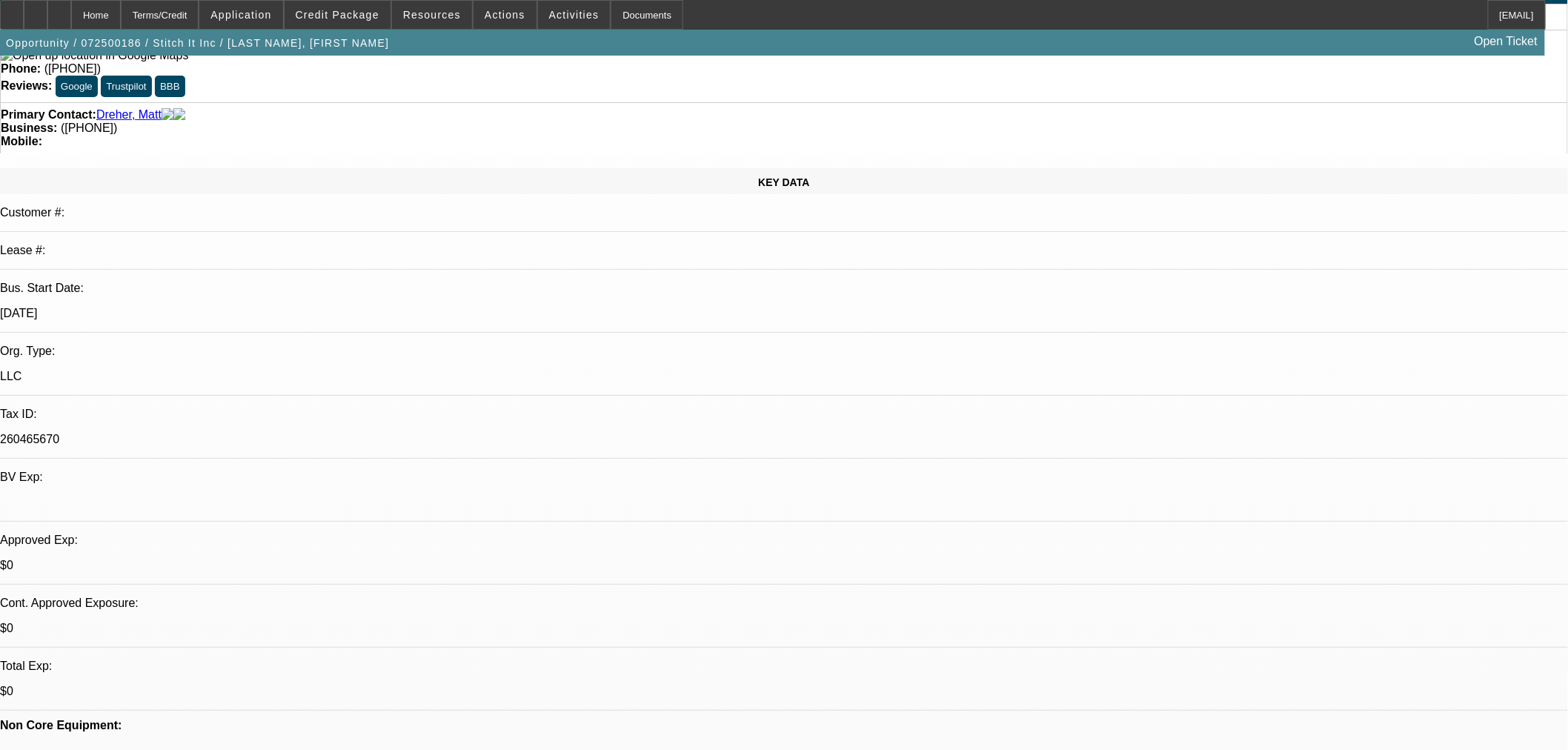 scroll, scrollTop: 0, scrollLeft: 0, axis: both 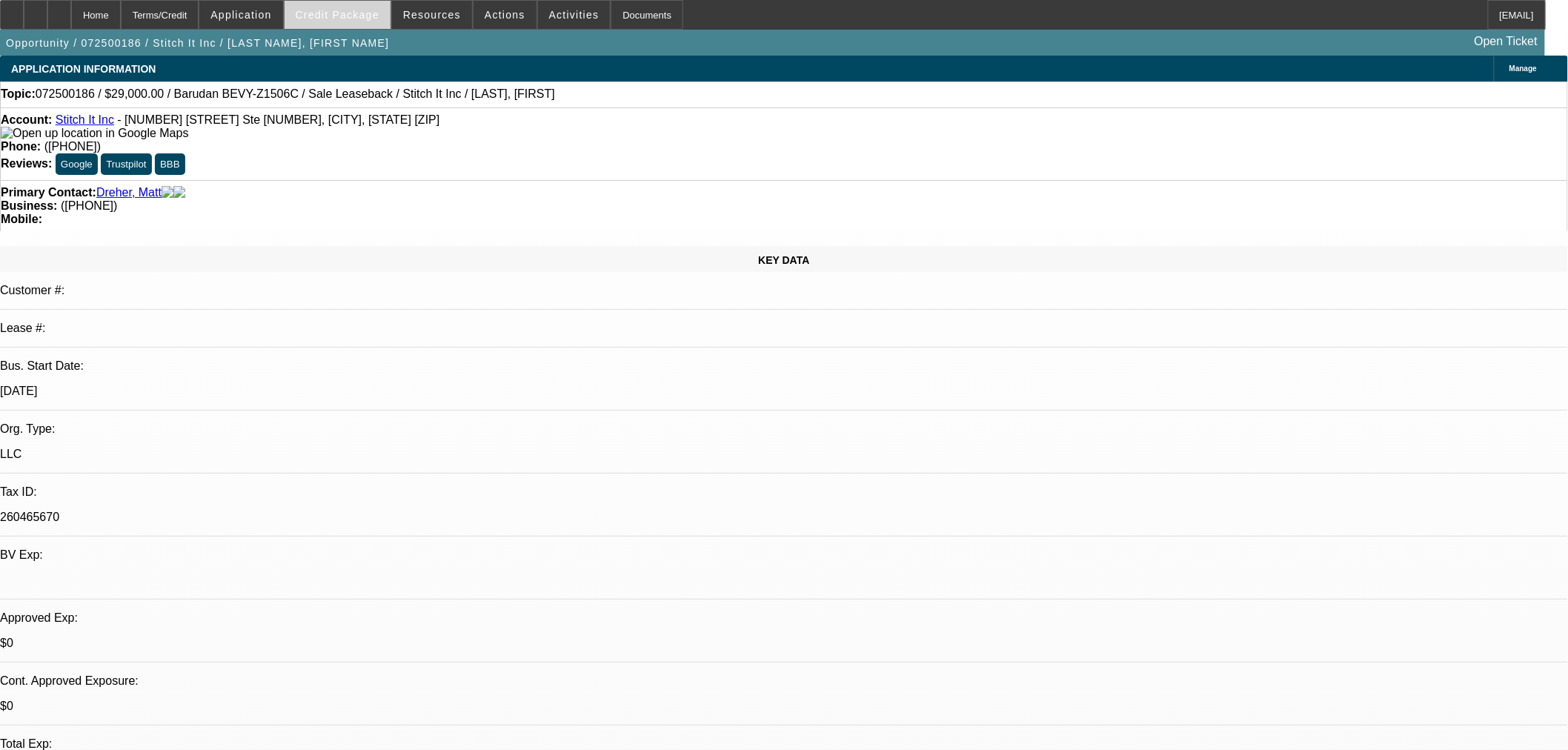 click on "Credit Package" at bounding box center (337, 15) 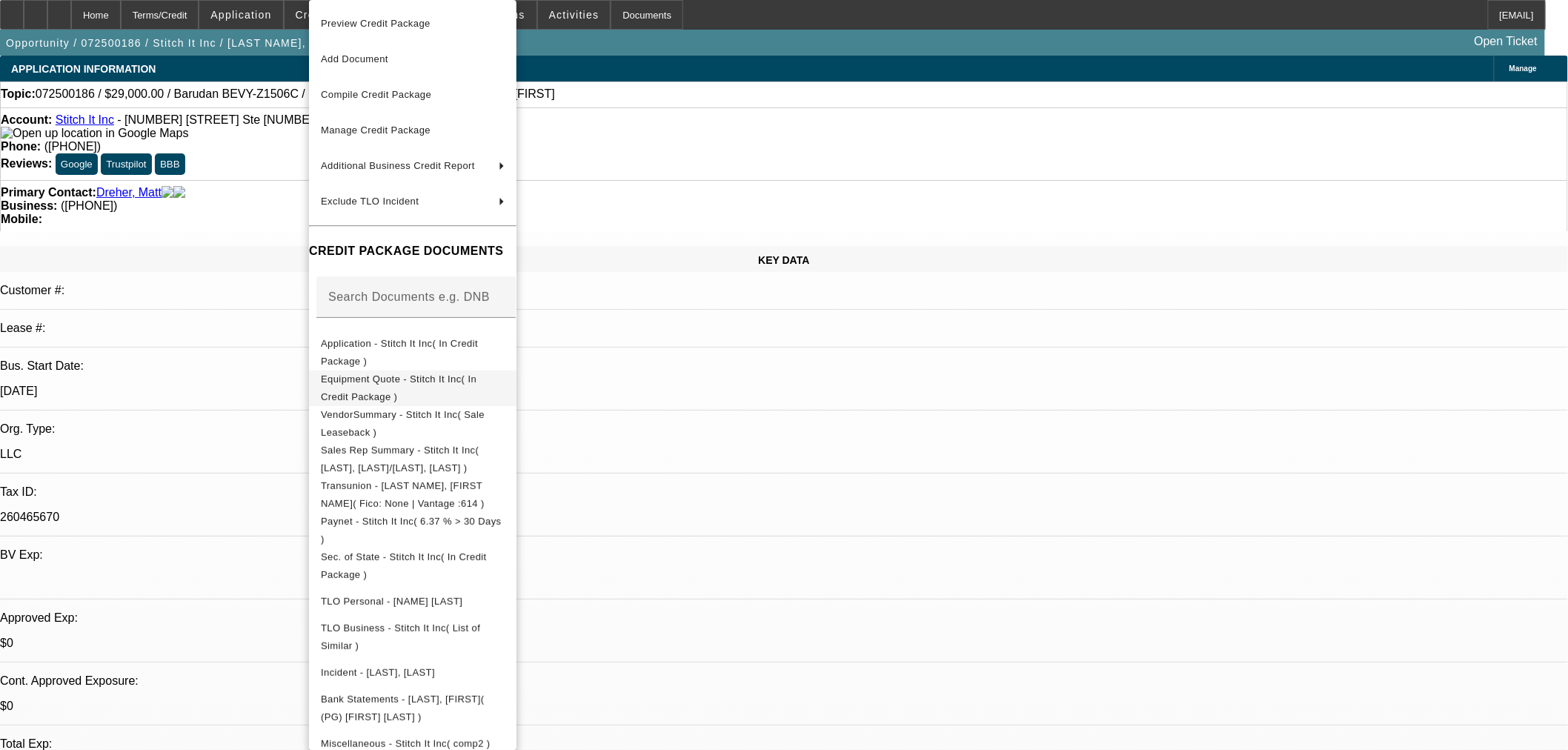 click on "Equipment Quote - Stitch It Inc( In Credit Package )" at bounding box center [413, 388] 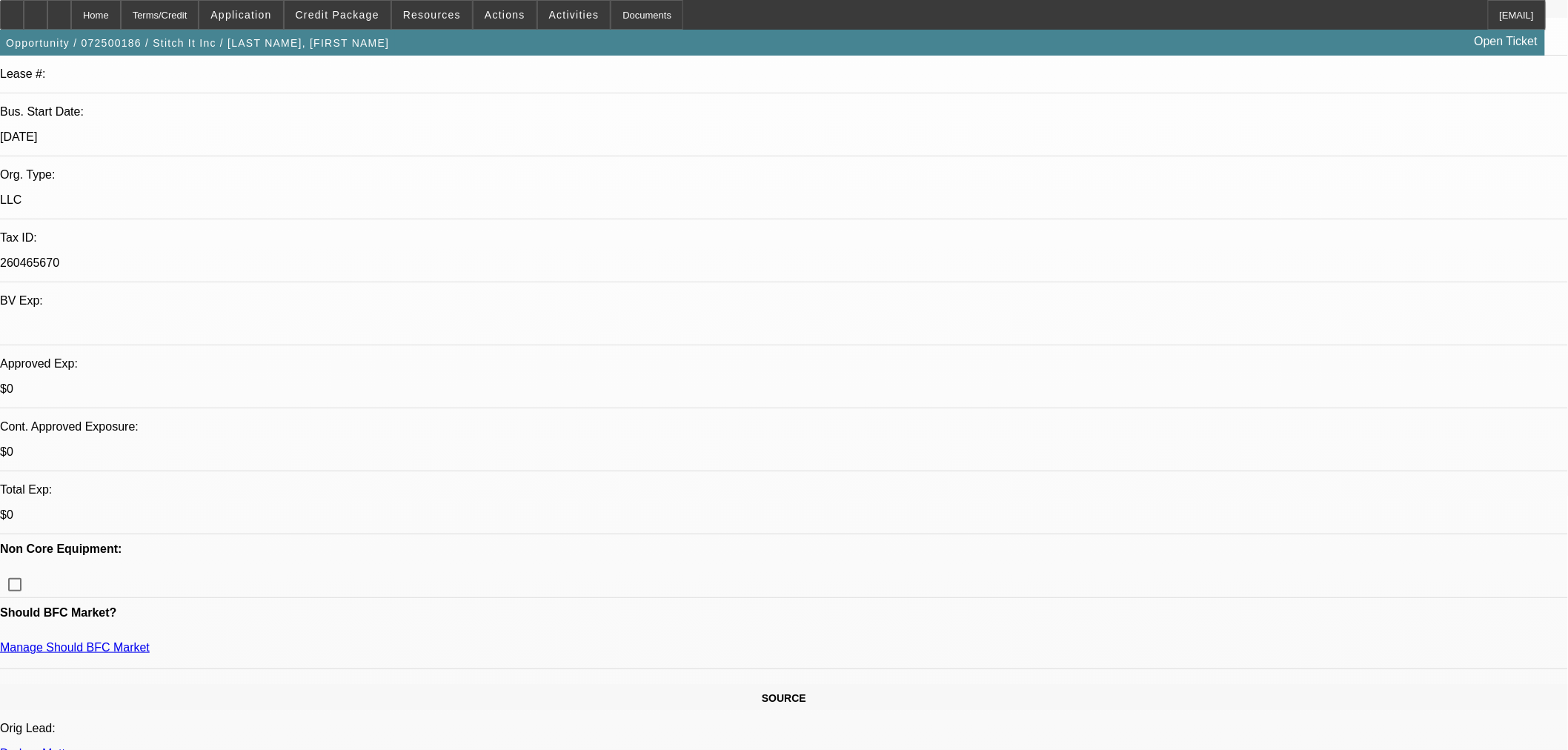 scroll, scrollTop: 247, scrollLeft: 0, axis: vertical 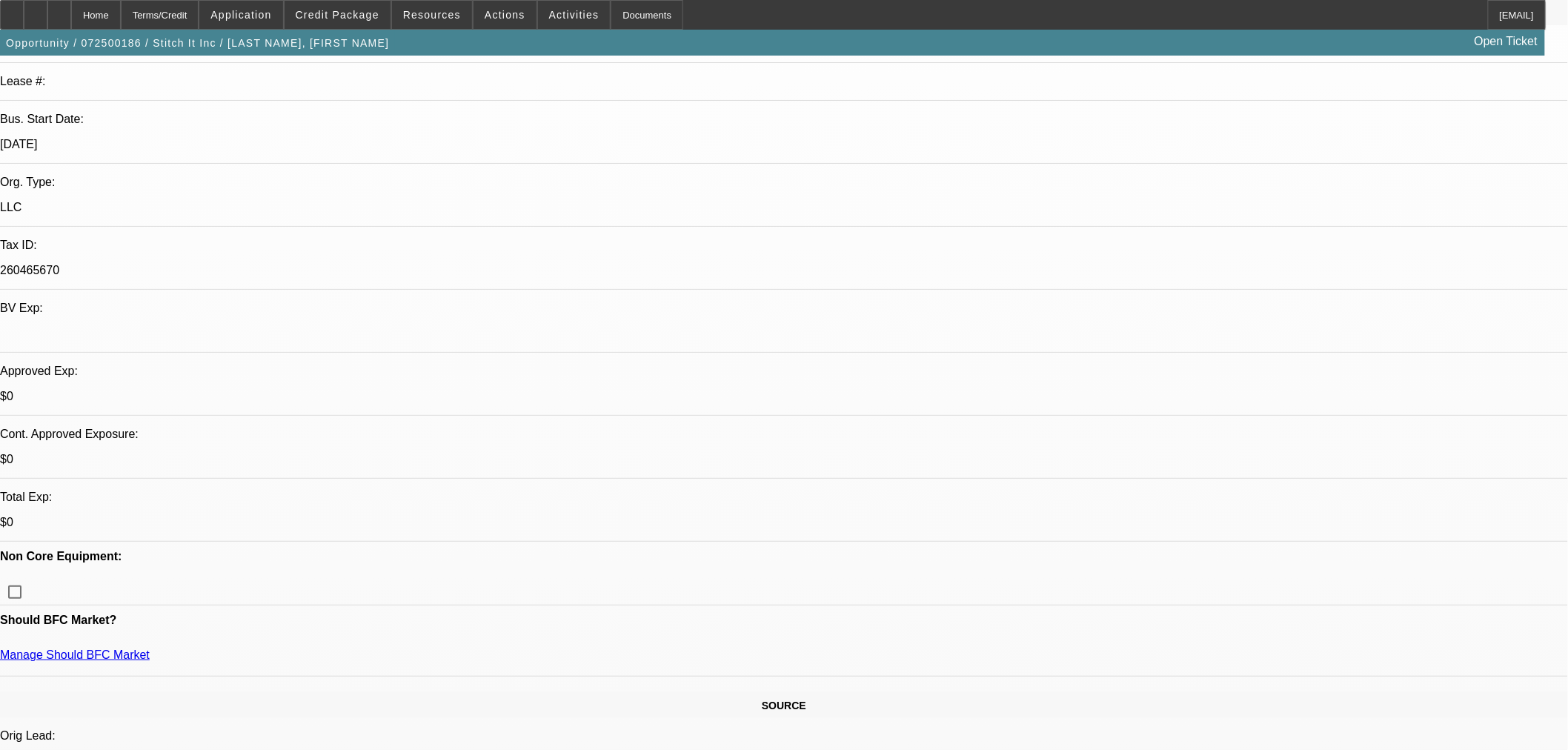 click on "Add Comment" at bounding box center (122, 4847) 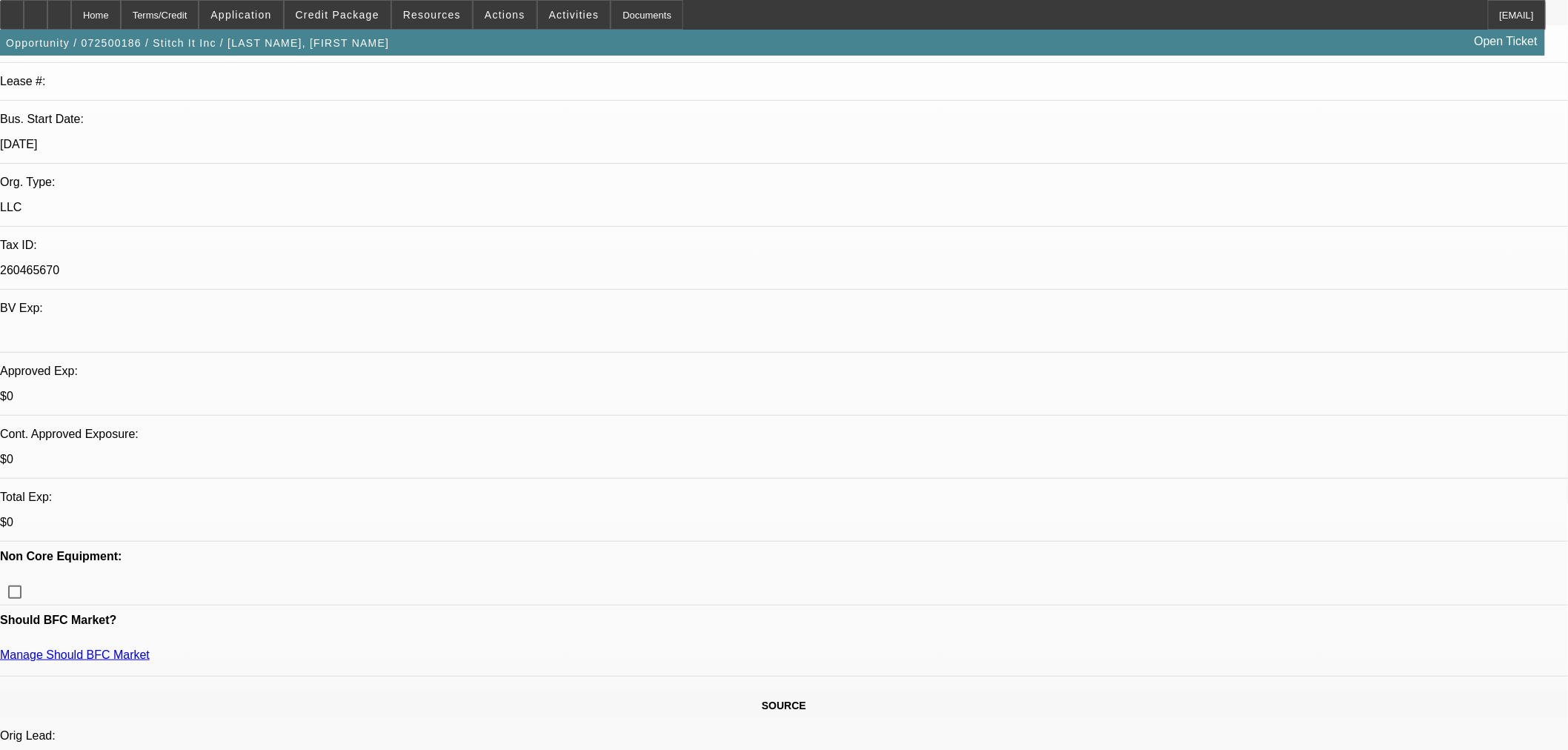click on "Comment" at bounding box center [79, 5165] 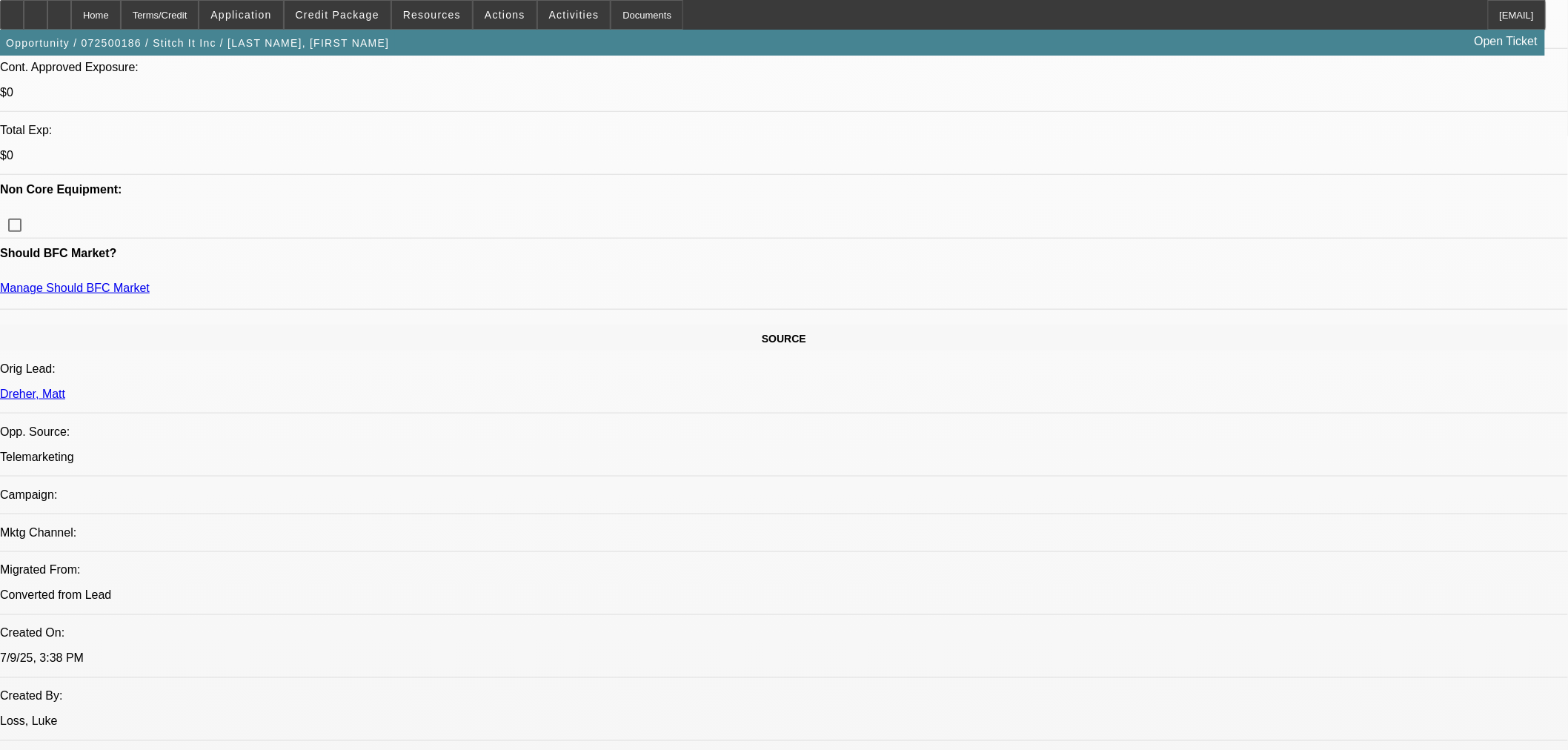 scroll, scrollTop: 576, scrollLeft: 0, axis: vertical 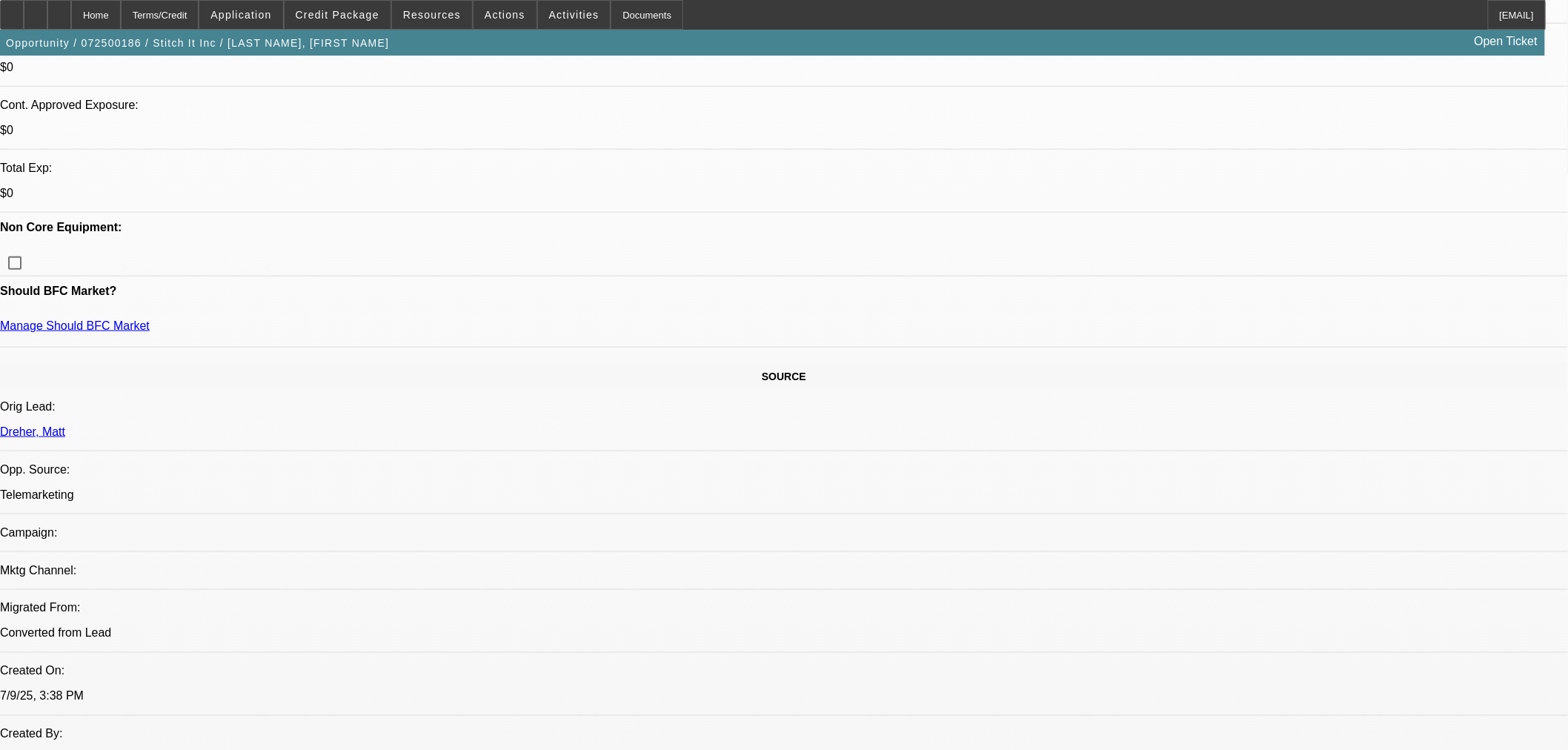 type on "SALE LEASEBACK REQUESTS ARE RISKY AS LIKELY CASH FLOW ISSUES - LOOKS LIKE IT HERE HAS CURRENTLY PAST DUE ON A SECOND MORTGAGE, RECENT LATES, LOW BALANCES" 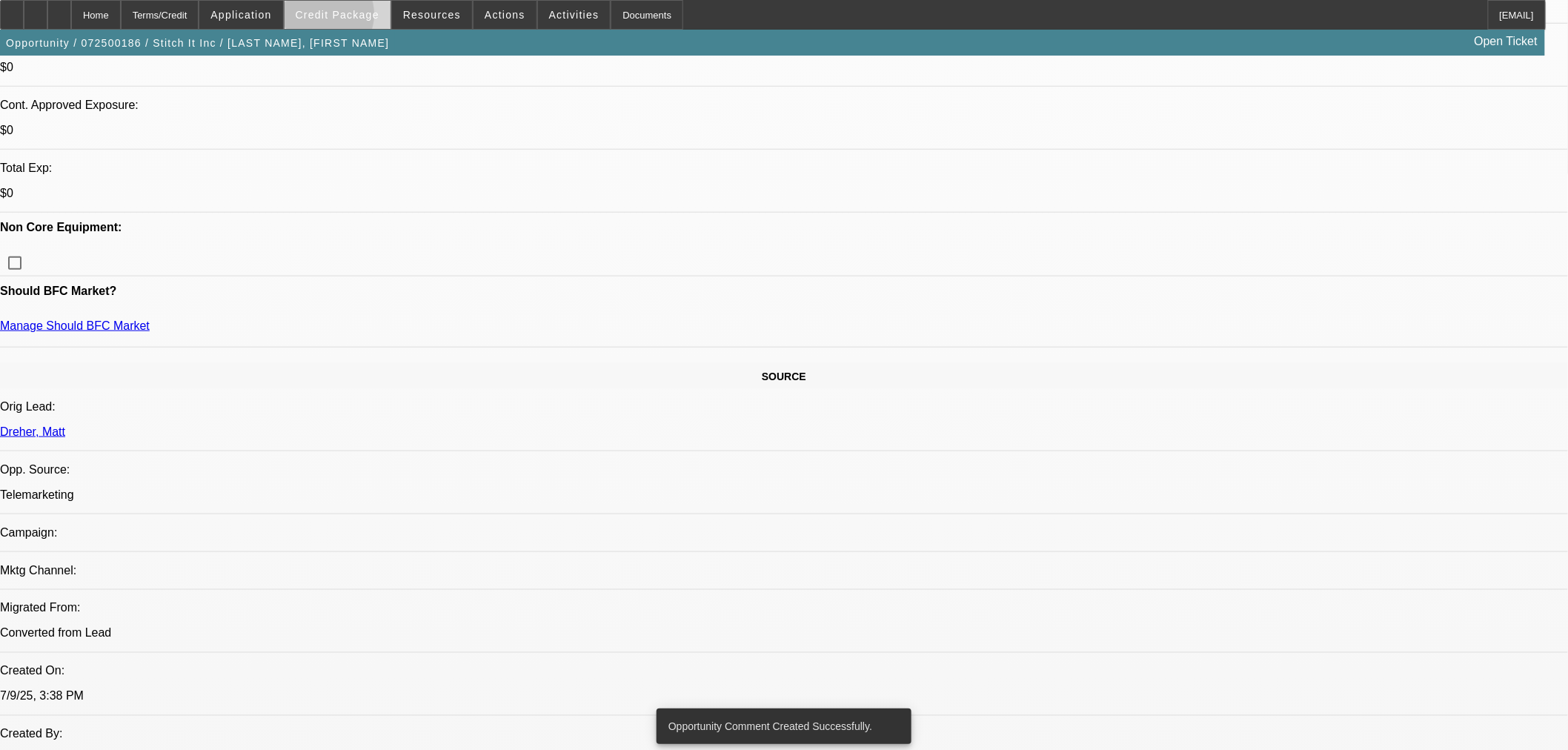 click on "Credit Package" at bounding box center (337, 15) 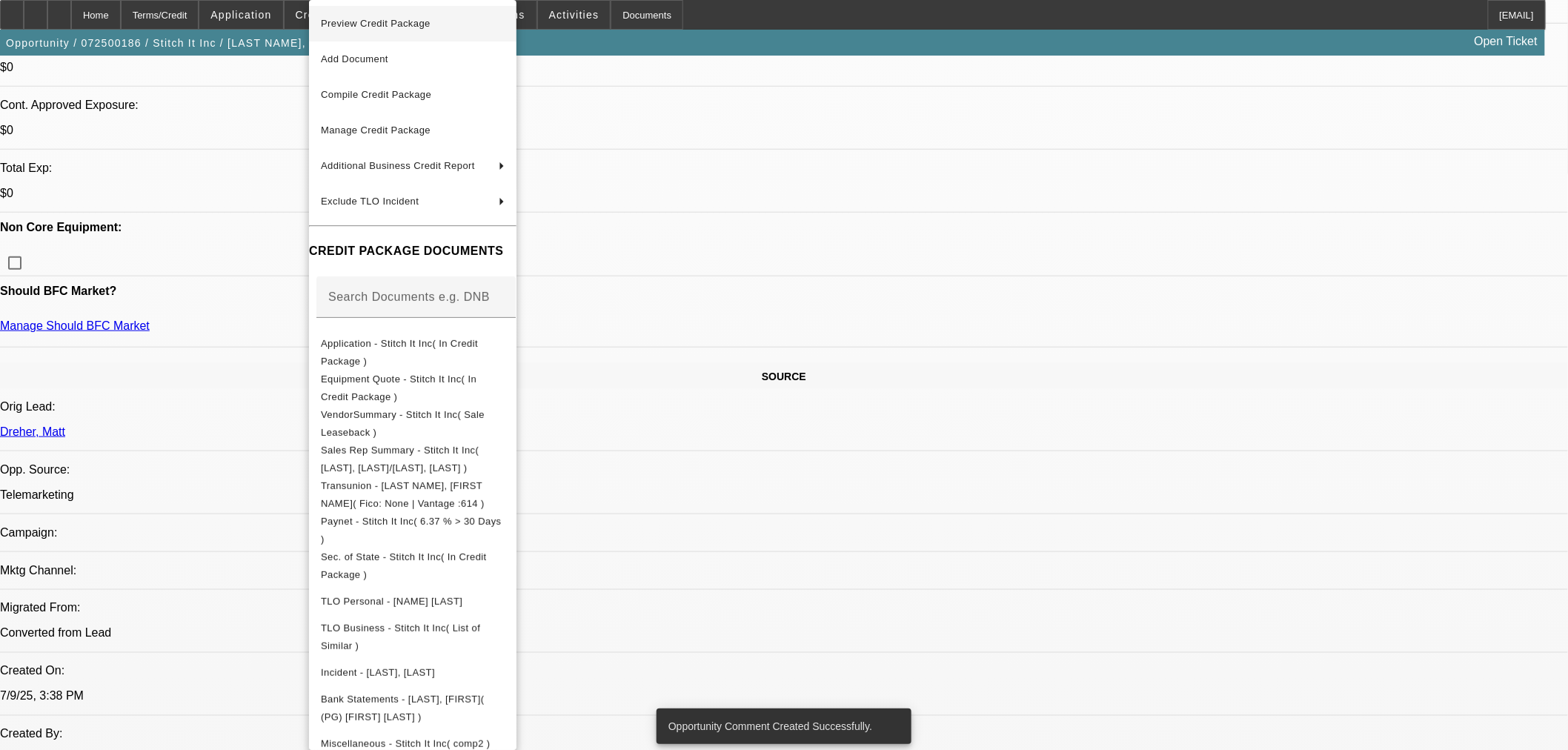 click on "Preview Credit Package" at bounding box center [376, 23] 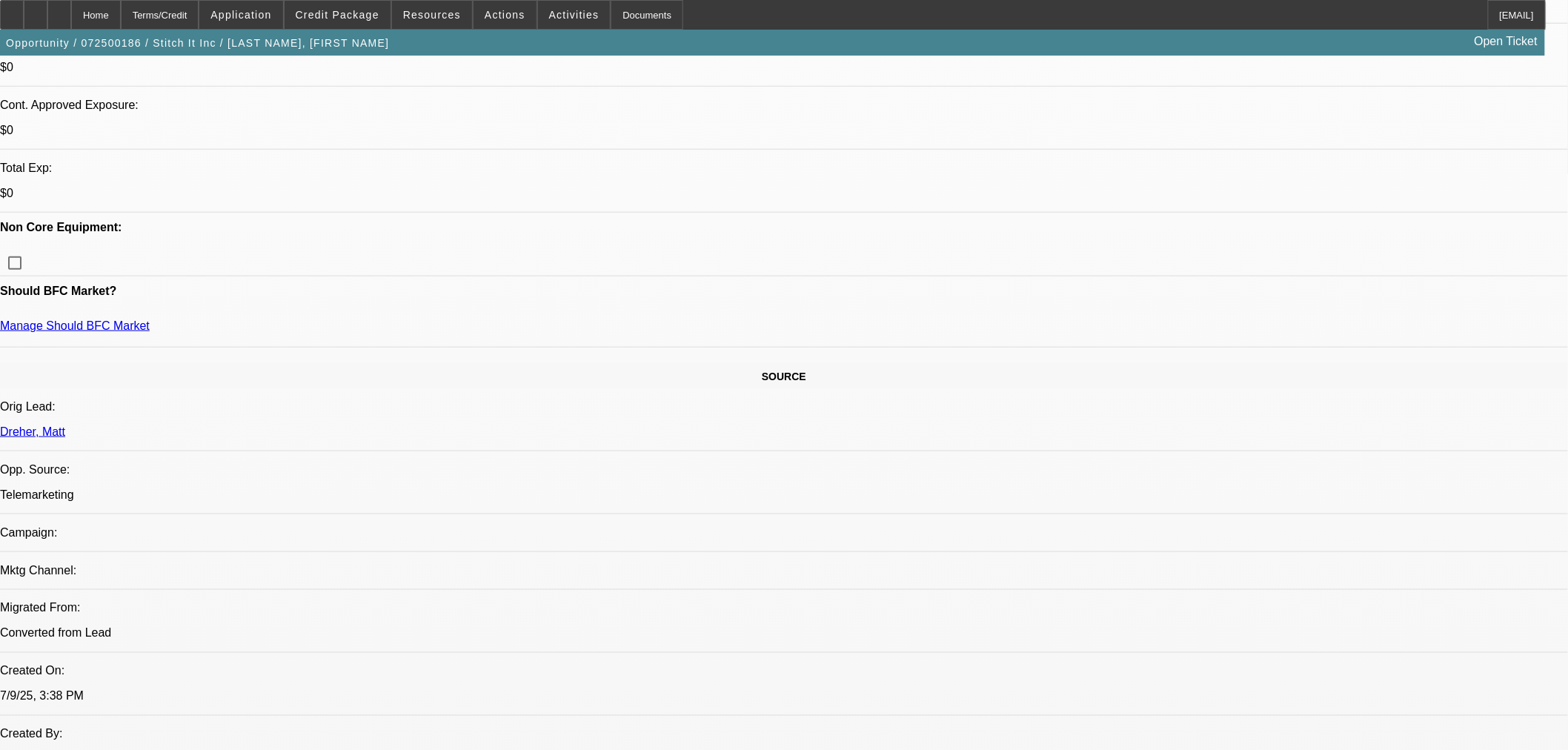 click on "Comment" at bounding box center (79, 4836) 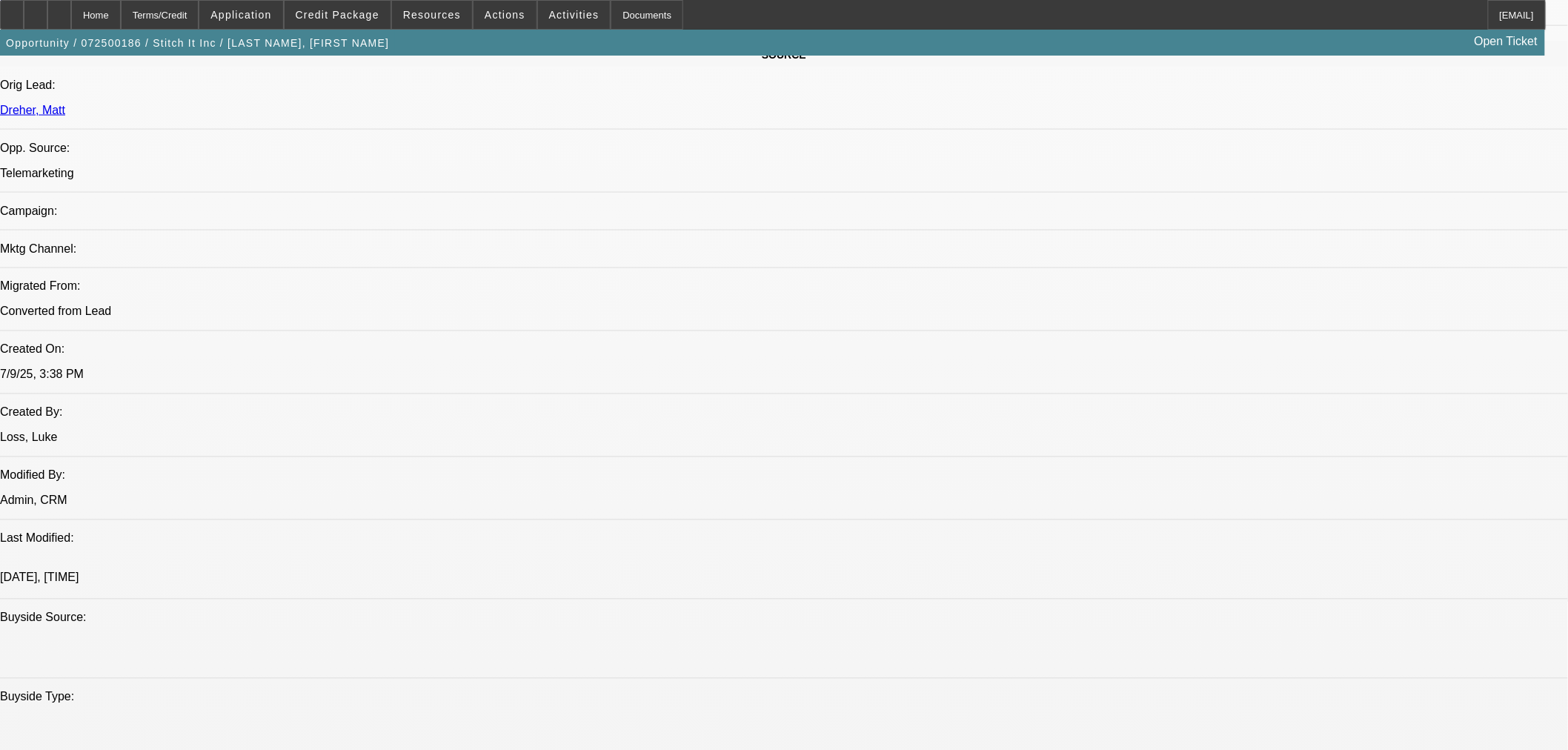 scroll, scrollTop: 1152, scrollLeft: 0, axis: vertical 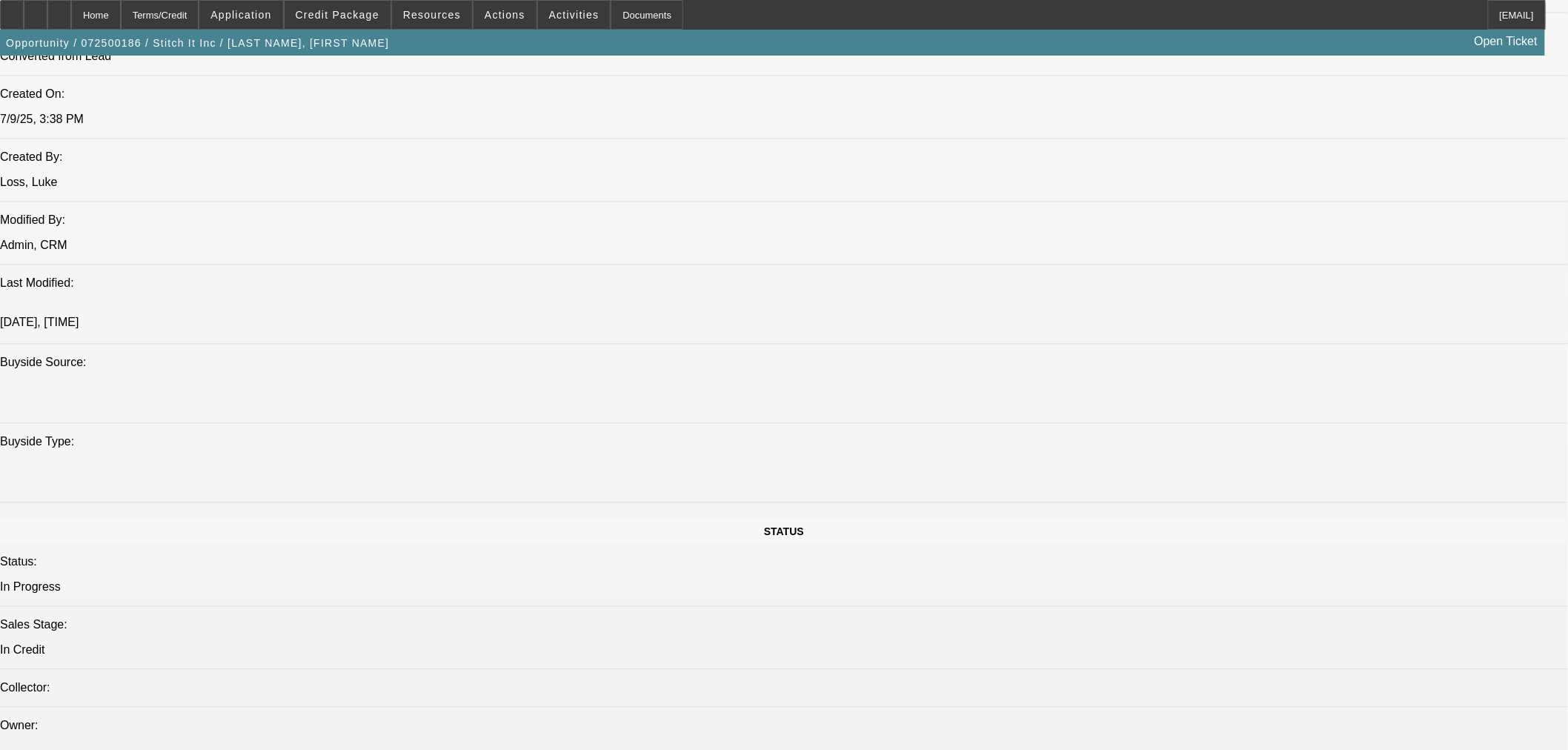 click on "AGED EQUIPMENT; RECENT LATE PAYMENTS AND CURRENTLY PAST DUE ON MTG; PAST SLOWS ON PAYNET, NEW SMALL LOAN 0 PAYMENTS IN;" at bounding box center [79, 4259] 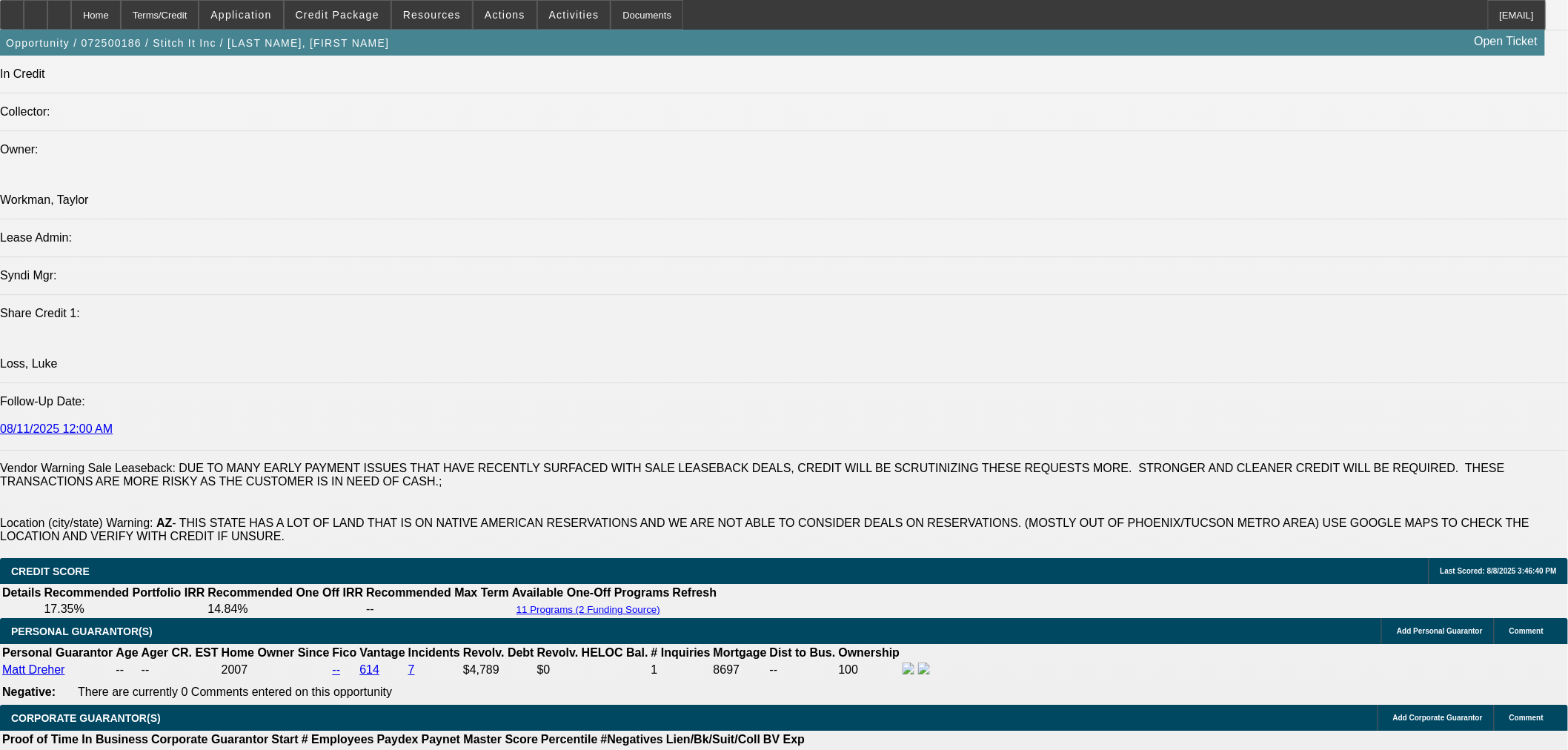 scroll, scrollTop: 1235, scrollLeft: 0, axis: vertical 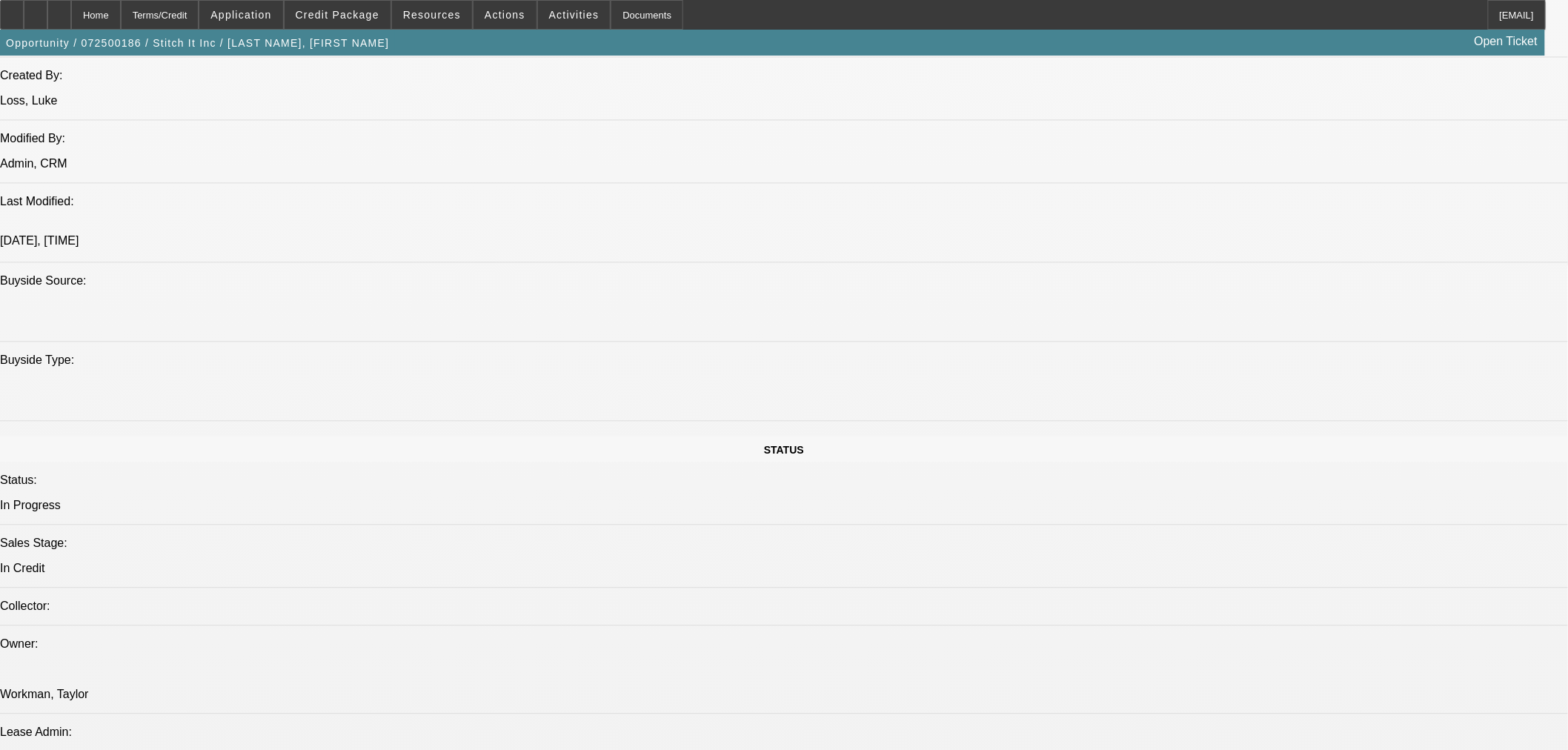 click on "AGED EQUIPMENT; RECENT LATE PAYMENTS AND CURRENTLY PAST DUE ON MTG; PAST SLOWS ON PAYNET, NEW SMALL LOAN 0 PAYMENTS IN; WEAK REVENUES FOR THE TIB AND LOW BALANCES" at bounding box center (79, 4177) 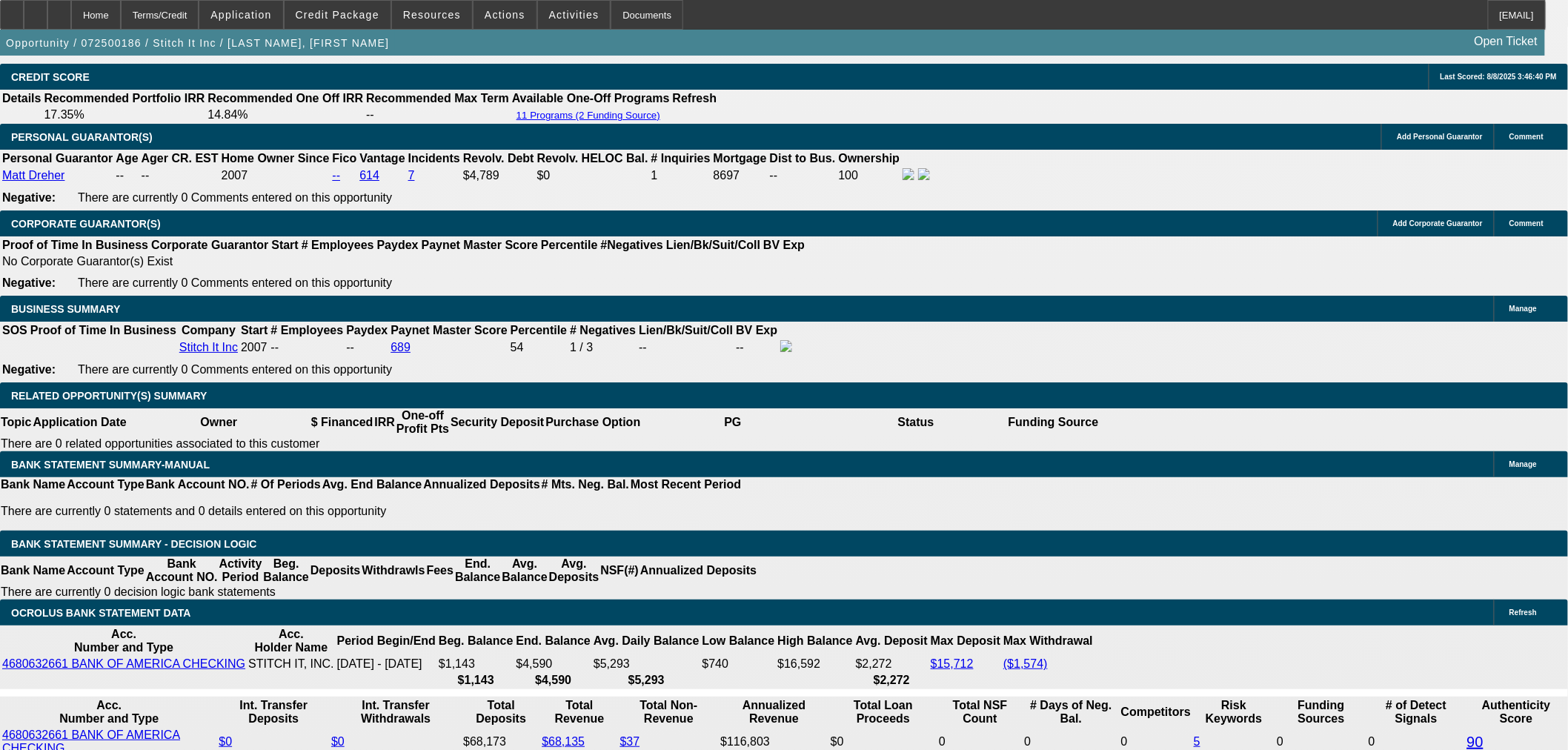scroll, scrollTop: 2140, scrollLeft: 0, axis: vertical 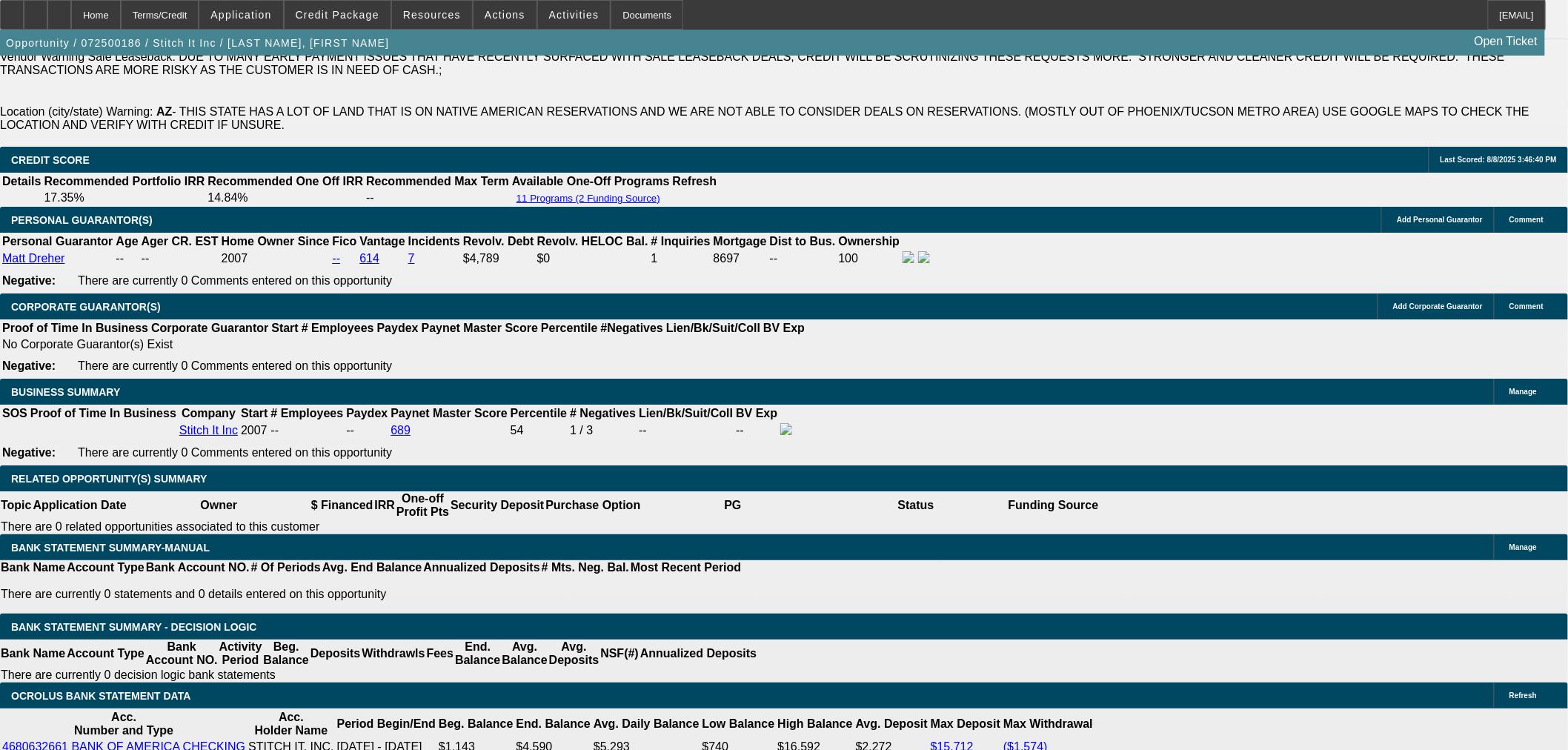 drag, startPoint x: 1120, startPoint y: 57, endPoint x: 1102, endPoint y: 61, distance: 18.4391 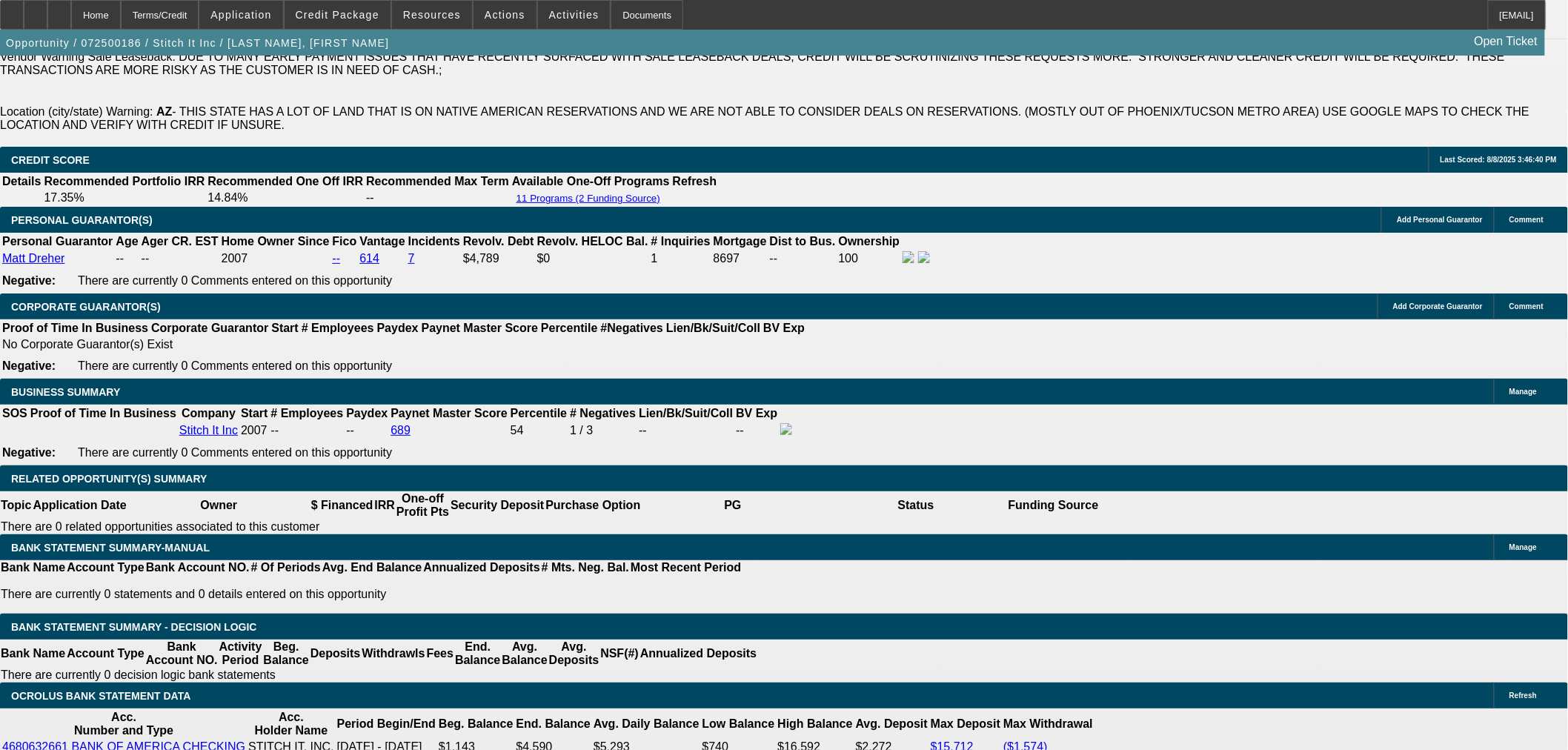 click at bounding box center (8, 2953) 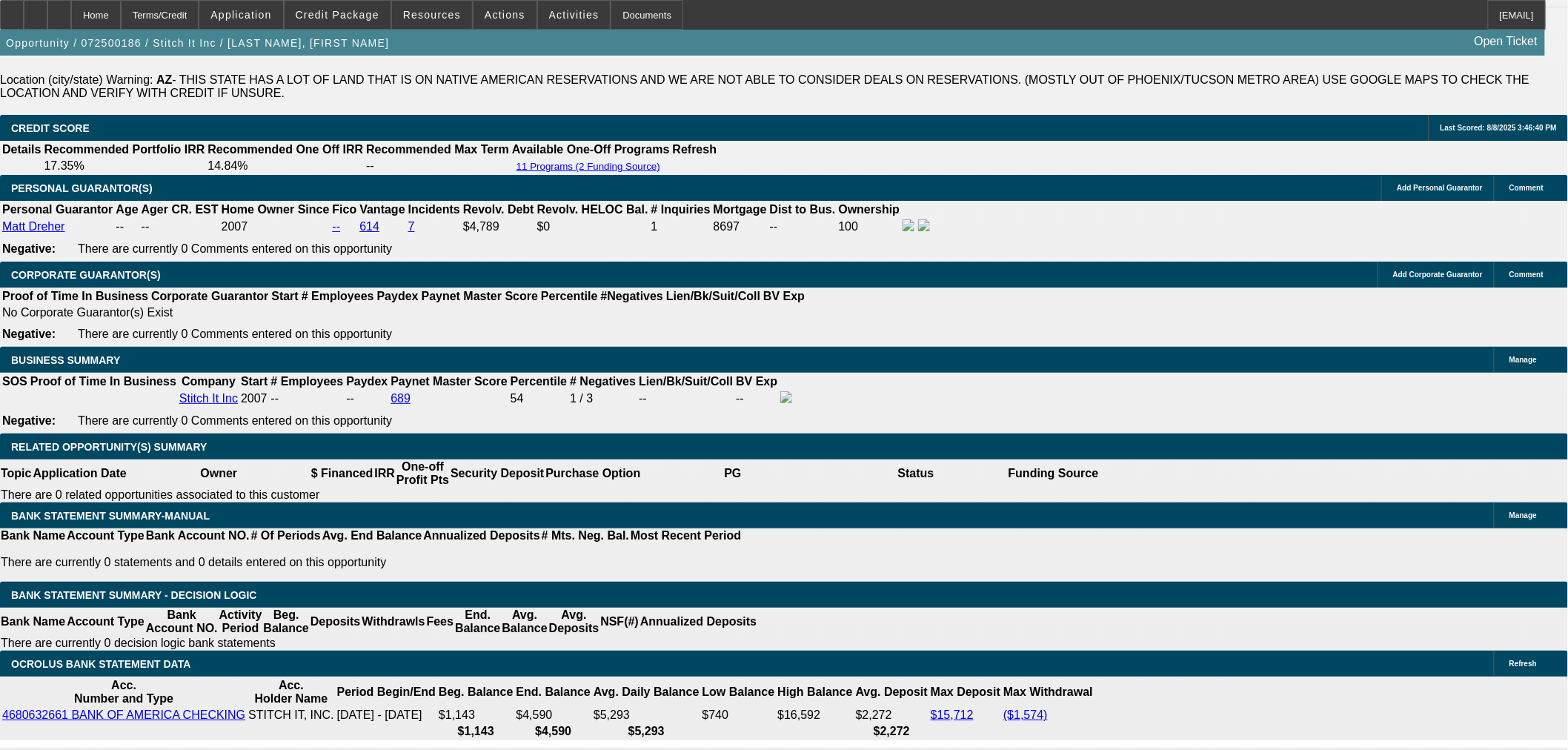 scroll, scrollTop: 2580, scrollLeft: 0, axis: vertical 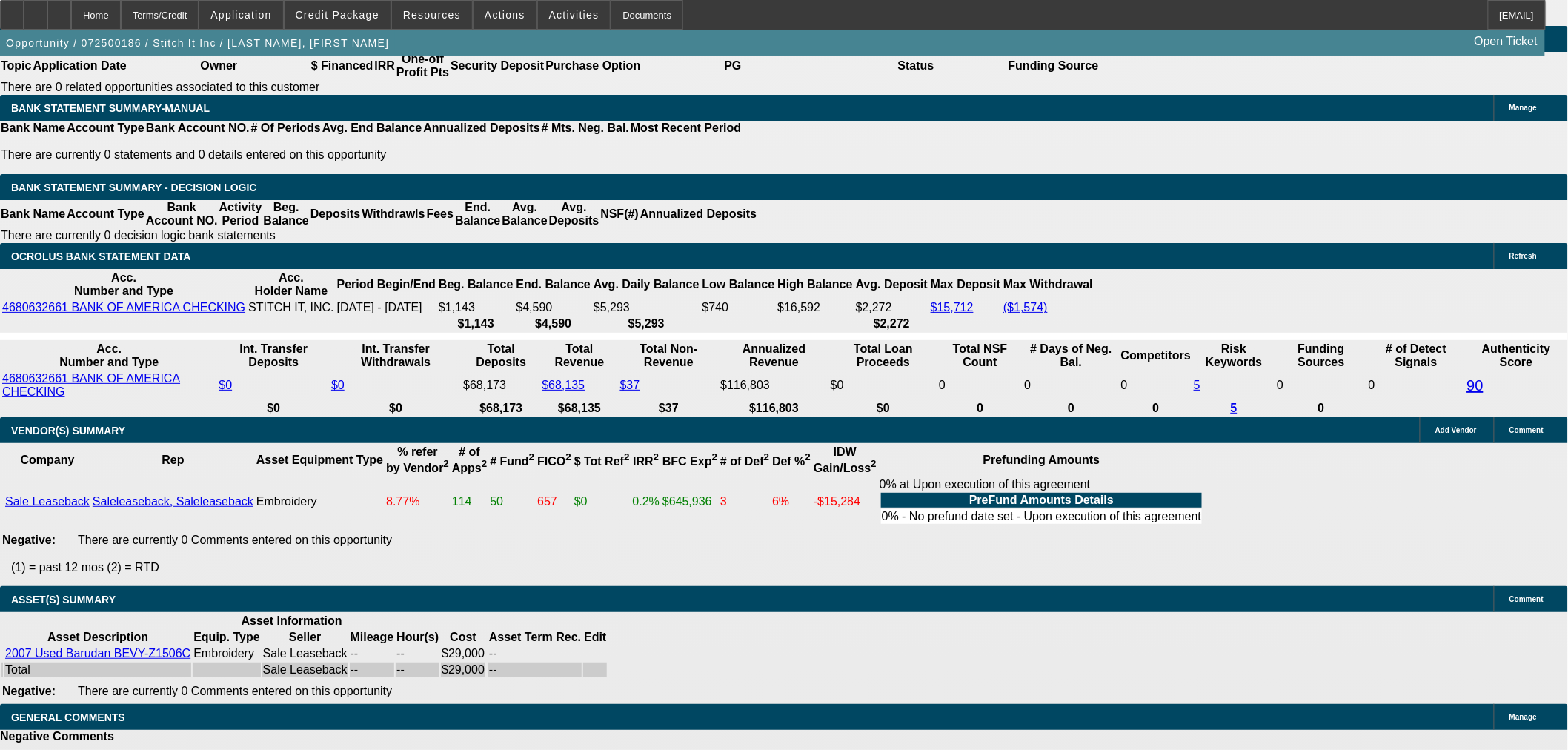 click on "-- Select Credit Decision --
‎Approved
‎Declined
‎Modified
‎Send Back To Sales
‎Terminated
‎Contingent Approval" 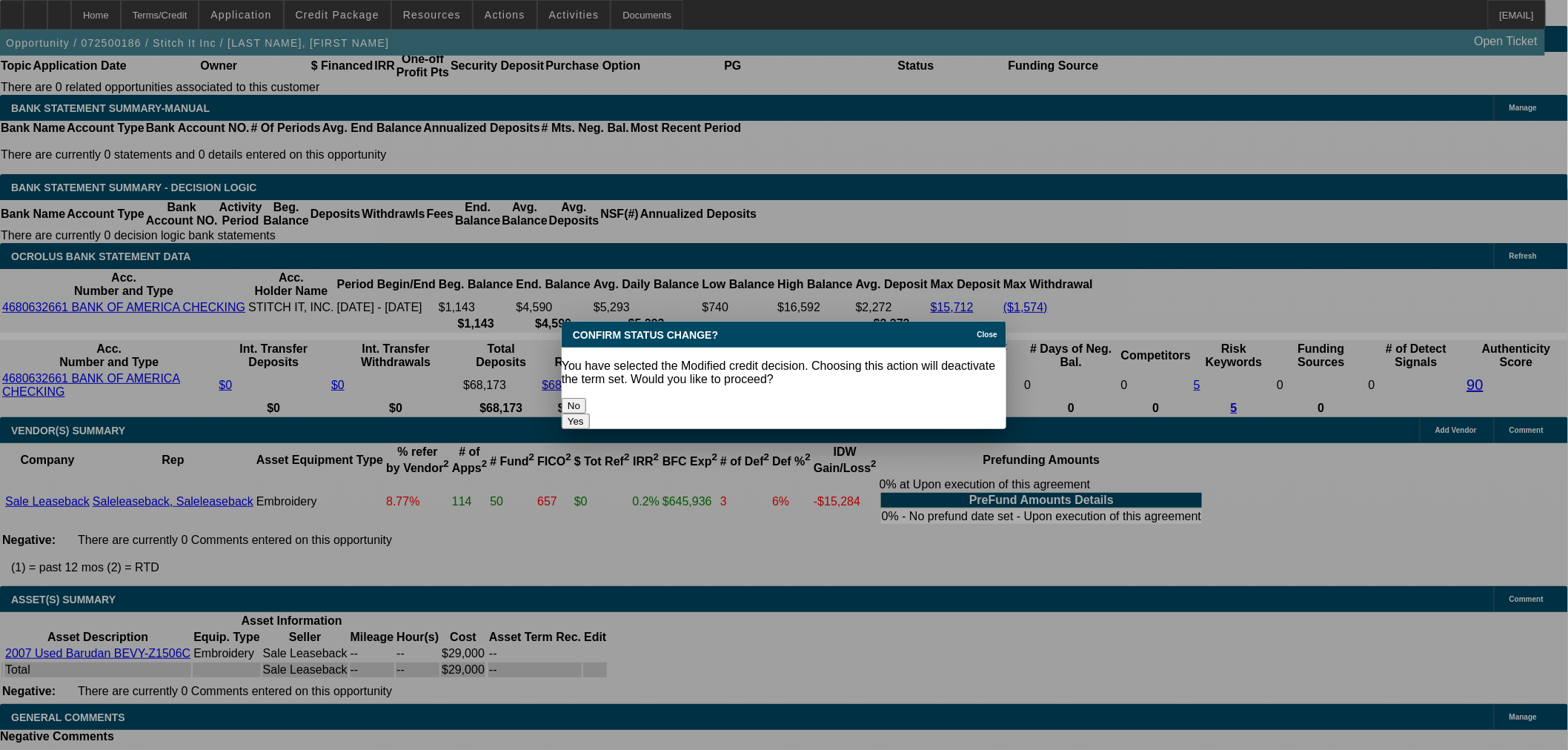 scroll, scrollTop: 0, scrollLeft: 0, axis: both 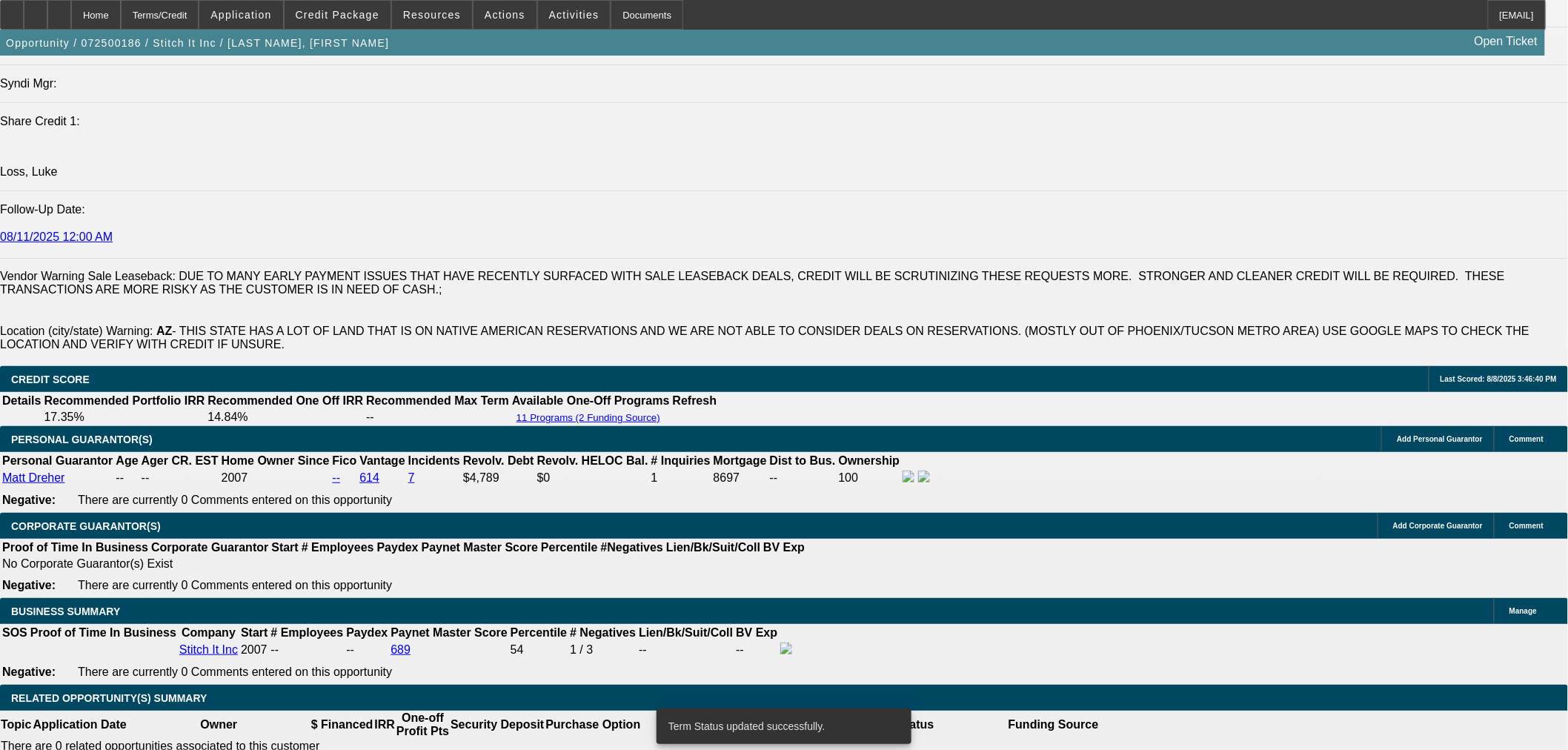 select on "0" 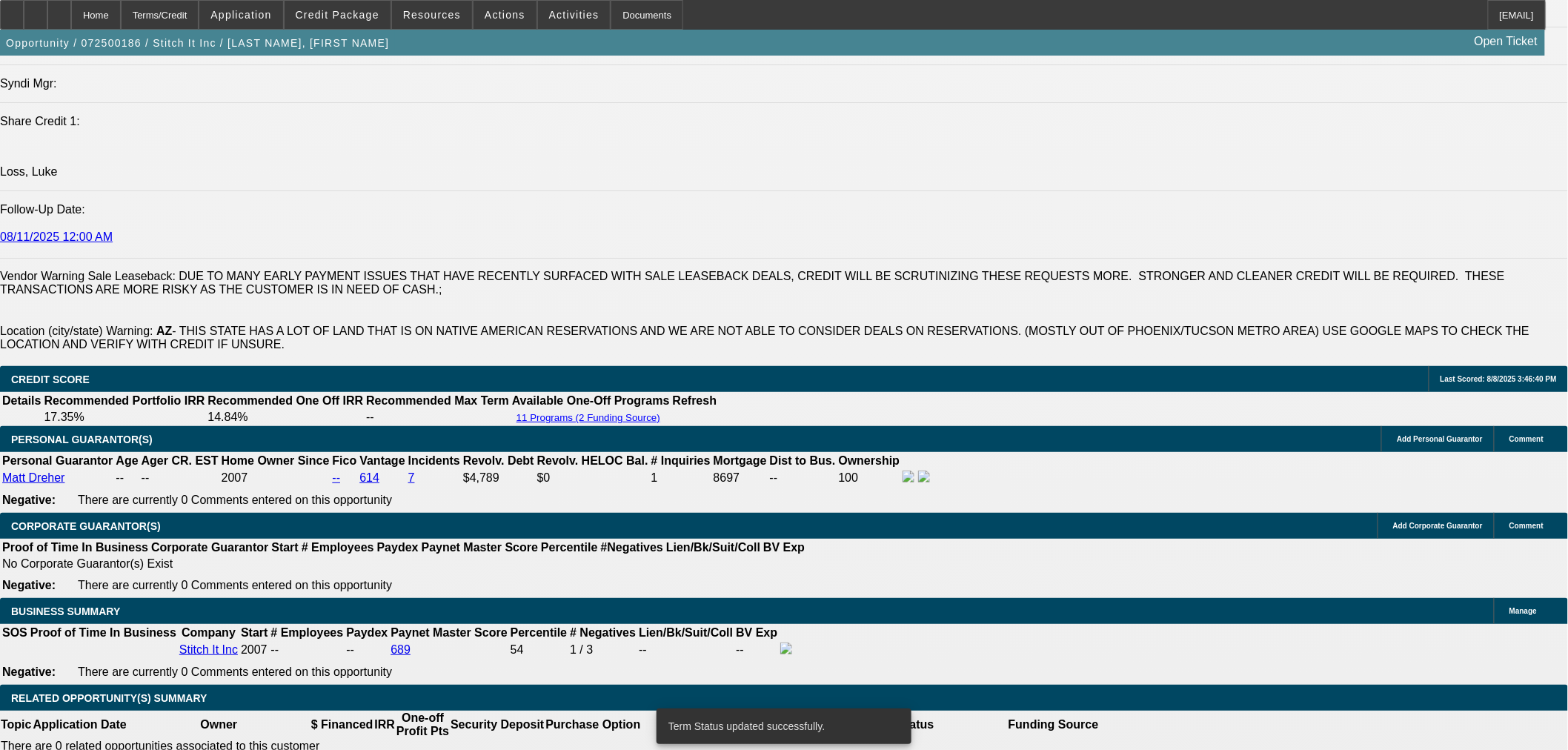 click on "Sale Leaseback" 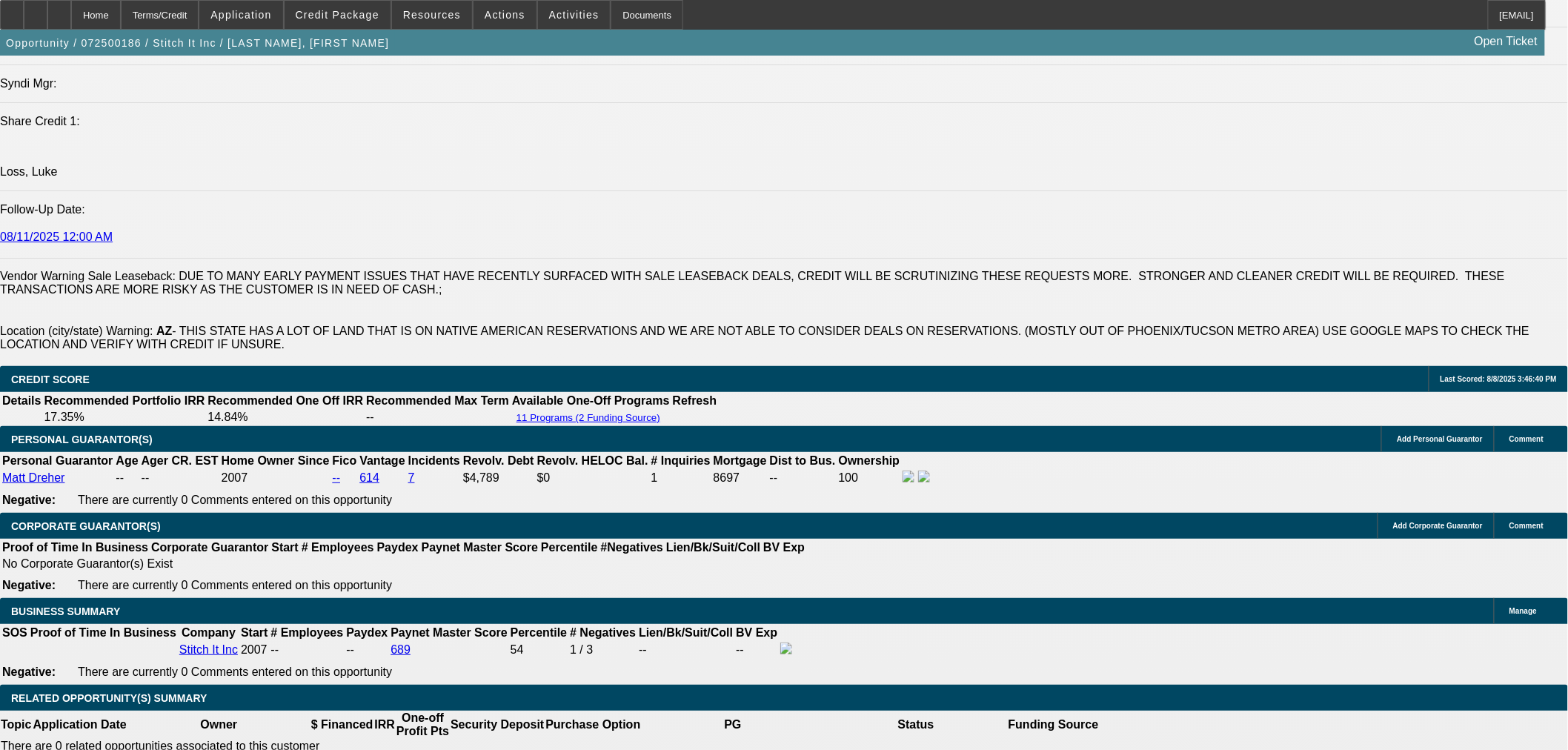 scroll, scrollTop: 0, scrollLeft: 0, axis: both 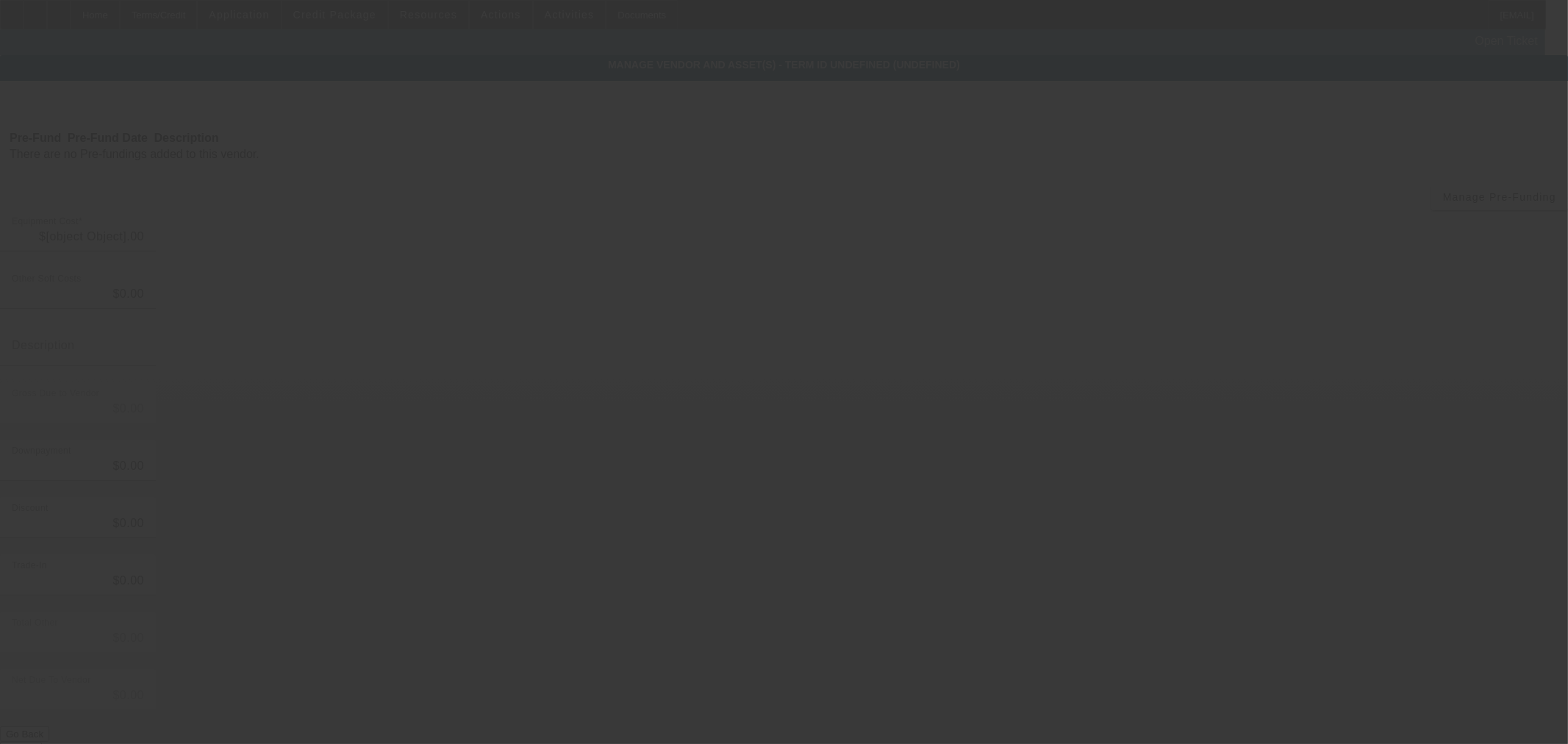 type on "$29,000.00" 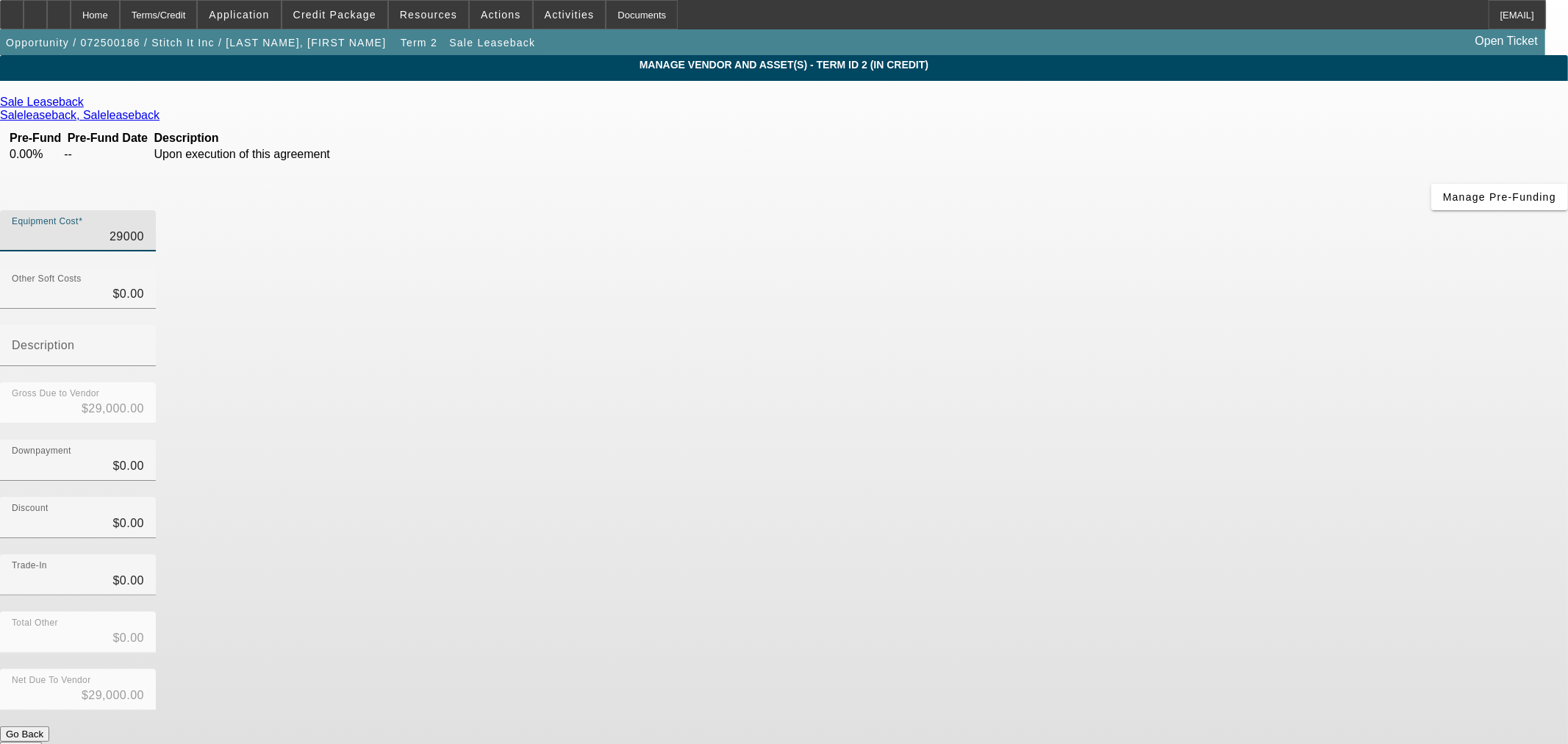 click on "29000" at bounding box center [78, 237] 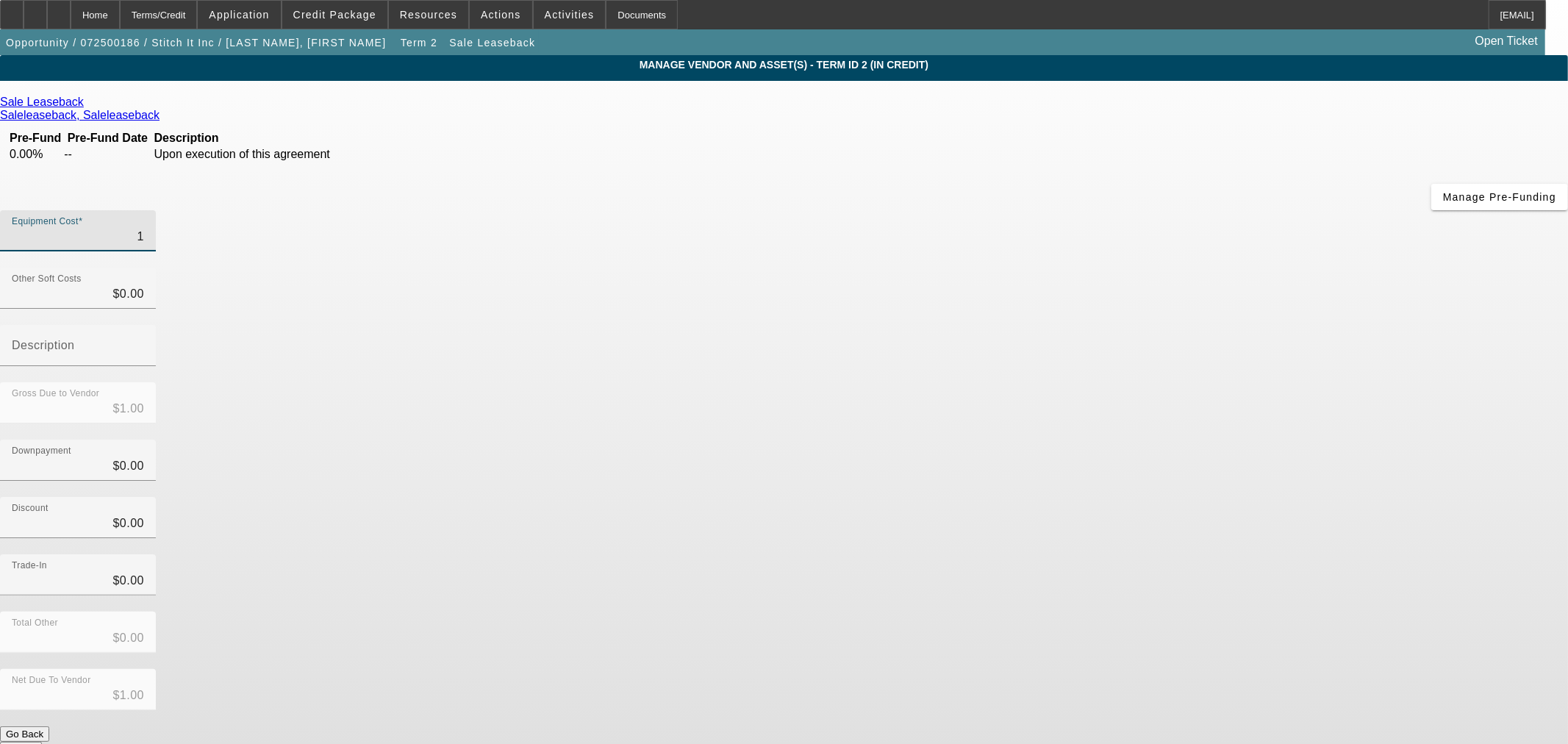 type on "15" 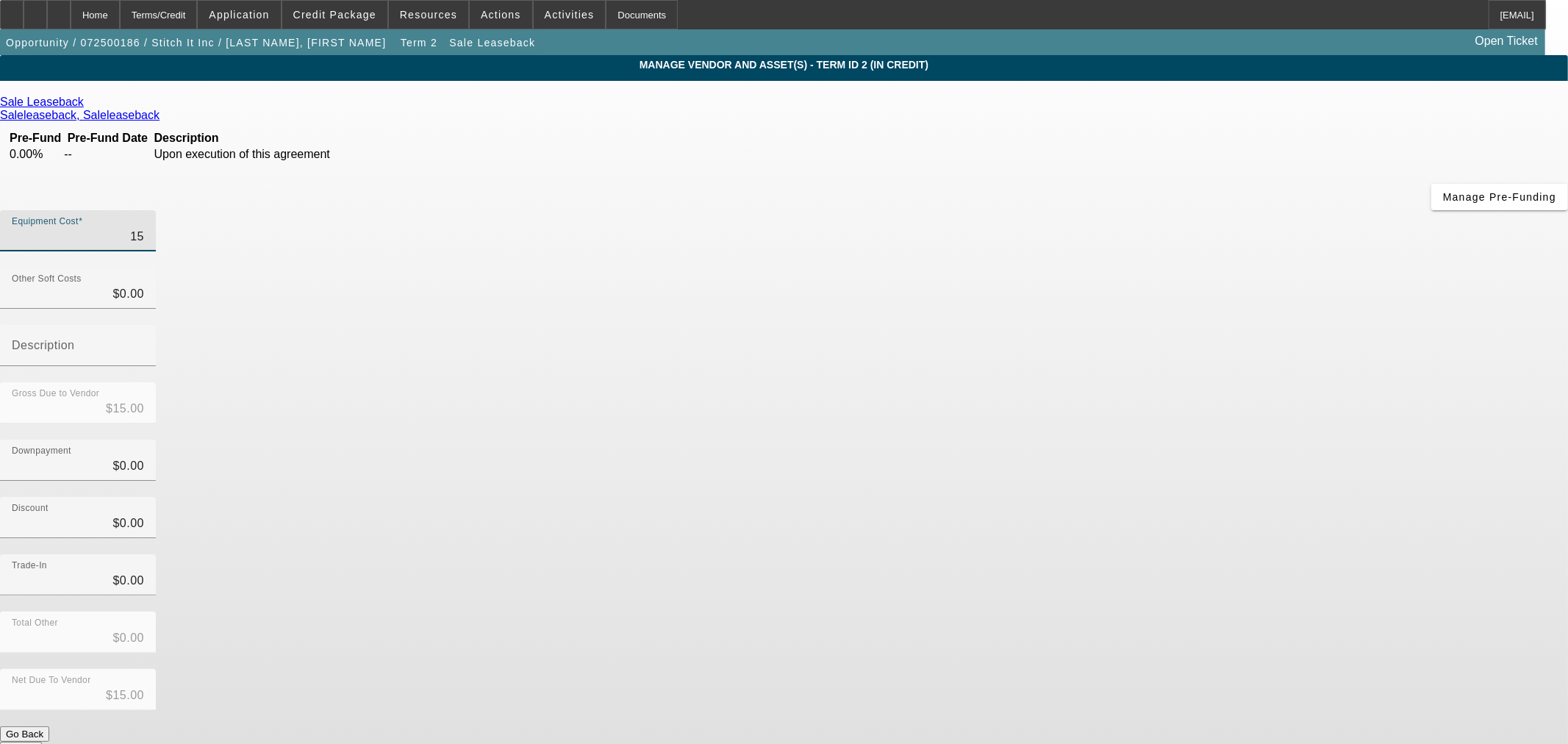 type on "150" 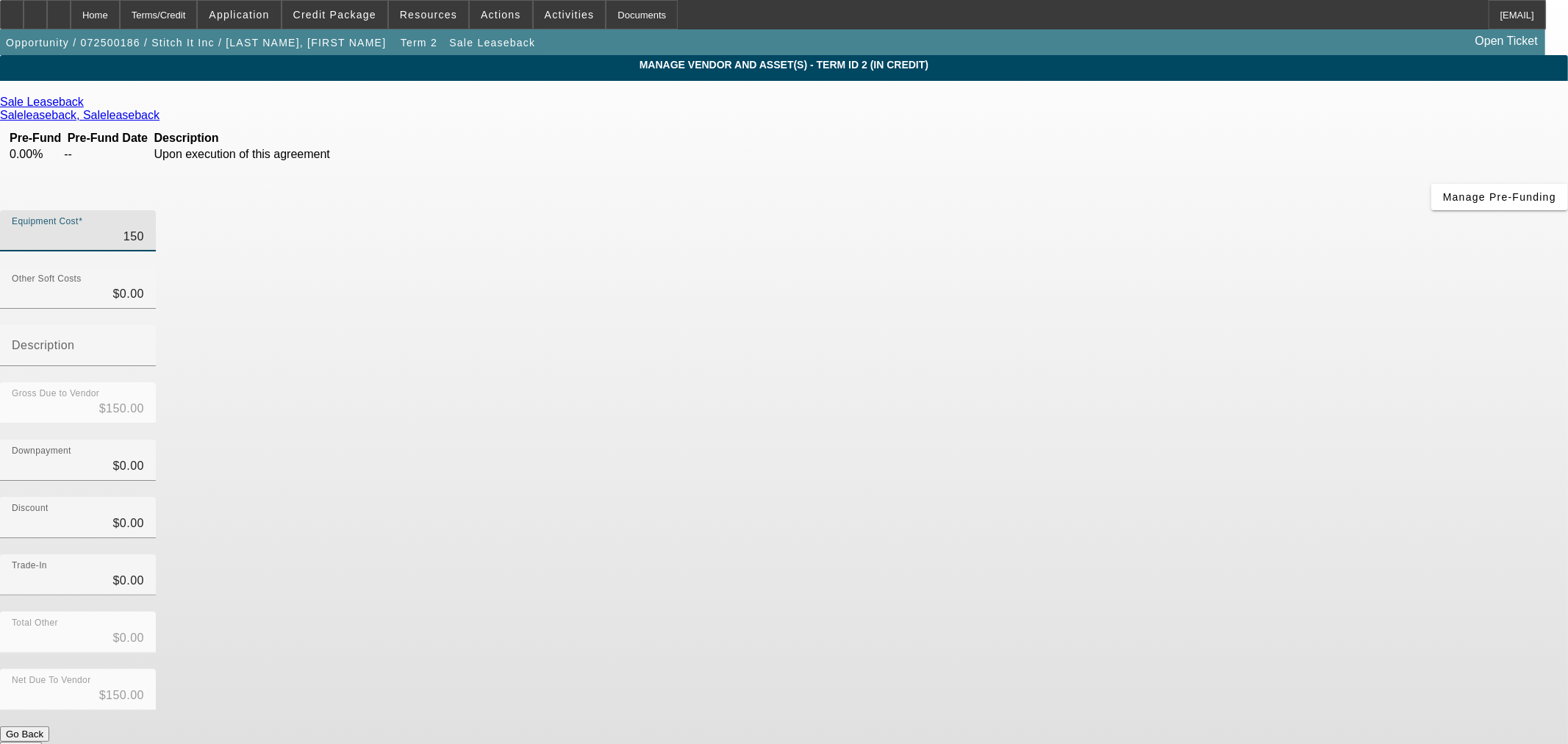 type on "1500" 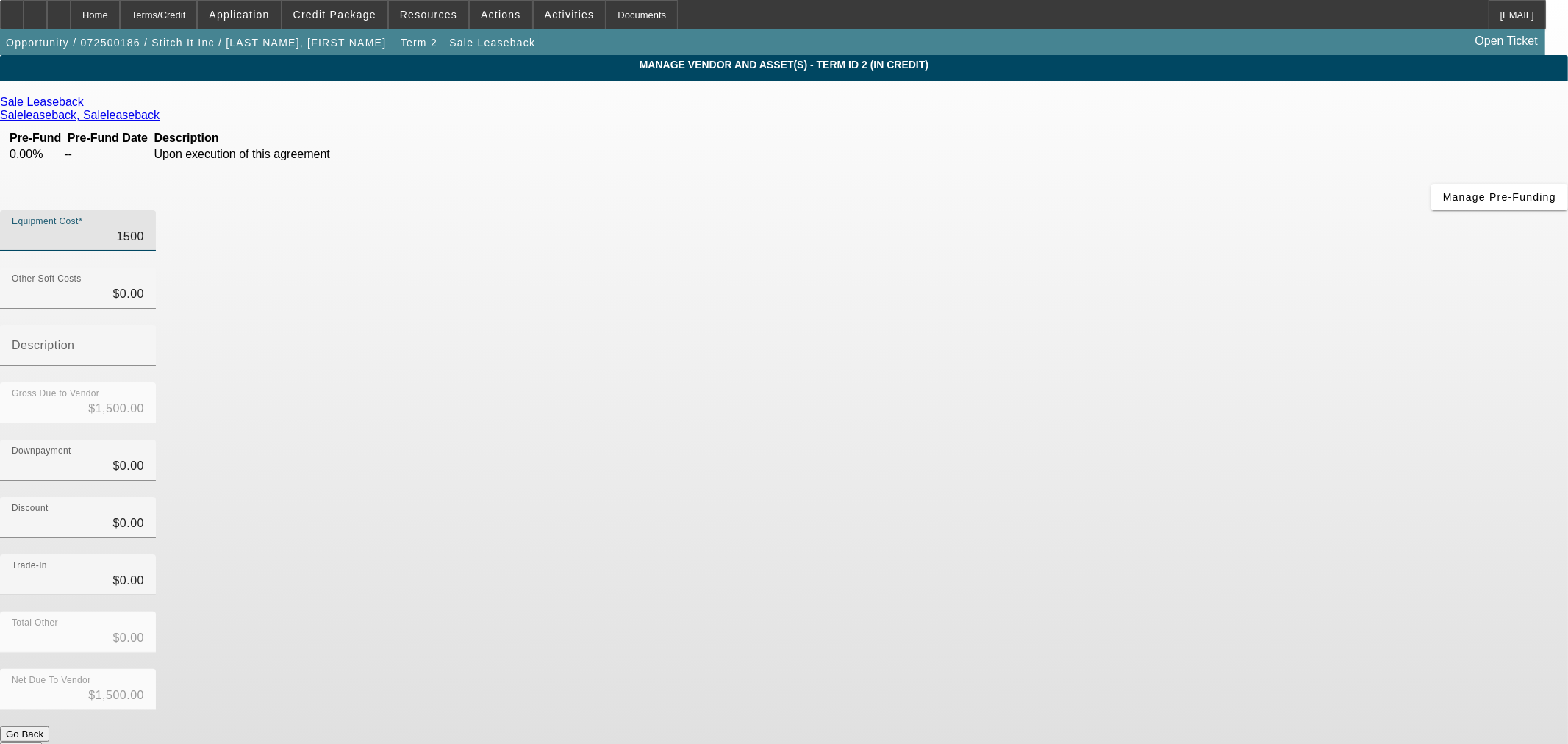 type on "15000" 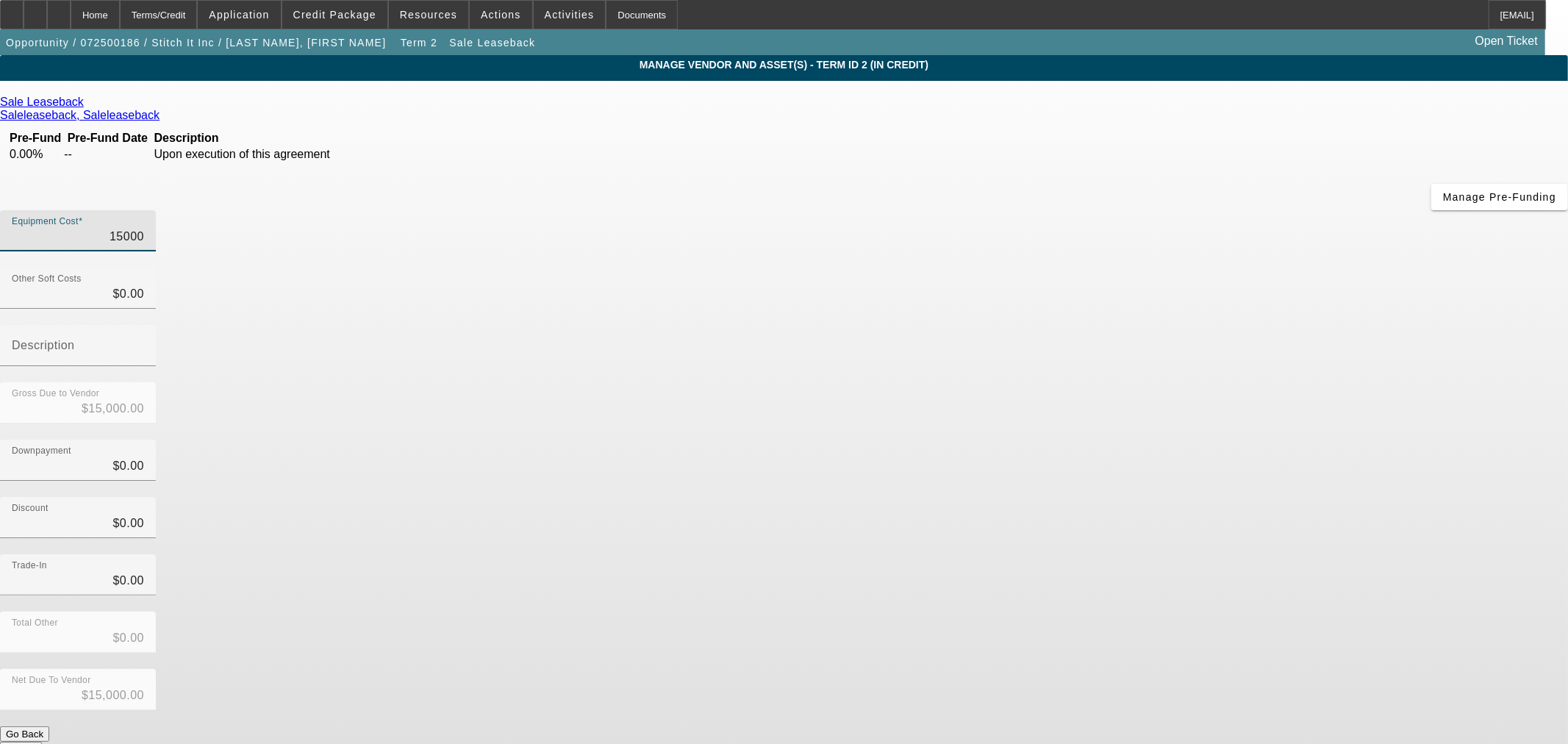 type on "$15,000.00" 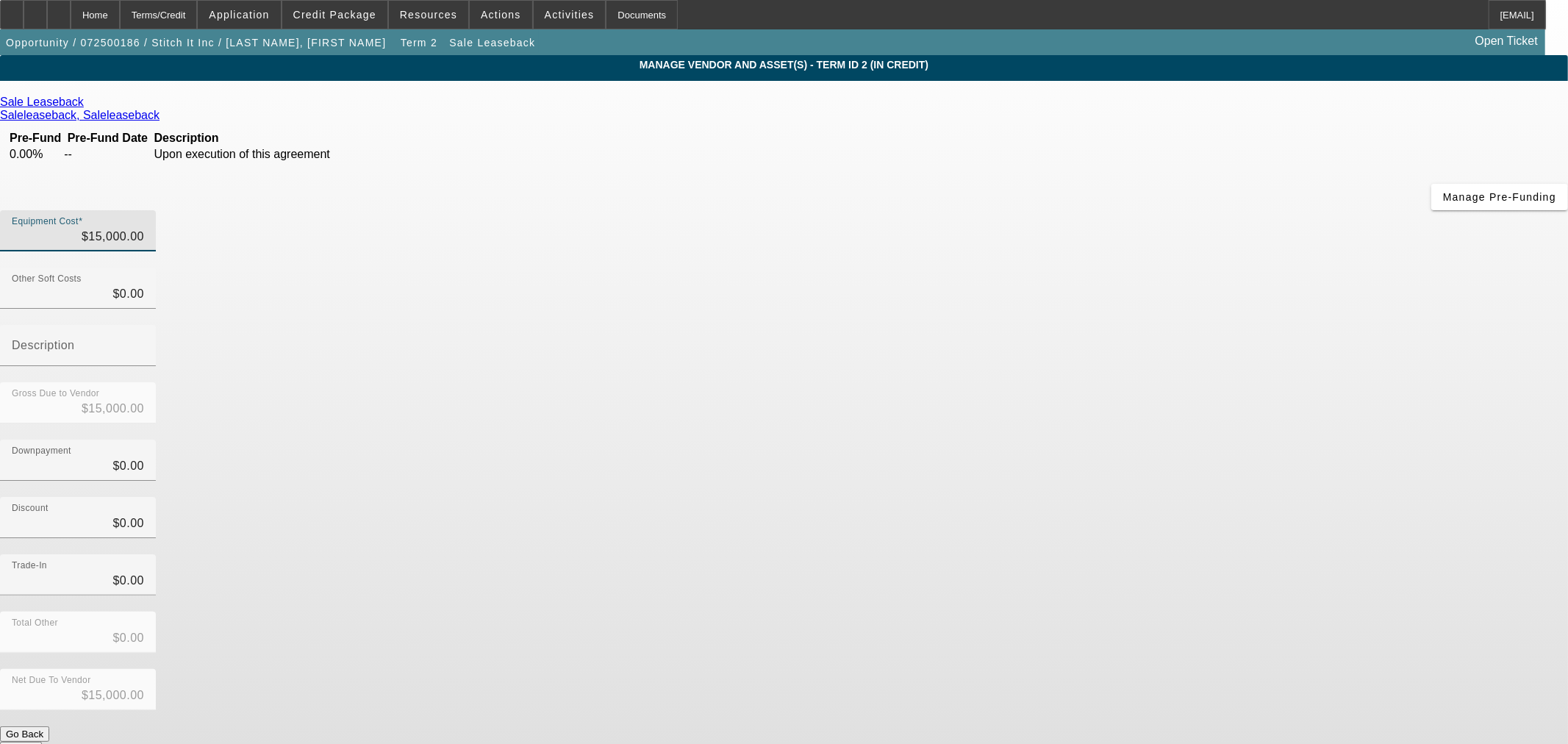 click on "Discount
$0.00" at bounding box center (784, 526) 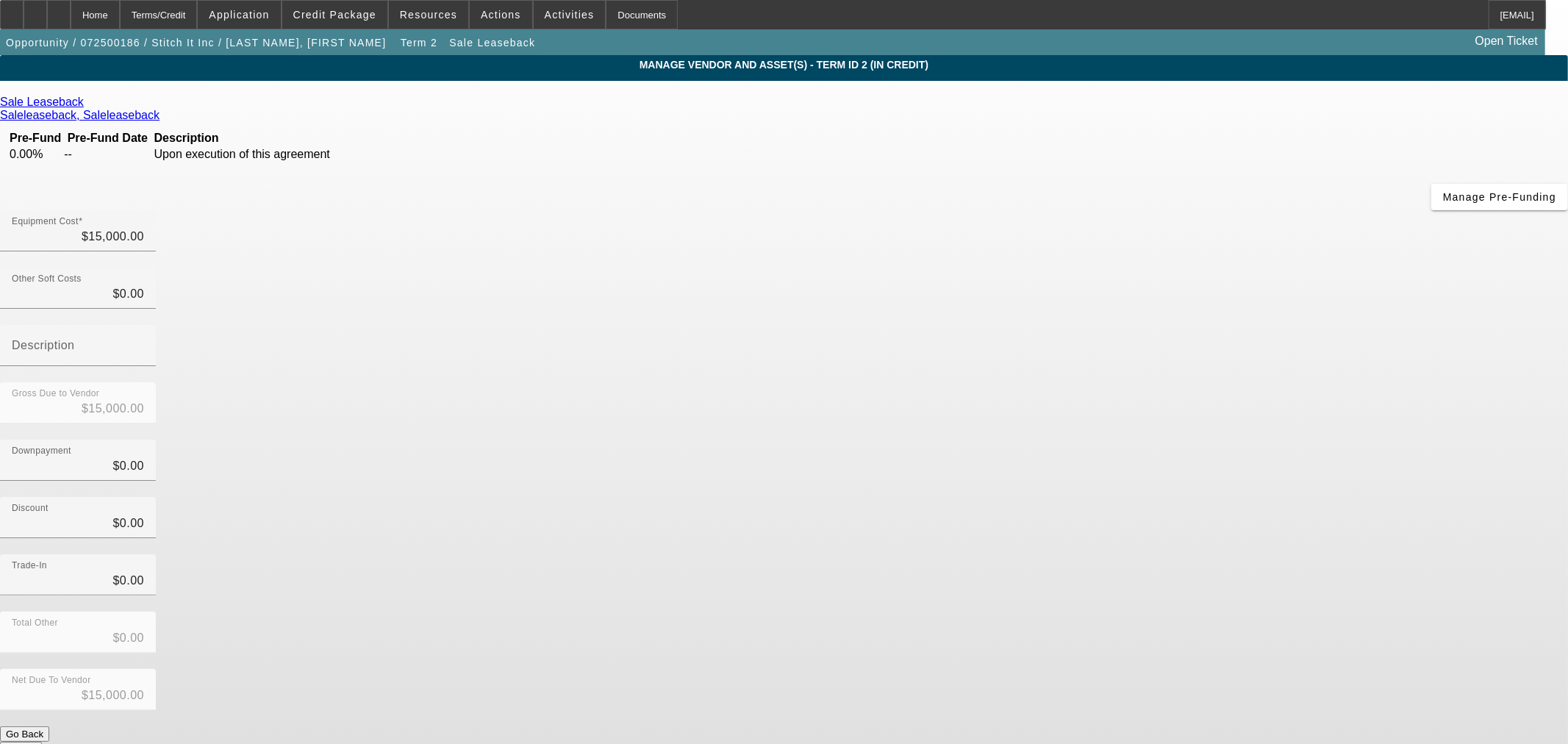 click on "Submit" at bounding box center (21, 749) 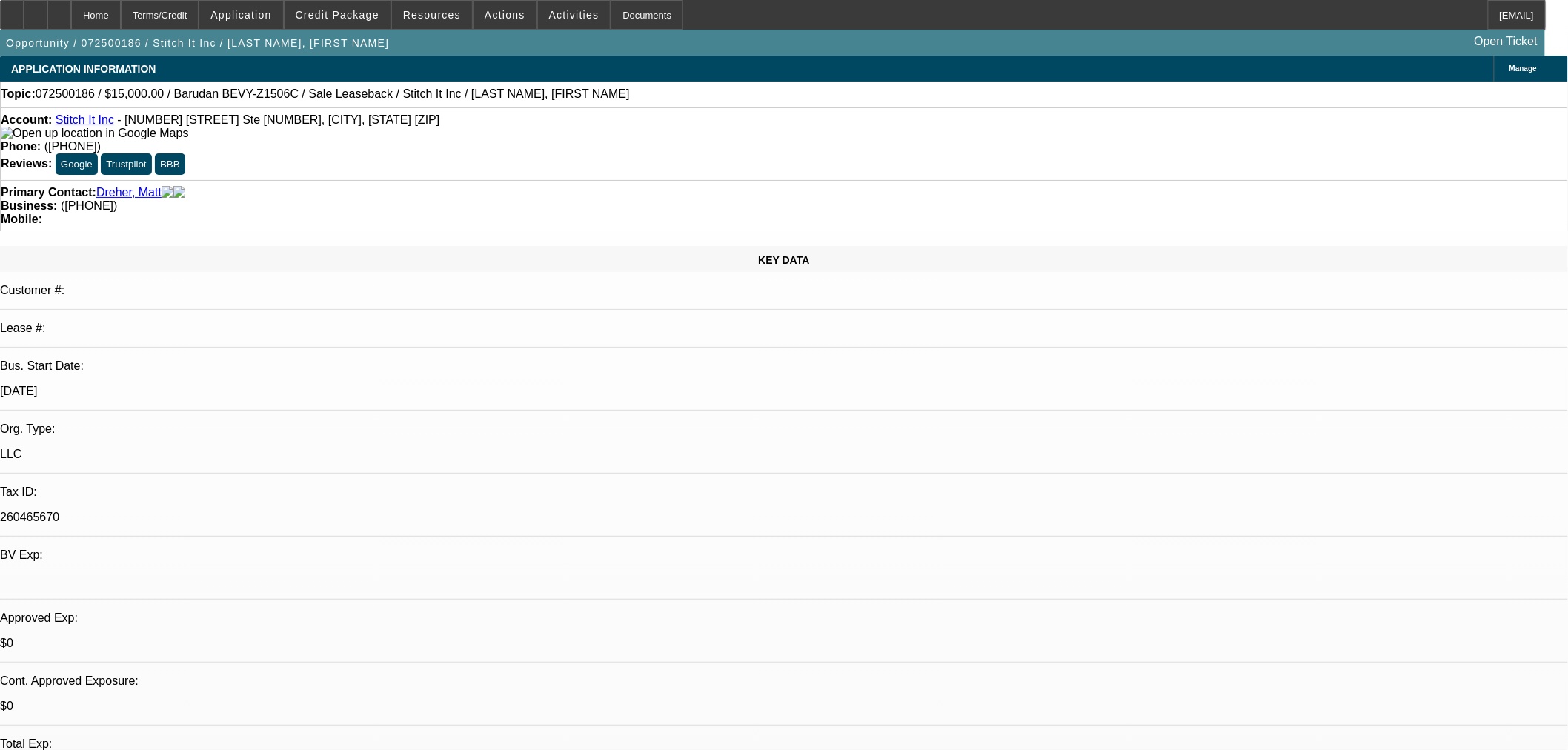 select on "0" 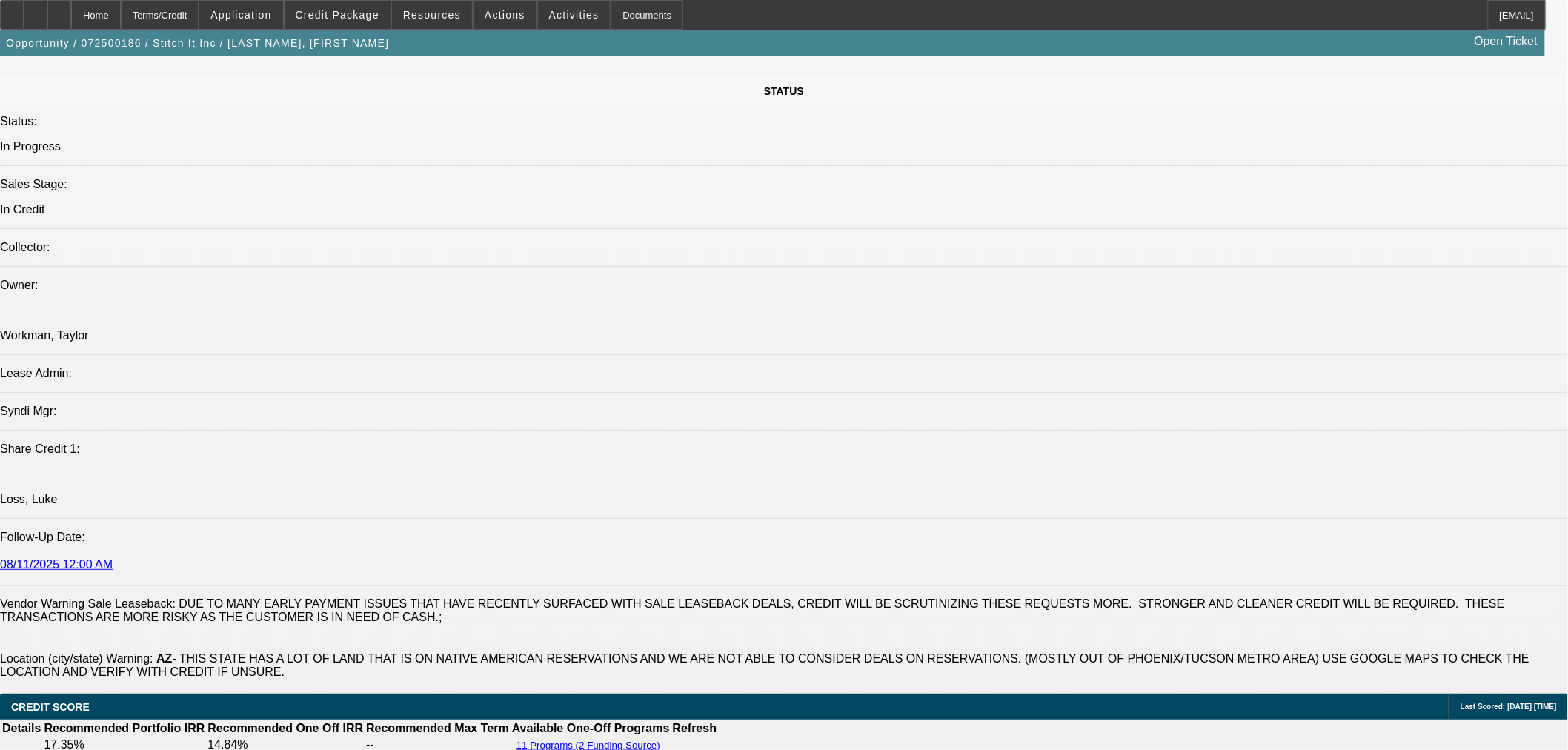 scroll, scrollTop: 1564, scrollLeft: 0, axis: vertical 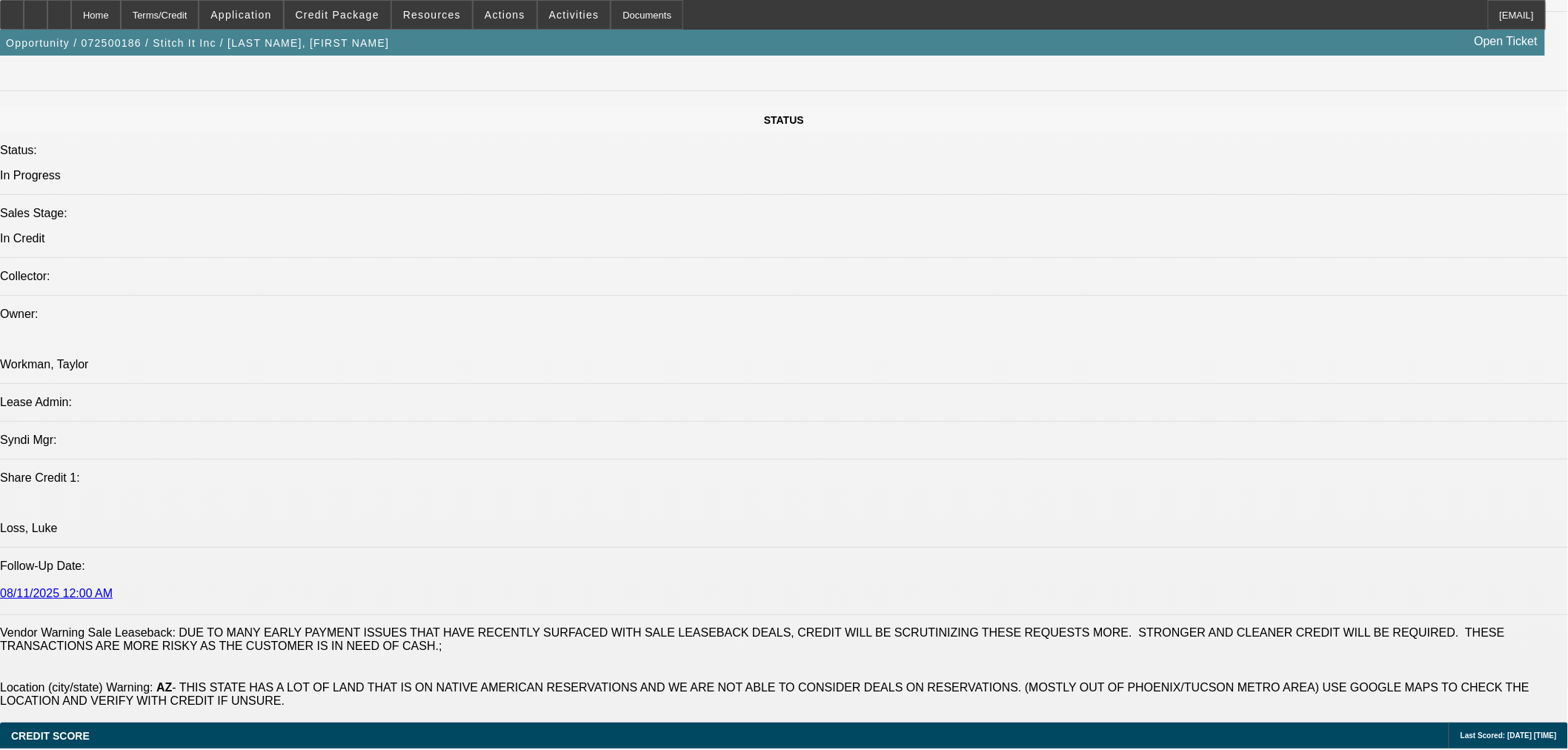 click 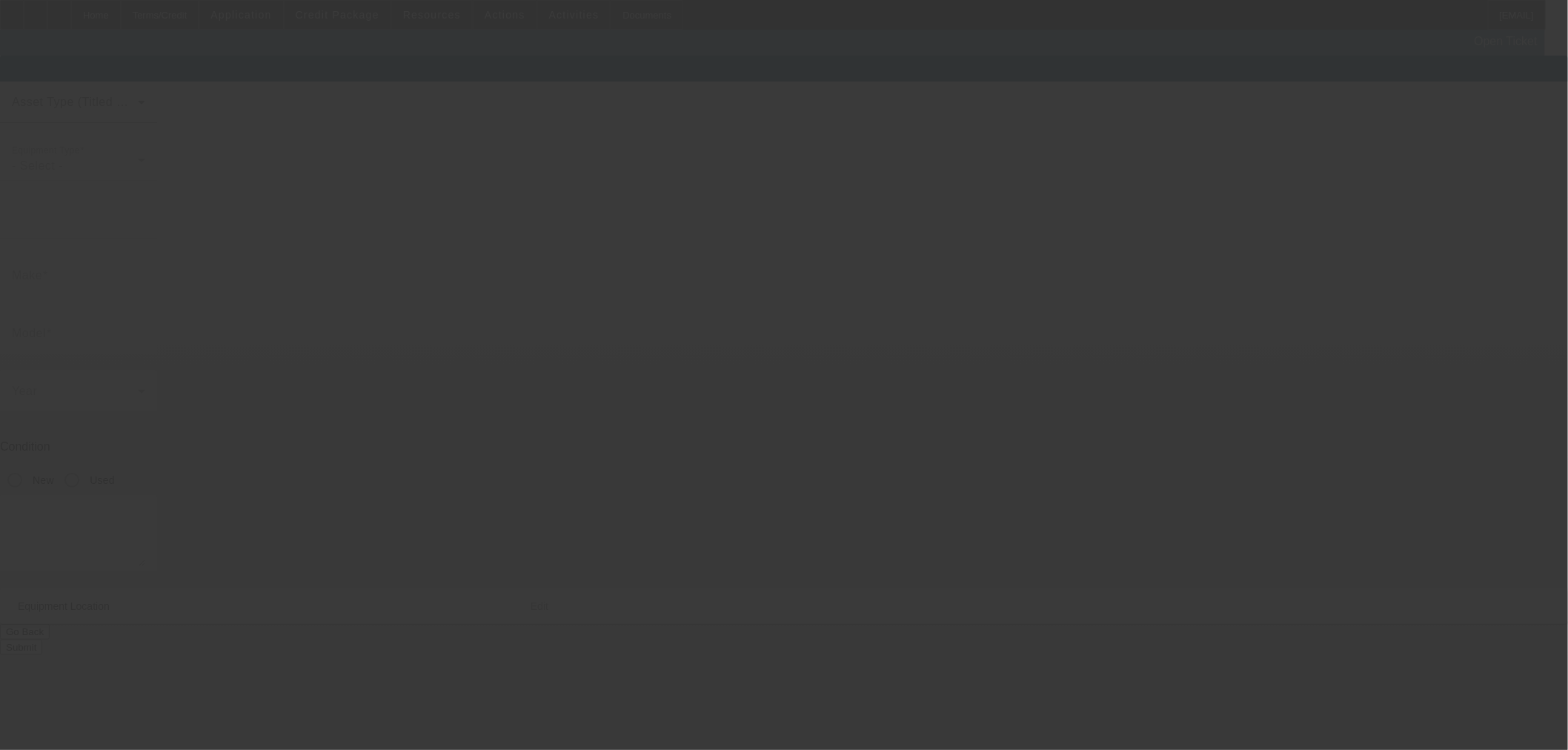 scroll, scrollTop: 0, scrollLeft: 0, axis: both 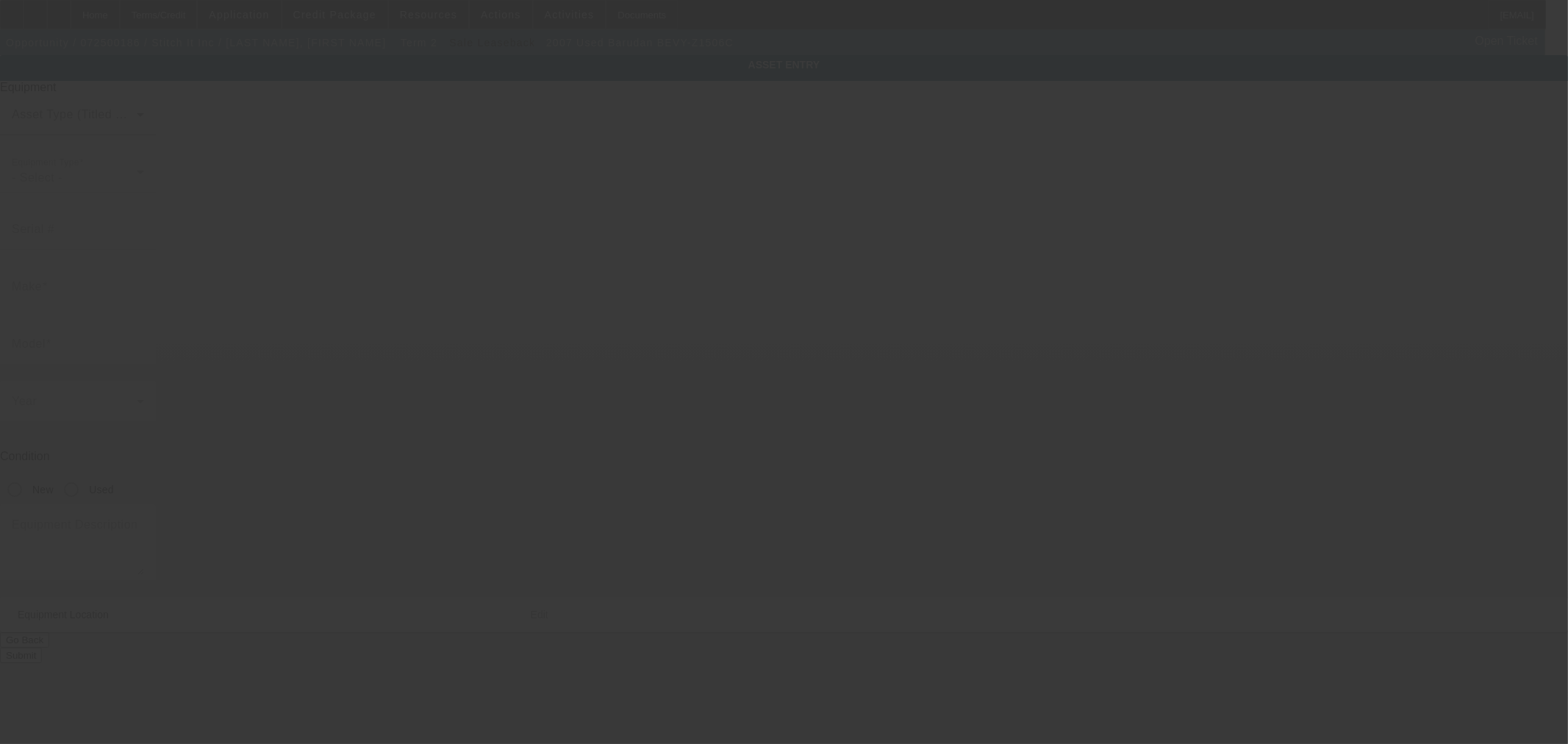 type on "4105676E07" 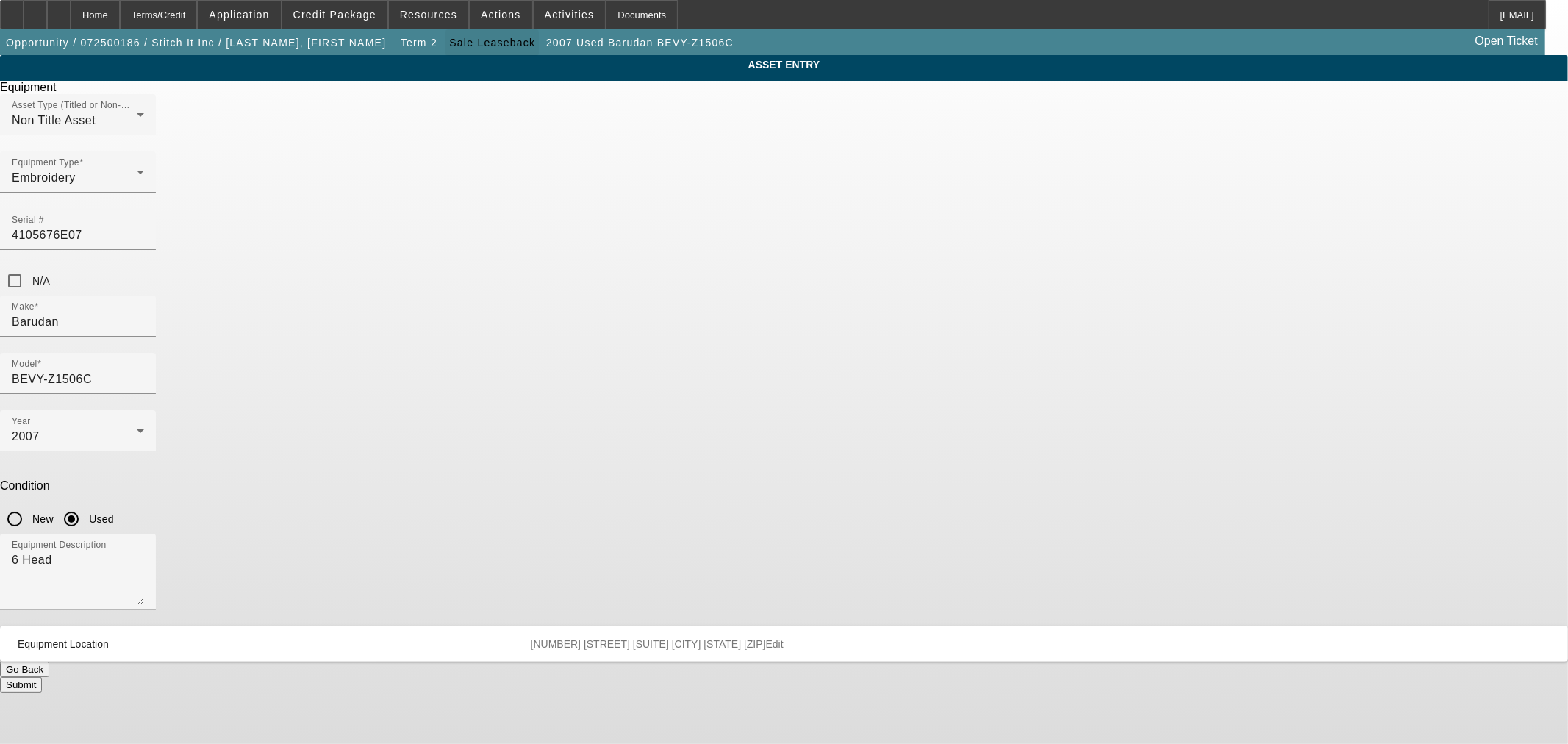 click on "Sale Leaseback" at bounding box center [492, 43] 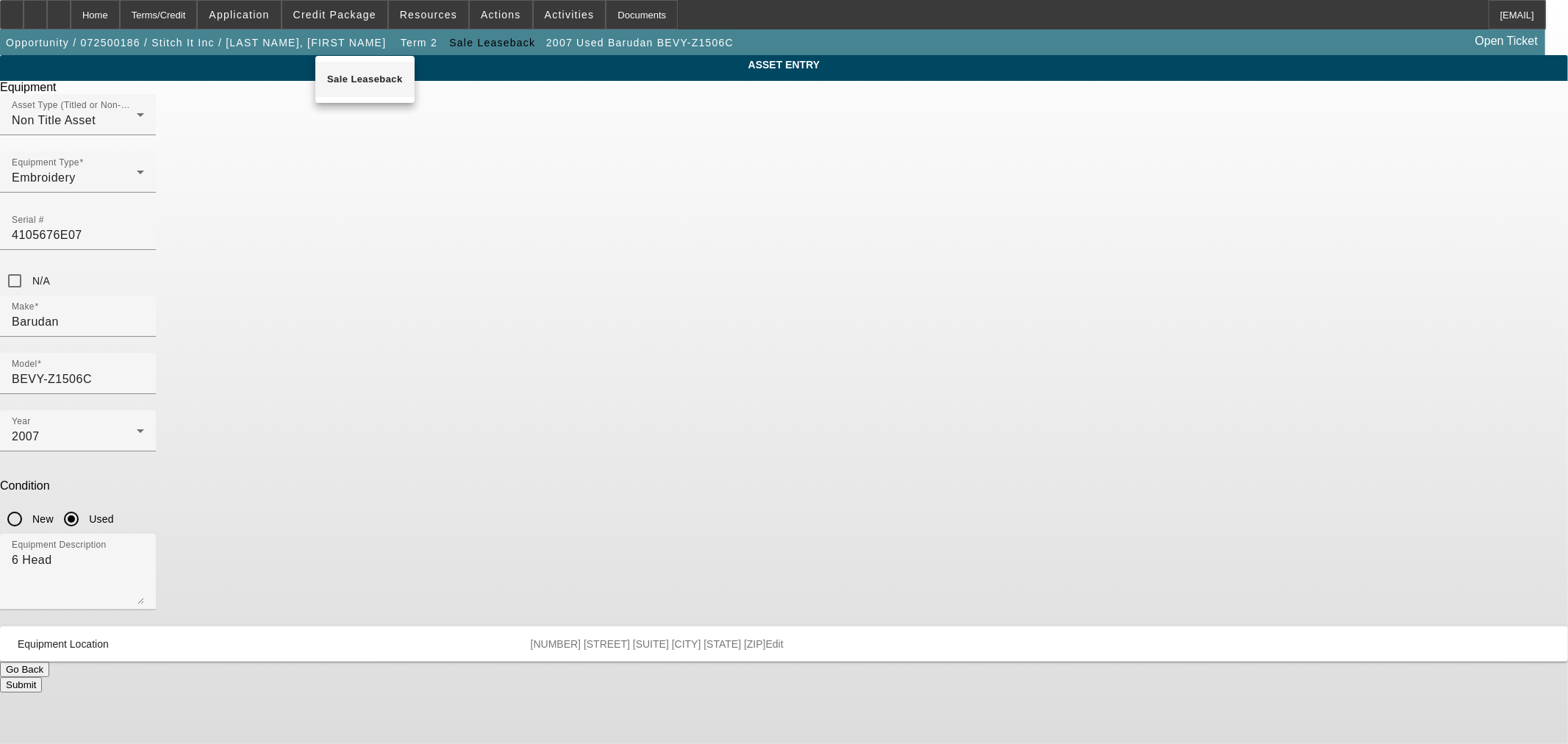 click on "Sale Leaseback" at bounding box center (365, 79) 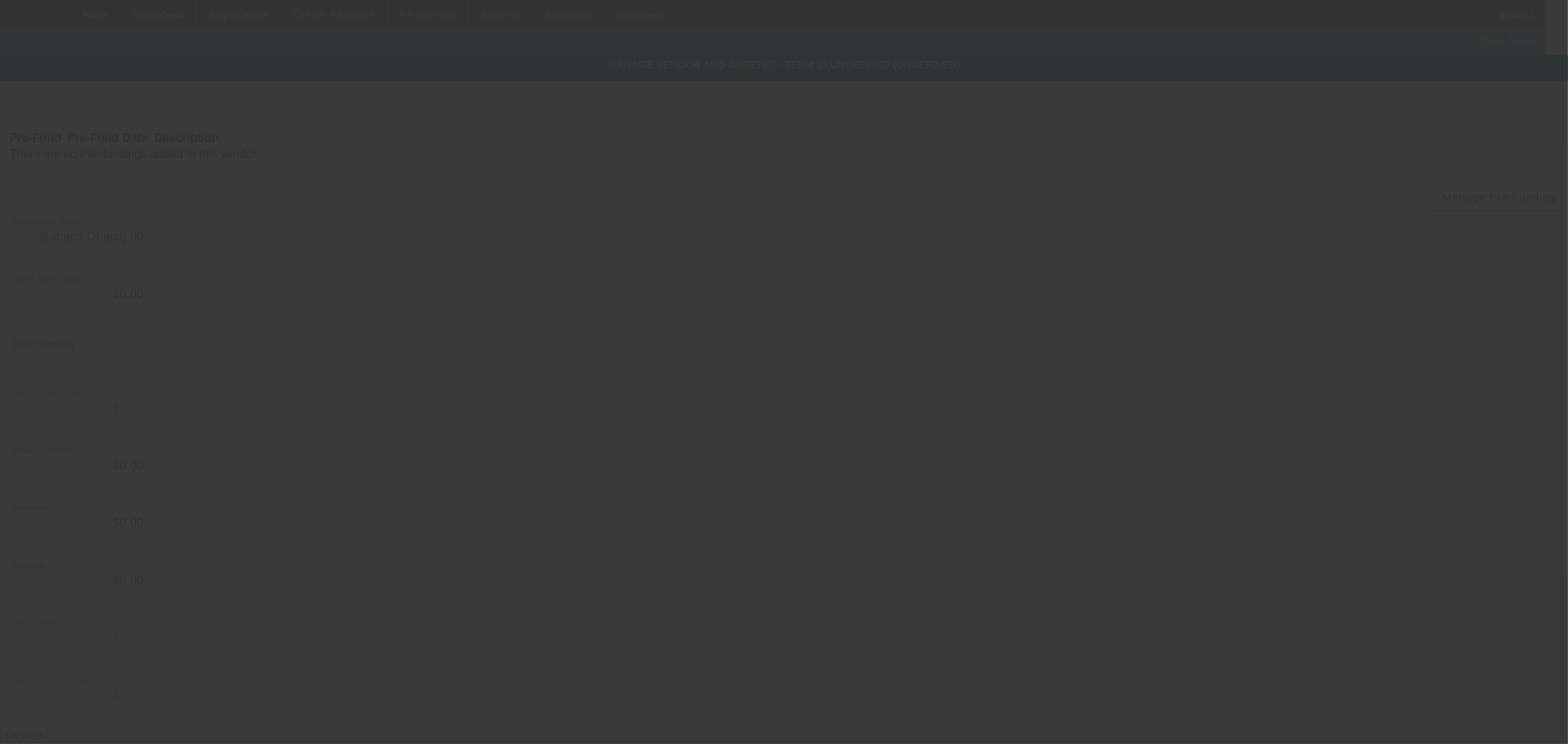 type on "$15,000.00" 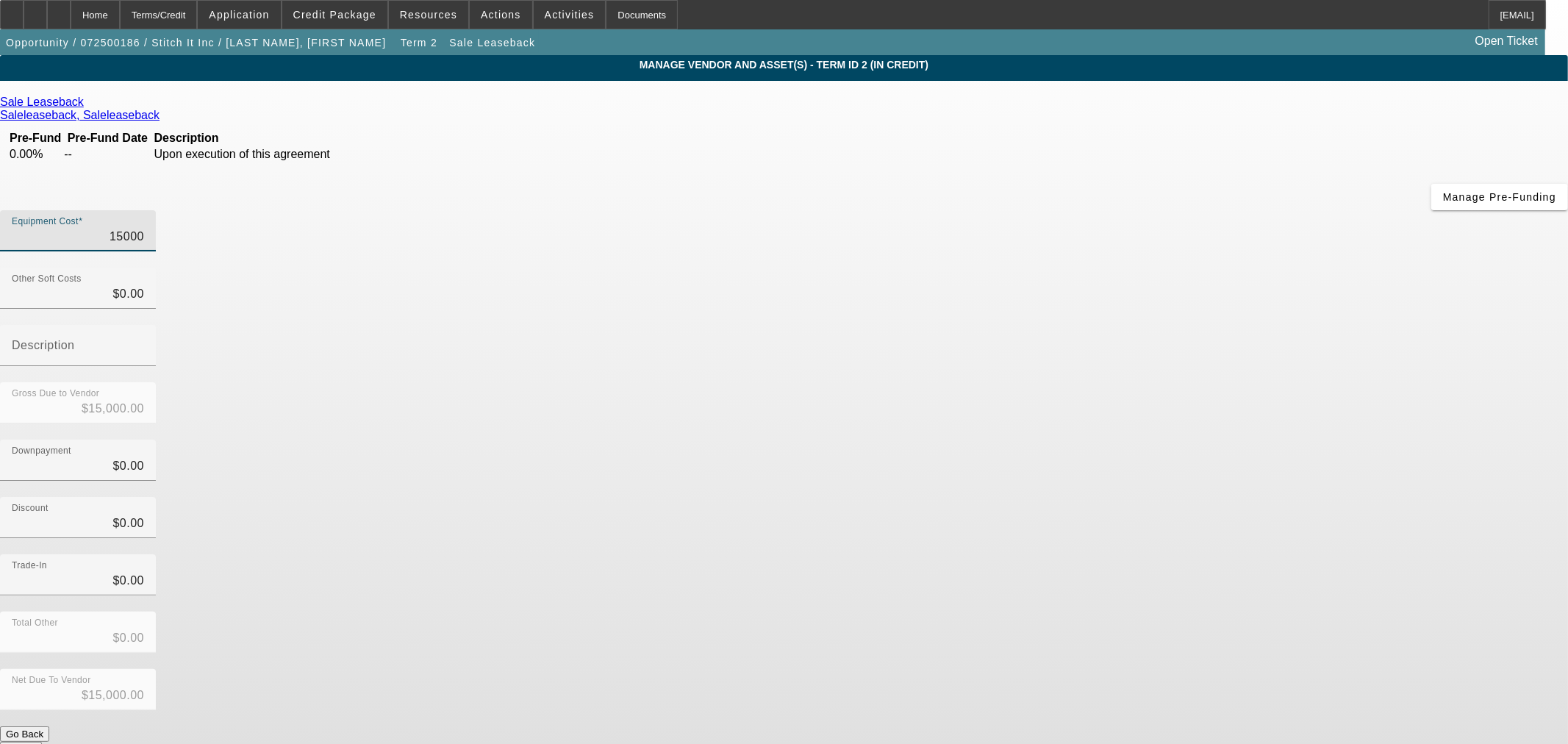 click on "15000" at bounding box center (78, 237) 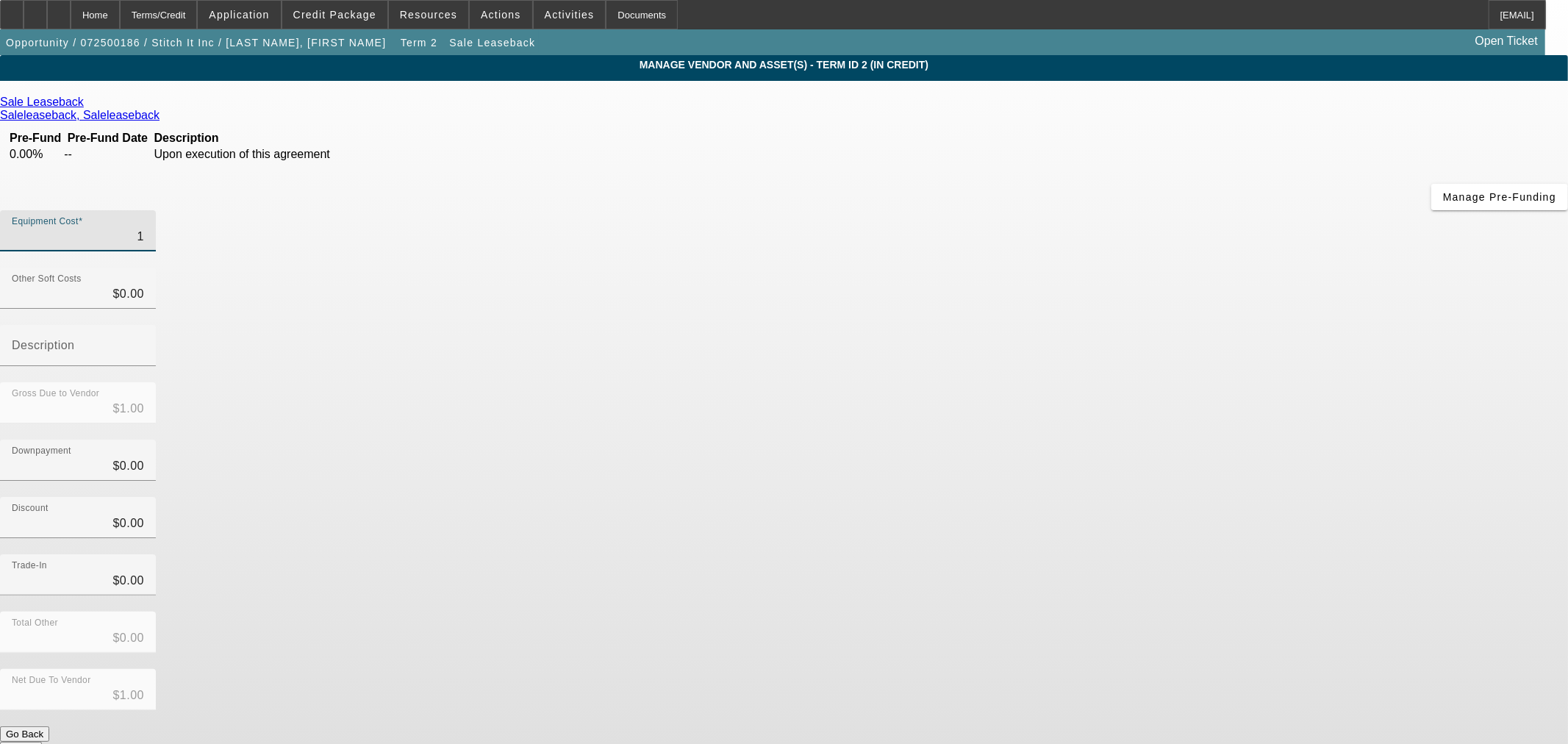 type on "18" 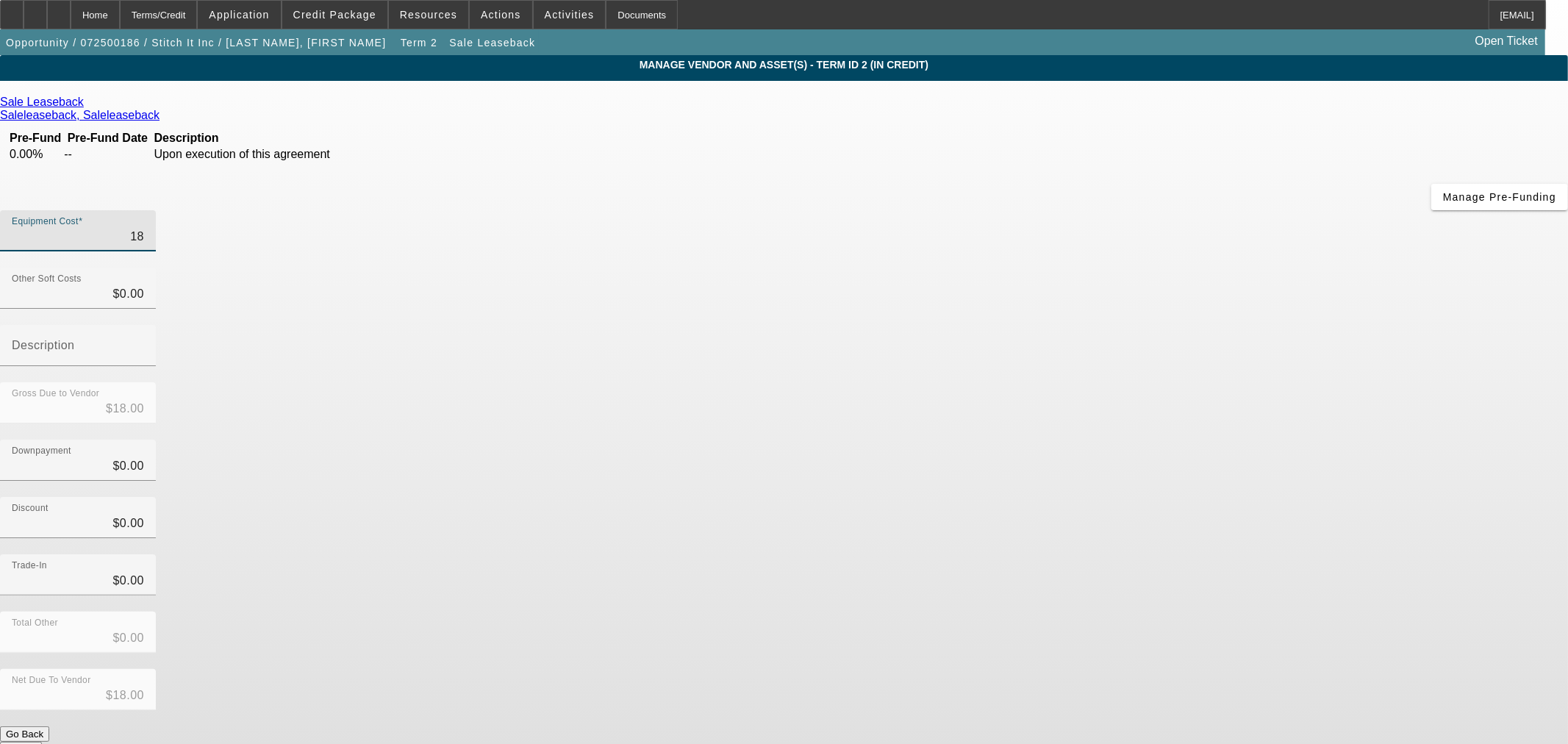 type on "180" 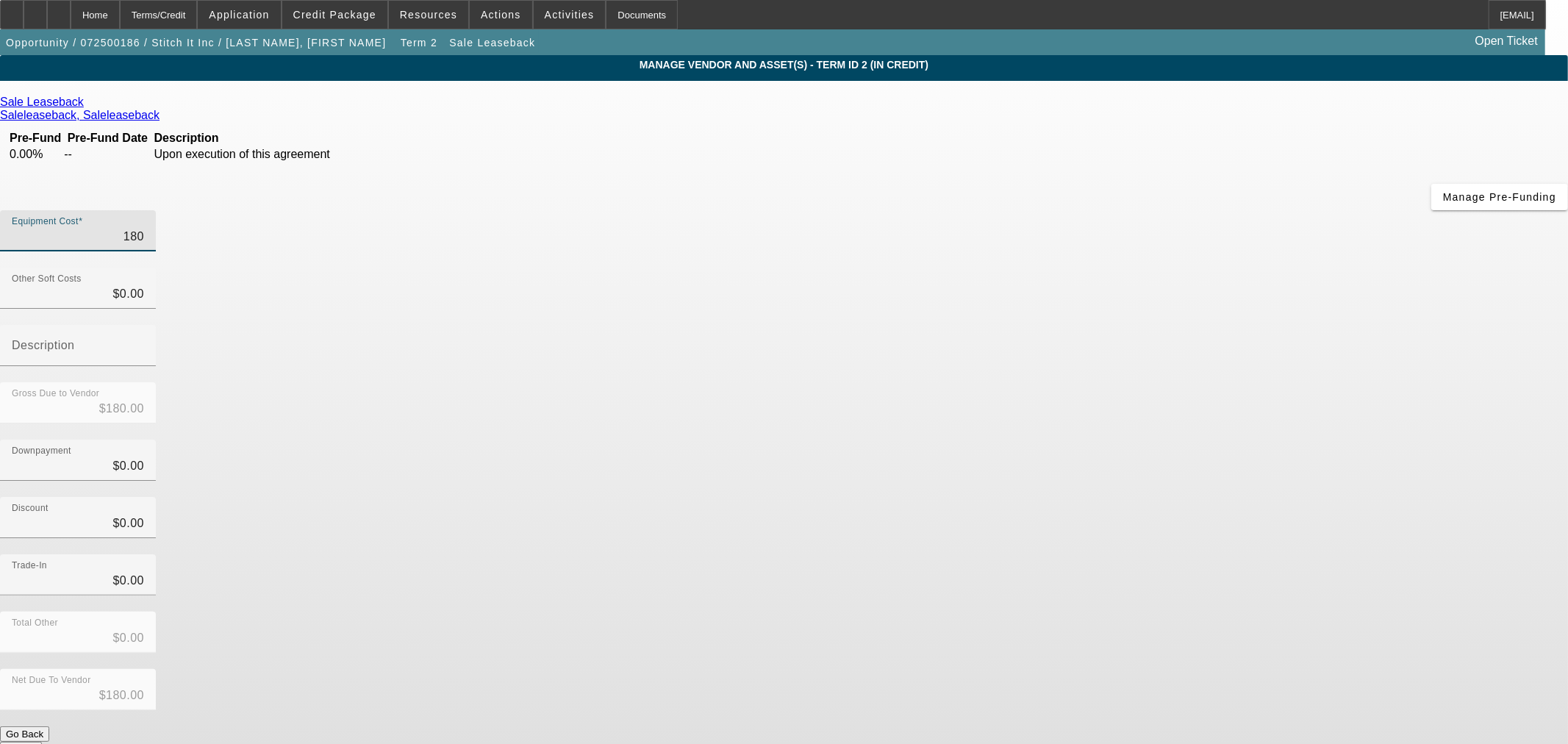 type on "1800" 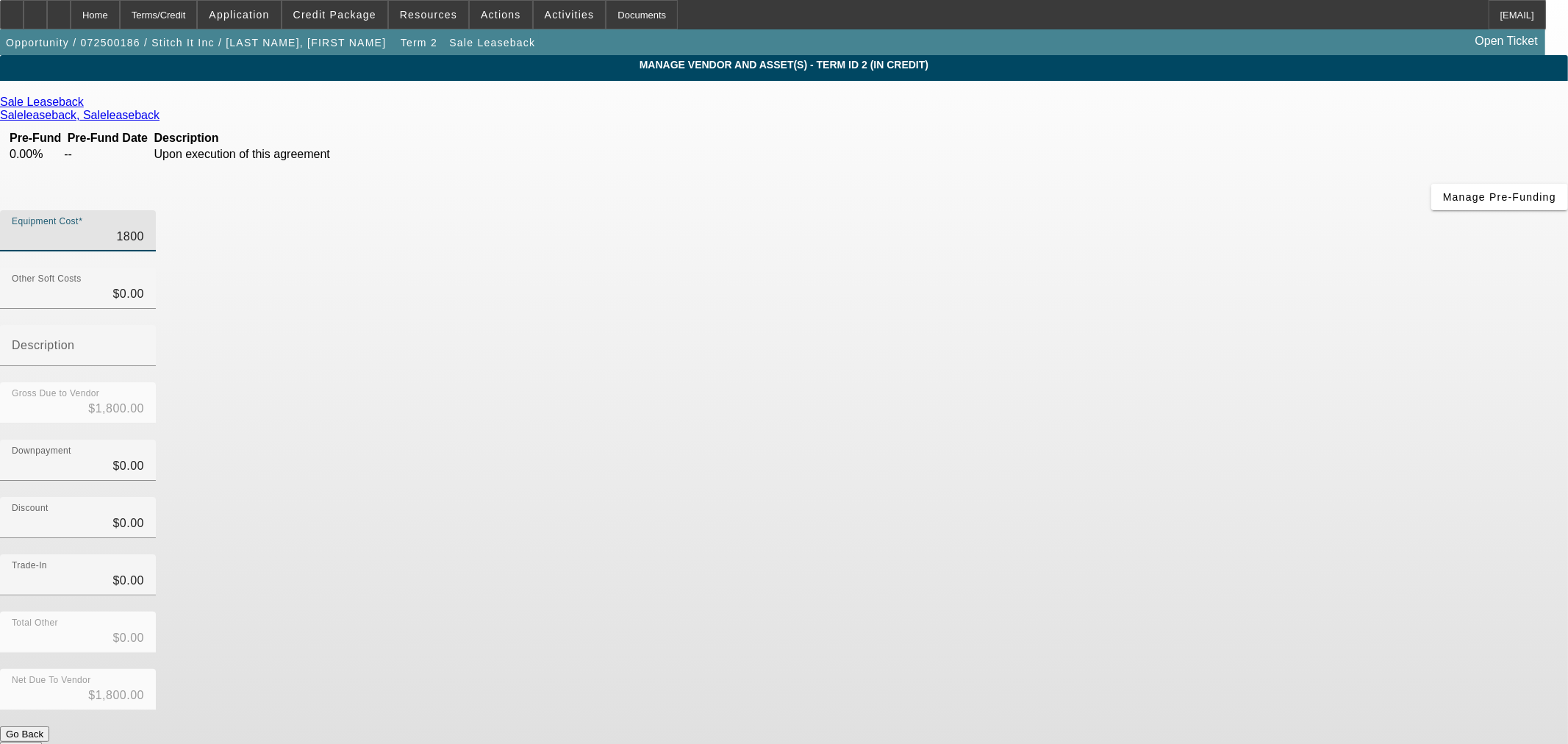 type on "18000" 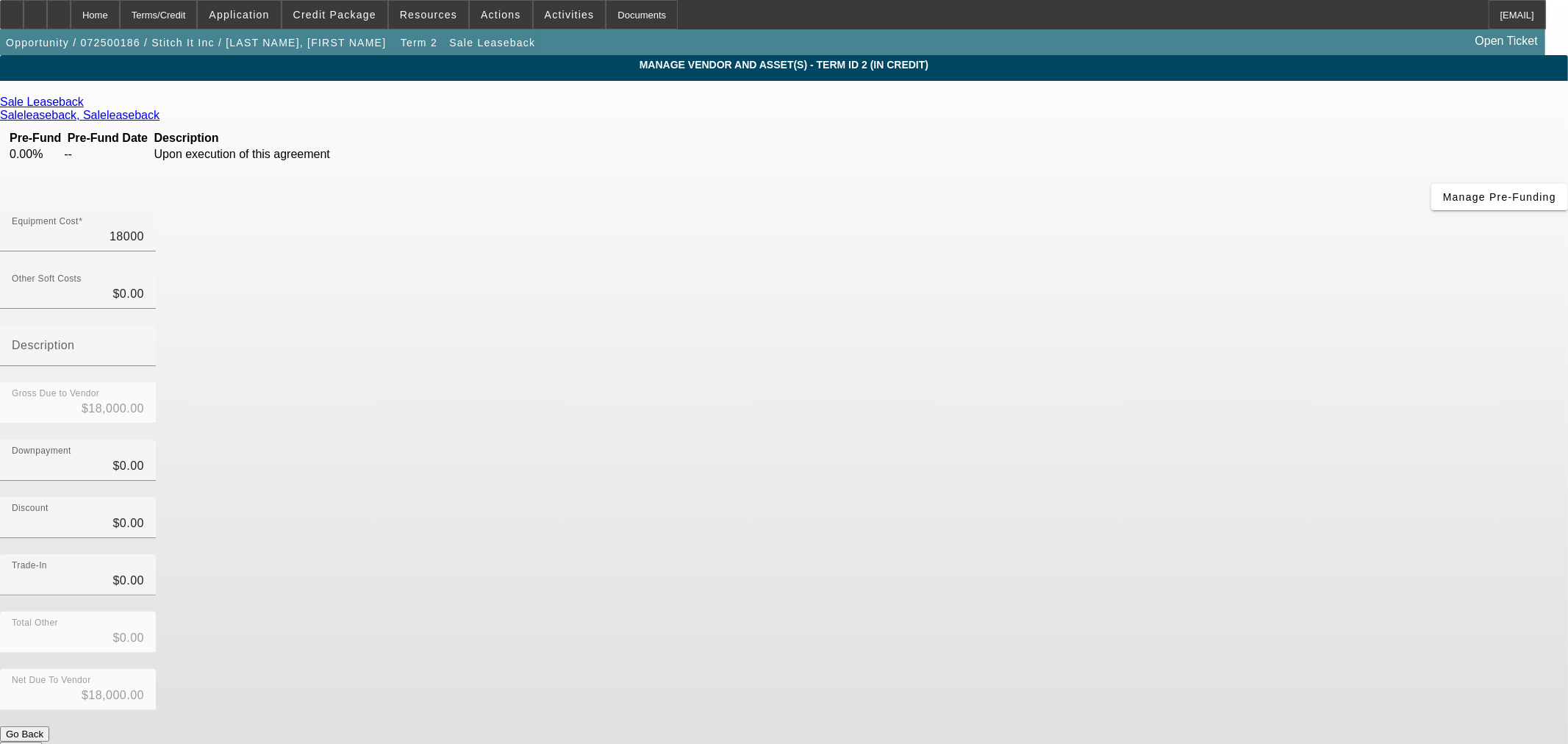type on "$18,000.00" 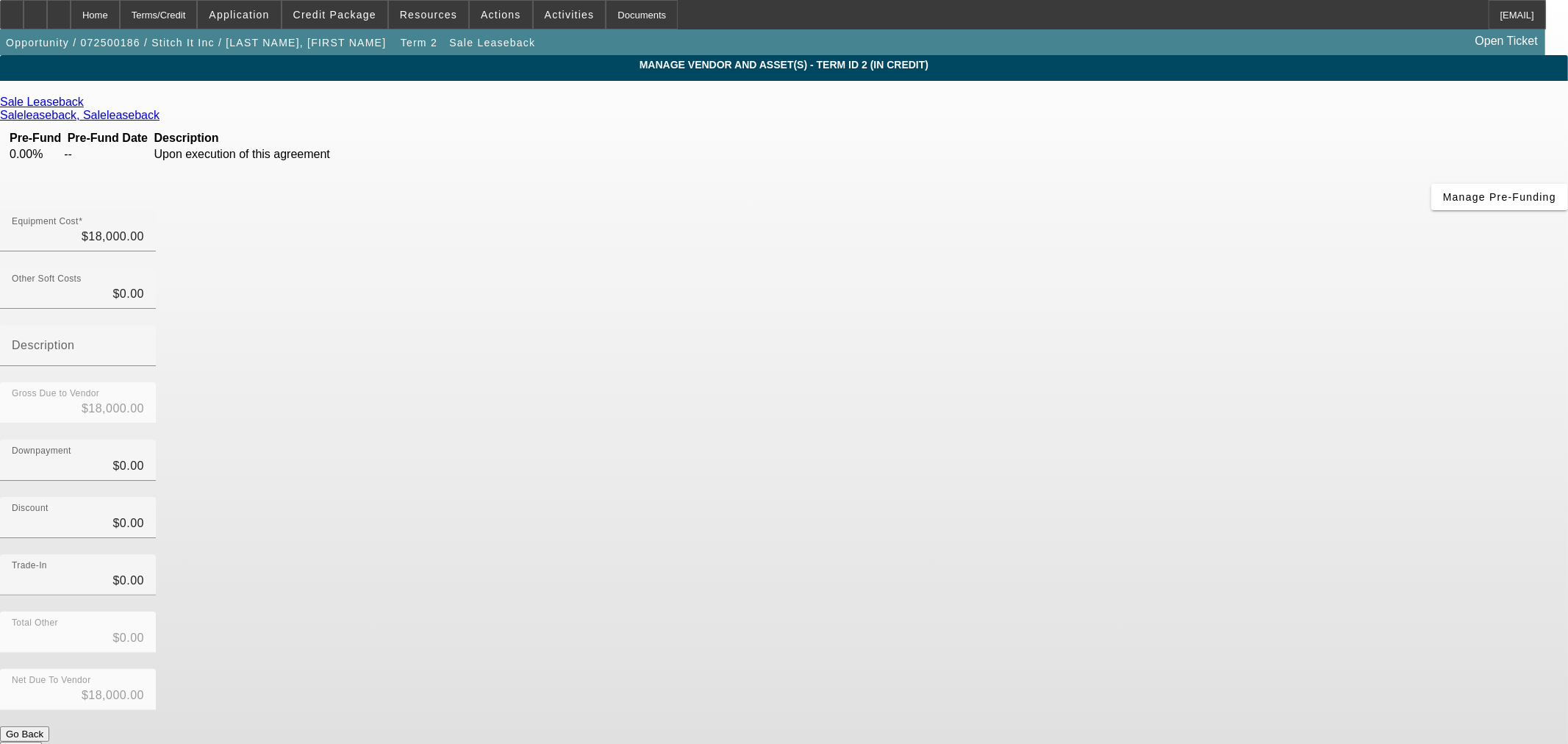 click on "Submit" at bounding box center [21, 749] 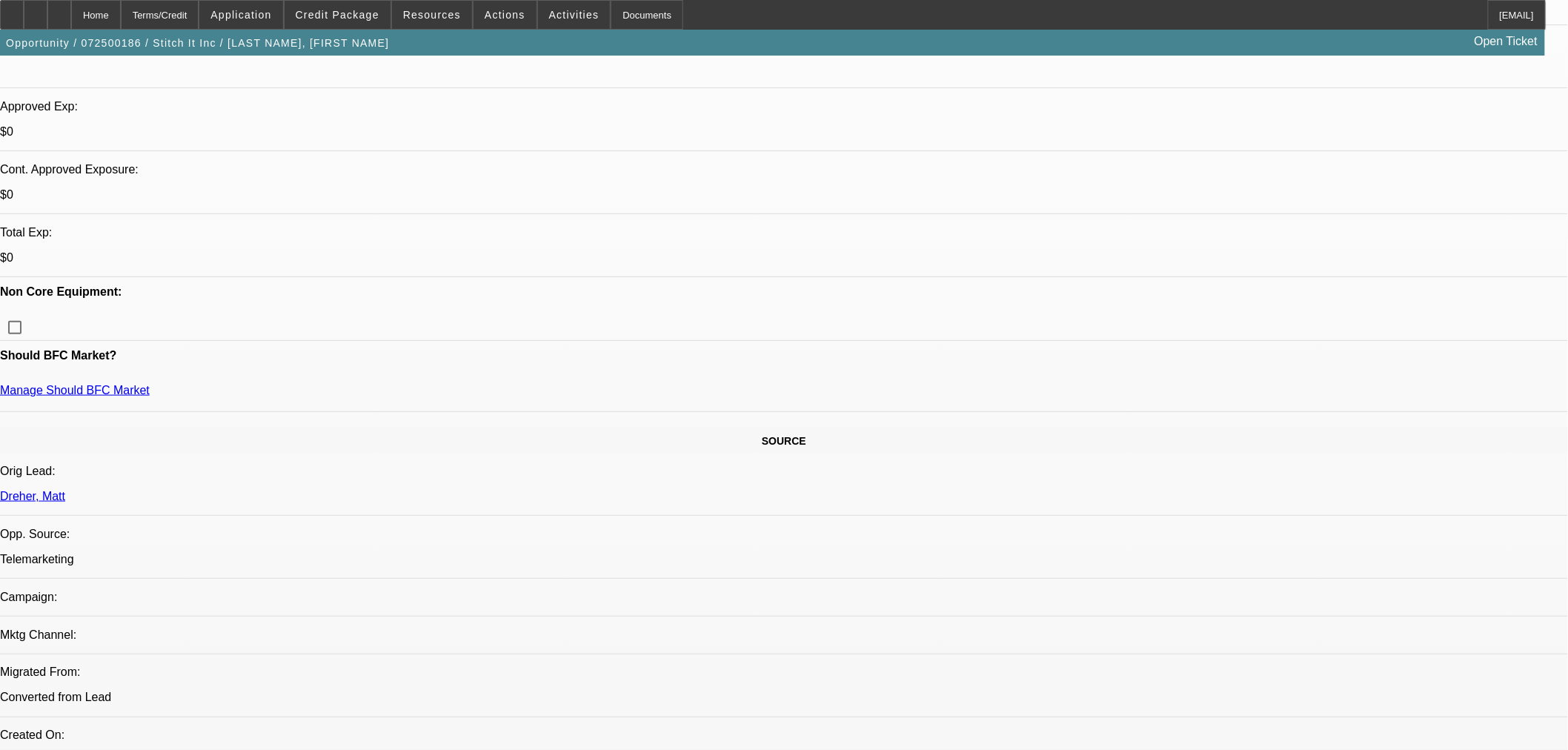 select on "0" 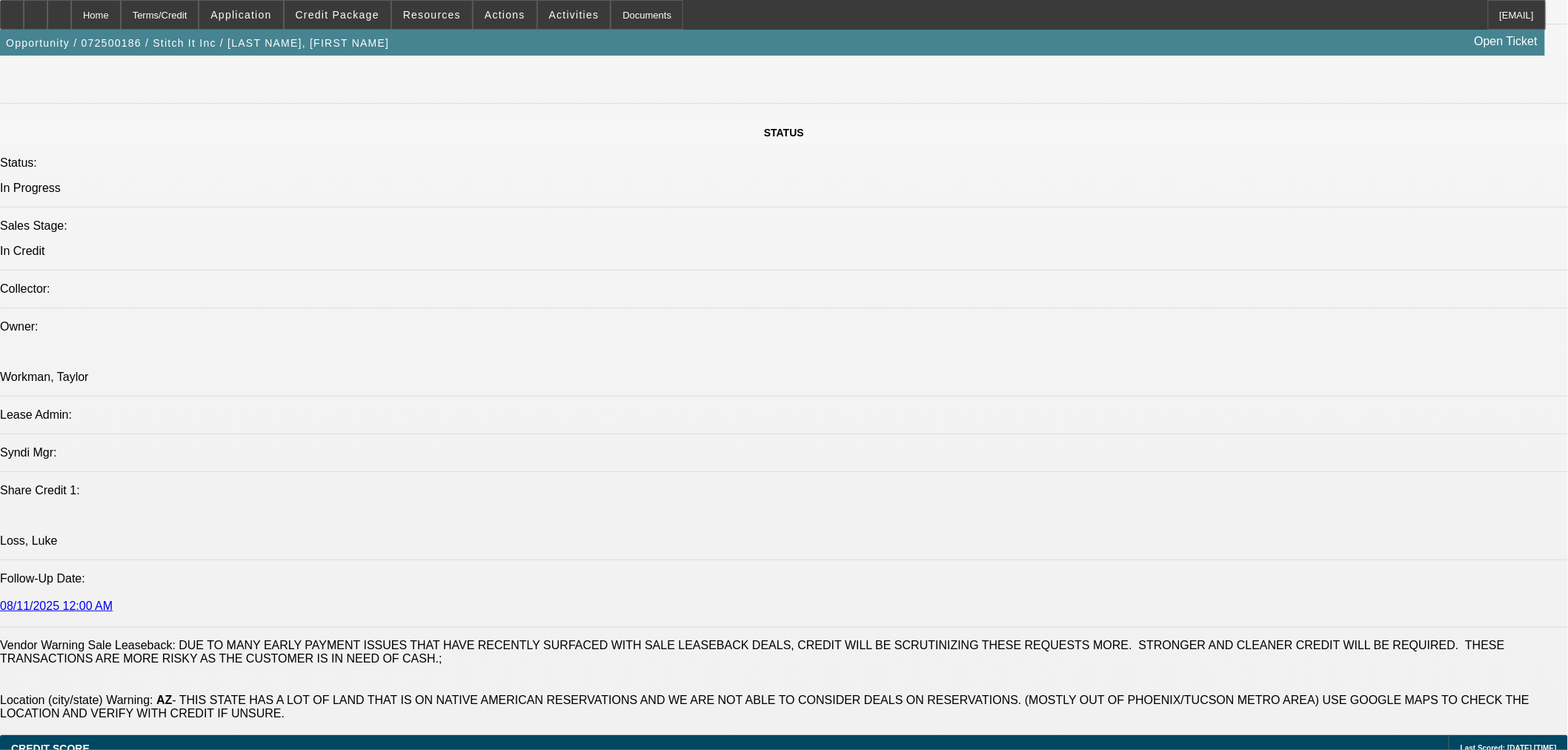 scroll, scrollTop: 1501, scrollLeft: 0, axis: vertical 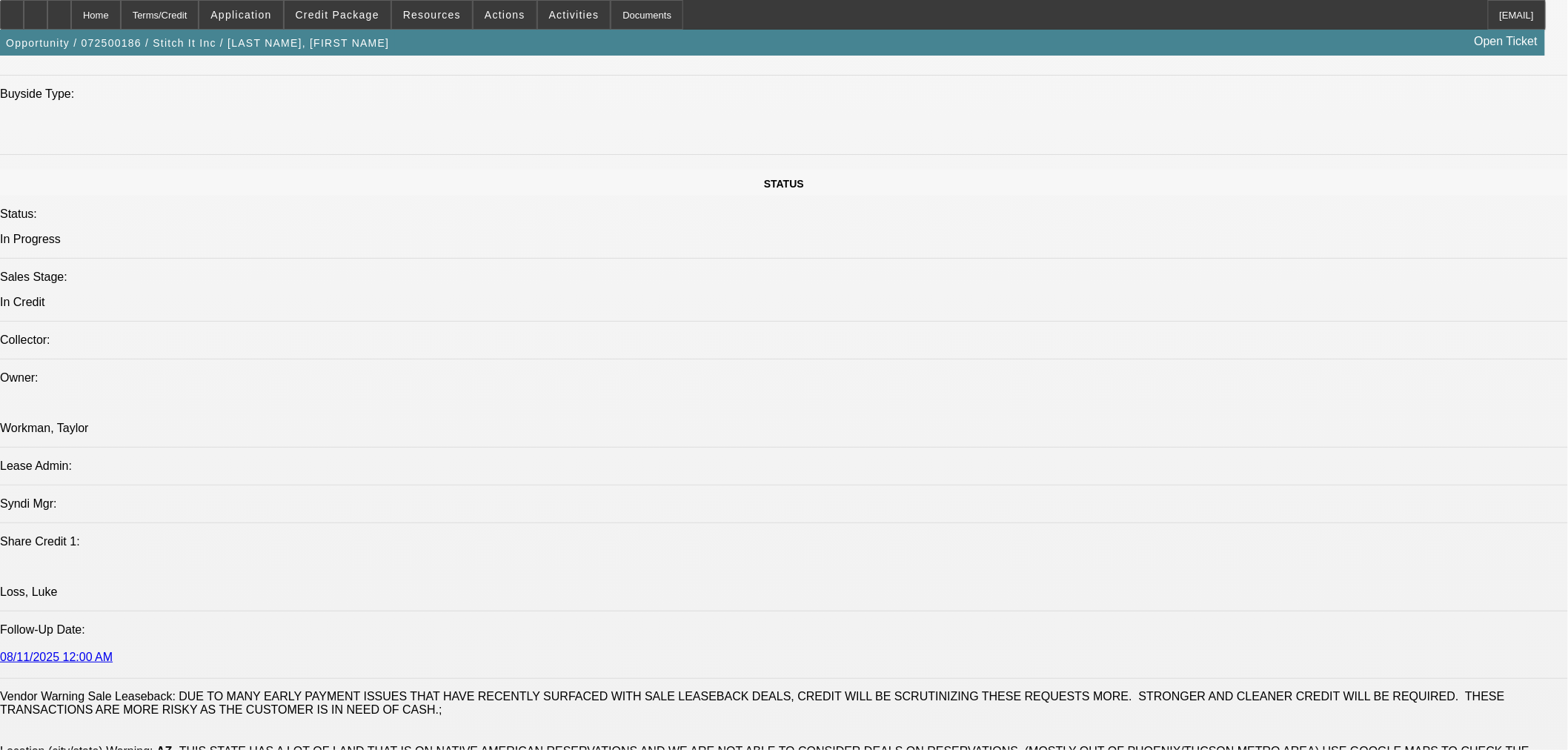 click 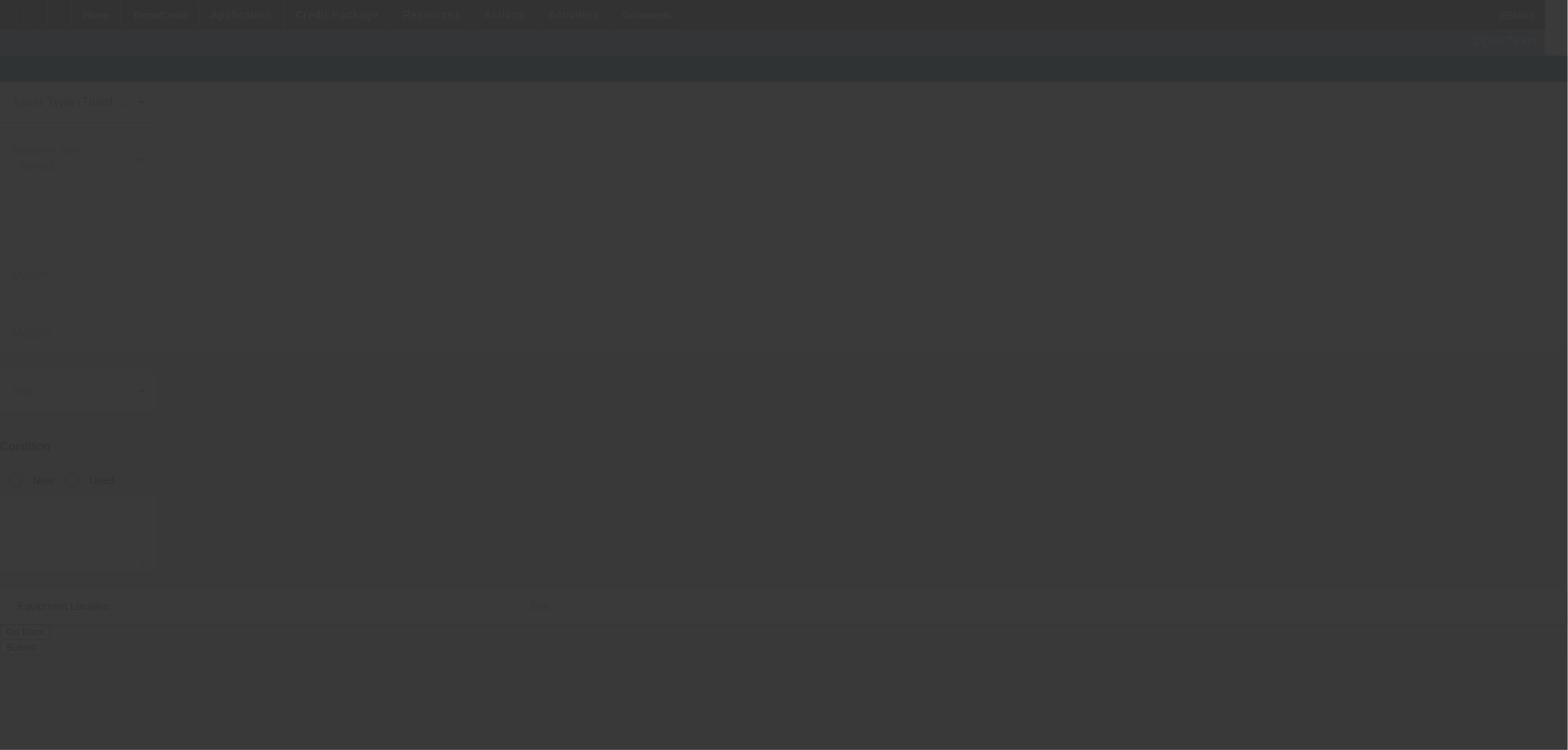 scroll, scrollTop: 0, scrollLeft: 0, axis: both 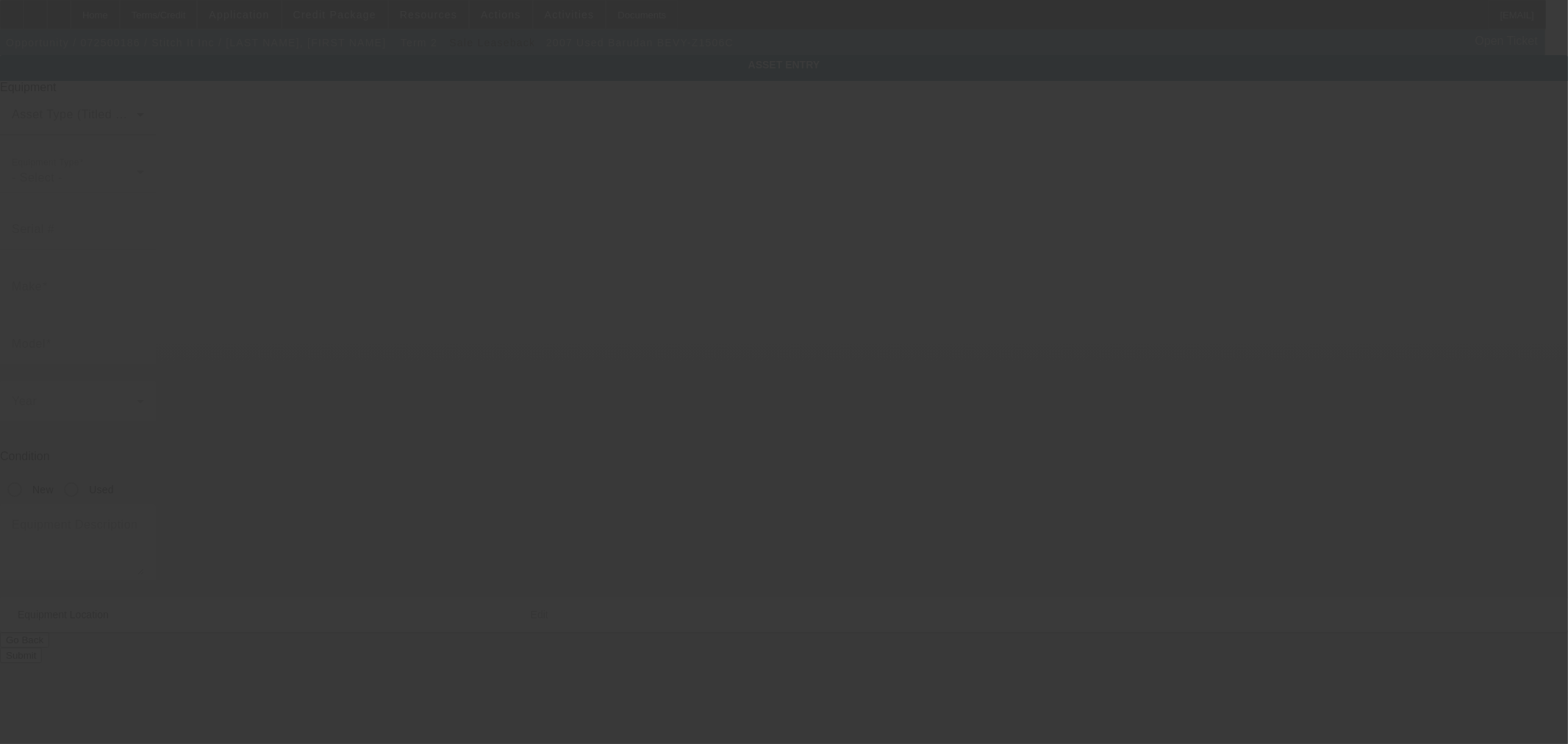 type on "4105676E07" 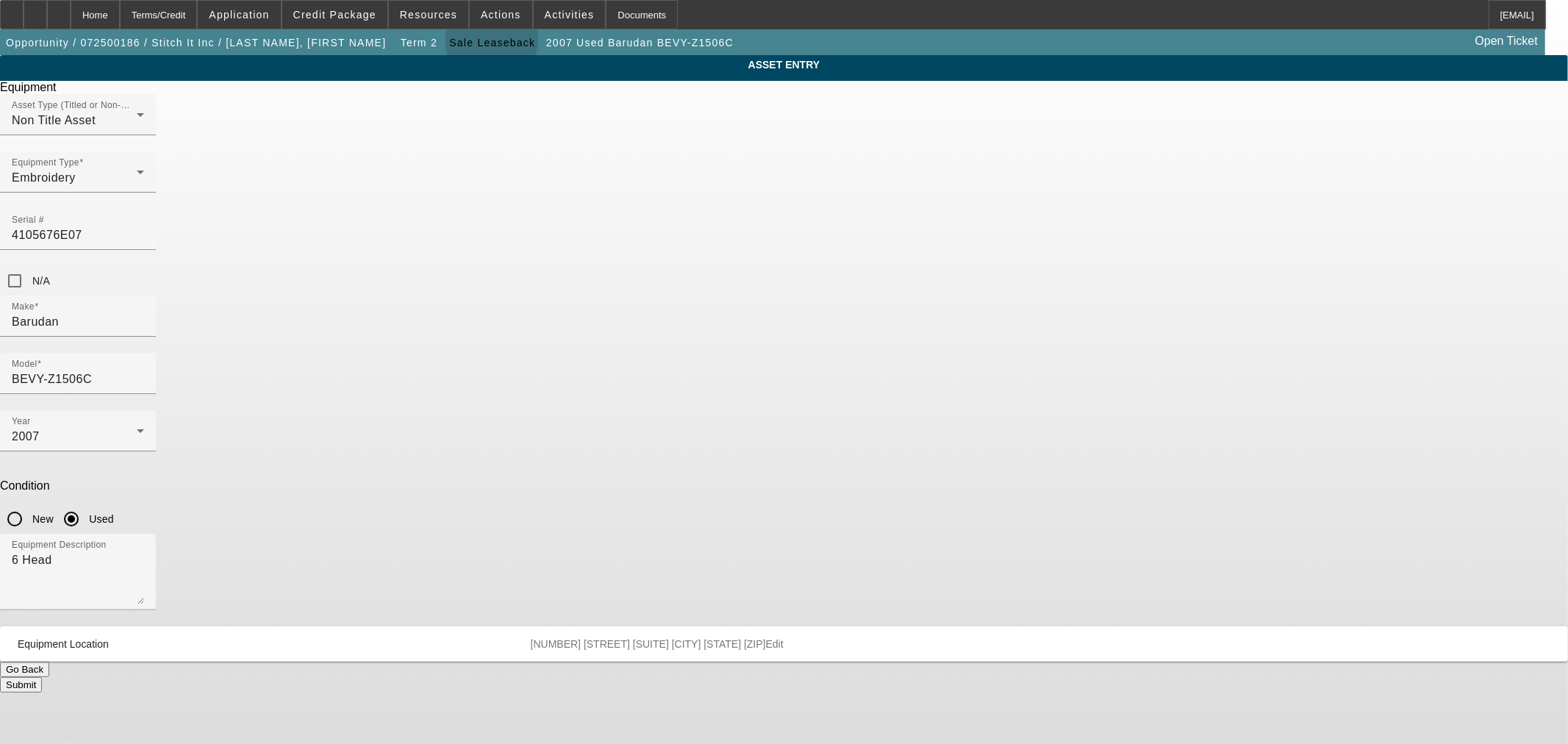 click on "Sale Leaseback" at bounding box center (492, 43) 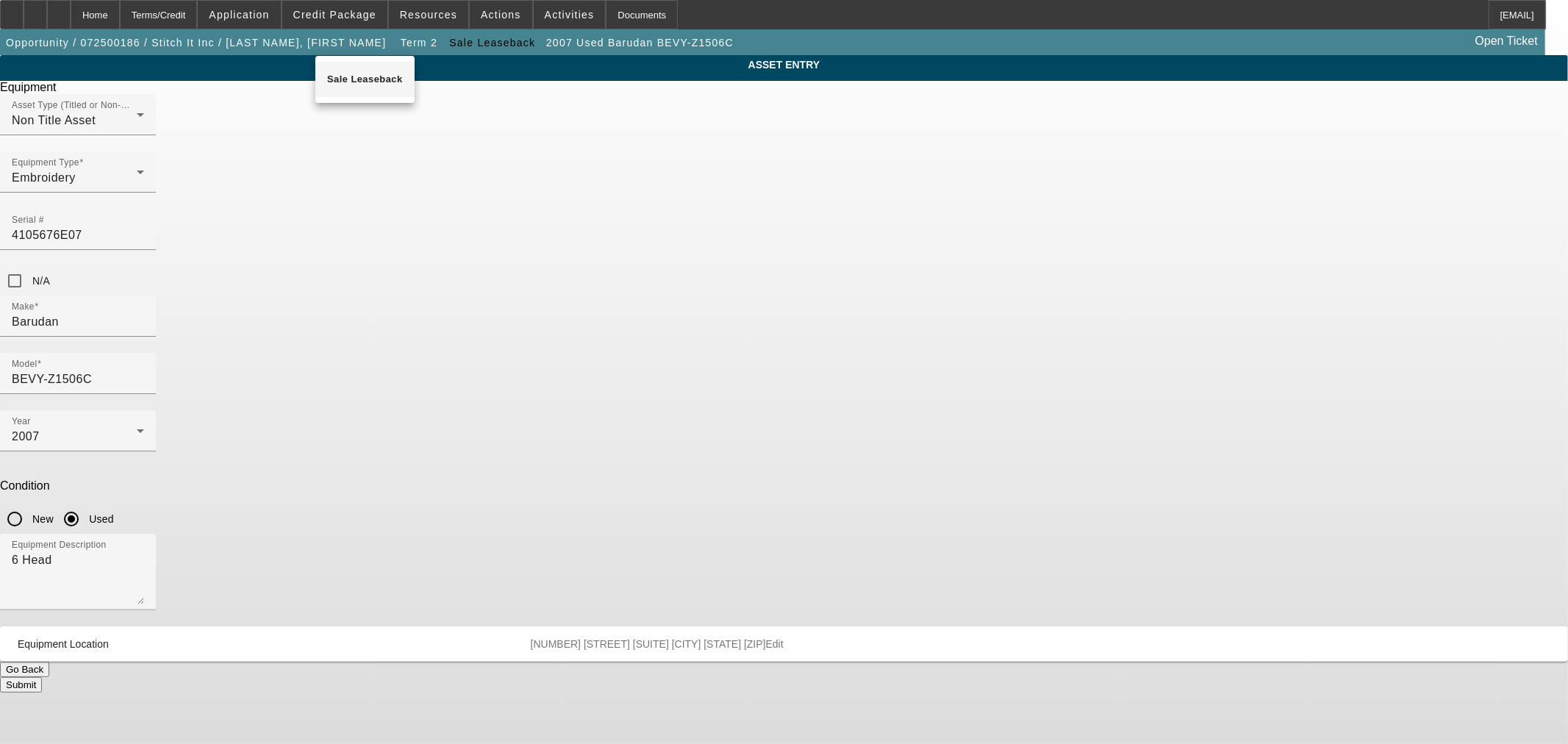 click on "Sale Leaseback" at bounding box center (365, 79) 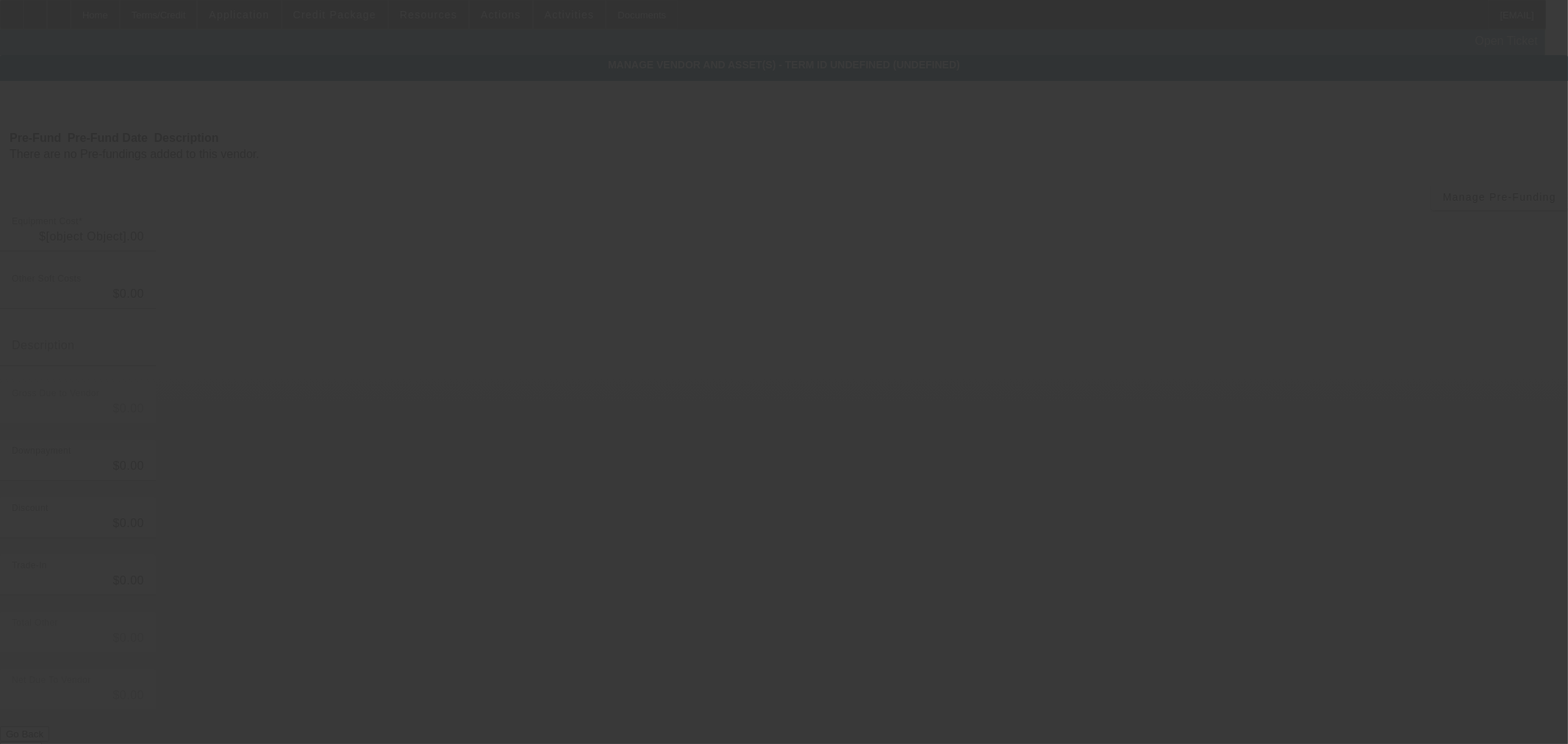 type on "$18,000.00" 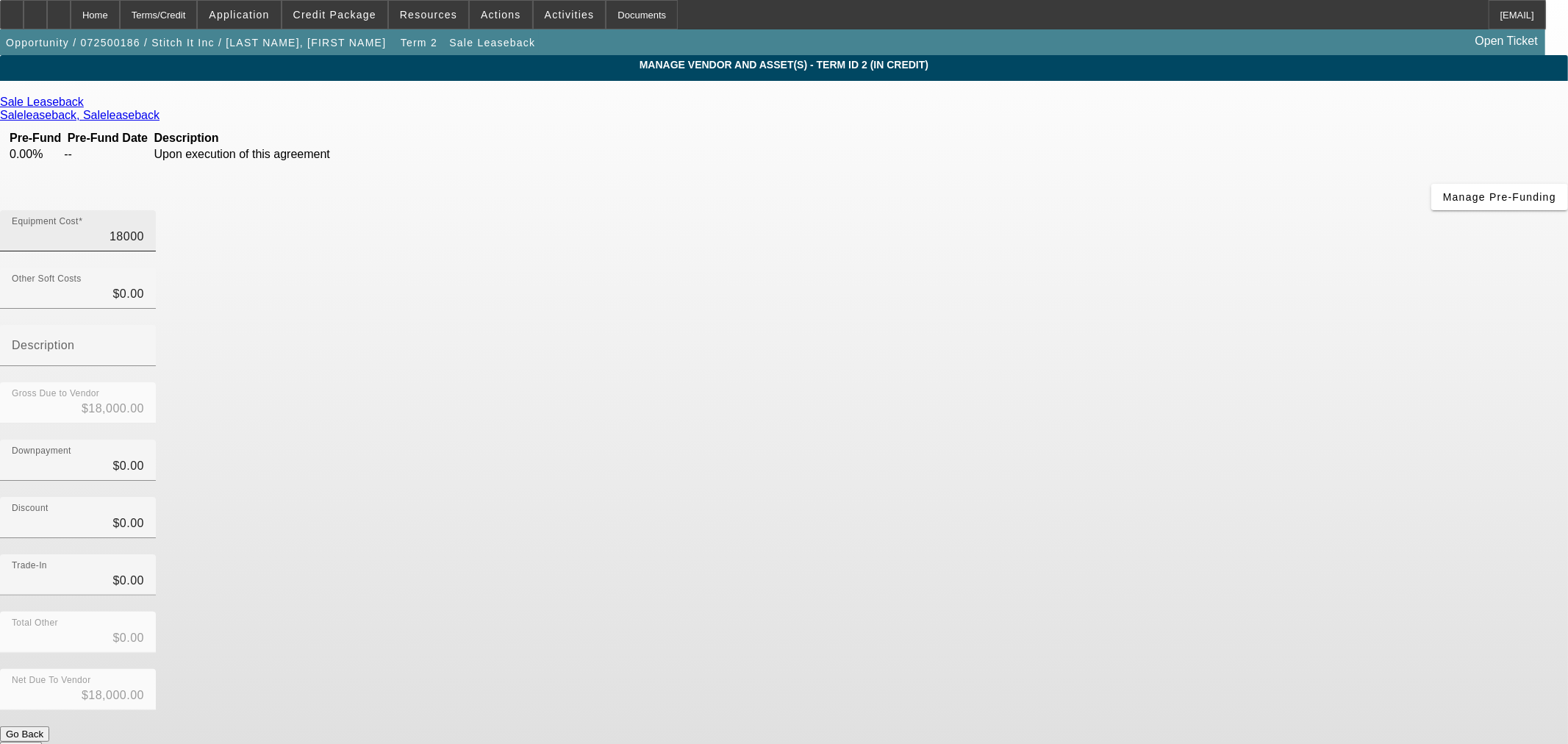 click on "18000" at bounding box center (78, 237) 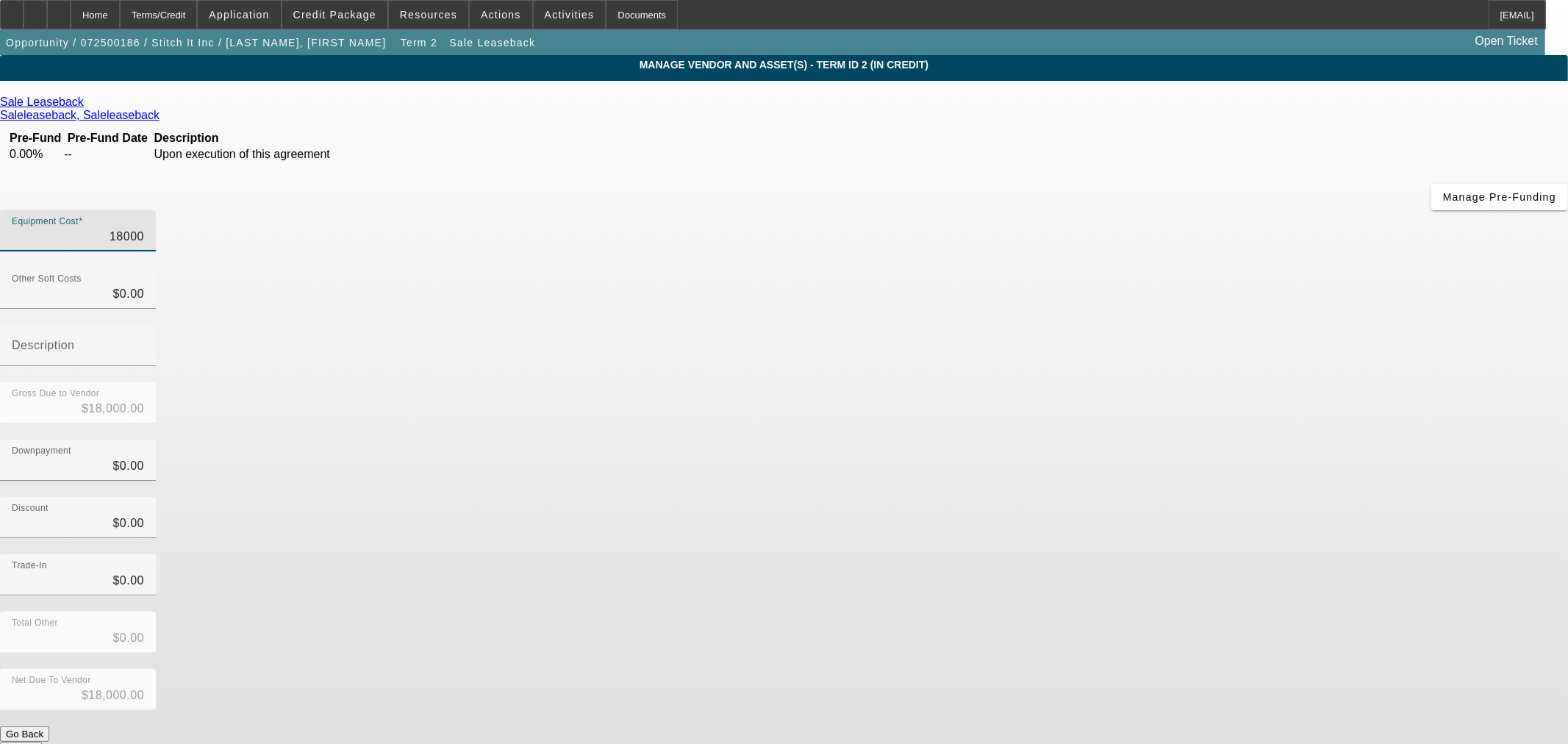 click on "18000" at bounding box center (78, 237) 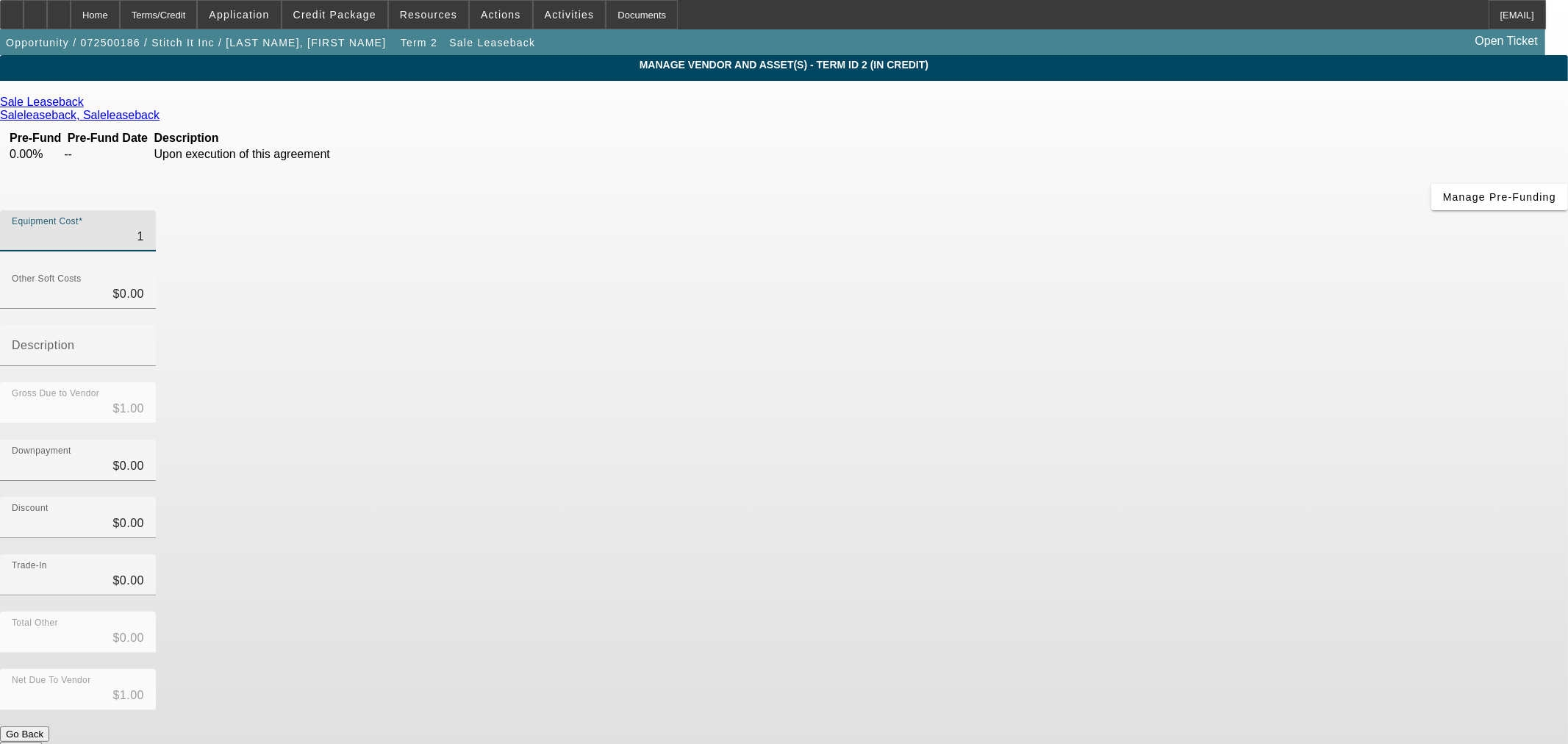 type on "15" 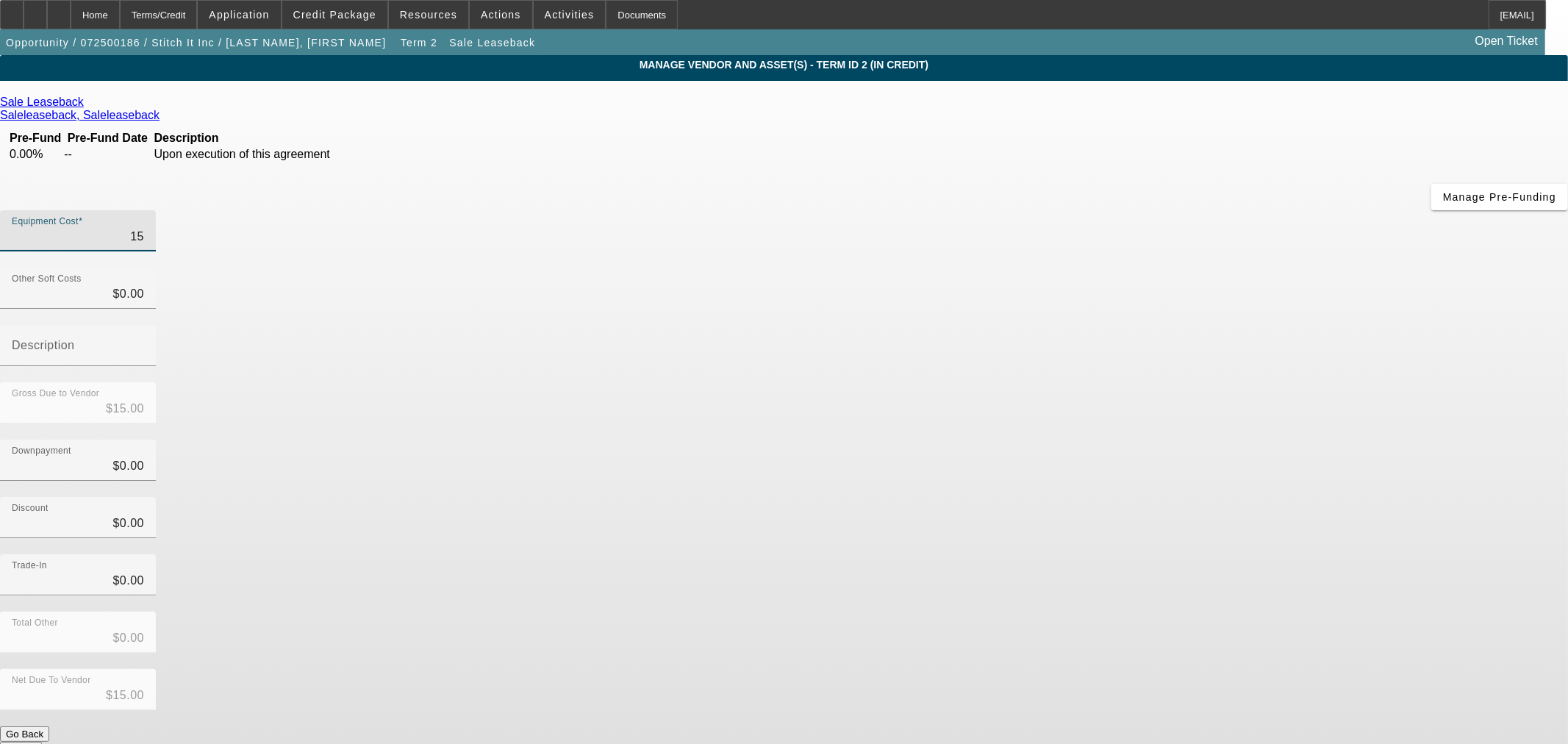 type on "150" 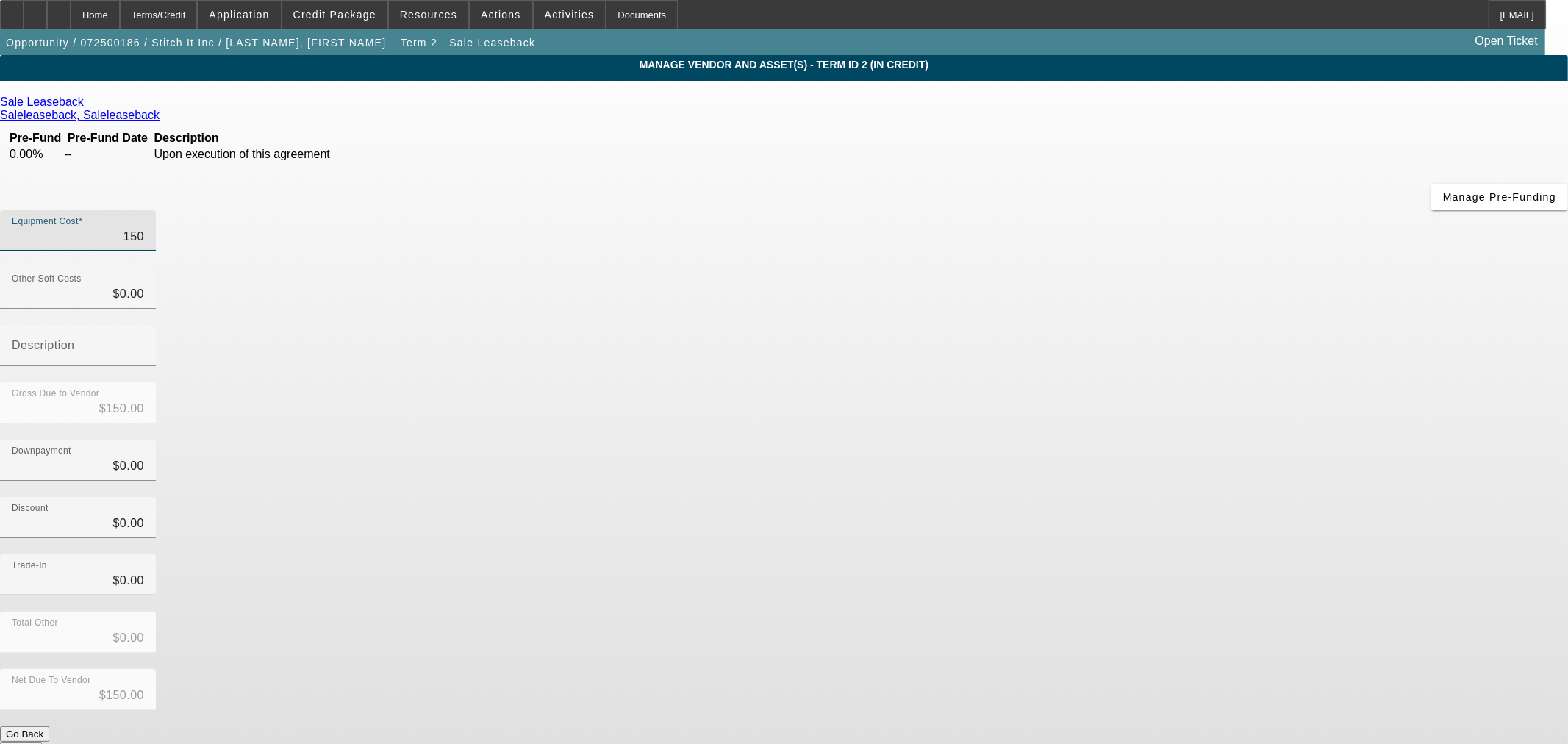 type on "1500" 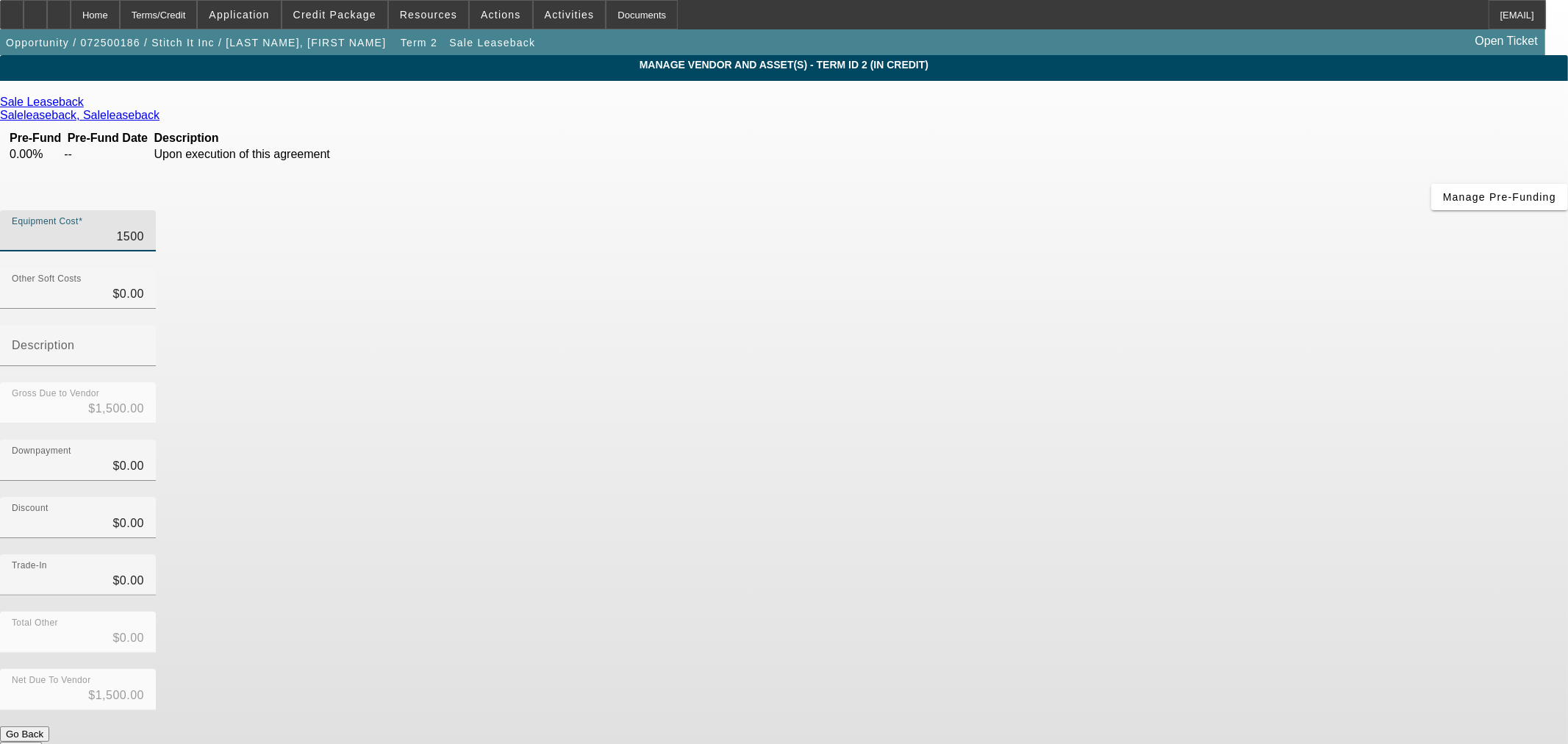 type on "15000" 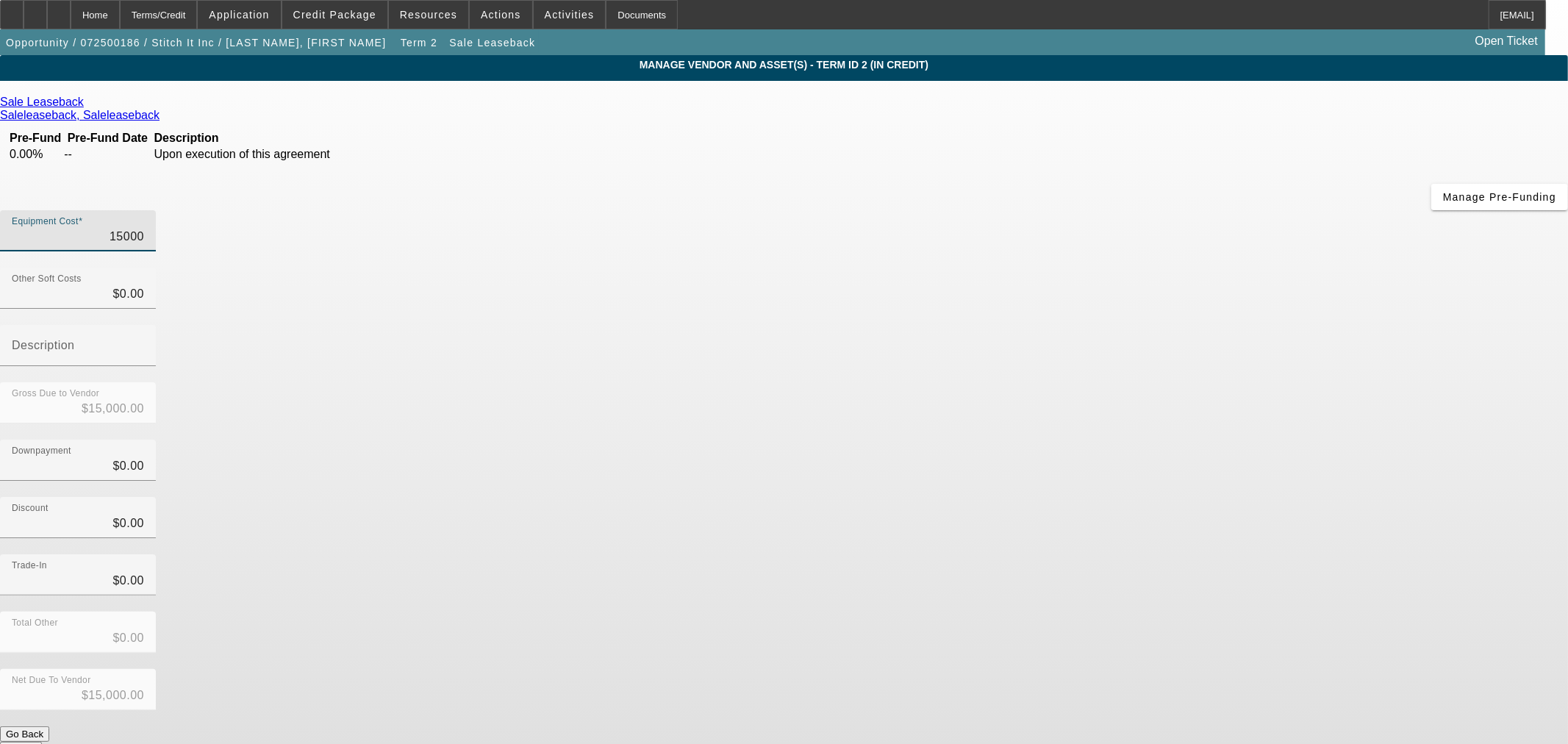type on "$15,000.00" 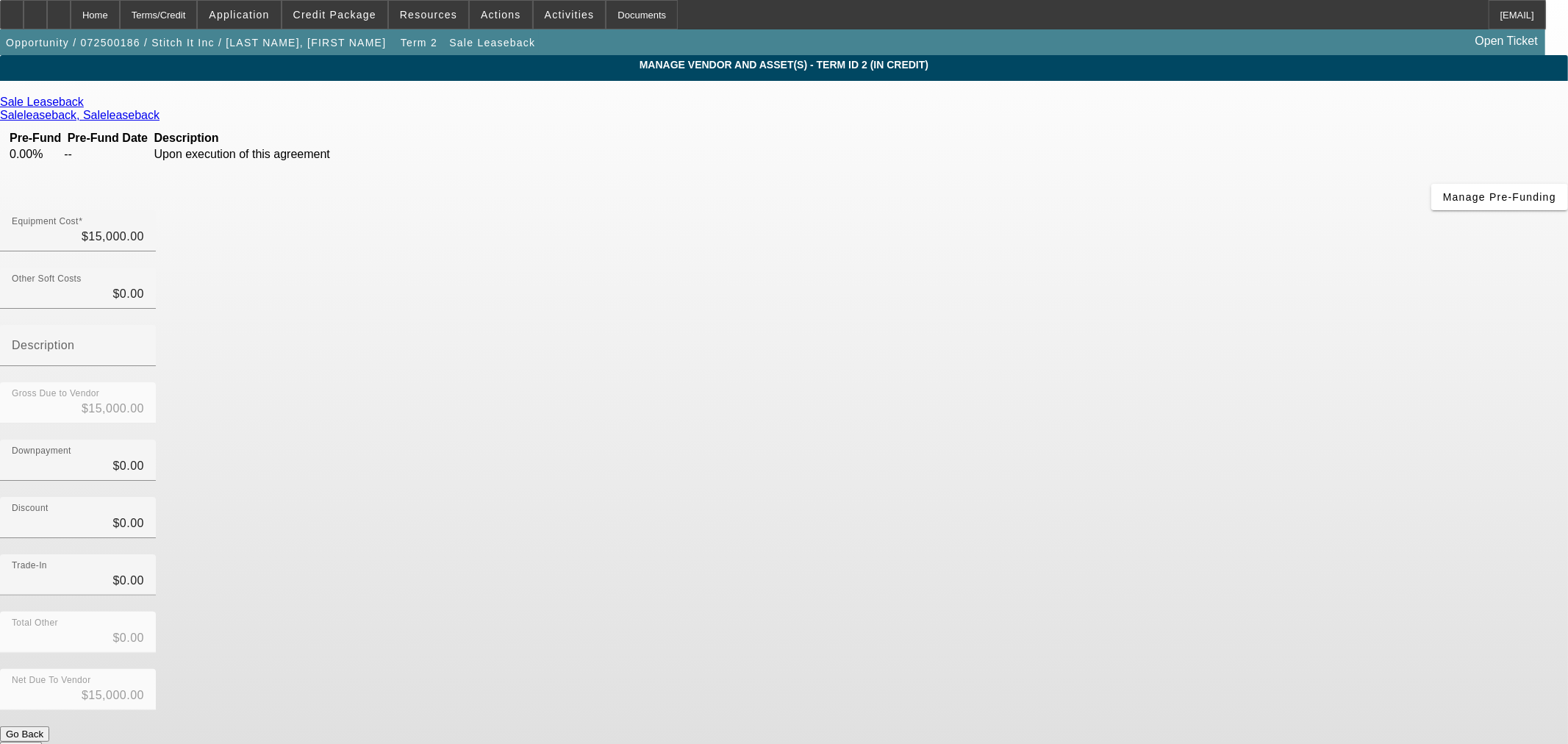 click on "Trade-In
$0.00" at bounding box center [784, 583] 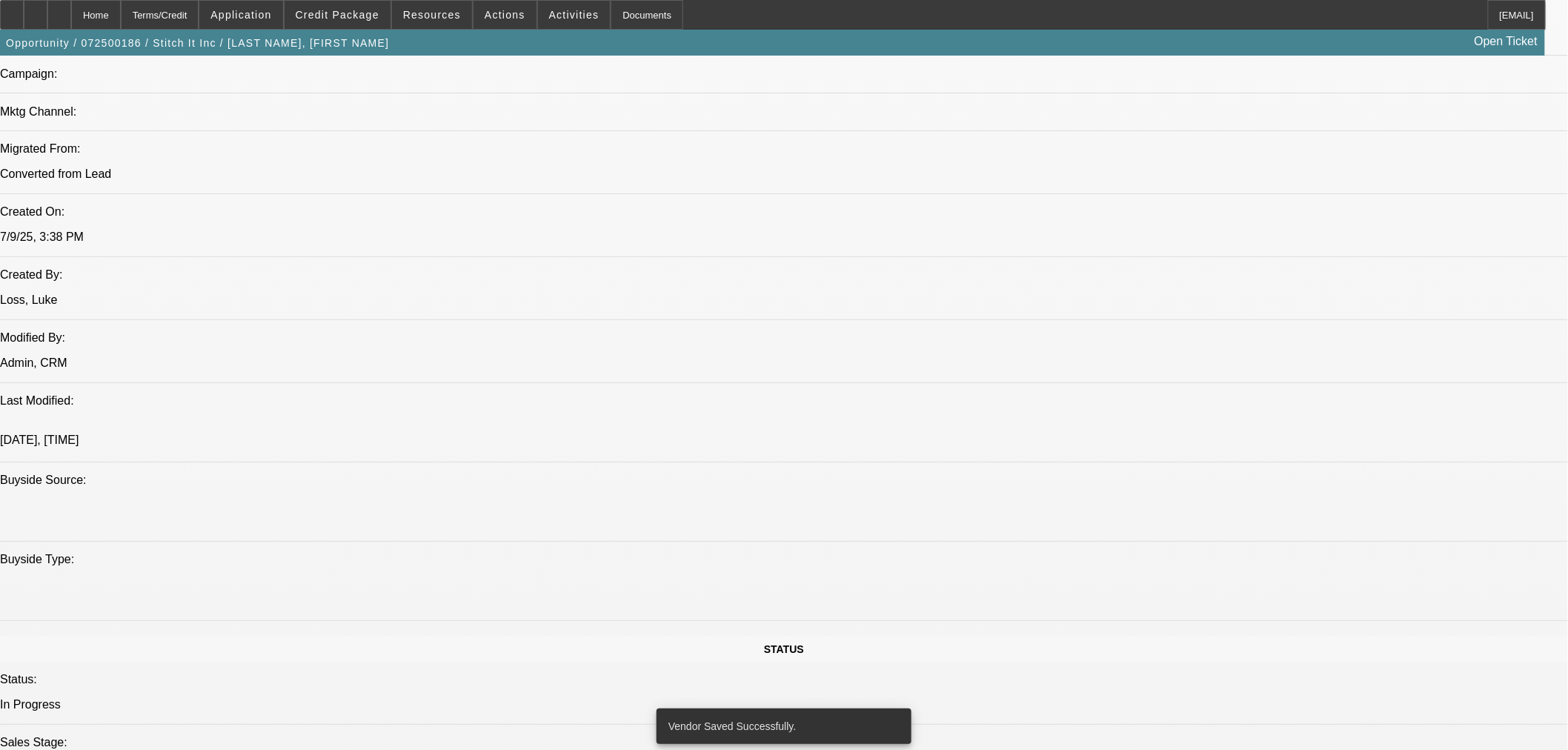select on "0" 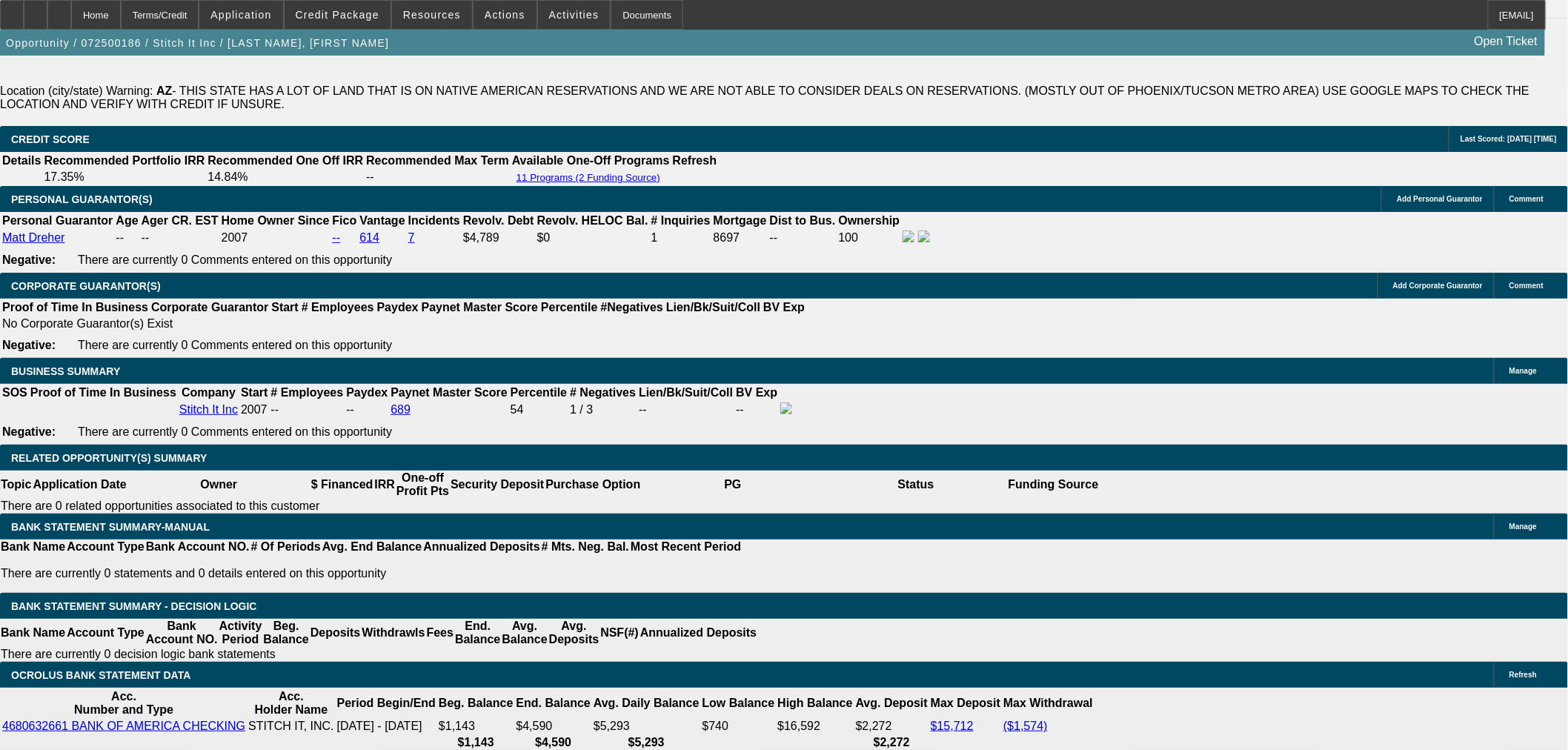 scroll, scrollTop: 2211, scrollLeft: 0, axis: vertical 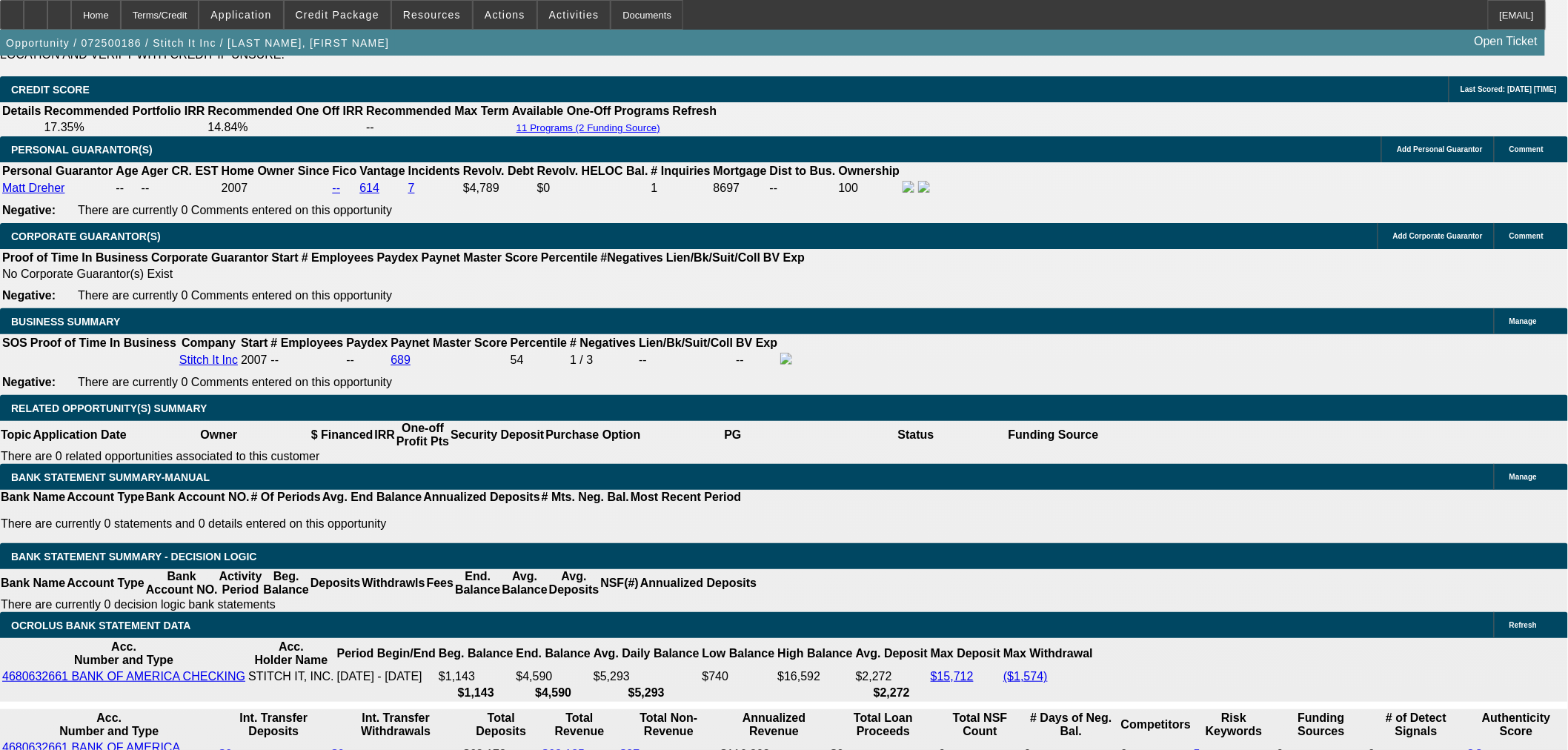 click on "48" at bounding box center [419, 1865] 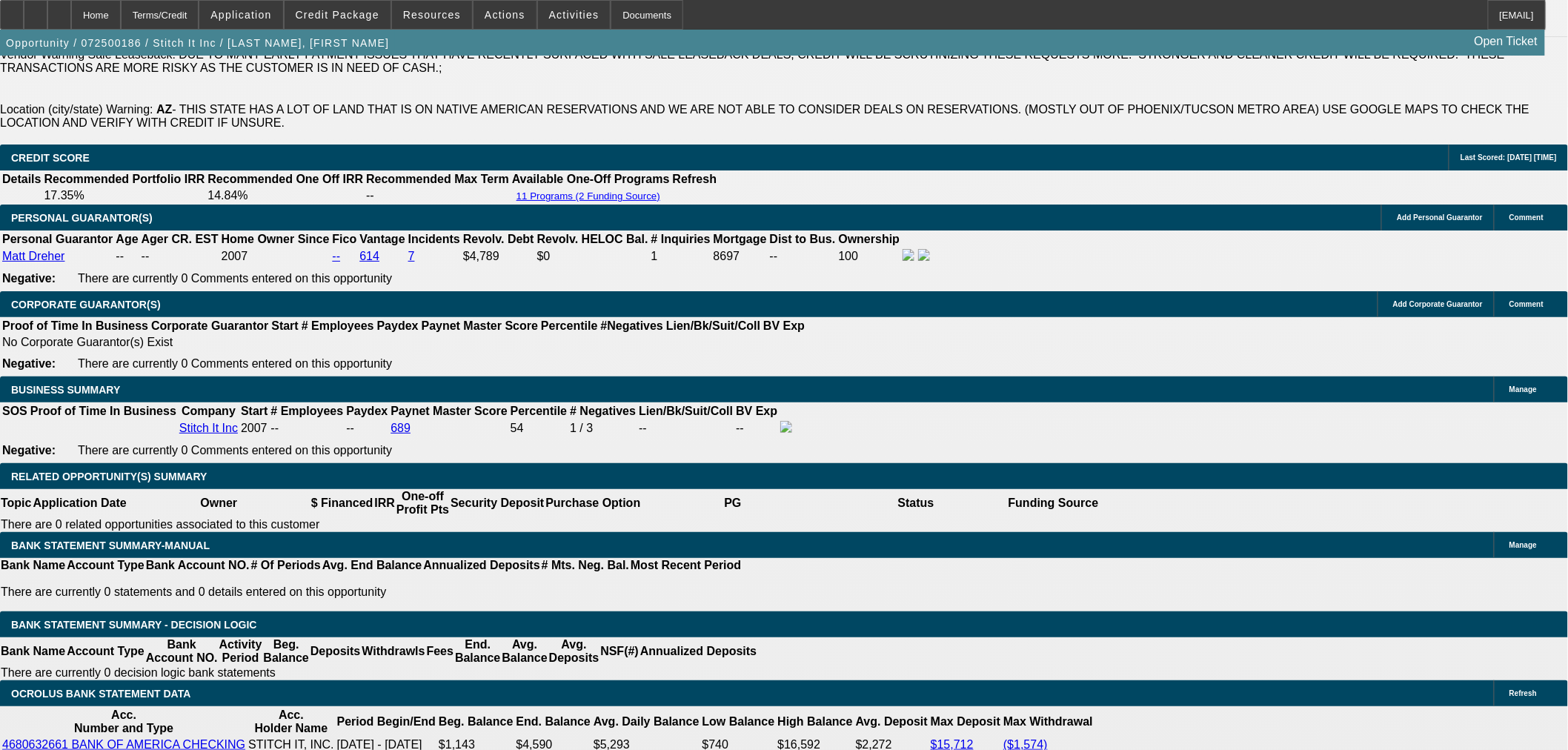 scroll, scrollTop: 1964, scrollLeft: 0, axis: vertical 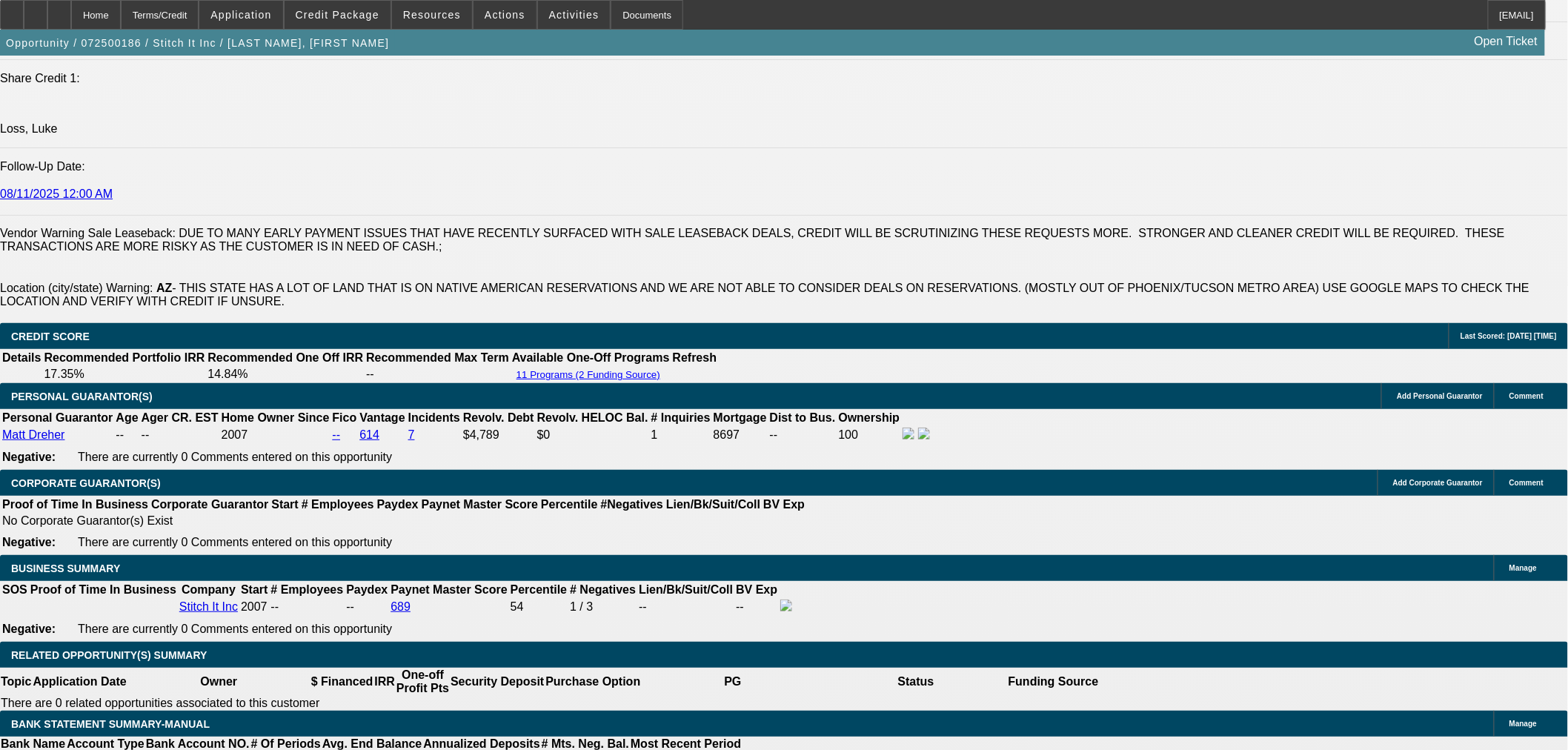 click at bounding box center (327, 1573) 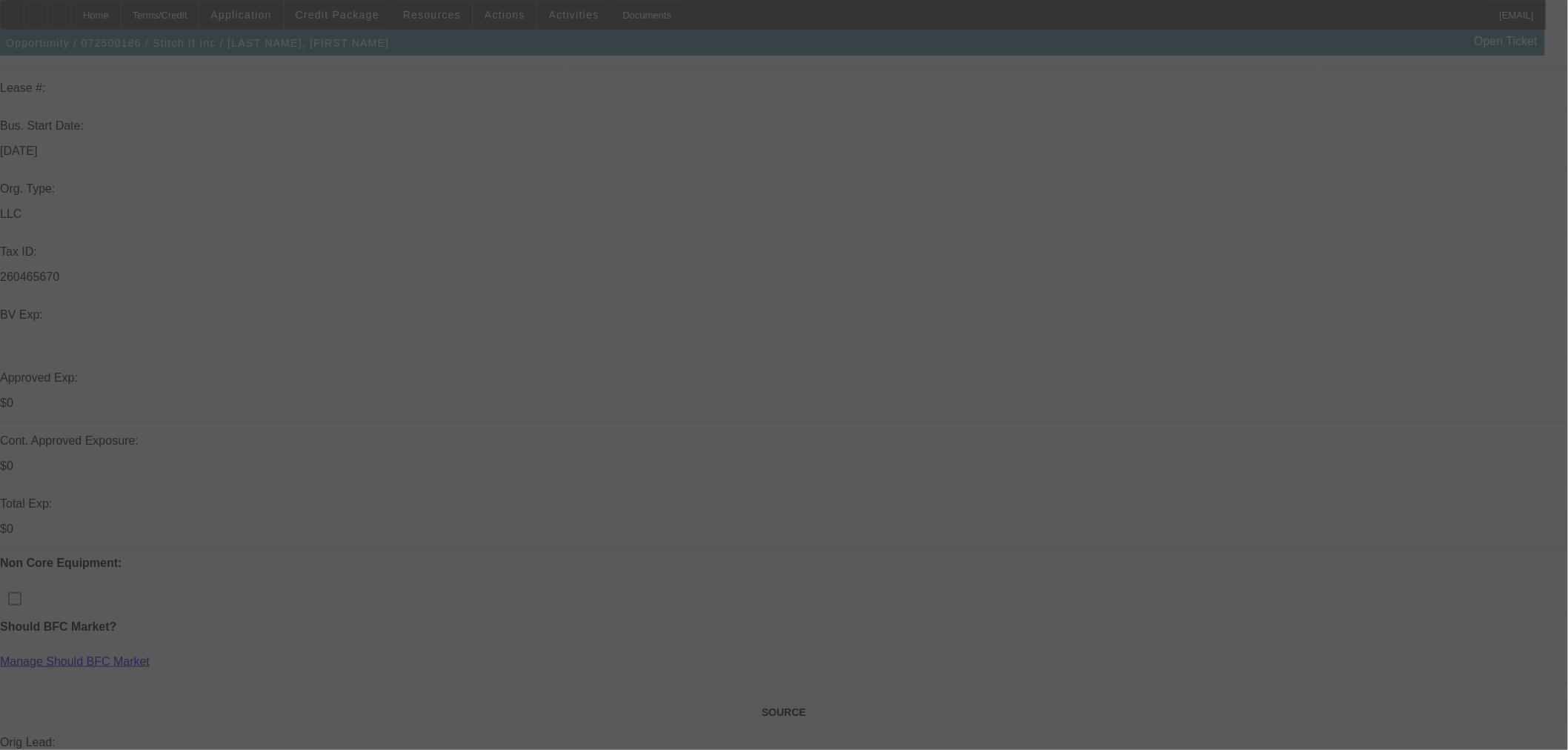 scroll, scrollTop: 411, scrollLeft: 0, axis: vertical 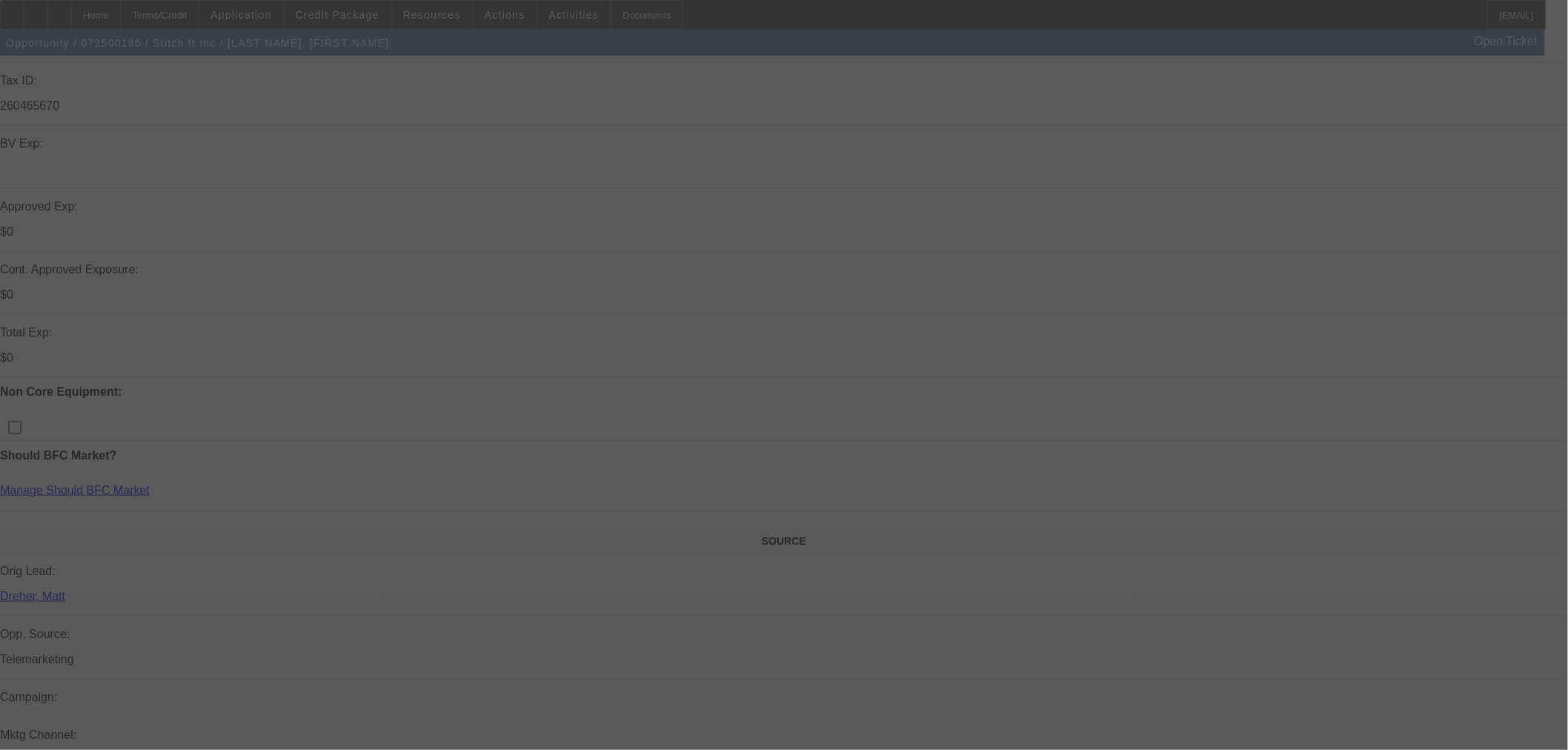 select on "0" 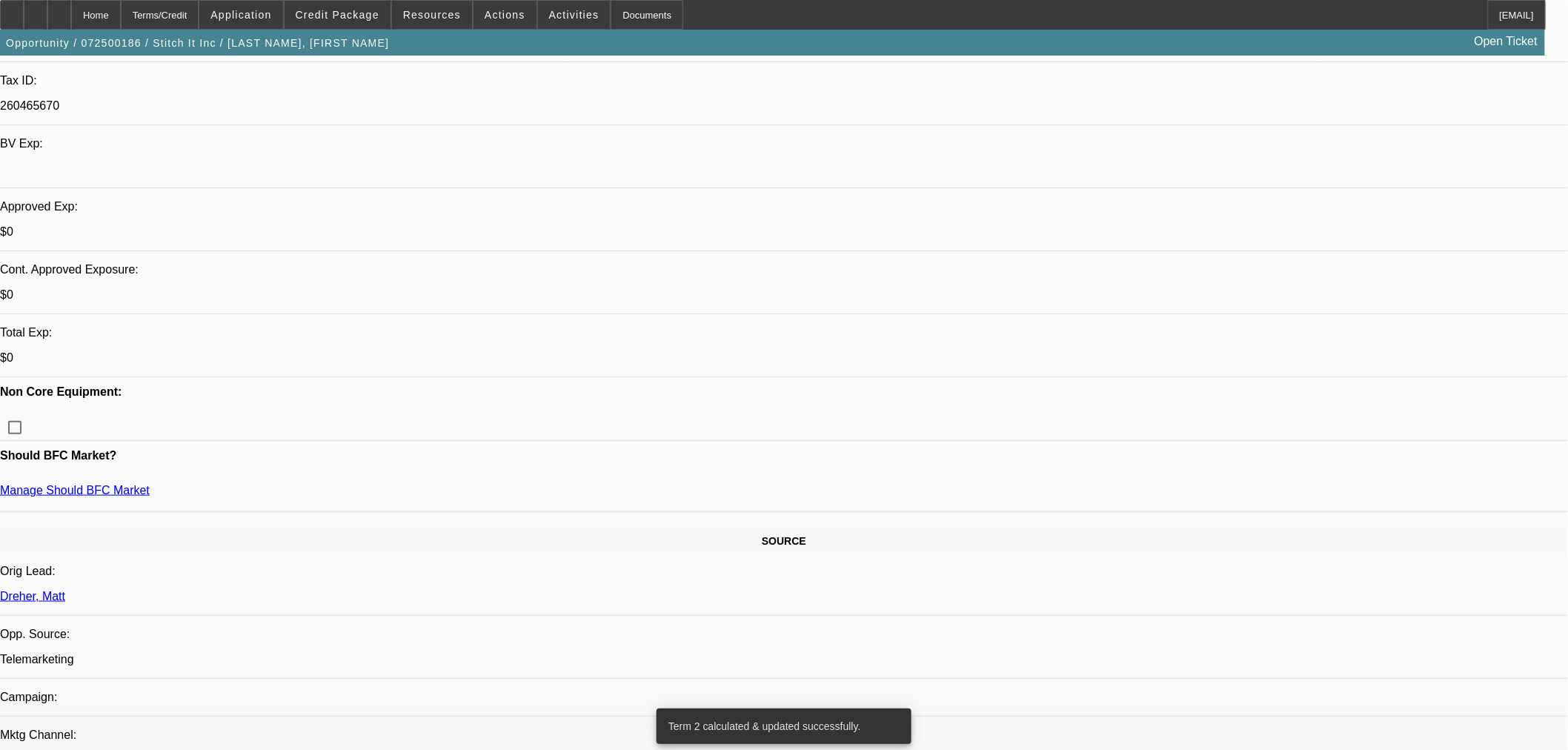 click at bounding box center (695, 1927) 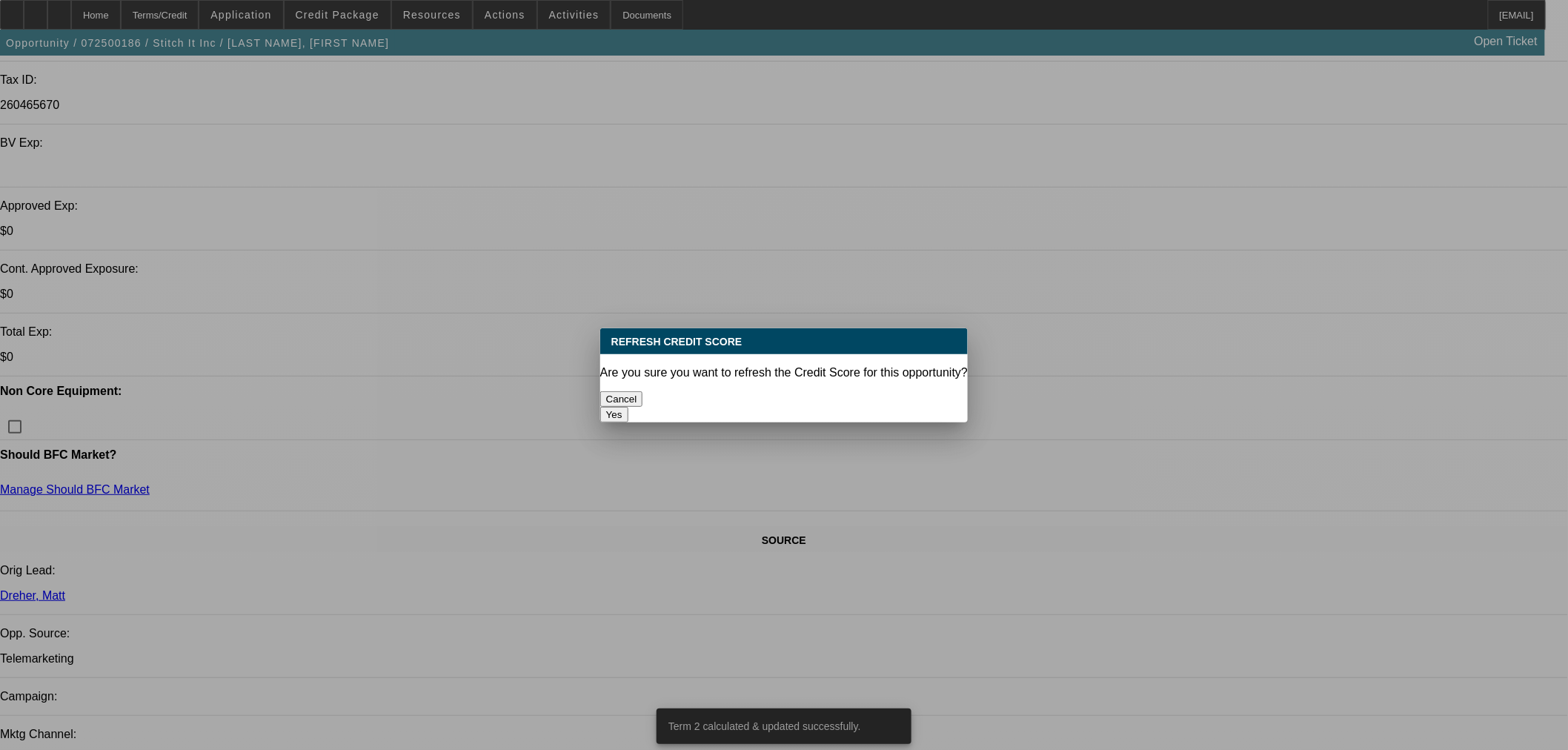 click on "Yes" at bounding box center (614, 414) 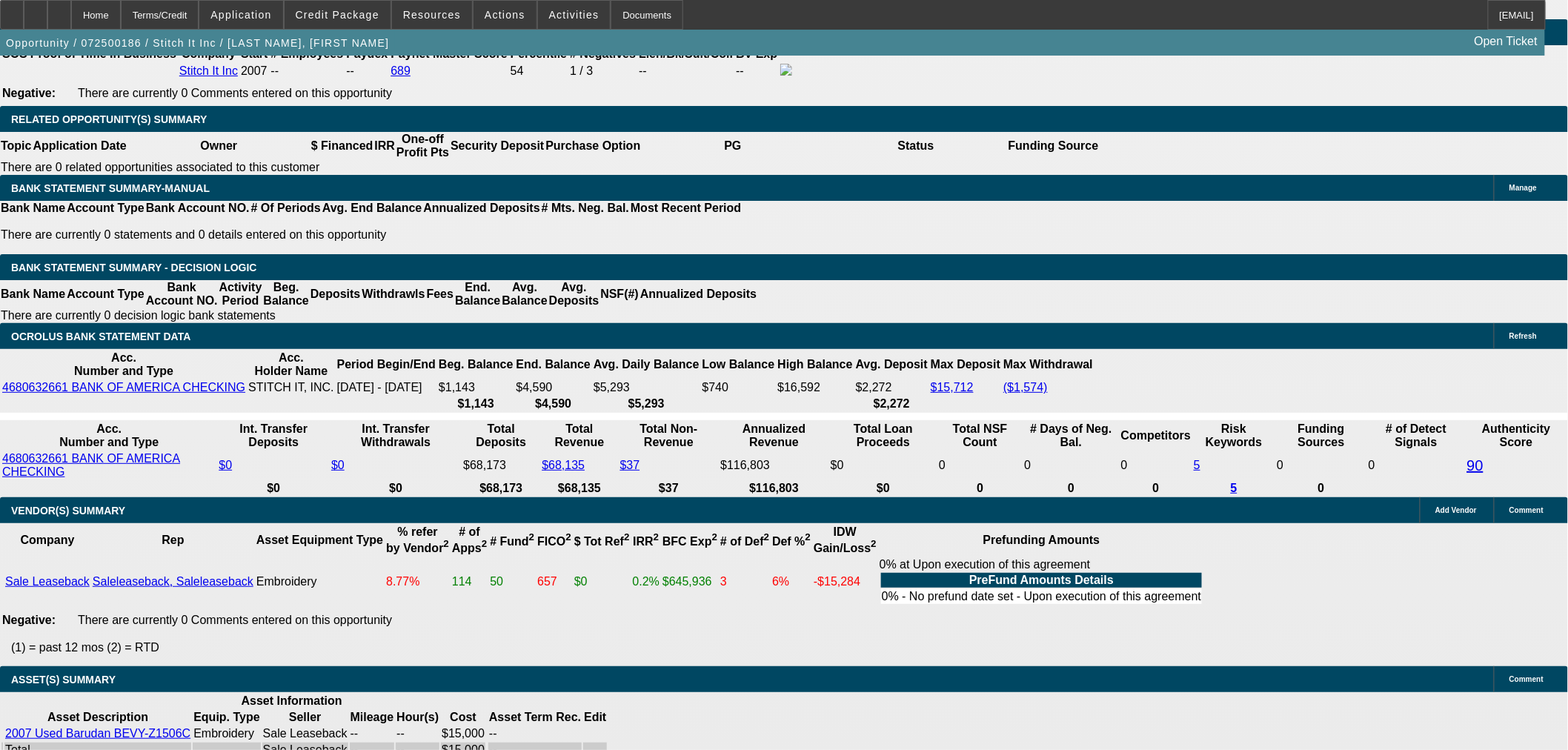 scroll, scrollTop: 2619, scrollLeft: 0, axis: vertical 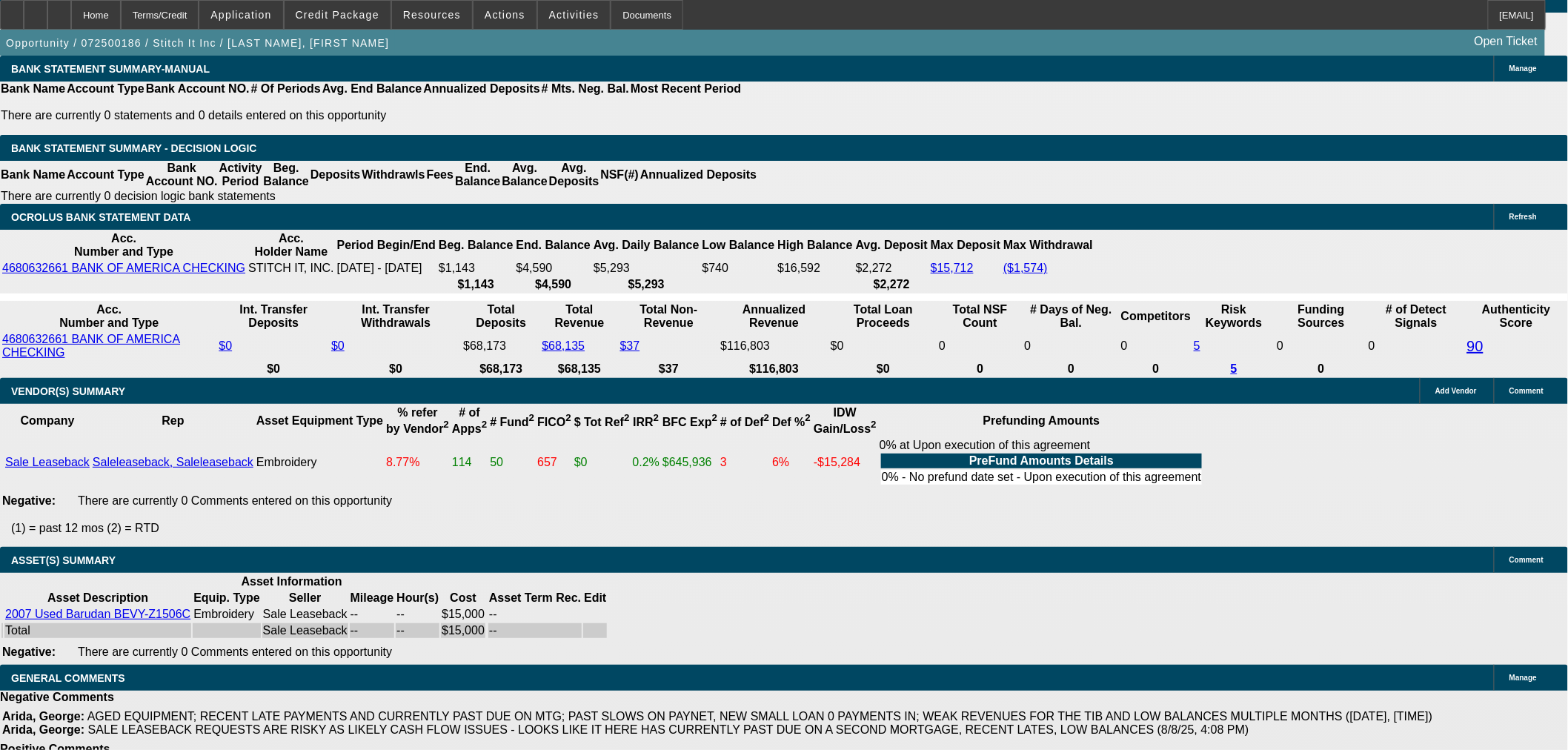 click on "-- Select Credit Decision --
‎Approved
‎Declined
‎Modified
‎Send Back To Sales
‎Terminated
‎Contingent Approval" 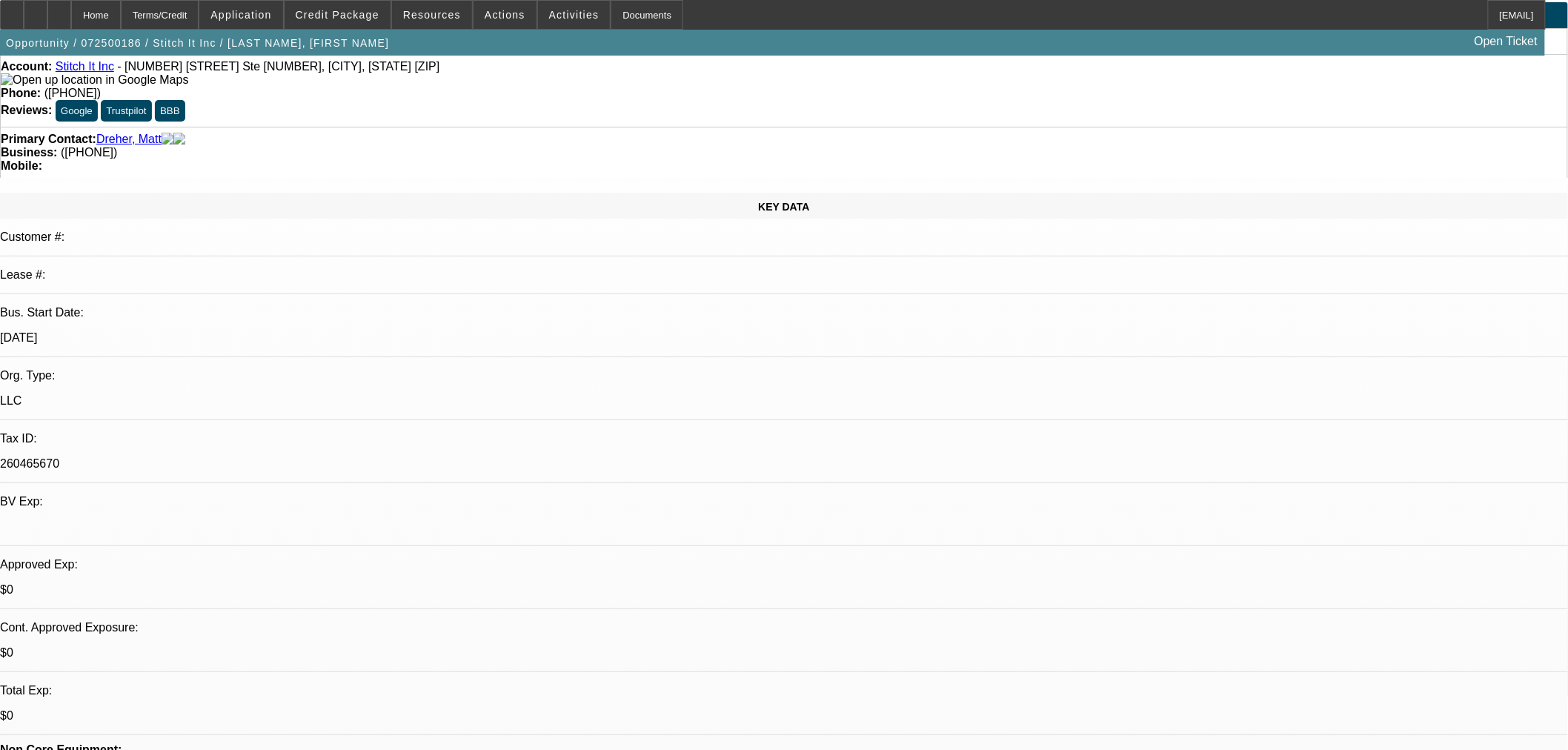 scroll, scrollTop: 82, scrollLeft: 0, axis: vertical 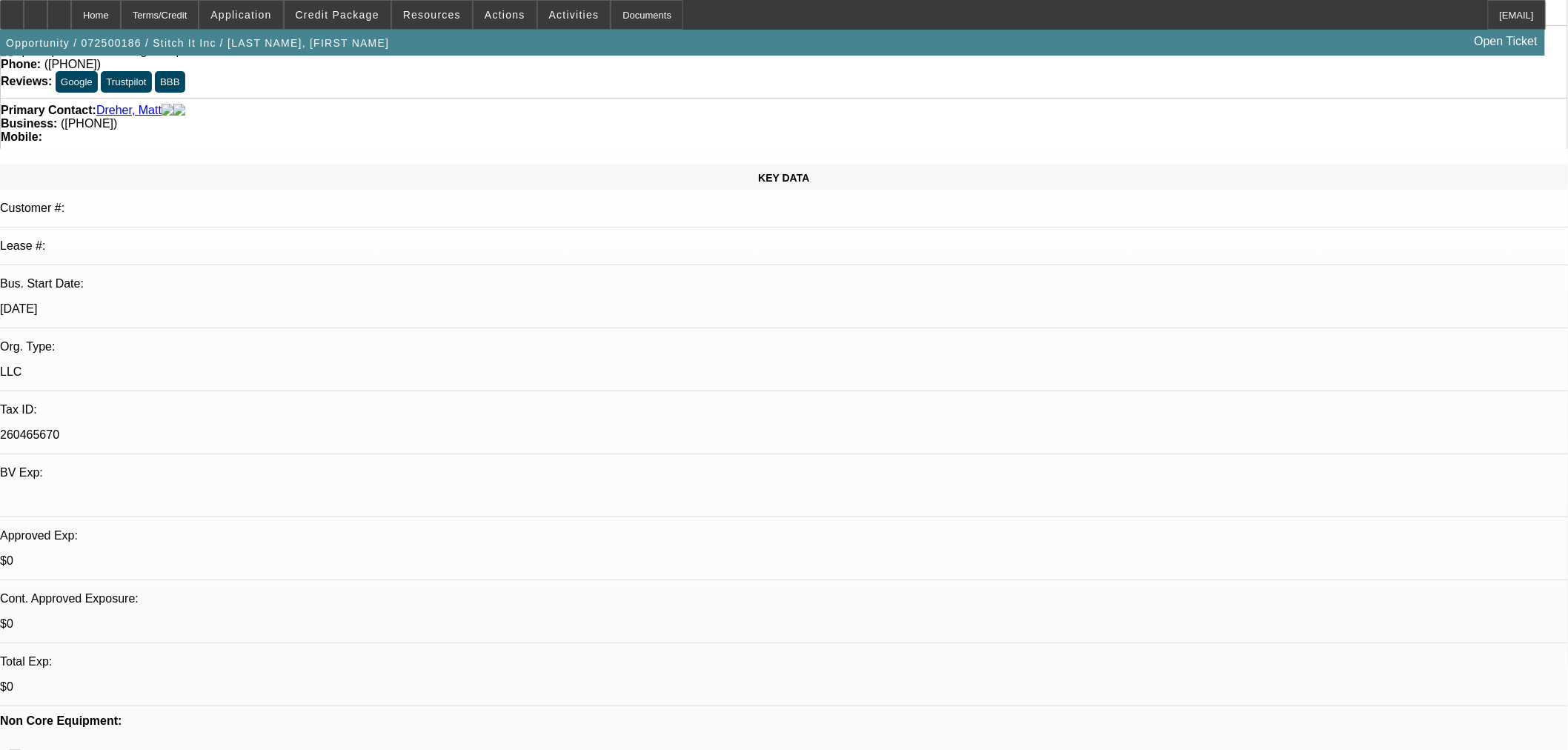 click on "Comments" at bounding box center [79, 5647] 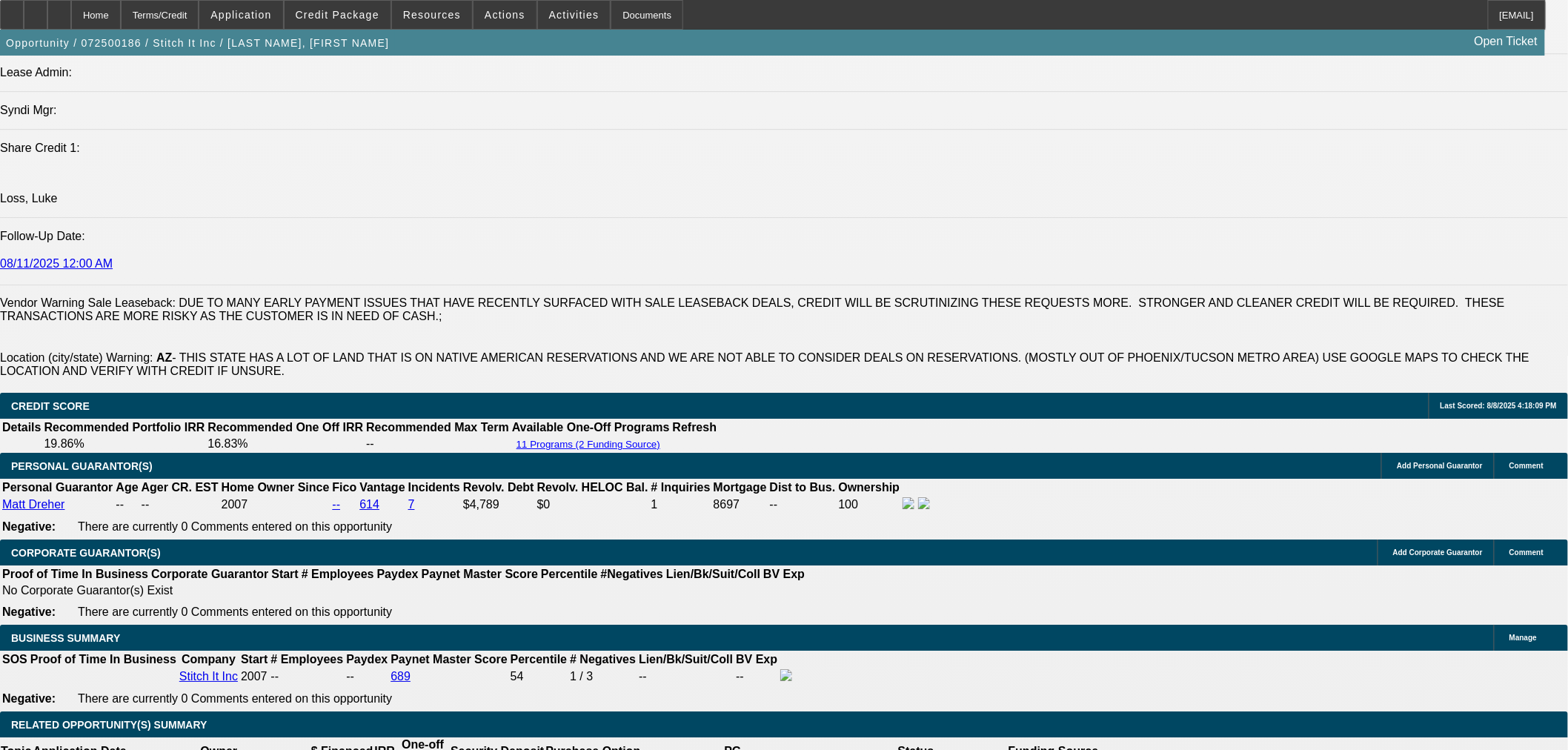 scroll, scrollTop: 2223, scrollLeft: 0, axis: vertical 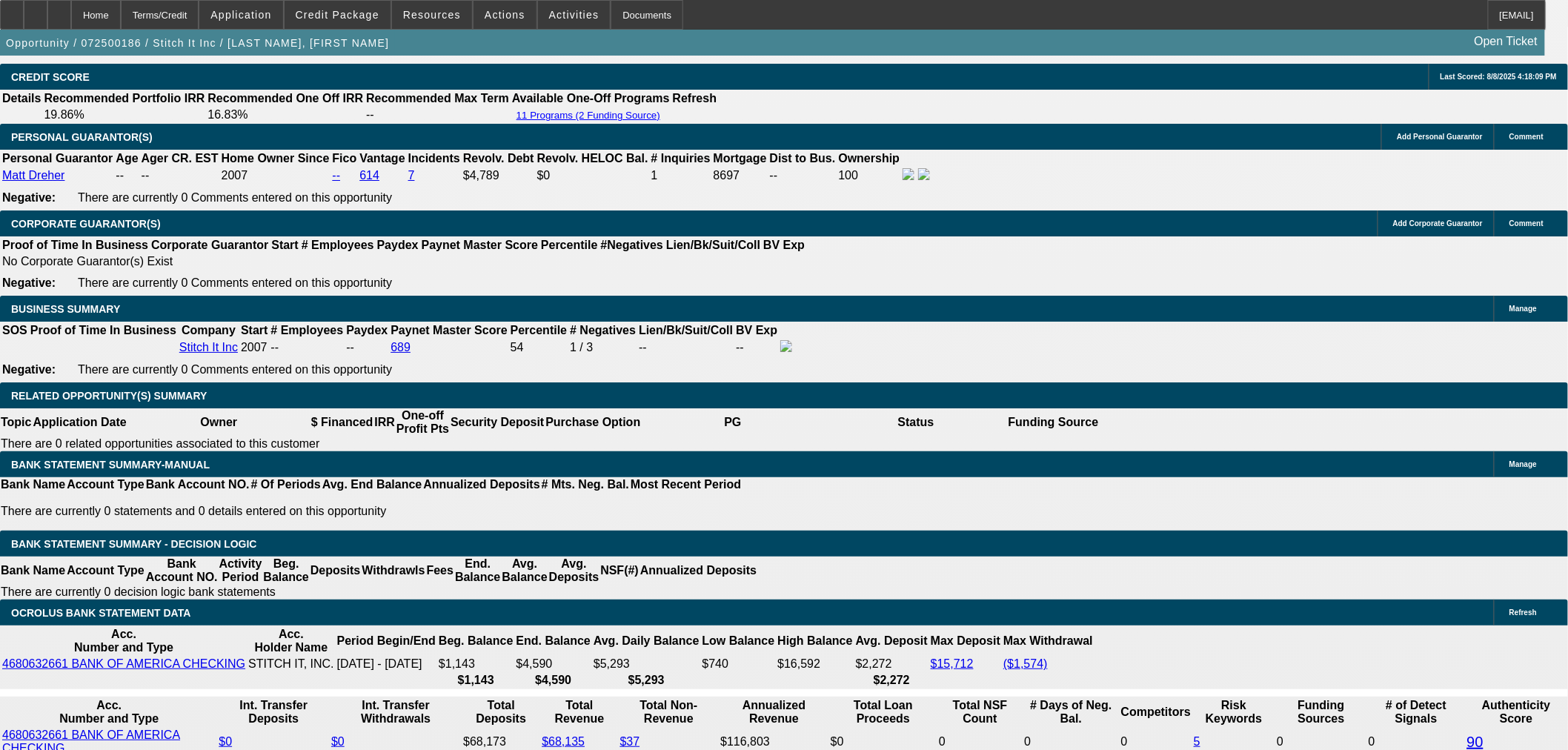 type on "I SEE THIS AS A PRETTY HIGH RISK SALE LEASEBACK WITH WEAK BANKS AND RECENT LATE PAYMENTS, HE IS NOT IN A GREAT POSITION. WE PUT THE VALUE ON THIS AROUND 20K. THE BEST I AM WILLING TO DO IS GIVE HIM 15K LESS 2X SD SO WE HAVE EQUITY IN THIS RISKY DEAL AND AT A HIGH RATE SHORT TERM." 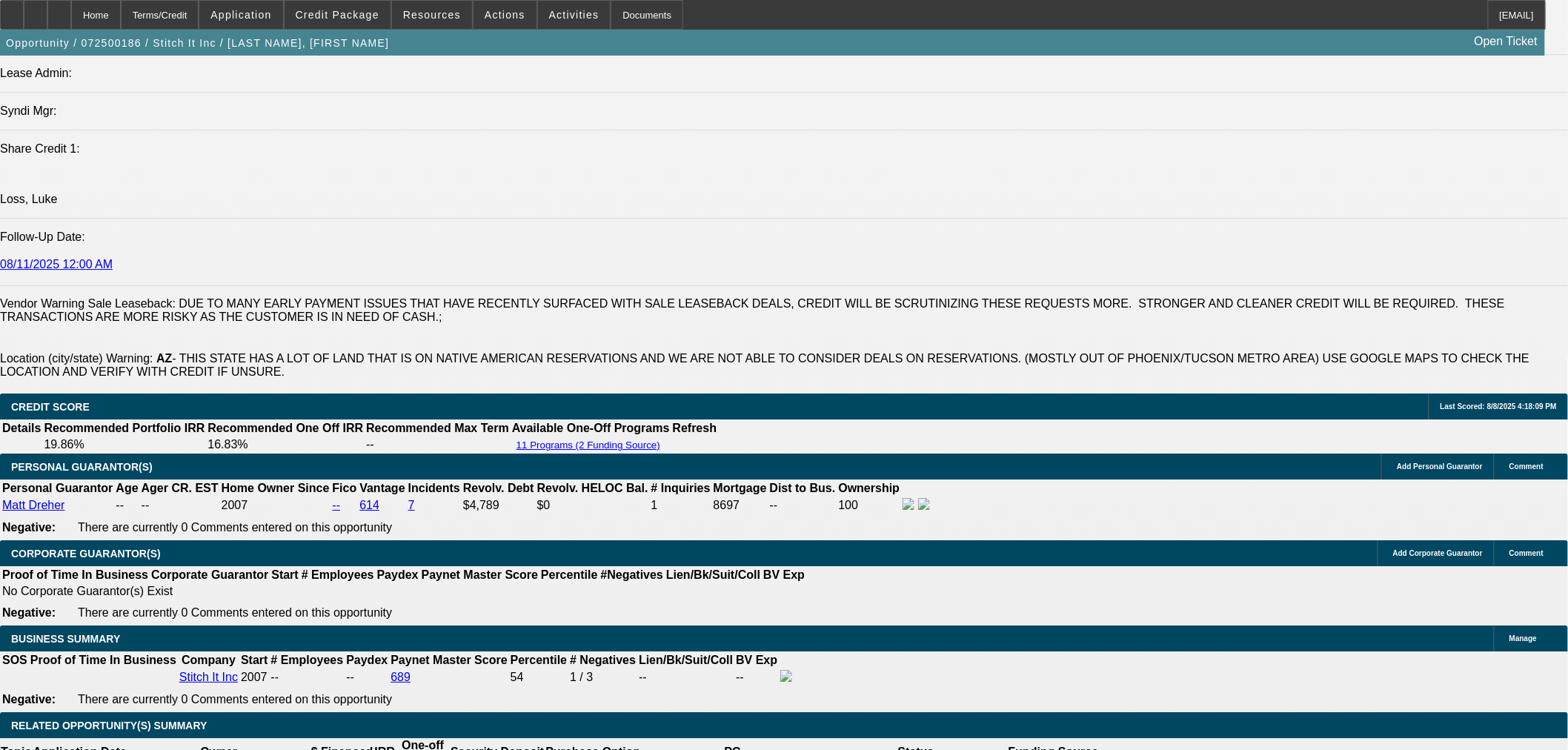 click at bounding box center [327, 1643] 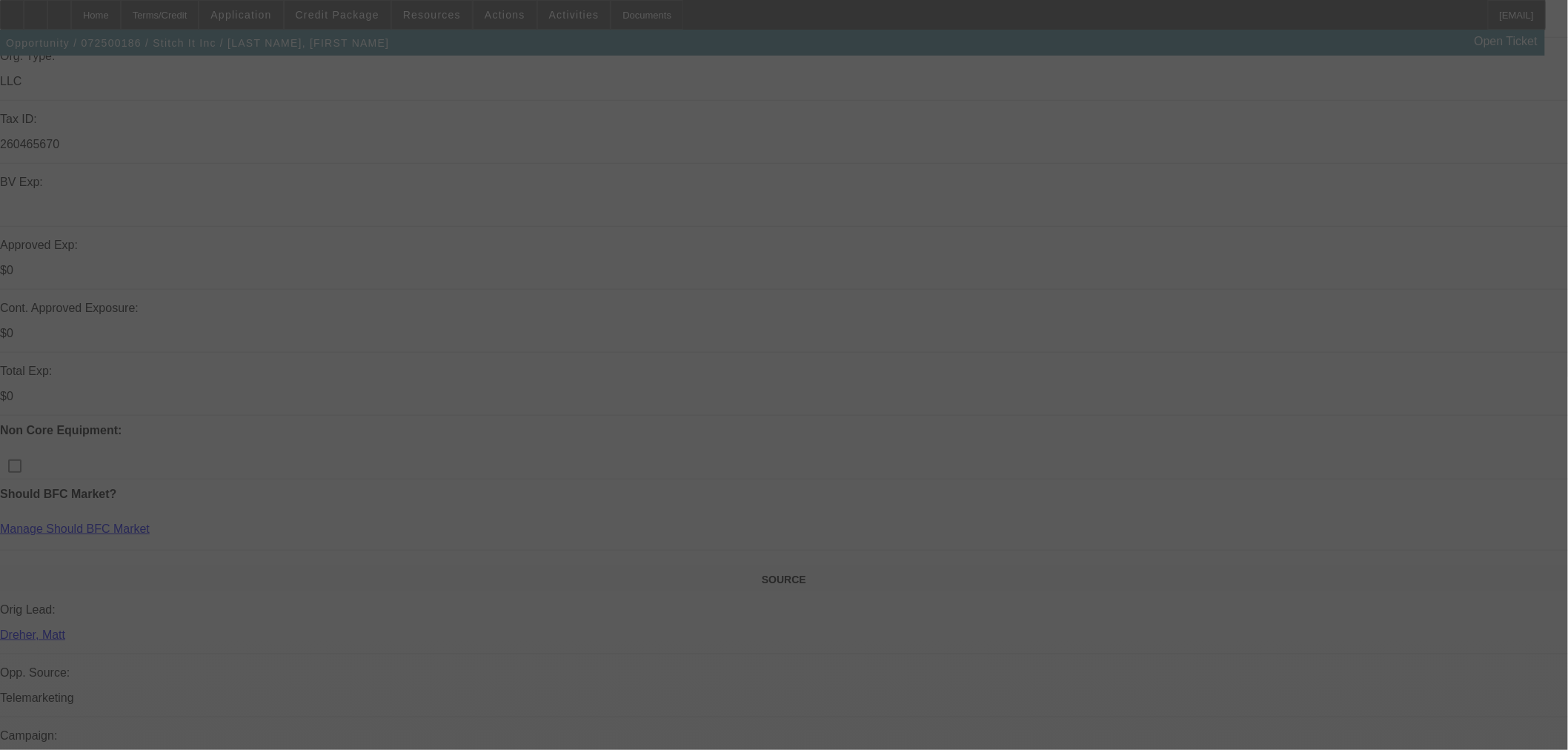 scroll, scrollTop: 411, scrollLeft: 0, axis: vertical 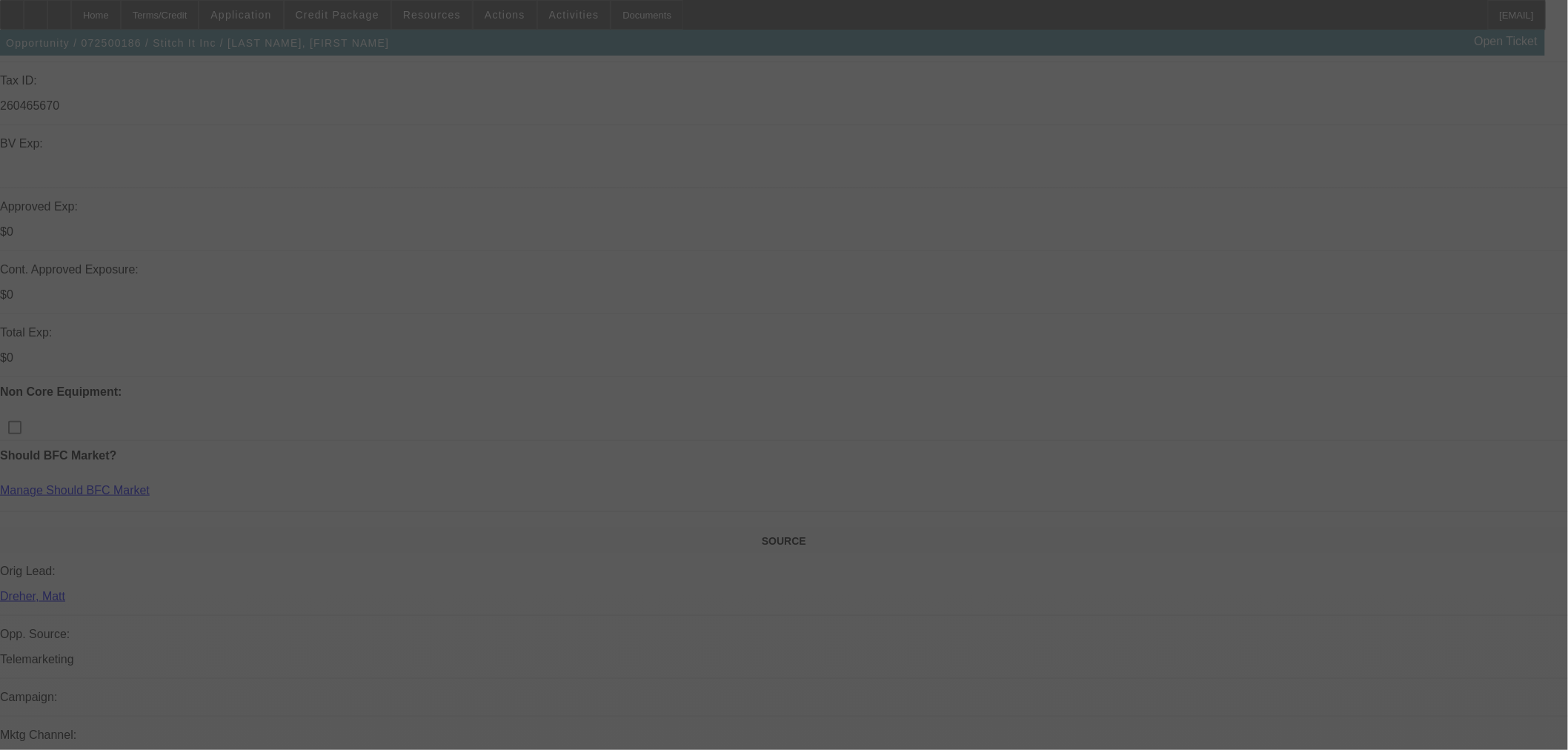 select on "0" 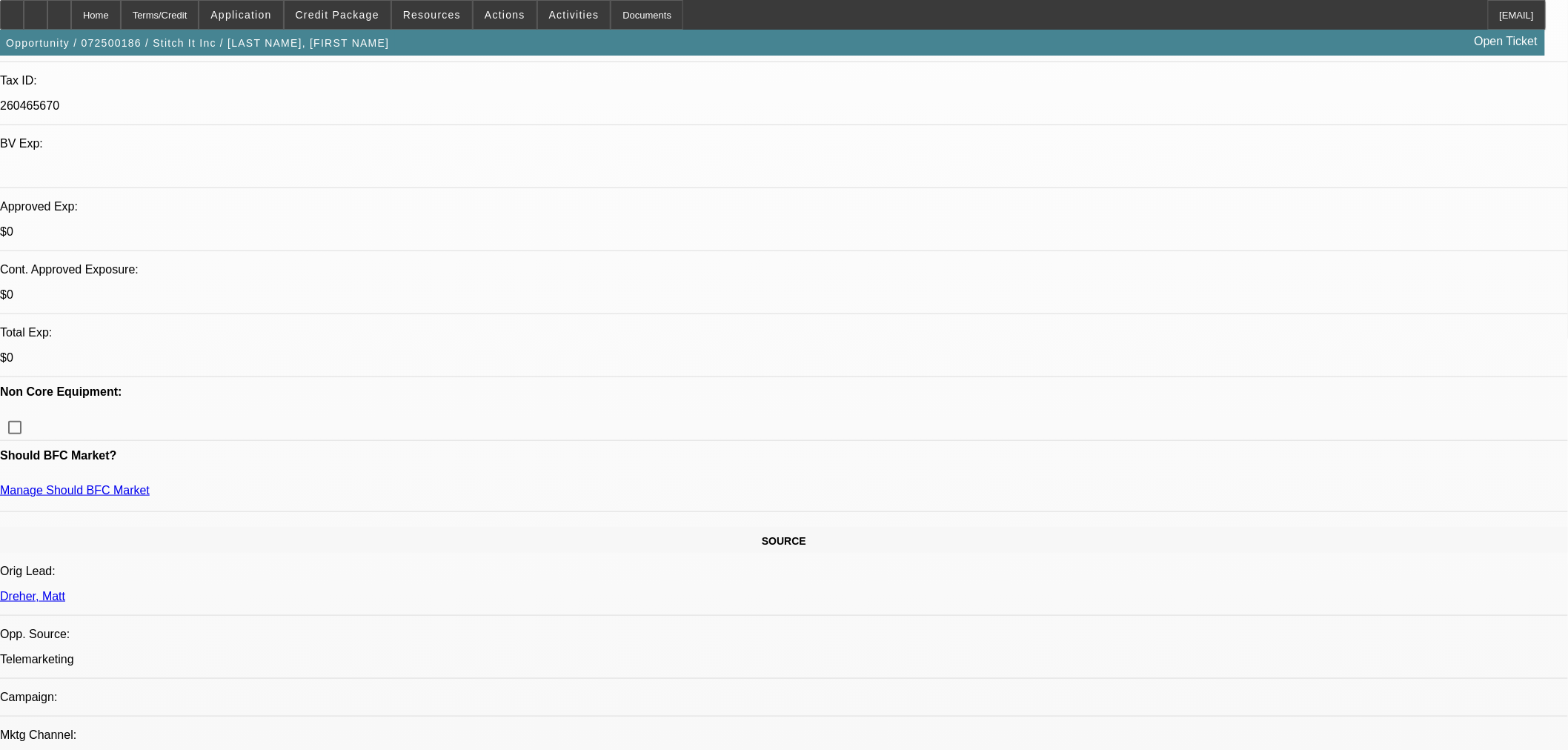 click on "I SEE THIS AS A PRETTY HIGH RISK SALE LEASEBACK WITH WEAK BANKS AND RECENT LATE PAYMENTS, HE IS NOT IN A GREAT POSITION. WE PUT THE VALUE ON THIS AROUND 20K. THE BEST I AM WILLING TO DO IS GIVE HIM 15K LESS 2X SD SO WE HAVE EQUITY IN THIS RISKY DEAL AND AT A HIGH RATE SHORT TERM." at bounding box center [79, 5318] 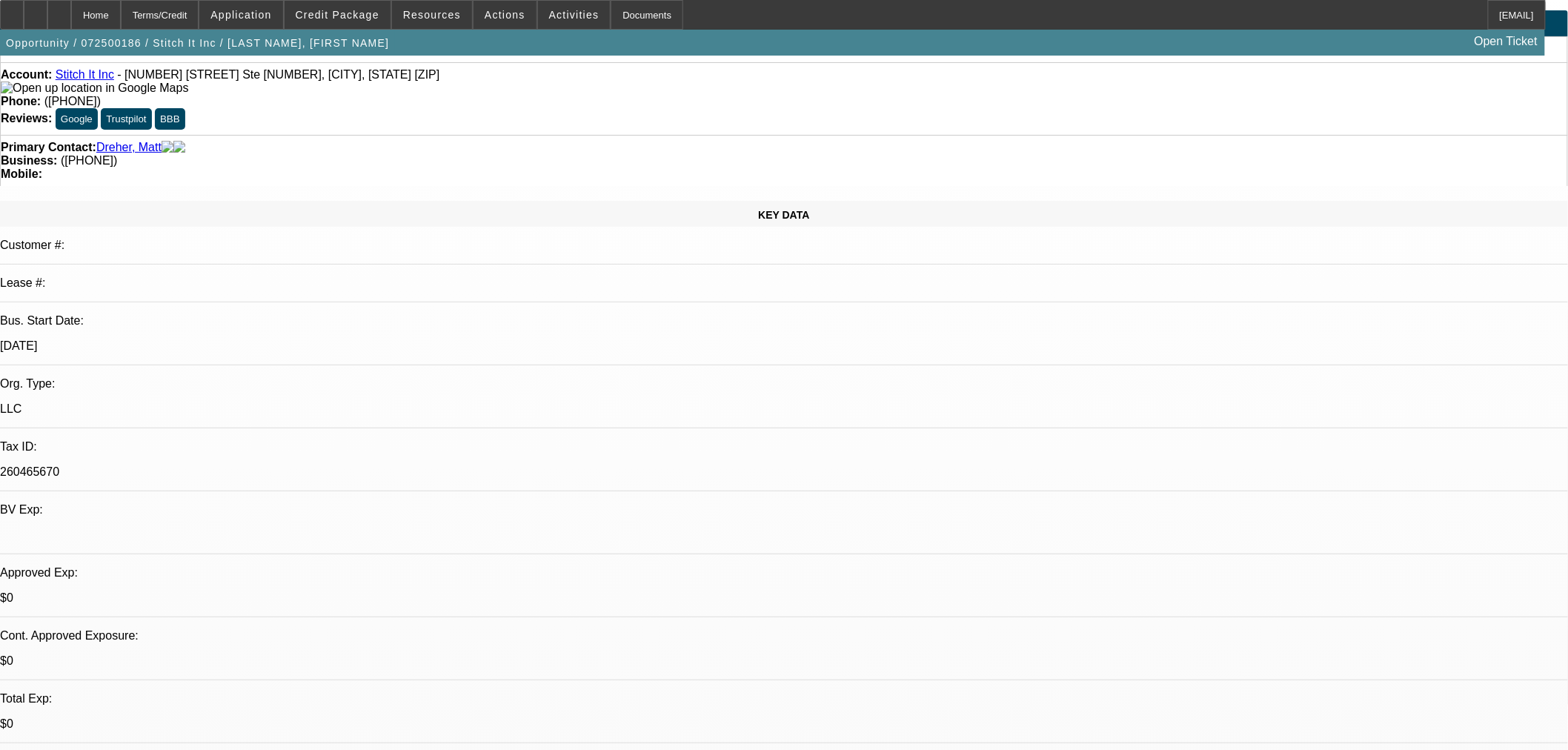 scroll, scrollTop: 82, scrollLeft: 0, axis: vertical 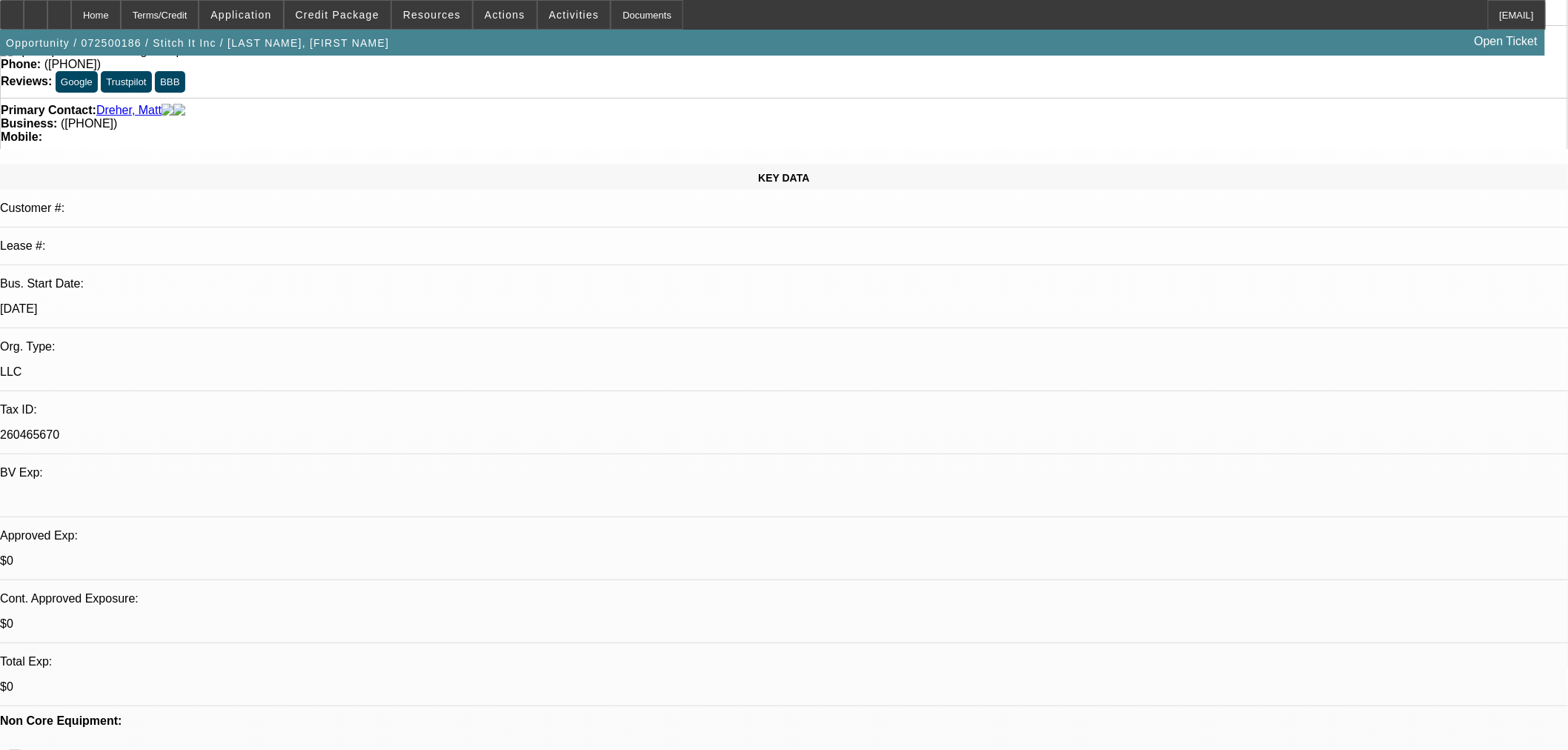click on "I SEE THIS AS A PRETTY HIGH RISK SALE LEASEBACK WITH WEAK BANKS AND RECENT LATE PAYMENTS, HE IS NOT IN A GREAT POSITION. WE PUT THE VALUE ON THIS AROUND 20K. THE BEST I AM WILLING TO DO IS GIVE HIM 15K LESS 2X SD SO WE HAVE EQUITY IN THIS RISKY DEAL AND AT A HIGH RATE SHORT TERM. APPROVAL CONTINGENT ON ACCEPTABLE INSPECTION AND CLEAR LIEN SEARCH." at bounding box center (79, 5647) 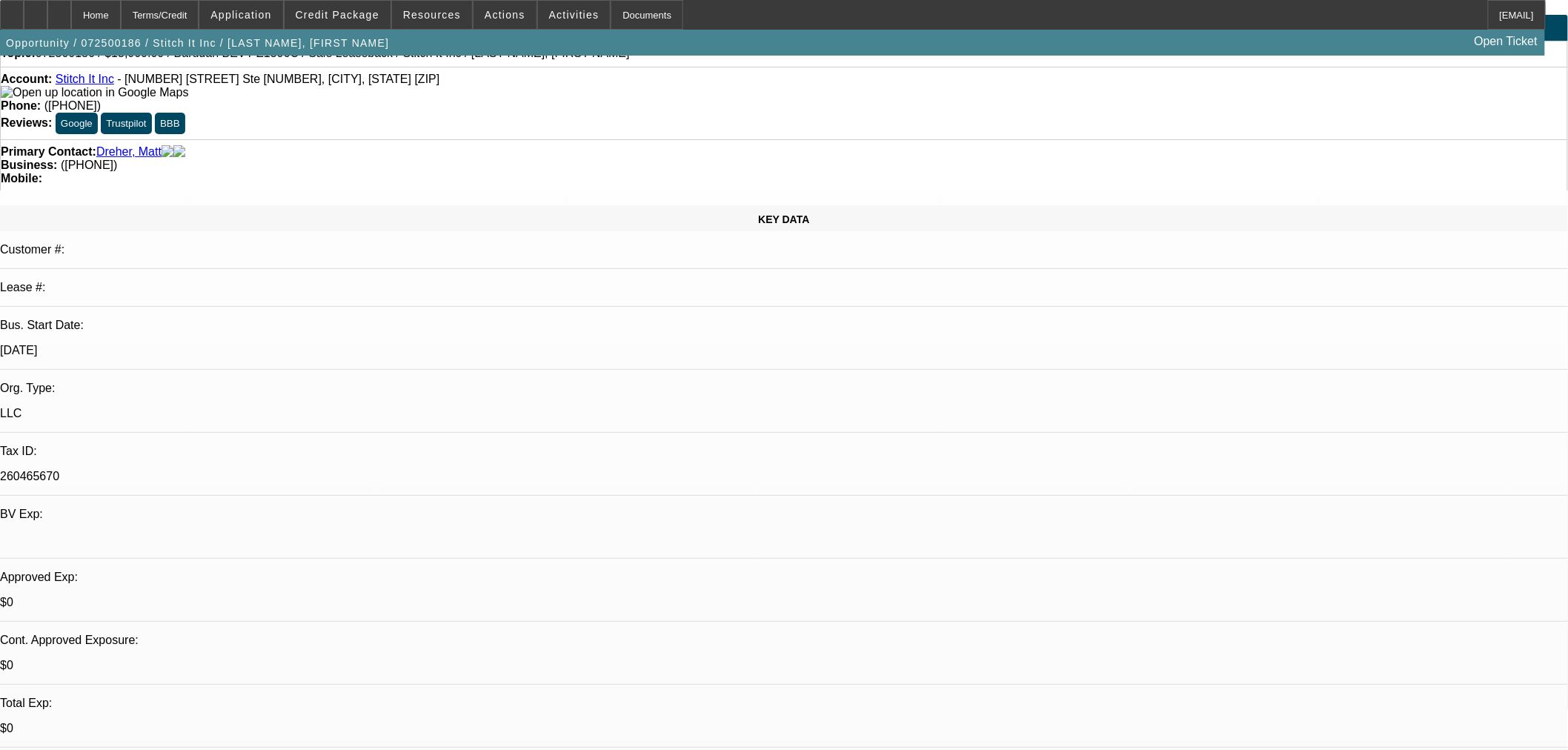 scroll, scrollTop: 0, scrollLeft: 0, axis: both 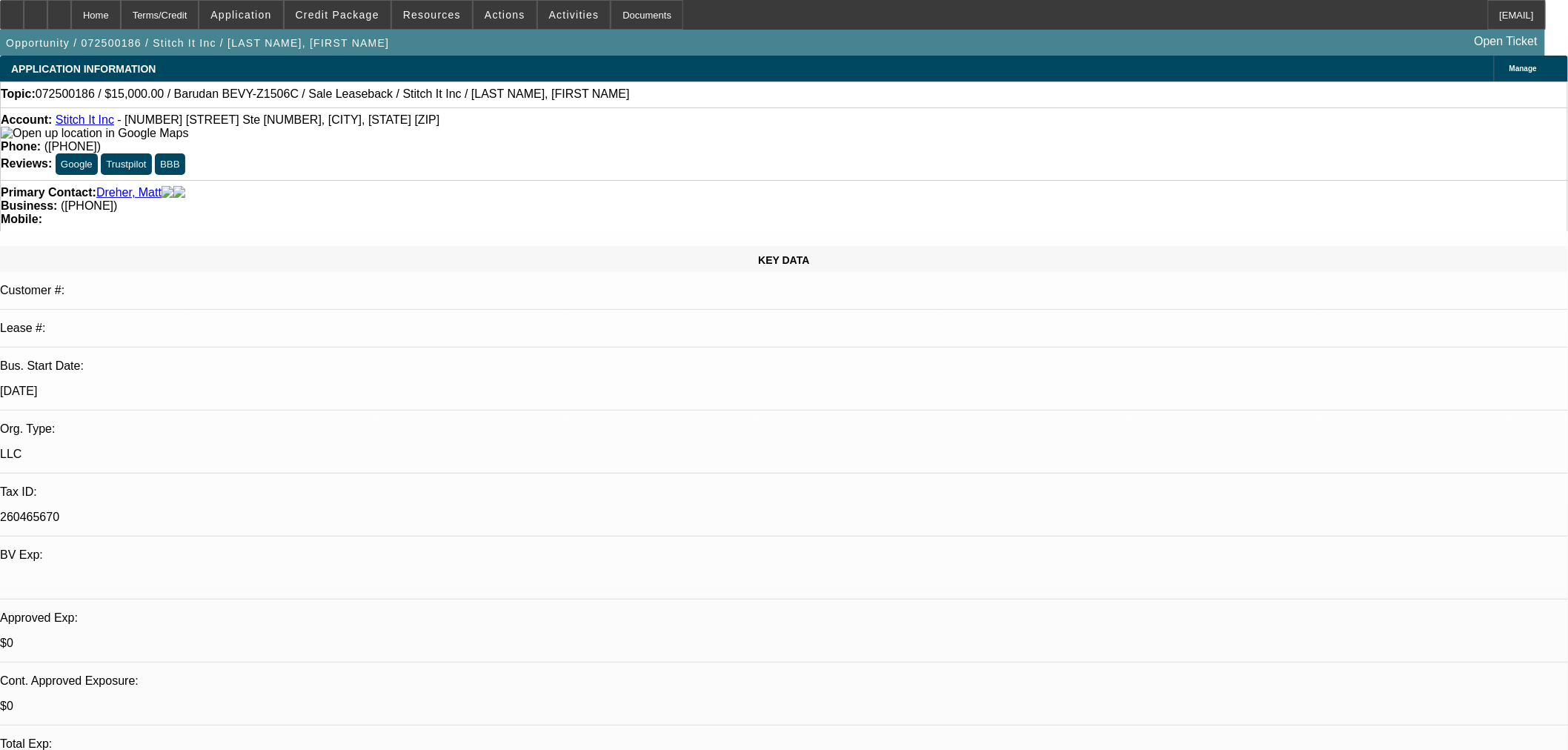 type on "I SEE THIS AS A PRETTY HIGH RISK SALE LEASEBACK WITH WEAK BANKS AND RECENT LATE PAYMENTS, HE IS NOT IN A GREAT POSITION. WE PUT THE VALUE ON THIS AROUND 20K. THE BEST I AM WILLING TO DO IS GIVE HIM 15K LESS 2X SD SO WE HAVE EQUITY IN THIS RISKY DEAL AND AT A HIGH RATE SHORT TERM. APPROVAL CONTINGENT ON ACCEPTABLE INSPECTION AND CLEAR LIEN SEARCH. LANDLORD WAIVER REQUIRED WITH DOCS." 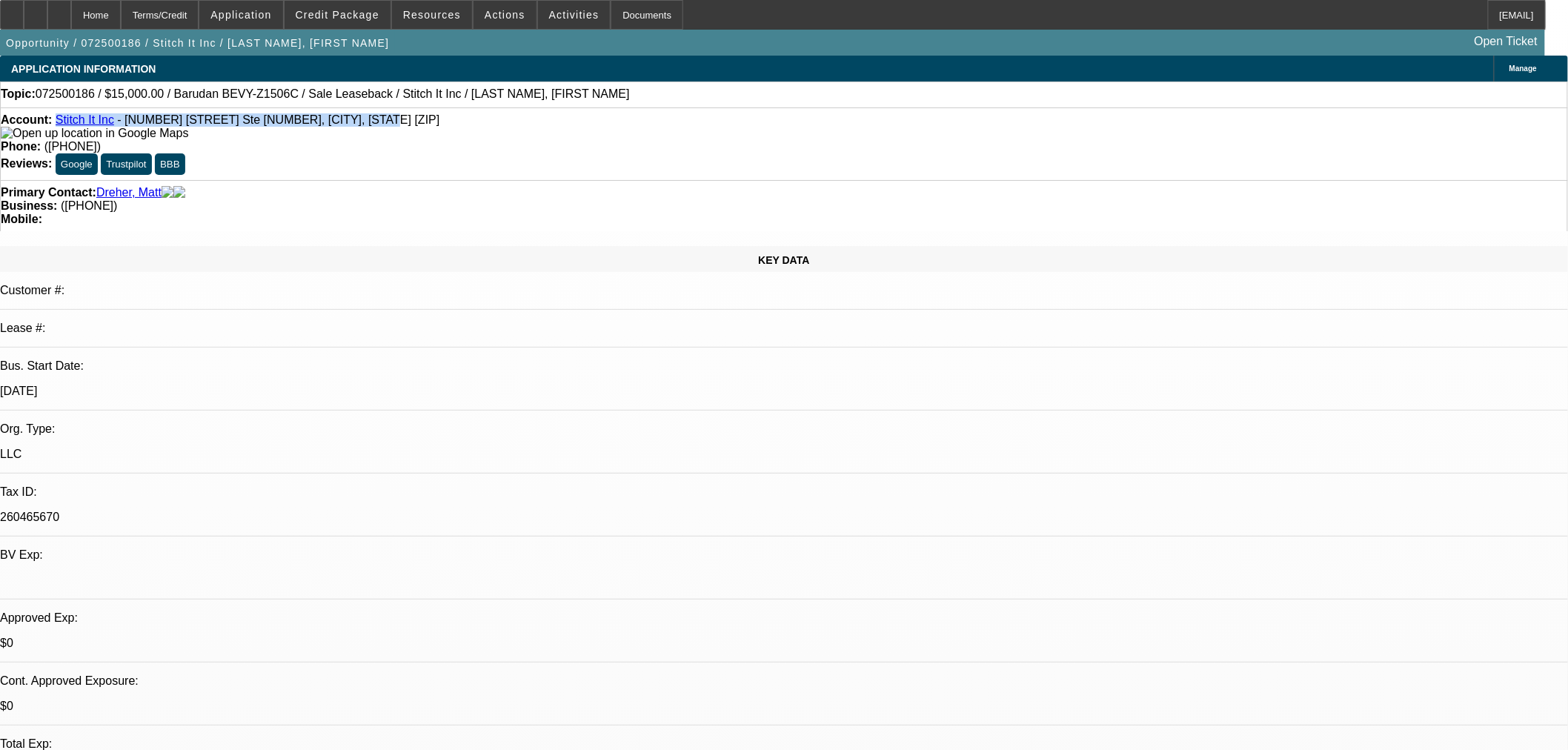 drag, startPoint x: 336, startPoint y: 126, endPoint x: 69, endPoint y: 128, distance: 267.0075 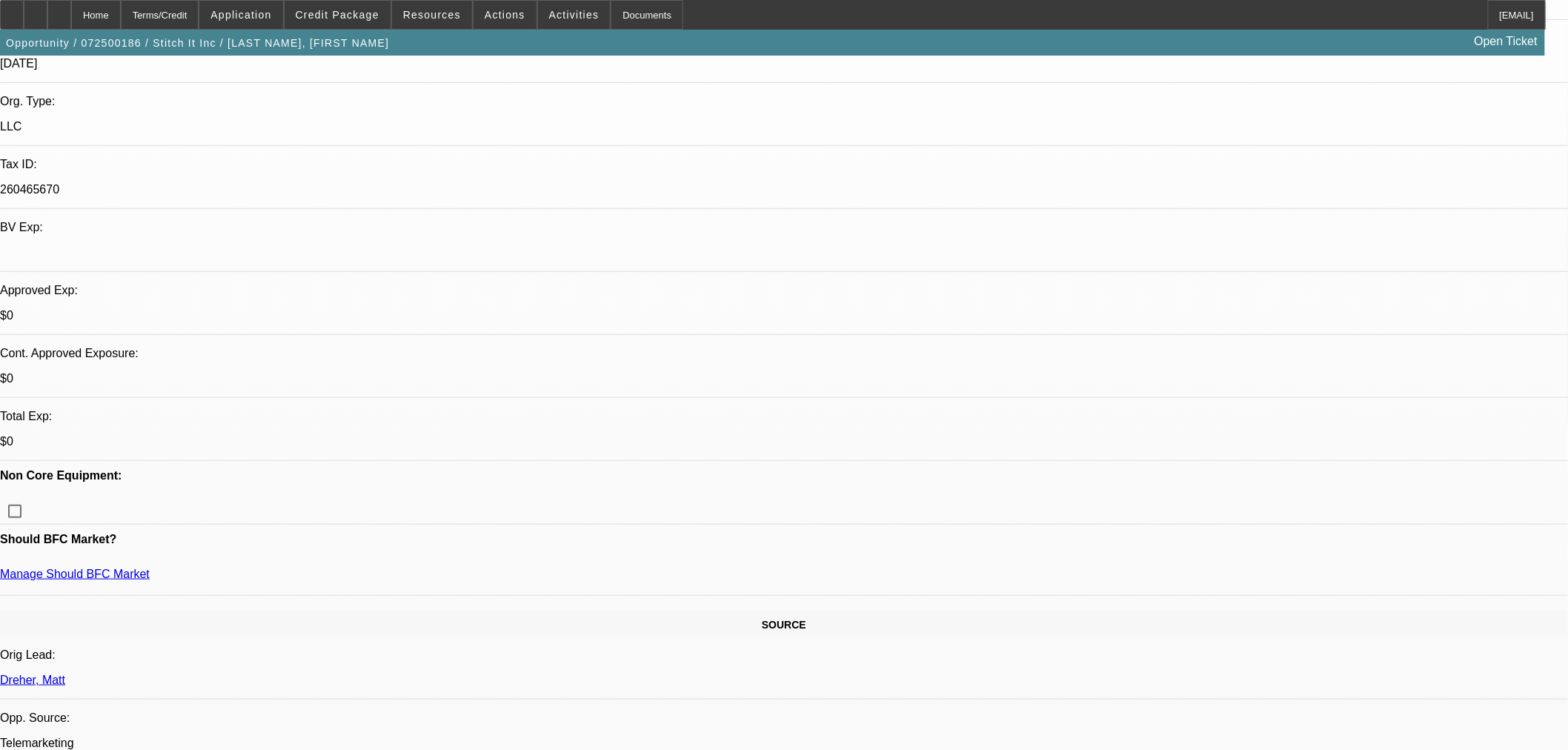 scroll, scrollTop: 329, scrollLeft: 0, axis: vertical 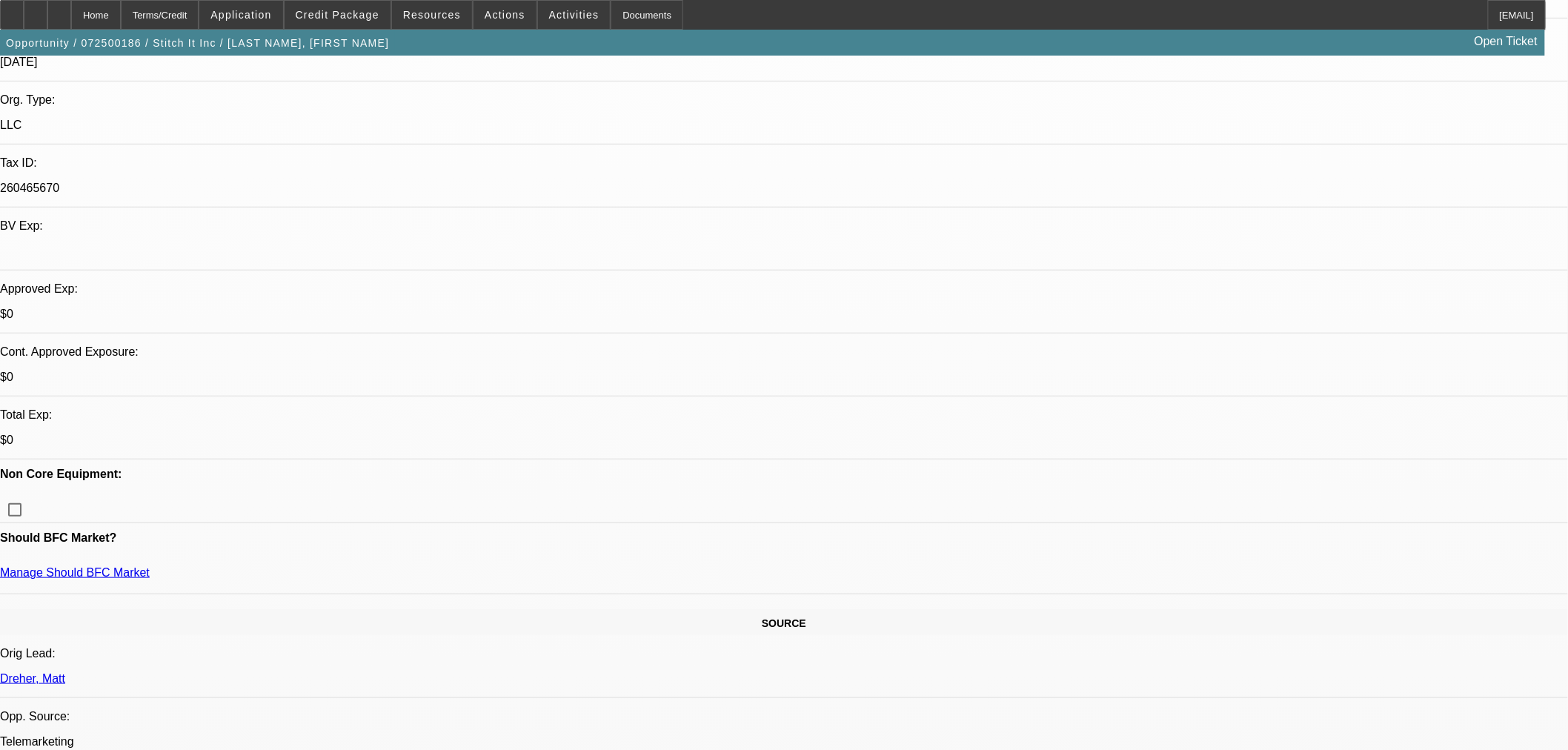click on "I SEE THIS AS A PRETTY HIGH RISK SALE LEASEBACK WITH WEAK BANKS AND RECENT LATE PAYMENTS, HE IS NOT IN A GREAT POSITION. WE PUT THE VALUE ON THIS AROUND 20K. THE BEST I AM WILLING TO DO IS GIVE HIM 15K LESS 2X SD SO WE HAVE EQUITY IN THIS RISKY DEAL AND AT A HIGH RATE SHORT TERM. APPROVAL CONTINGENT ON ACCEPTABLE INSPECTION AND CLEAR LIEN SEARCH. LANDLORD WAIVER REQUIRED WITH DOCS." at bounding box center (79, 5400) 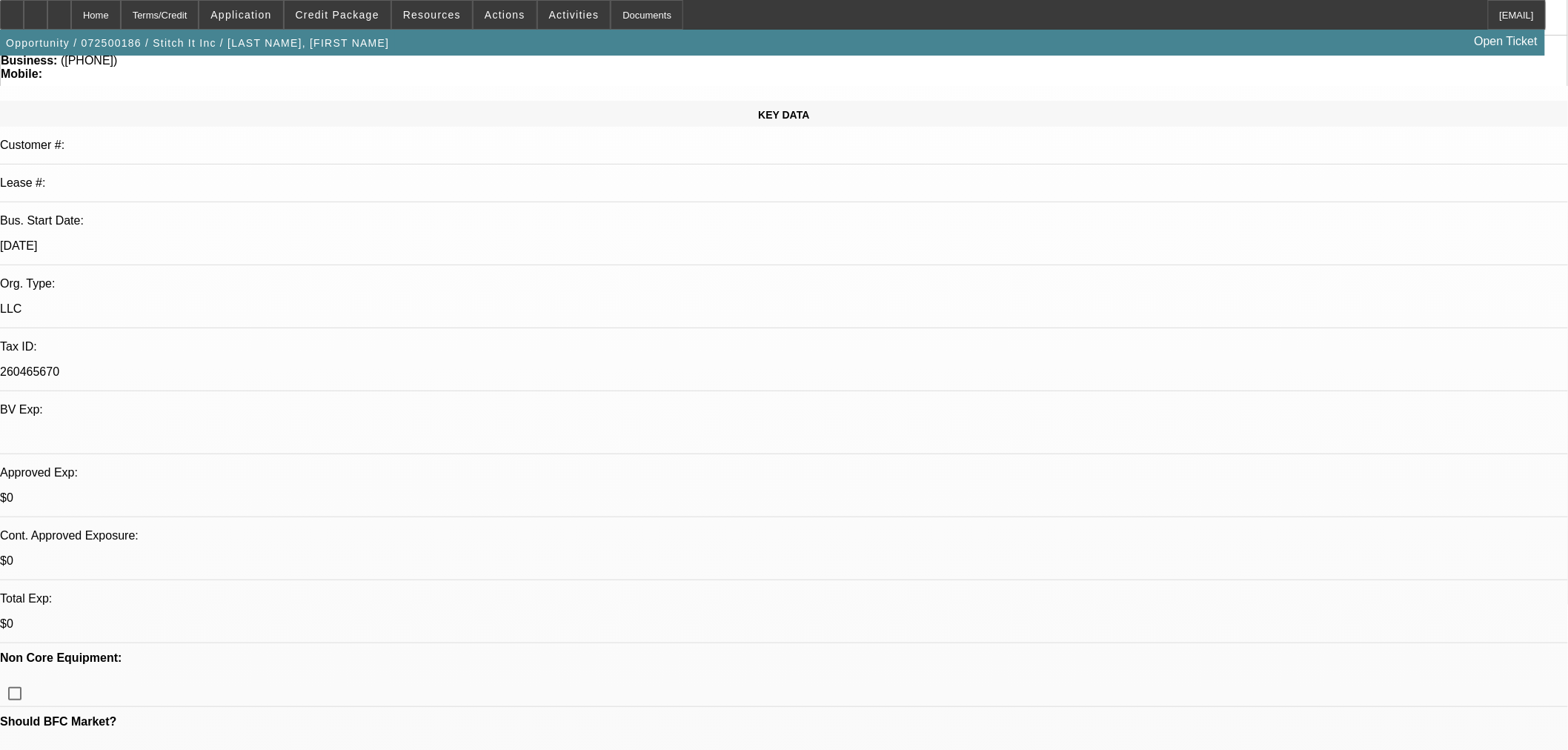 scroll, scrollTop: 165, scrollLeft: 0, axis: vertical 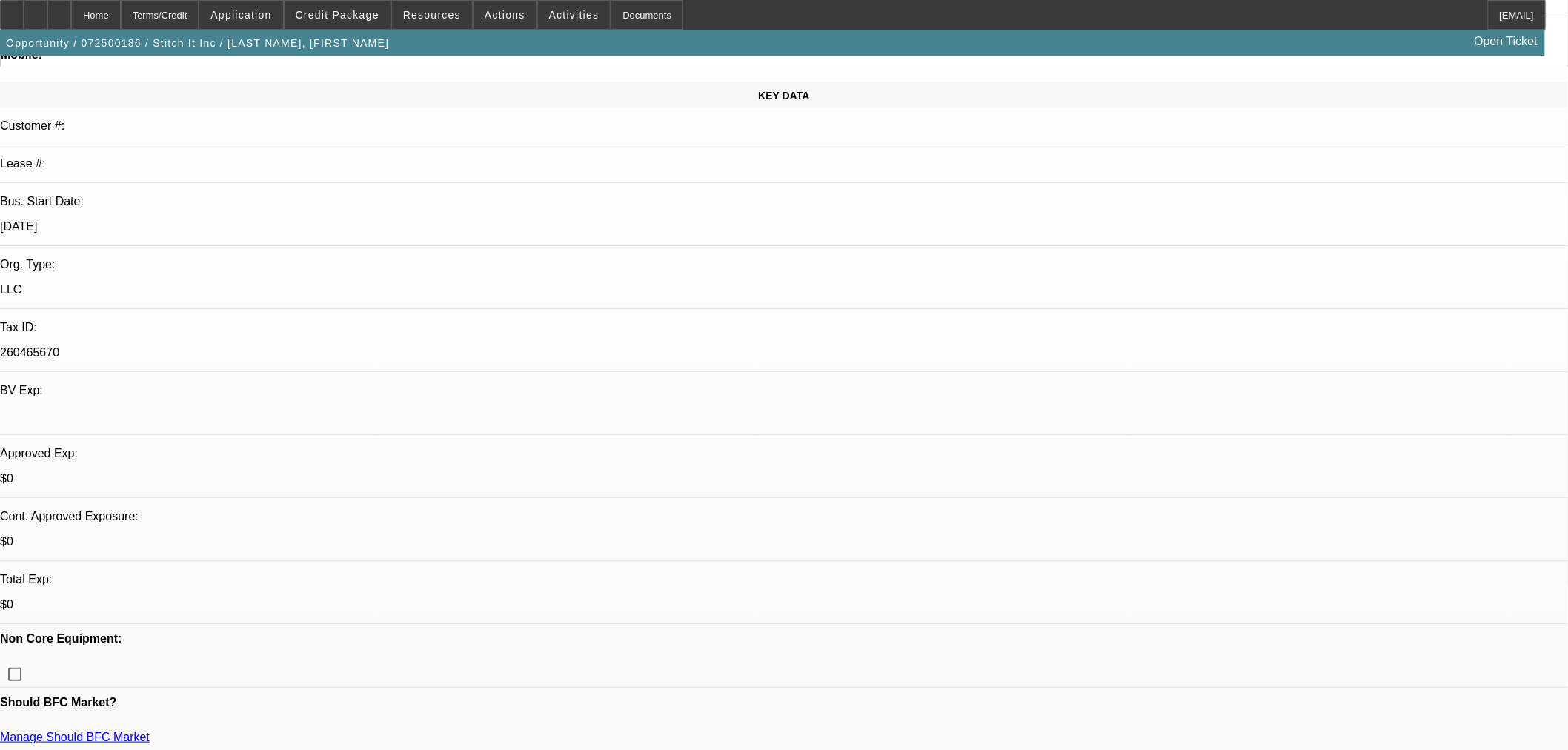 click on "I SEE THIS AS A PRETTY HIGH RISK SALE LEASEBACK WITH WEAK BANKS AND RECENT LATE PAYMENTS, HE IS NOT IN A GREAT POSITION. WE PUT THE VALUE ON THIS AROUND 20K. THE BEST I AM WILLING TO DO IS GIVE HIM 15K LESS 2X SD SO WE HAVE EQUITY IN THIS RISKY DEAL AND AT A HIGH RATE SHORT TERM. APPROVAL CONTINGENT ON ACCEPTABLE INSPECTION AND CLEAR LIEN SEARCH. LANDLORD WAIVER REQUIRED WITH DOCS." at bounding box center (79, 5565) 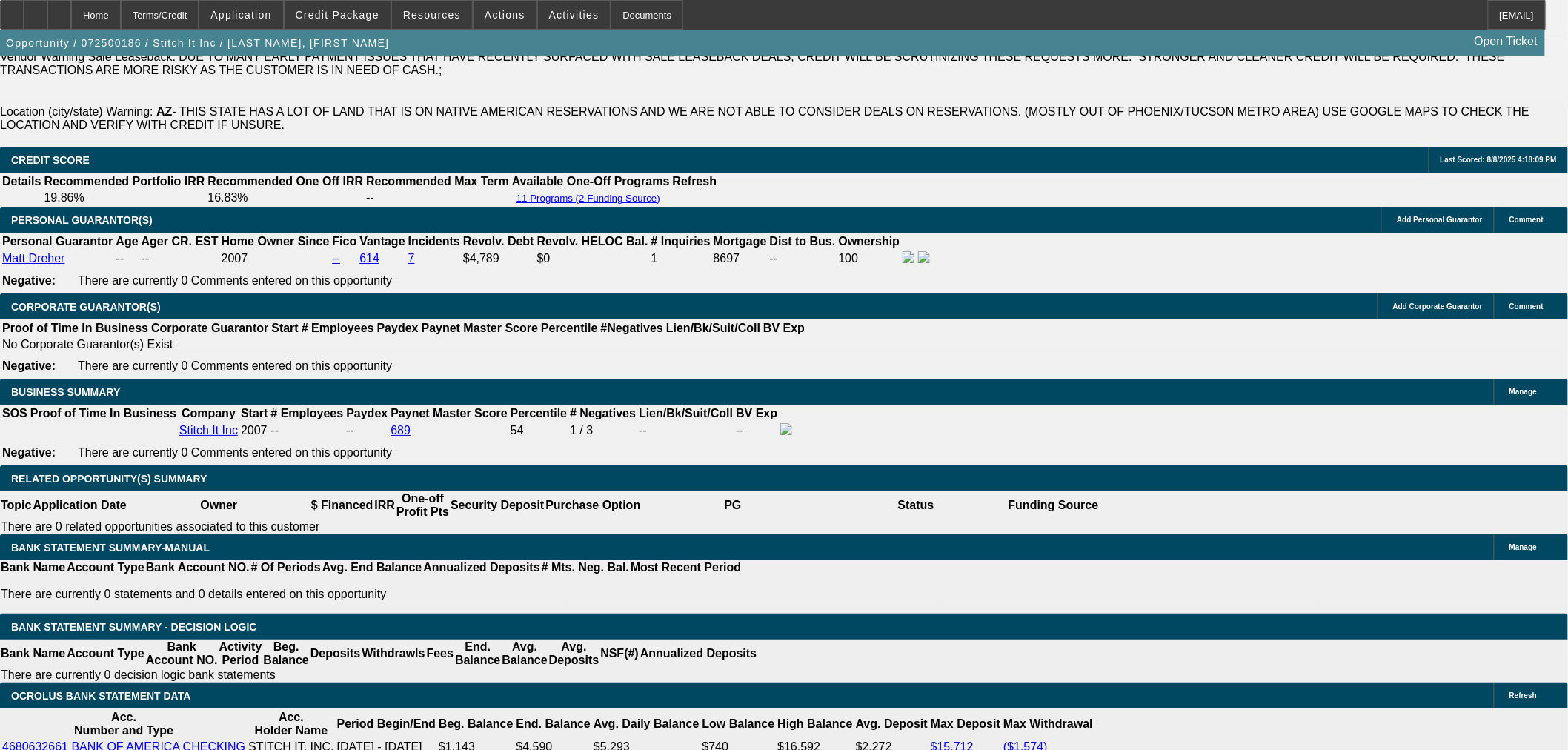 scroll, scrollTop: 2223, scrollLeft: 0, axis: vertical 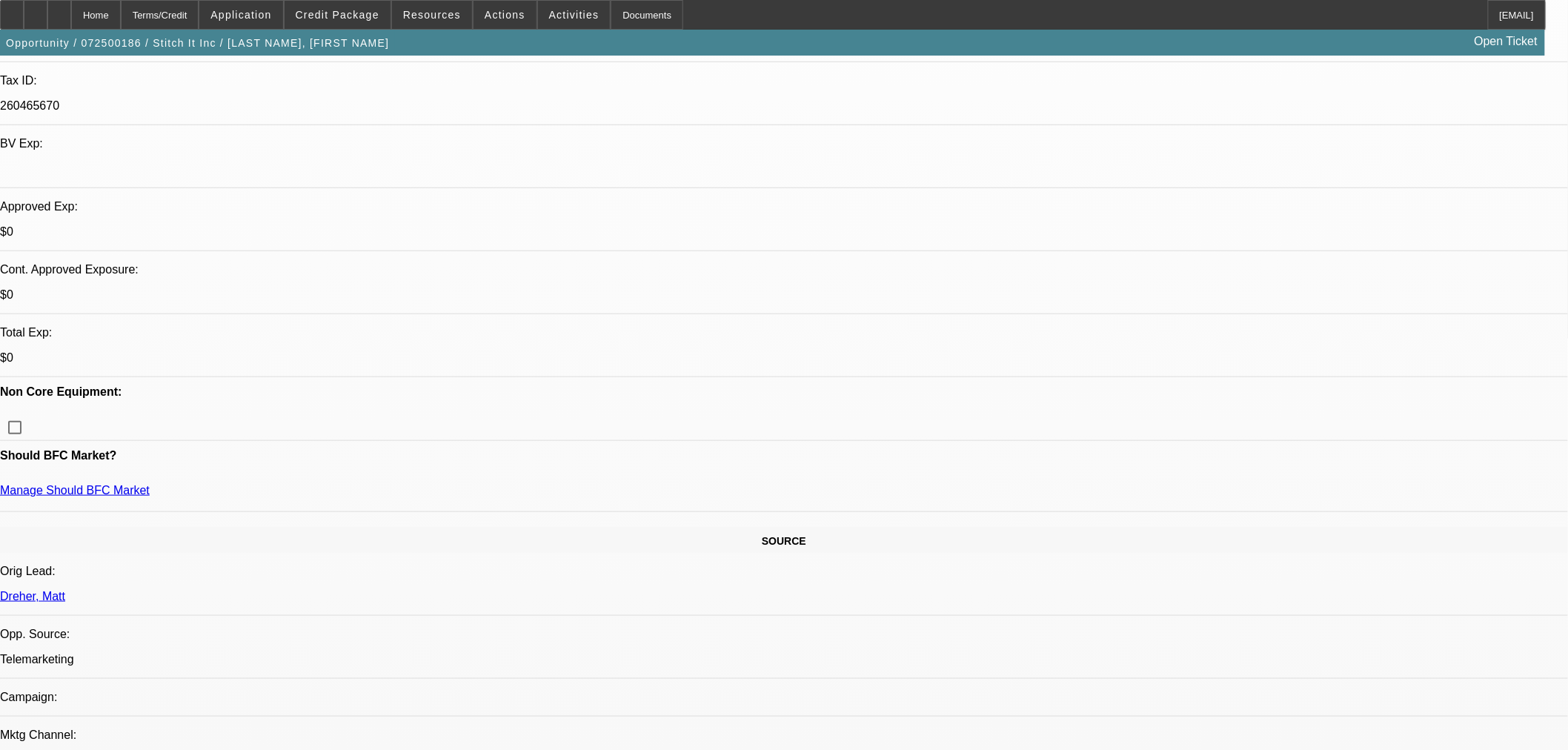 click on "Submit" at bounding box center [21, 5408] 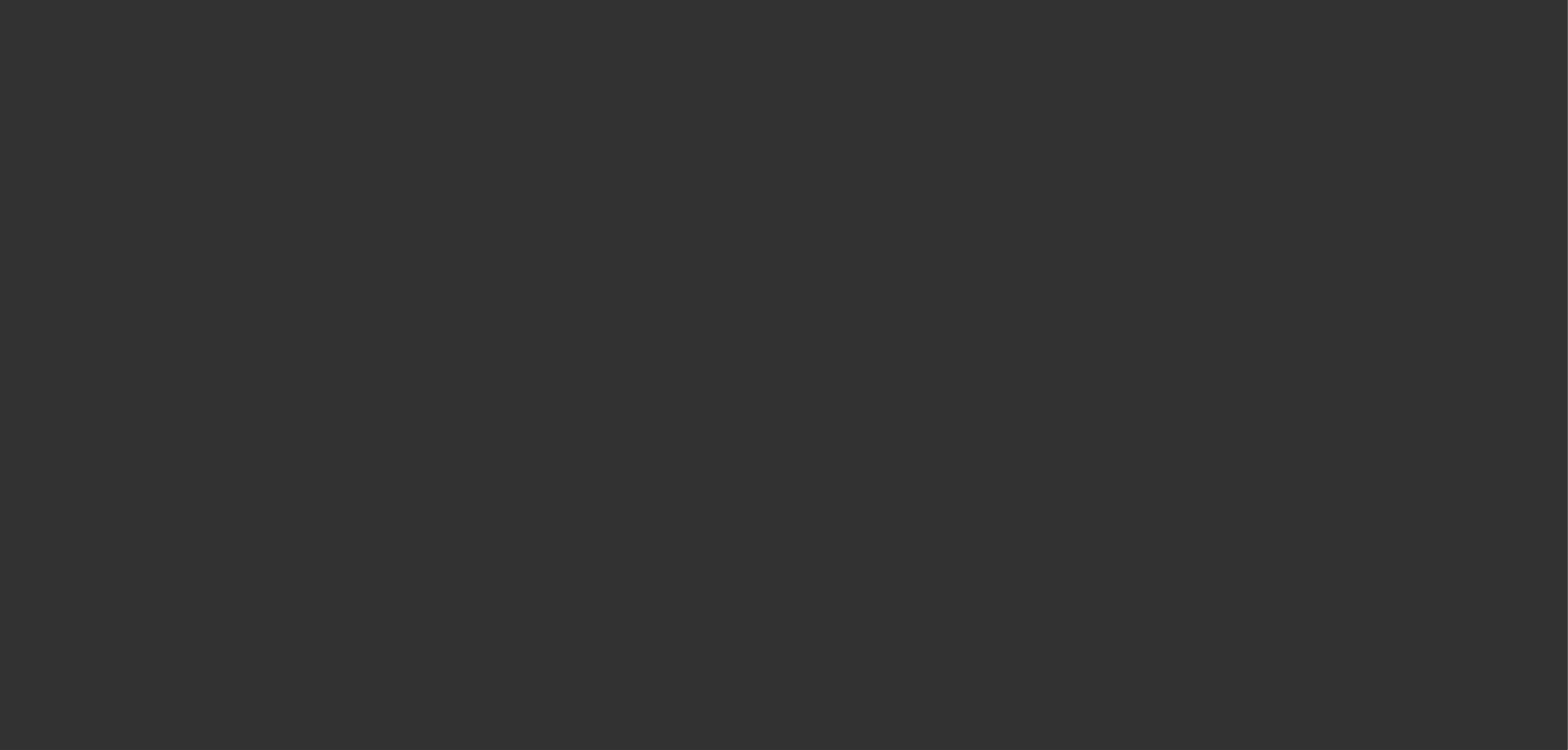 scroll, scrollTop: 0, scrollLeft: 0, axis: both 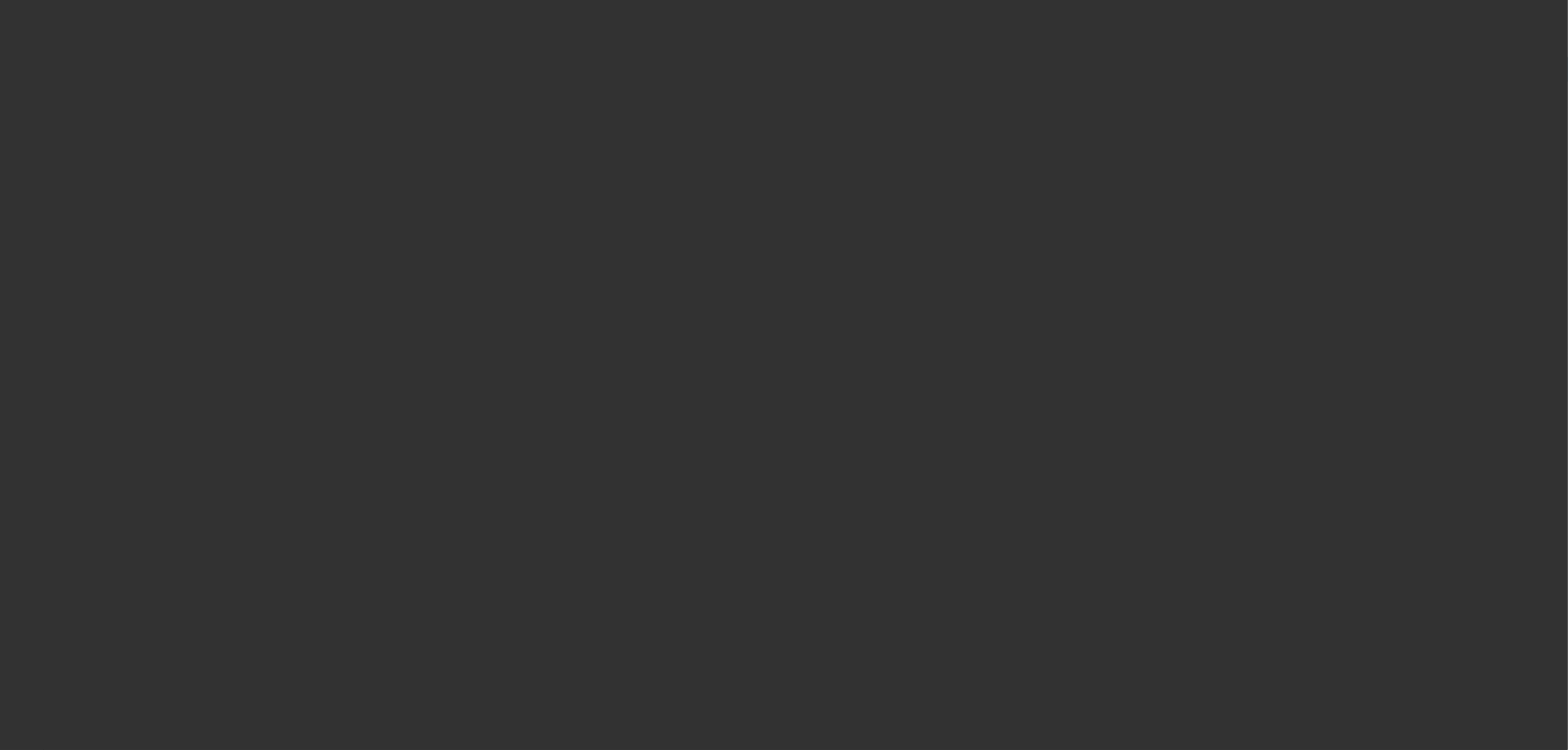 select on "0" 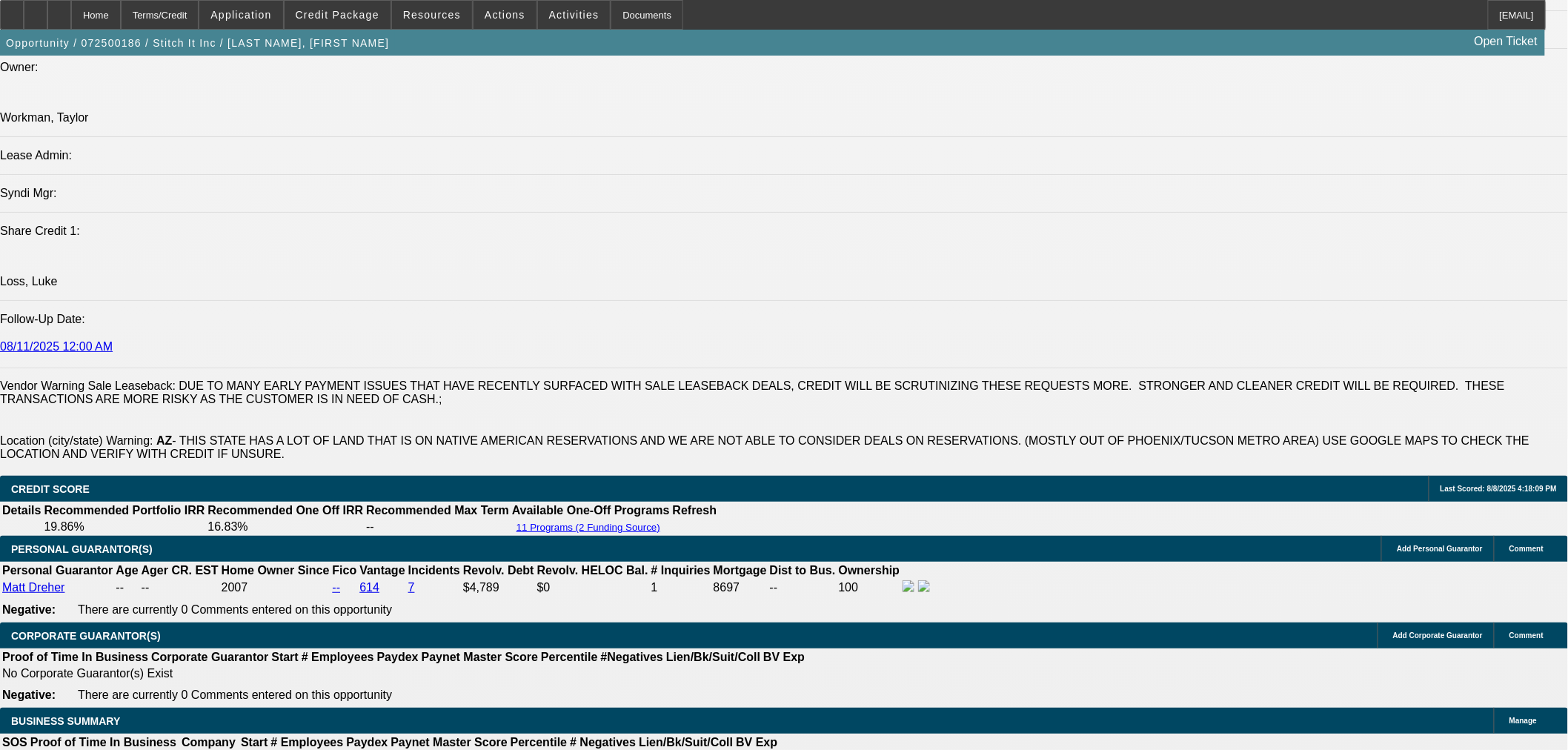 scroll, scrollTop: 2306, scrollLeft: 0, axis: vertical 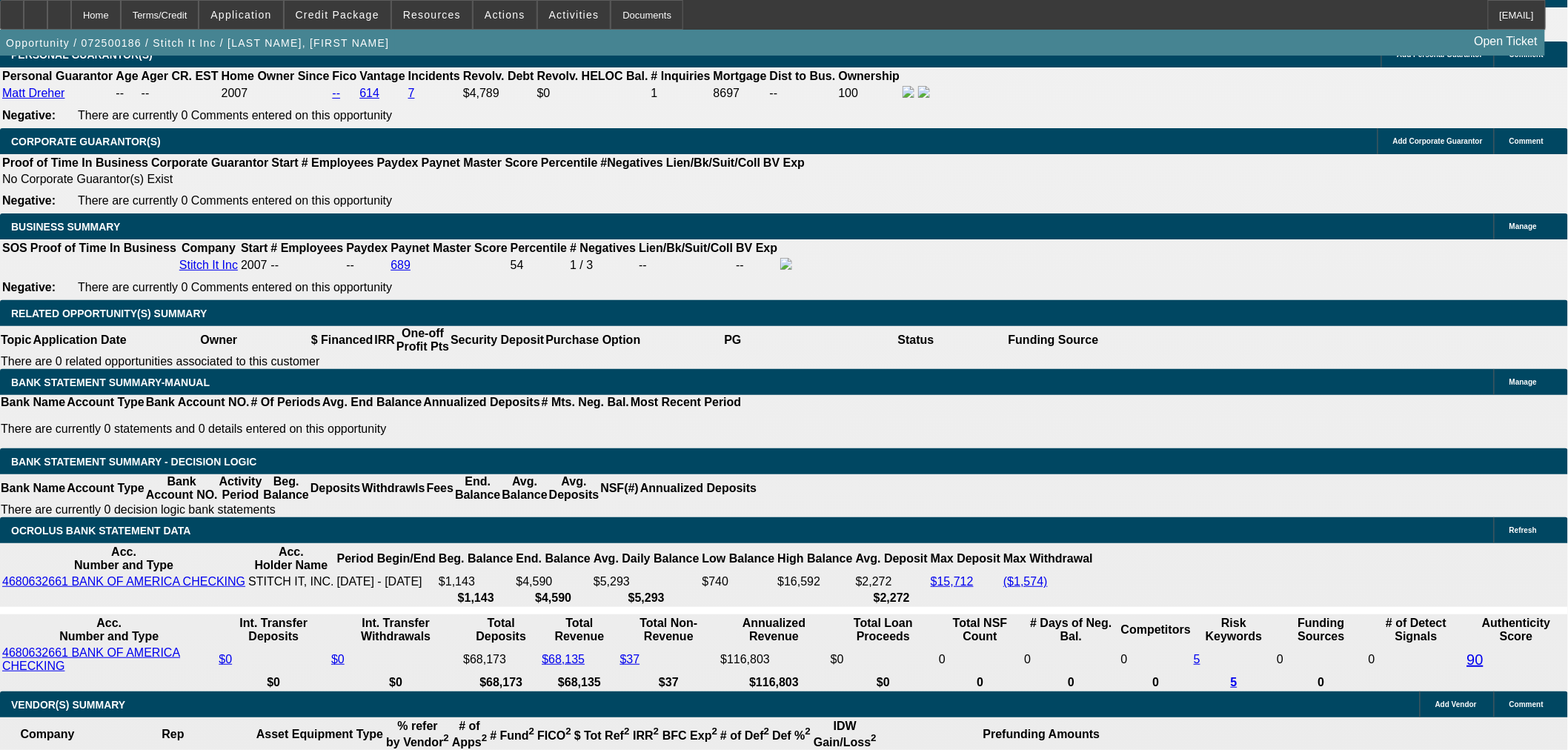 click on "Site Inspection, GPS and Lien Search Fee
Site Inspection, Lien Search required. $500 has been added to the Doc Fee.
Arida, George - 8/8/25, 4:33 PM" at bounding box center [179, 2943] 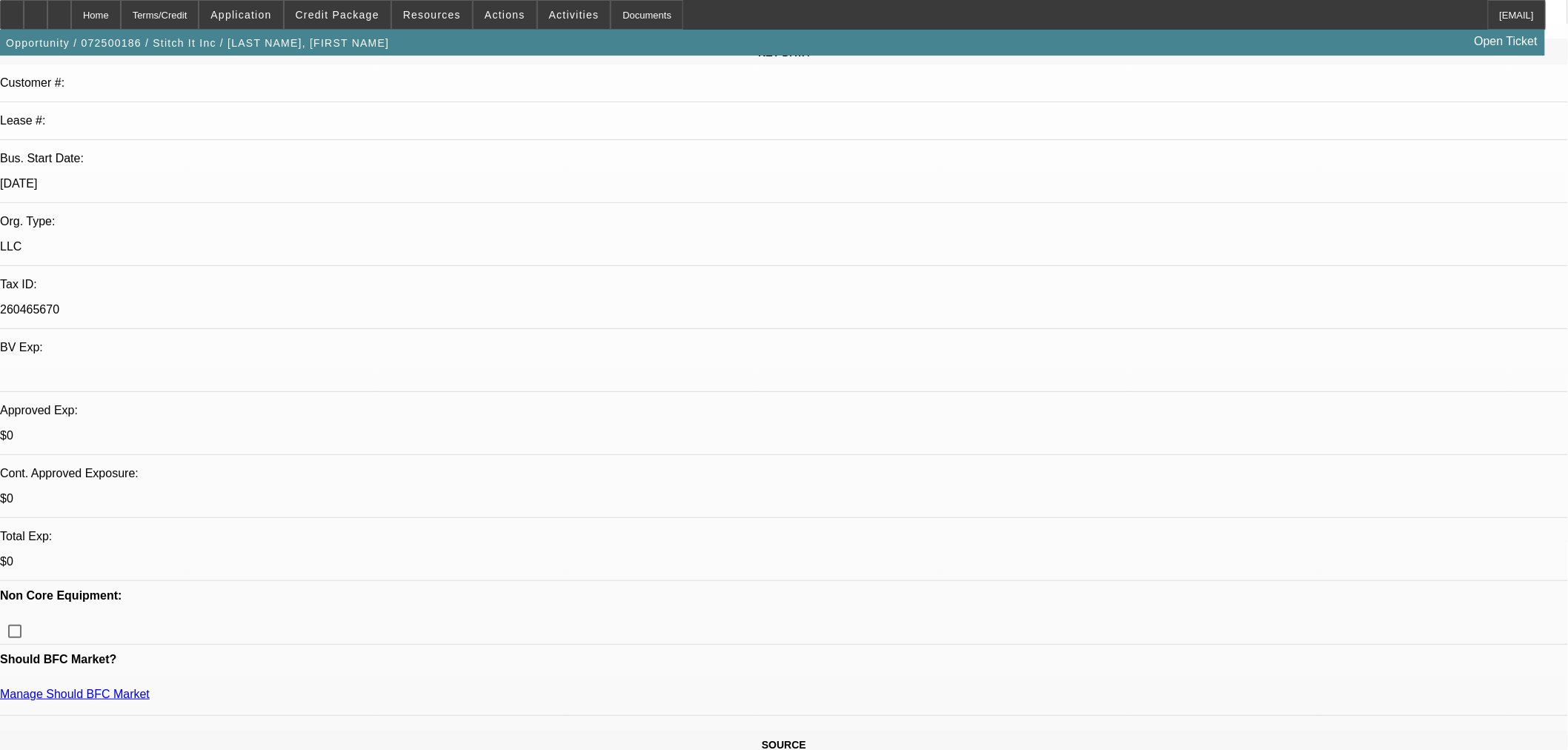 scroll, scrollTop: 0, scrollLeft: 0, axis: both 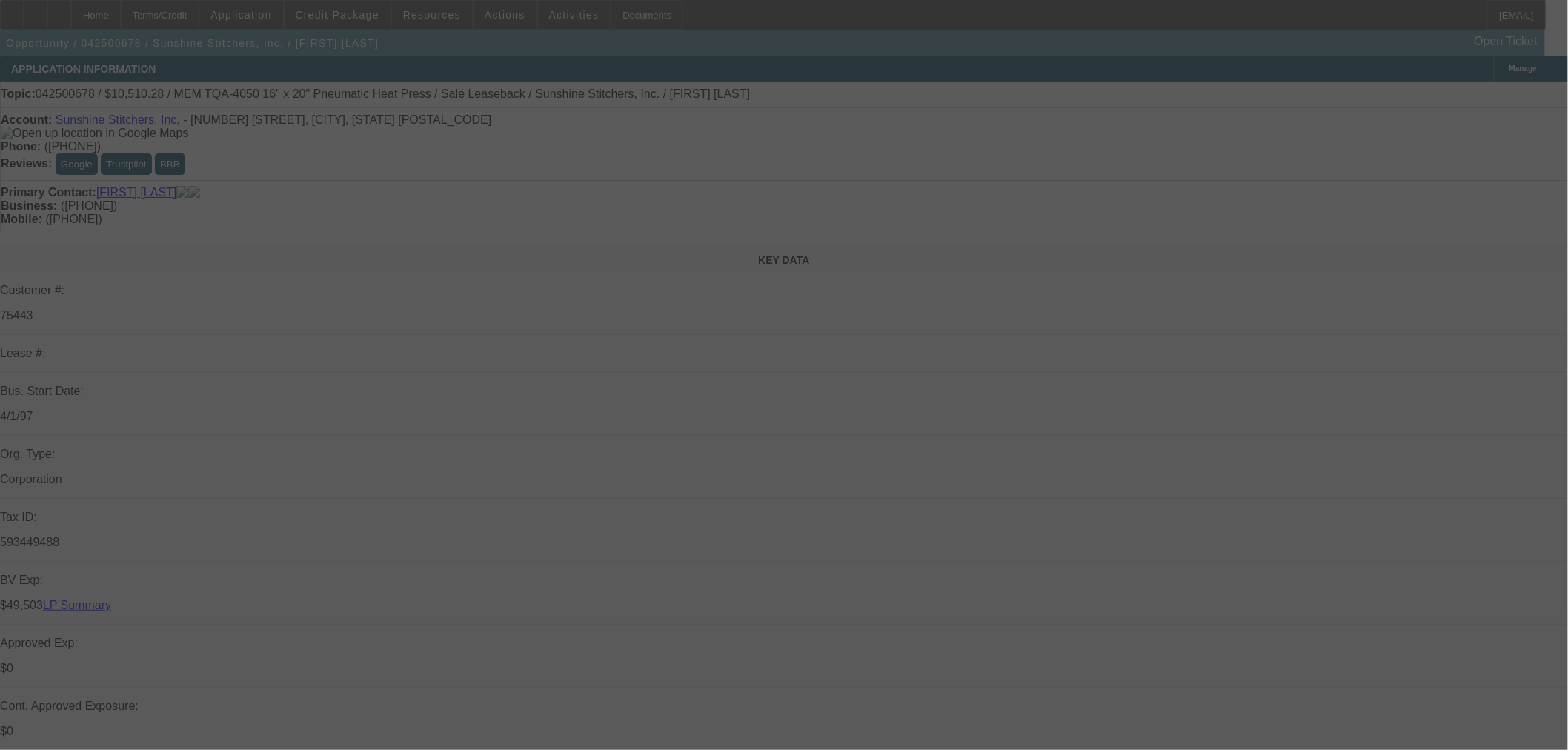 click 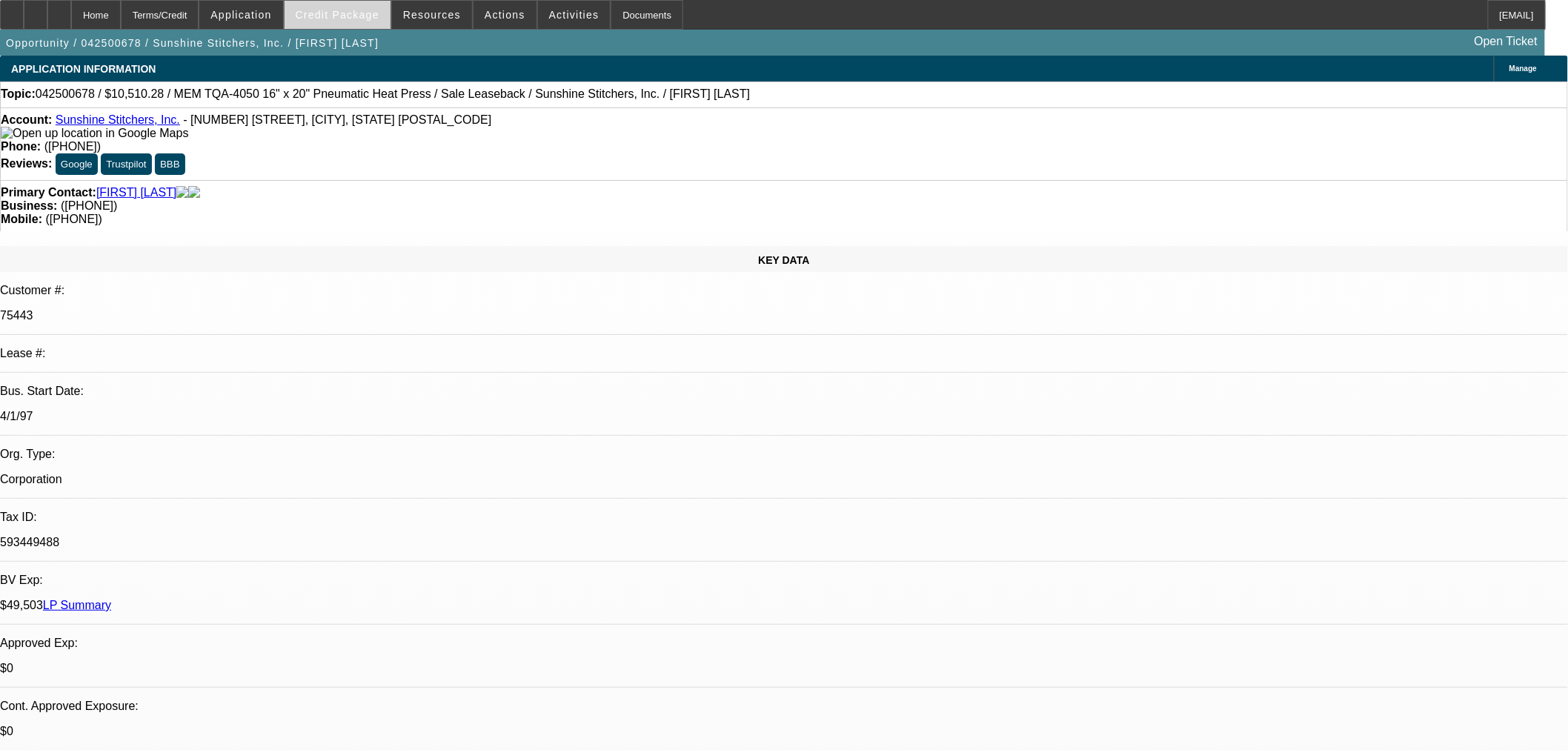 select on "0" 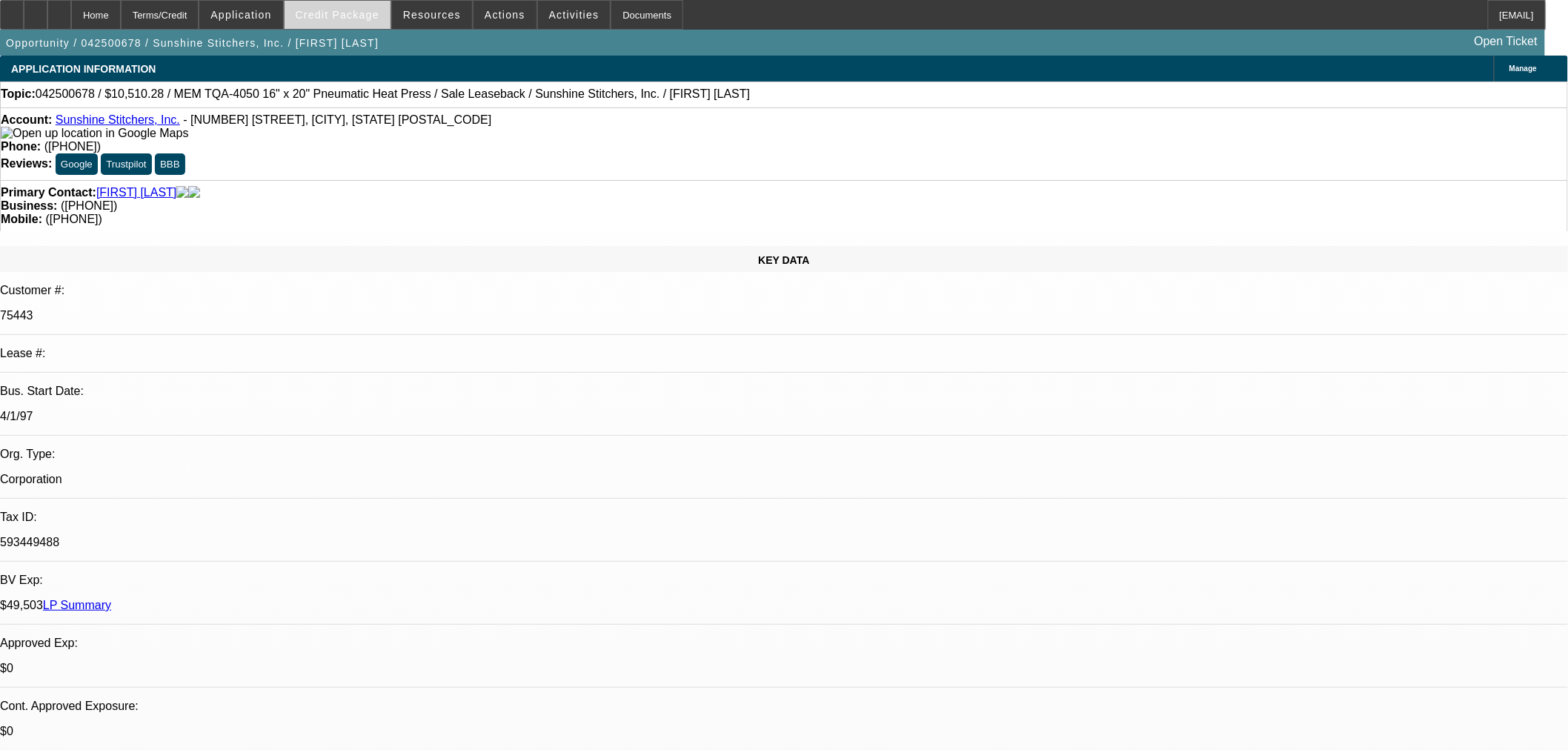 click on "Credit Package" at bounding box center (337, 15) 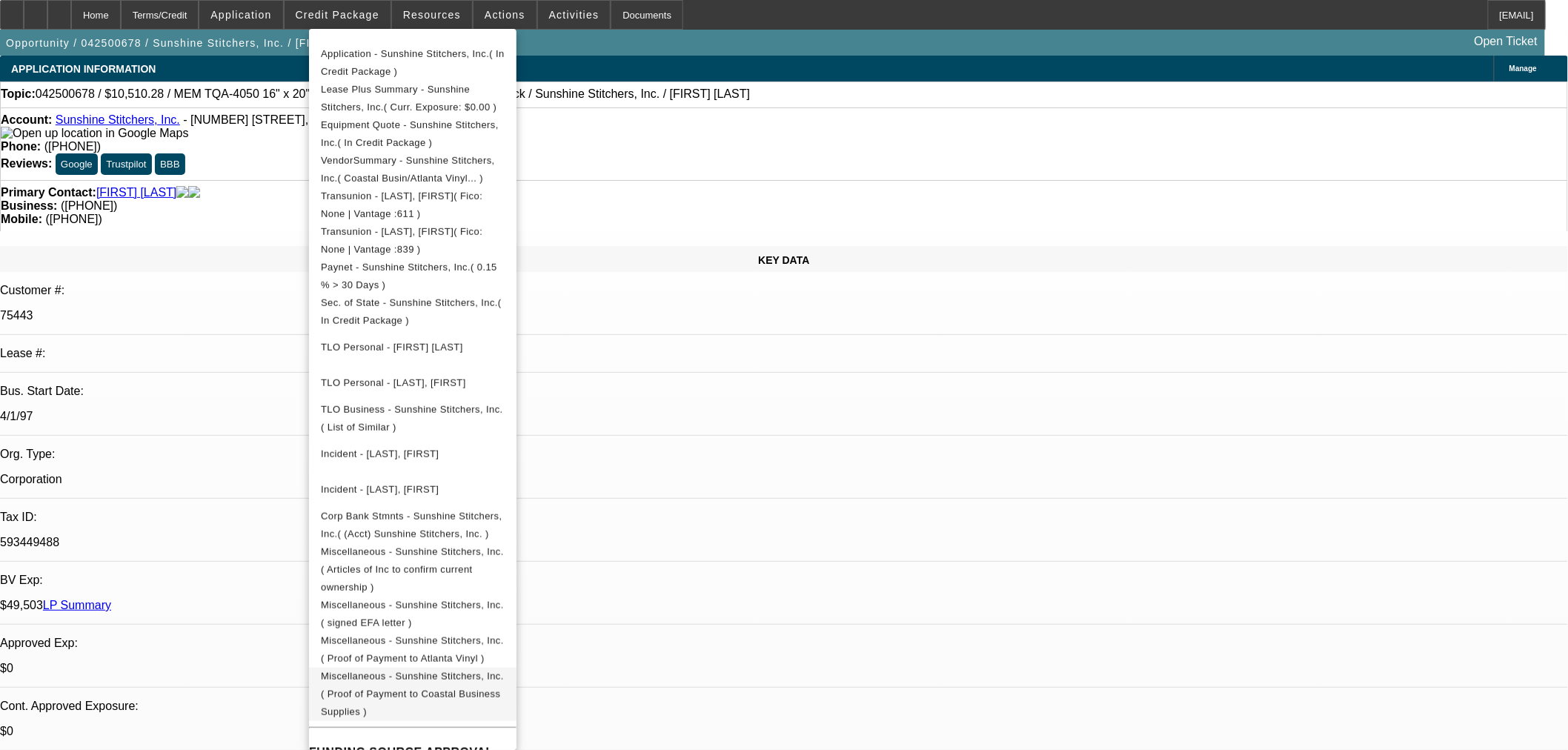 scroll, scrollTop: 462, scrollLeft: 0, axis: vertical 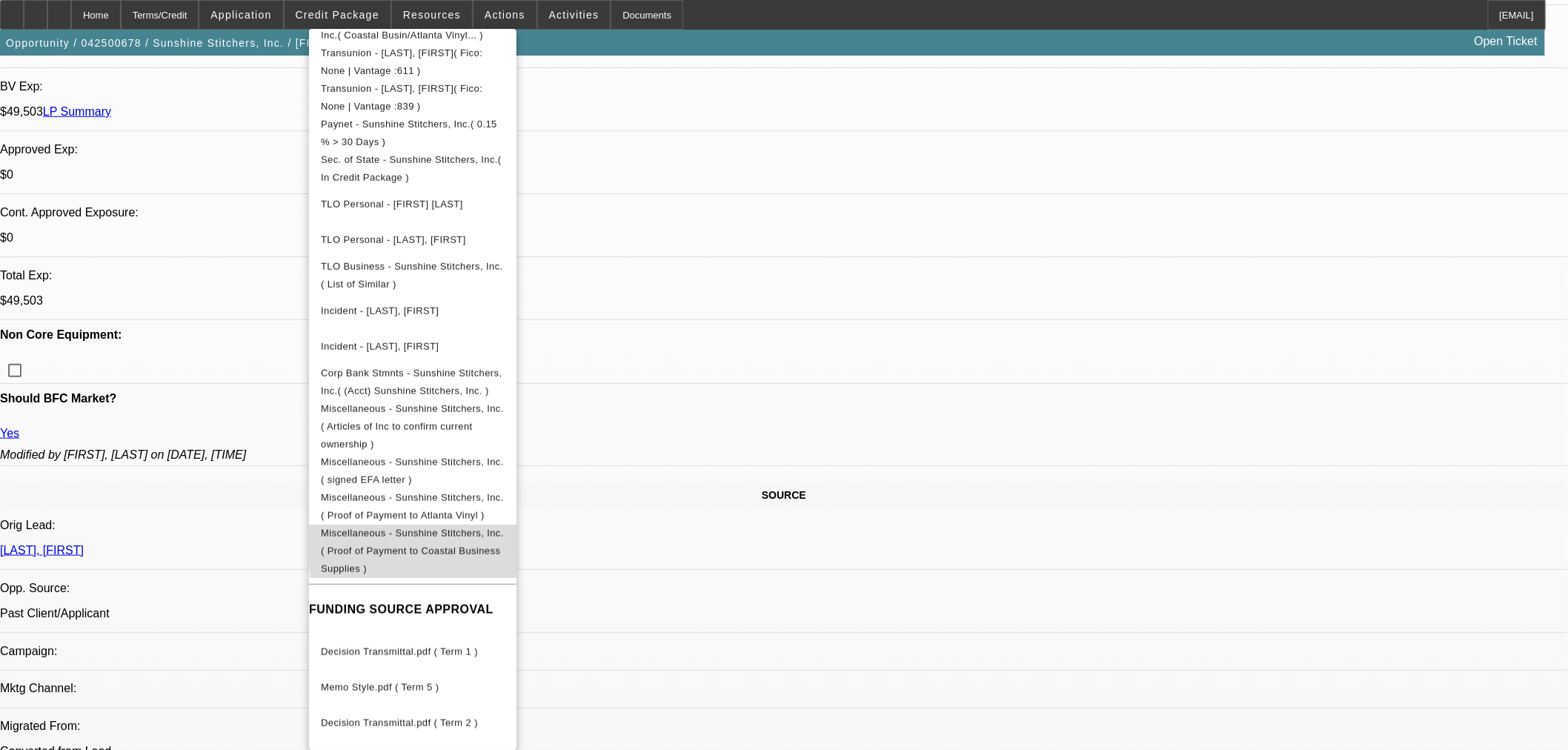 click on "Miscellaneous - Sunshine Stitchers, Inc.( Proof of Payment to Coastal Business Supplies )" at bounding box center (413, 551) 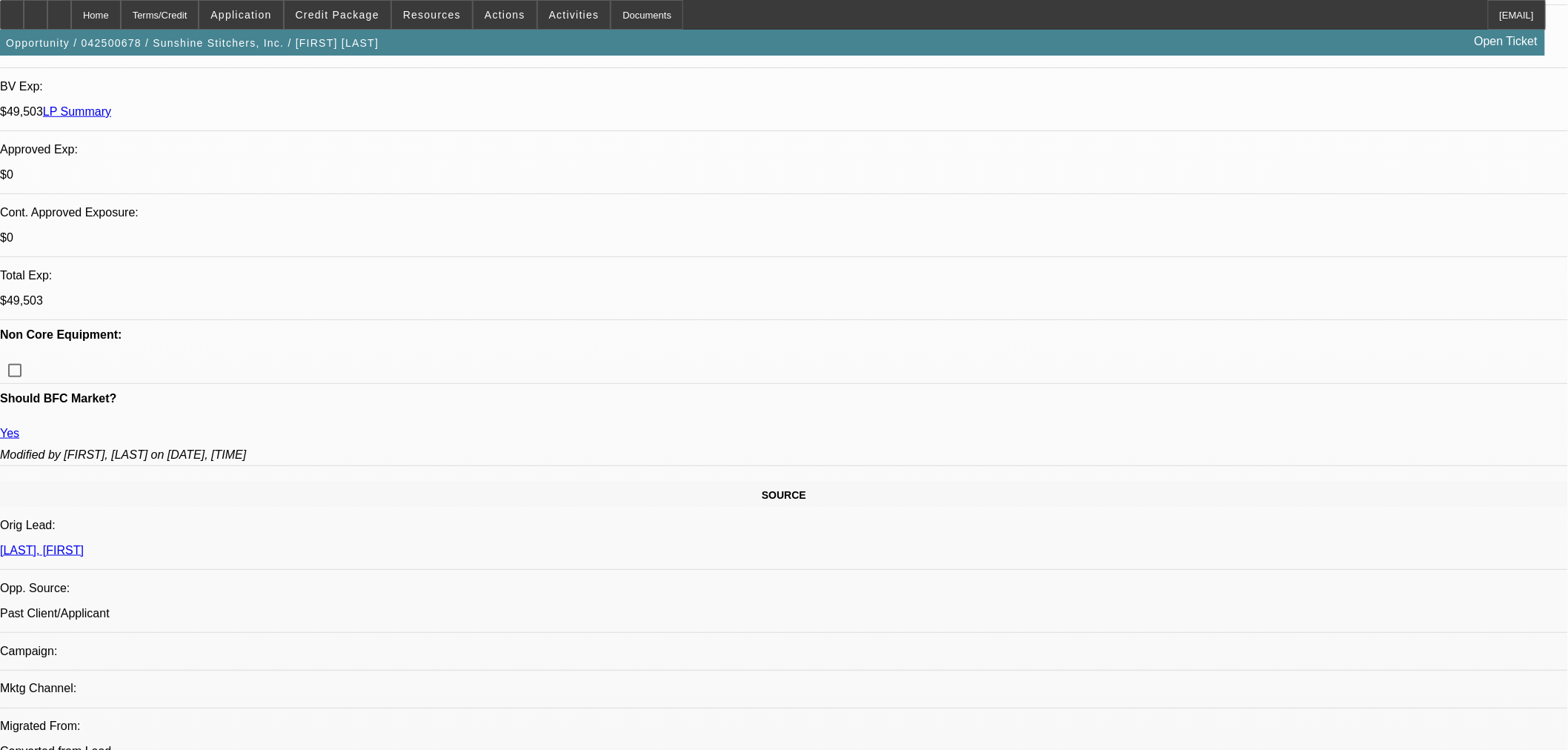 scroll, scrollTop: 751, scrollLeft: 0, axis: vertical 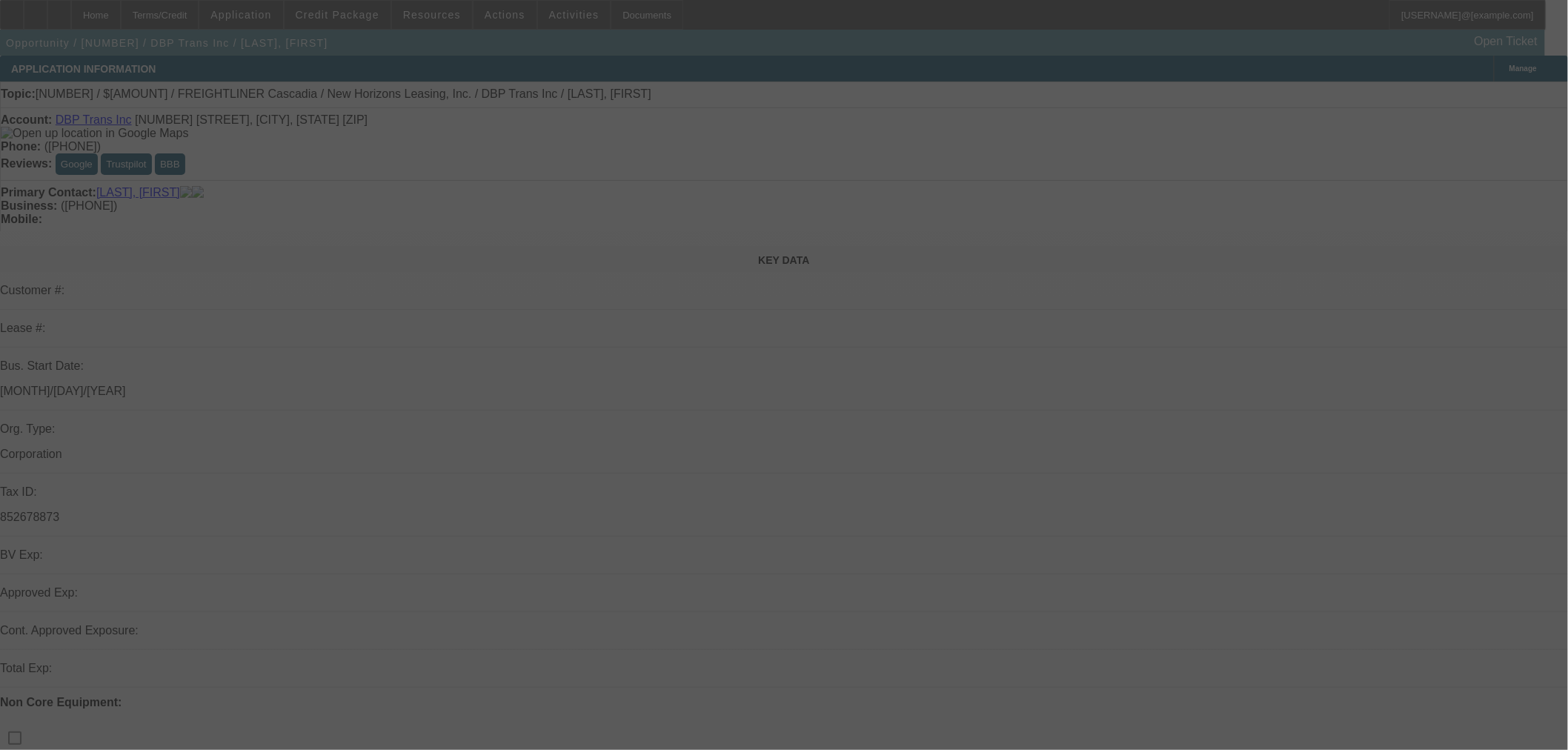 select on "0" 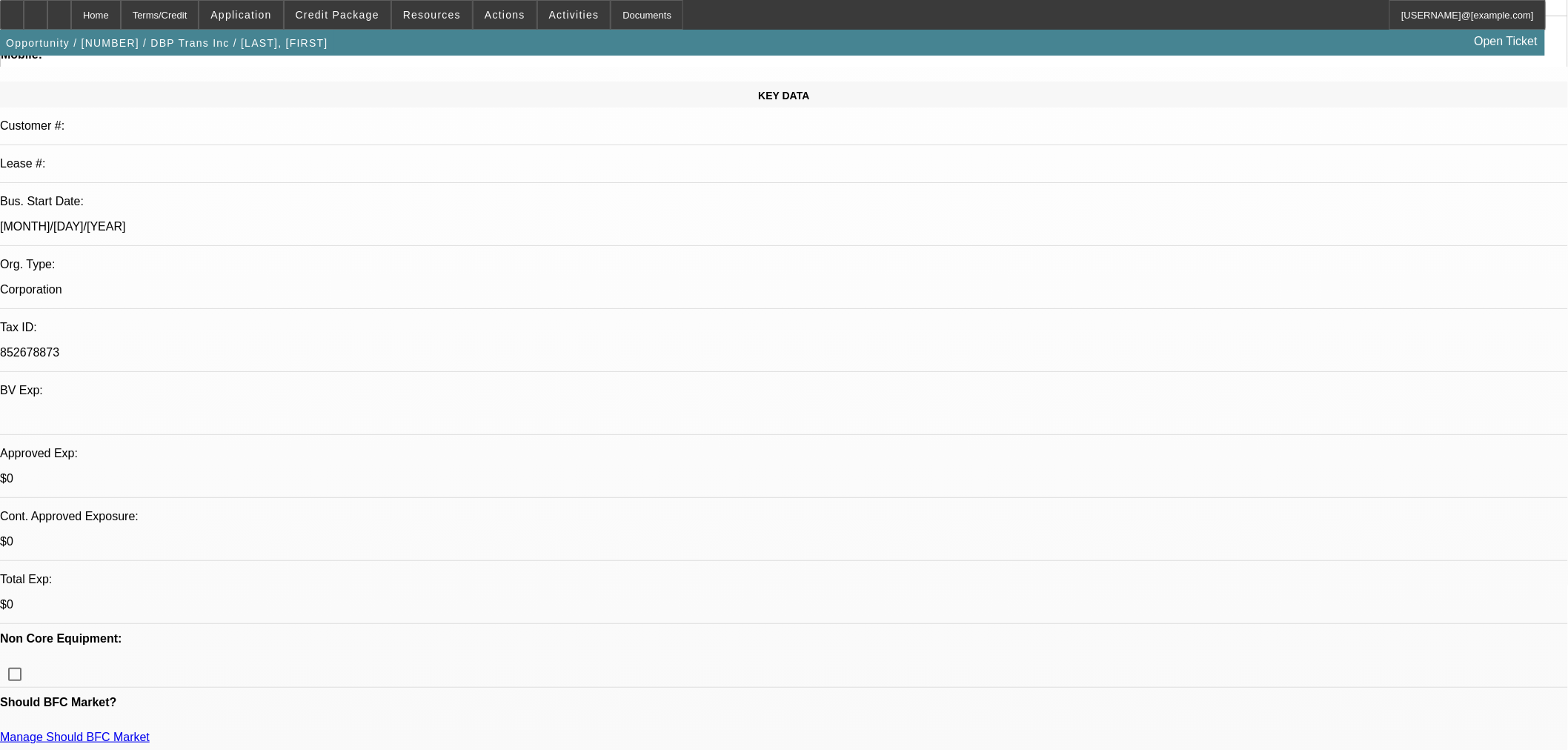 scroll, scrollTop: 0, scrollLeft: 0, axis: both 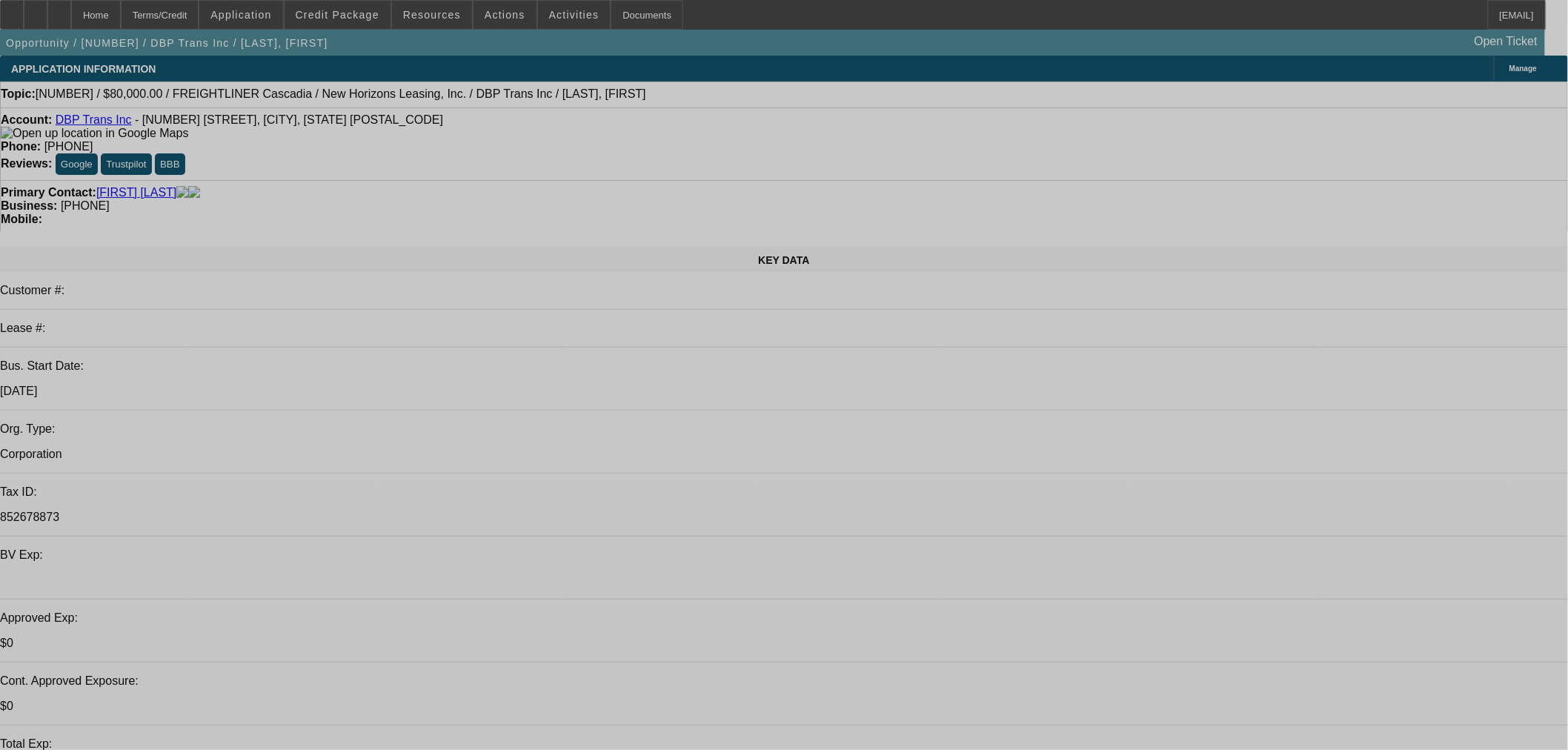 select on "0" 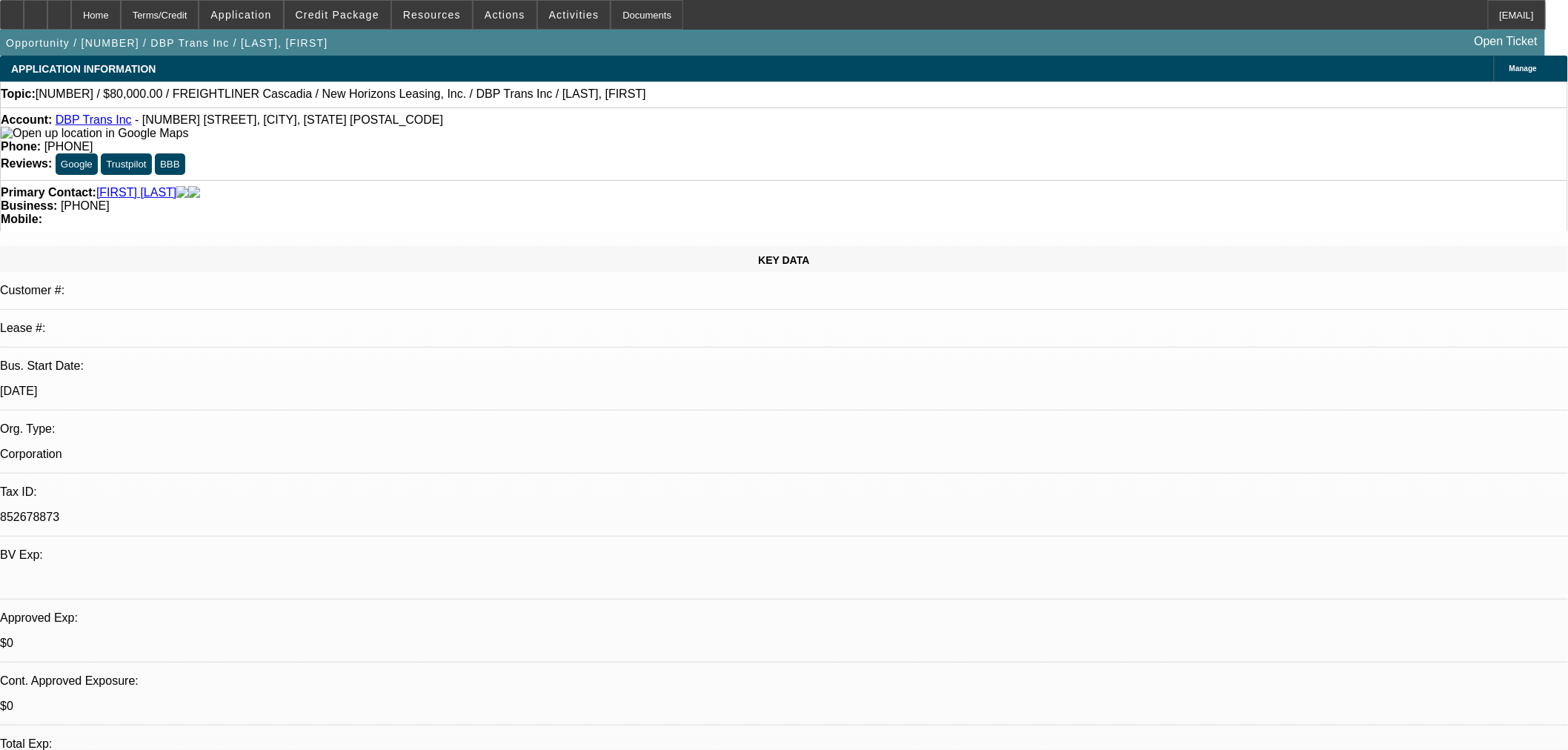 select on "2" 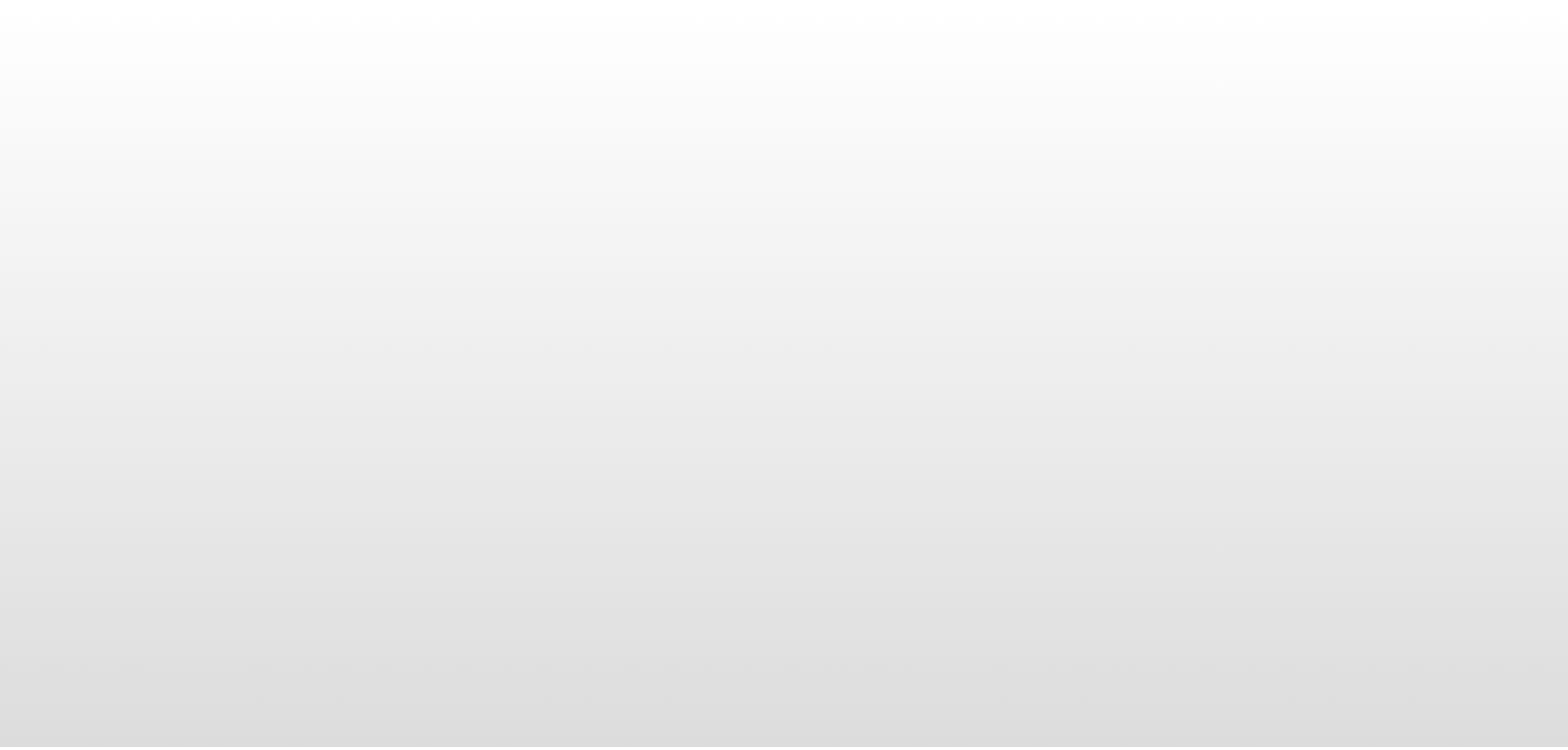 scroll, scrollTop: 0, scrollLeft: 0, axis: both 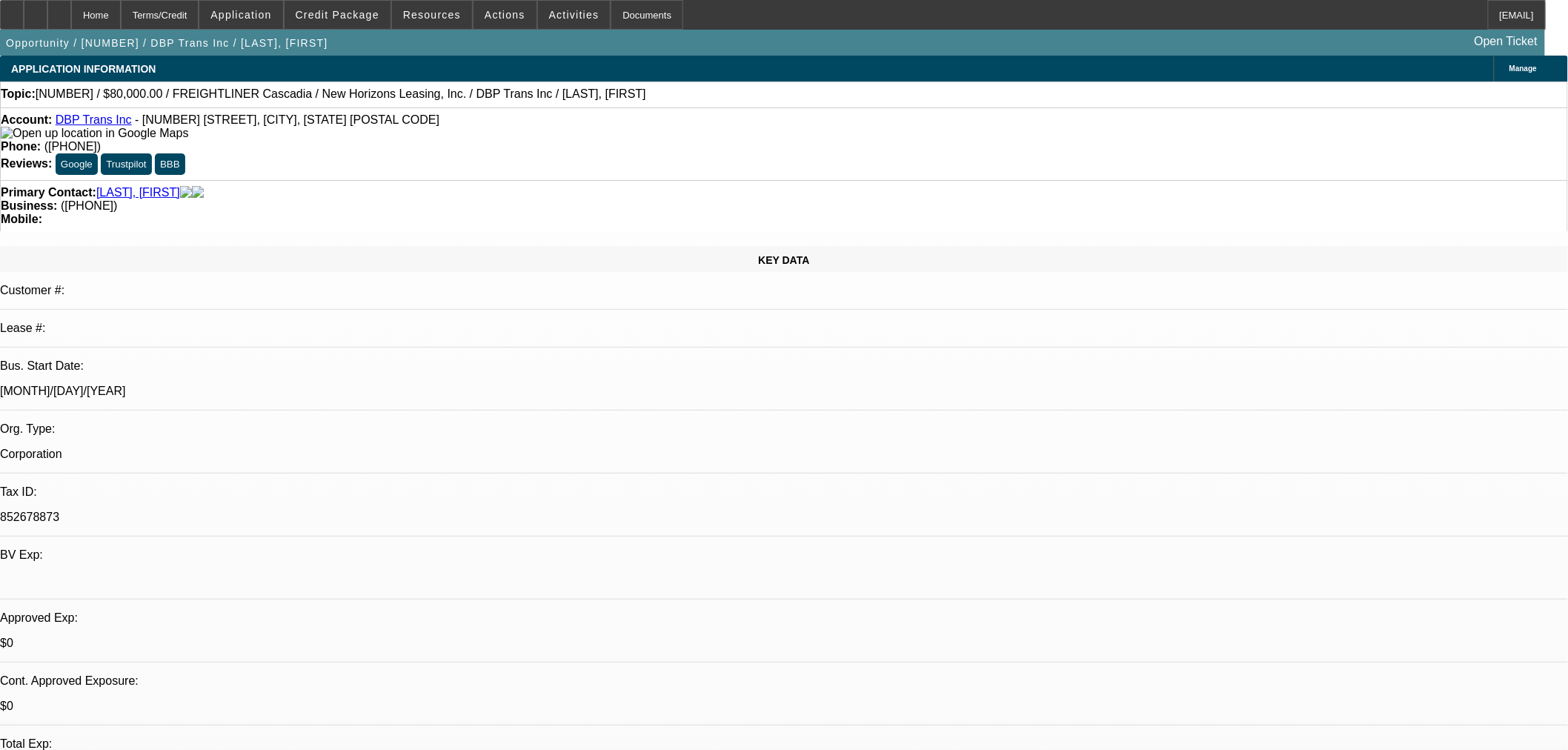 select on "0" 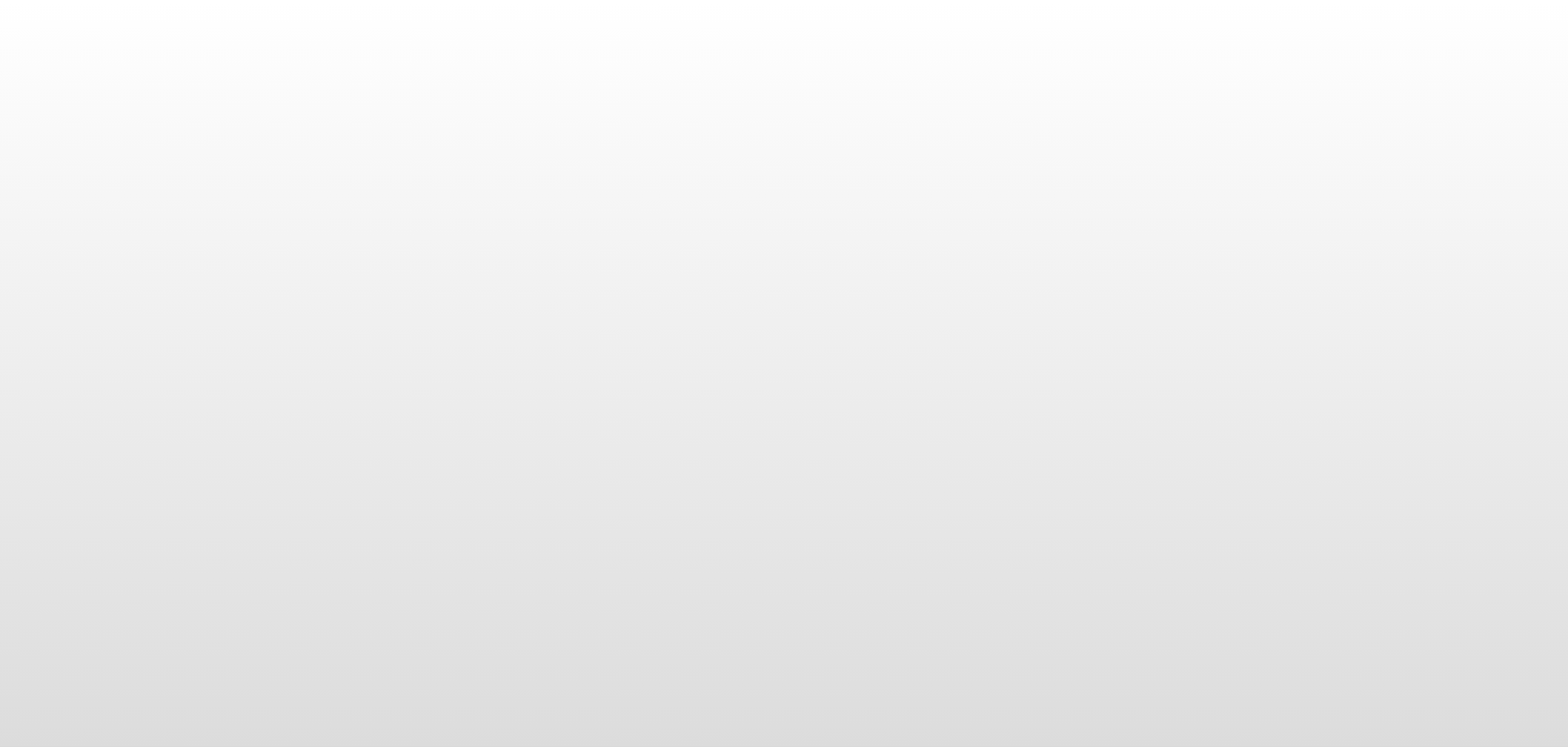scroll, scrollTop: 0, scrollLeft: 0, axis: both 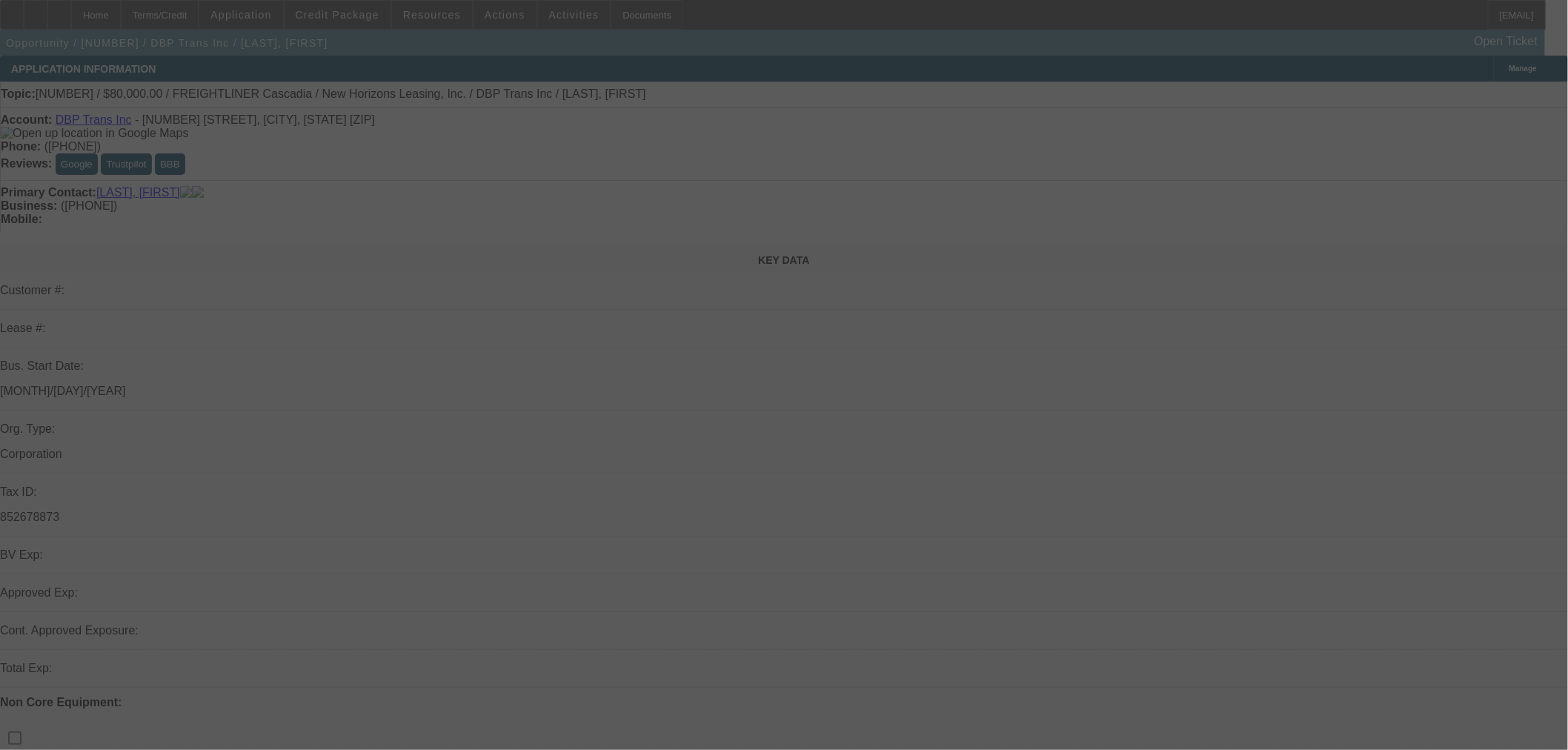 select on "0" 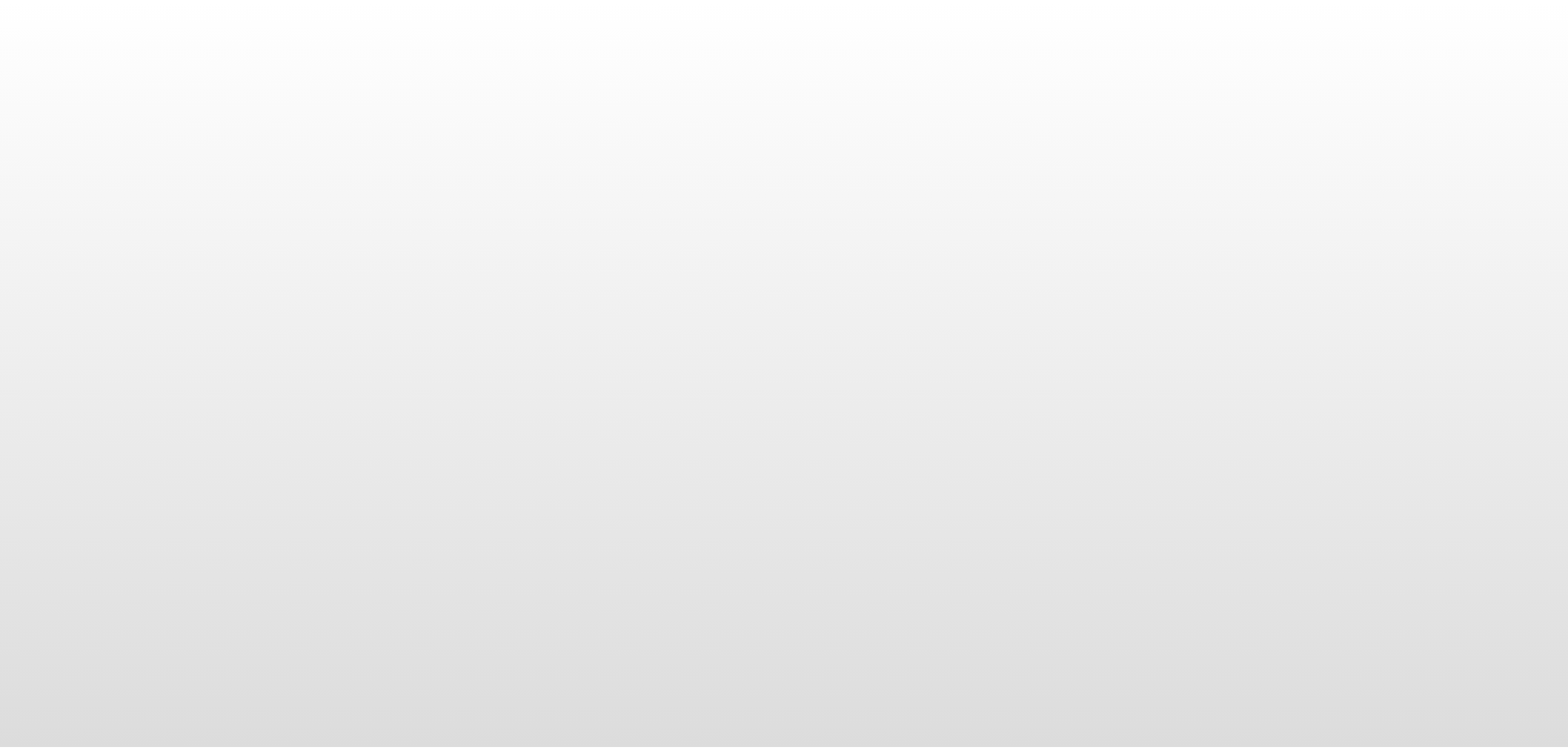 scroll, scrollTop: 0, scrollLeft: 0, axis: both 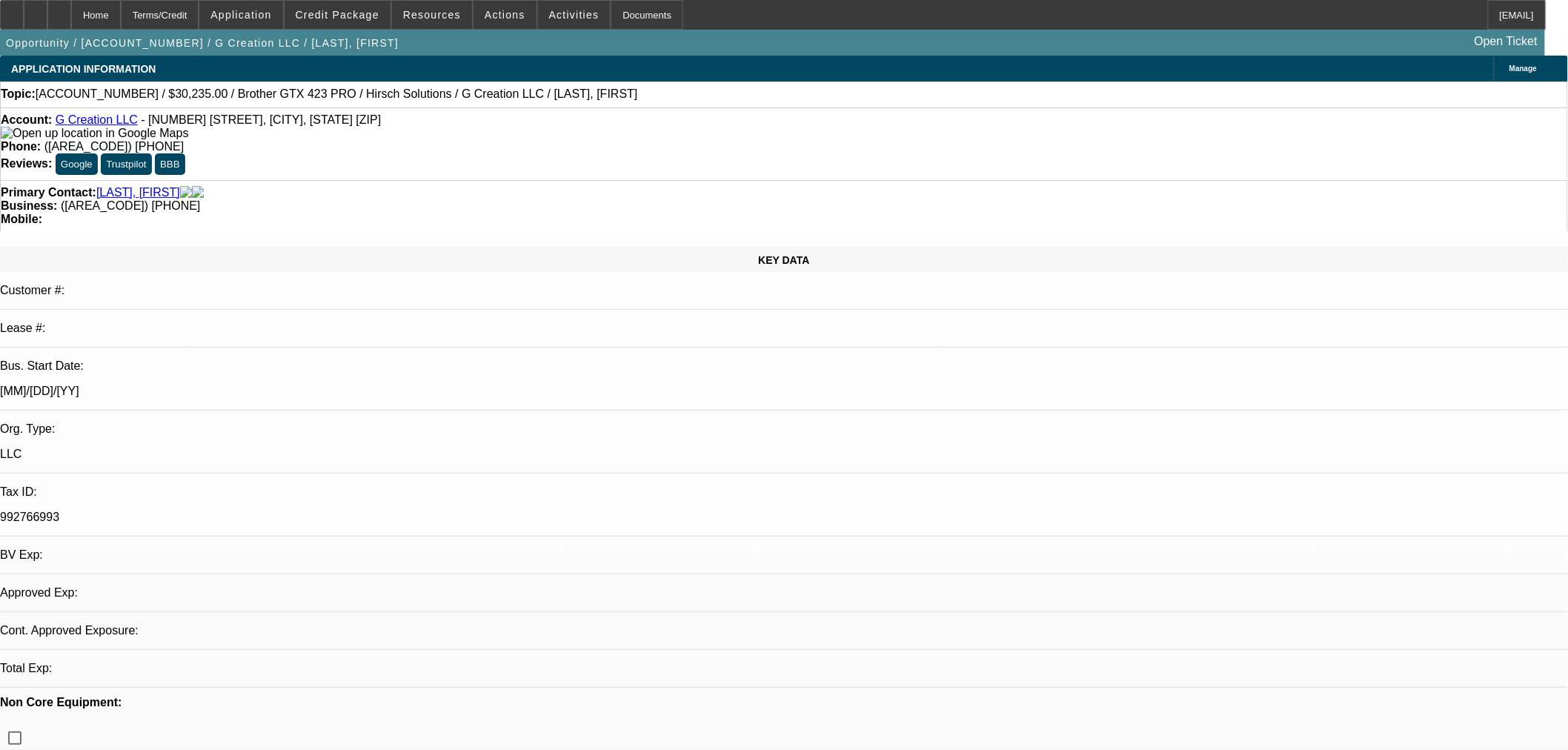 select on "0" 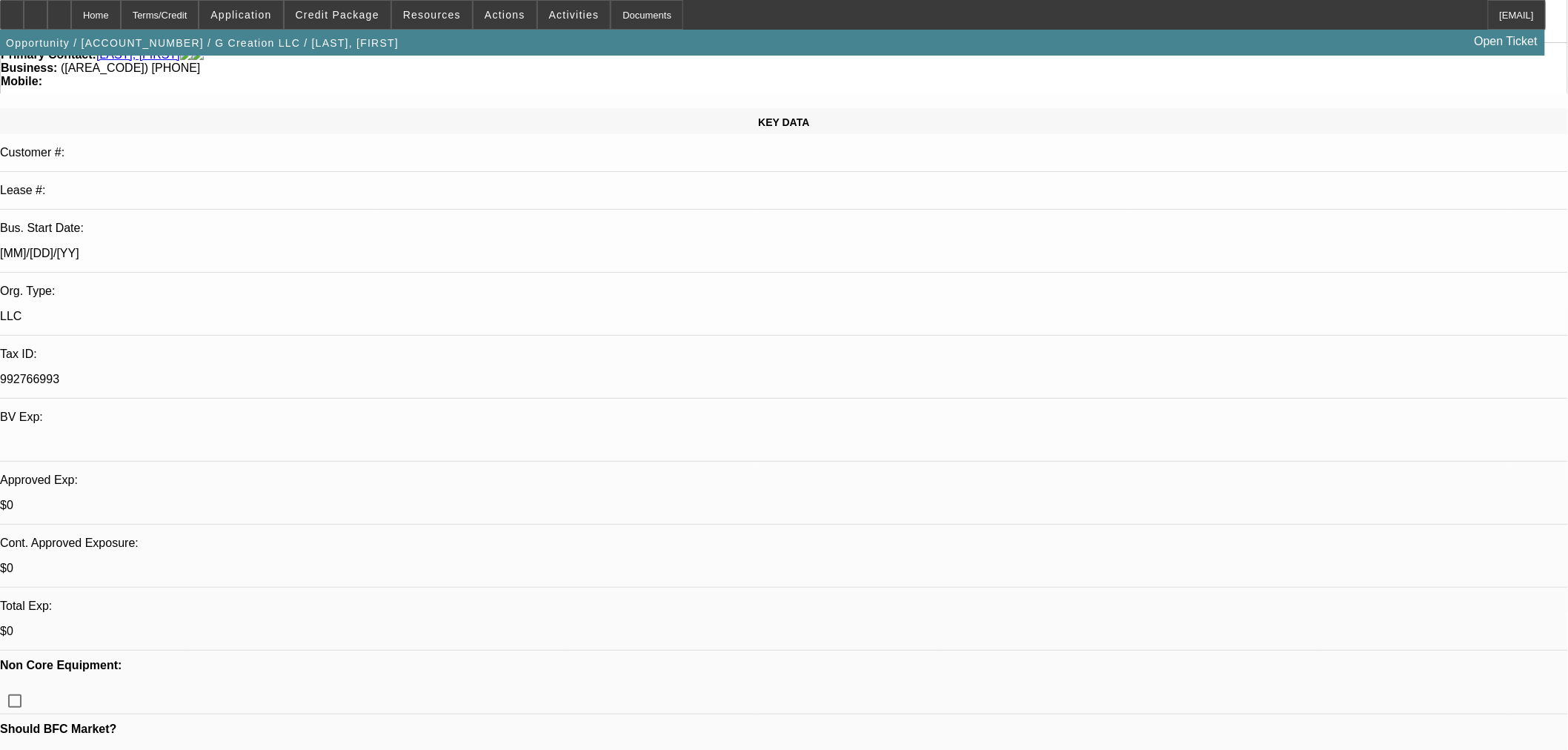 scroll, scrollTop: 0, scrollLeft: 0, axis: both 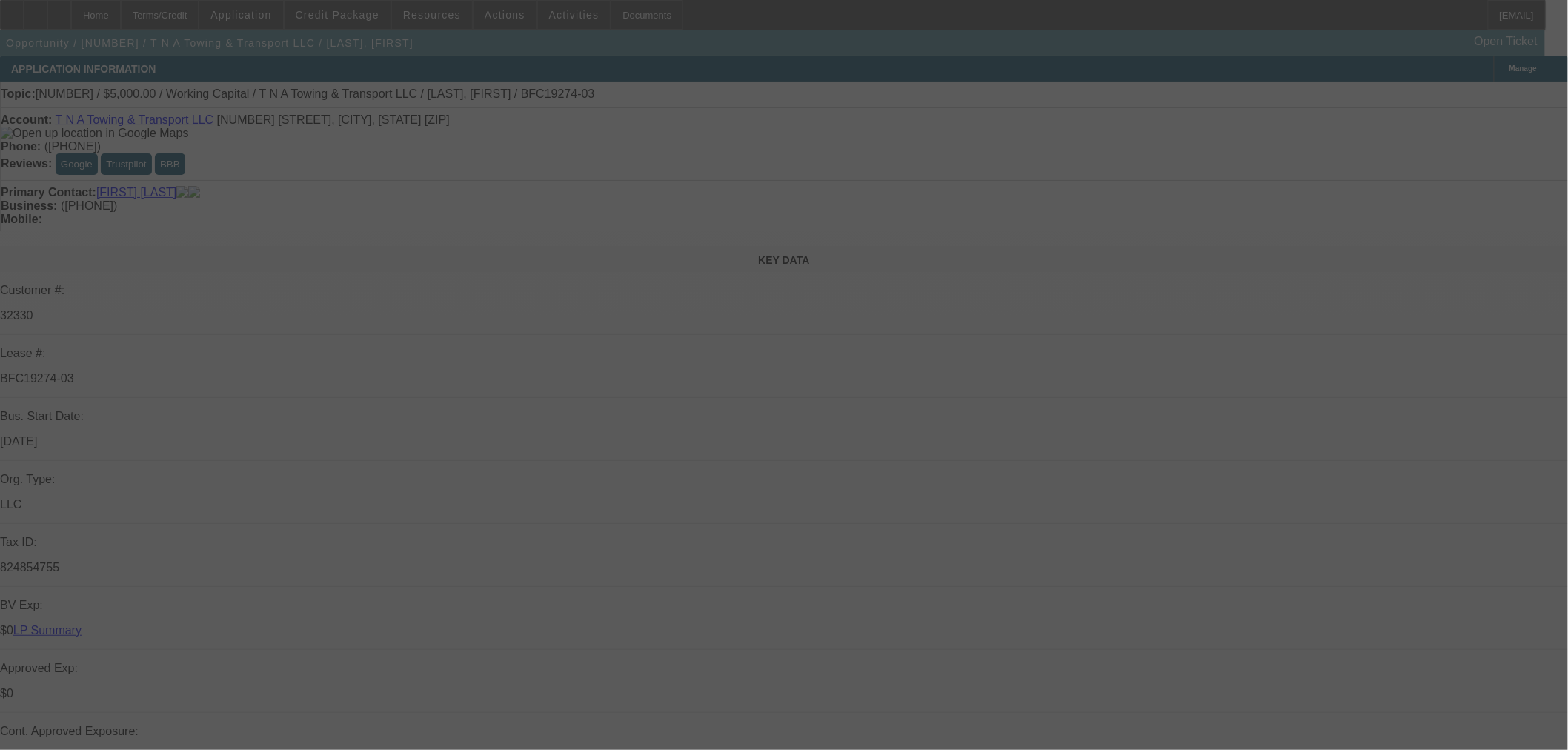 select on "0" 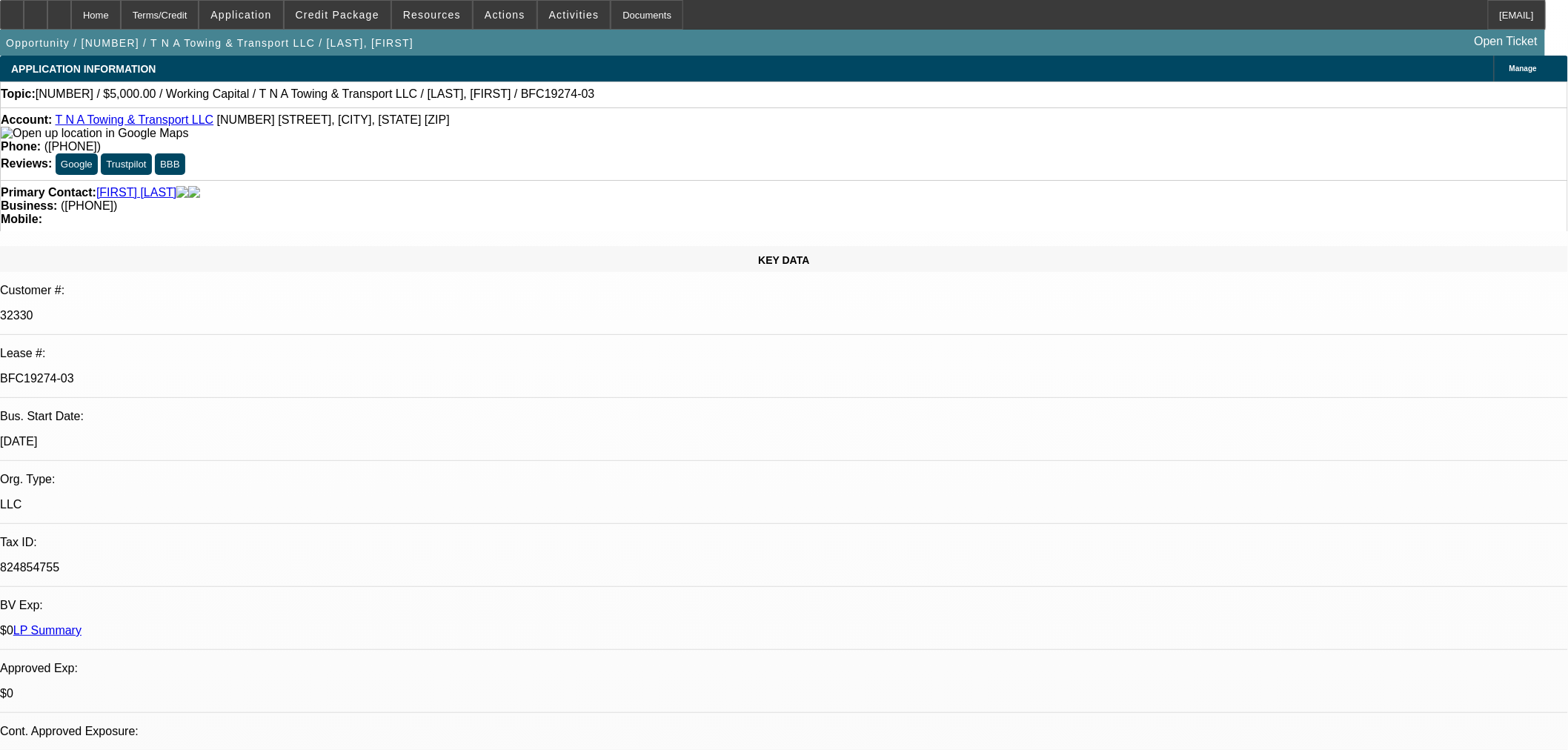 click on "Campaign:" at bounding box center [784, 1145] 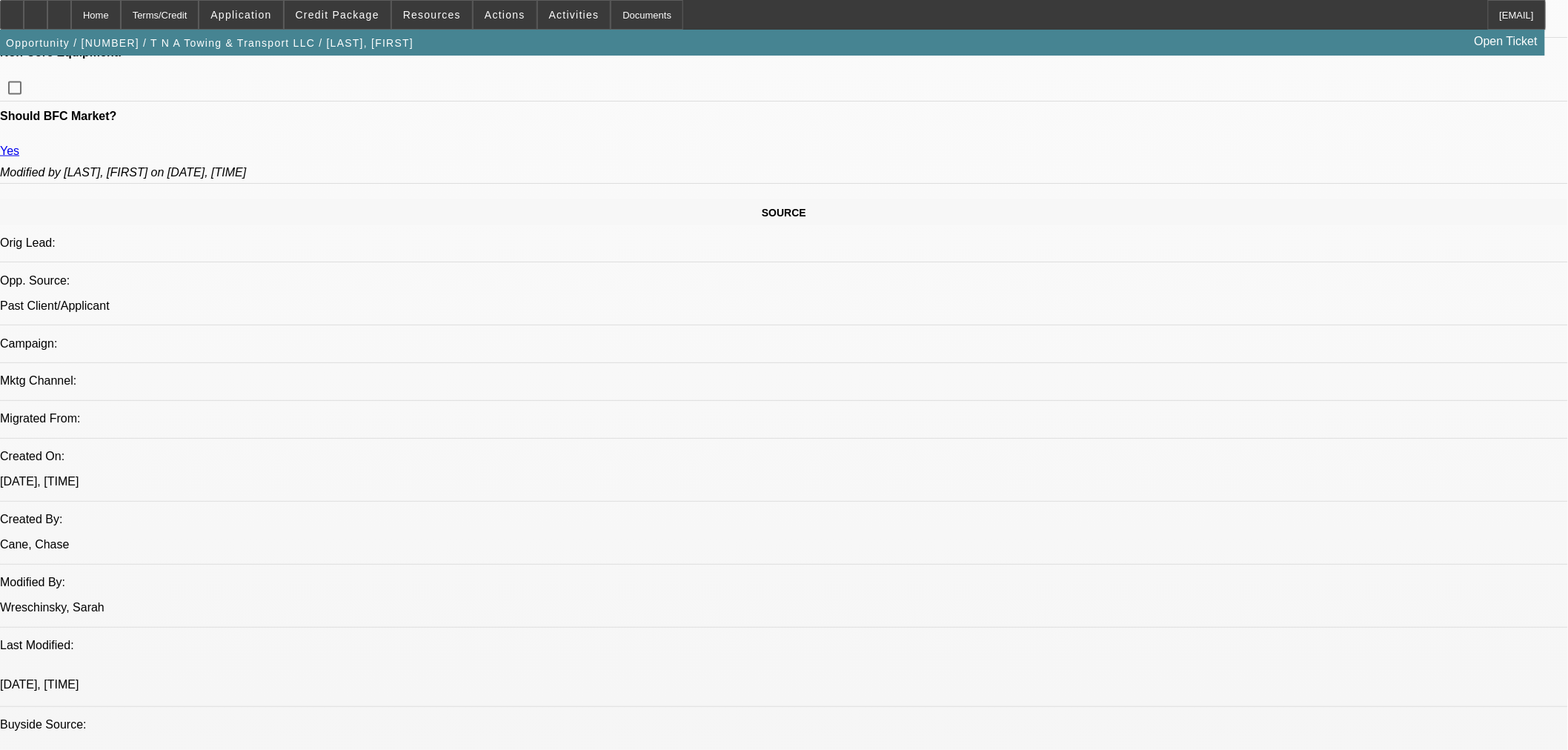 scroll, scrollTop: 906, scrollLeft: 0, axis: vertical 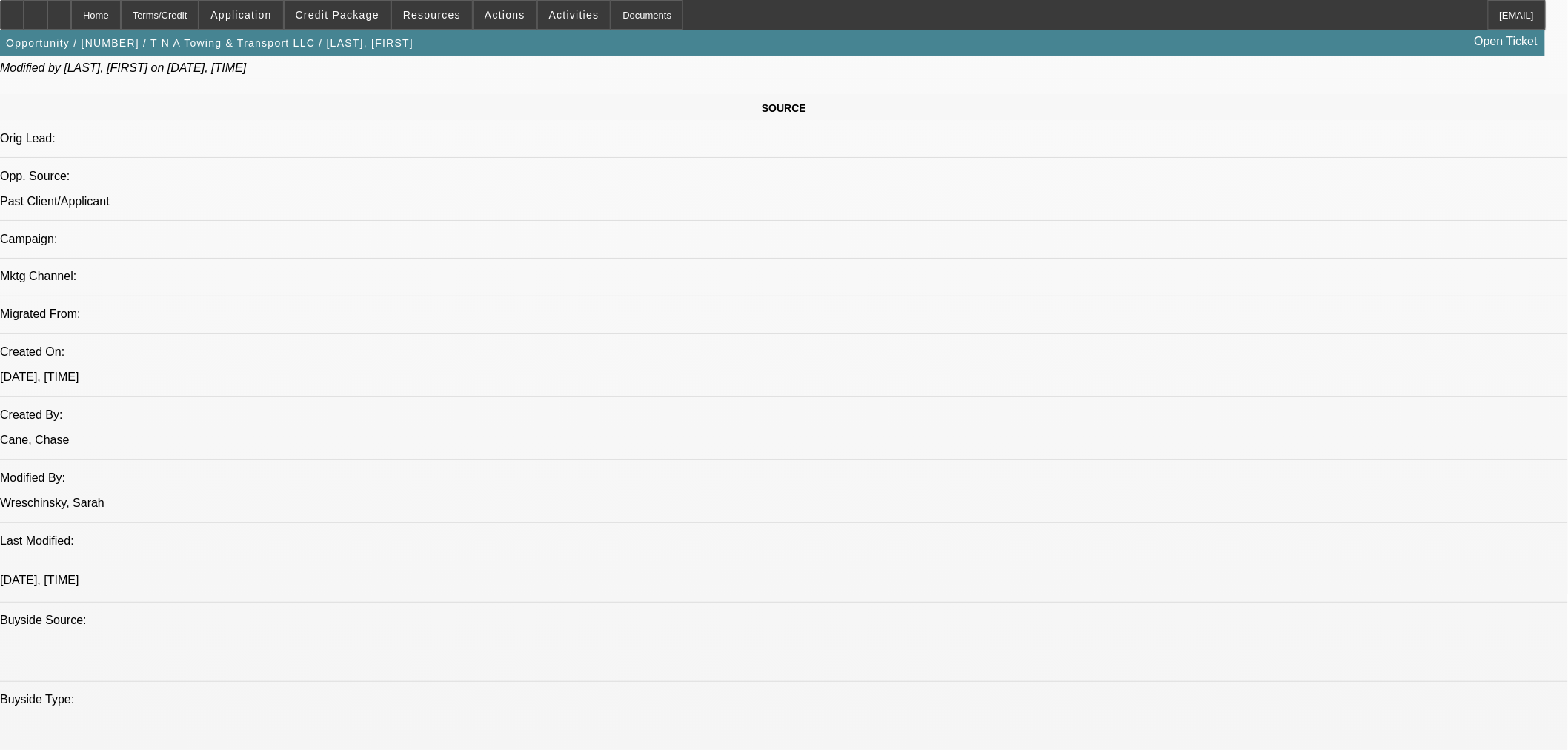 click on "[LAST], [FIRST]" 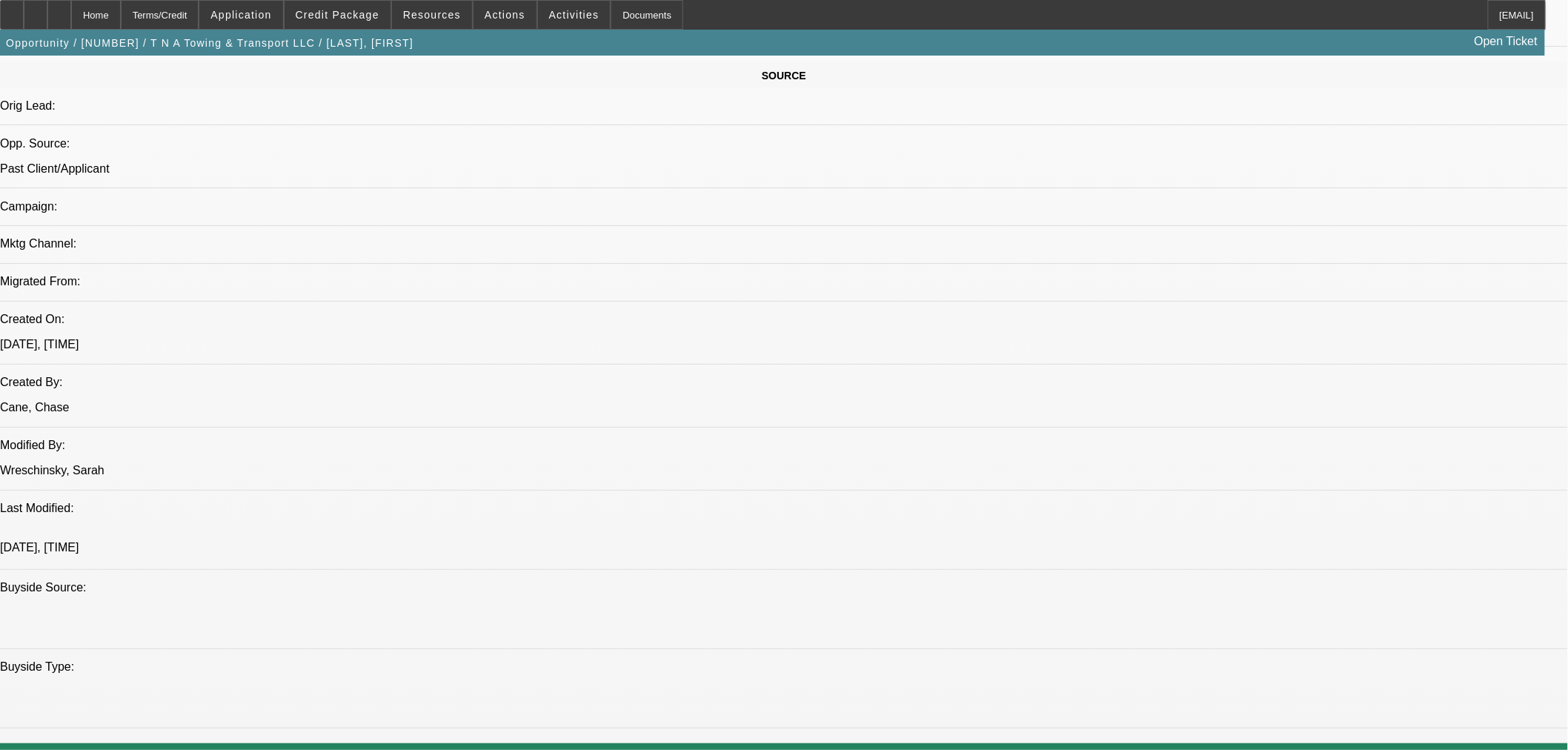 scroll, scrollTop: 915, scrollLeft: 0, axis: vertical 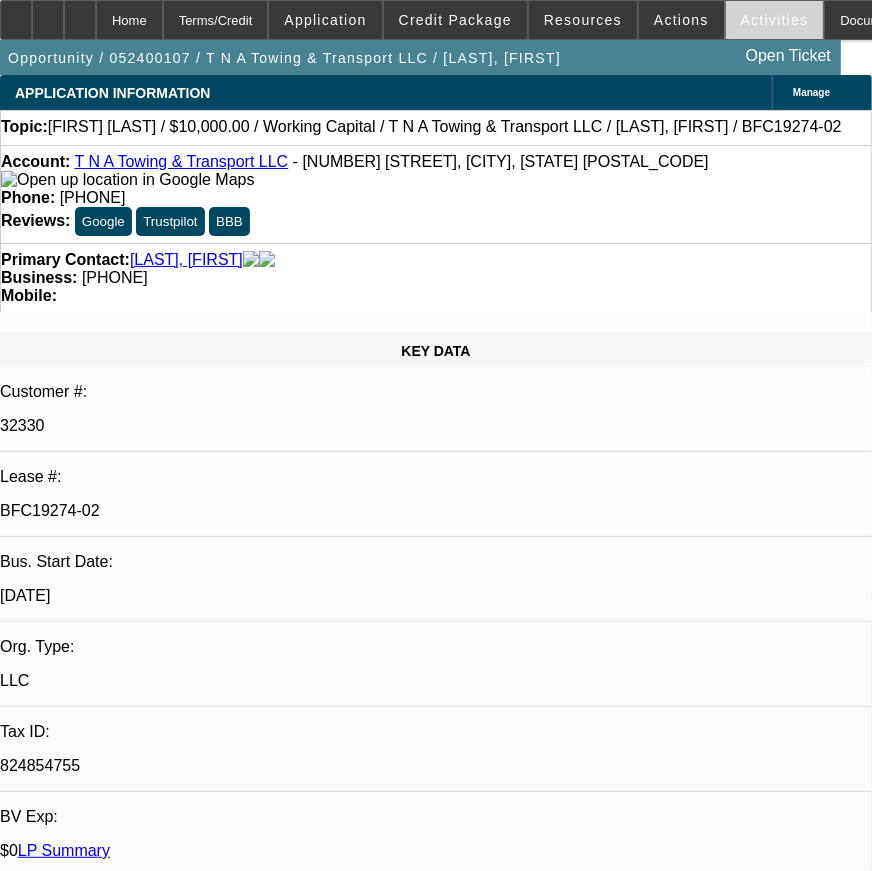select on "0" 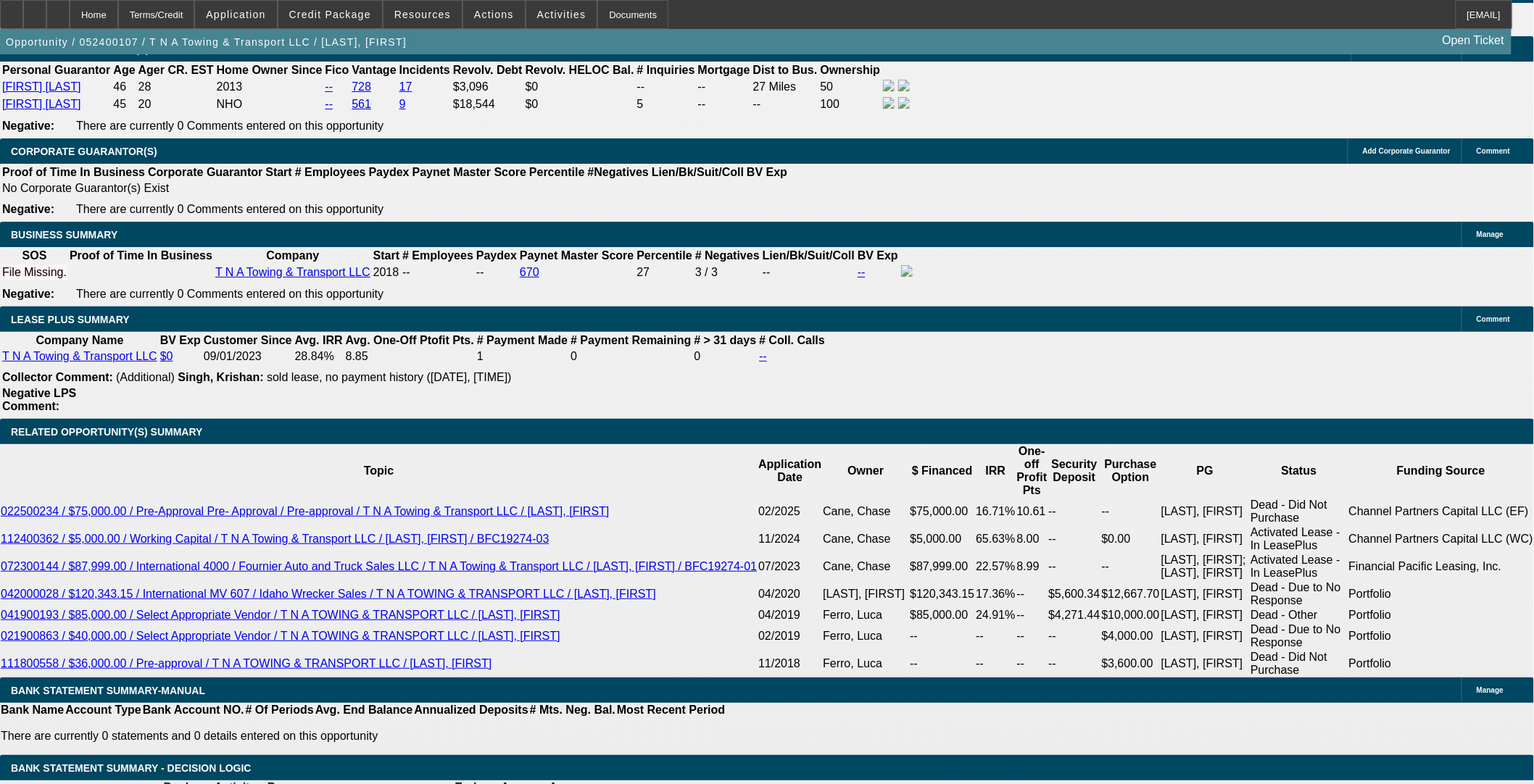 scroll, scrollTop: 2254, scrollLeft: 0, axis: vertical 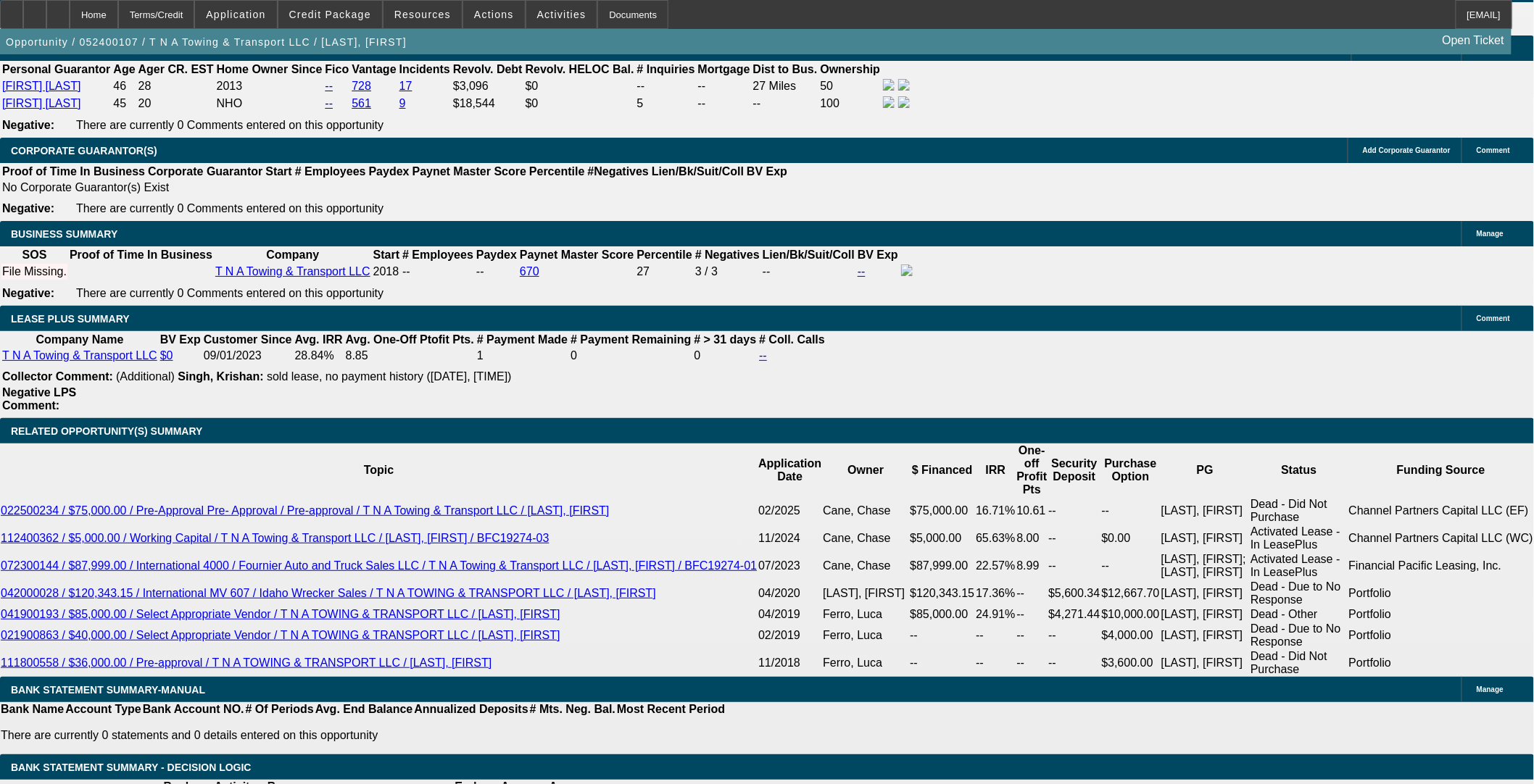 click on "[FIRST] [LAST] - [DATE], [TIME]" at bounding box center (252, 3150) 